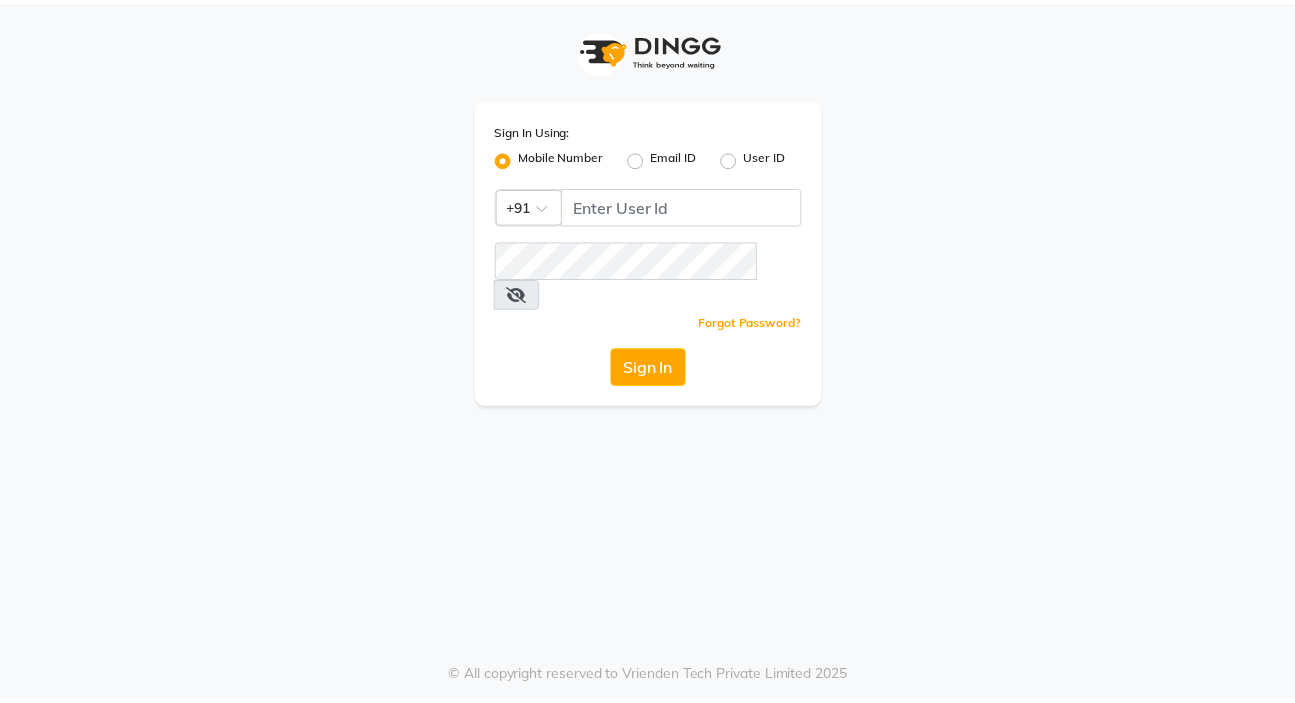 scroll, scrollTop: 0, scrollLeft: 0, axis: both 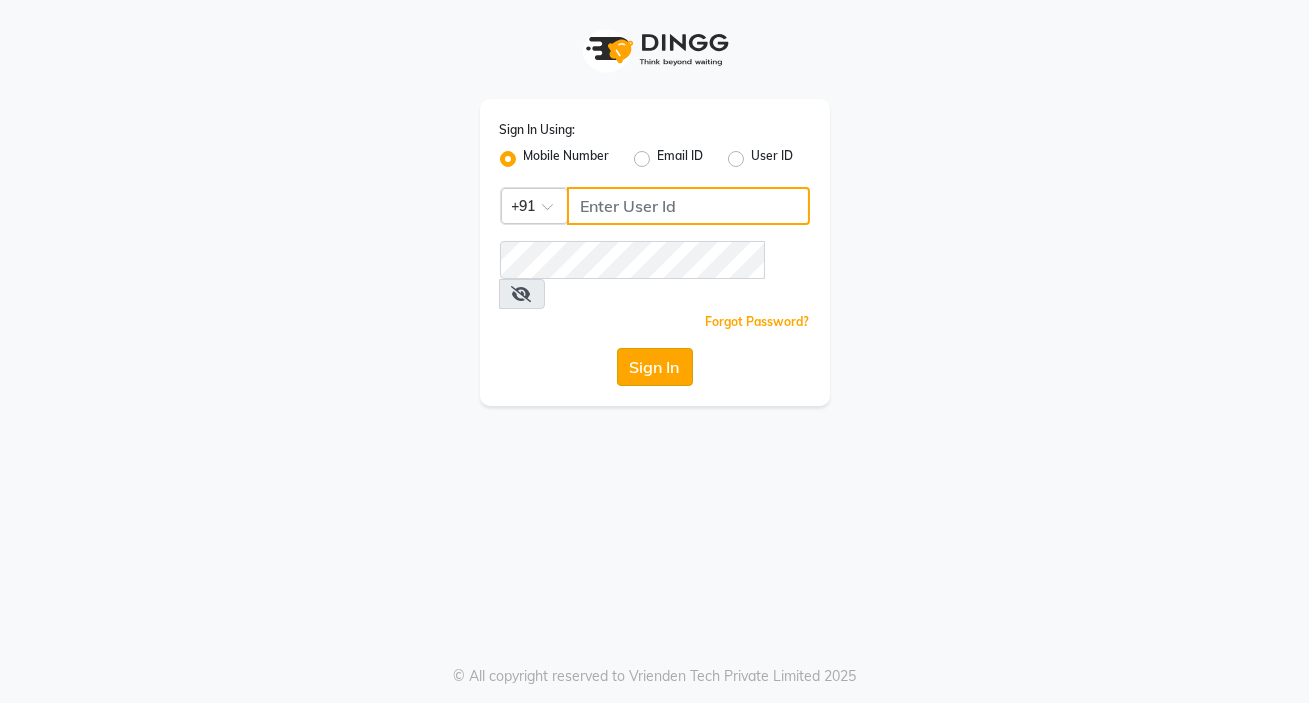 type on "9158515199" 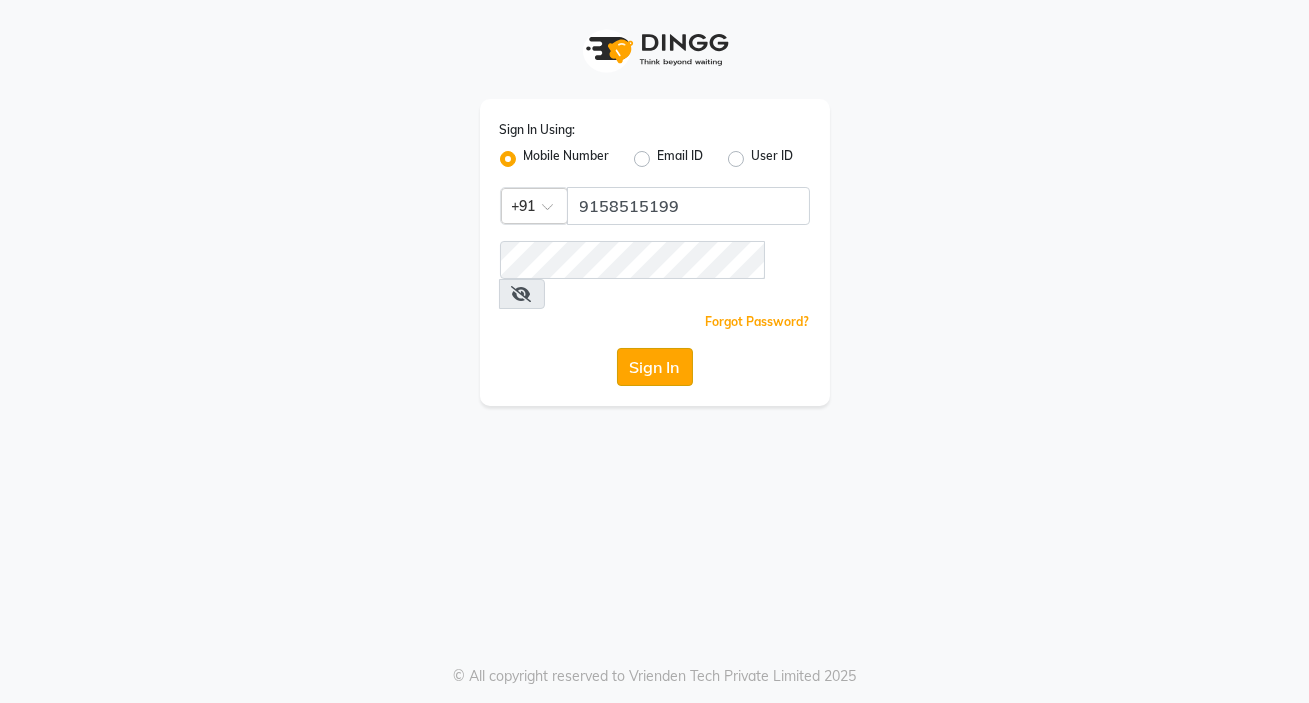 click on "Sign In" 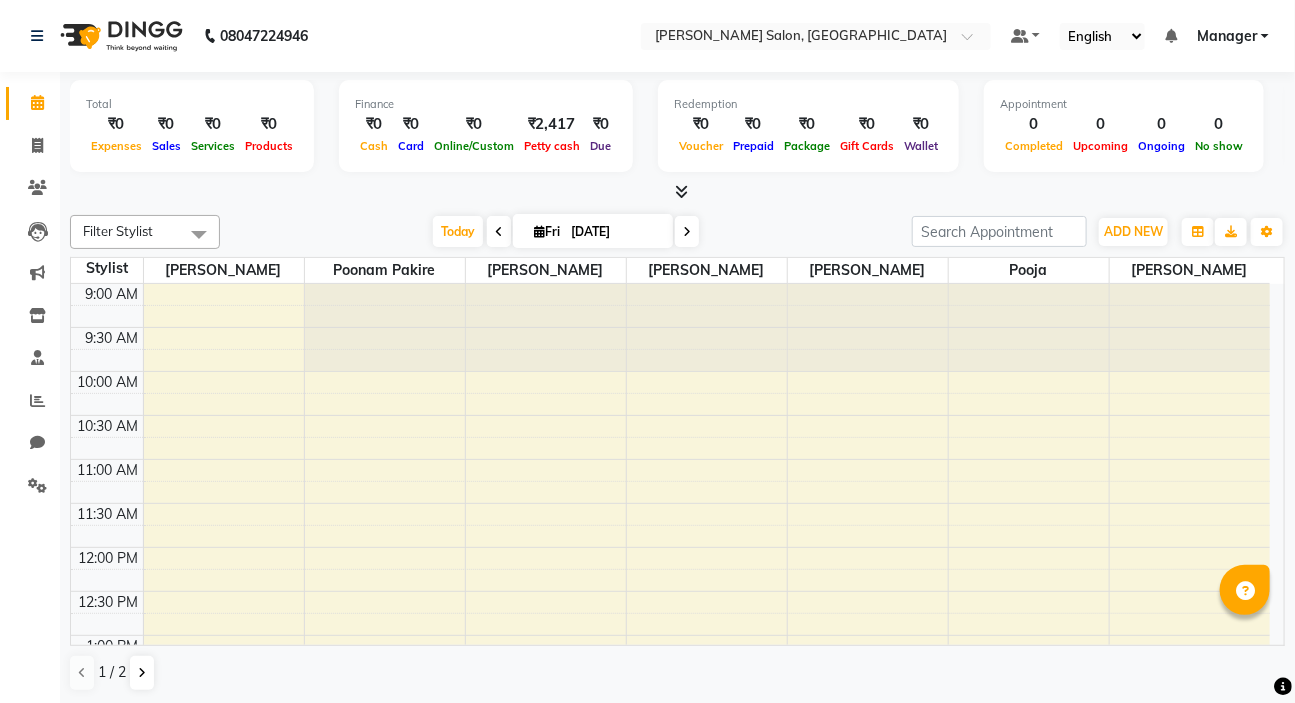 scroll, scrollTop: 0, scrollLeft: 0, axis: both 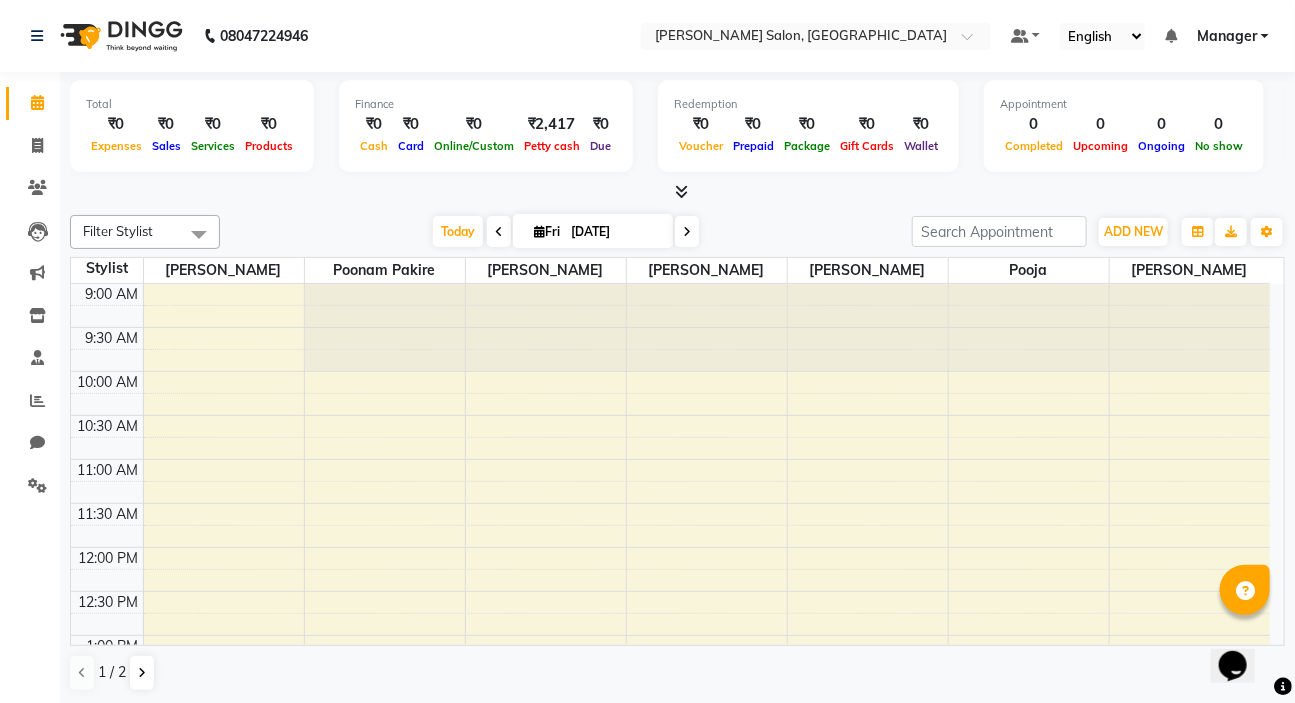 click on "9:00 AM 9:30 AM 10:00 AM 10:30 AM 11:00 AM 11:30 AM 12:00 PM 12:30 PM 1:00 PM 1:30 PM 2:00 PM 2:30 PM 3:00 PM 3:30 PM 4:00 PM 4:30 PM 5:00 PM 5:30 PM 6:00 PM 6:30 PM 7:00 PM 7:30 PM 8:00 PM 8:30 PM 9:00 PM 9:30 PM" at bounding box center (670, 855) 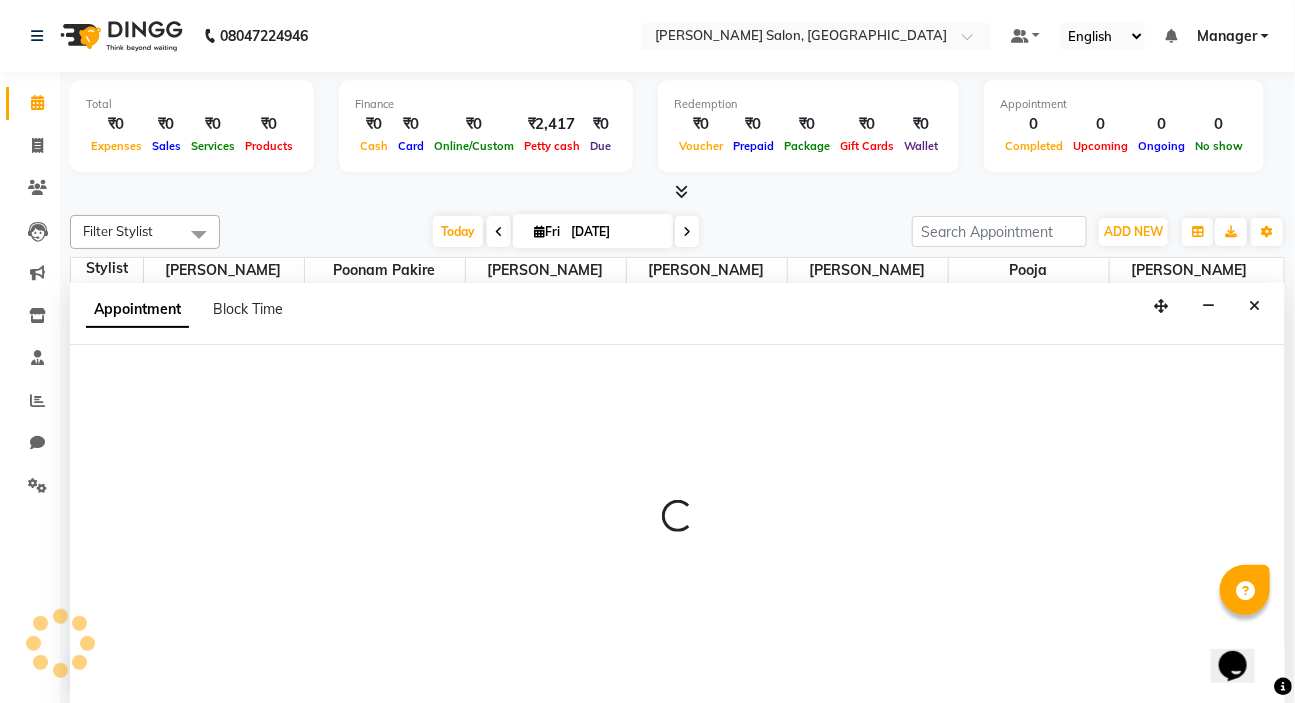 scroll, scrollTop: 0, scrollLeft: 0, axis: both 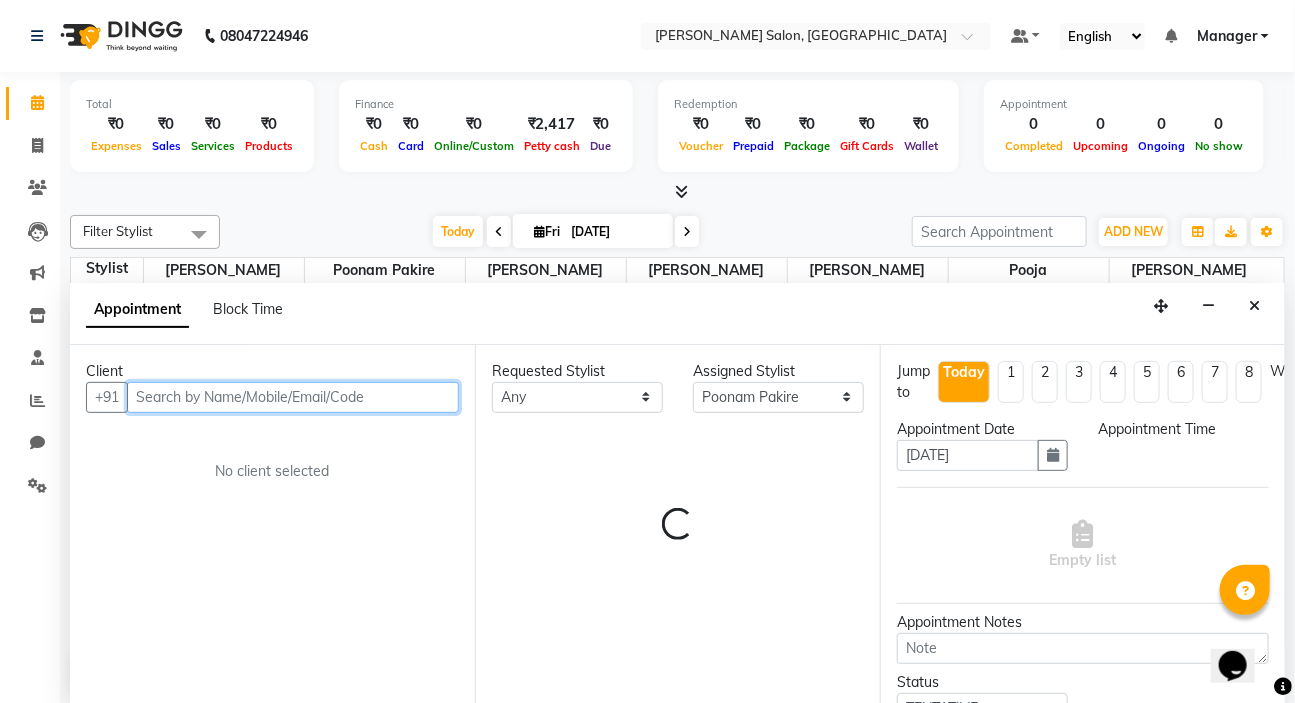 select on "750" 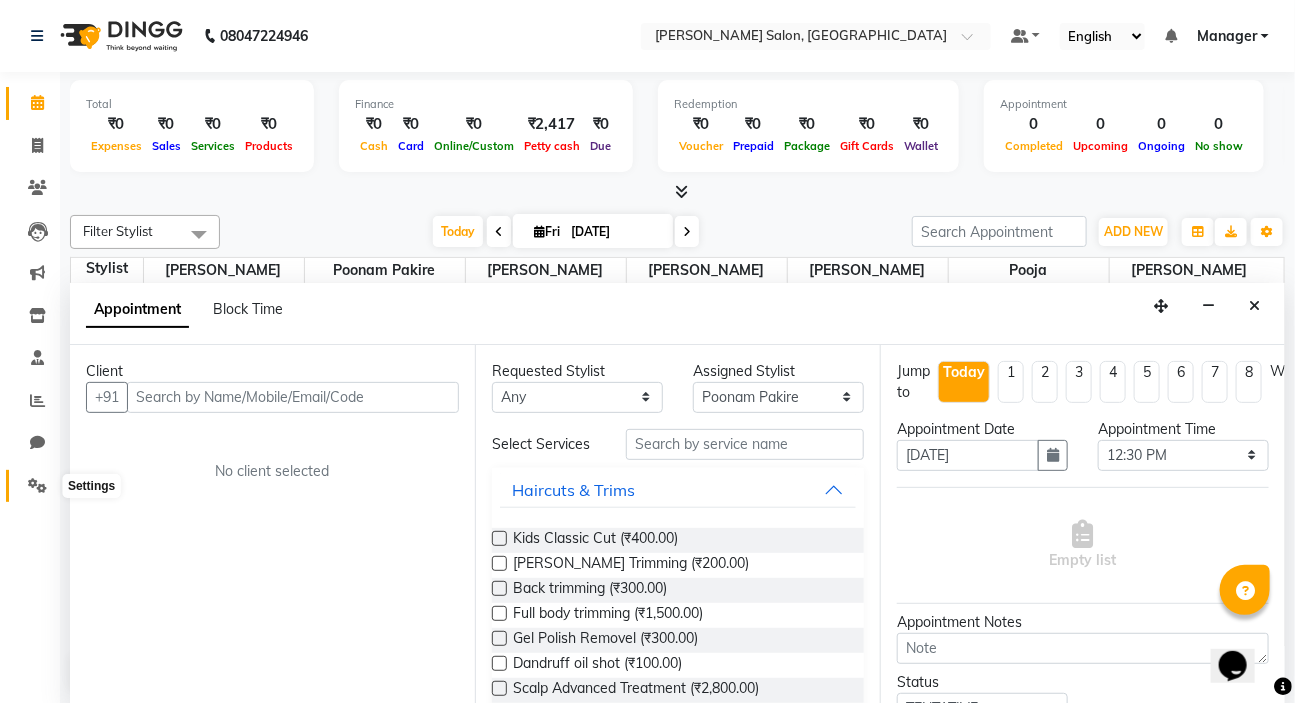 click 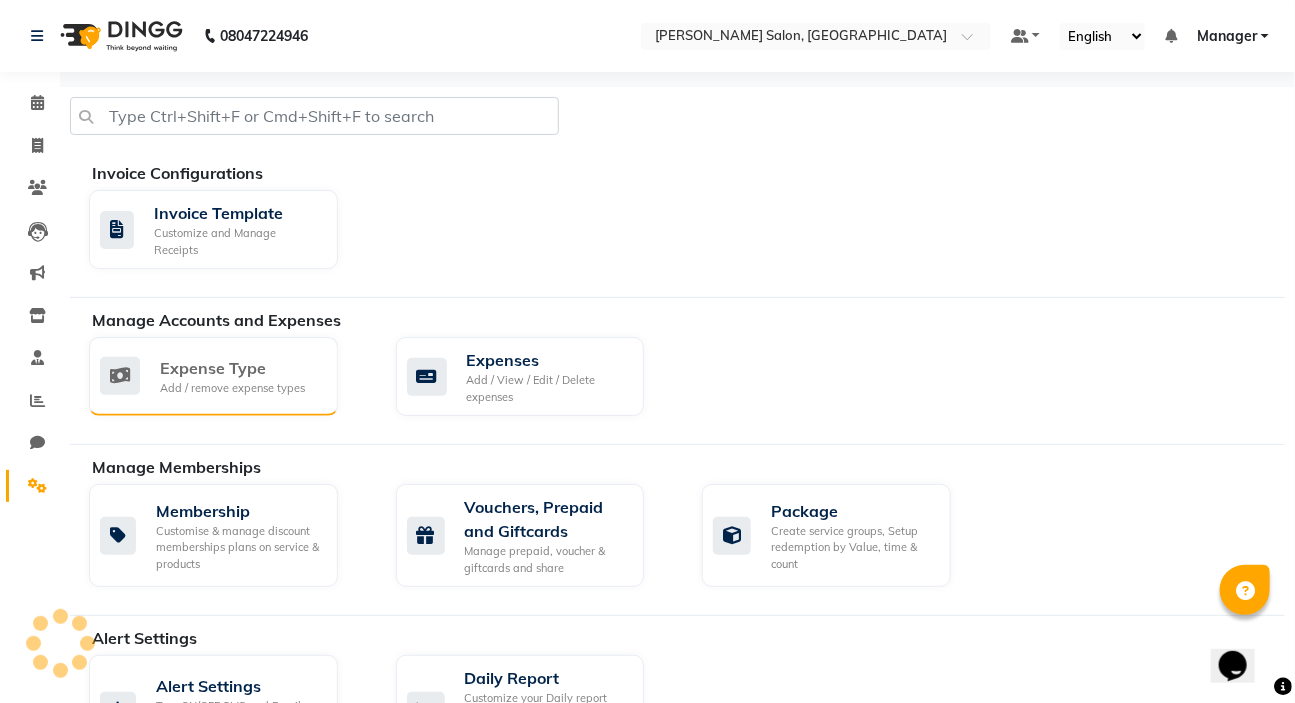 scroll, scrollTop: 0, scrollLeft: 0, axis: both 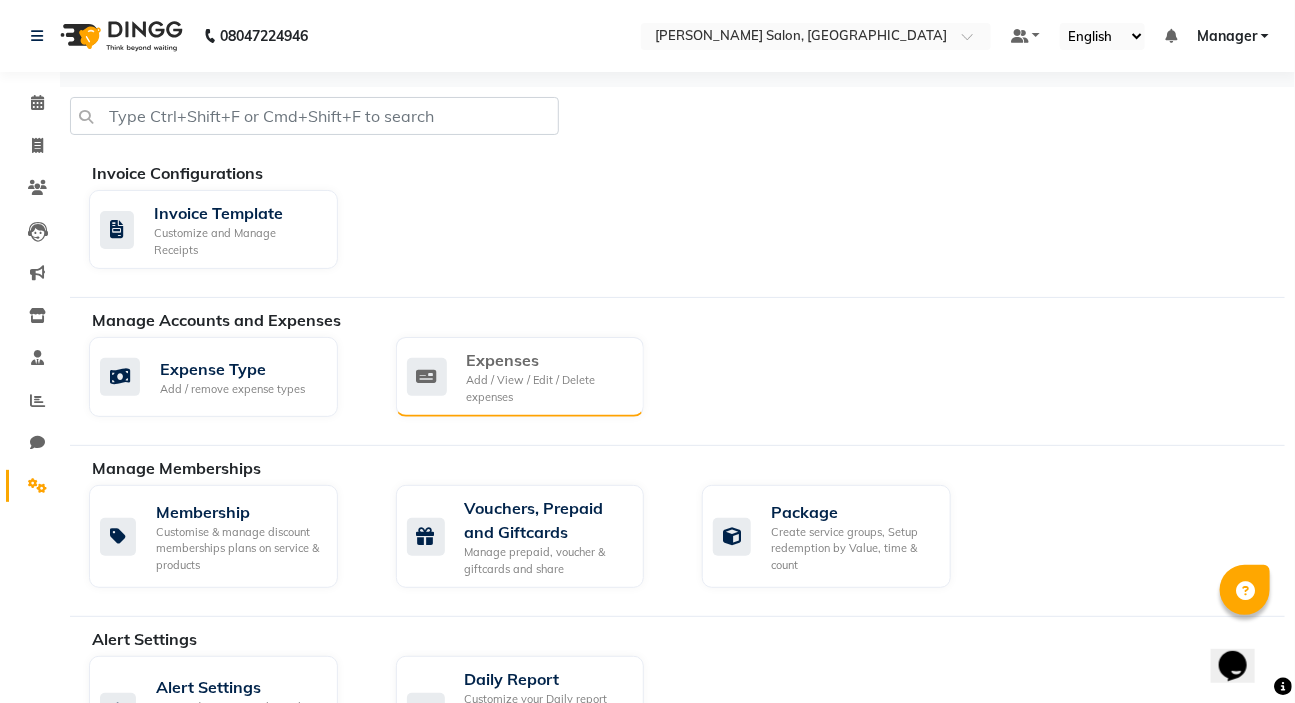 click on "Add / View / Edit / Delete expenses" 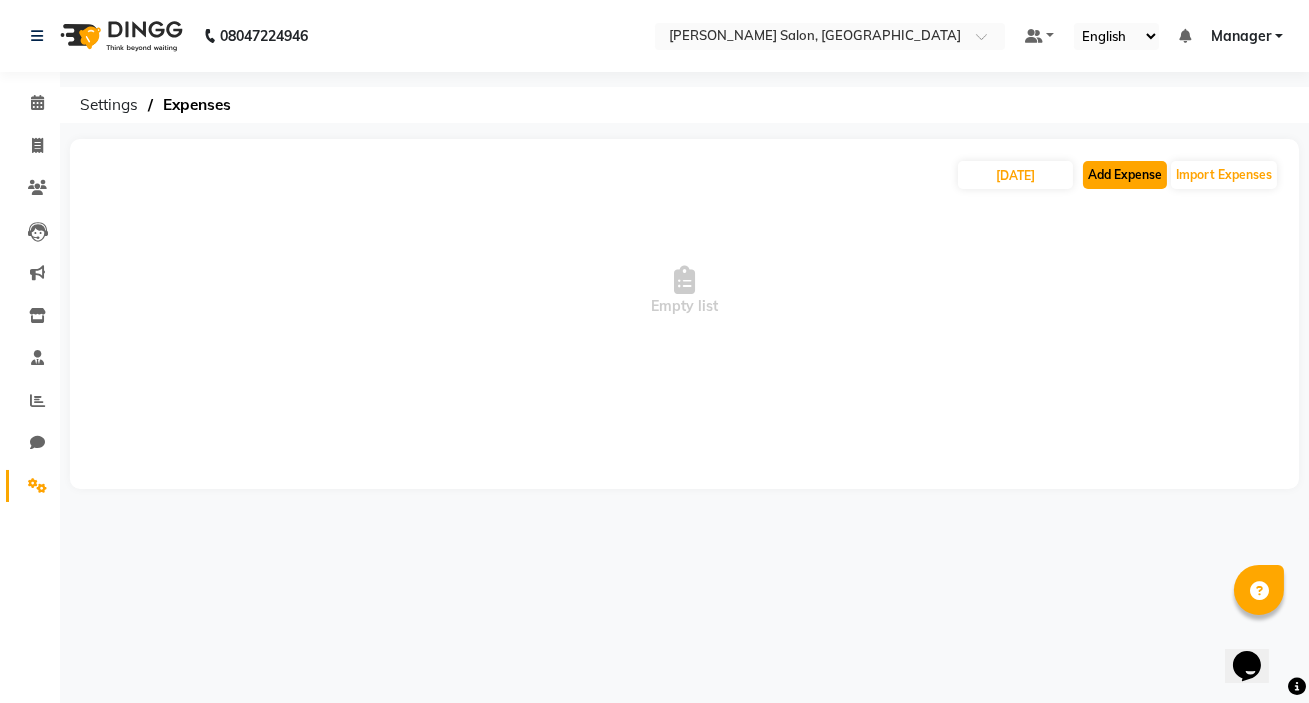 click on "Add Expense" 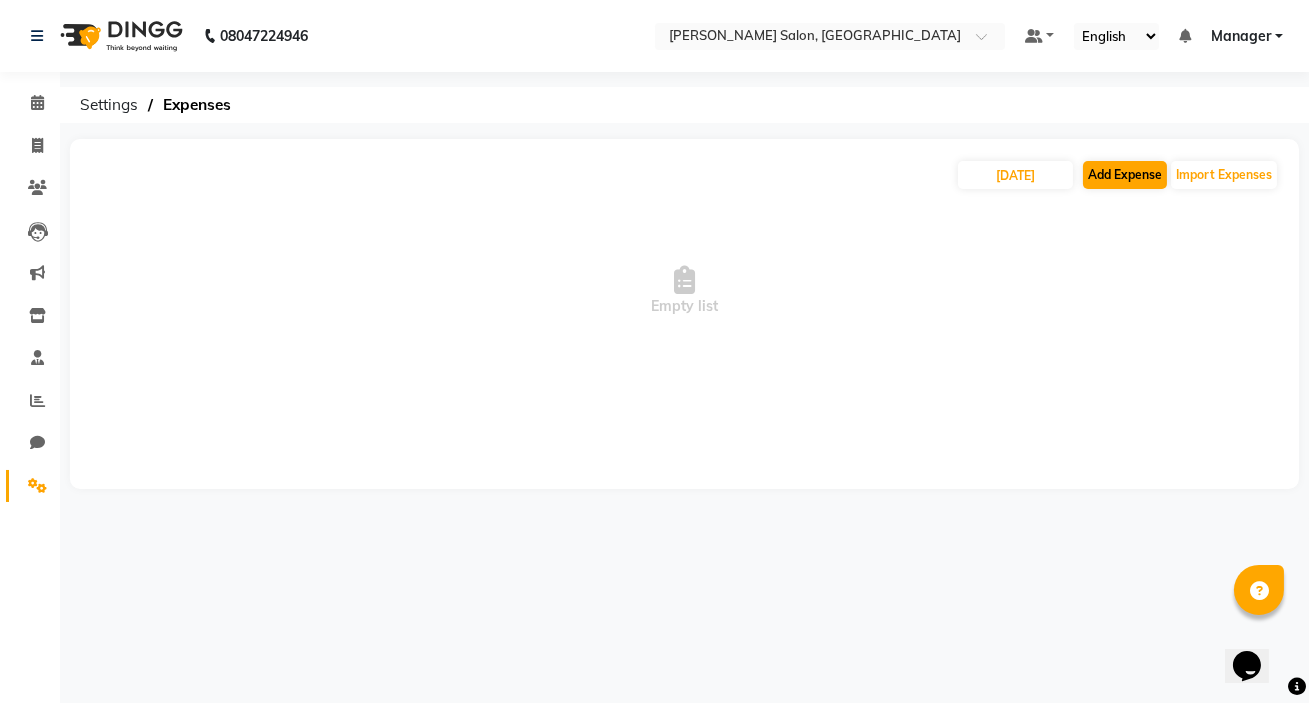 select on "1" 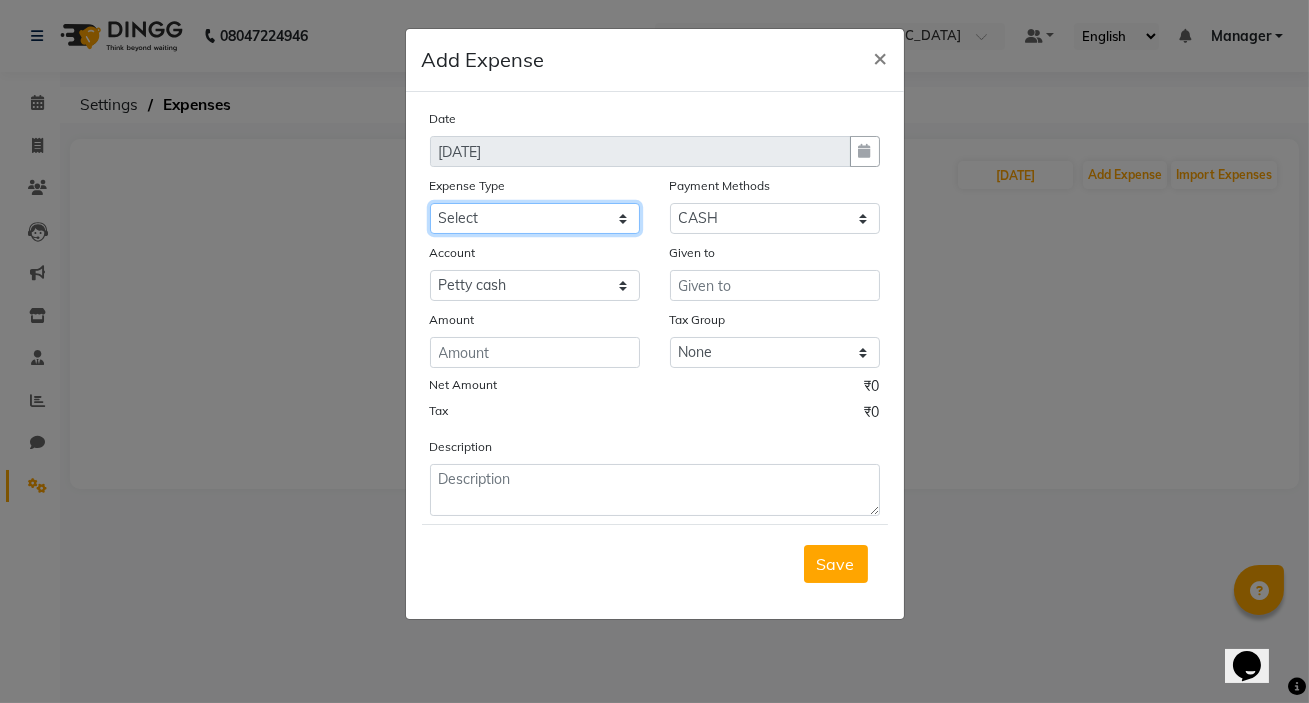 click on "Select Advance Salary Bank charges birthday cake BLINKIT Car maintenance  Cash transfer to bank Client Snacks Clinical charges clint snaks Equipment Fuel Govt fee Hand Over To Pavan Sir Incentive Insurance International purchase kacharawala Laundry Loan Repayment Maintenance Marketing milk Miscellaneous MRA Other Pantry portar Product Rent room deposit Salary salon products Staff Snacks Staff Tip staff welfare Tea & Refreshment Utilities" 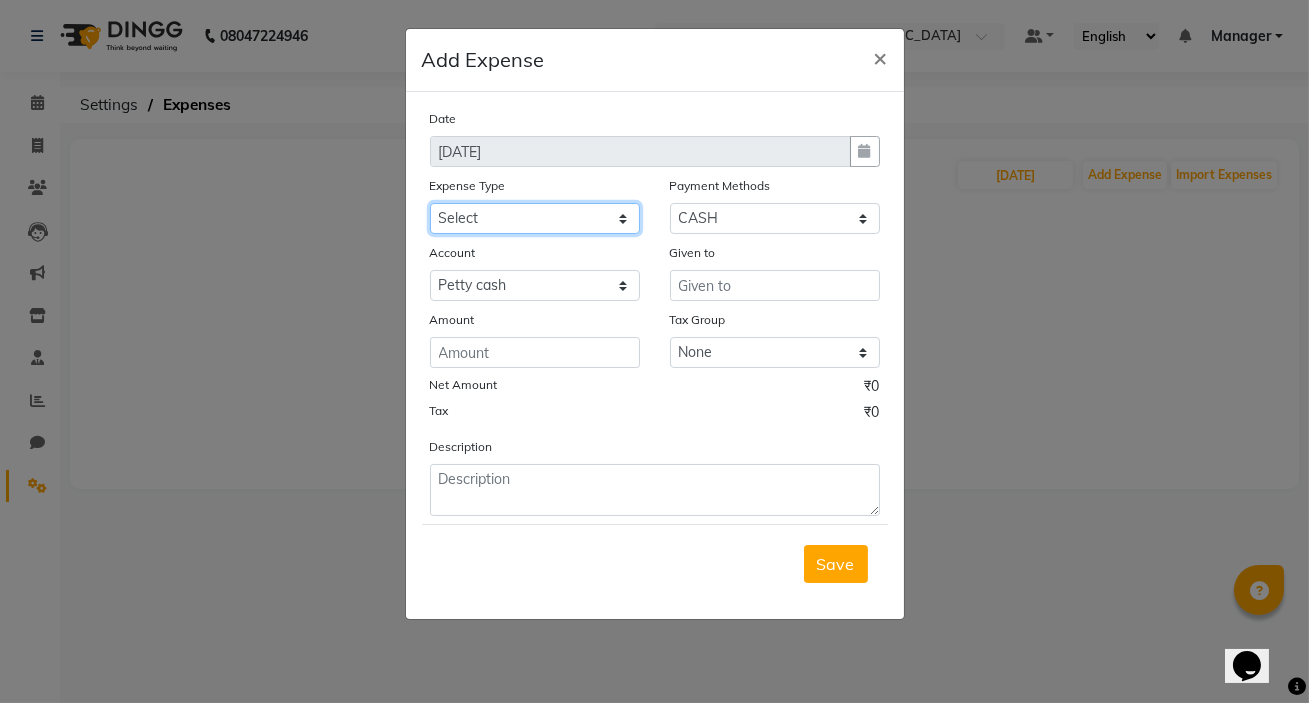 select on "18201" 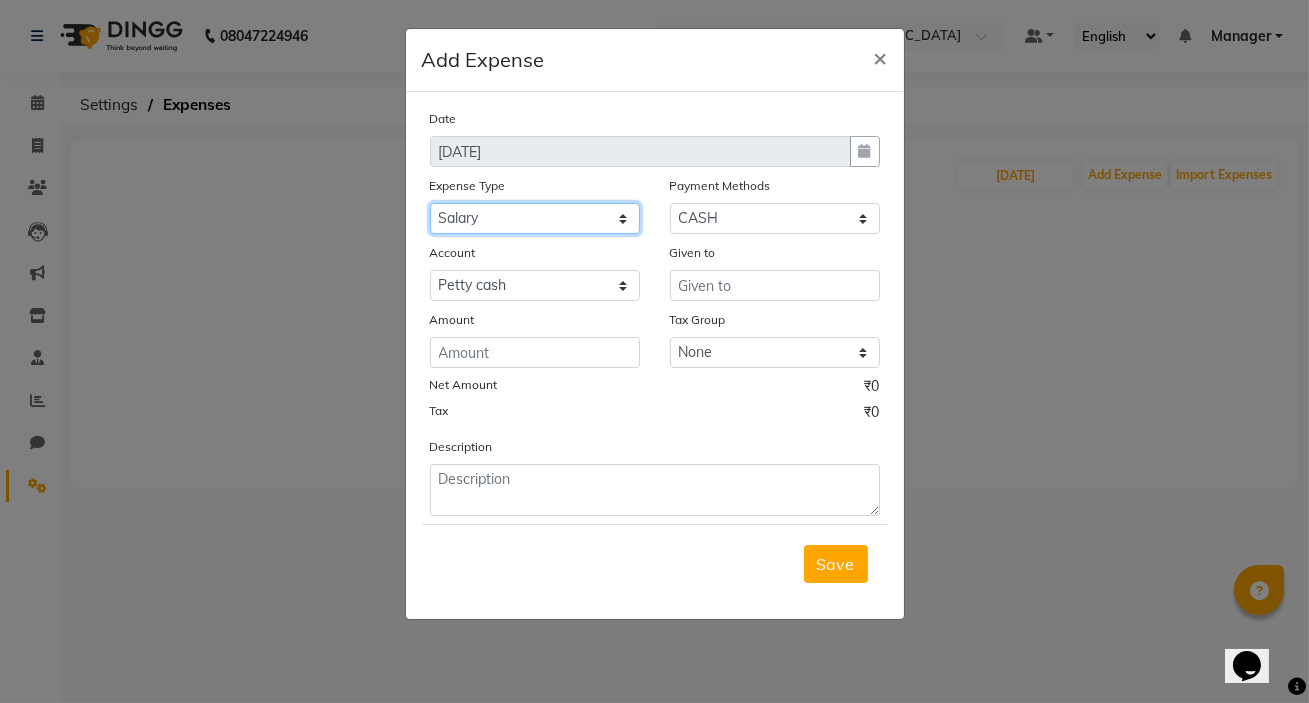 click on "Select Advance Salary Bank charges birthday cake BLINKIT Car maintenance  Cash transfer to bank Client Snacks Clinical charges clint snaks Equipment Fuel Govt fee Hand Over To Pavan Sir Incentive Insurance International purchase kacharawala Laundry Loan Repayment Maintenance Marketing milk Miscellaneous MRA Other Pantry portar Product Rent room deposit Salary salon products Staff Snacks Staff Tip staff welfare Tea & Refreshment Utilities" 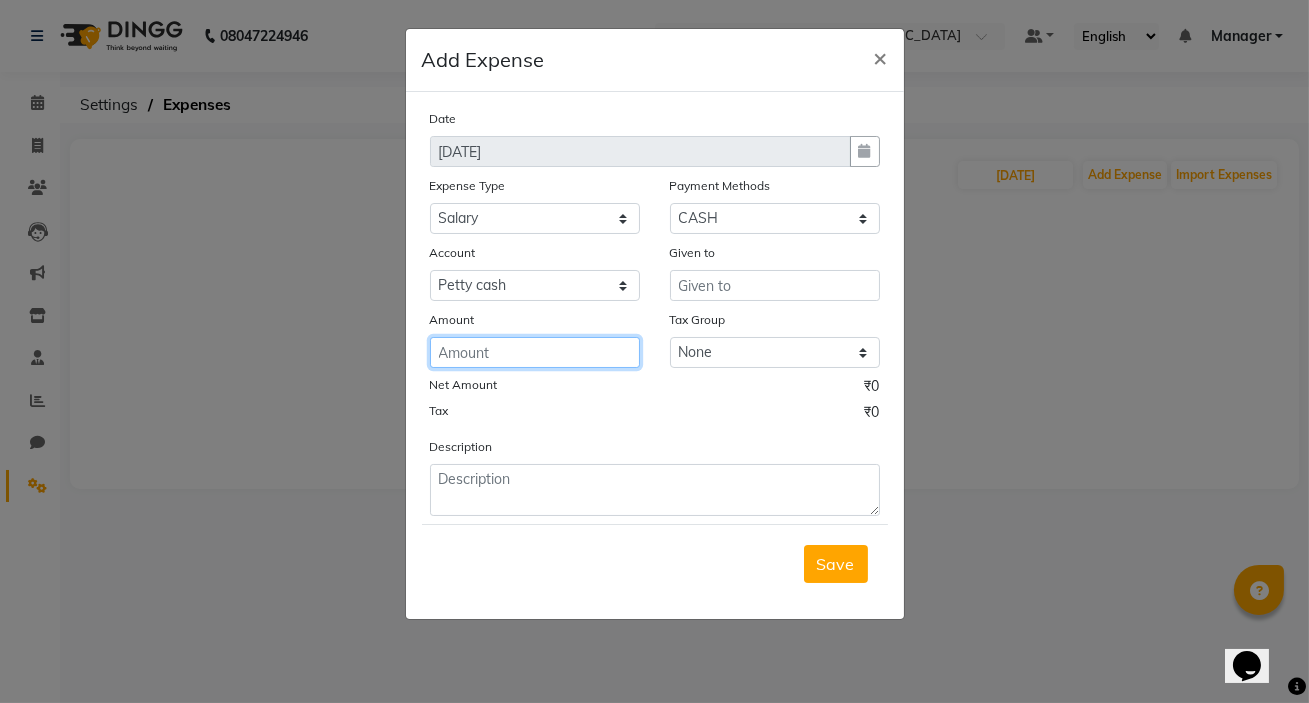 click 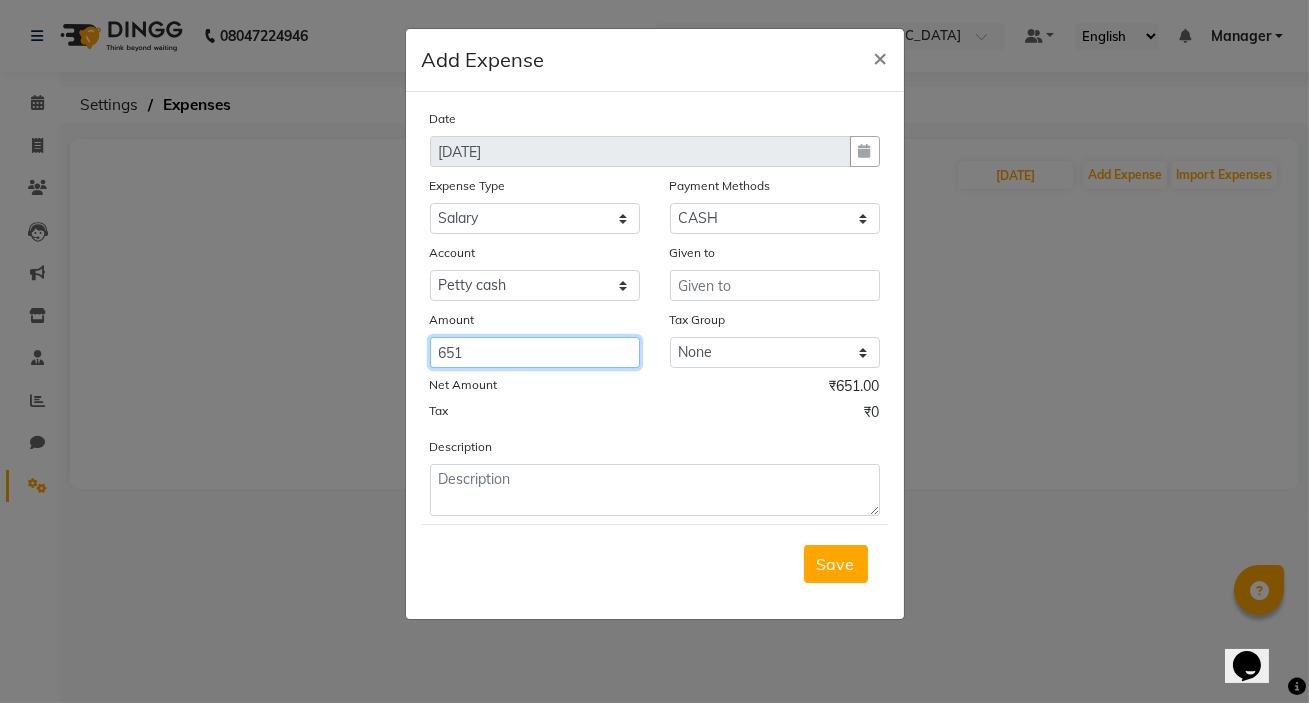 type on "651" 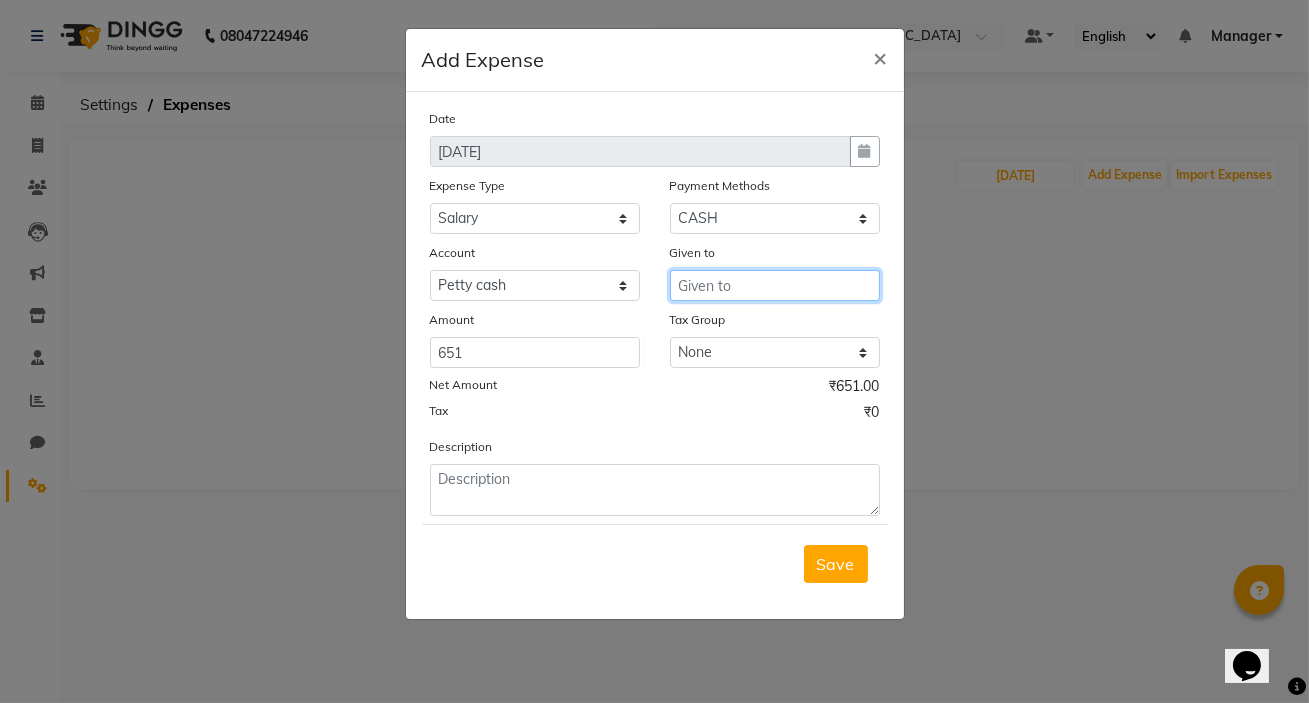 click at bounding box center (775, 285) 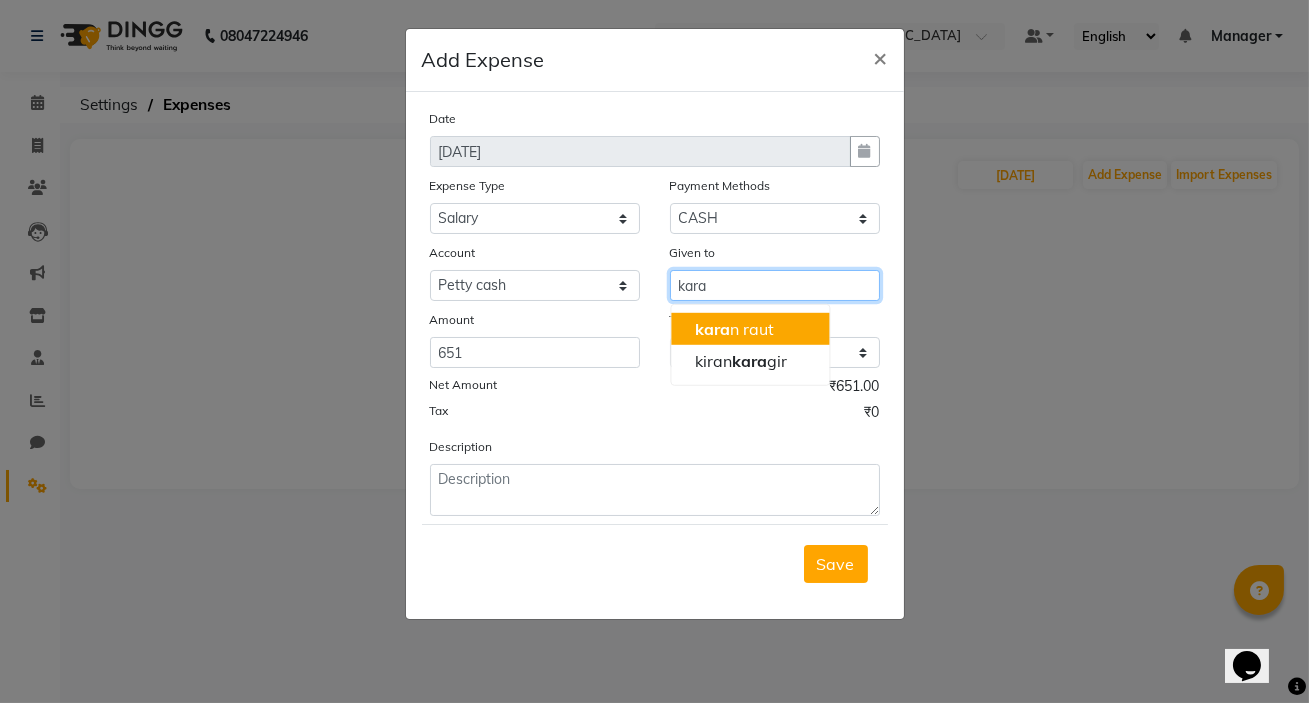 click on "kara n raut" at bounding box center [734, 329] 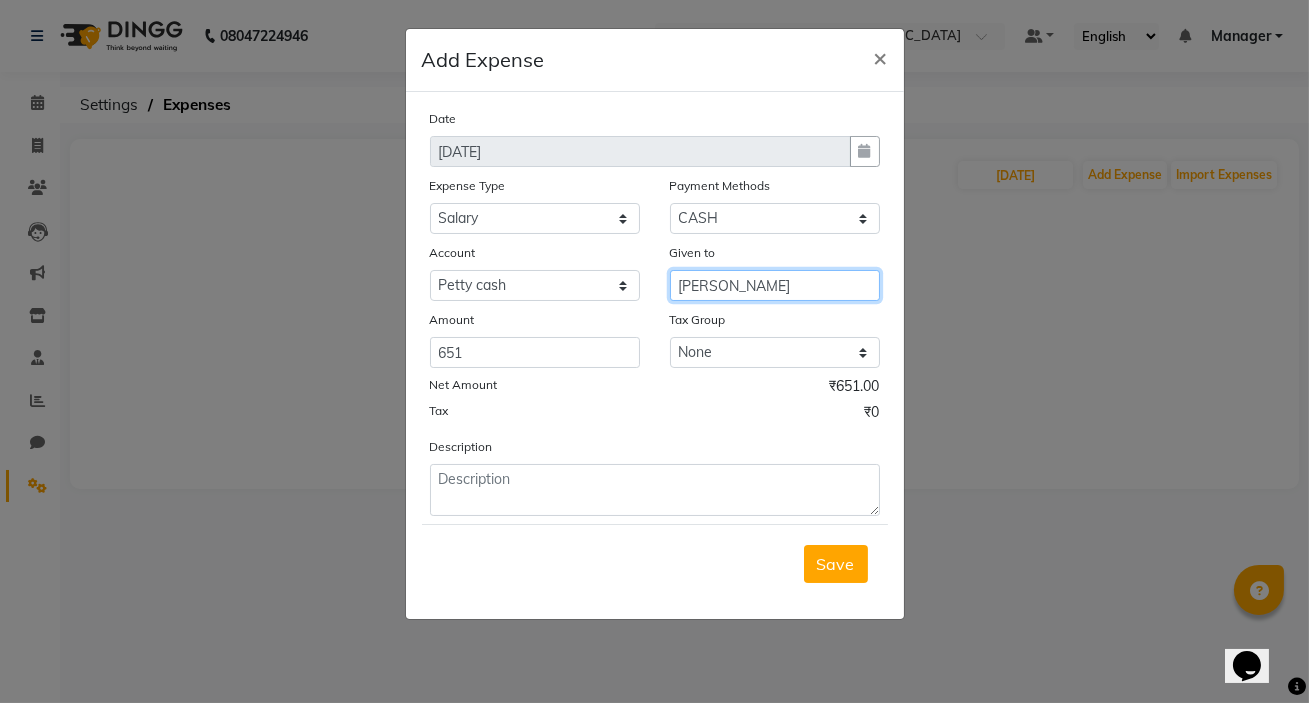 type on "[PERSON_NAME]" 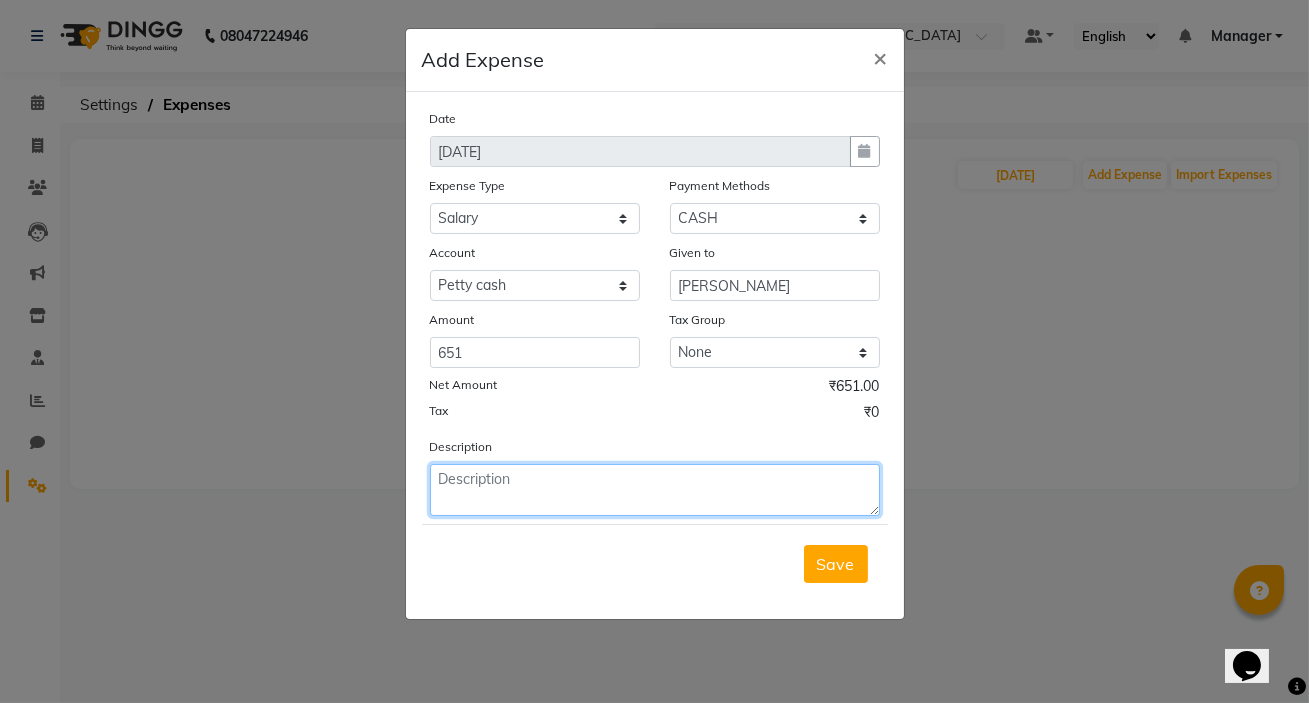 click 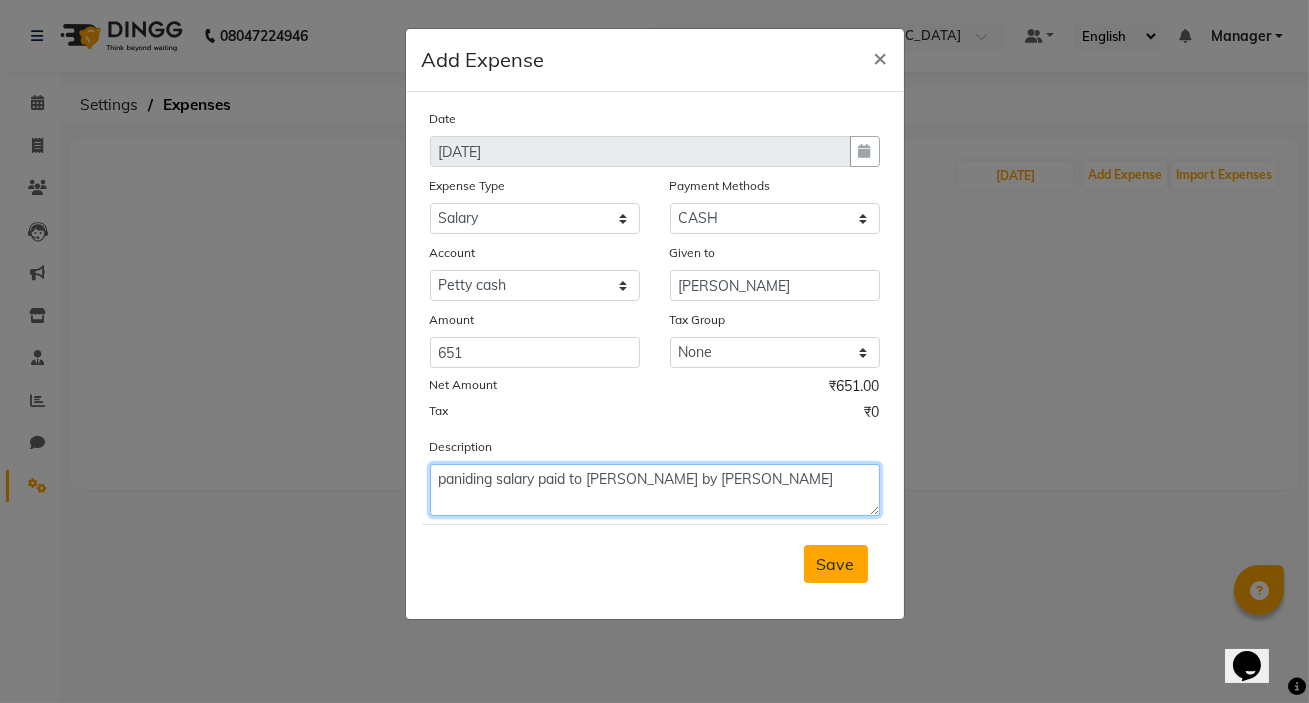 type on "paniding salary paid to karan by cash" 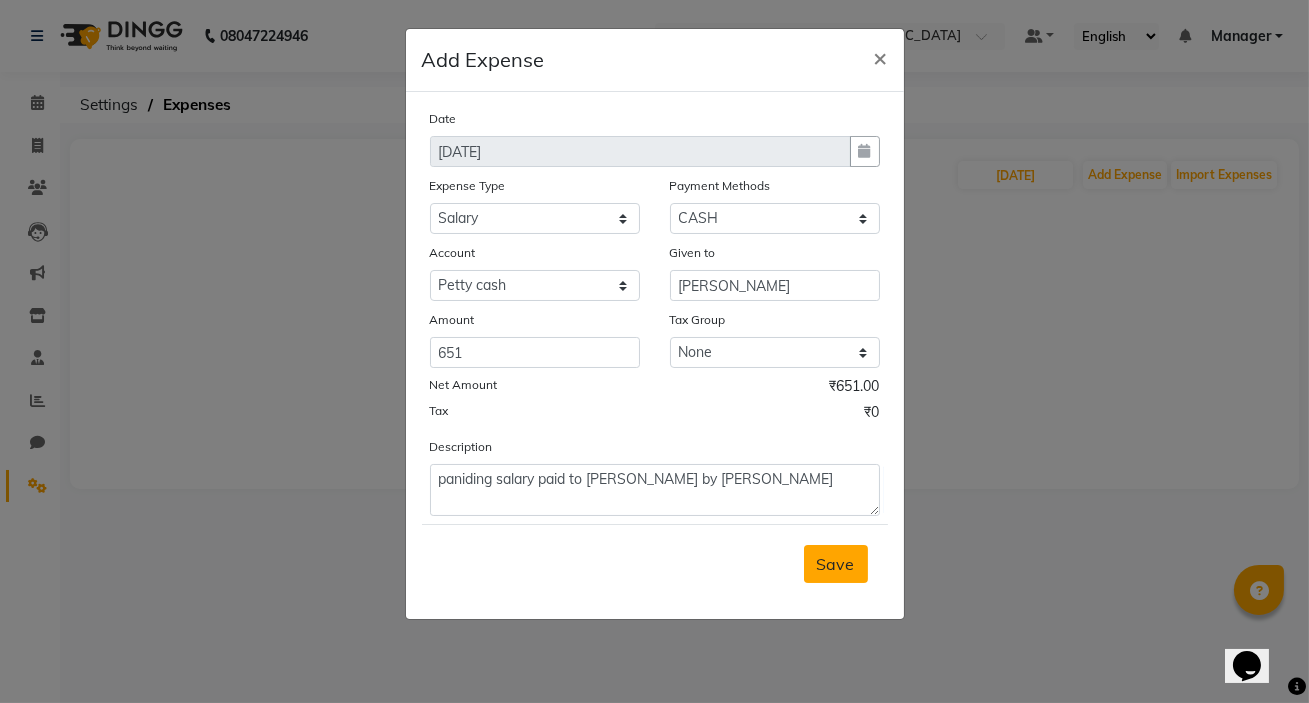 click on "Save" at bounding box center (836, 564) 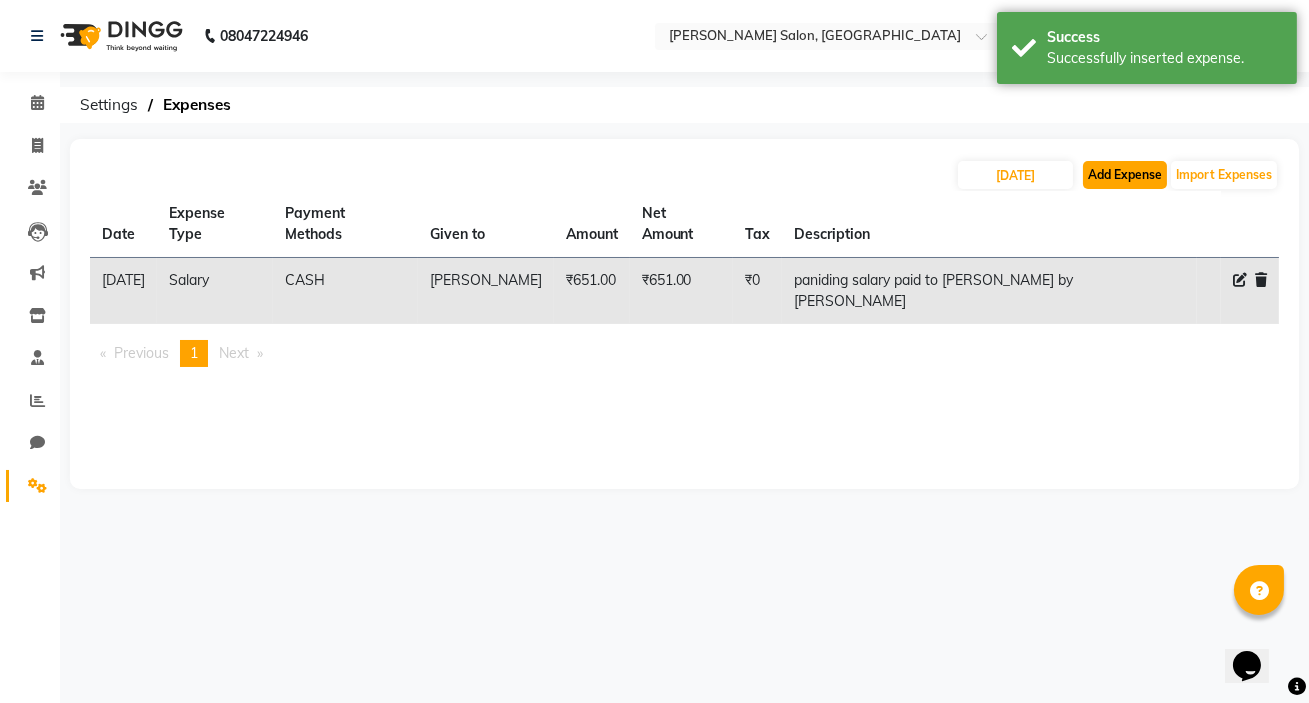 click on "Add Expense" 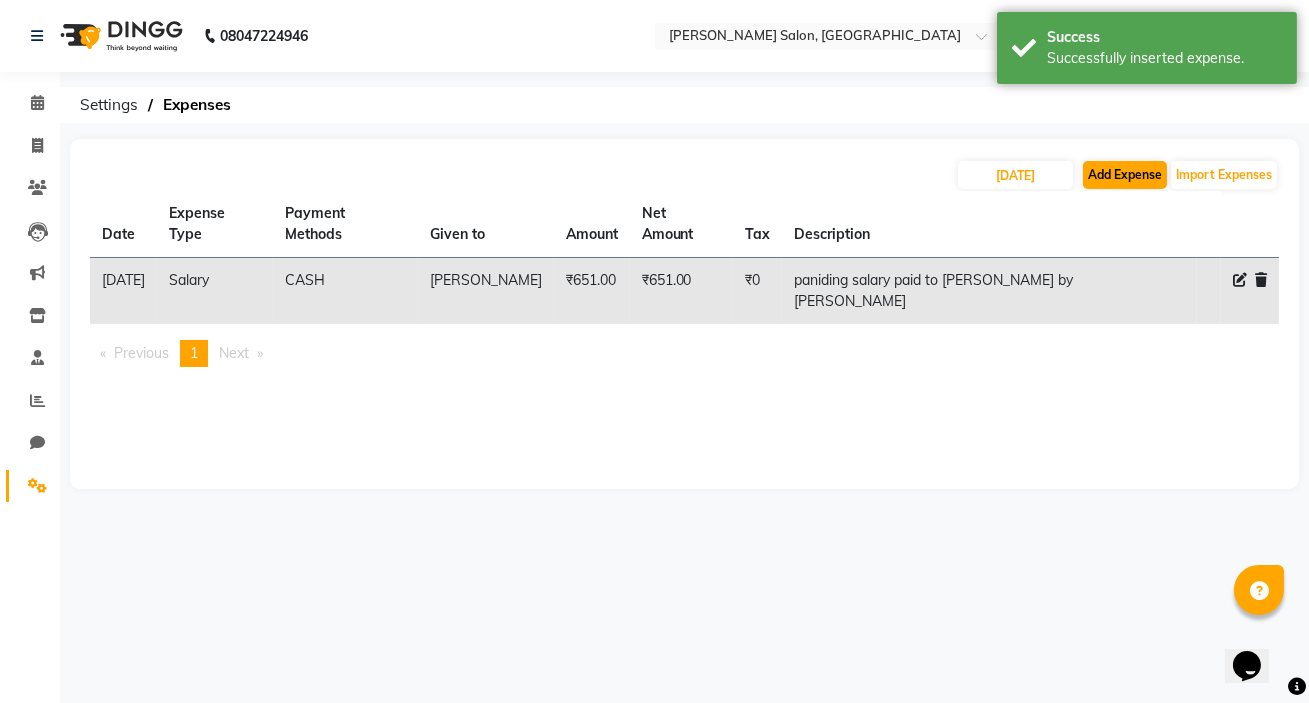 select on "1" 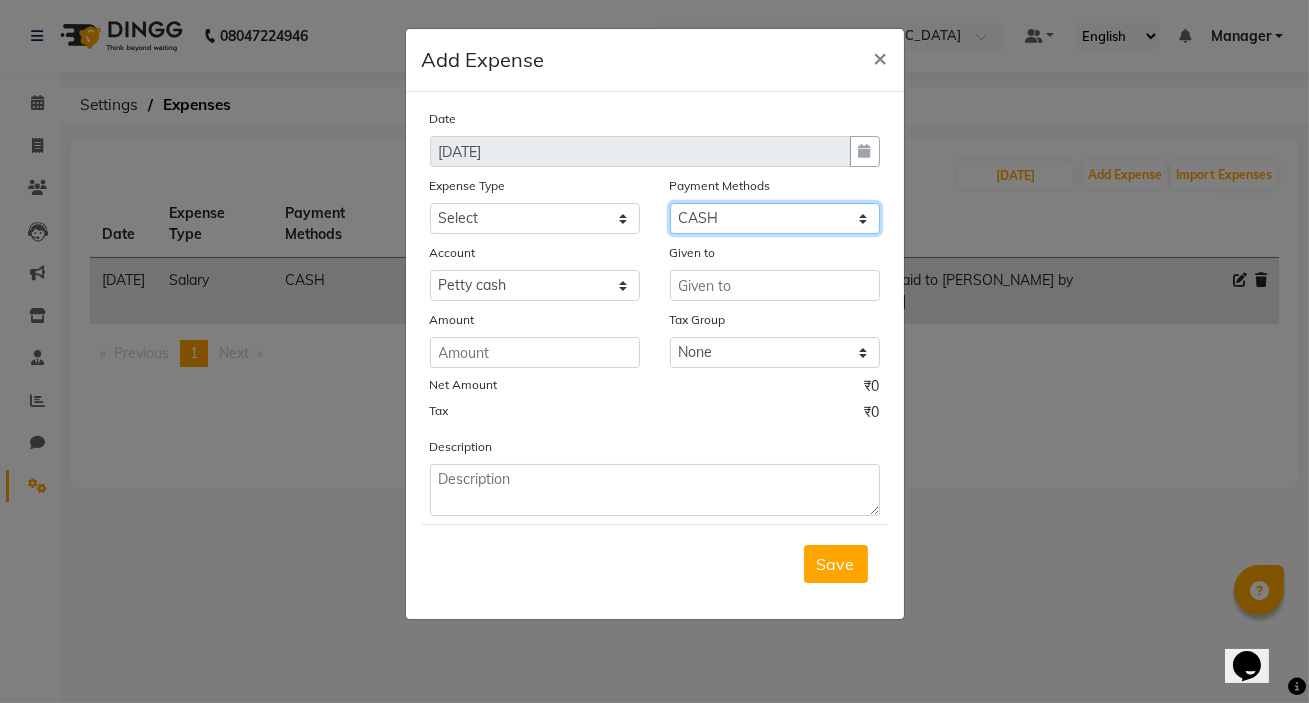 click on "Select Package Prepaid Complimentary CARD UPI CASH Wallet Voucher Family" 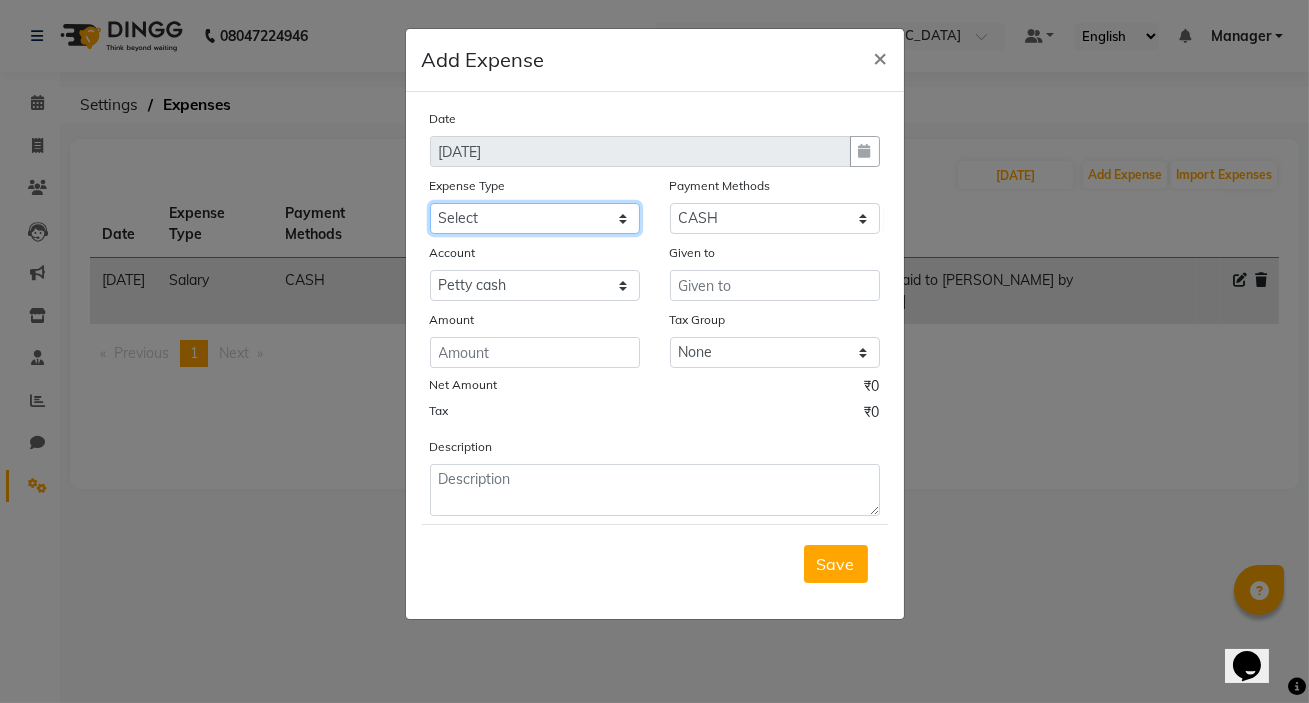click on "Select Advance Salary Bank charges birthday cake BLINKIT Car maintenance  Cash transfer to bank Client Snacks Clinical charges clint snaks Equipment Fuel Govt fee Hand Over To Pavan Sir Incentive Insurance International purchase kacharawala Laundry Loan Repayment Maintenance Marketing milk Miscellaneous MRA Other Pantry portar Product Rent room deposit Salary salon products Staff Snacks Staff Tip staff welfare Tea & Refreshment Utilities" 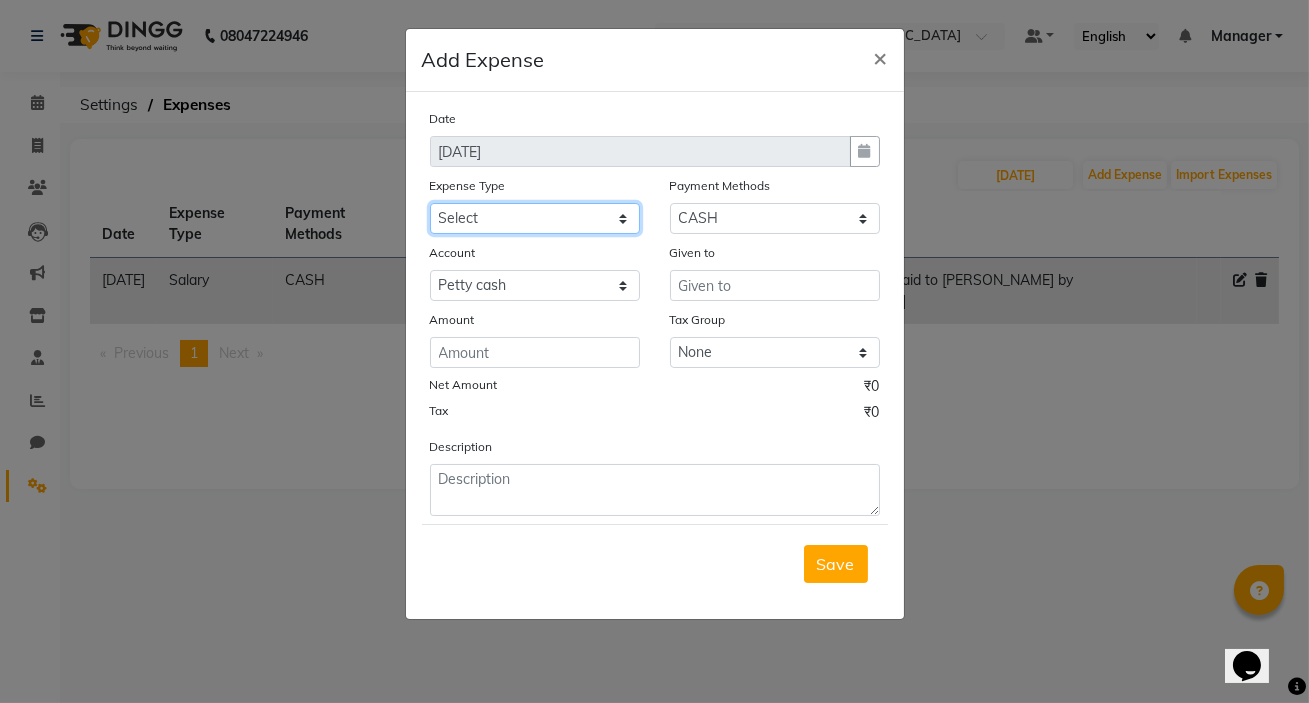select on "18217" 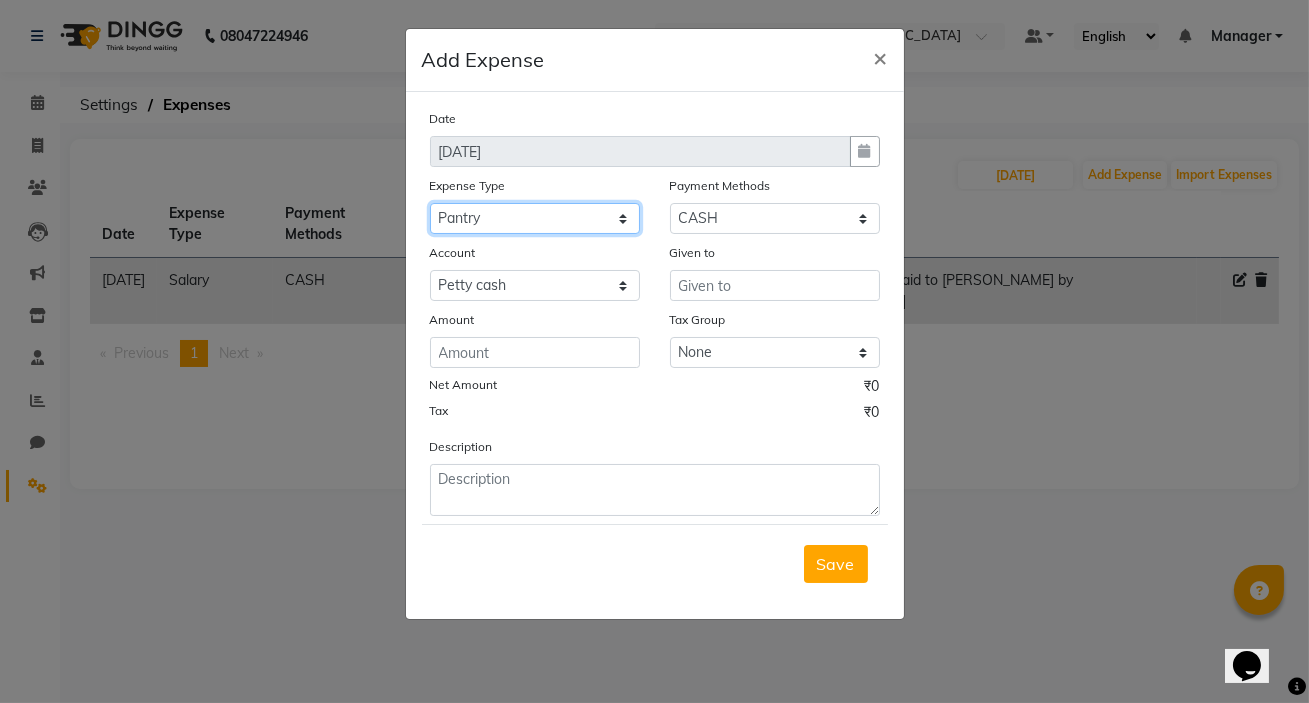 click on "Select Advance Salary Bank charges birthday cake BLINKIT Car maintenance  Cash transfer to bank Client Snacks Clinical charges clint snaks Equipment Fuel Govt fee Hand Over To Pavan Sir Incentive Insurance International purchase kacharawala Laundry Loan Repayment Maintenance Marketing milk Miscellaneous MRA Other Pantry portar Product Rent room deposit Salary salon products Staff Snacks Staff Tip staff welfare Tea & Refreshment Utilities" 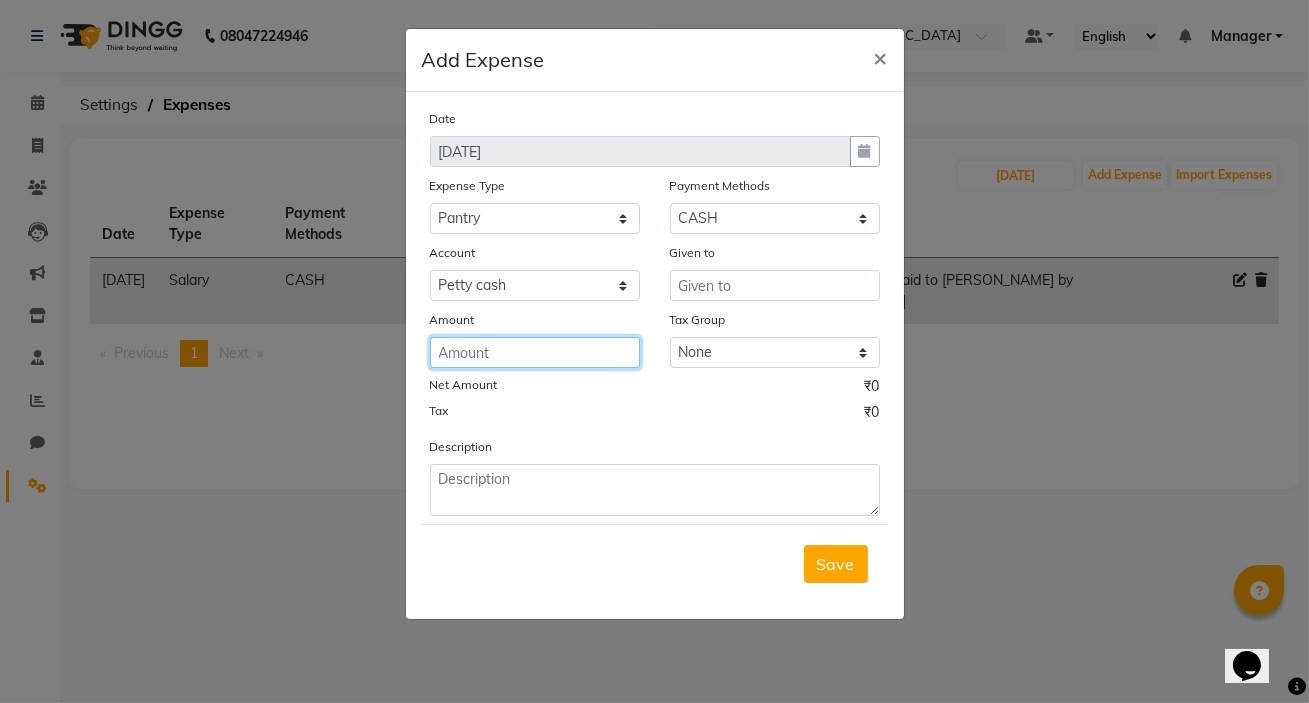 click 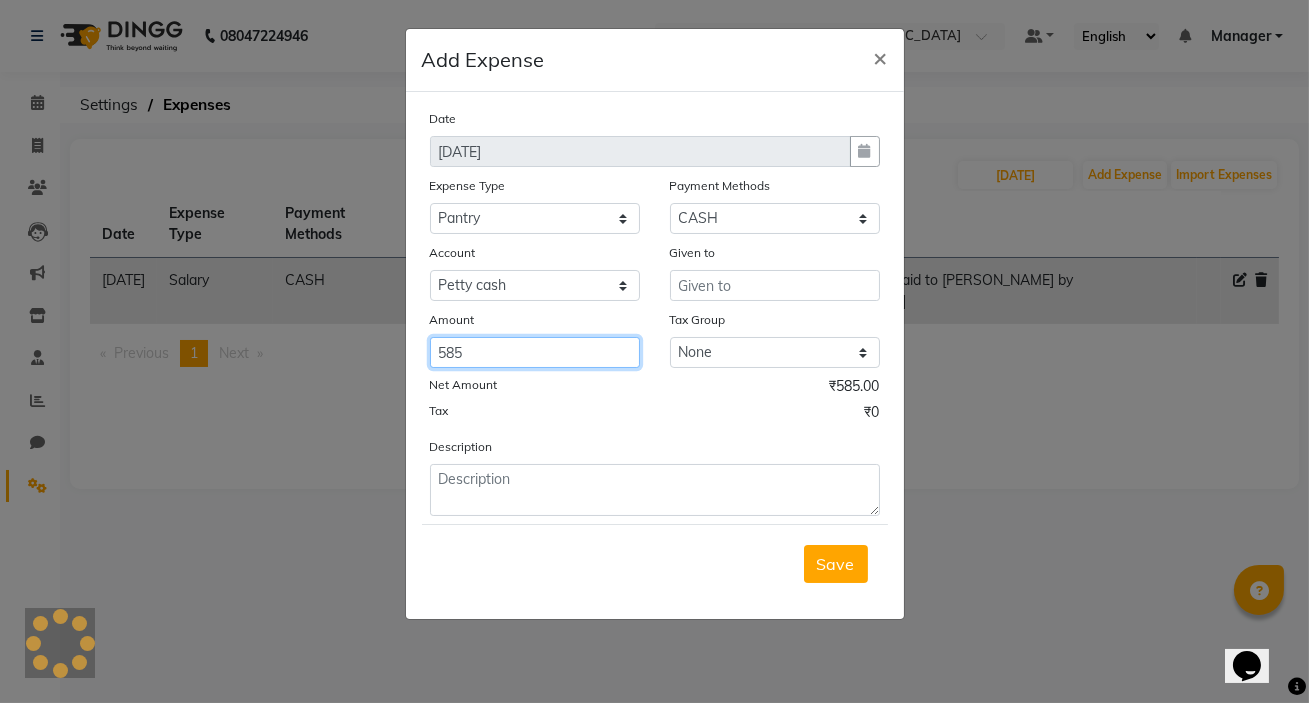 type on "585" 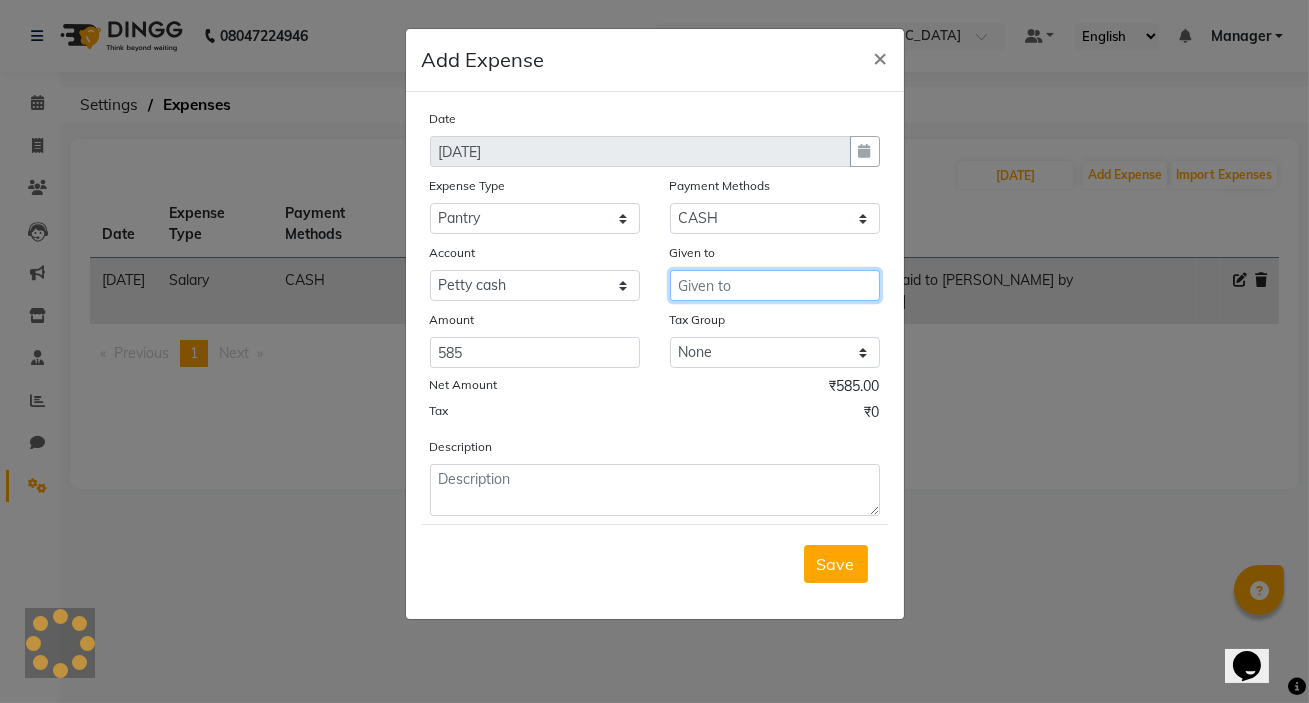 click at bounding box center (775, 285) 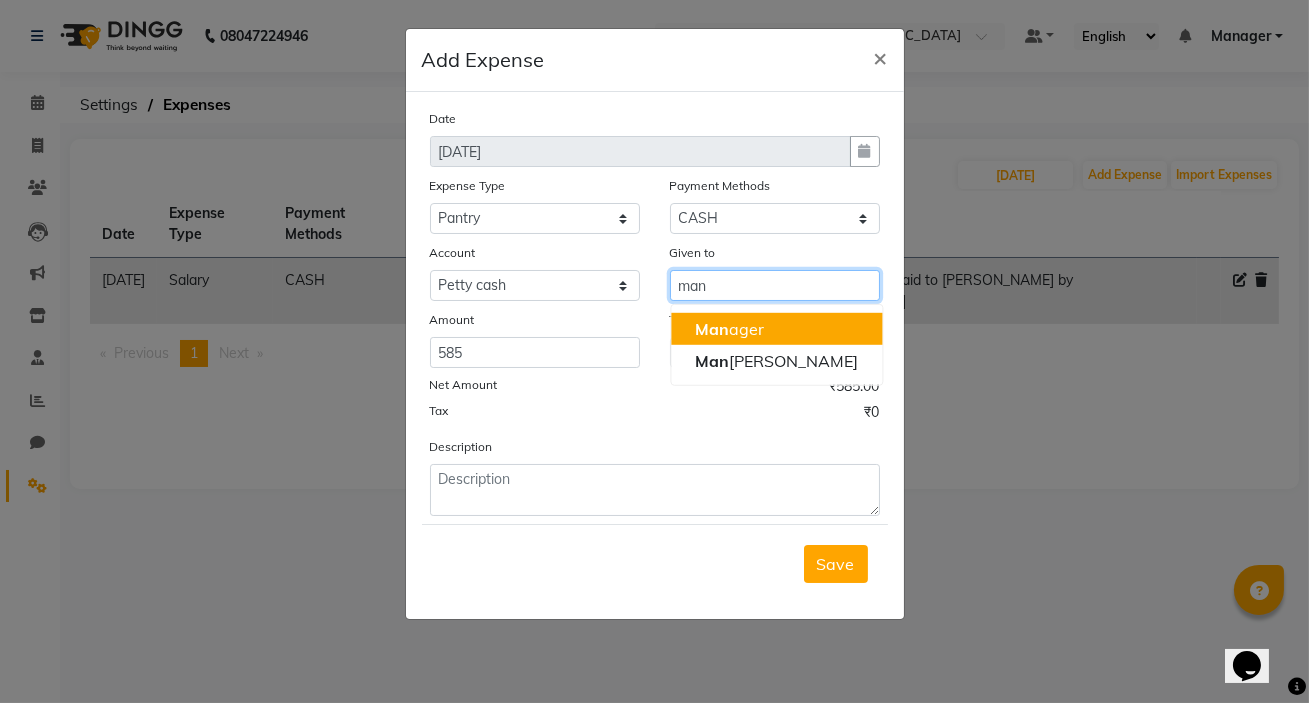 click on "Man ager" at bounding box center (729, 329) 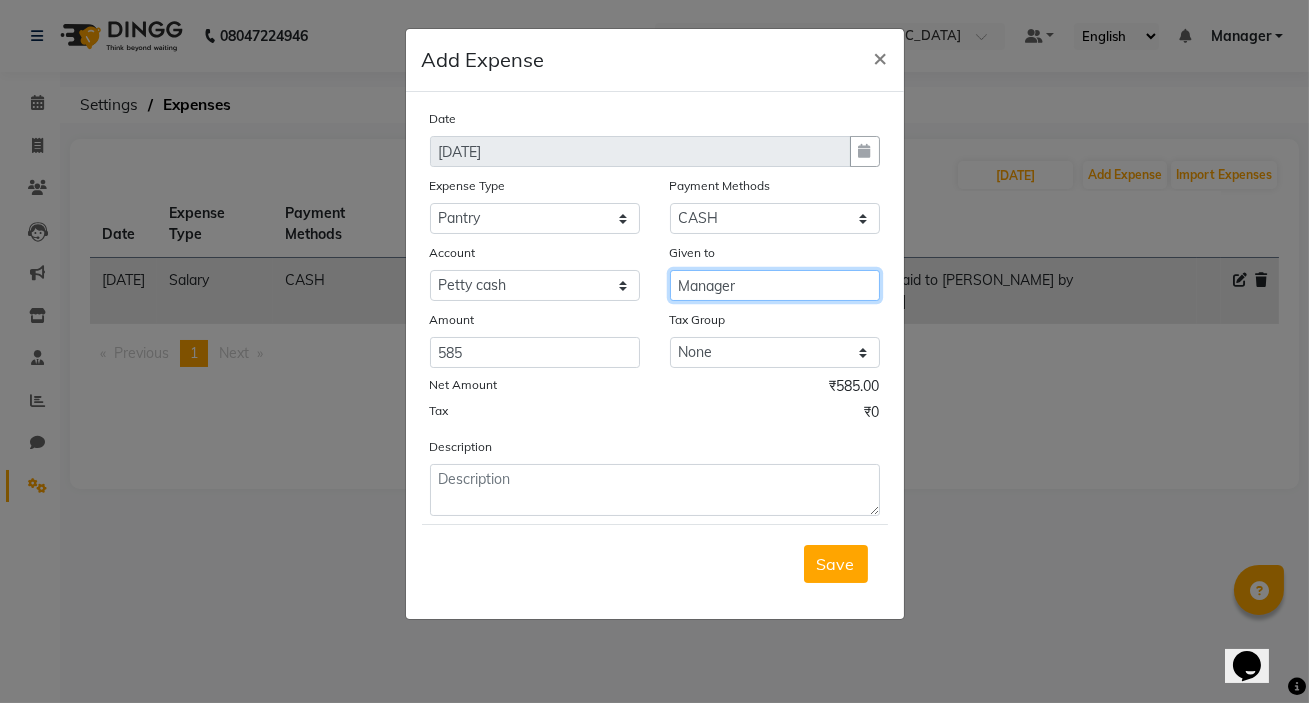 type on "Manager" 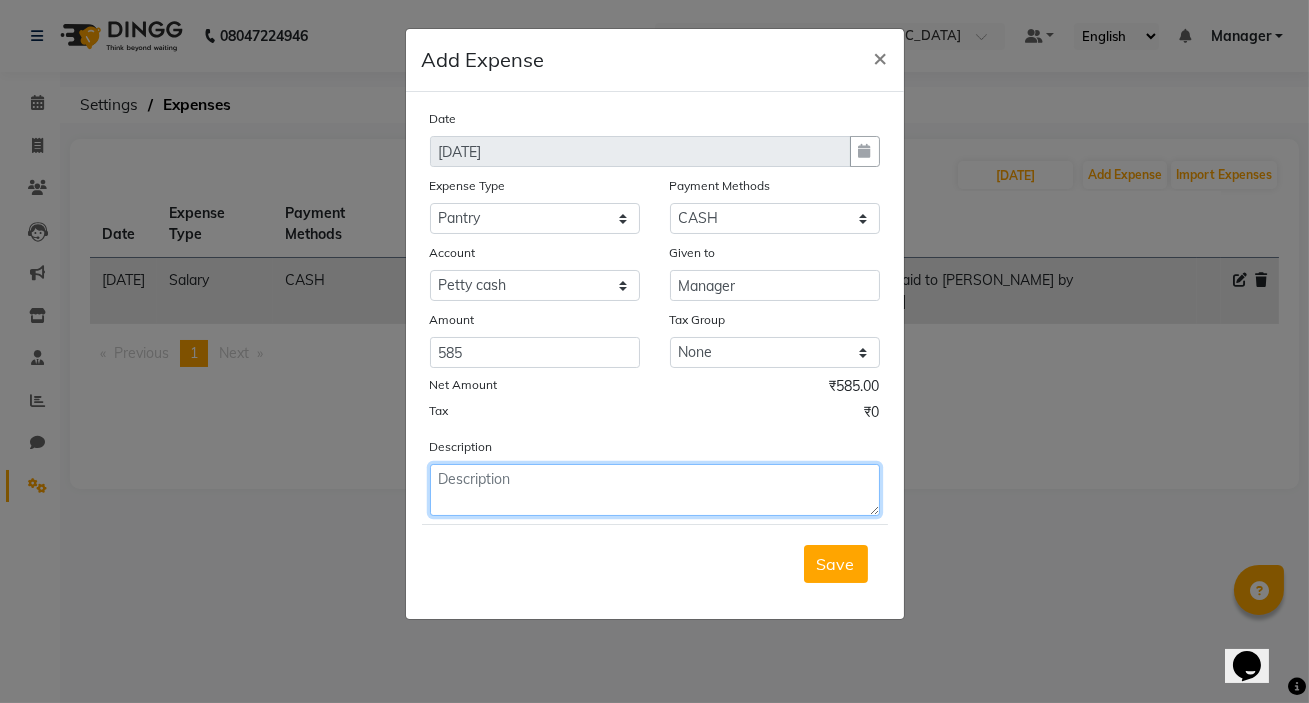 click 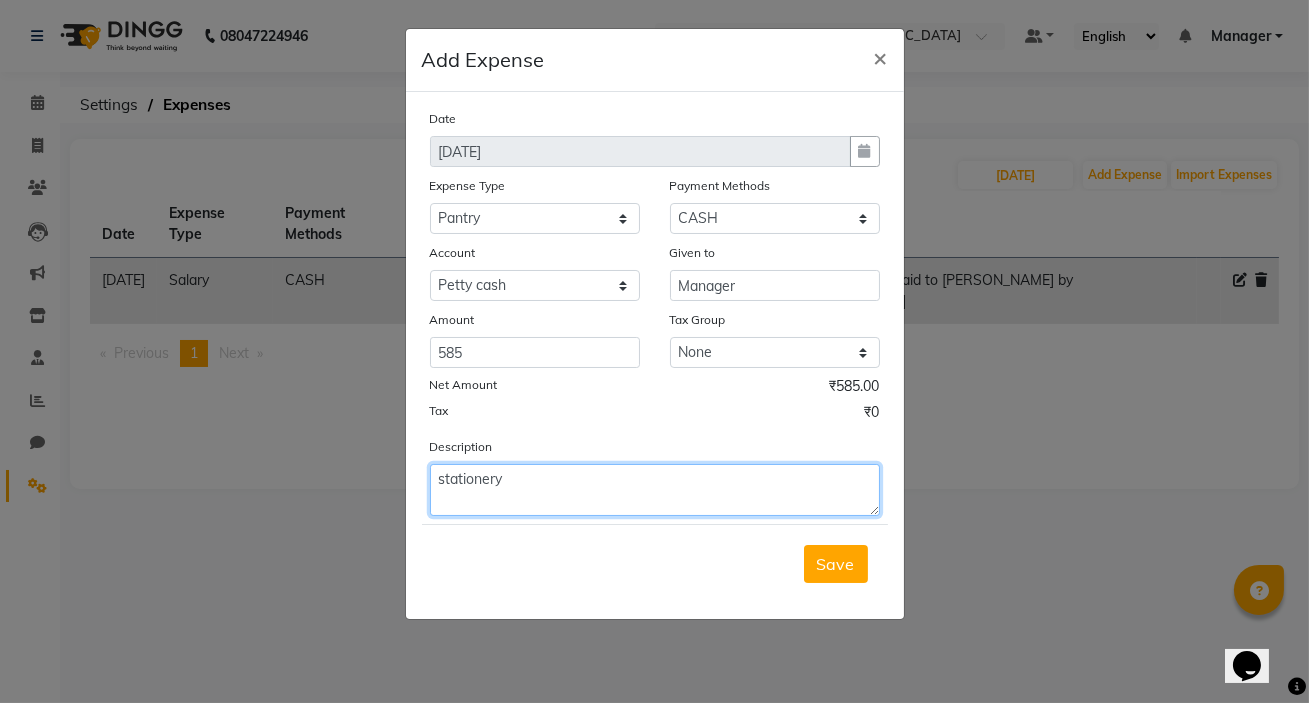 click on "stationery" 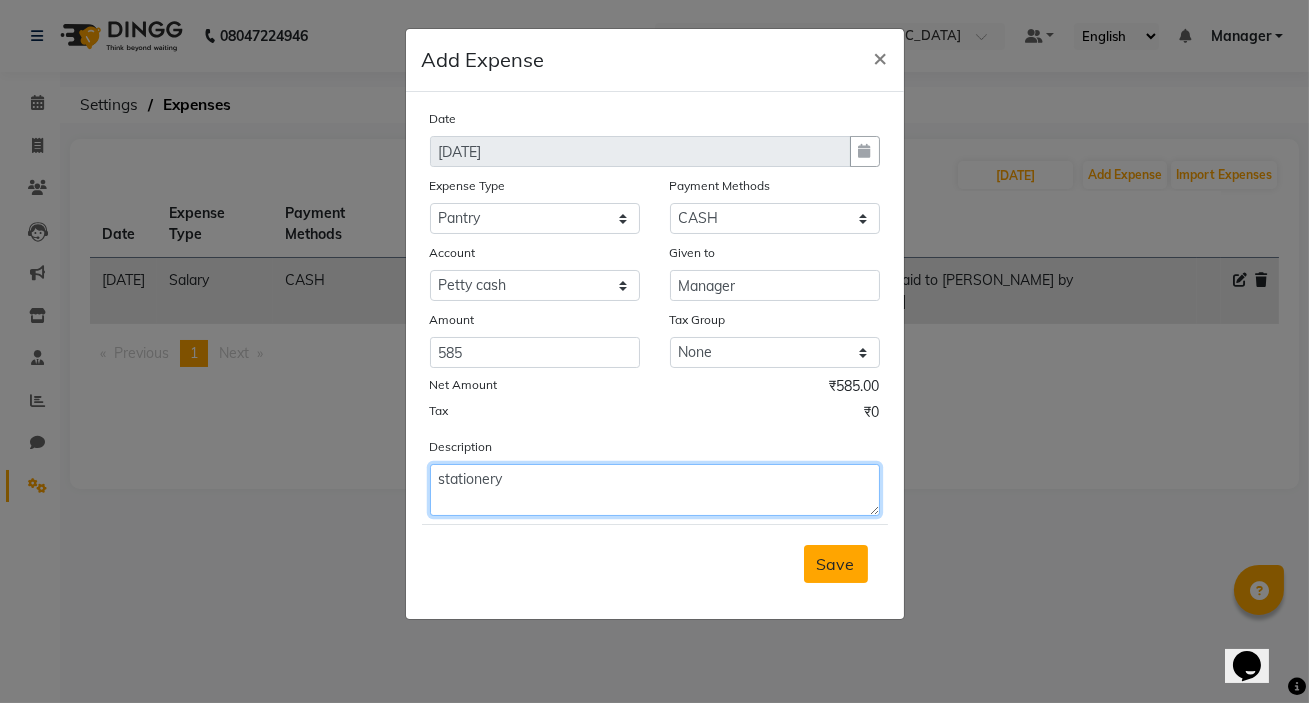 type on "stationery" 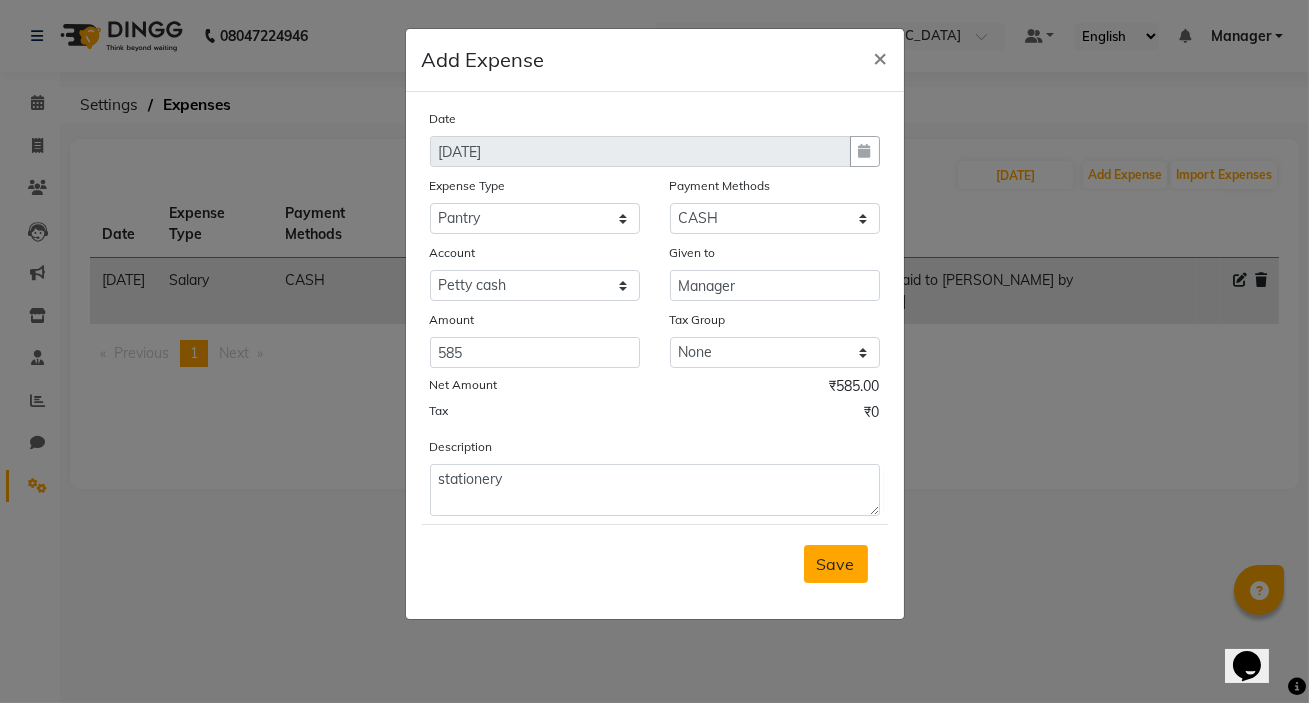 click on "Save" at bounding box center (836, 564) 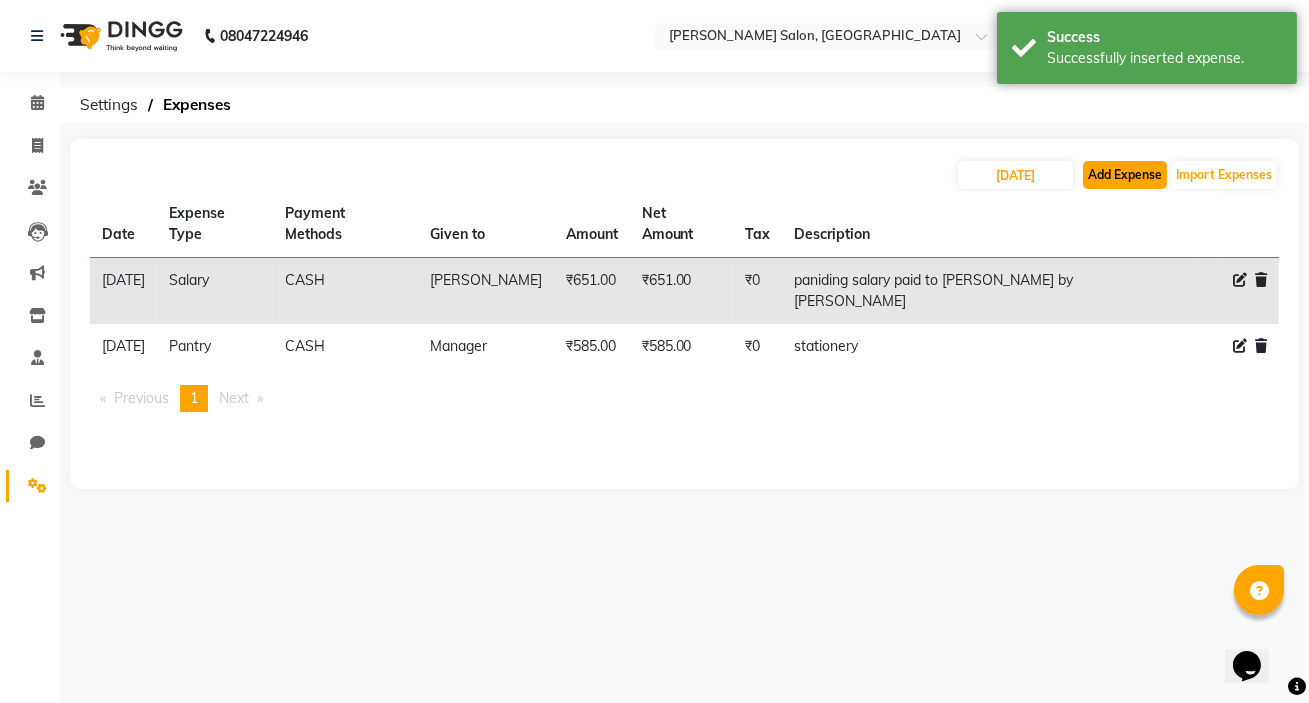 click on "Add Expense" 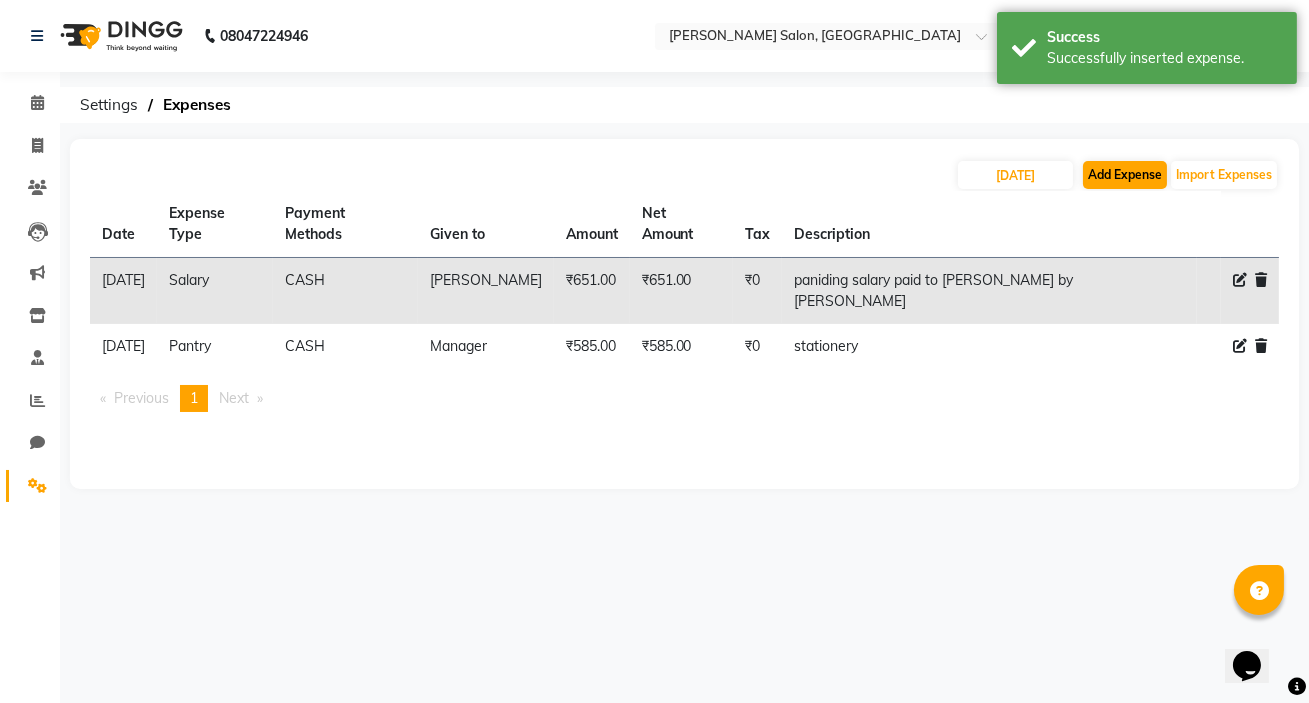 select on "1" 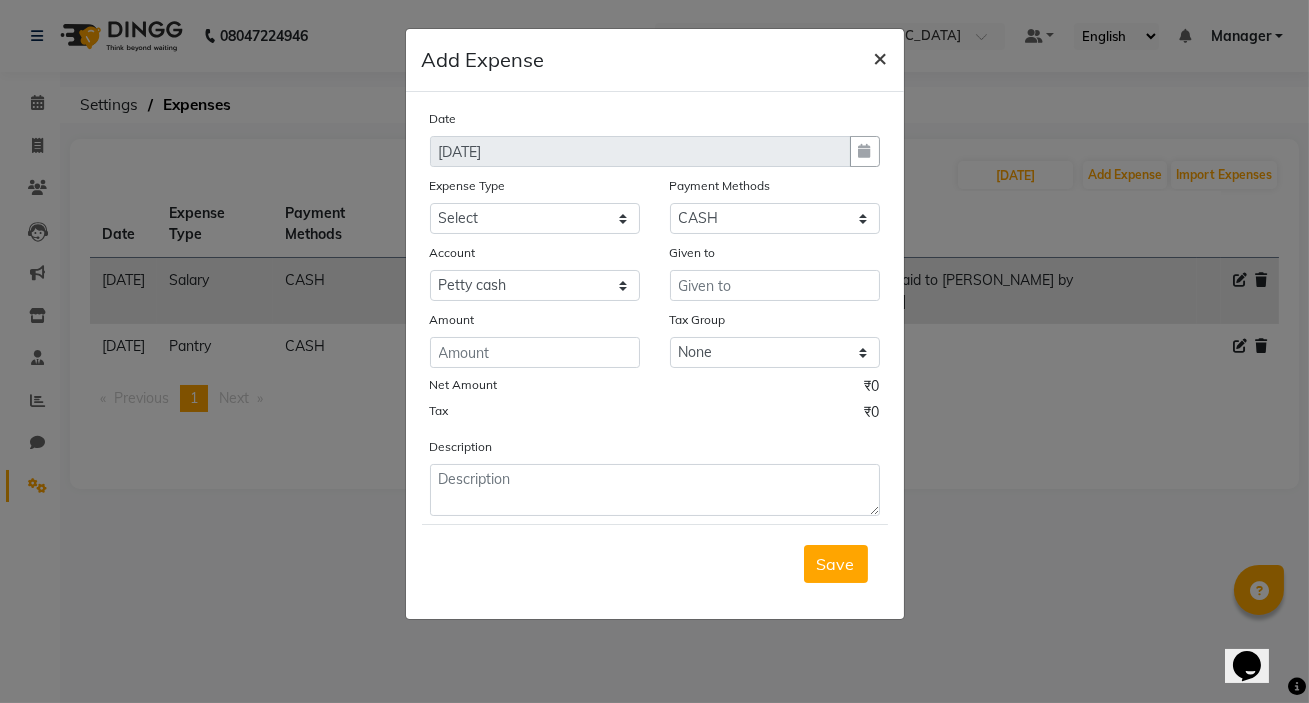 click on "×" 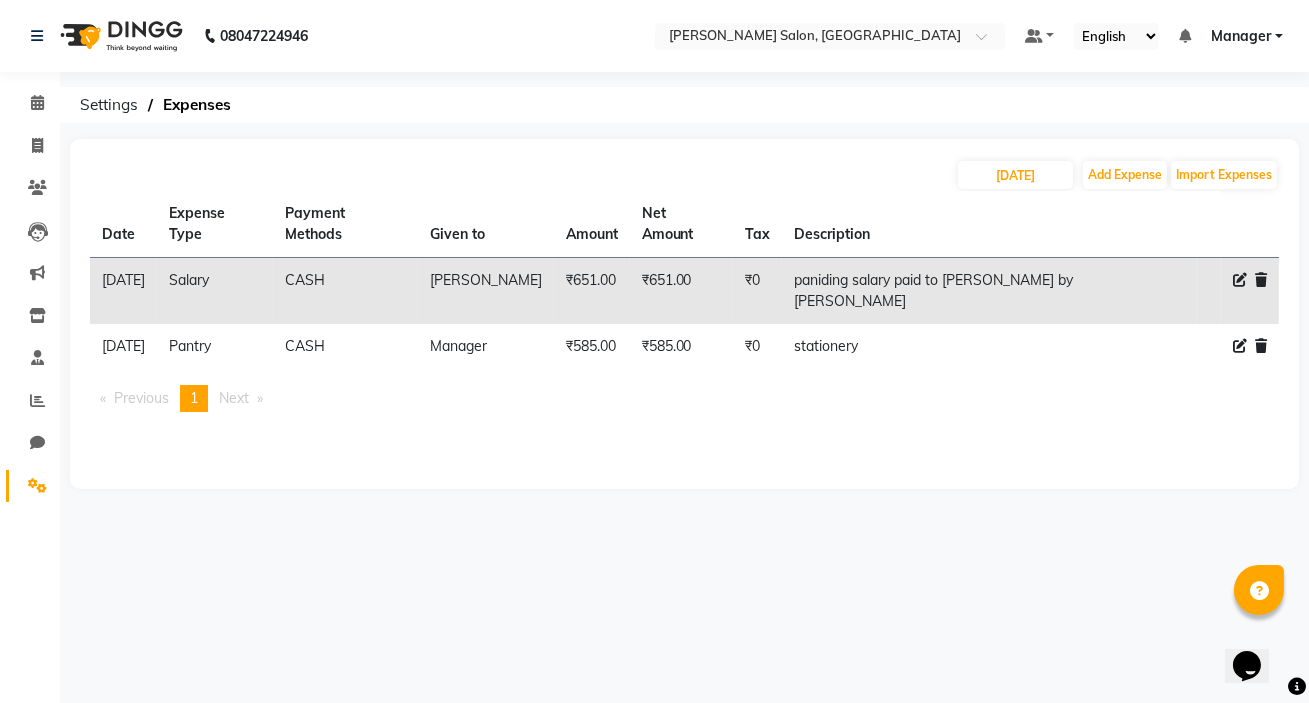 click 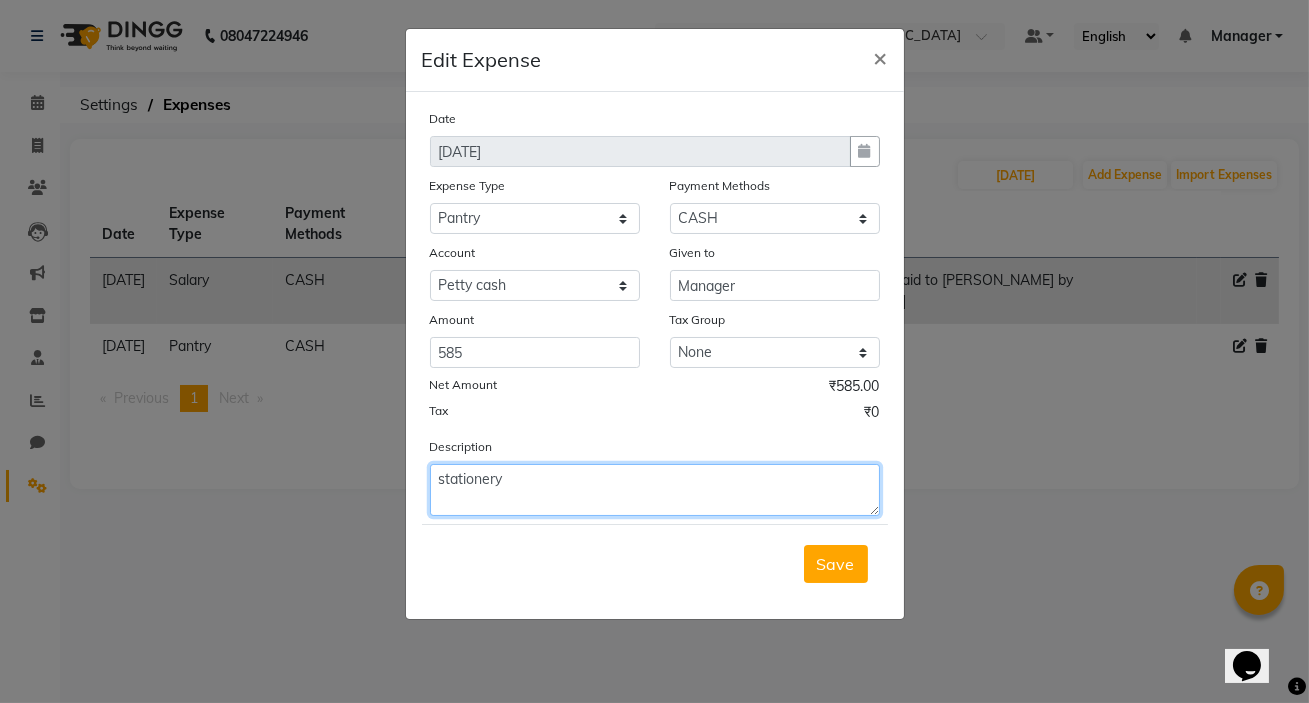 click on "stationery" 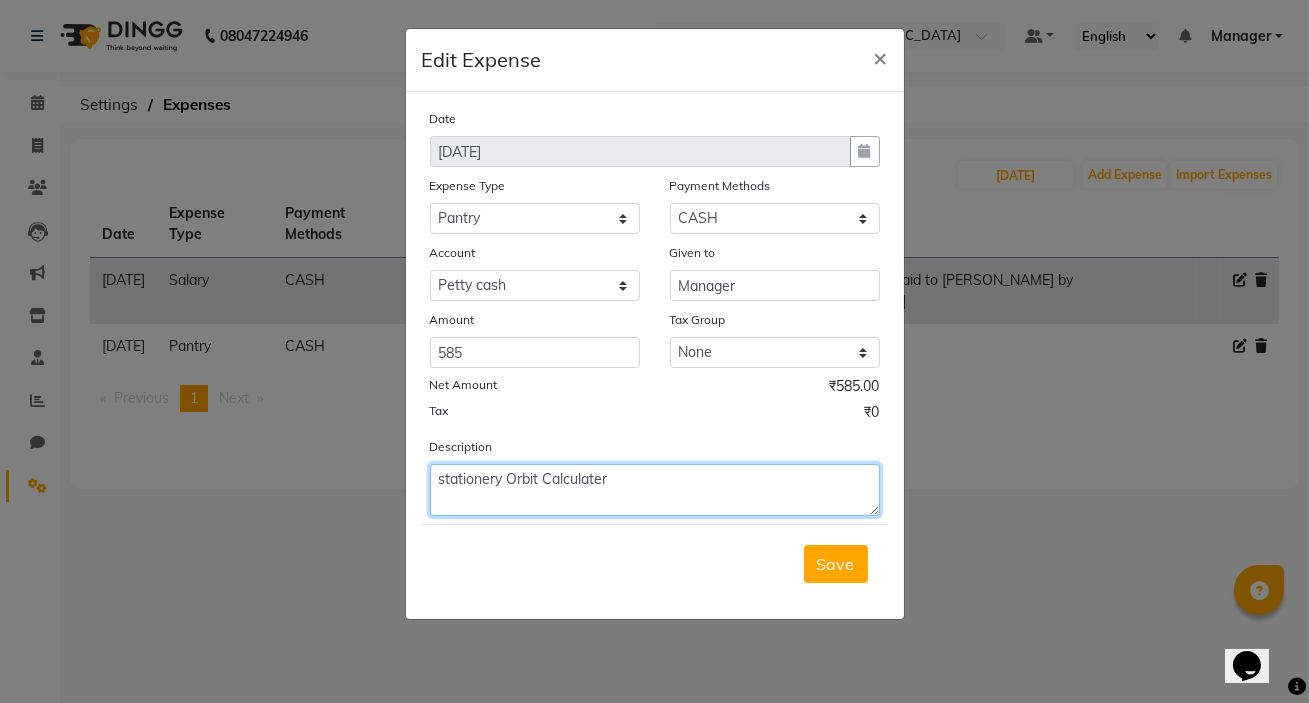 click on "stationery Orbit Calculater" 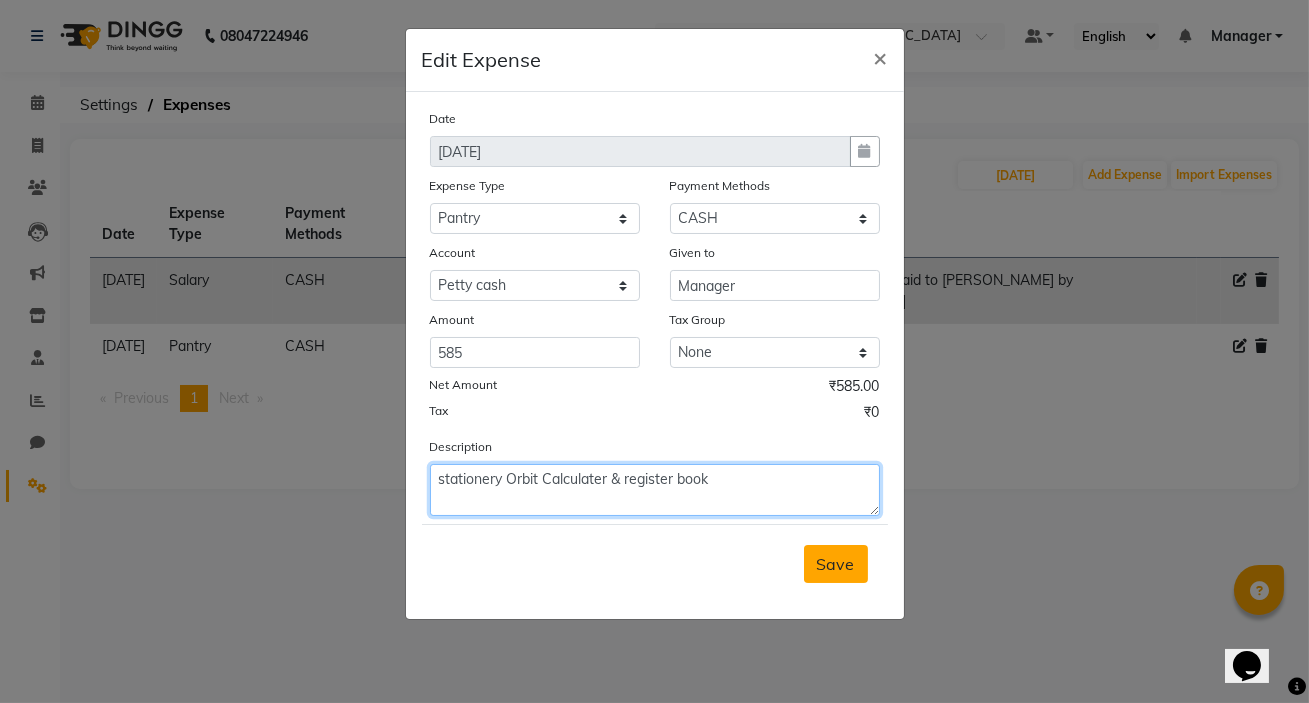 type on "stationery Orbit Calculater & register book" 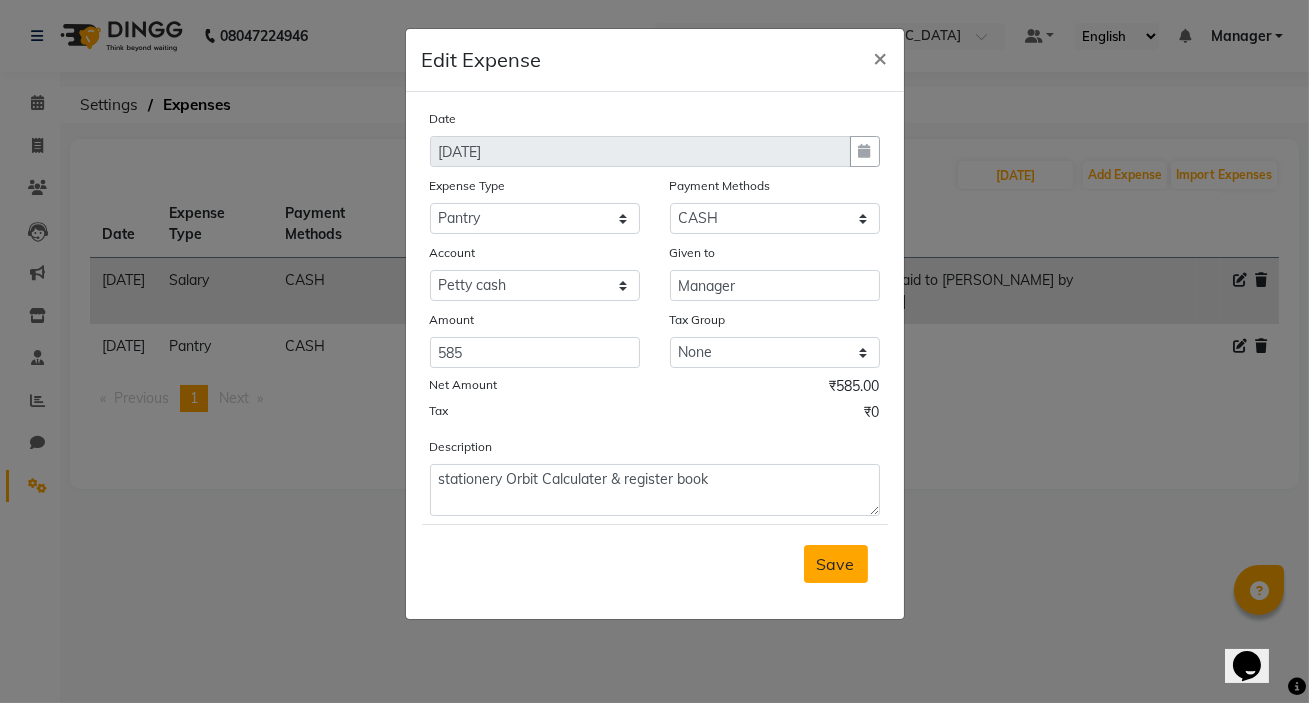 click on "Save" at bounding box center [836, 564] 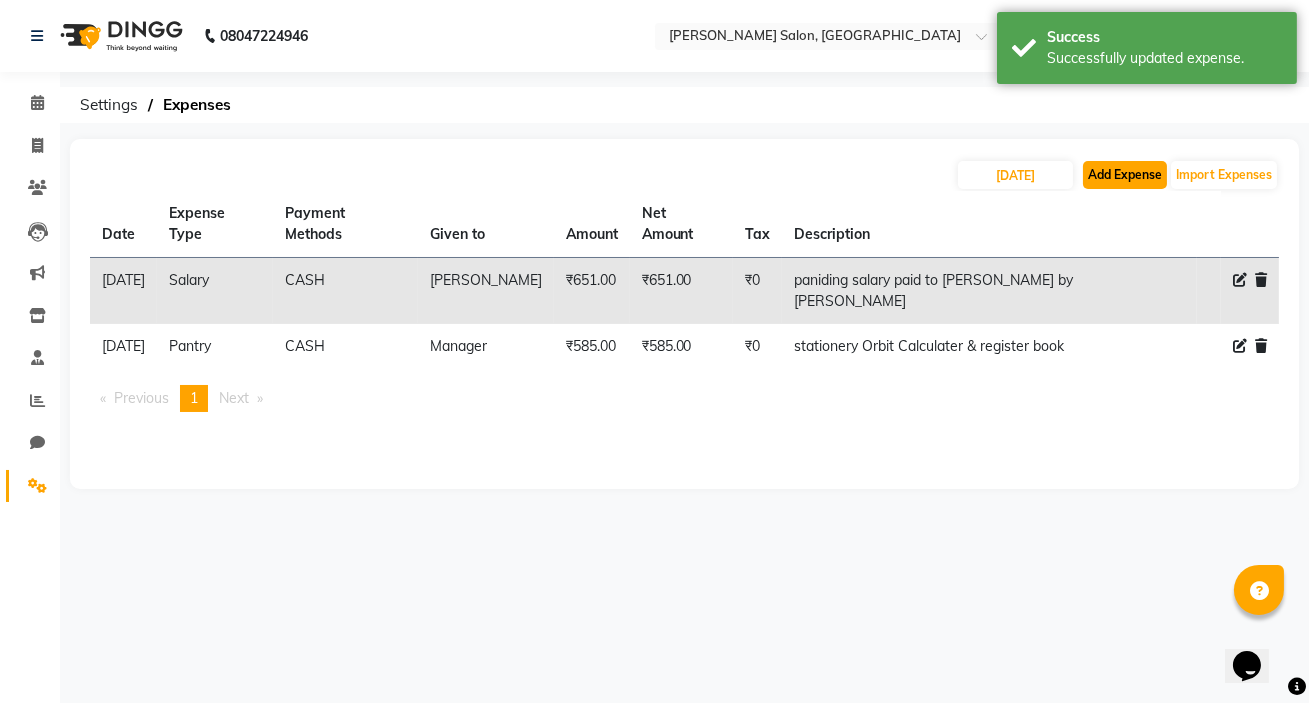 click on "Add Expense" 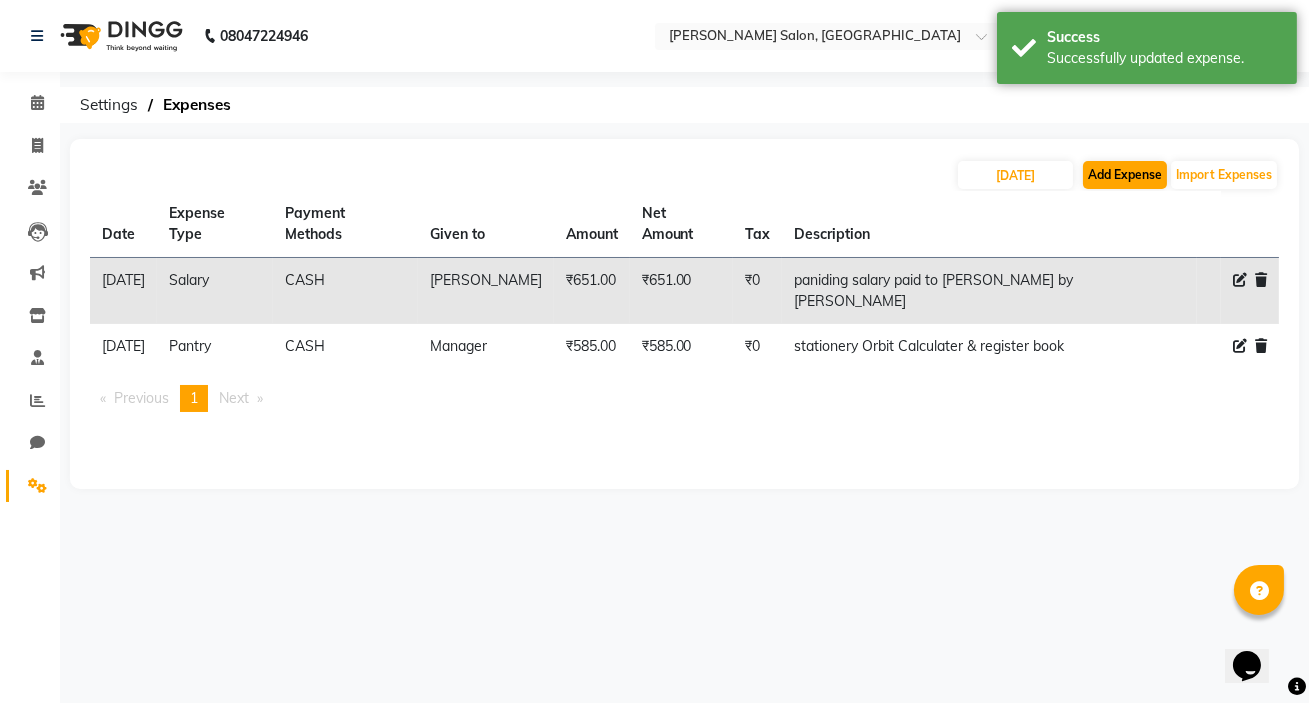 select on "1" 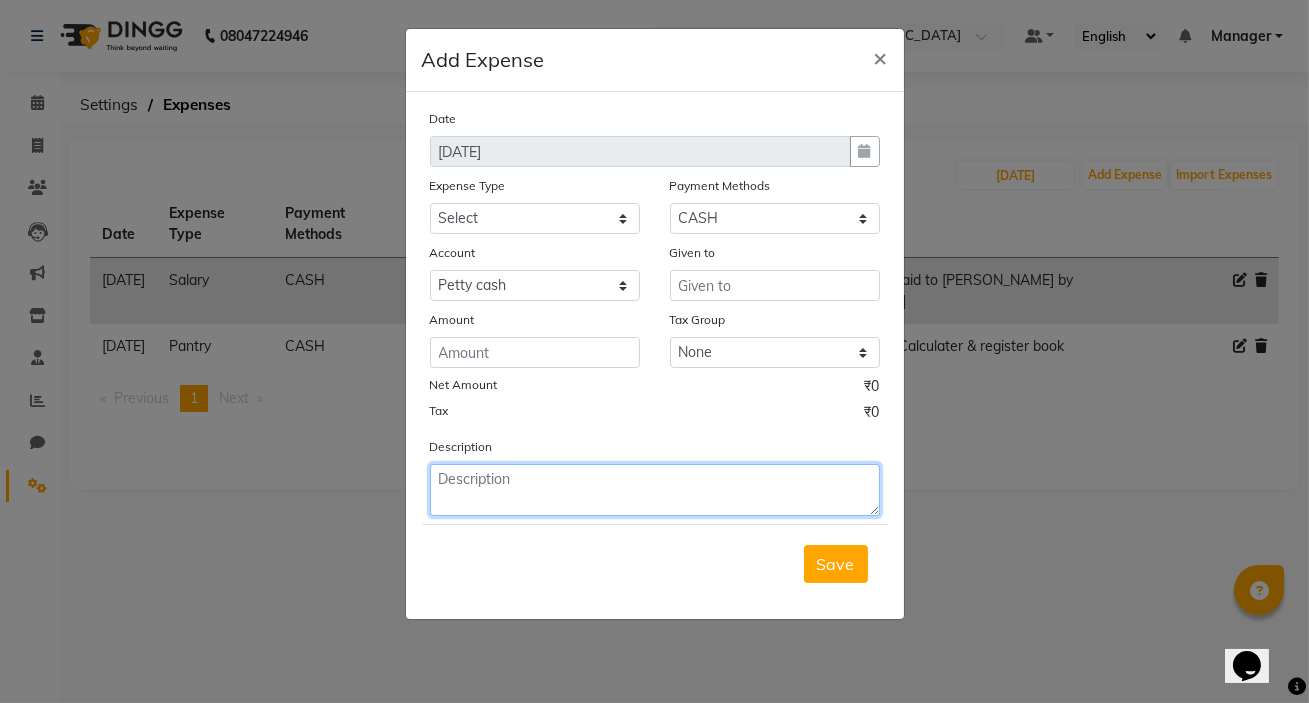 click 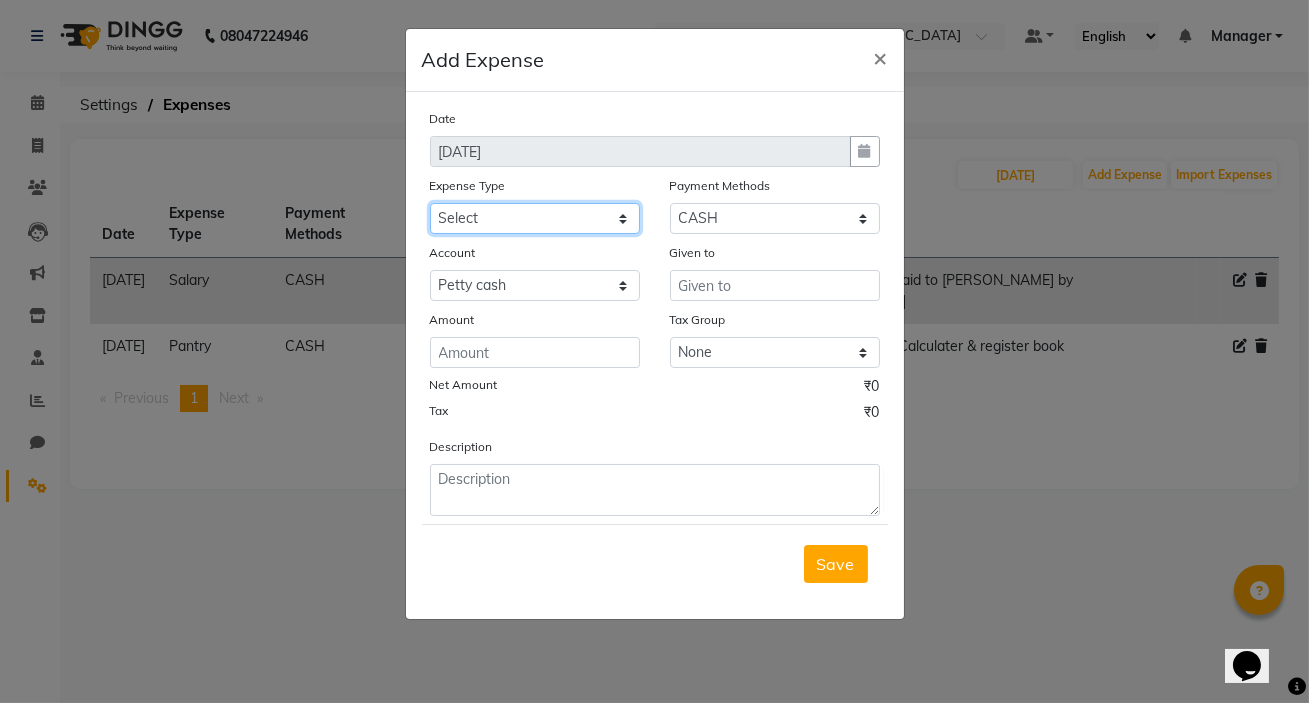 click on "Select Advance Salary Bank charges birthday cake BLINKIT Car maintenance  Cash transfer to bank Client Snacks Clinical charges clint snaks Equipment Fuel Govt fee Hand Over To Pavan Sir Incentive Insurance International purchase kacharawala Laundry Loan Repayment Maintenance Marketing milk Miscellaneous MRA Other Pantry portar Product Rent room deposit Salary salon products Staff Snacks Staff Tip staff welfare Tea & Refreshment Utilities" 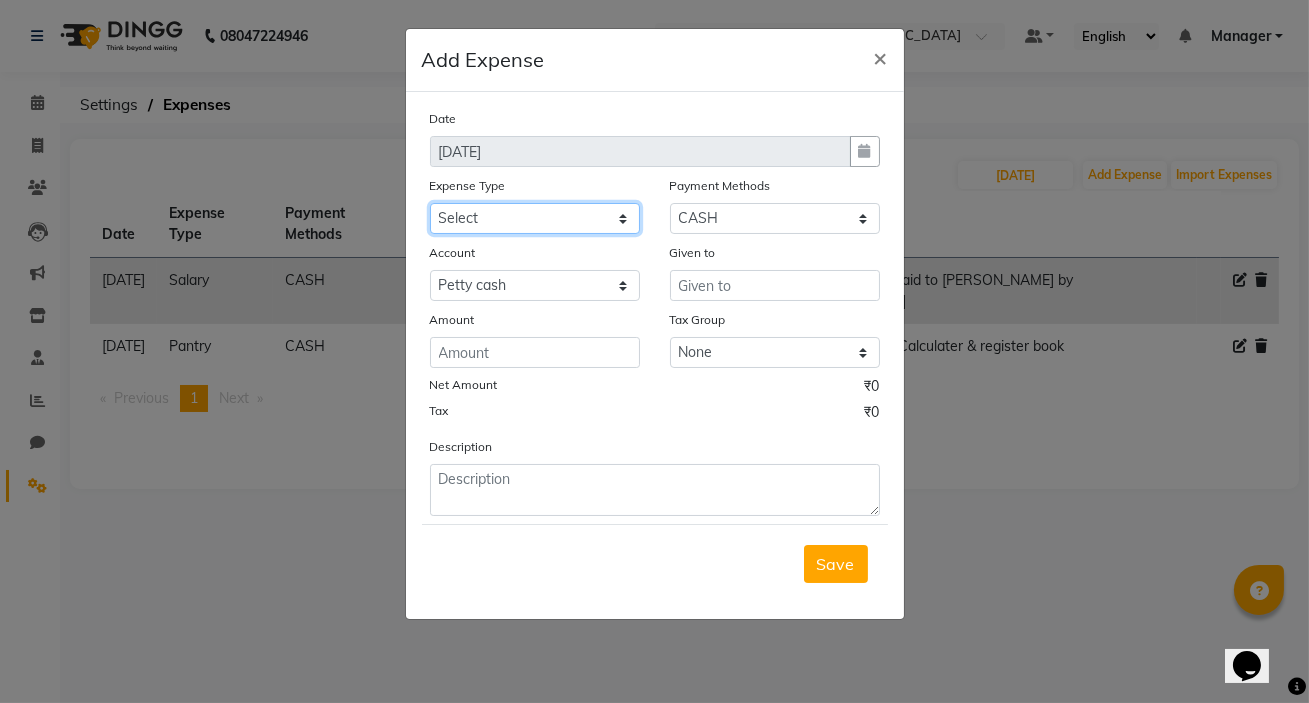 select on "18217" 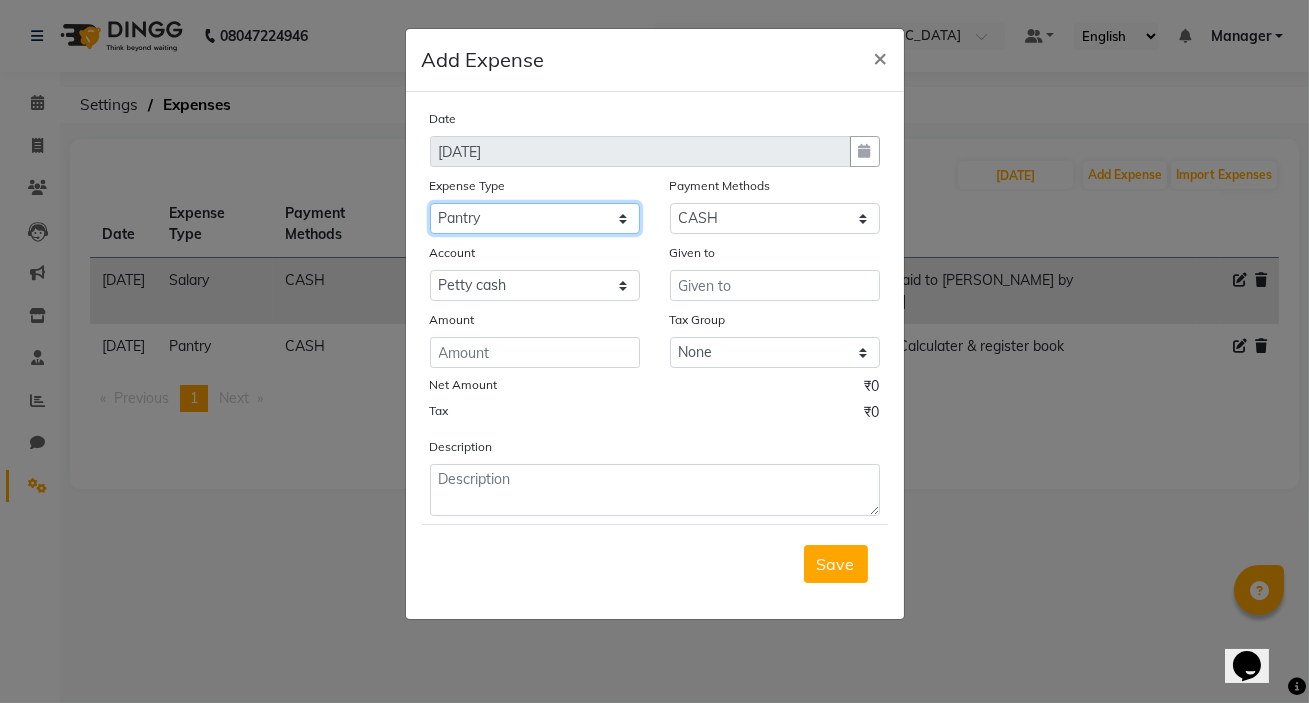 click on "Select Advance Salary Bank charges birthday cake BLINKIT Car maintenance  Cash transfer to bank Client Snacks Clinical charges clint snaks Equipment Fuel Govt fee Hand Over To Pavan Sir Incentive Insurance International purchase kacharawala Laundry Loan Repayment Maintenance Marketing milk Miscellaneous MRA Other Pantry portar Product Rent room deposit Salary salon products Staff Snacks Staff Tip staff welfare Tea & Refreshment Utilities" 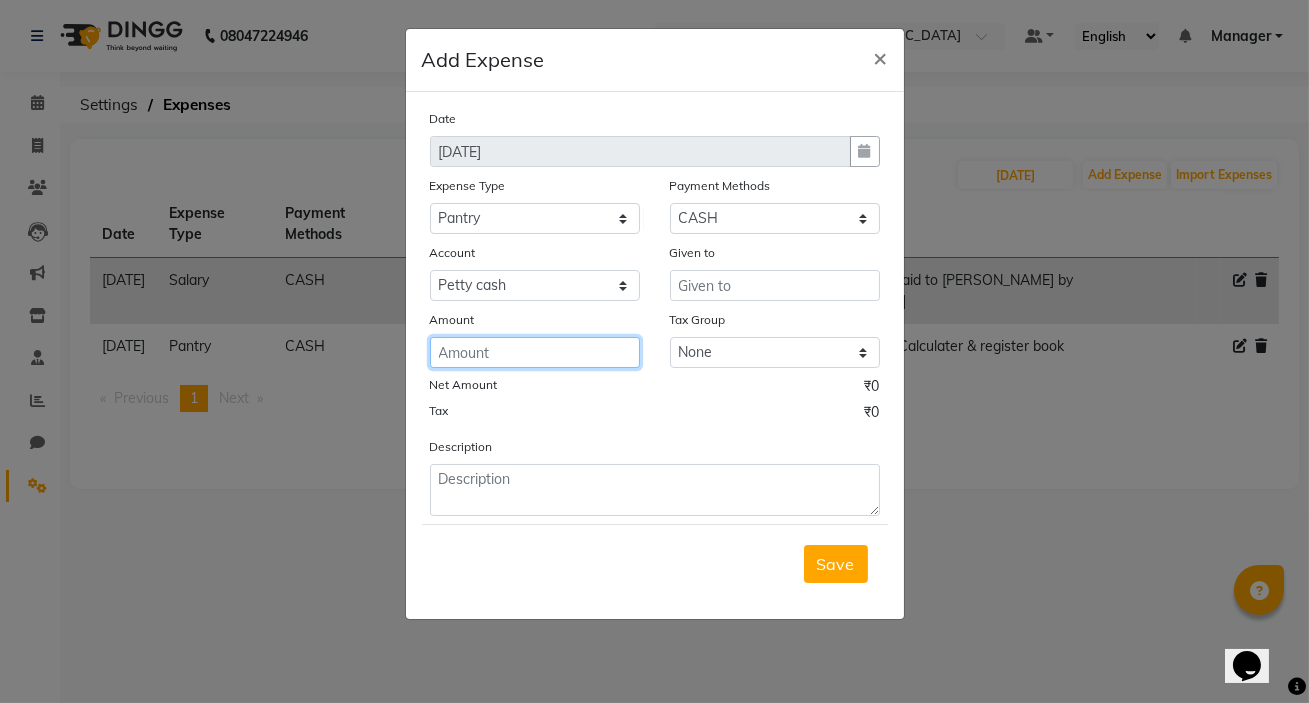 click 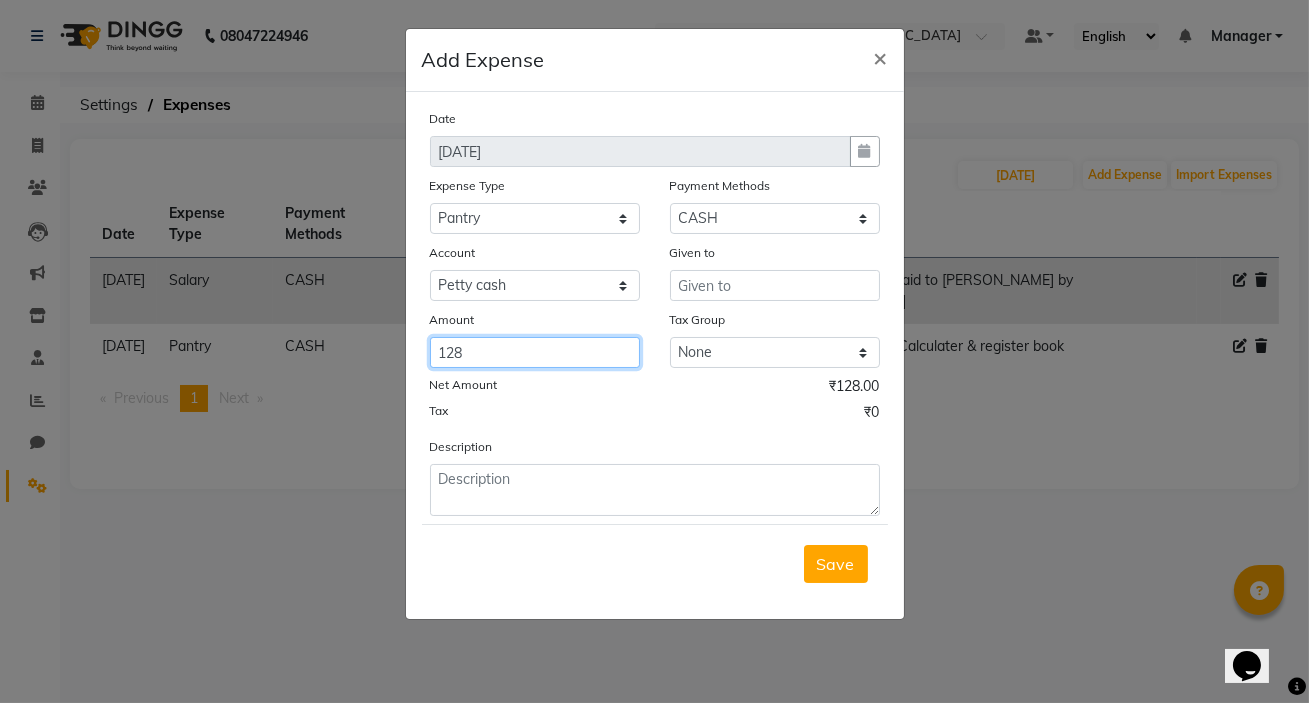 type on "128" 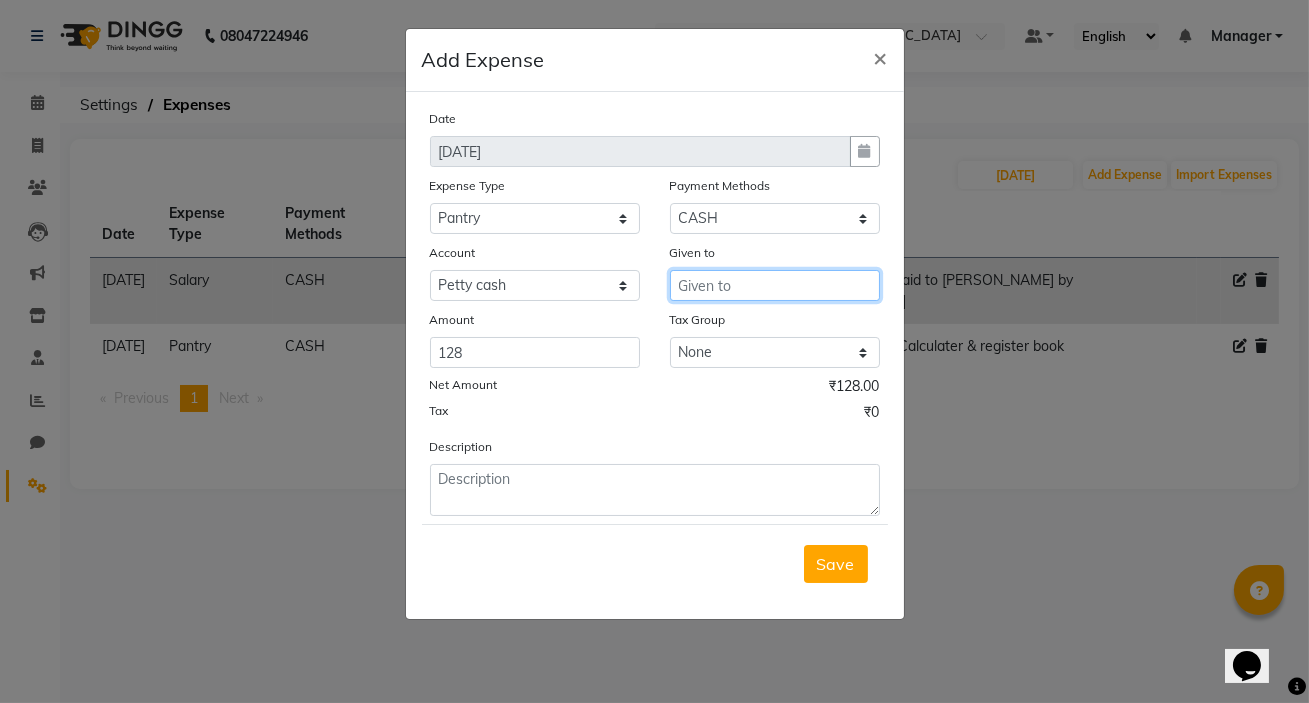 click at bounding box center (775, 285) 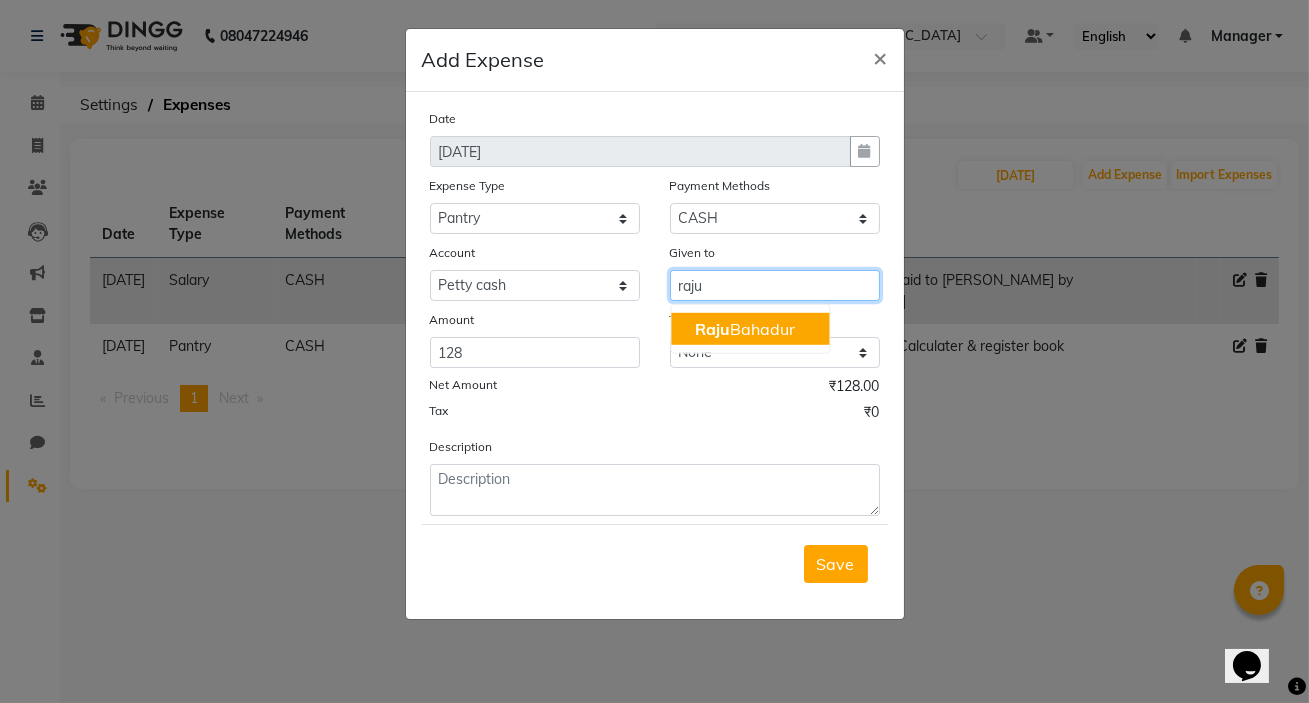click on "Raju  Bahadur" at bounding box center (750, 329) 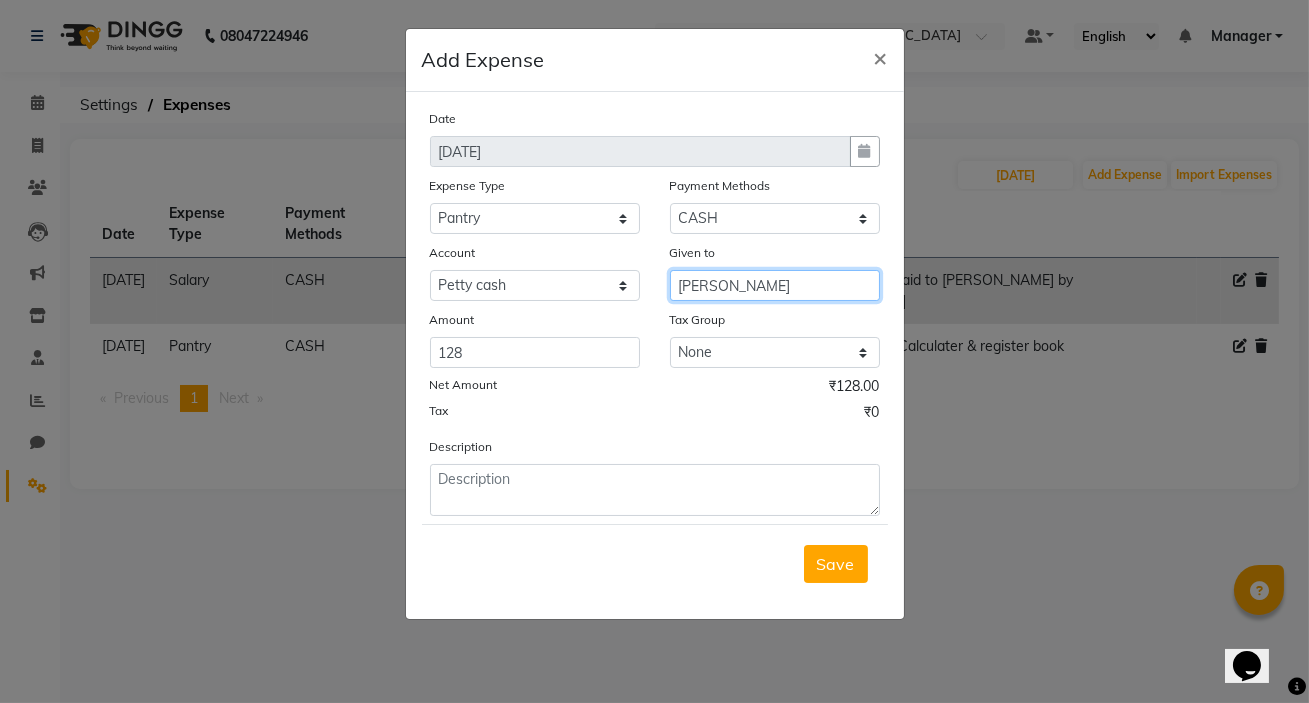 type on "[PERSON_NAME]" 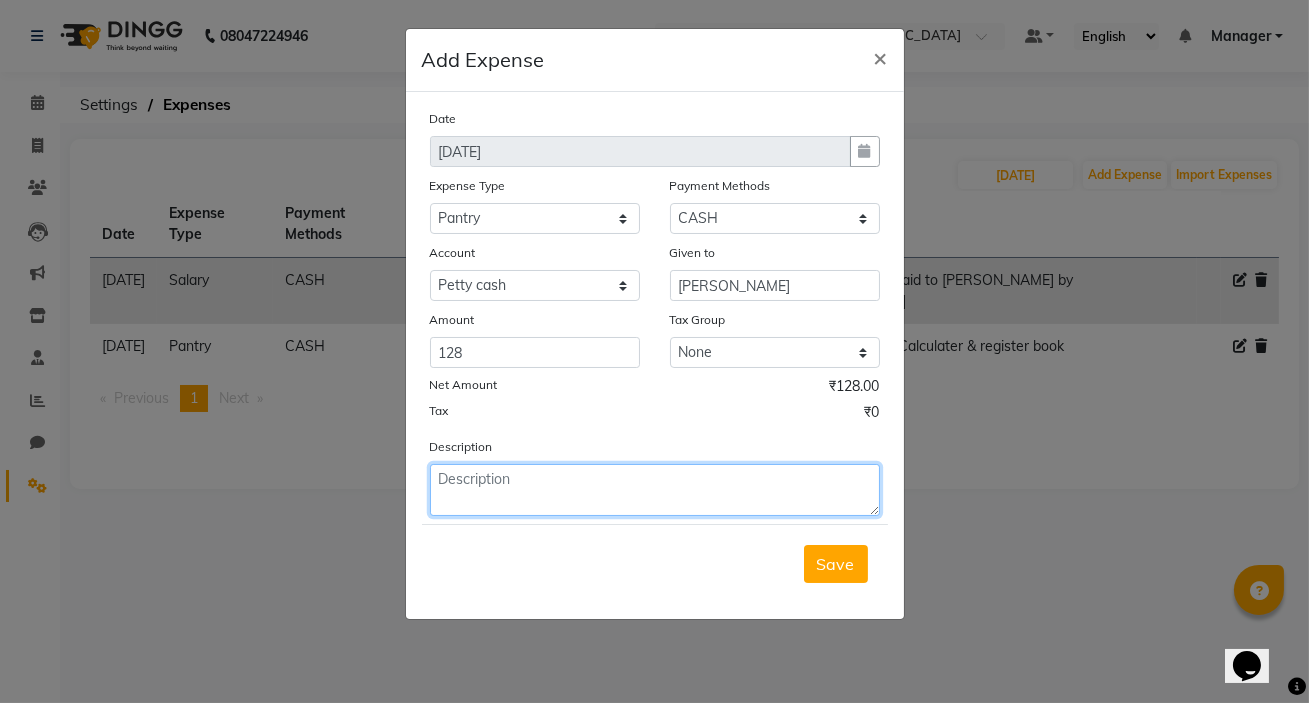 click 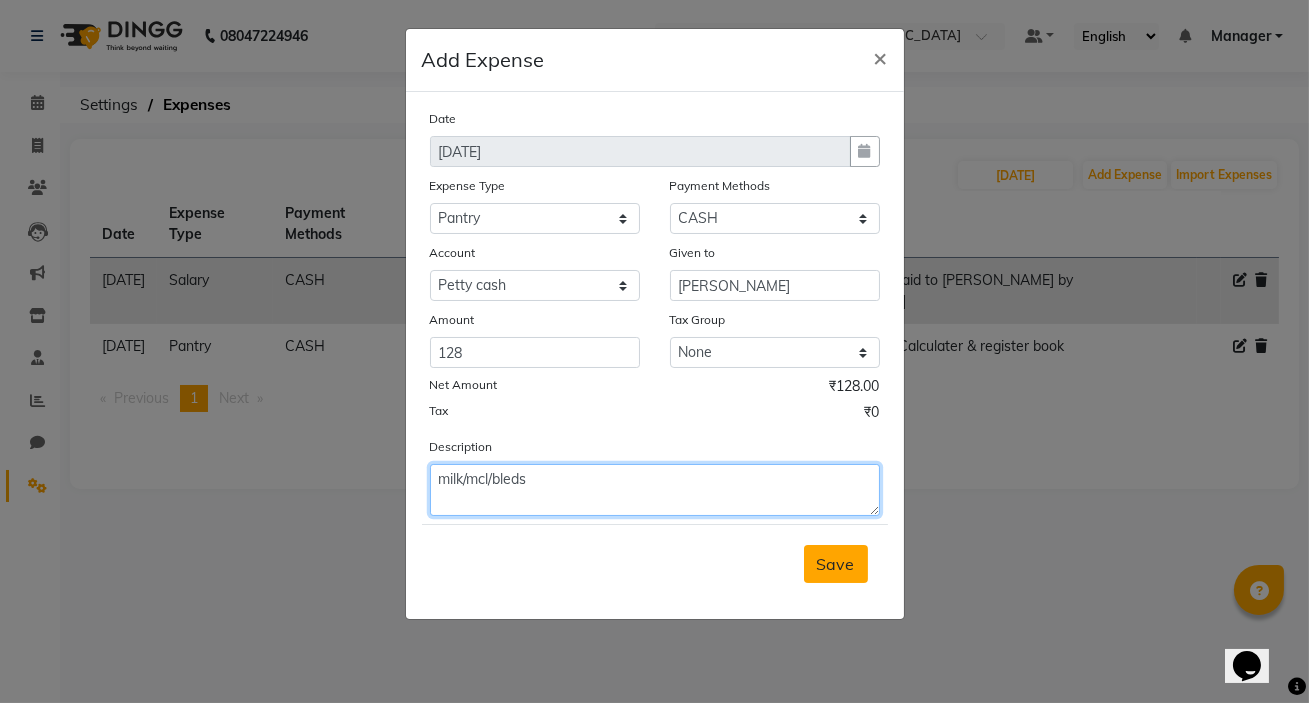type on "milk/mcl/bleds" 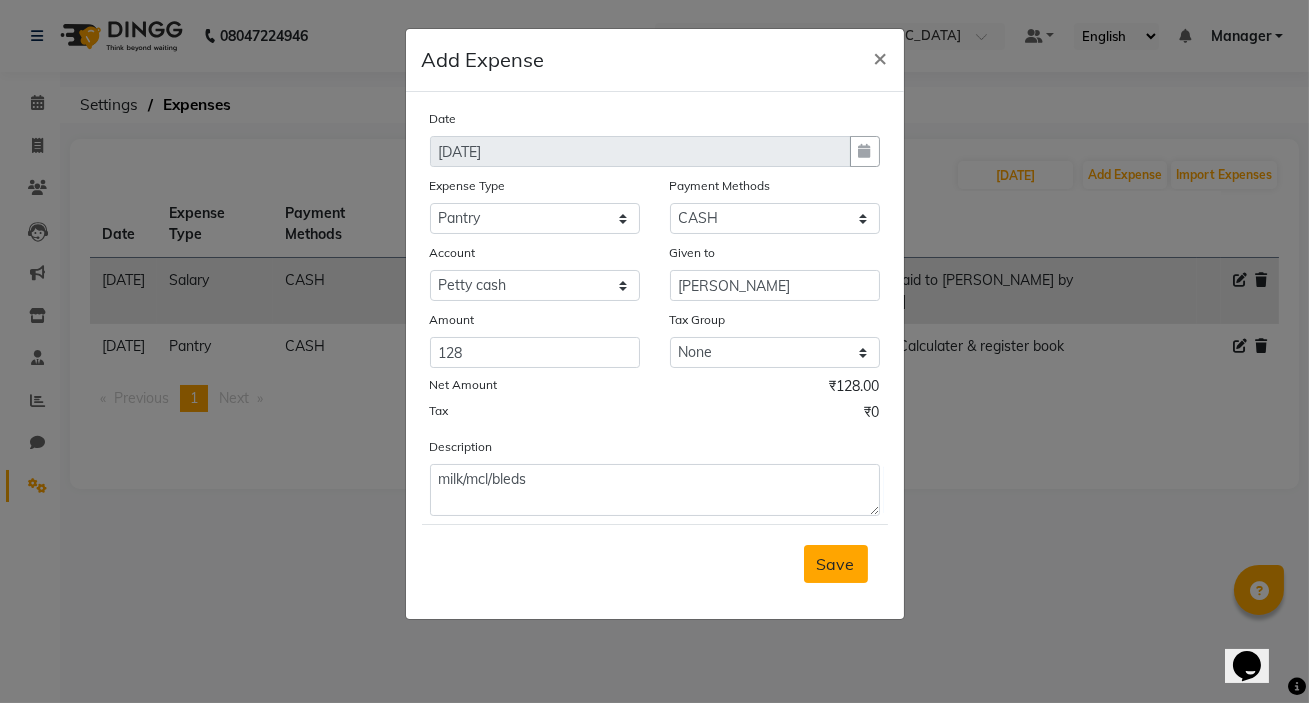 click on "Save" at bounding box center [836, 564] 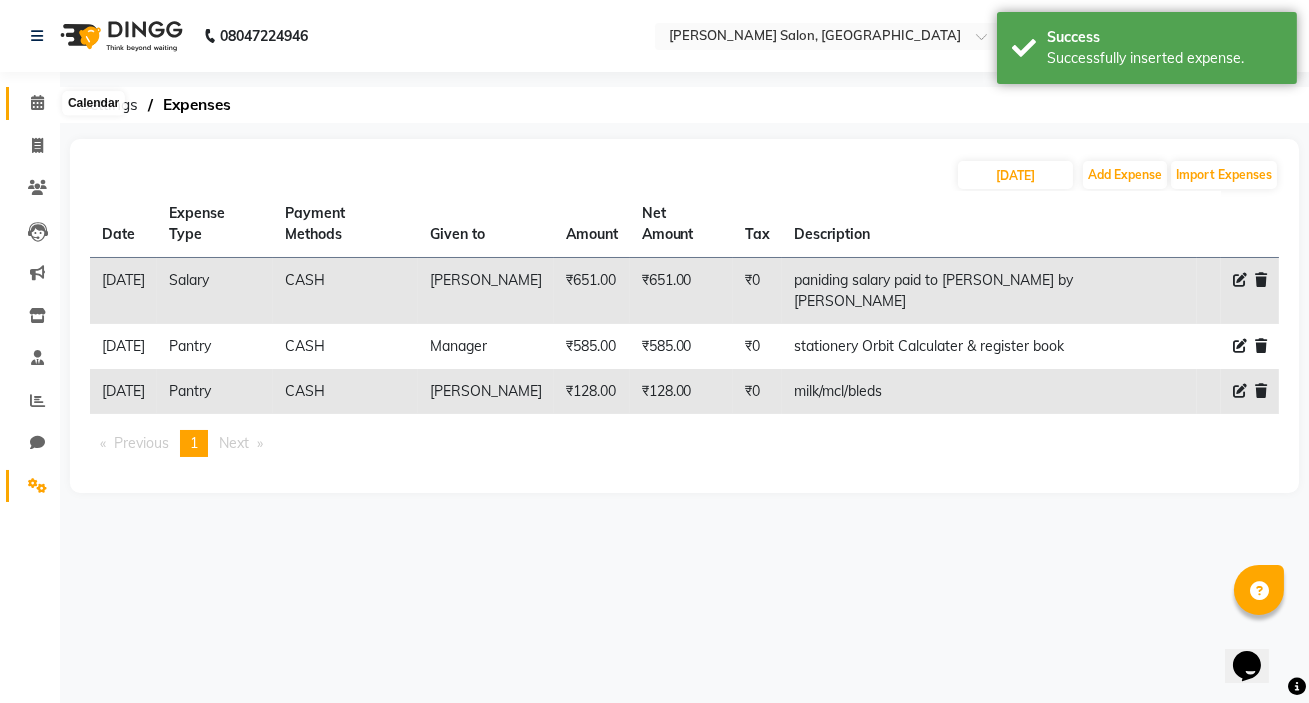 click 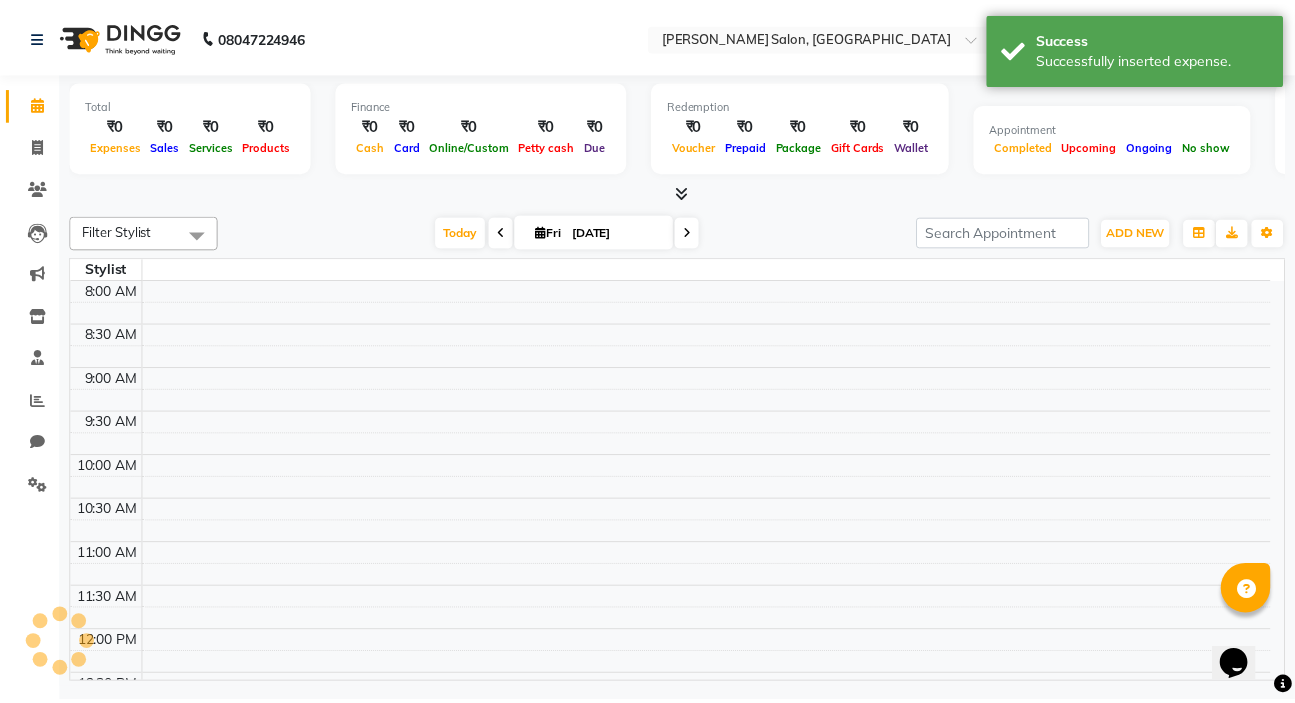 scroll, scrollTop: 615, scrollLeft: 0, axis: vertical 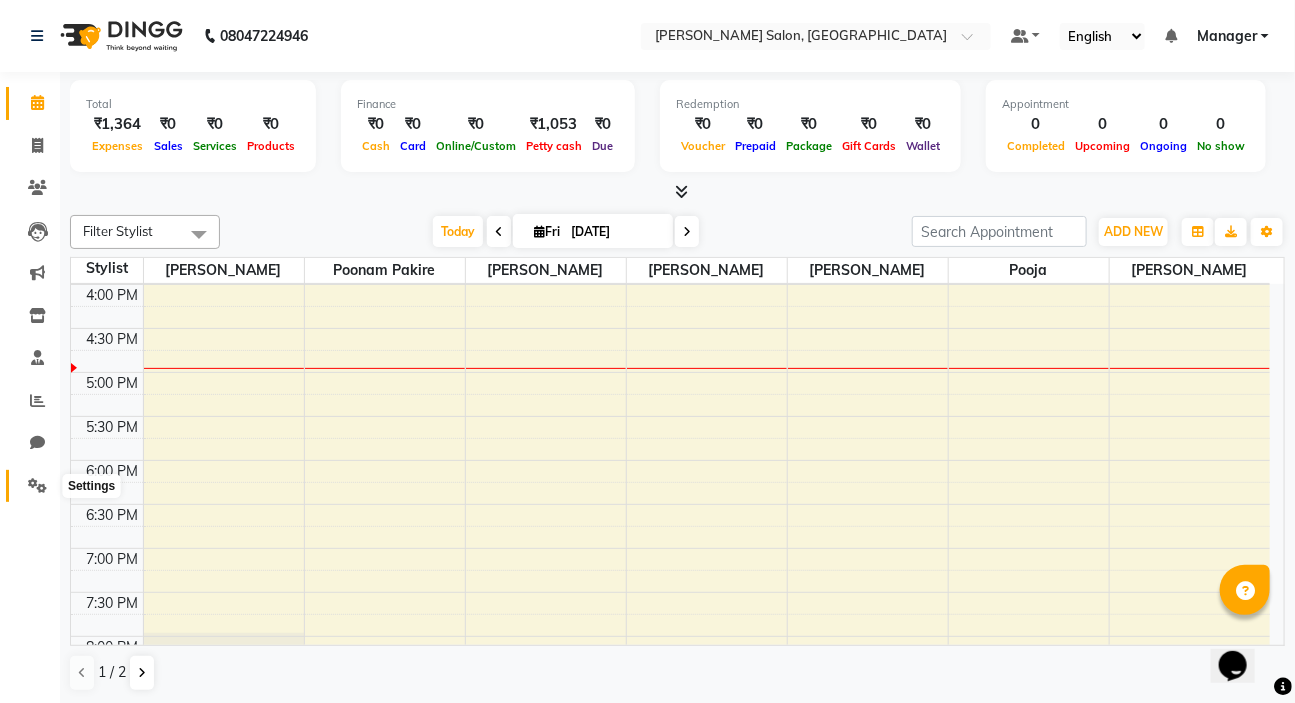 click 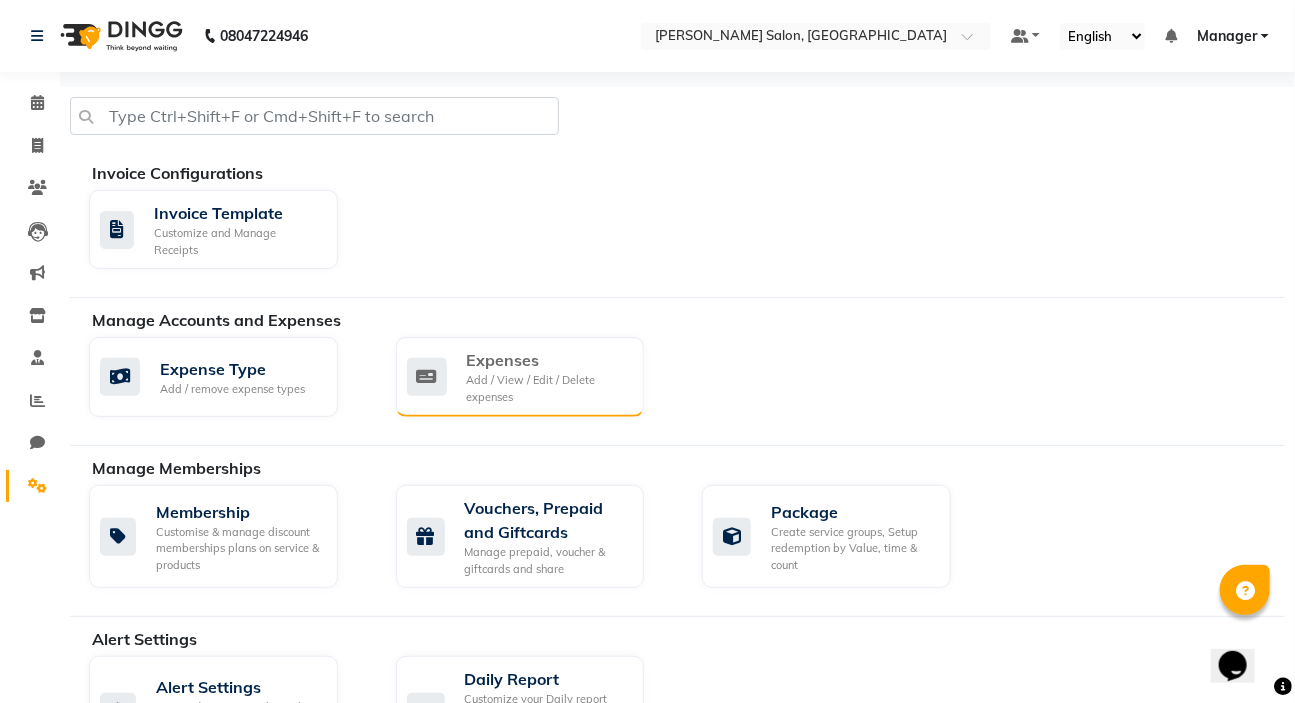 click on "Add / View / Edit / Delete expenses" 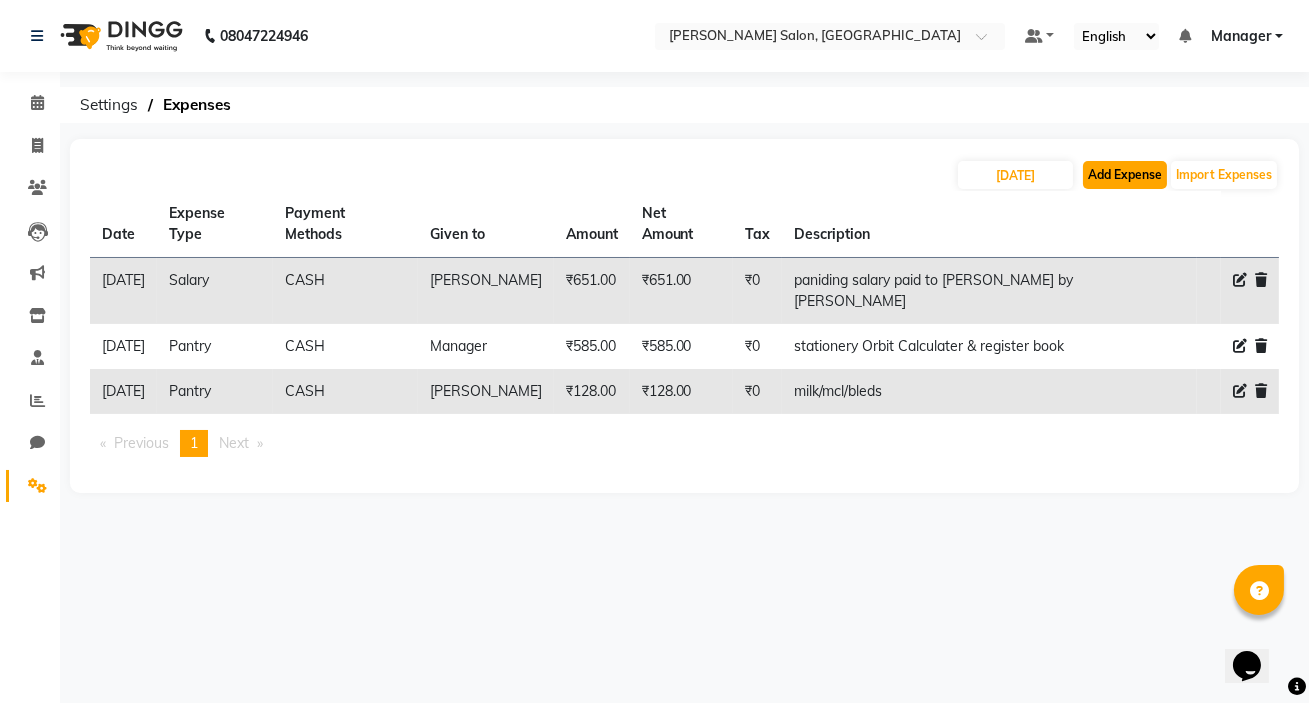 click on "Add Expense" 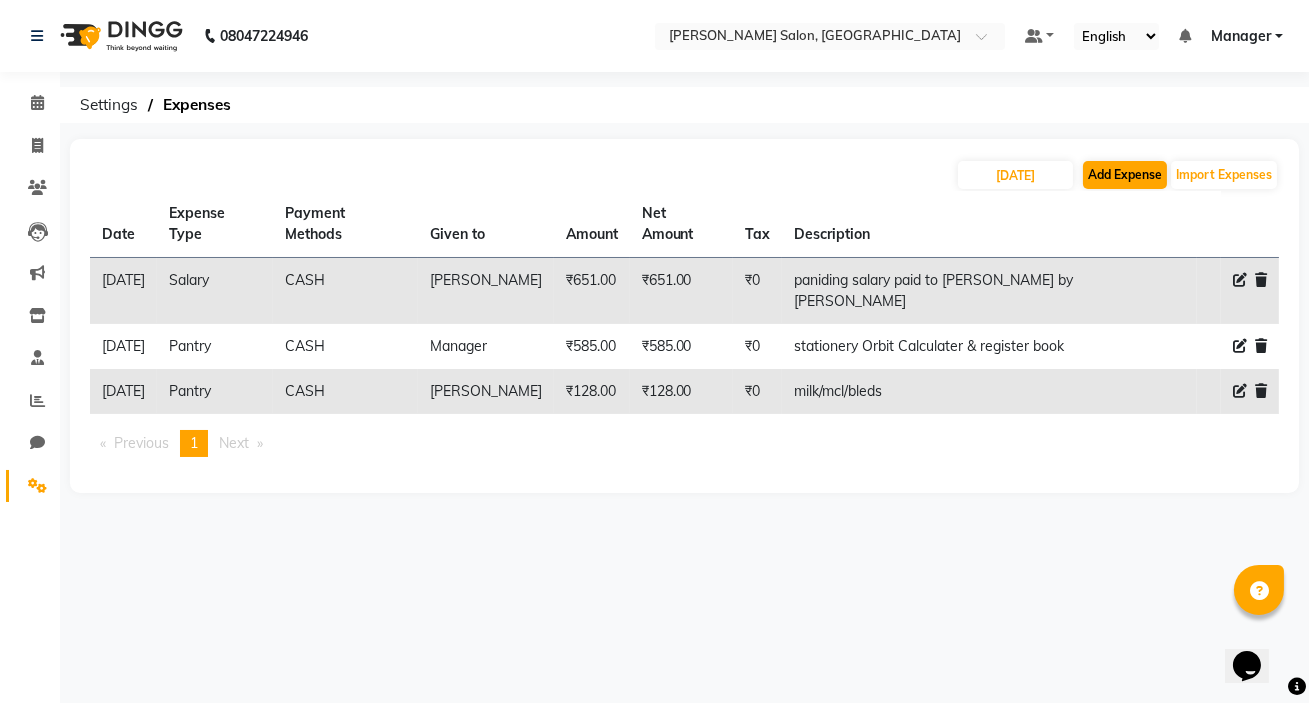 select on "1" 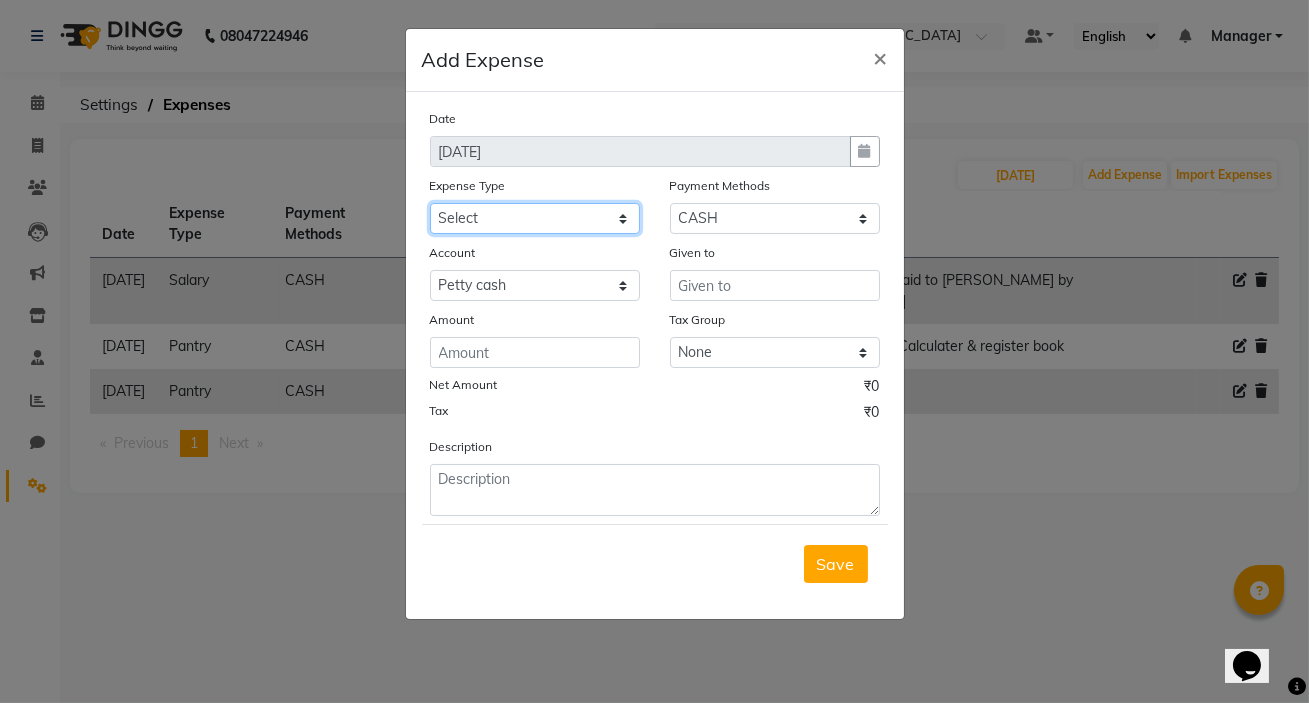 click on "Select Advance Salary Bank charges birthday cake BLINKIT Car maintenance  Cash transfer to bank Client Snacks Clinical charges clint snaks Equipment Fuel Govt fee Hand Over To Pavan Sir Incentive Insurance International purchase kacharawala Laundry Loan Repayment Maintenance Marketing milk Miscellaneous MRA Other Pantry portar Product Rent room deposit Salary salon products Staff Snacks Staff Tip staff welfare Tea & Refreshment Utilities" 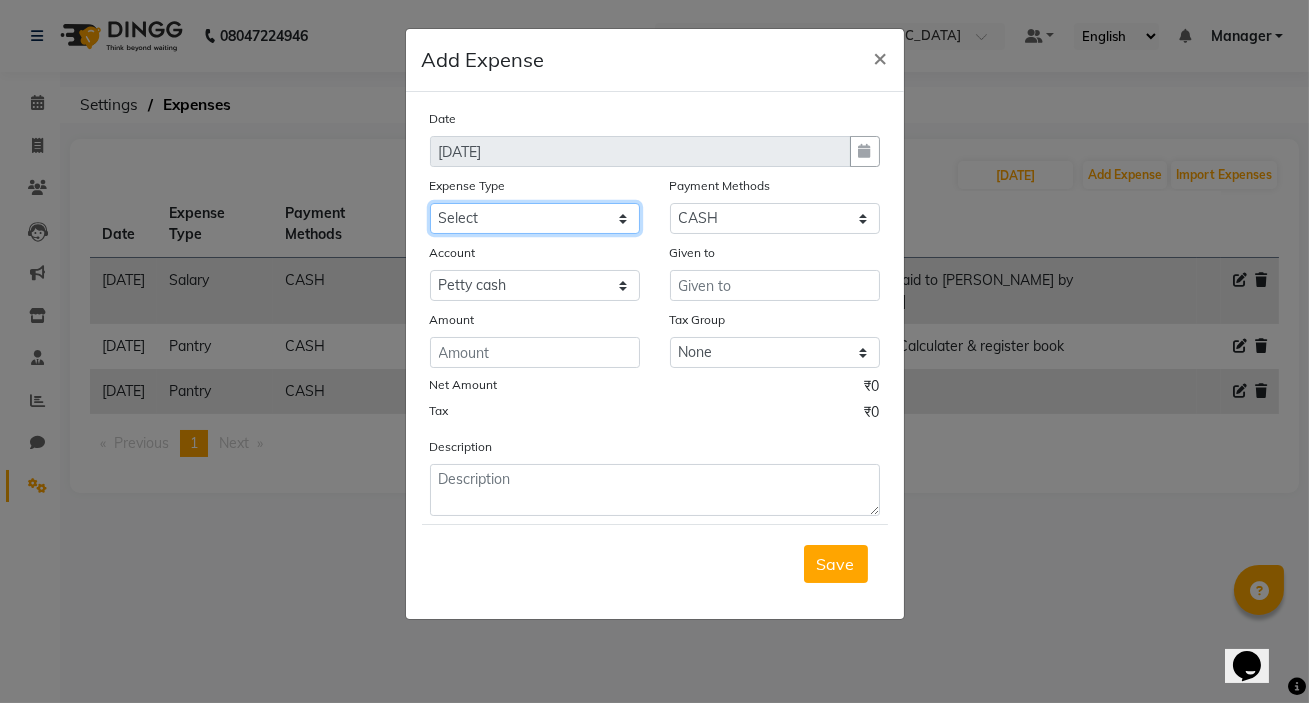 select on "18224" 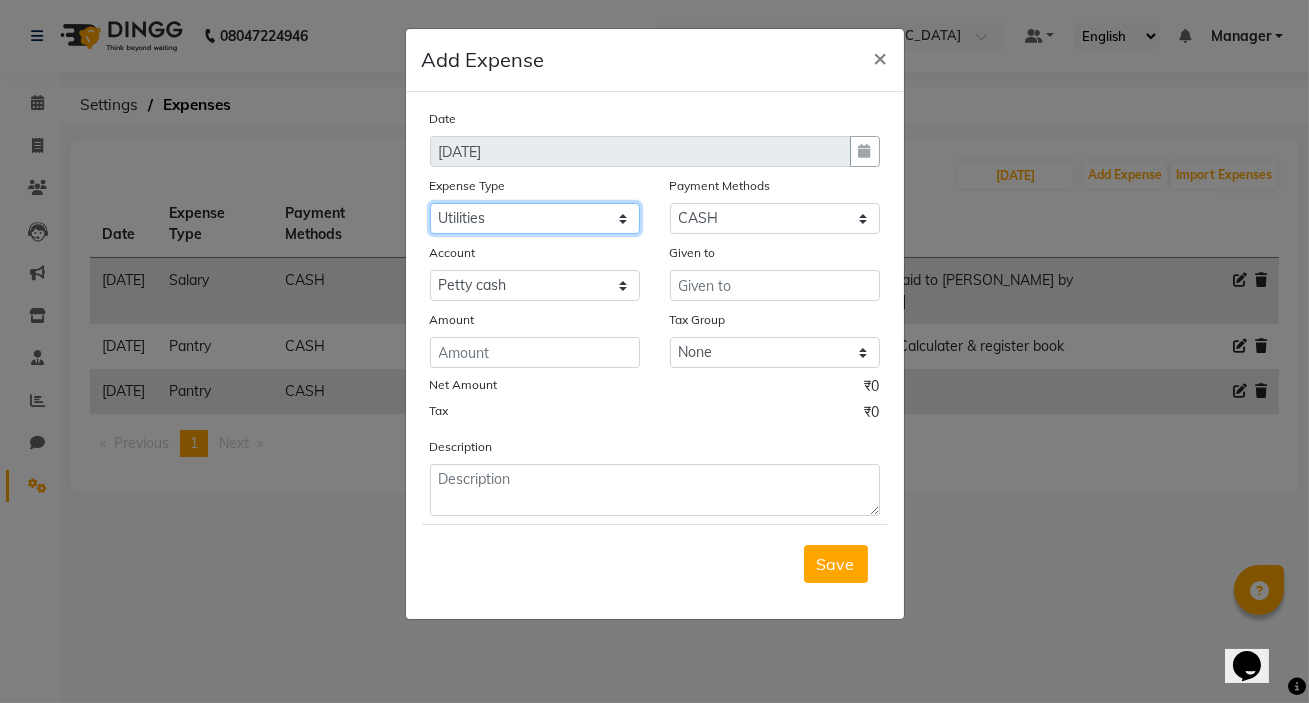 click on "Select Advance Salary Bank charges birthday cake BLINKIT Car maintenance  Cash transfer to bank Client Snacks Clinical charges clint snaks Equipment Fuel Govt fee Hand Over To Pavan Sir Incentive Insurance International purchase kacharawala Laundry Loan Repayment Maintenance Marketing milk Miscellaneous MRA Other Pantry portar Product Rent room deposit Salary salon products Staff Snacks Staff Tip staff welfare Tea & Refreshment Utilities" 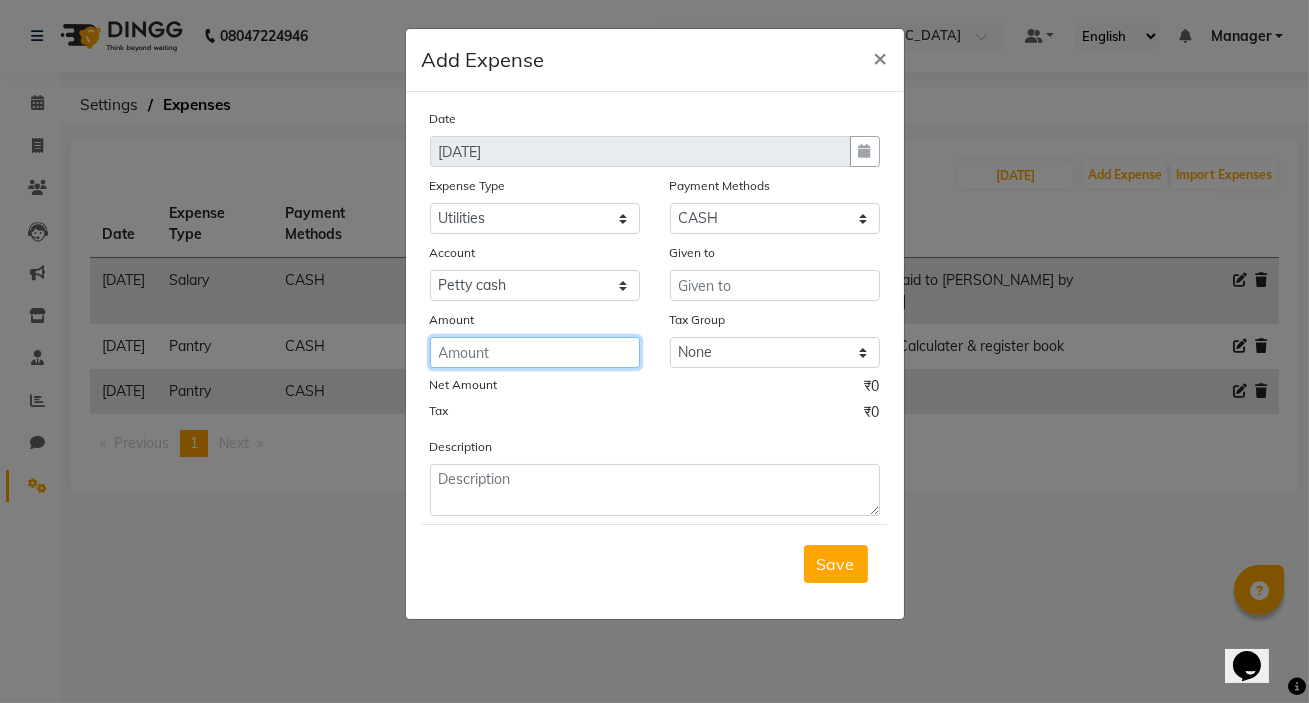 click 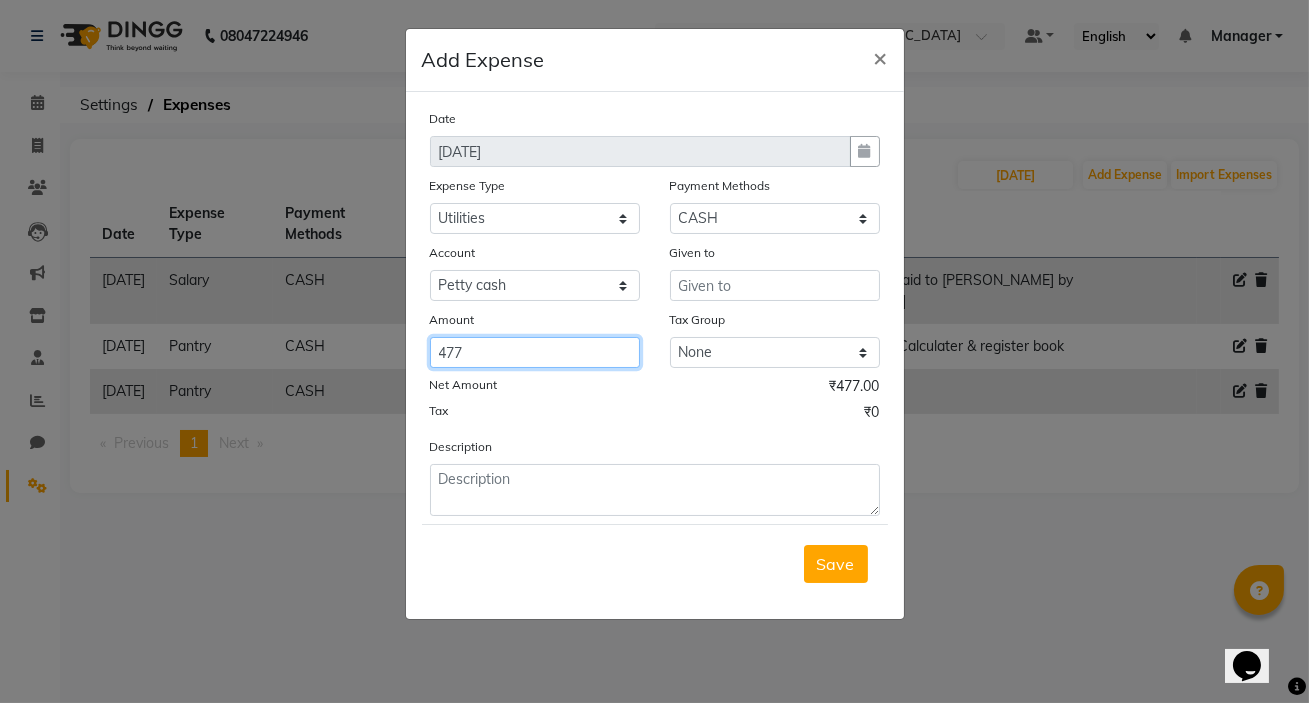 type on "477" 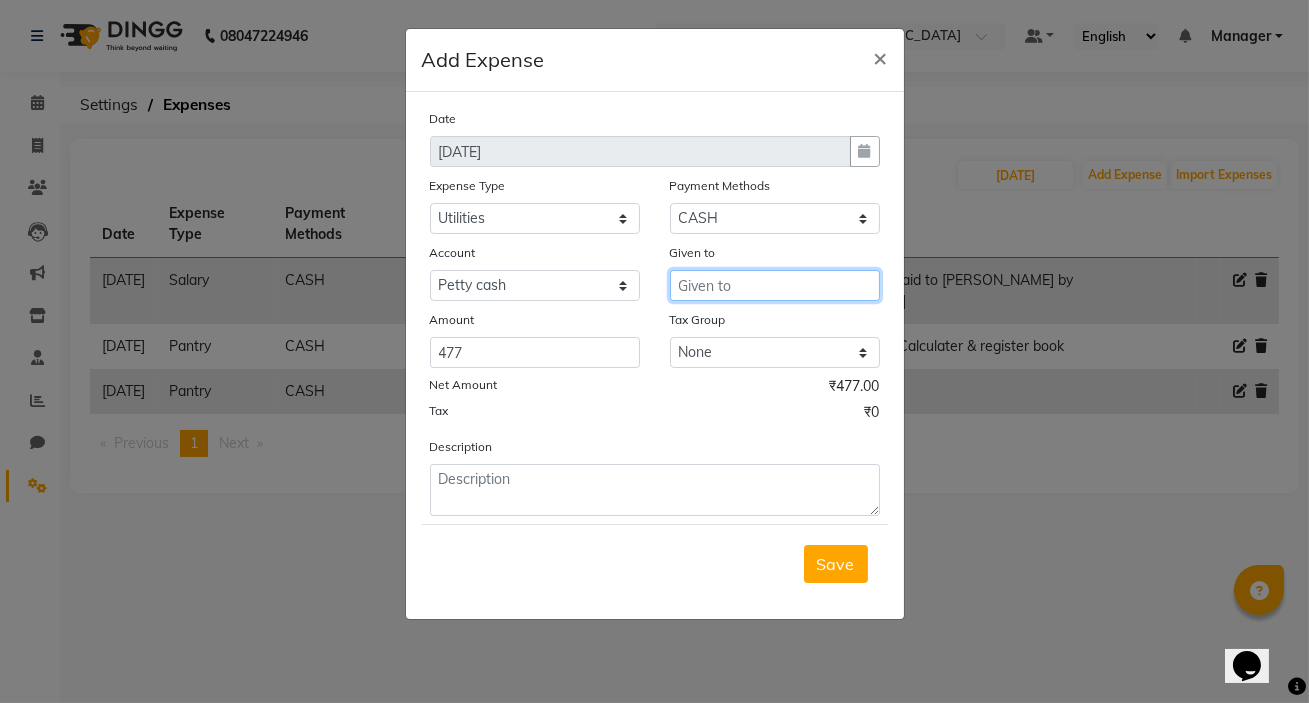click at bounding box center (775, 285) 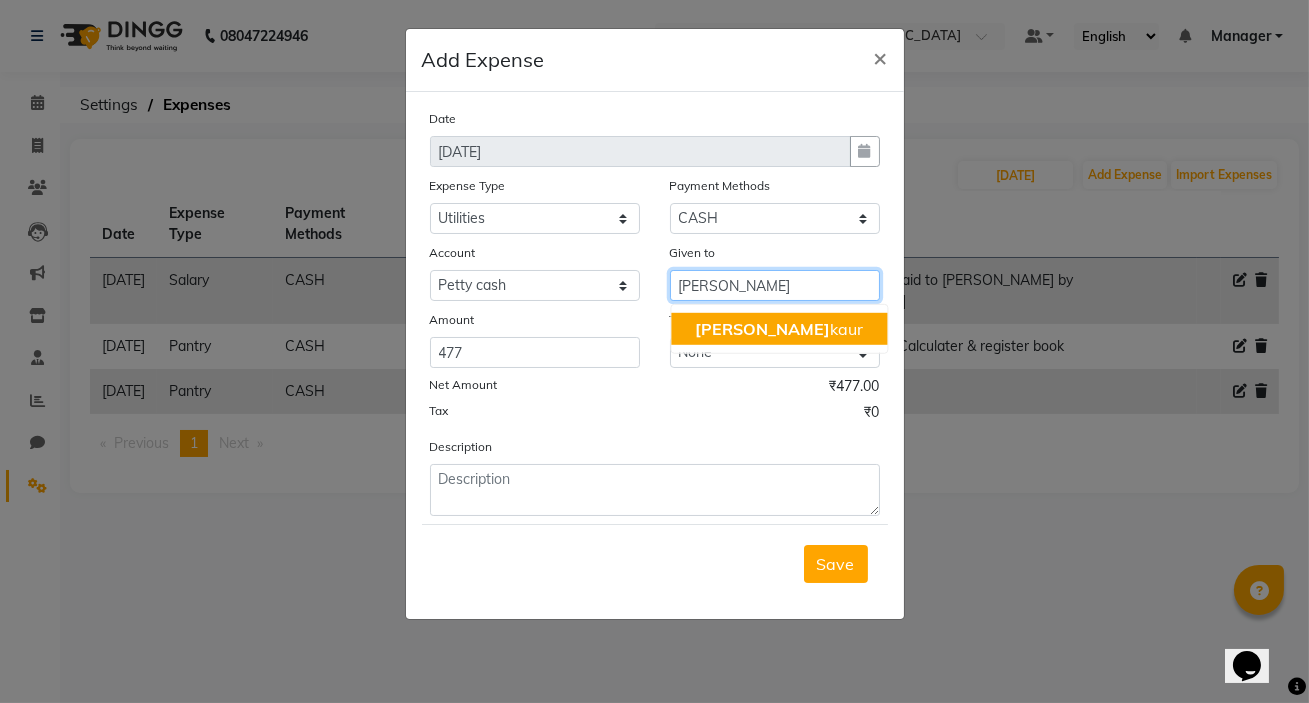 click on "Manjeet" 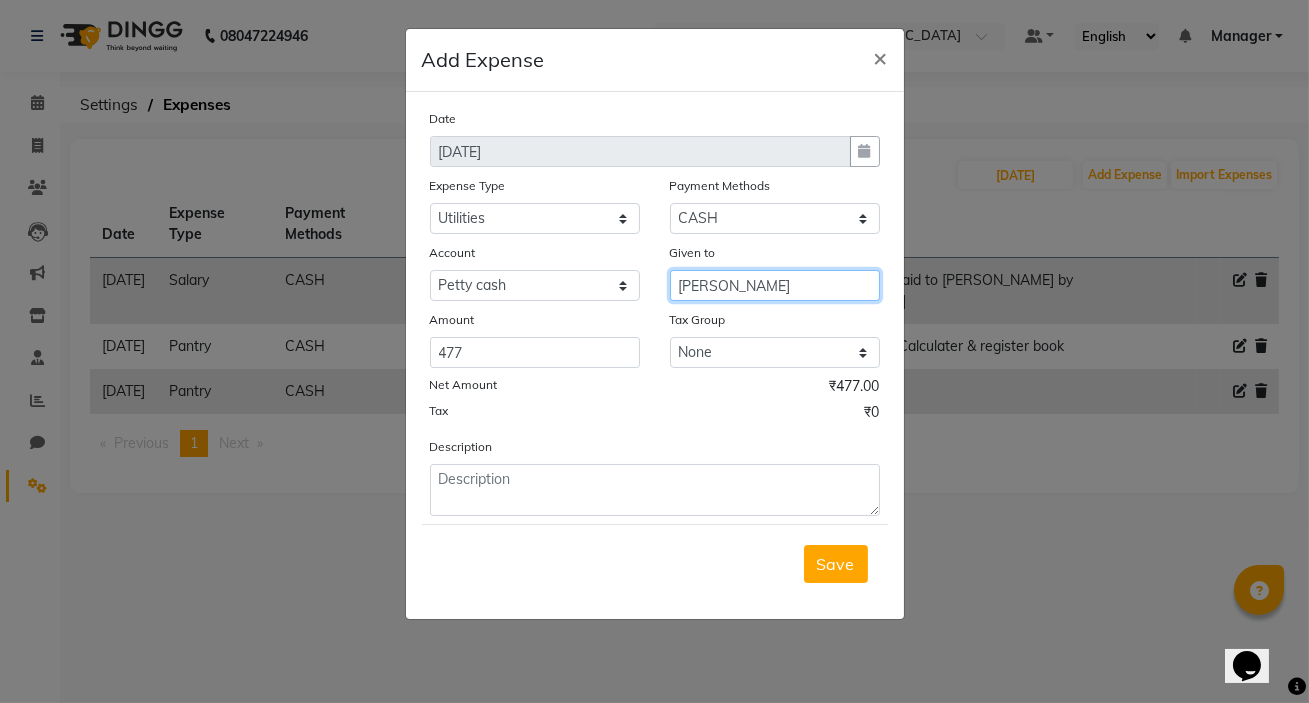 type on "[PERSON_NAME]" 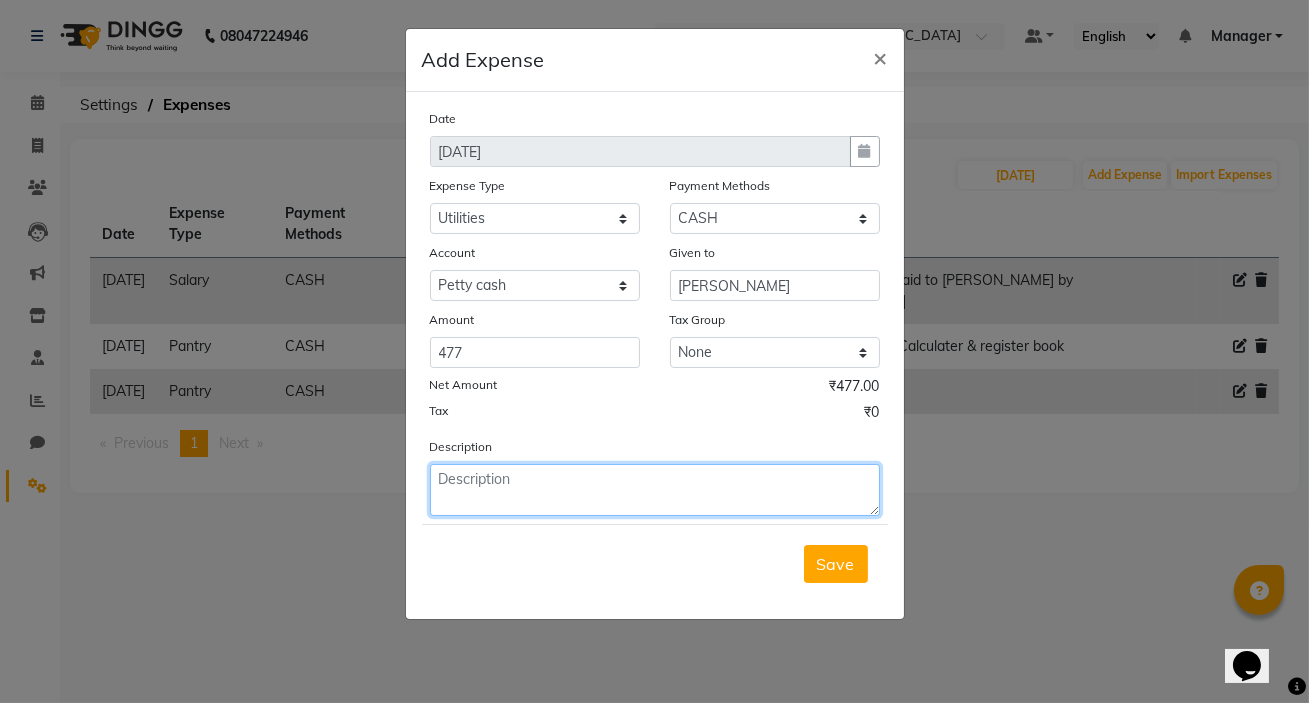 click 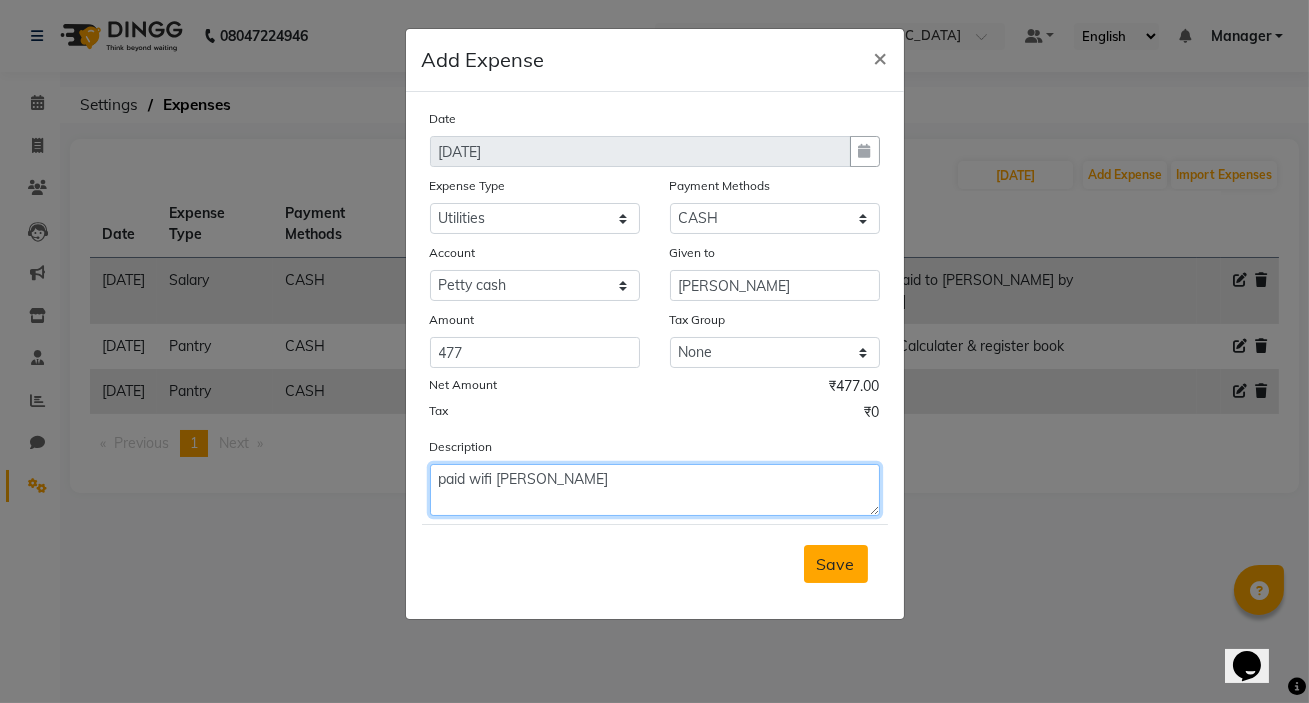 type on "paid wifi [PERSON_NAME]" 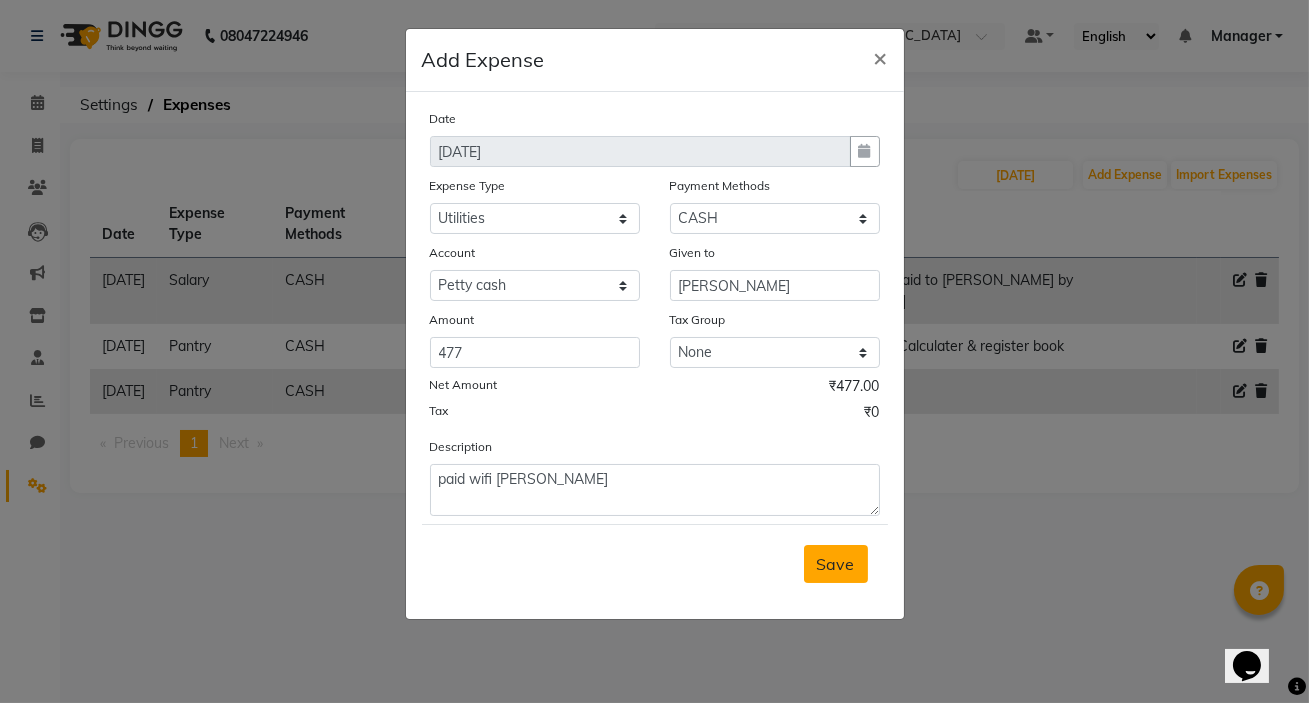 click on "Save" at bounding box center (836, 564) 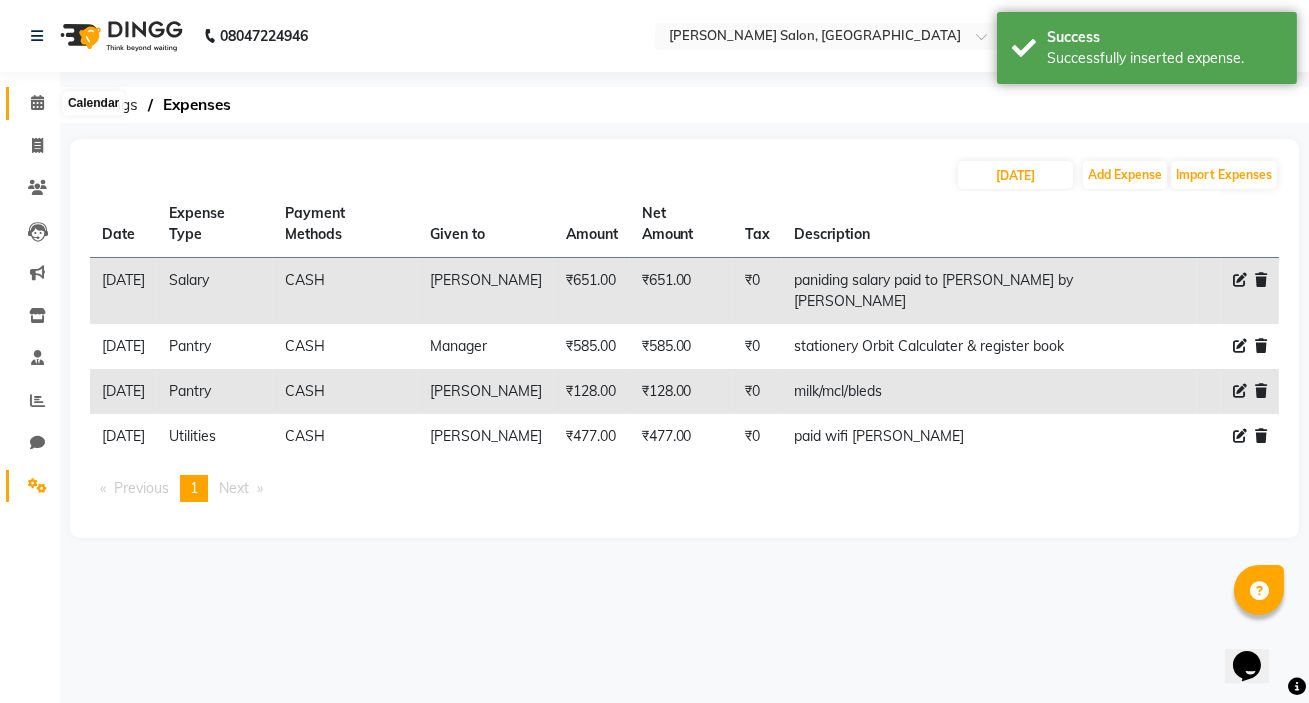 click 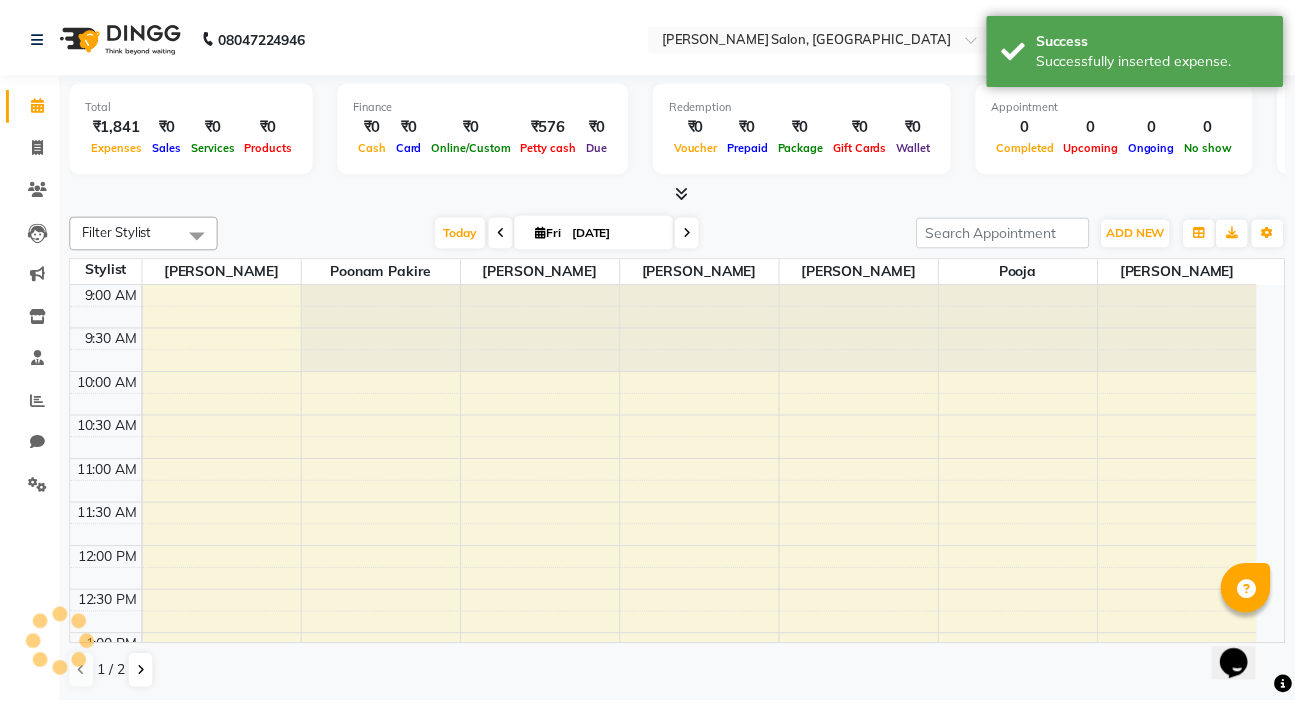scroll, scrollTop: 0, scrollLeft: 0, axis: both 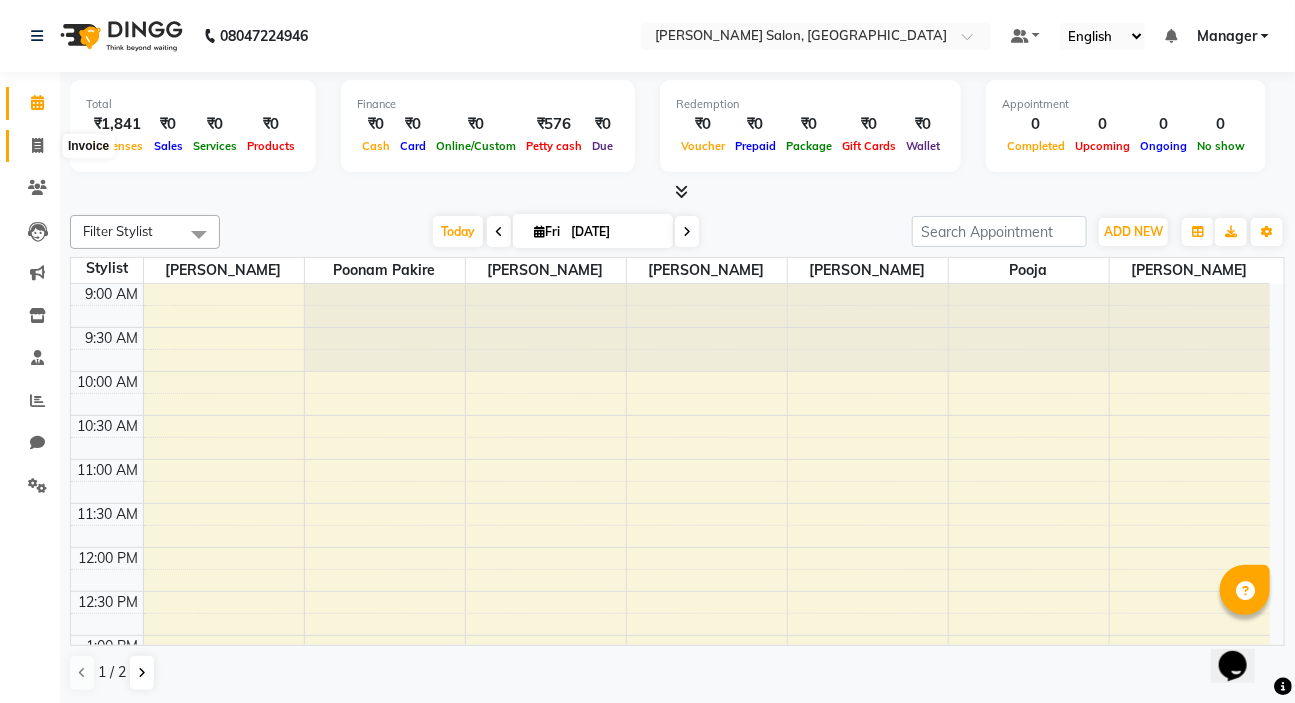 click 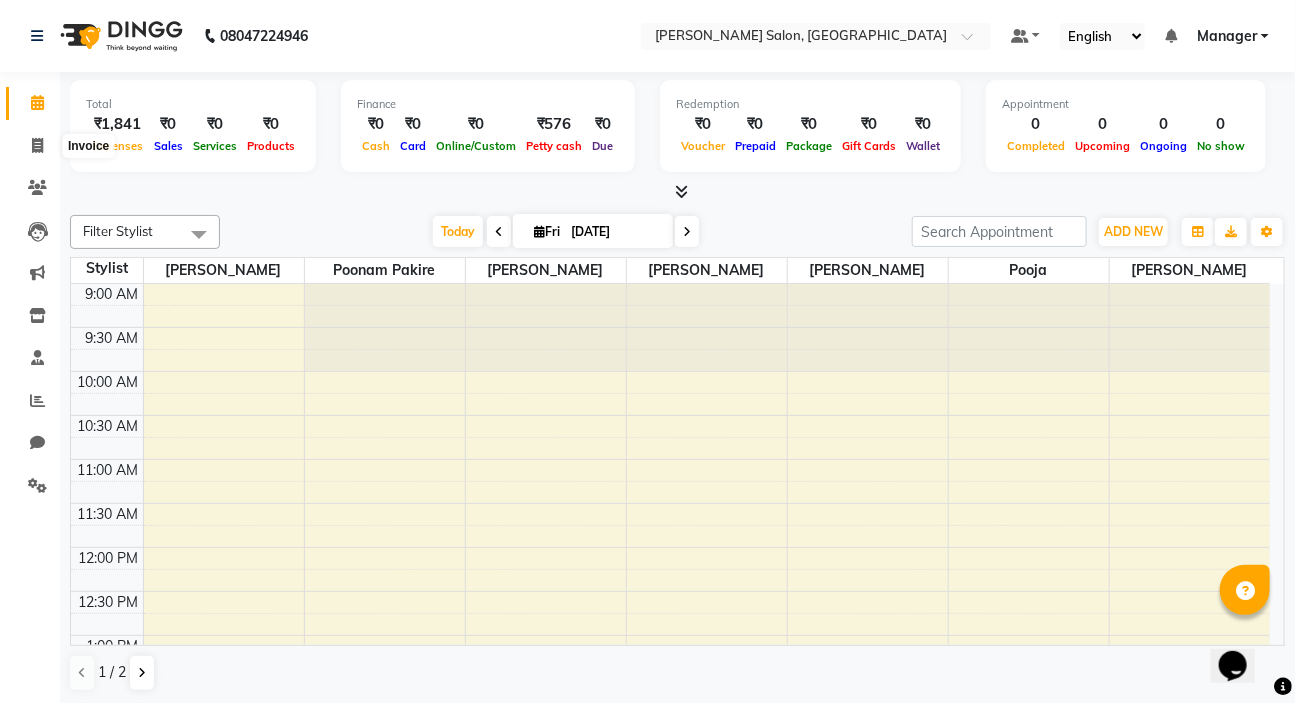 select on "service" 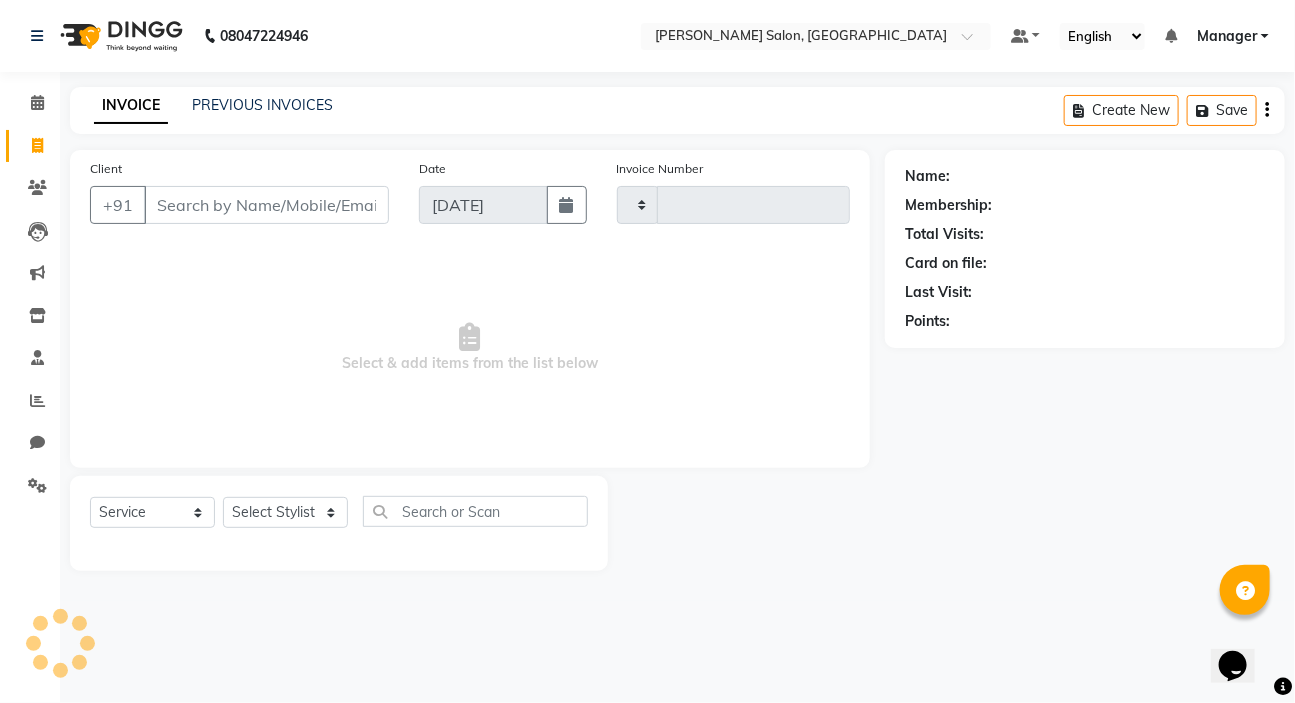 type on "0490" 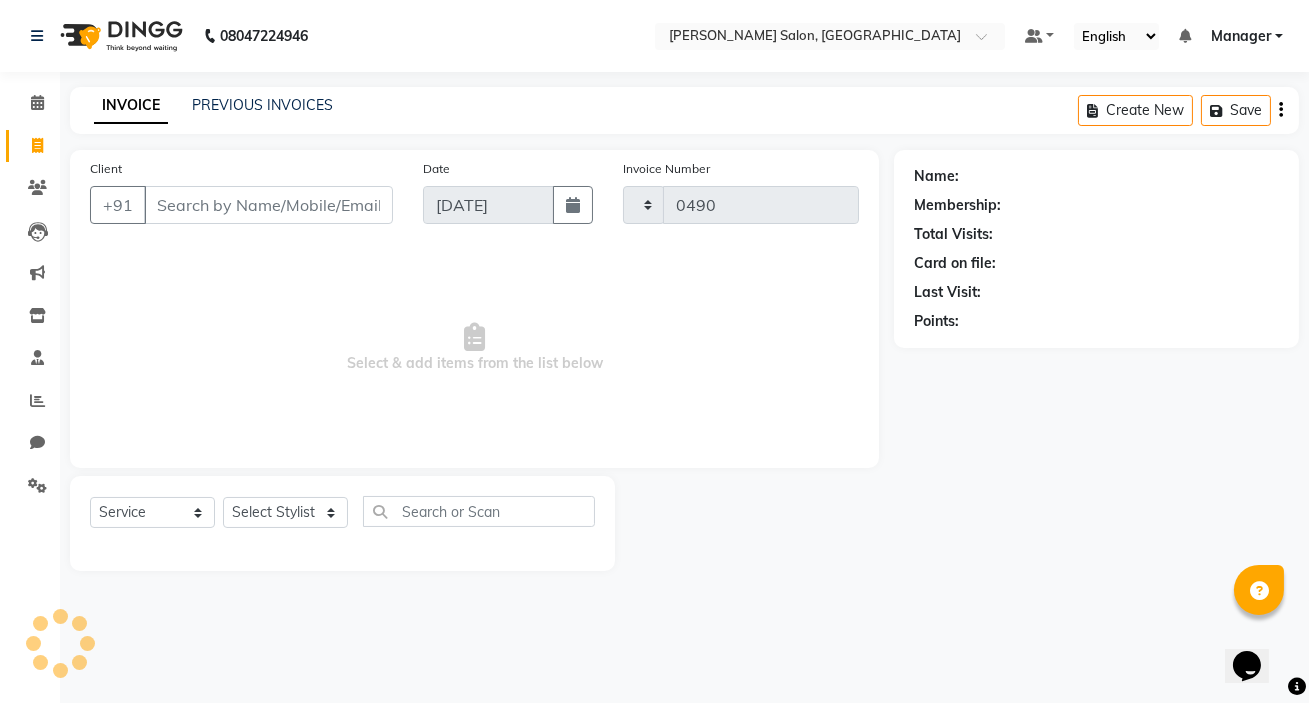 select on "7550" 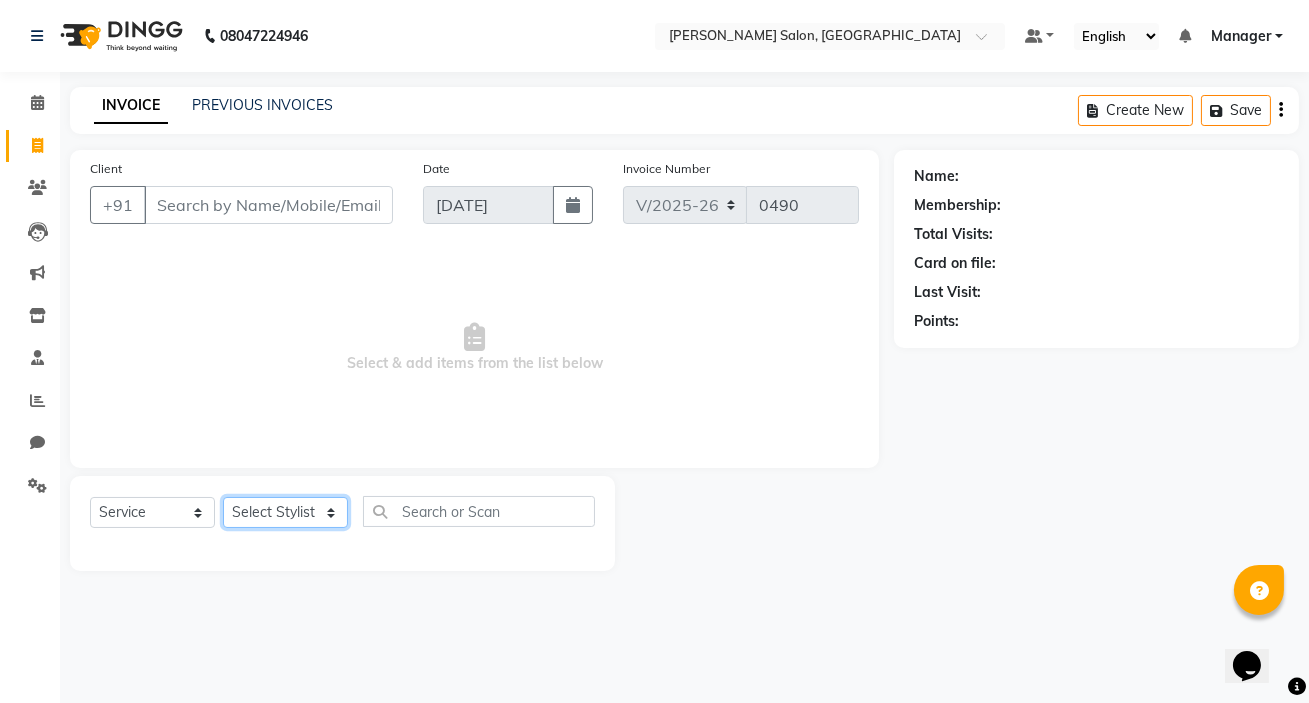 click on "Select Stylist" 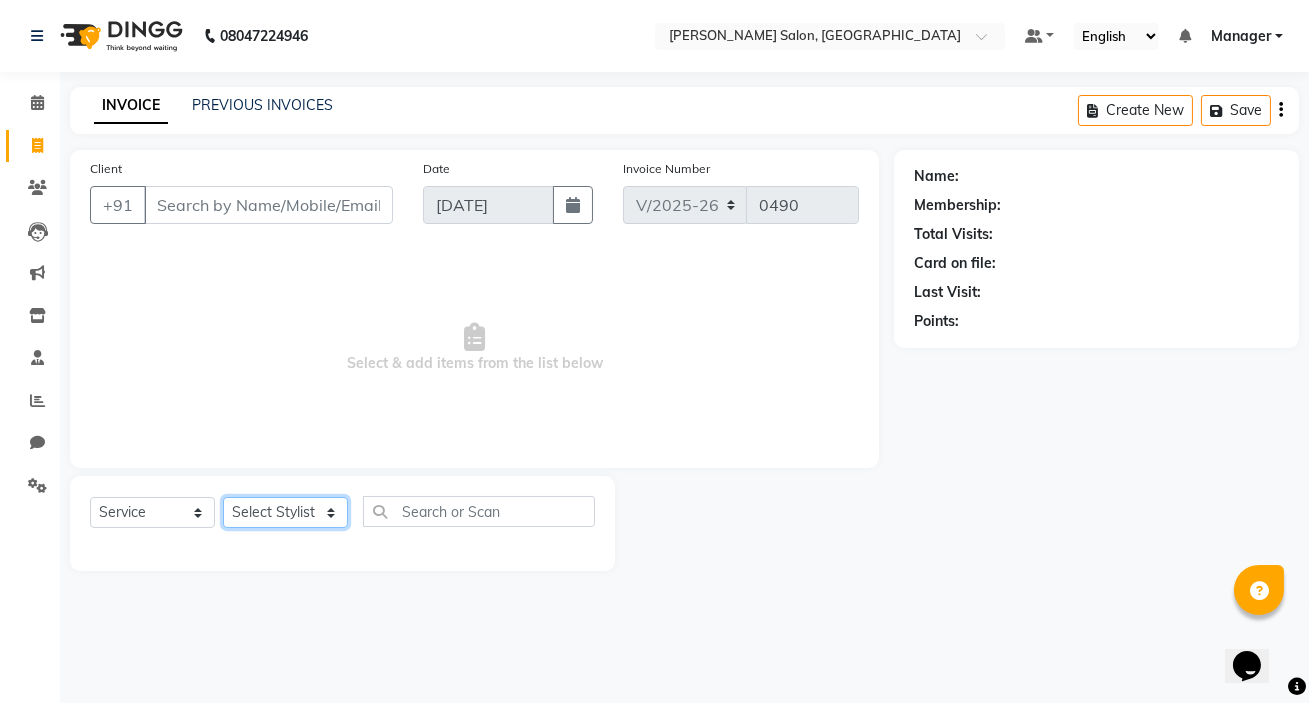 select on "76969" 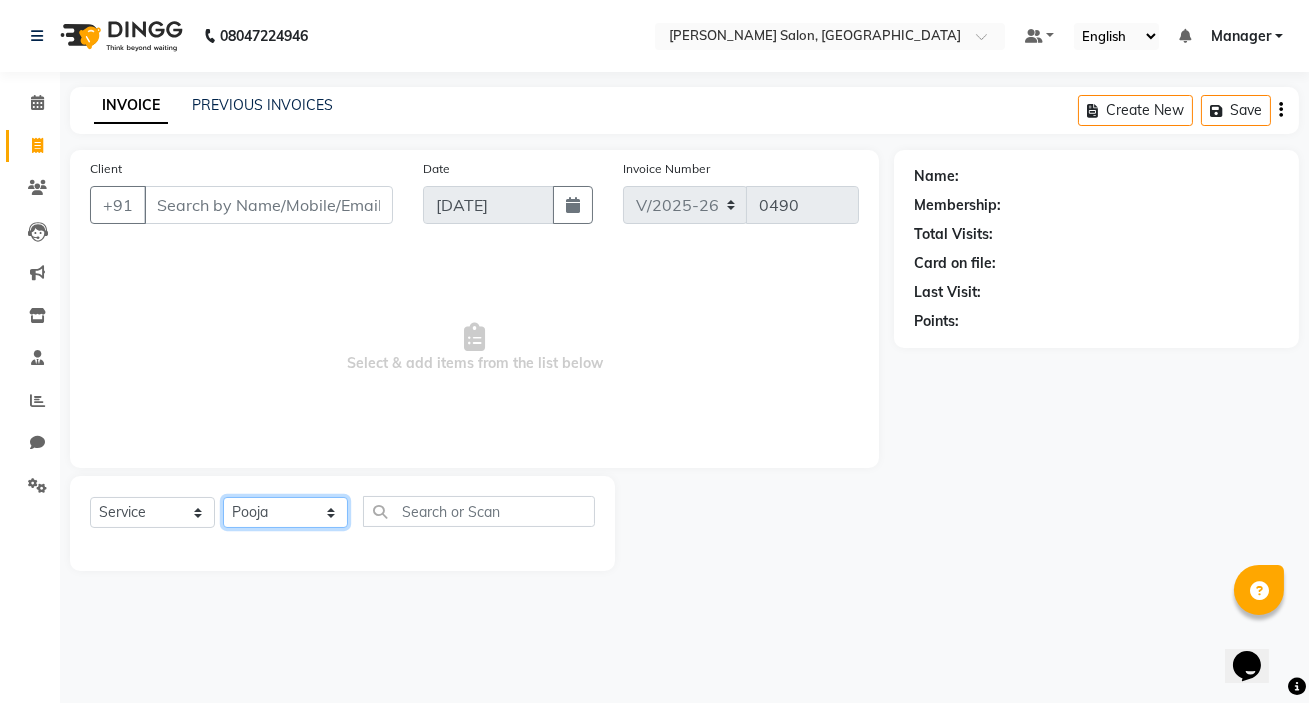 click on "Select Stylist [PERSON_NAME] [PERSON_NAME] Manager [PERSON_NAME]  [PERSON_NAME] [PERSON_NAME]" 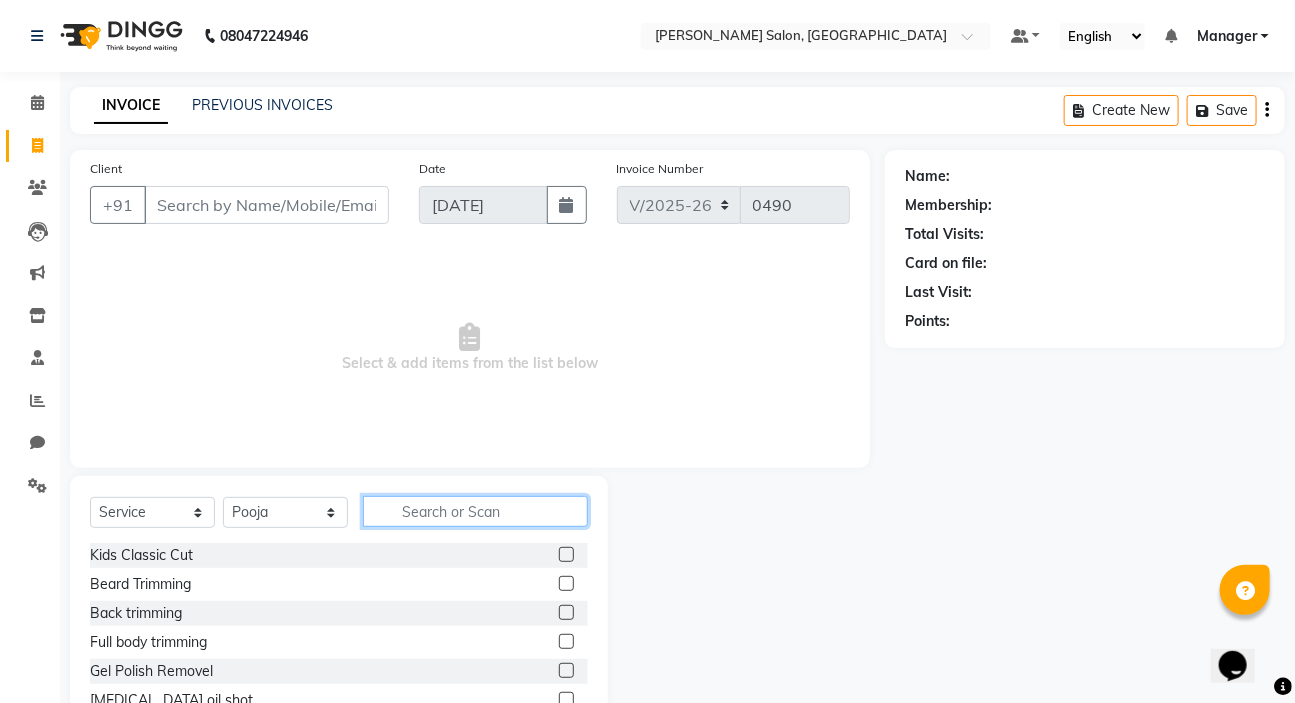 click 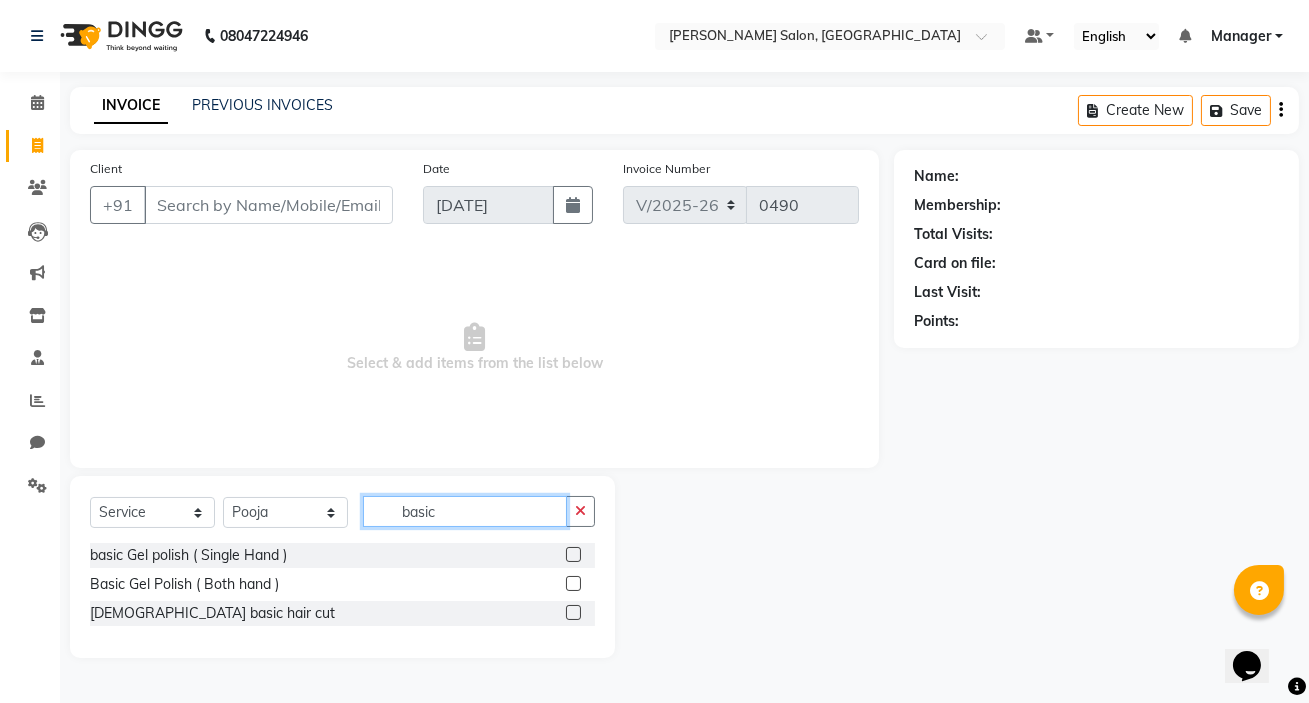 type on "basic" 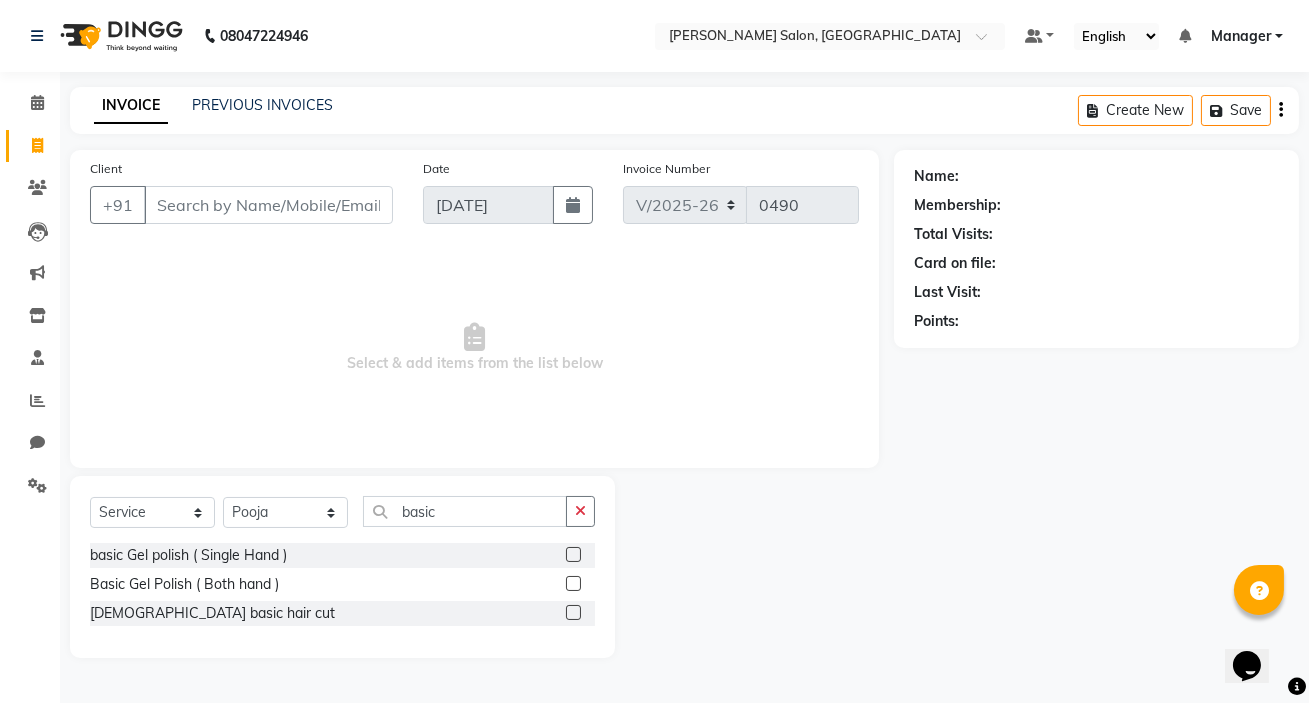 click 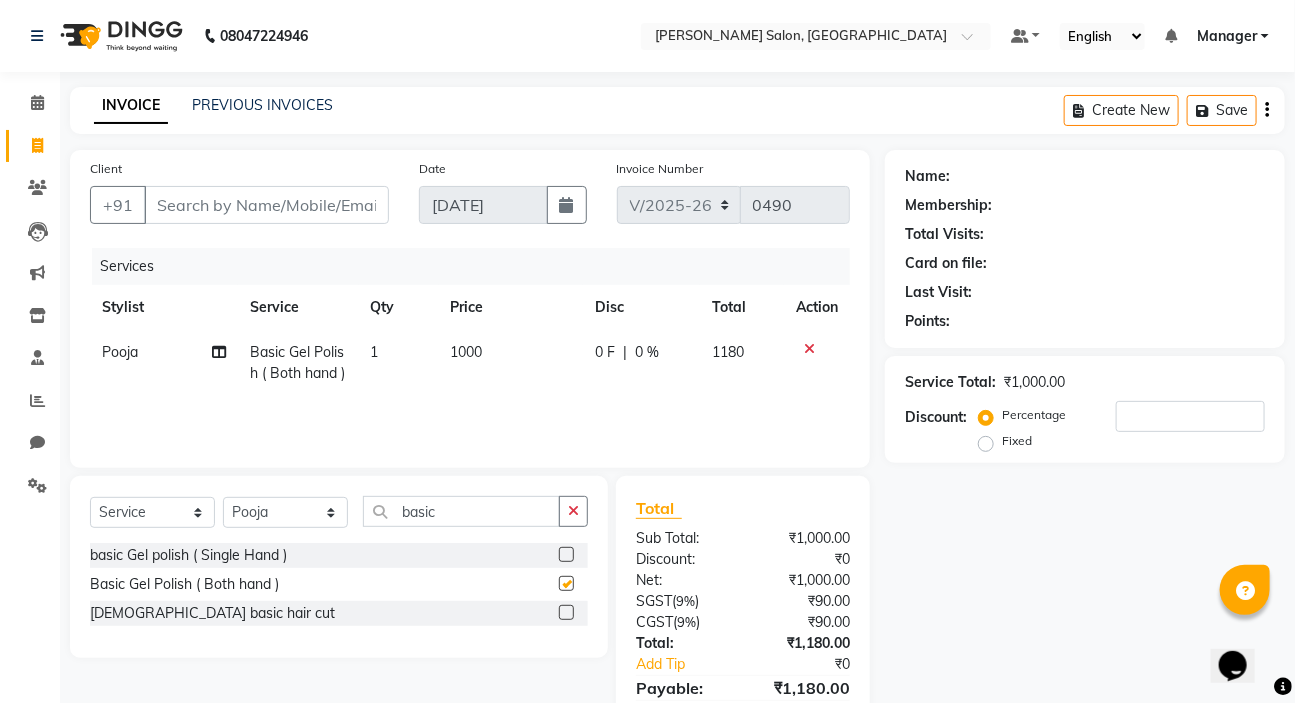 checkbox on "false" 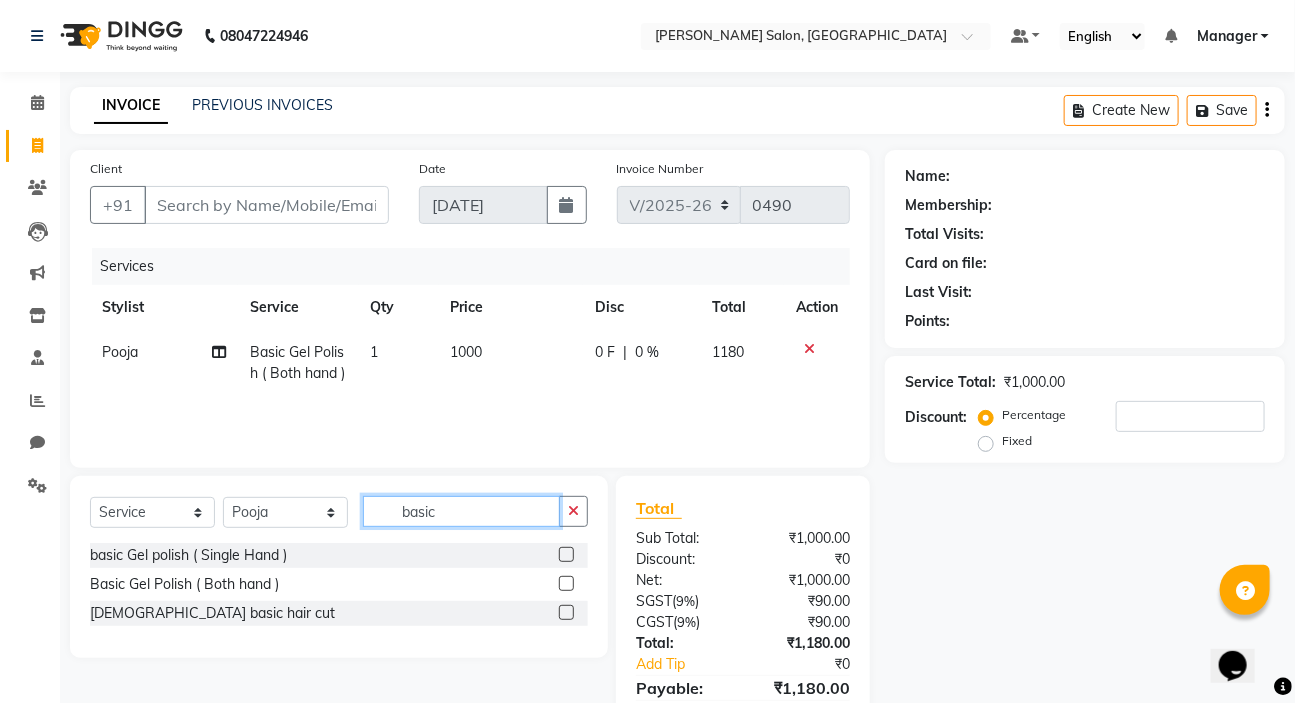 click on "basic" 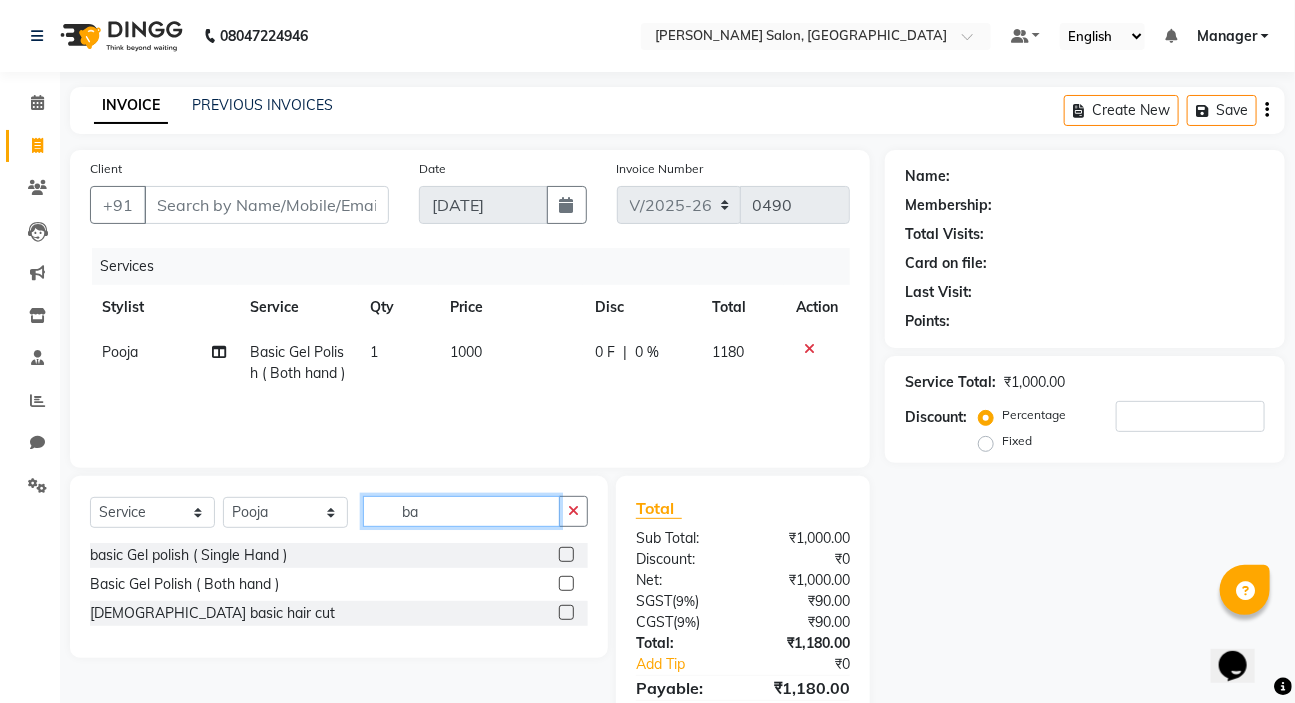 type on "b" 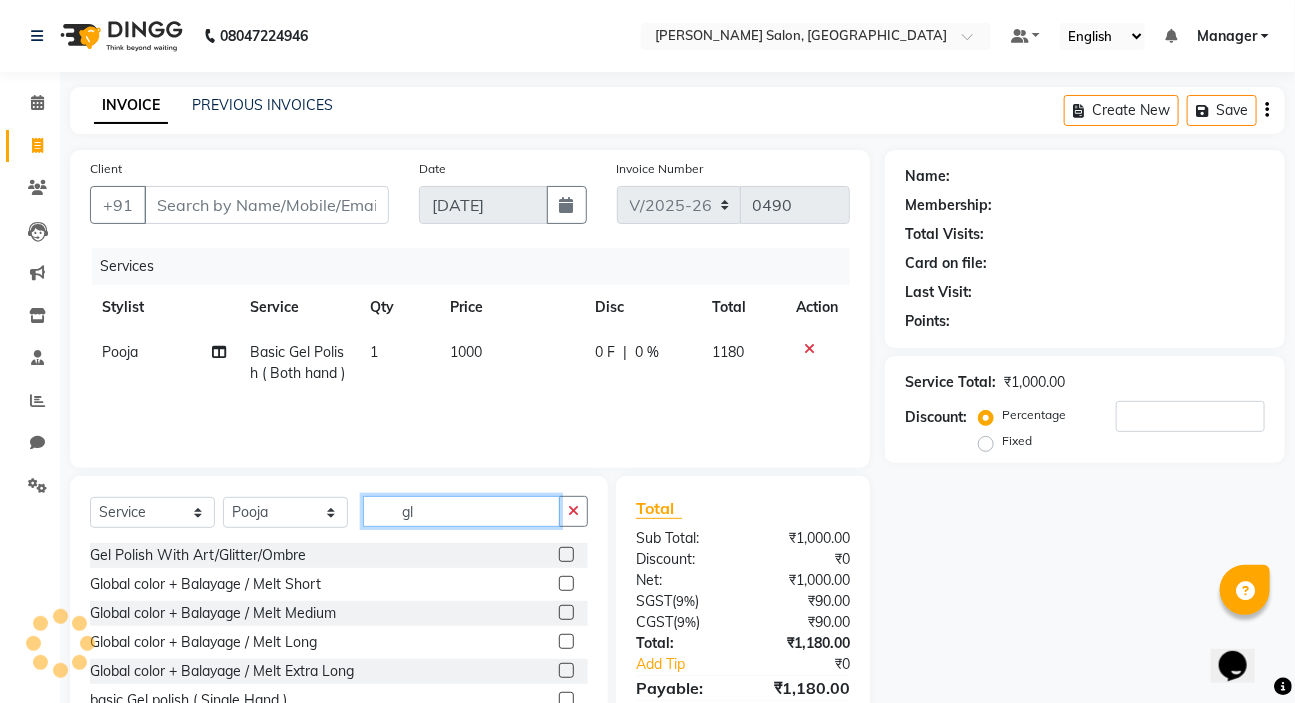 type on "g" 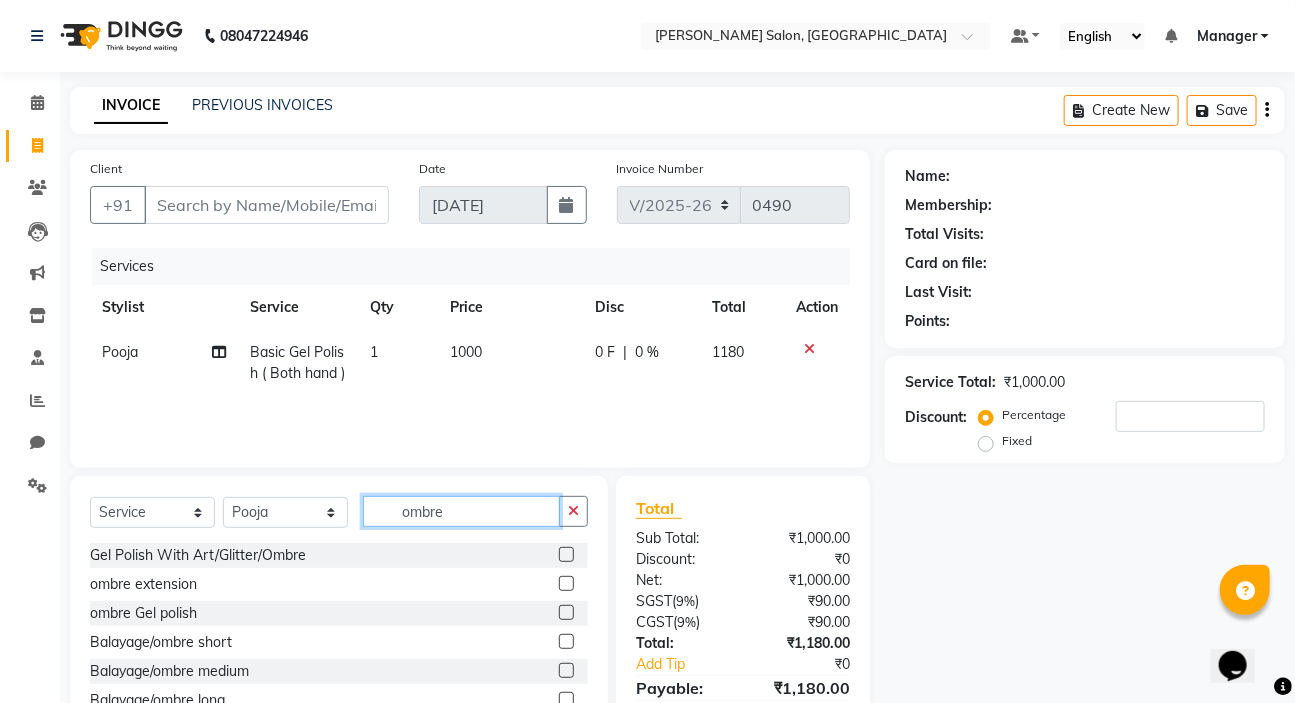 type on "ombre" 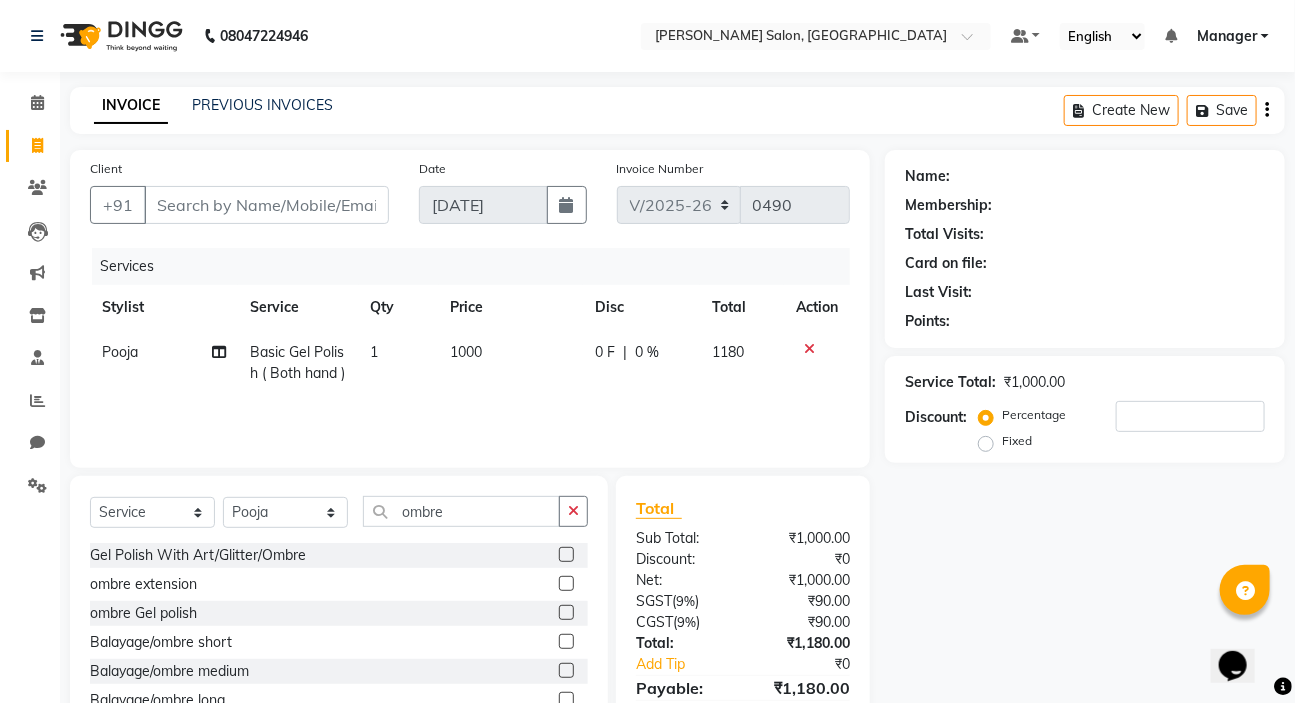 click 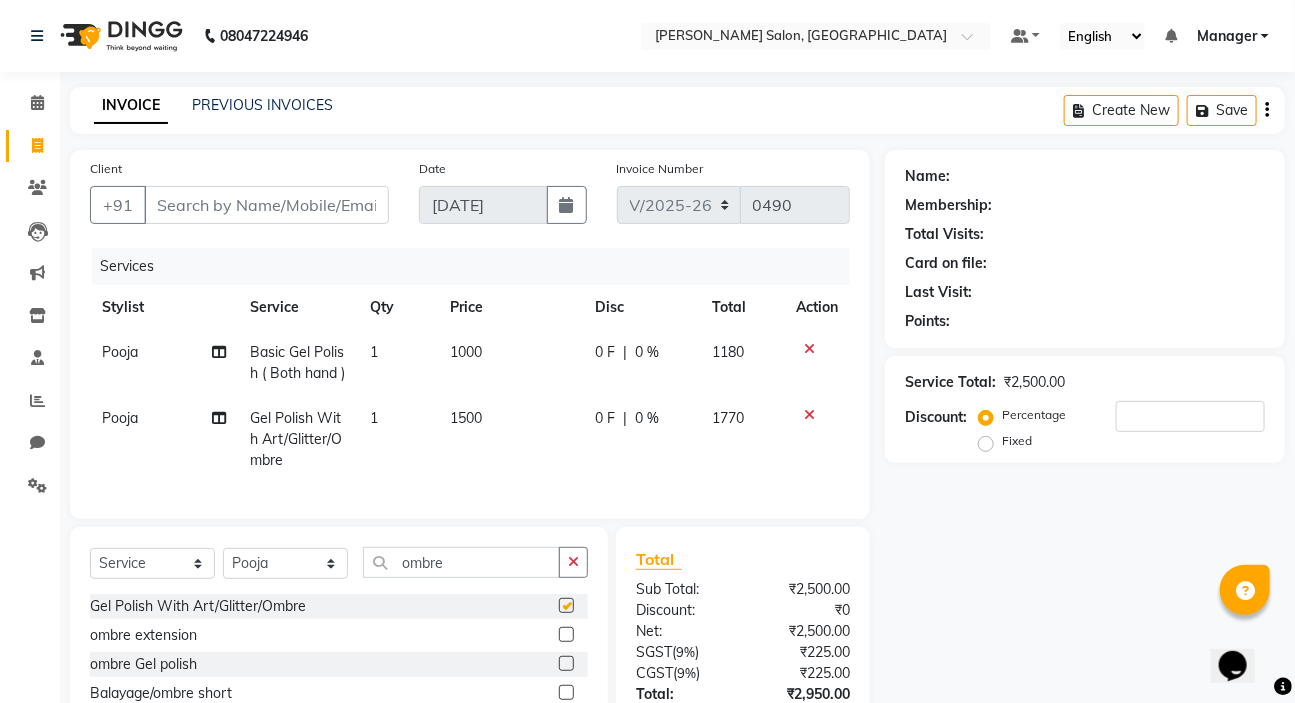 checkbox on "false" 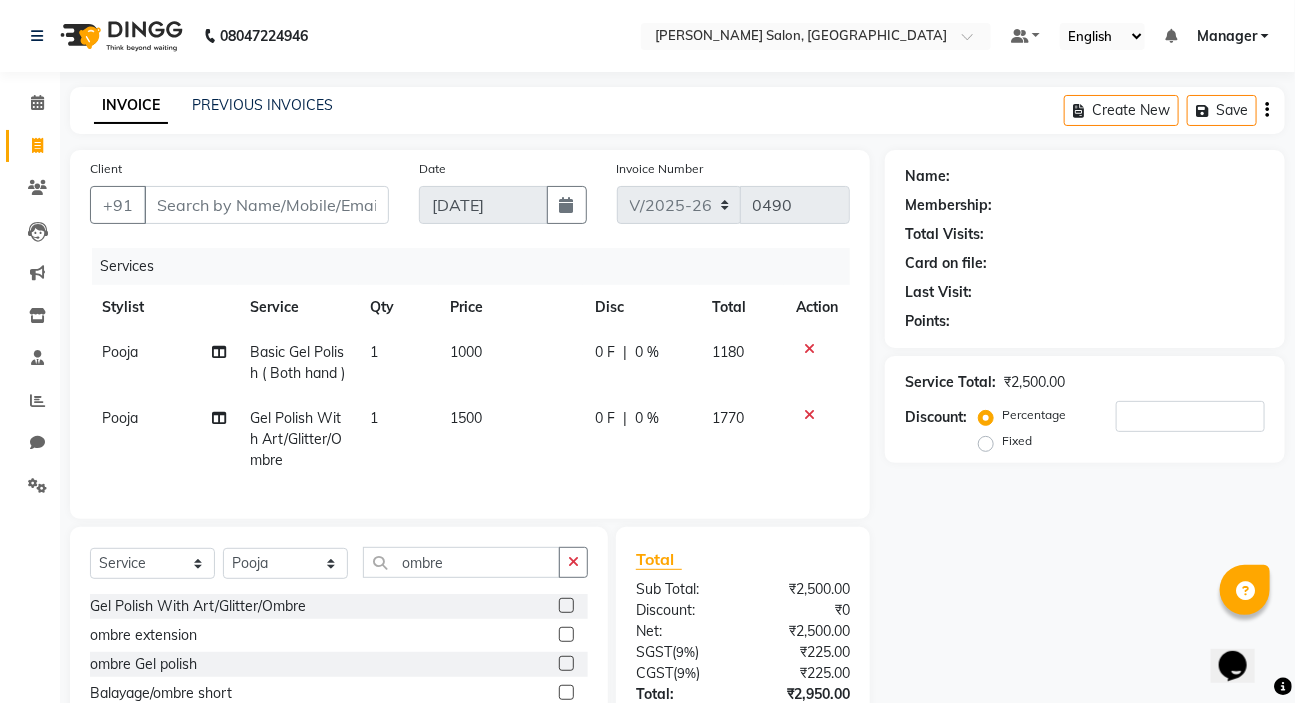 click 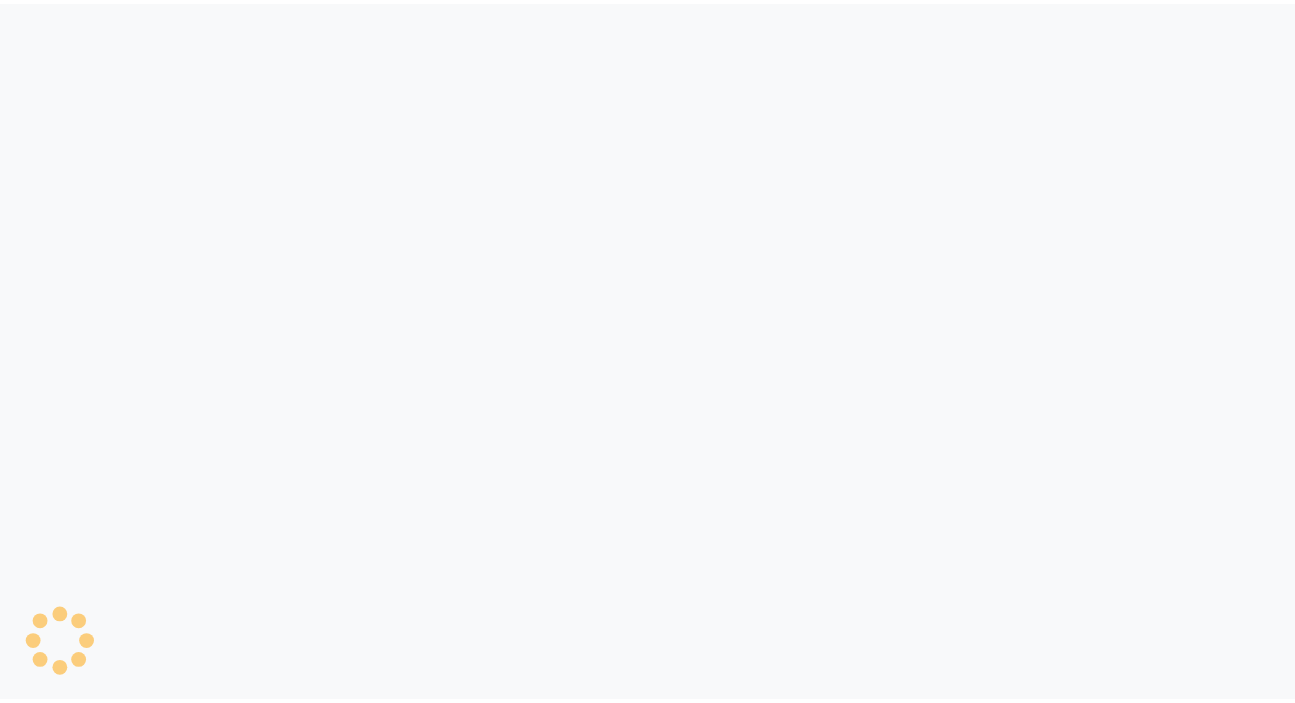 scroll, scrollTop: 0, scrollLeft: 0, axis: both 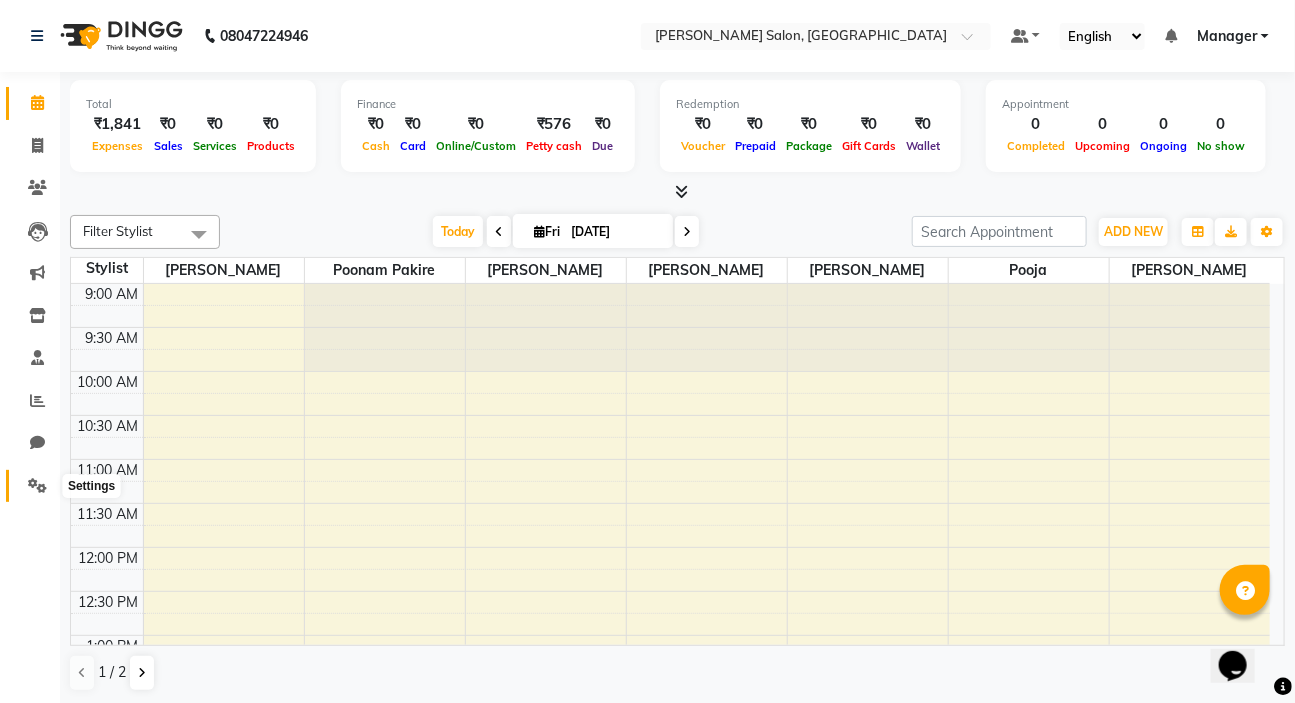click 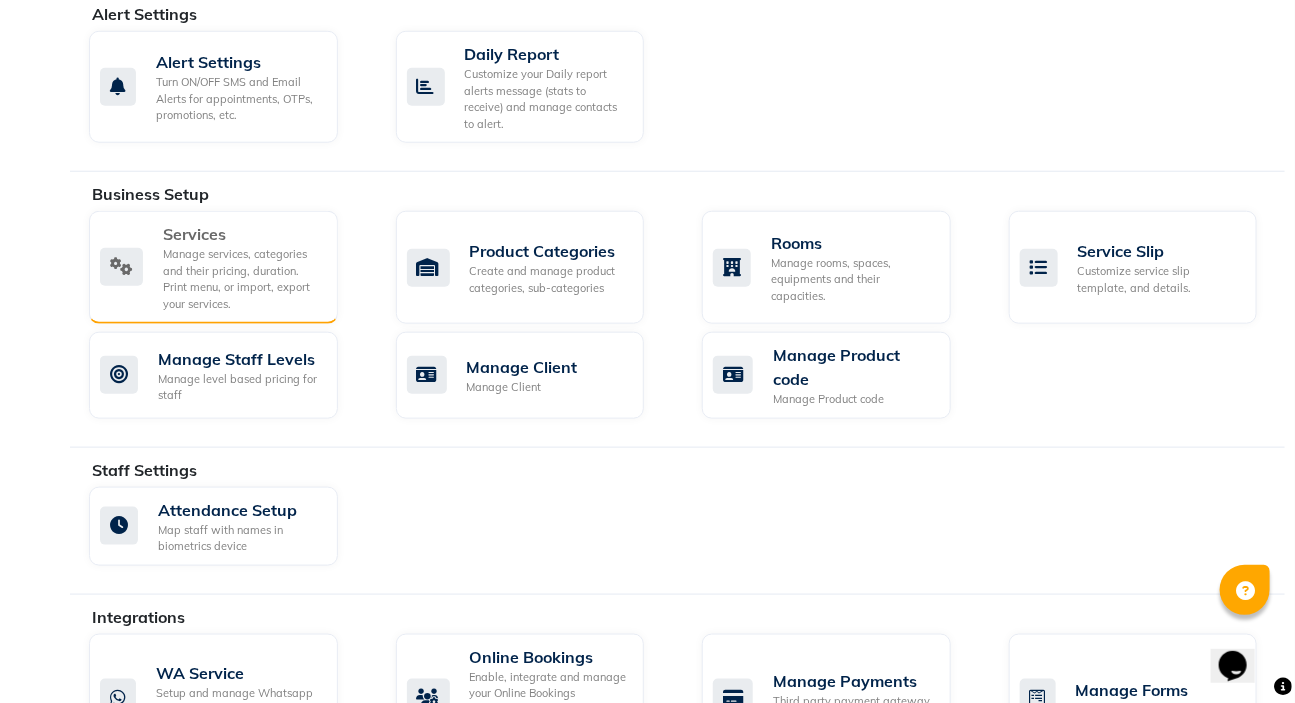 scroll, scrollTop: 565, scrollLeft: 0, axis: vertical 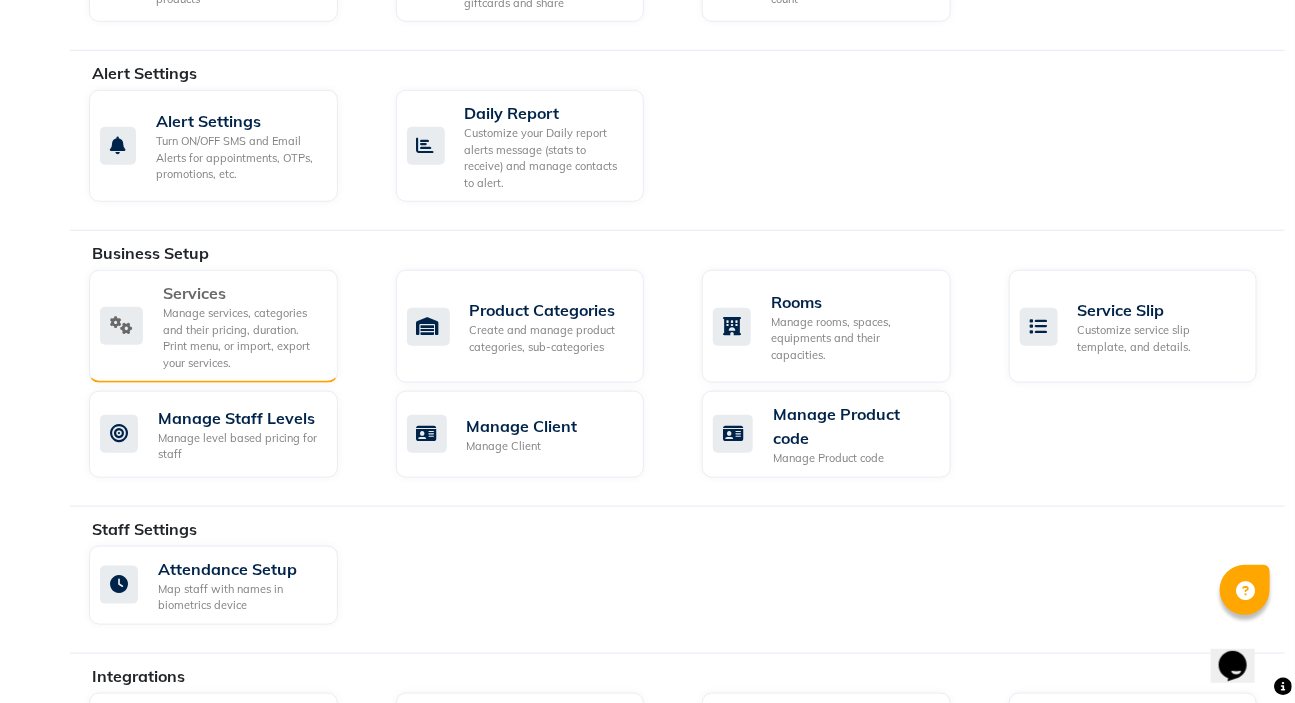 click on "Manage services, categories and their pricing, duration. Print menu, or import, export your services." 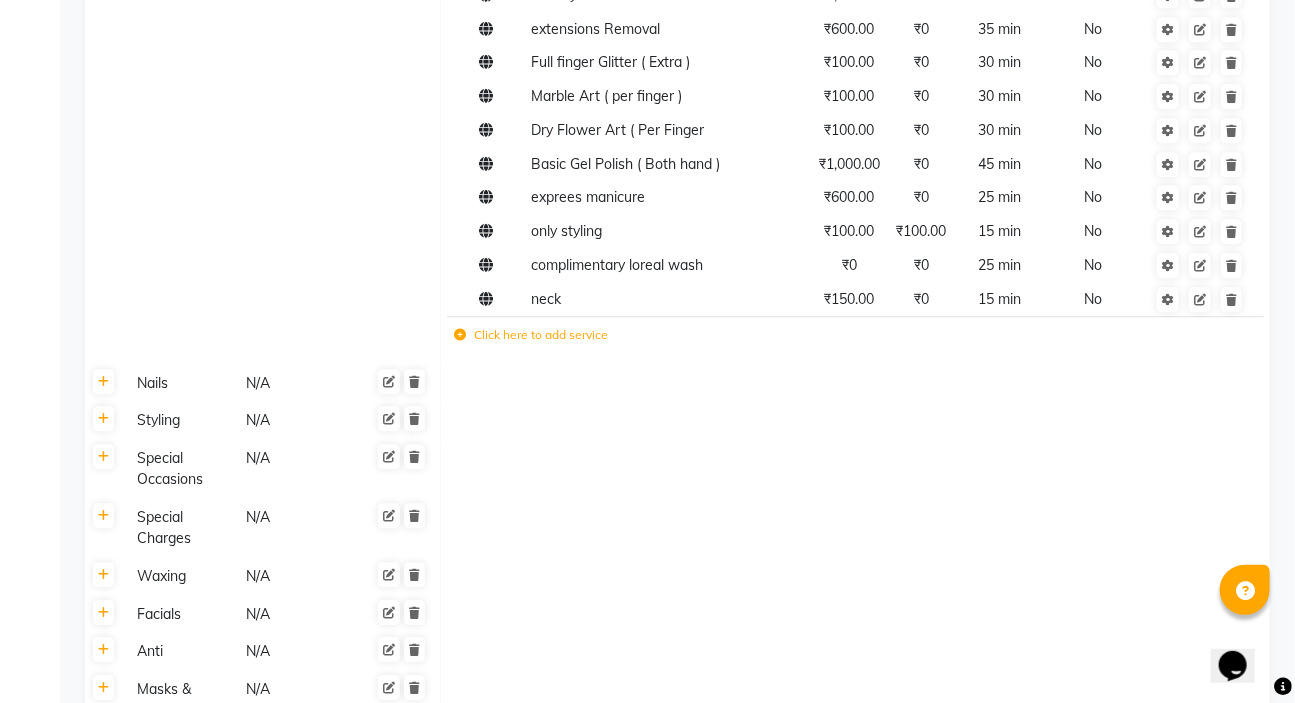 scroll, scrollTop: 2000, scrollLeft: 0, axis: vertical 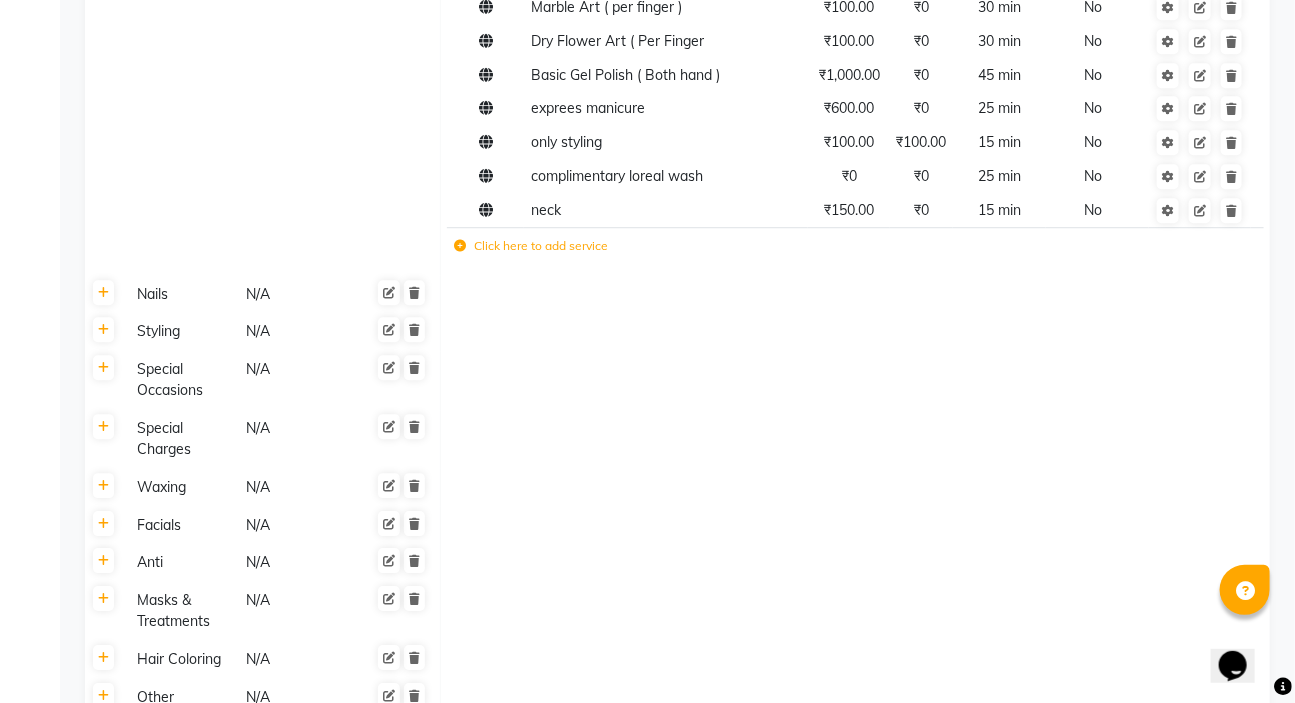 click on "Click here to add service" 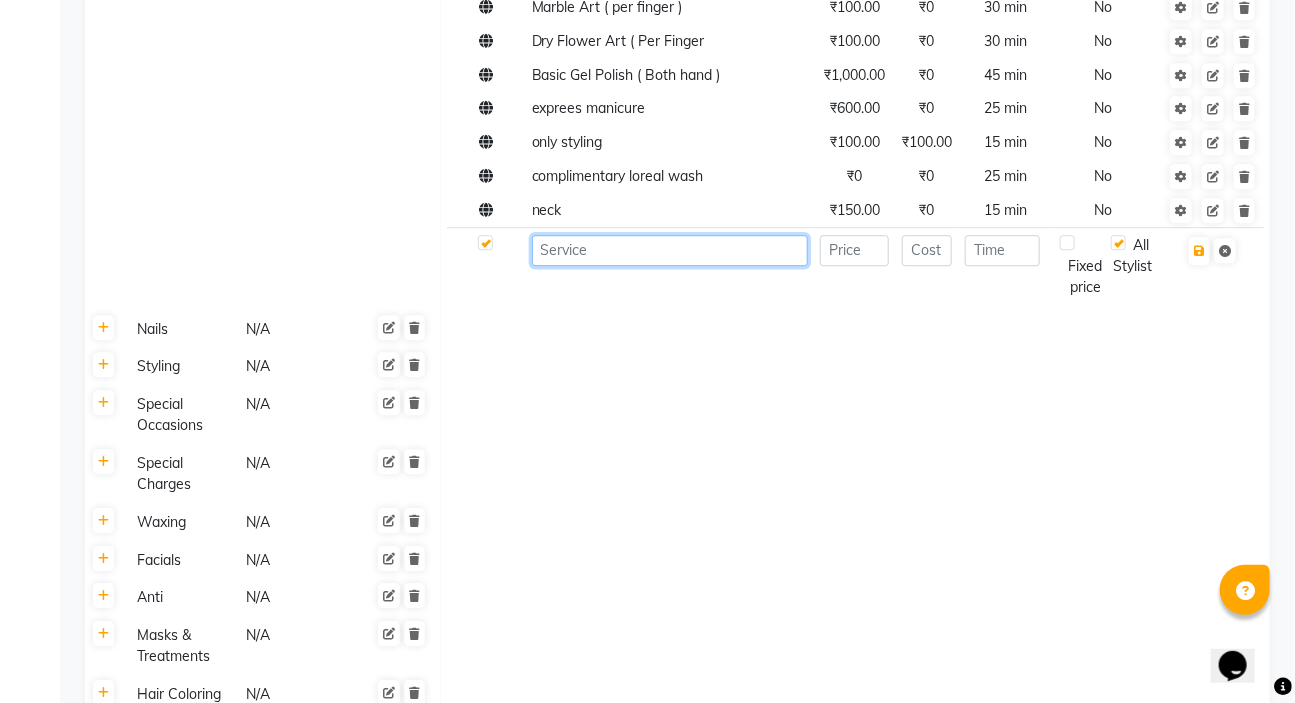 click 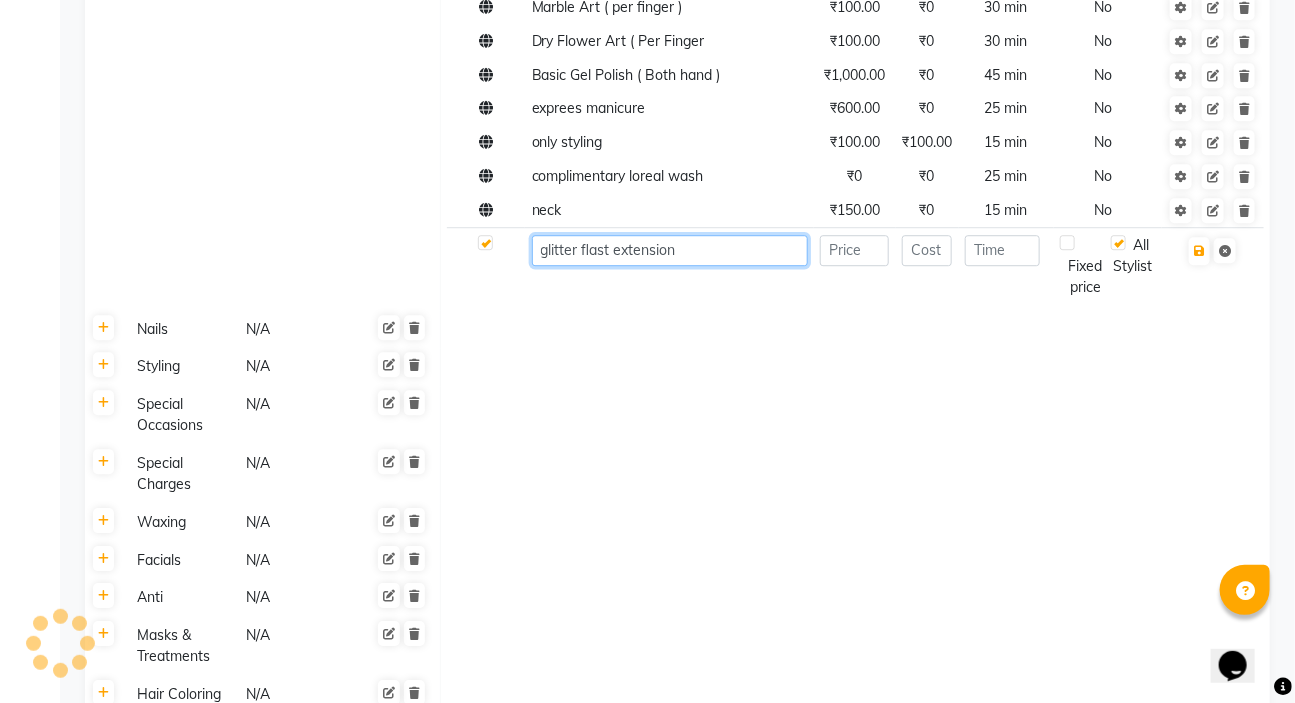 type on "glitter flast extension" 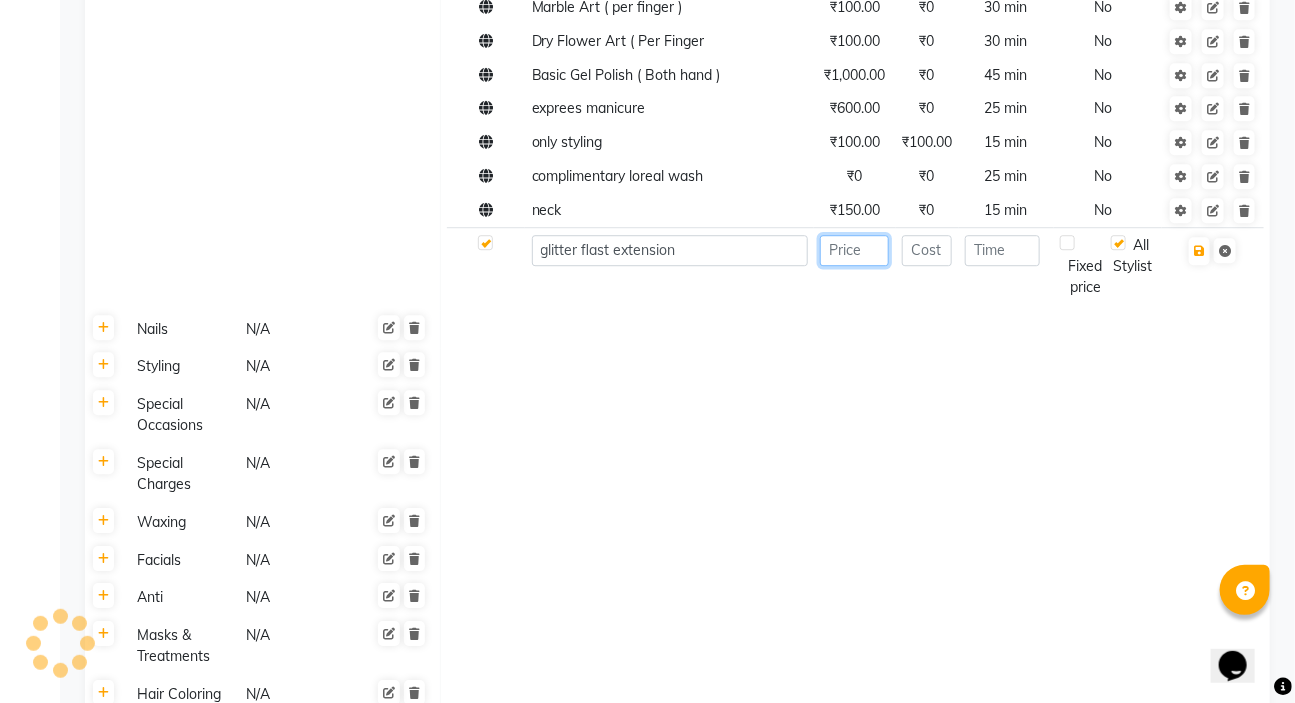 click 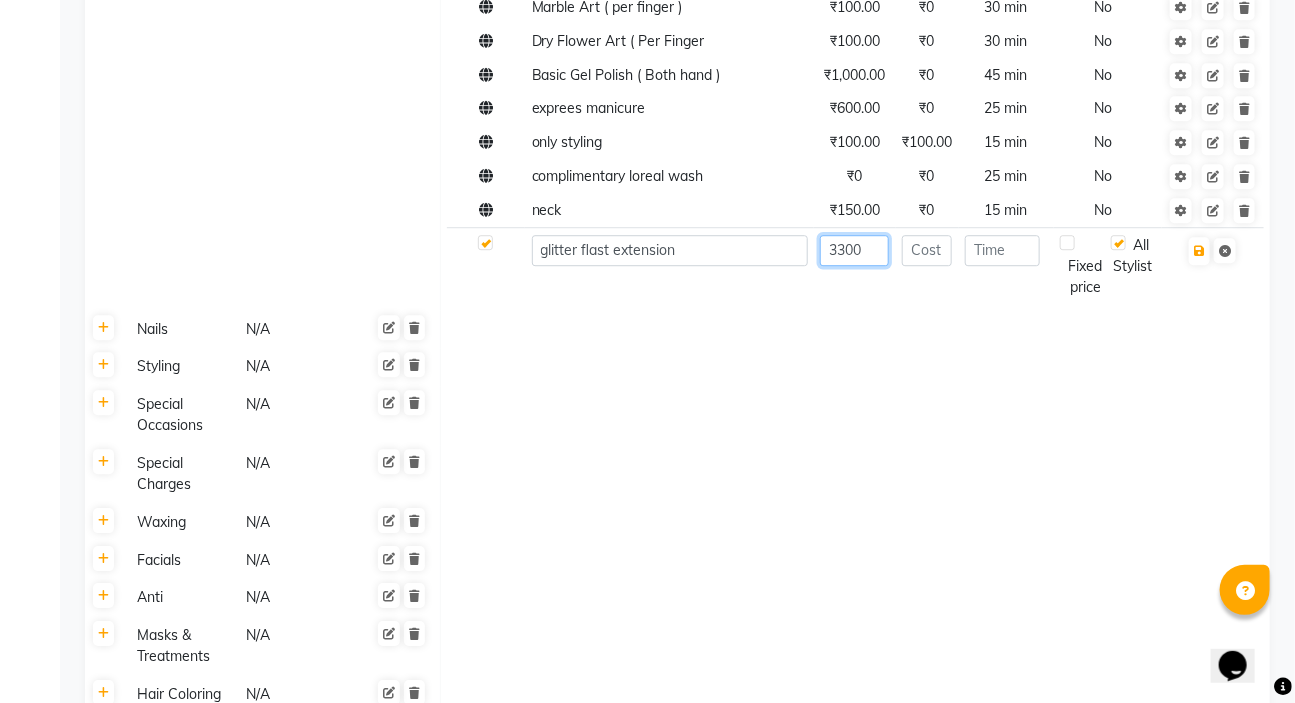 type on "3300" 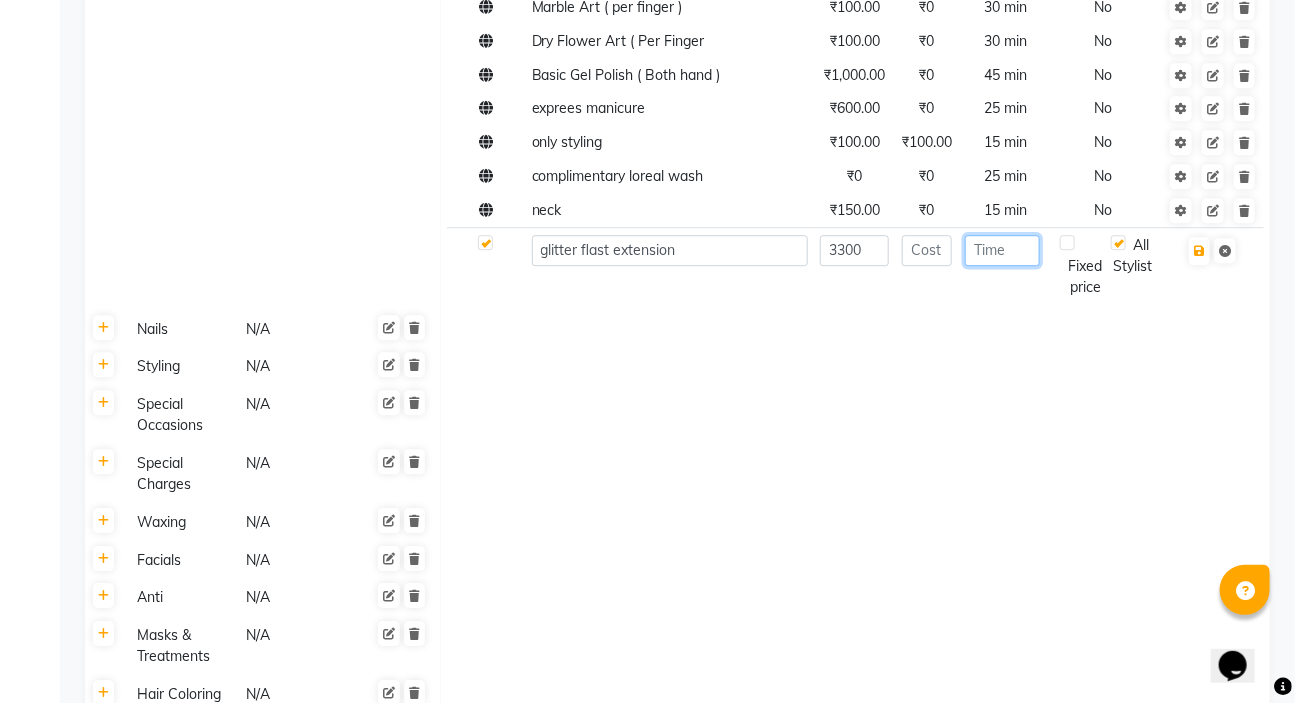 click 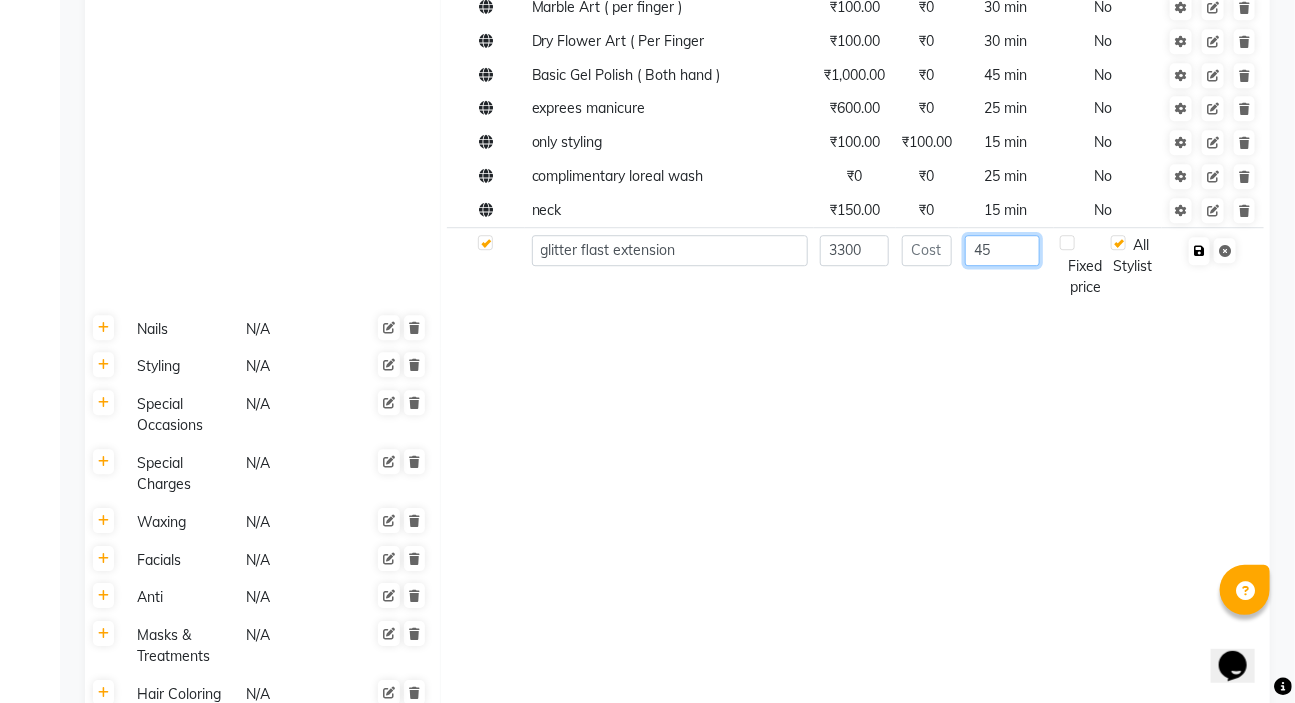 type on "45" 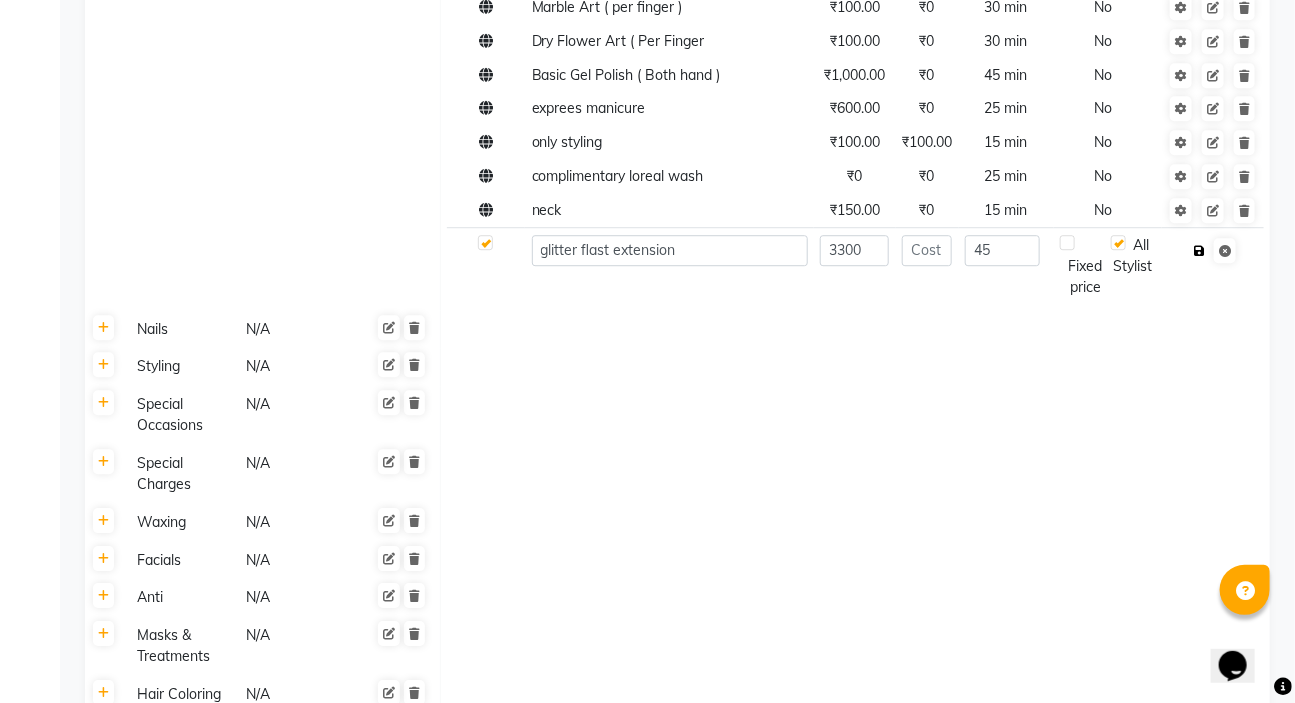 click at bounding box center [1199, 251] 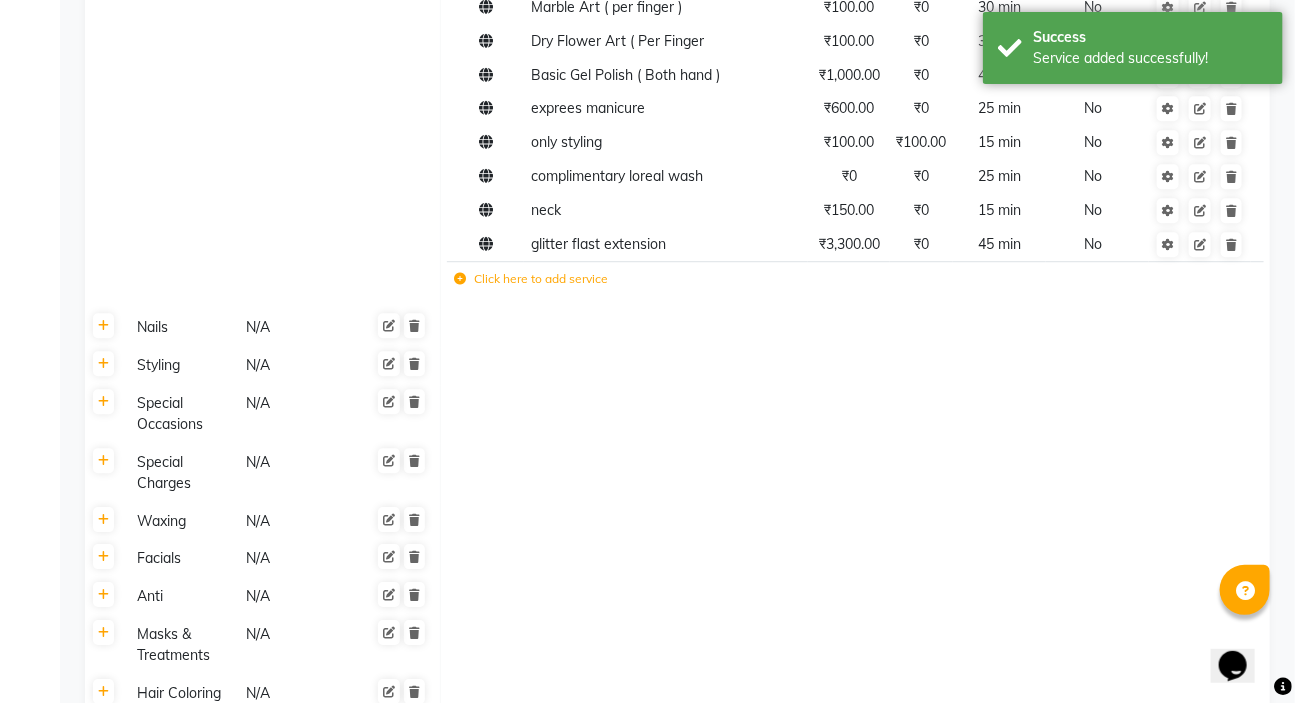 scroll, scrollTop: 1909, scrollLeft: 0, axis: vertical 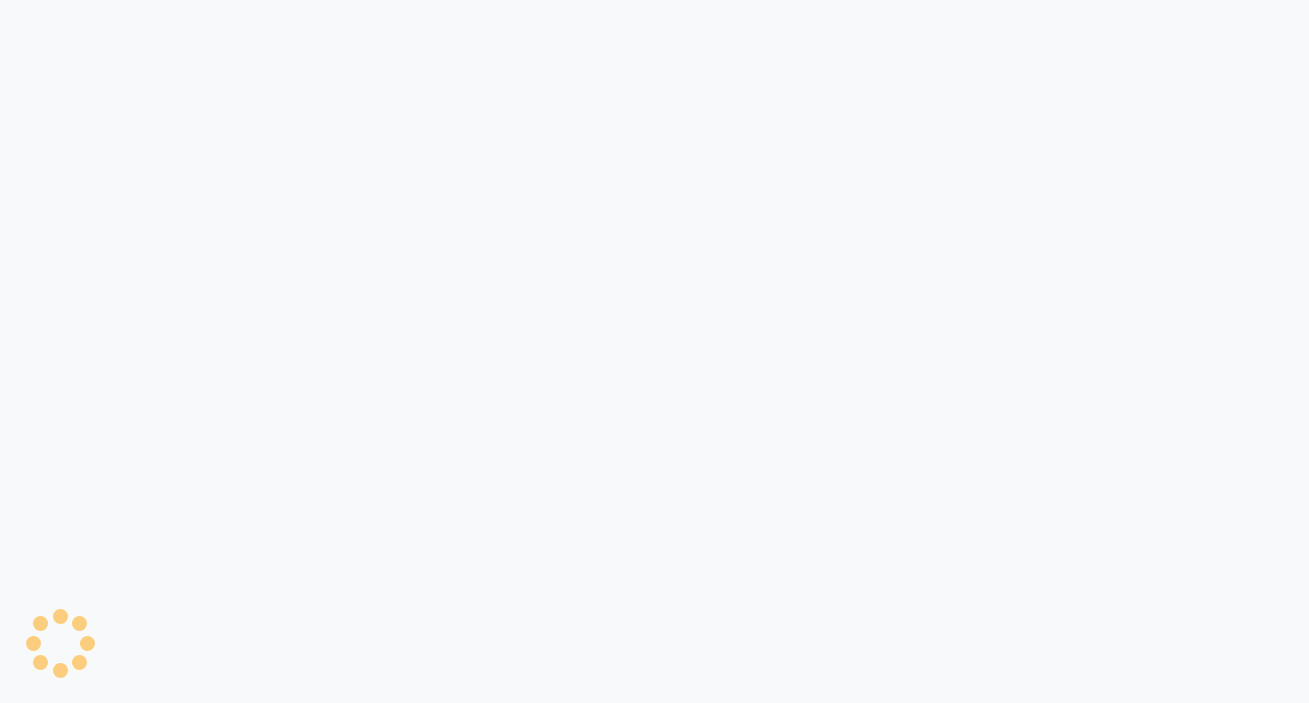 select on "service" 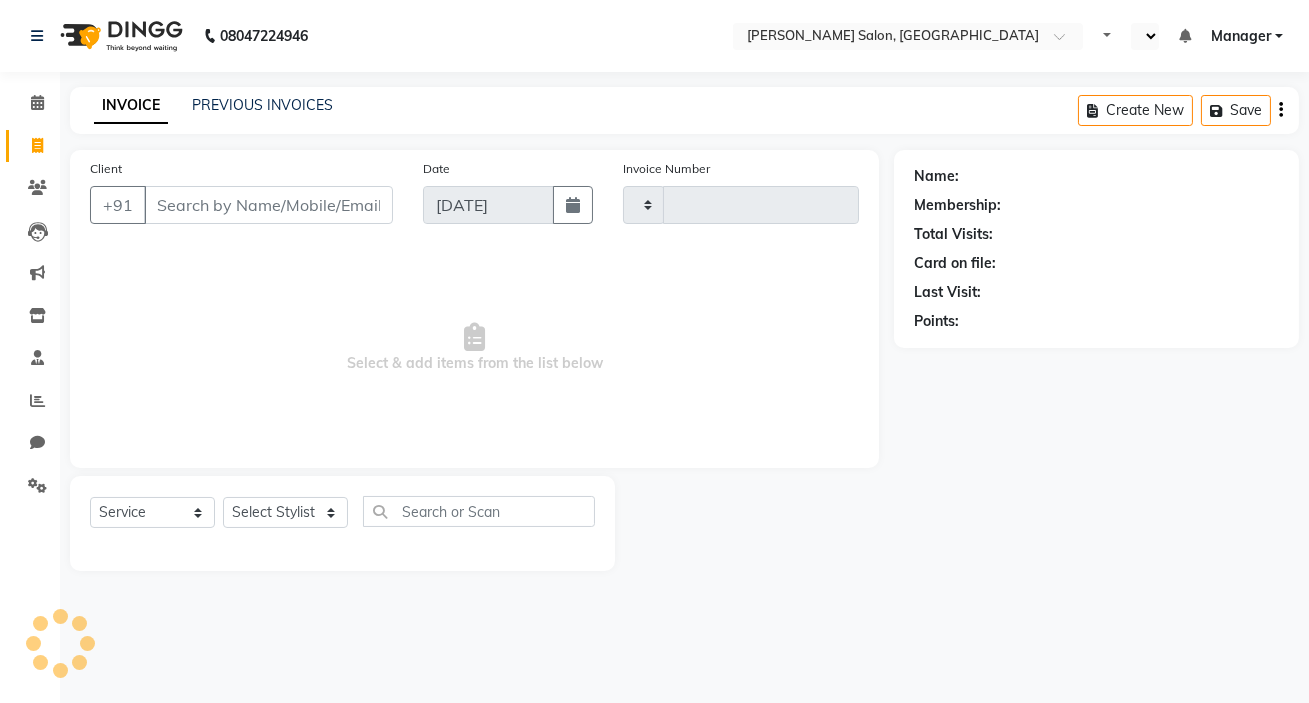 type on "0490" 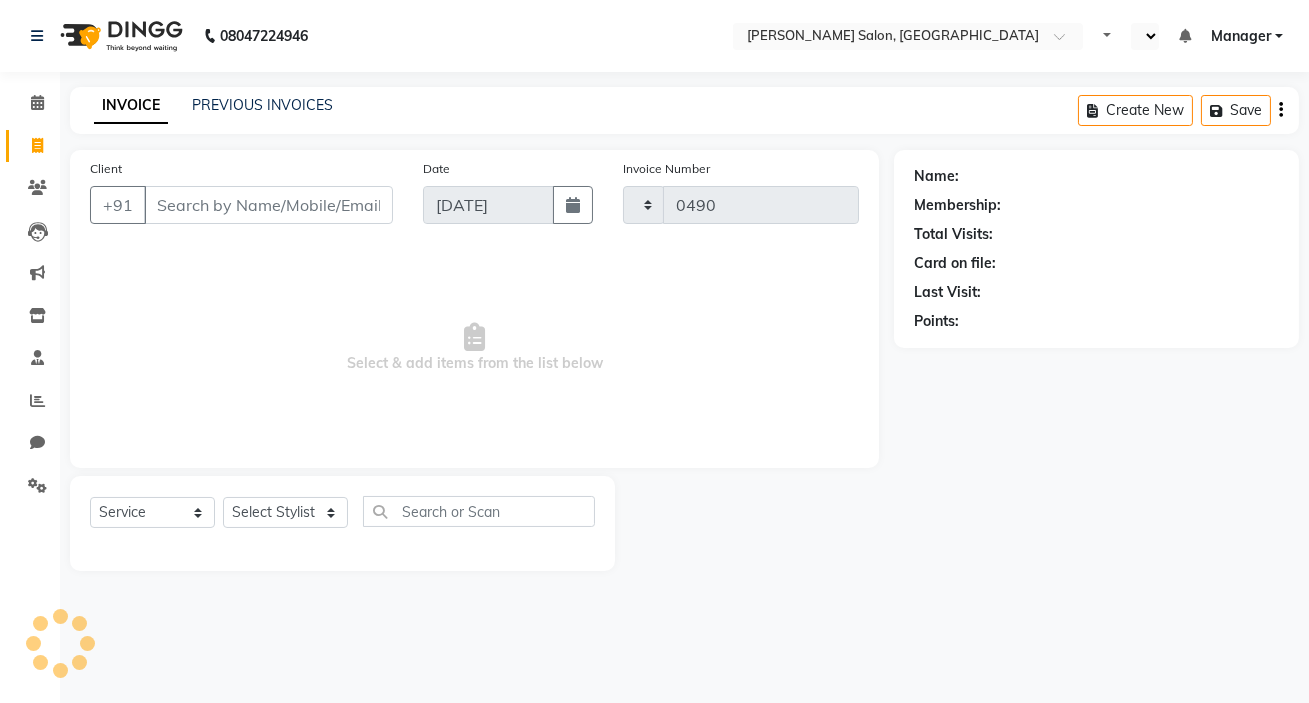 select on "en" 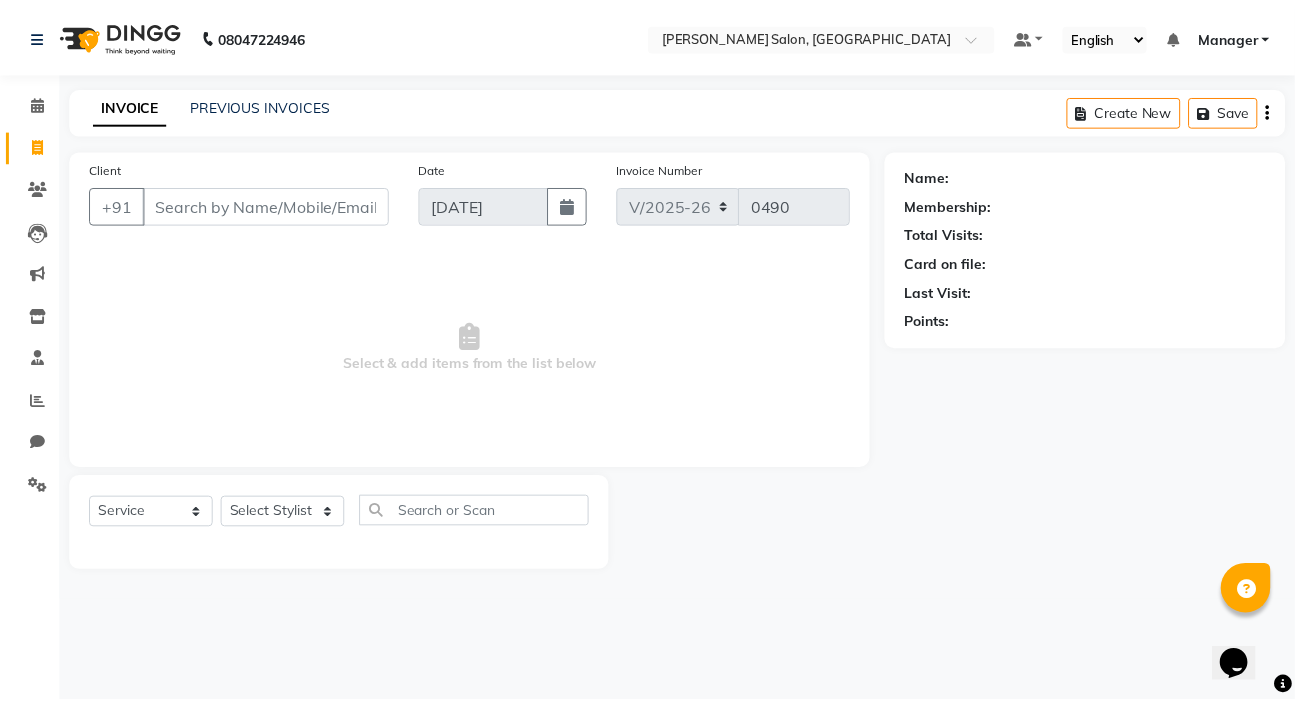 scroll, scrollTop: 0, scrollLeft: 0, axis: both 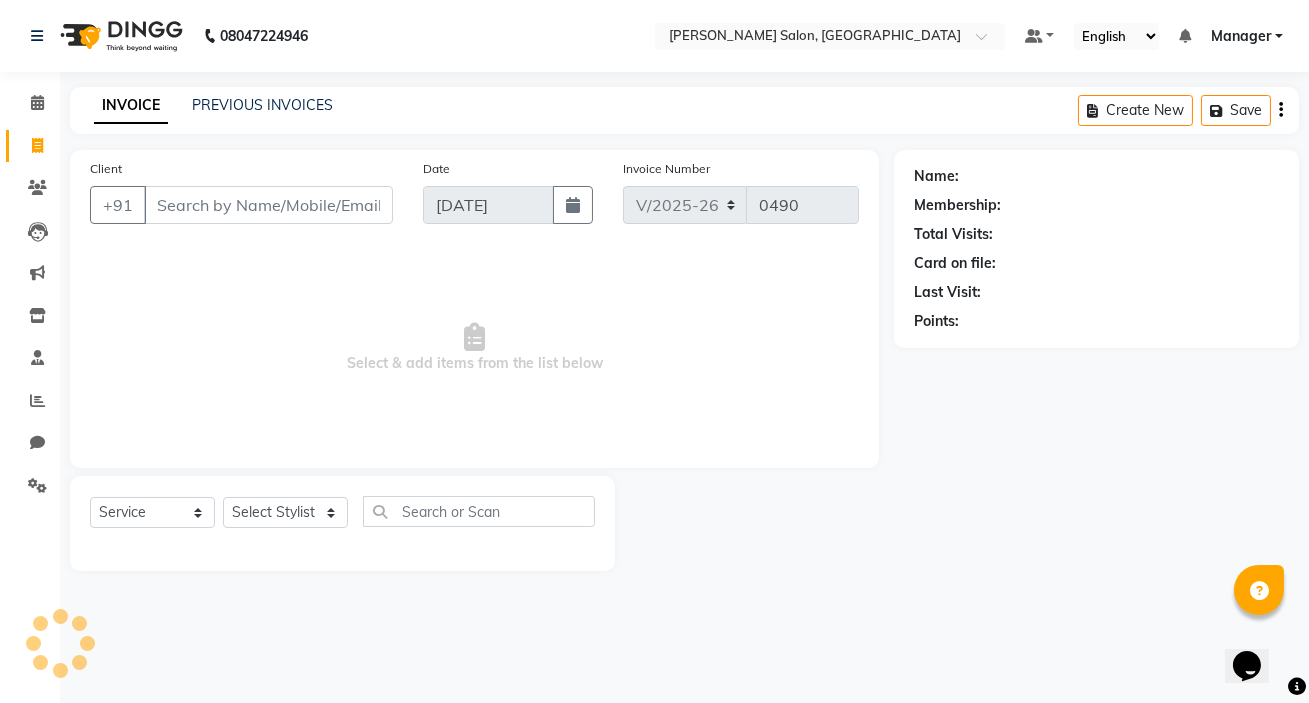click on "Client" at bounding box center (268, 205) 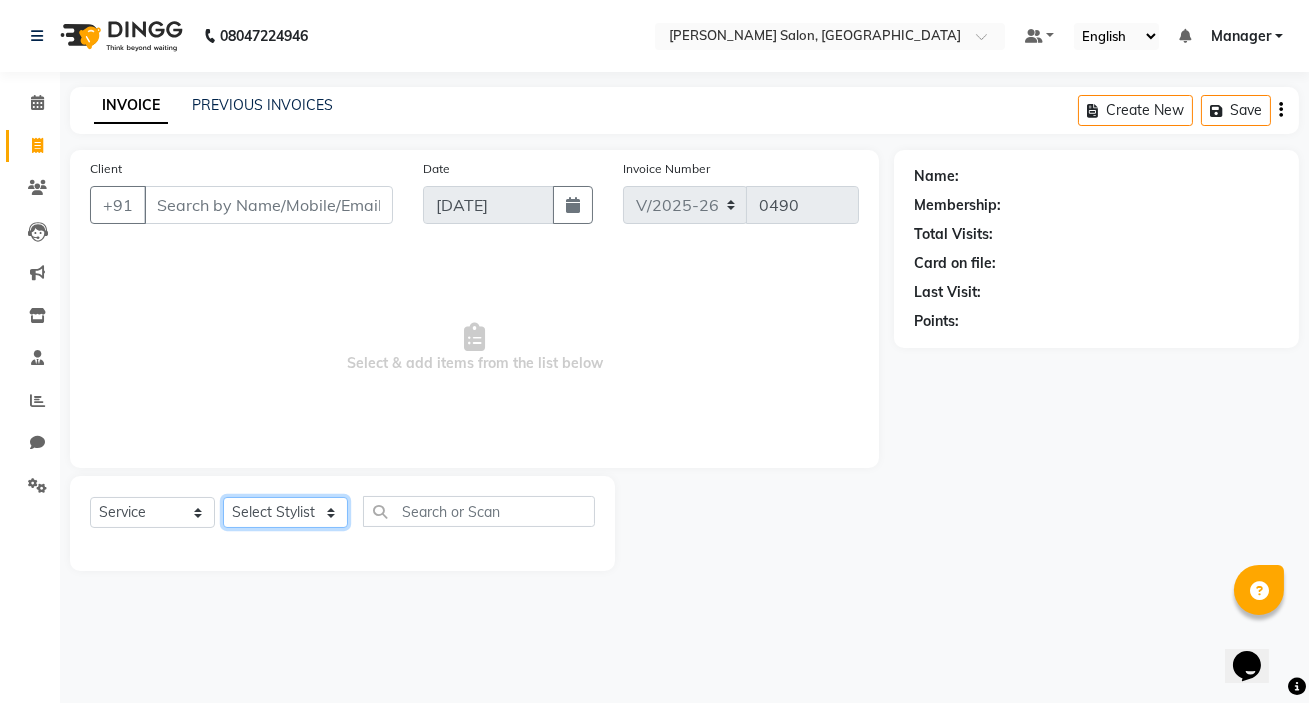 click on "Select Stylist [PERSON_NAME] [PERSON_NAME] Manager [PERSON_NAME]  [PERSON_NAME] [PERSON_NAME]" 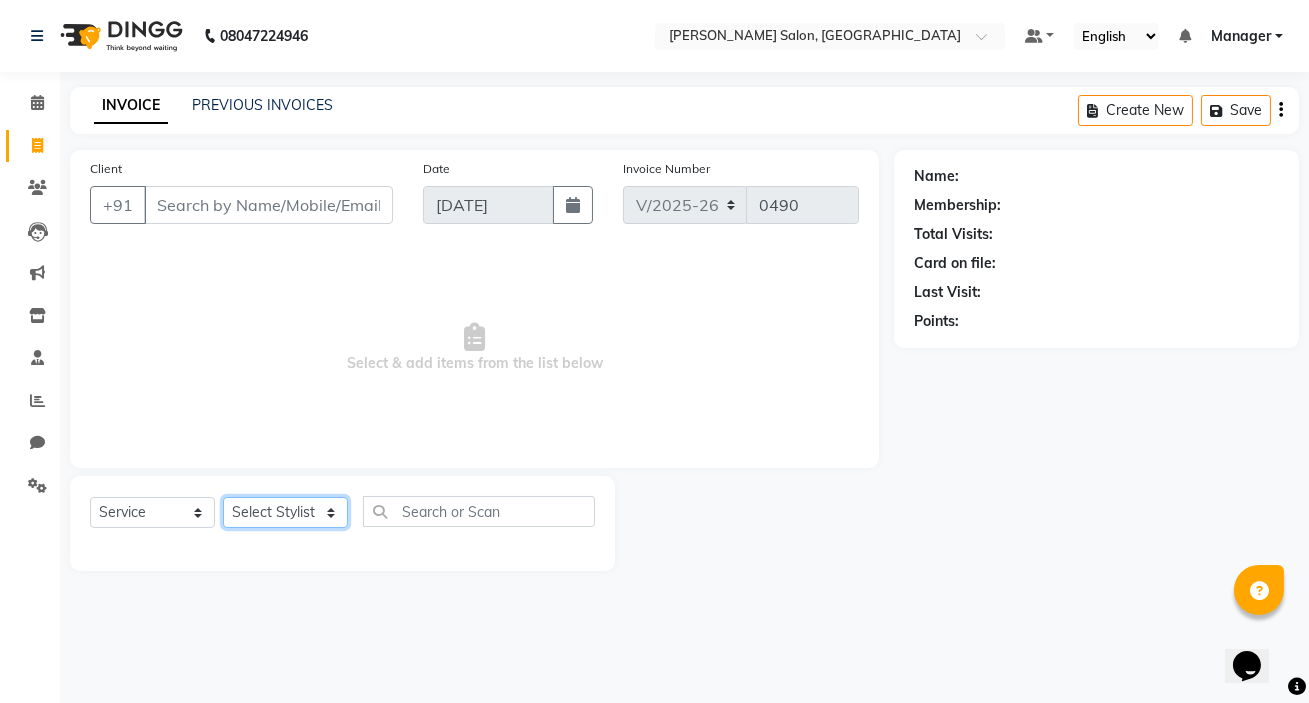 select on "76969" 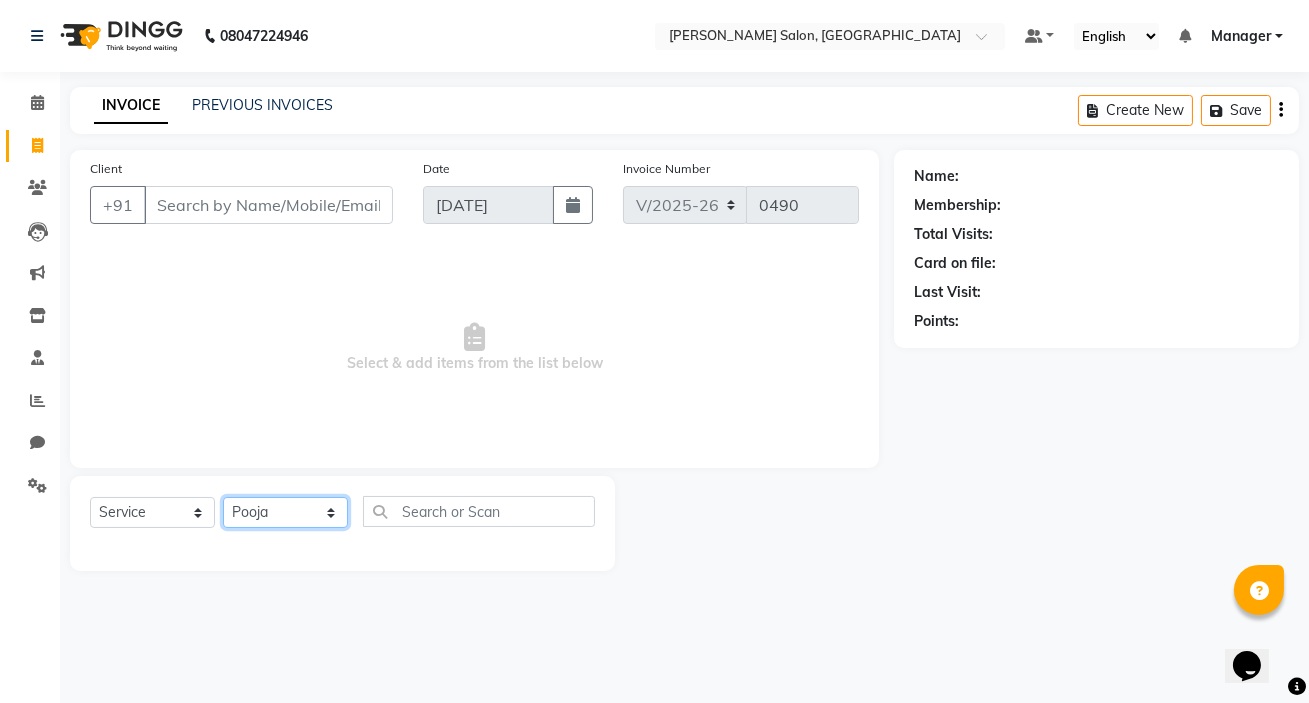 click on "Select Stylist [PERSON_NAME] [PERSON_NAME] Manager [PERSON_NAME]  [PERSON_NAME] [PERSON_NAME]" 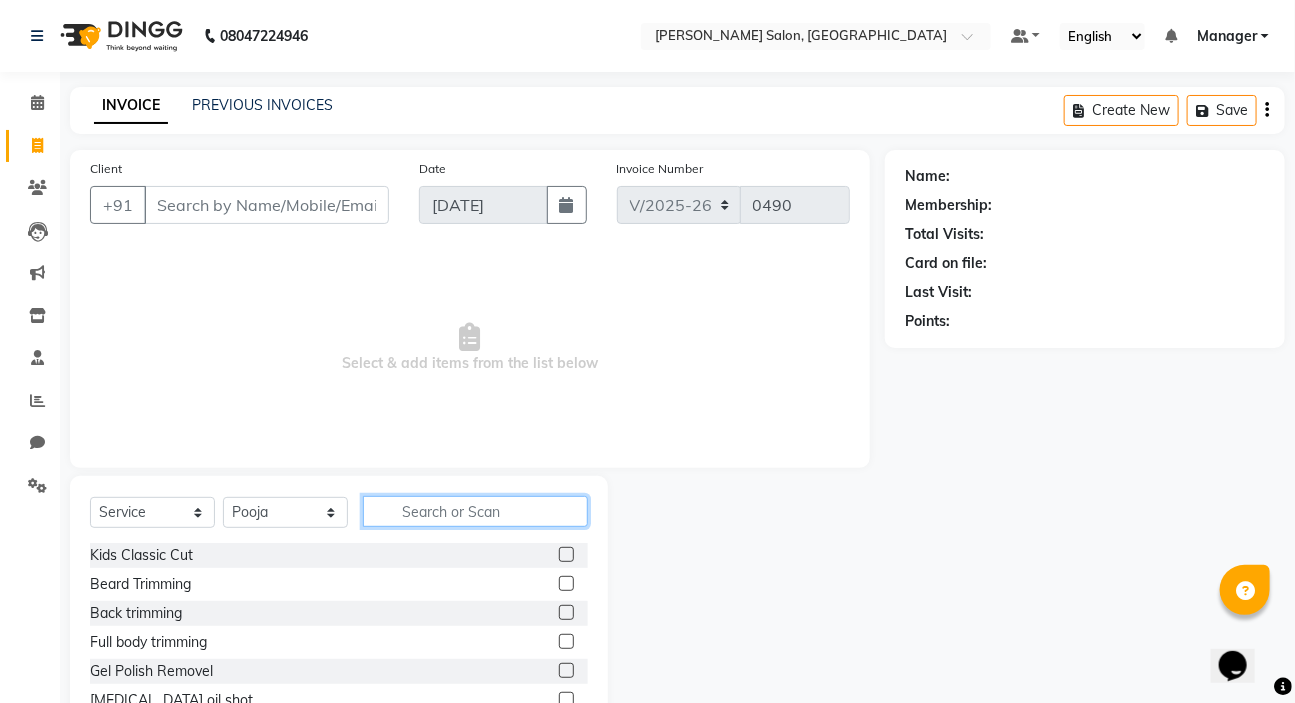 click 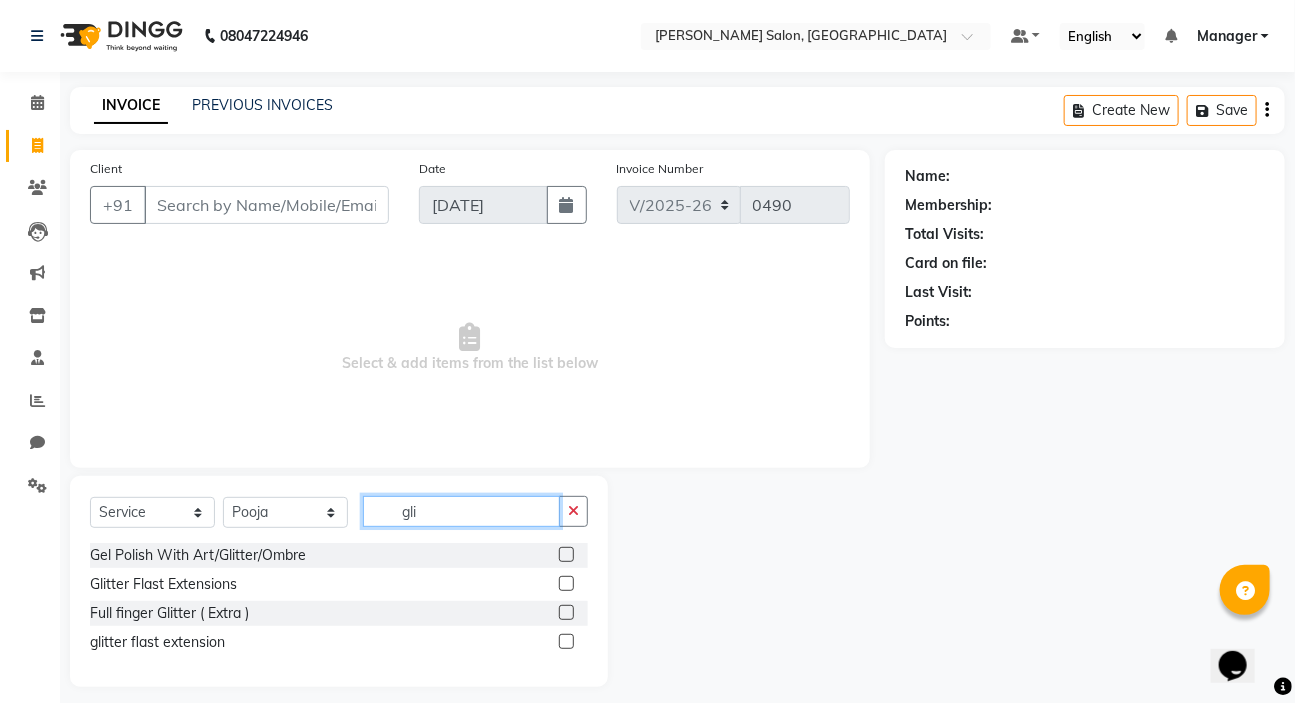type on "gli" 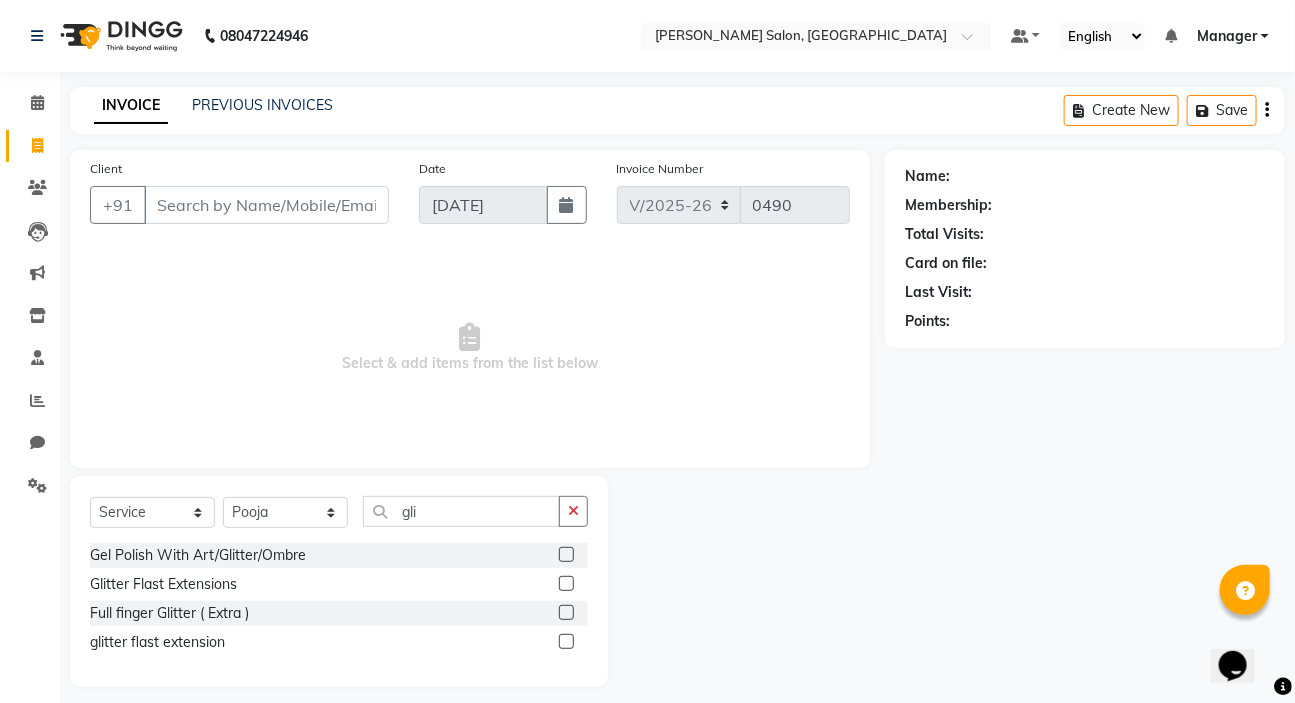 click 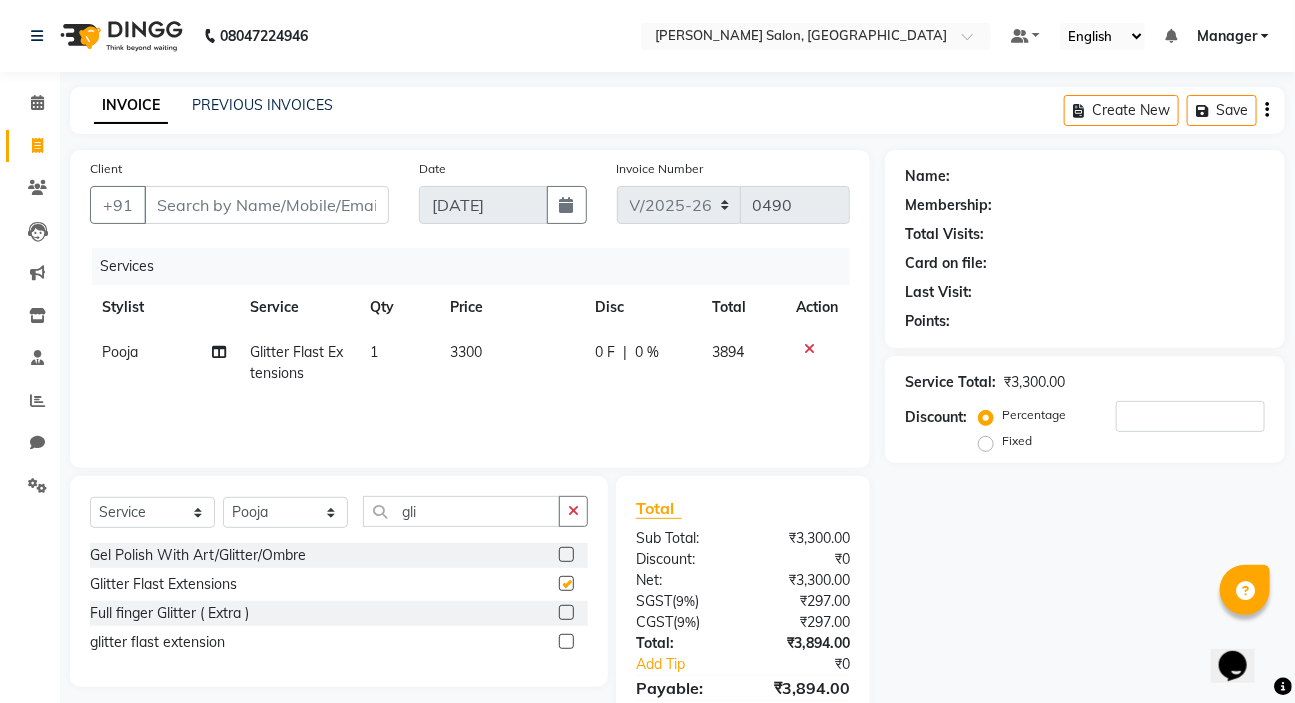 checkbox on "false" 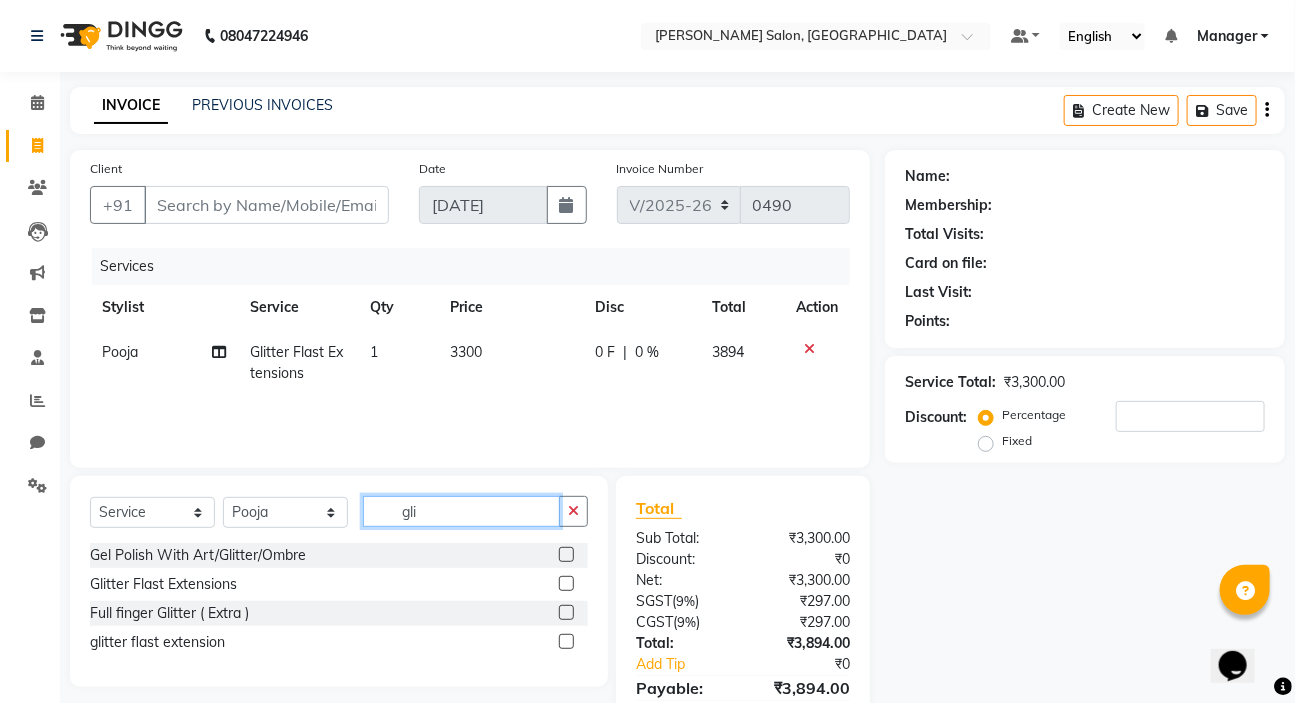click on "gli" 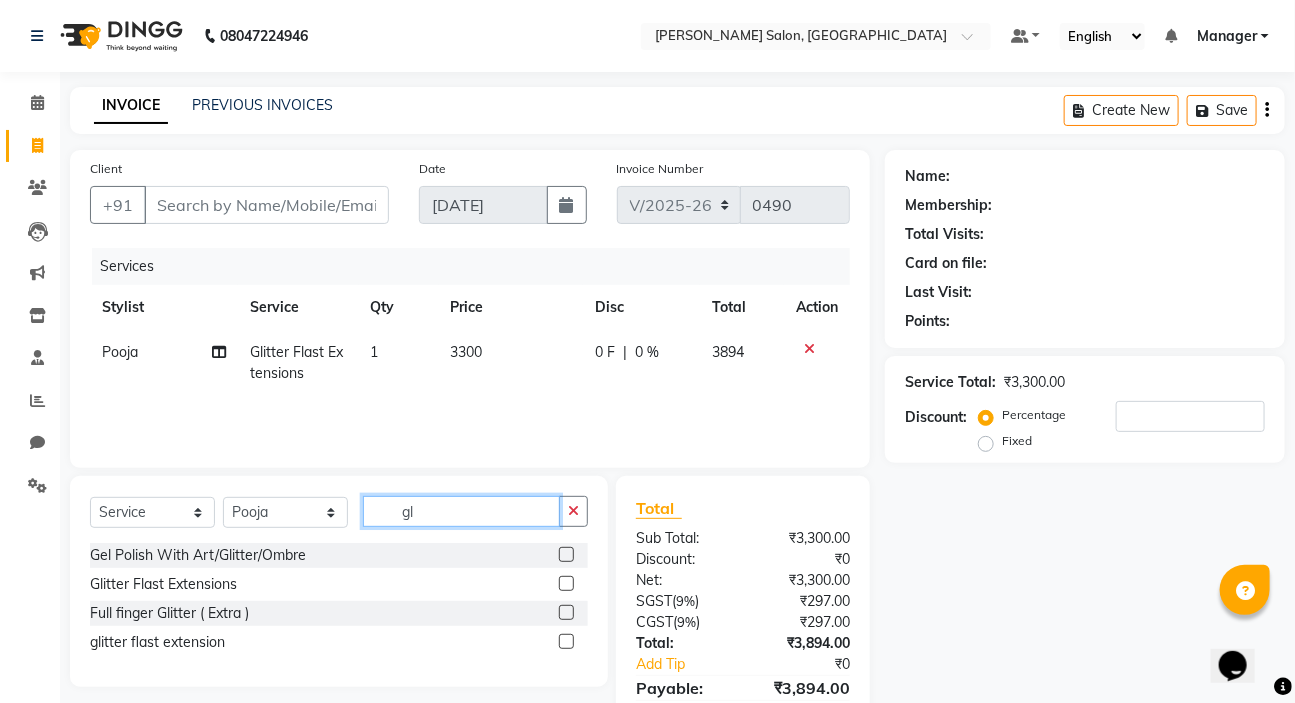 type on "g" 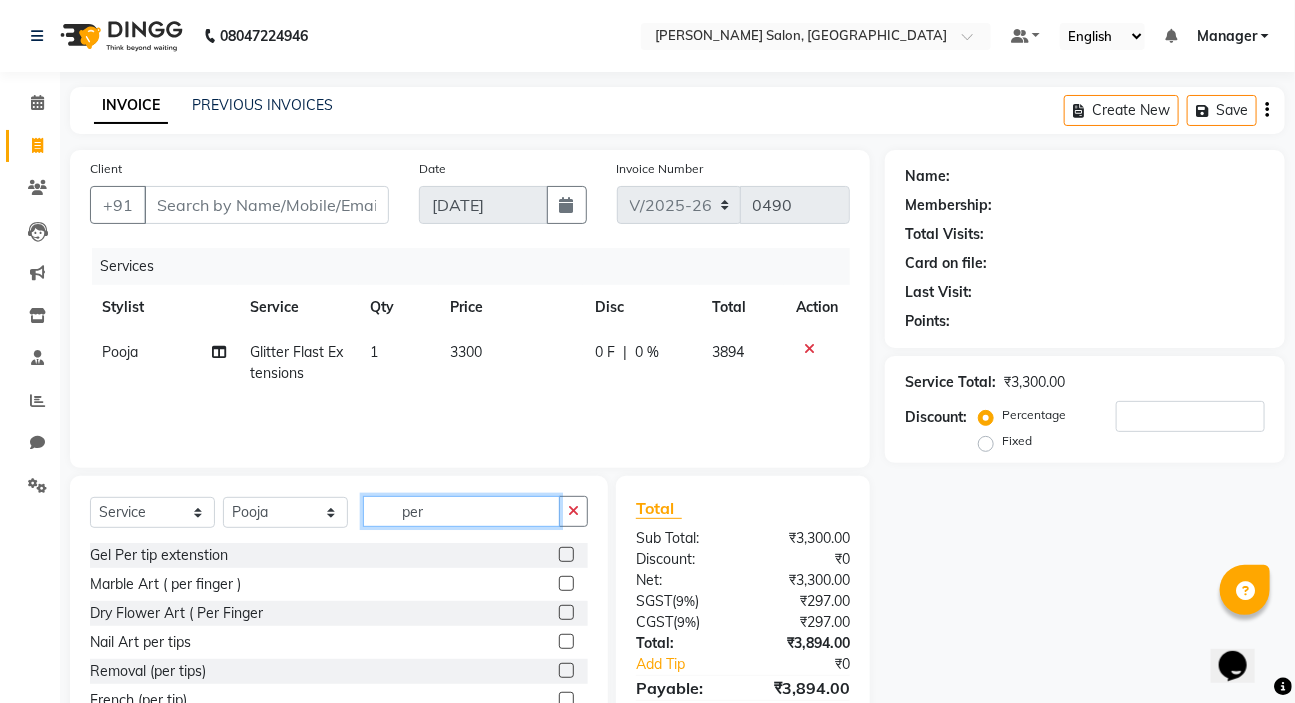 type on "per" 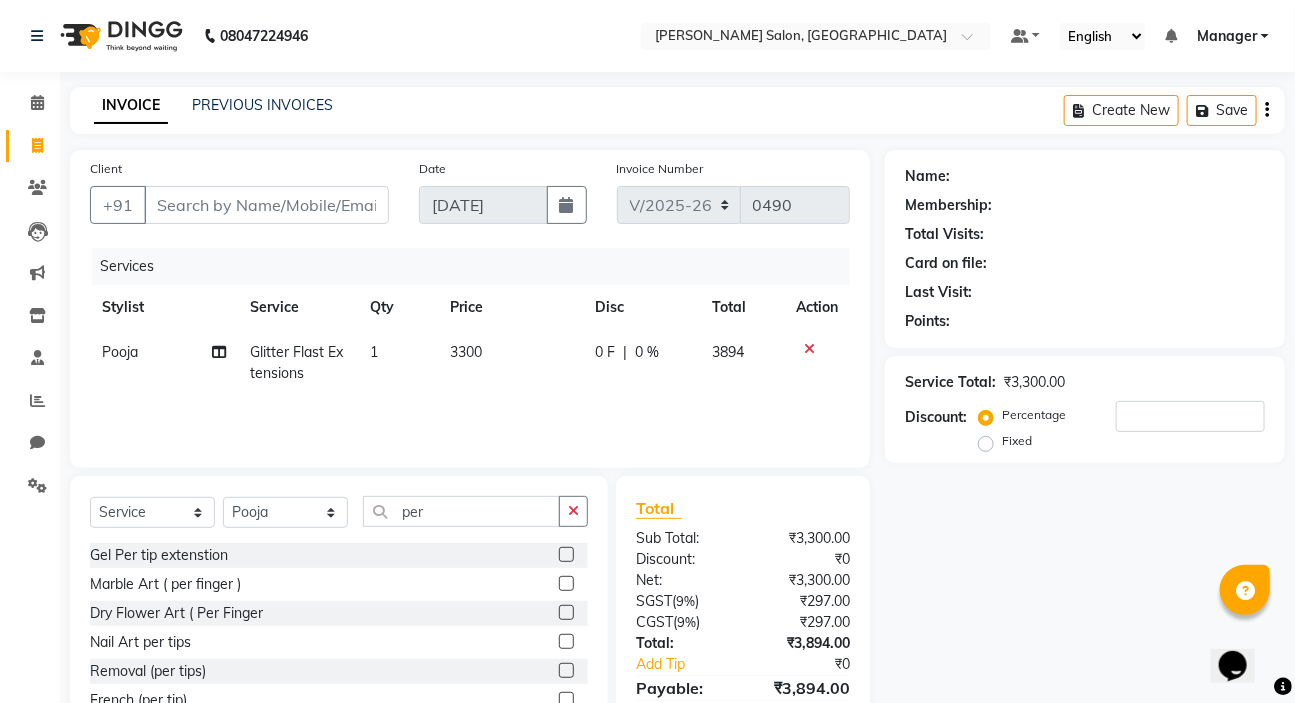 click 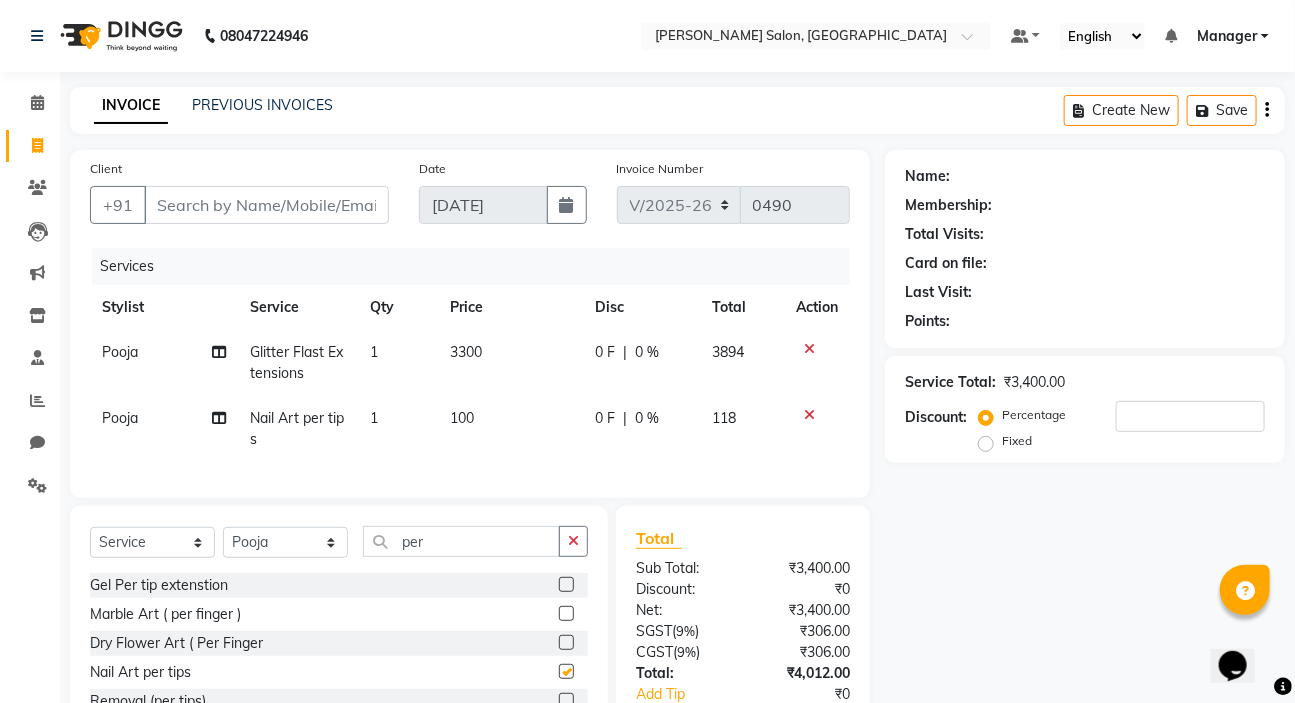 checkbox on "false" 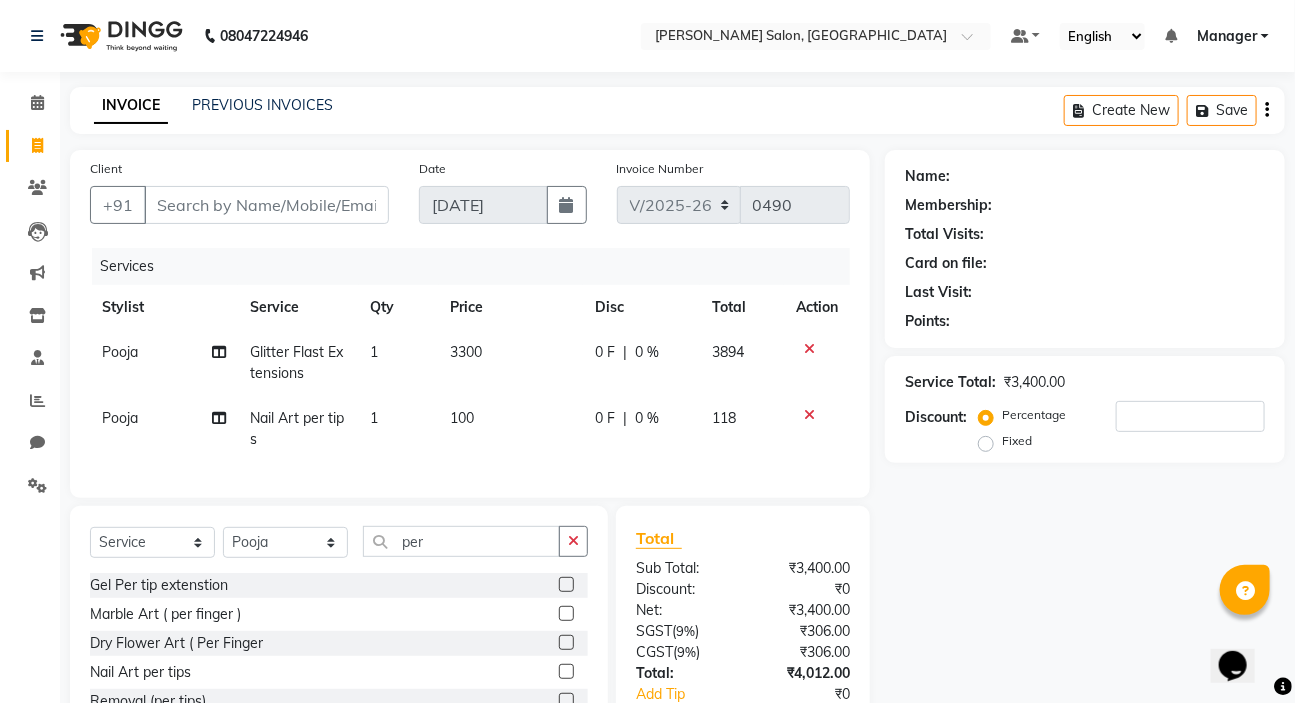 click on "1" 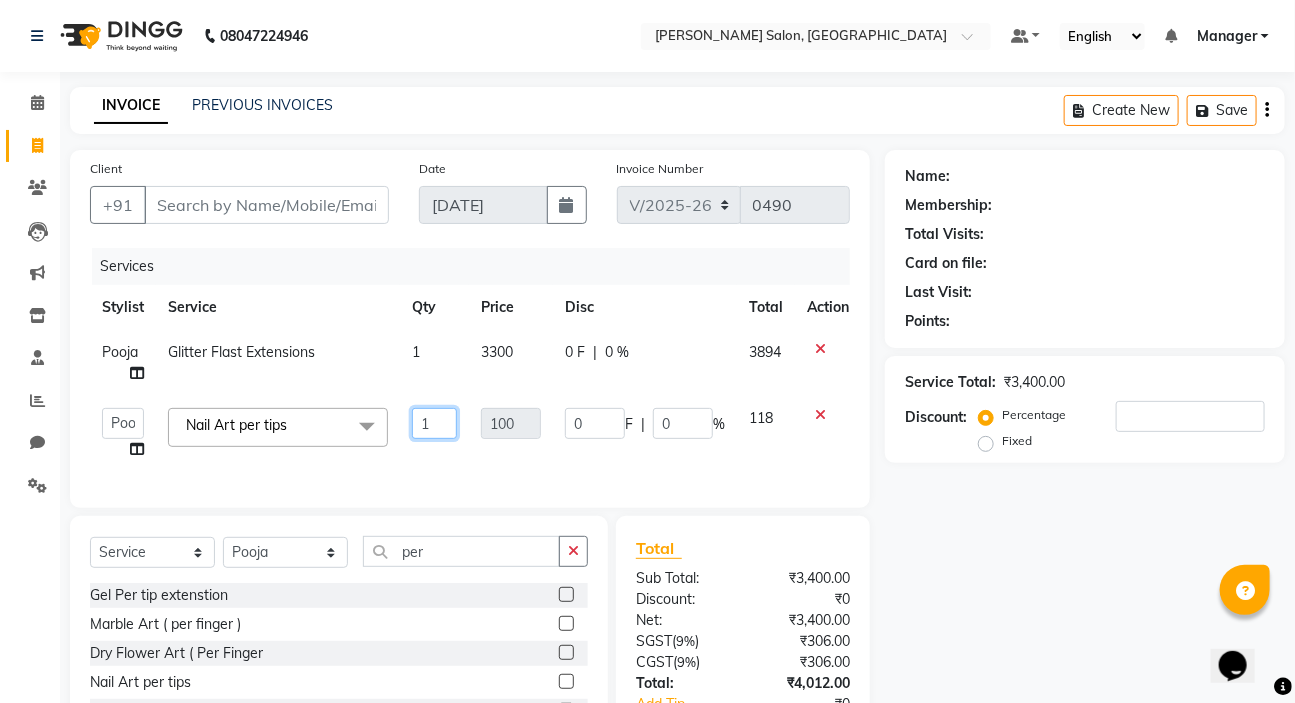 click on "1" 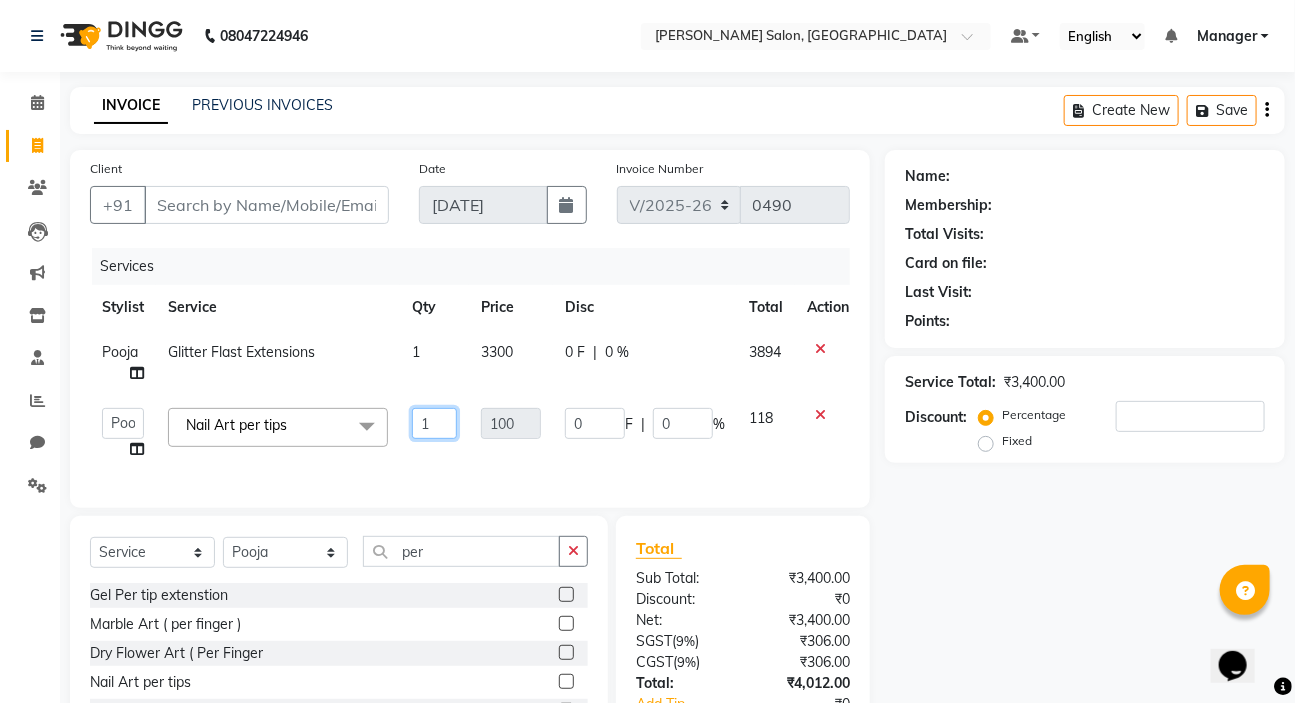 type on "10" 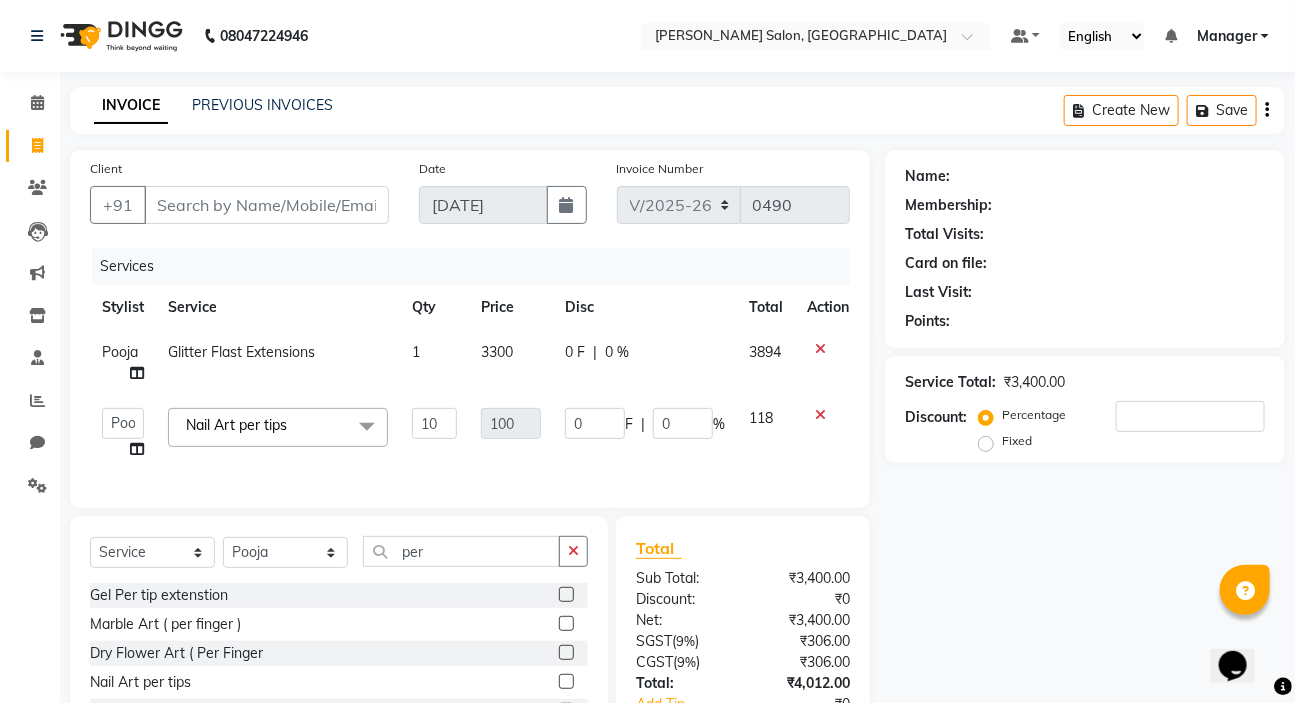 click on "Gel Per tip extenstion  Marble Art ( per finger )   Dry Flower Art ( Per Finger   Nail Art per tips  Removal (per tips)  French (per tip)  Application (per tip)  Upper lip wax/chin wax /forehead waxing  Per streak  With chrome powde(per tips)  Crazy  streak per  Upper lips" 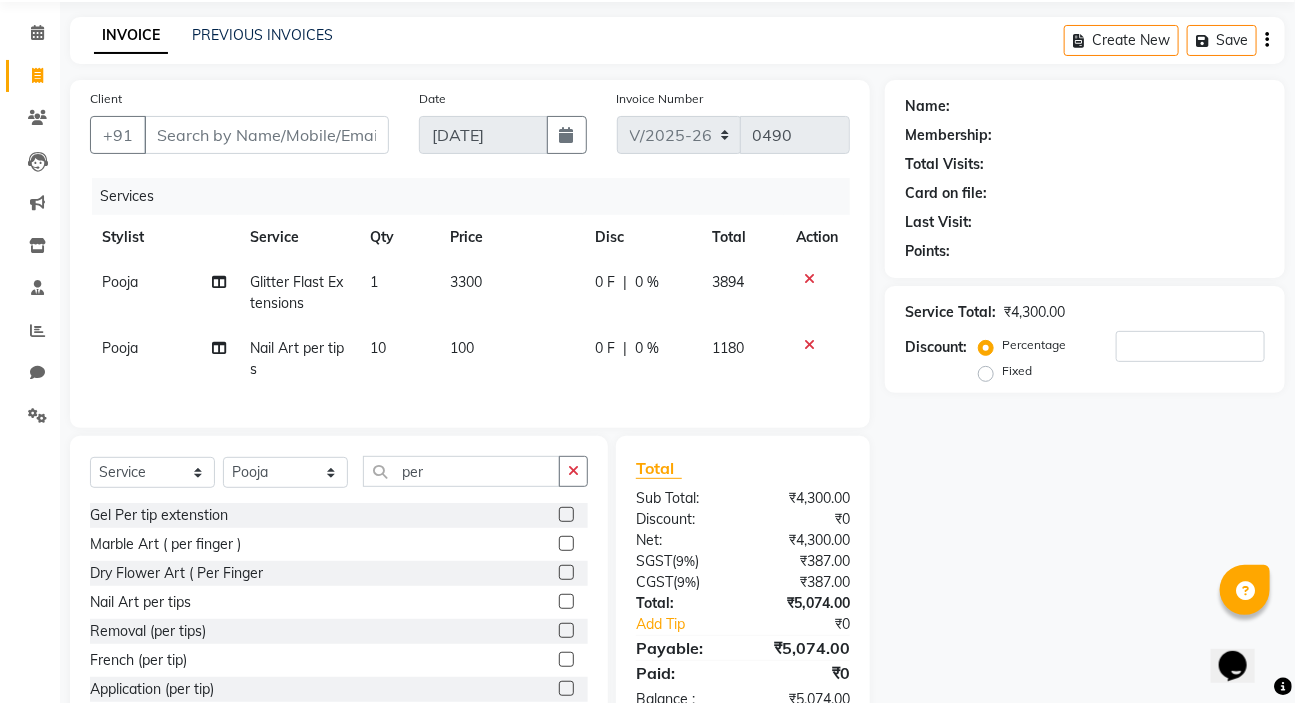 scroll, scrollTop: 142, scrollLeft: 0, axis: vertical 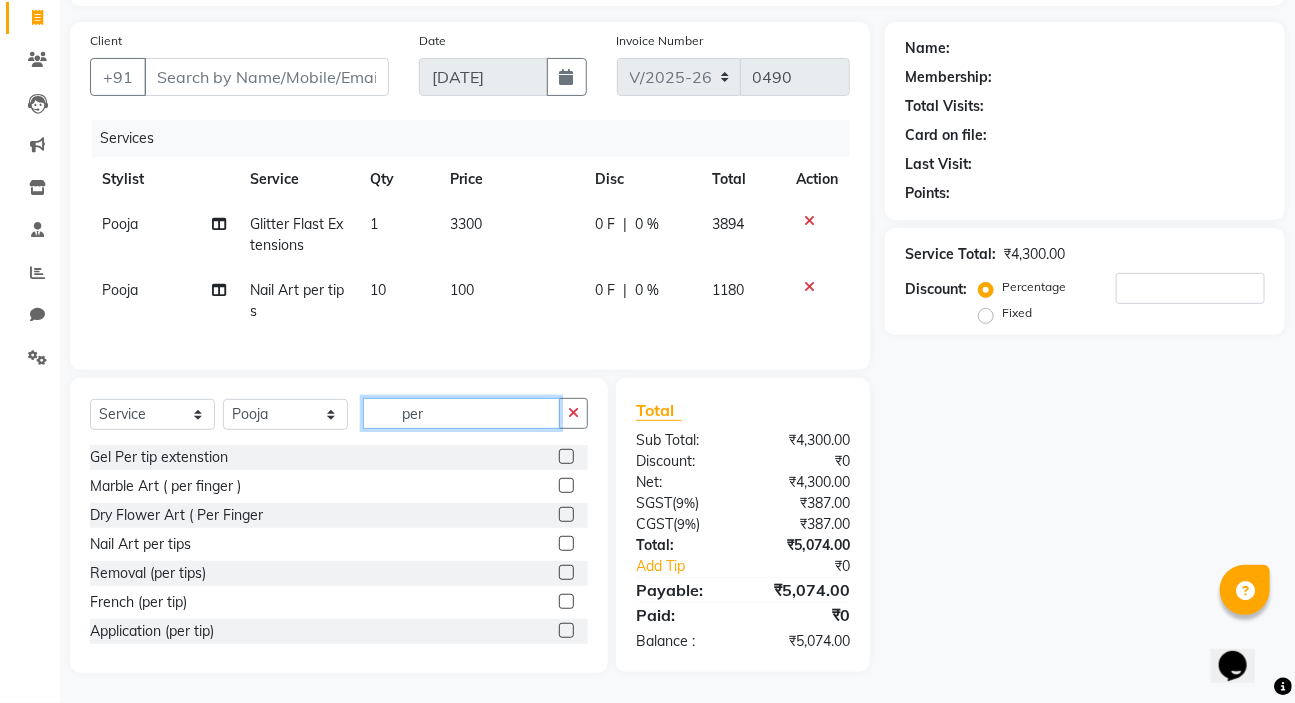 click on "per" 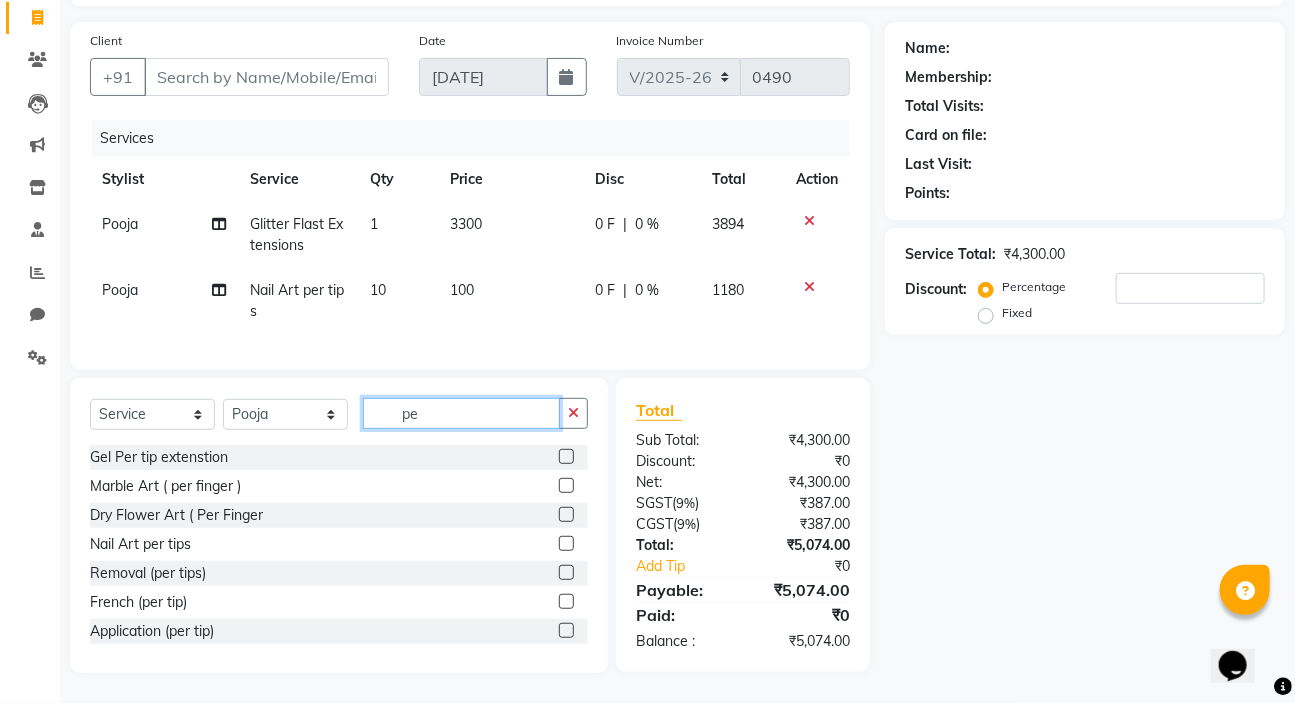 type on "p" 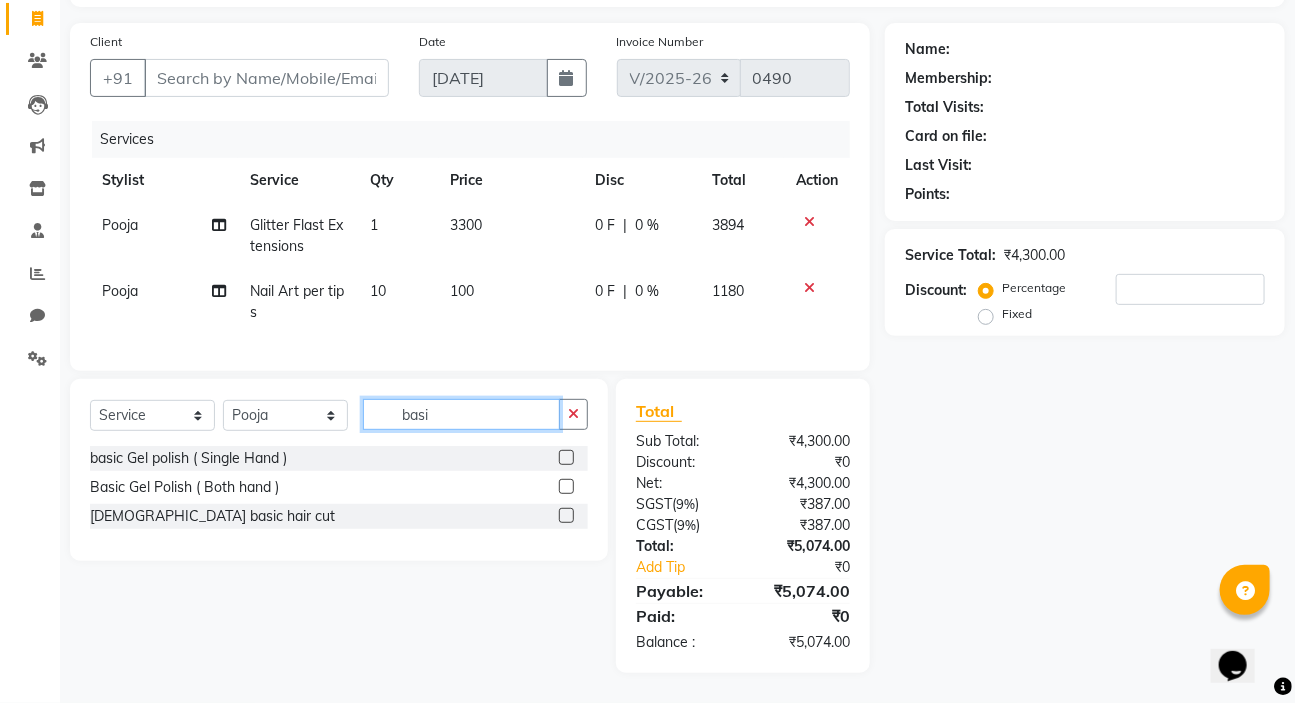 scroll, scrollTop: 141, scrollLeft: 0, axis: vertical 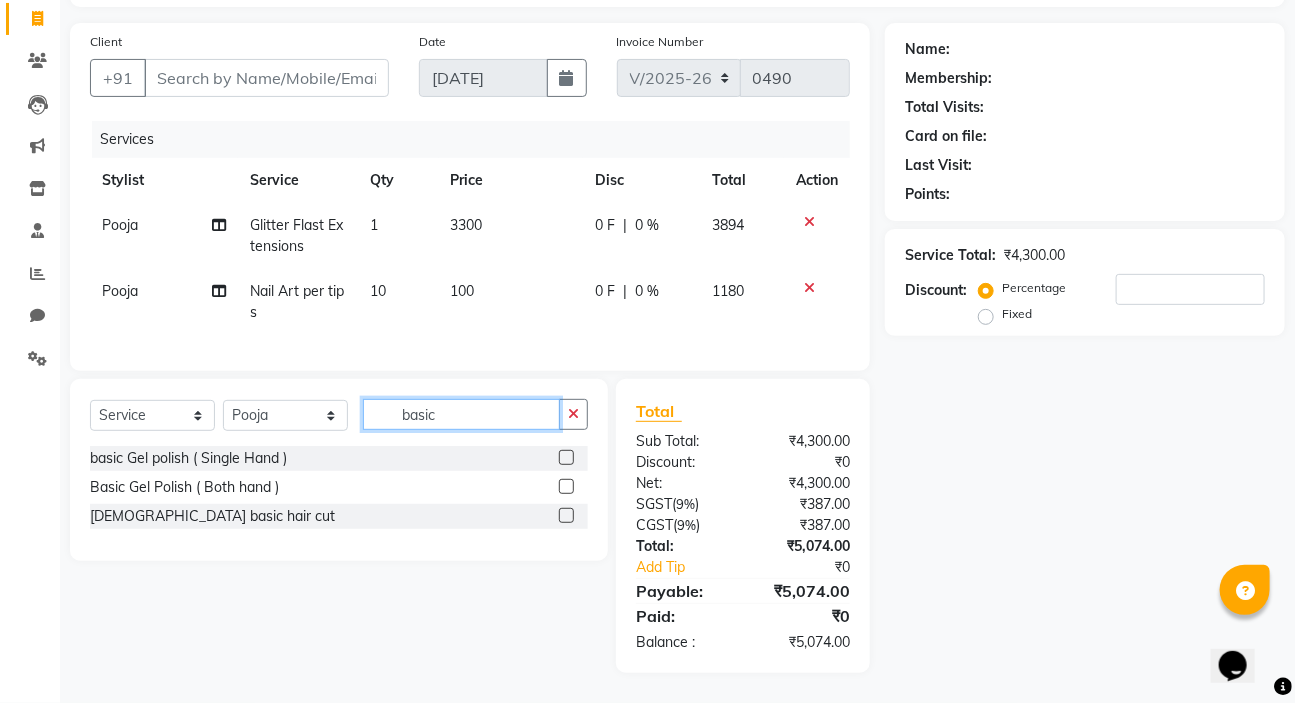 type on "basic" 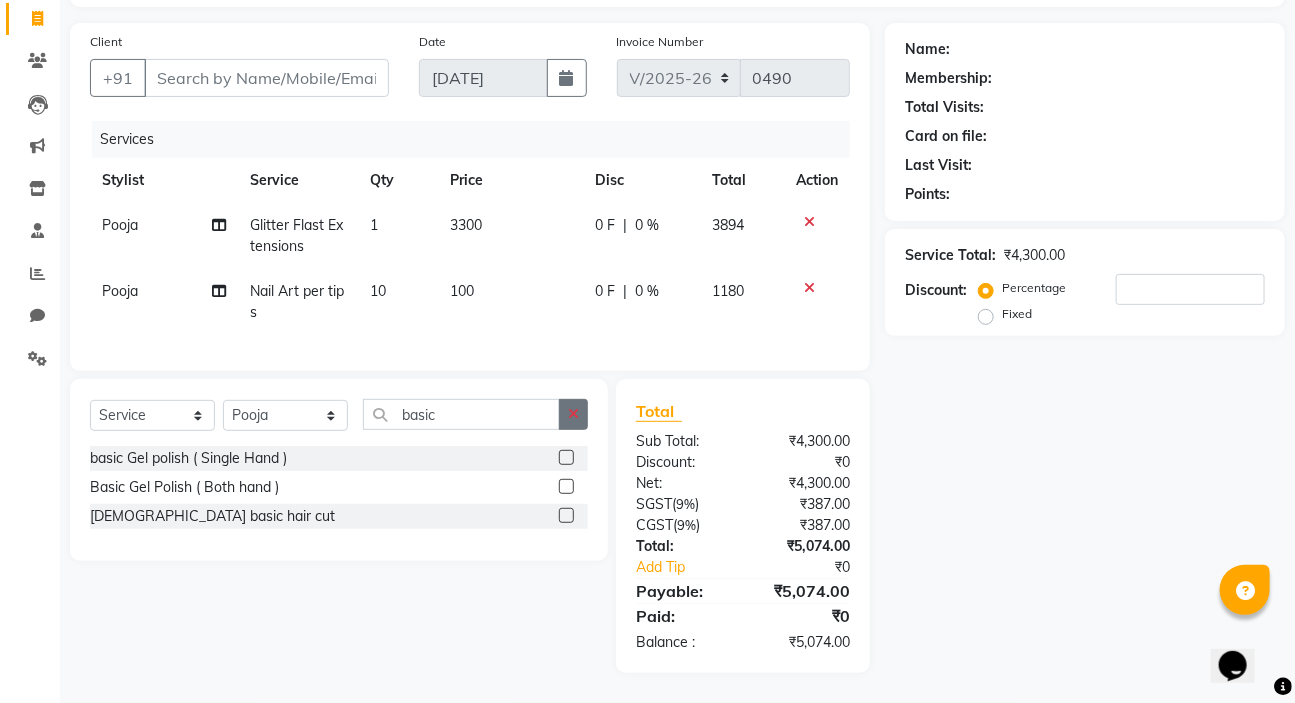 click 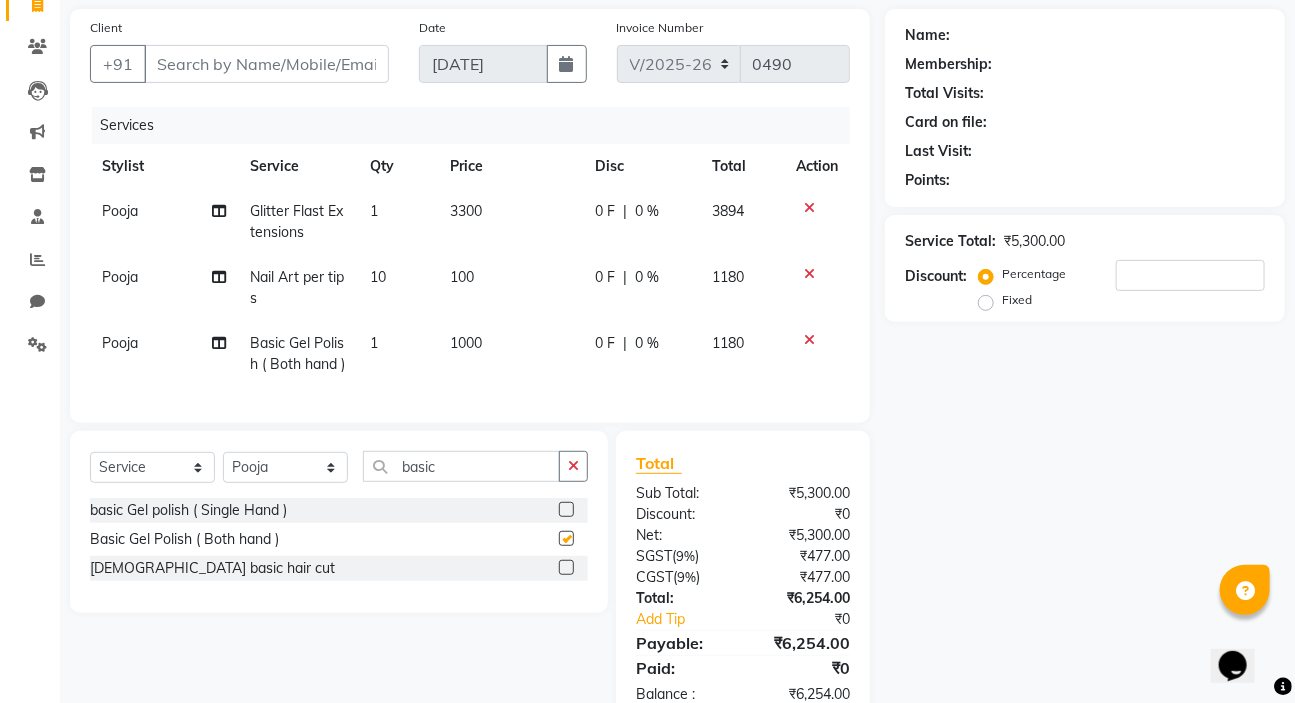 checkbox on "false" 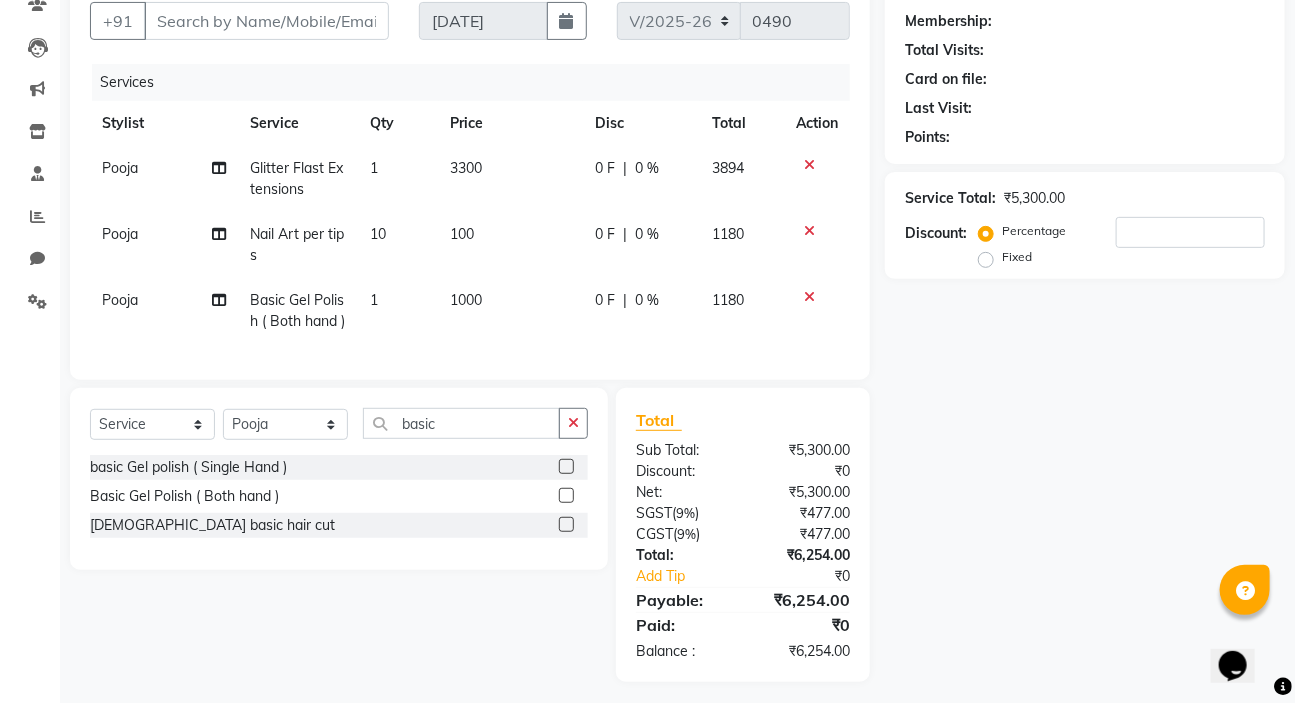 scroll, scrollTop: 208, scrollLeft: 0, axis: vertical 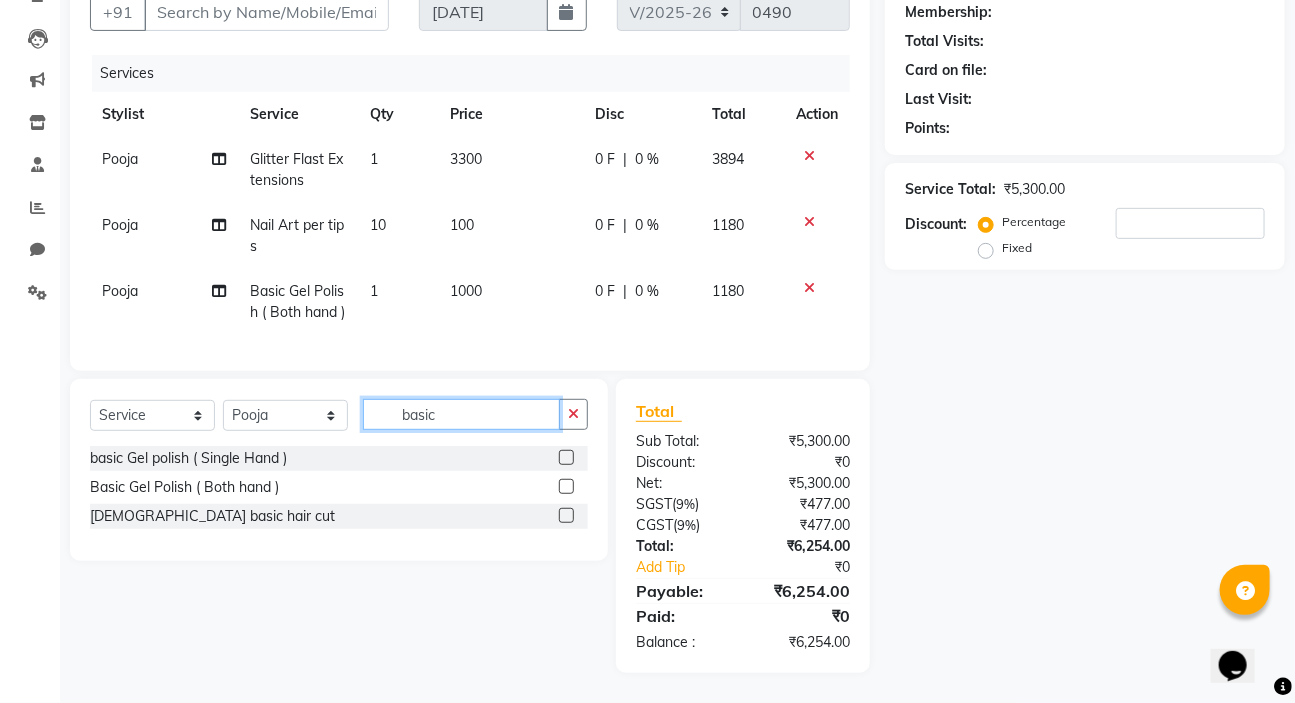 click on "basic" 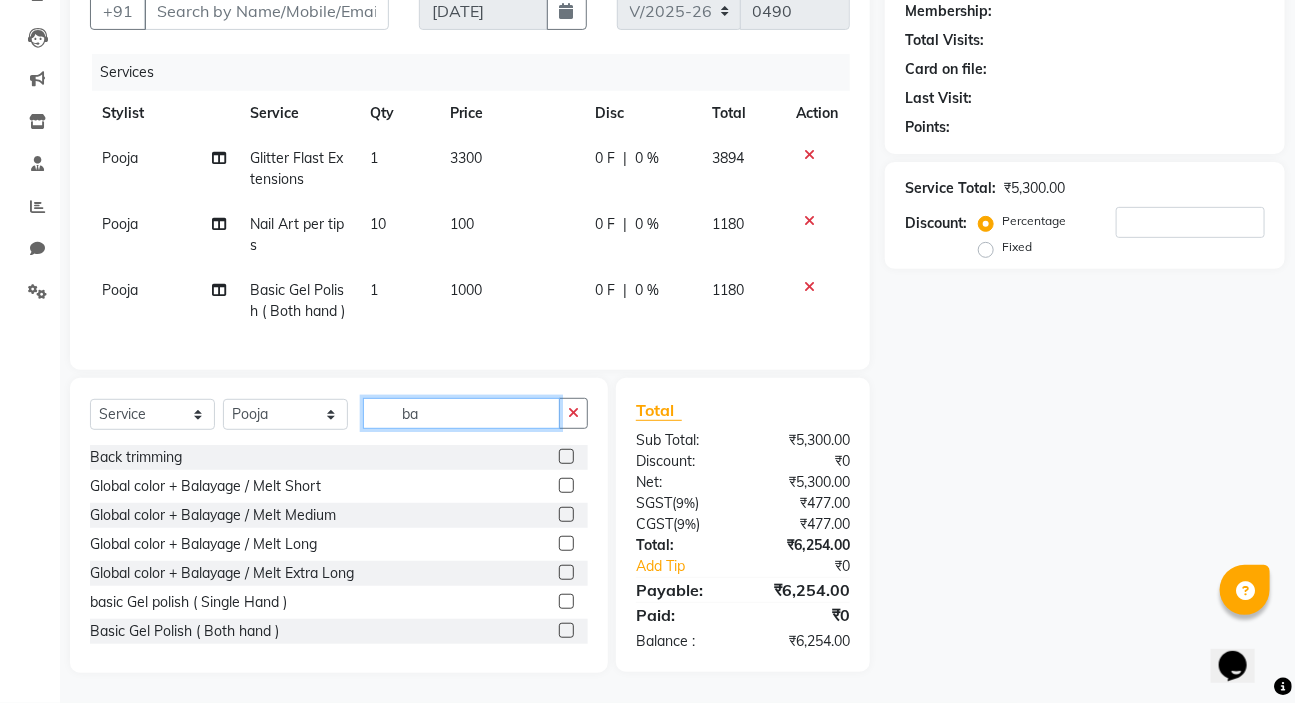 type on "b" 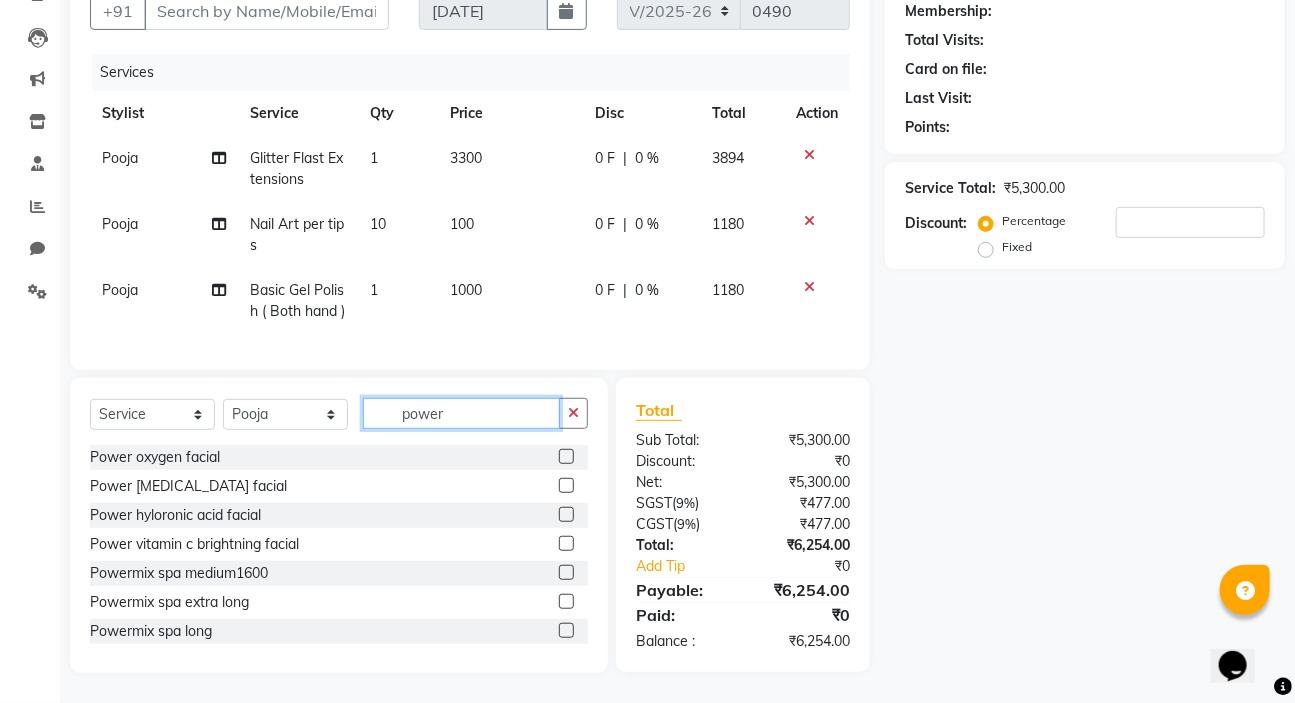 type on "power" 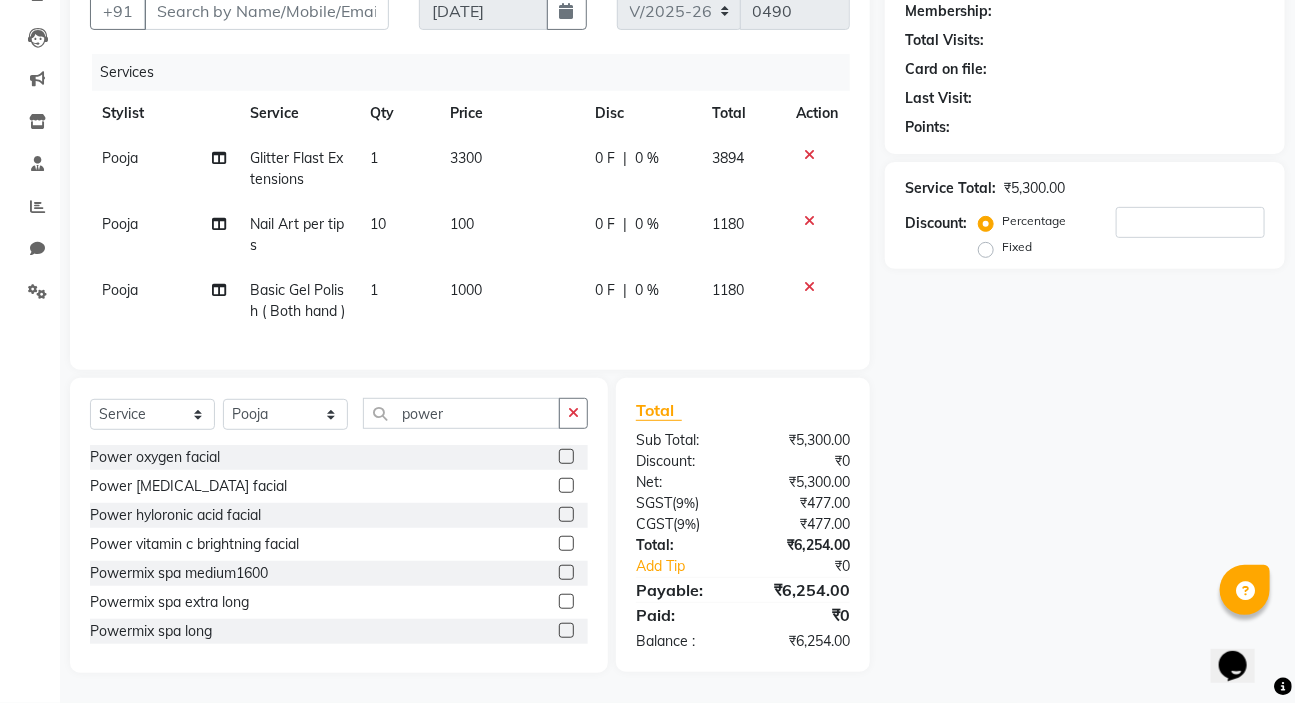click 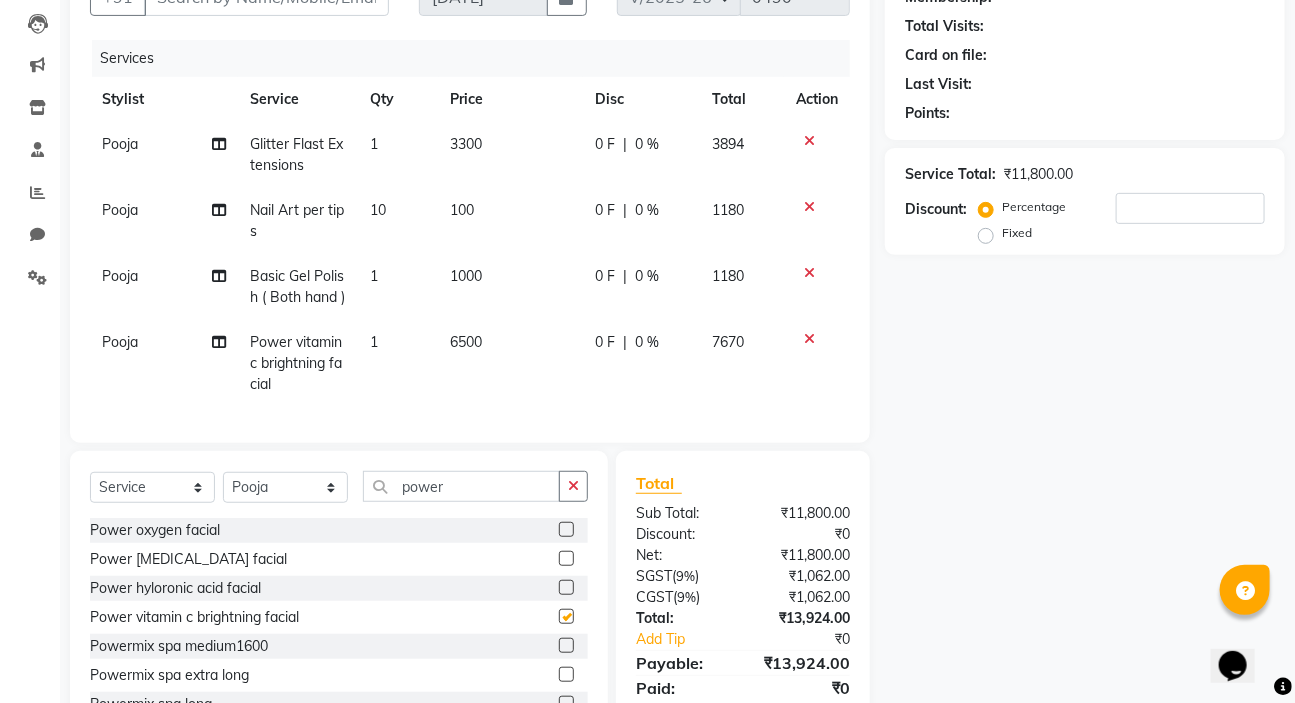 checkbox on "false" 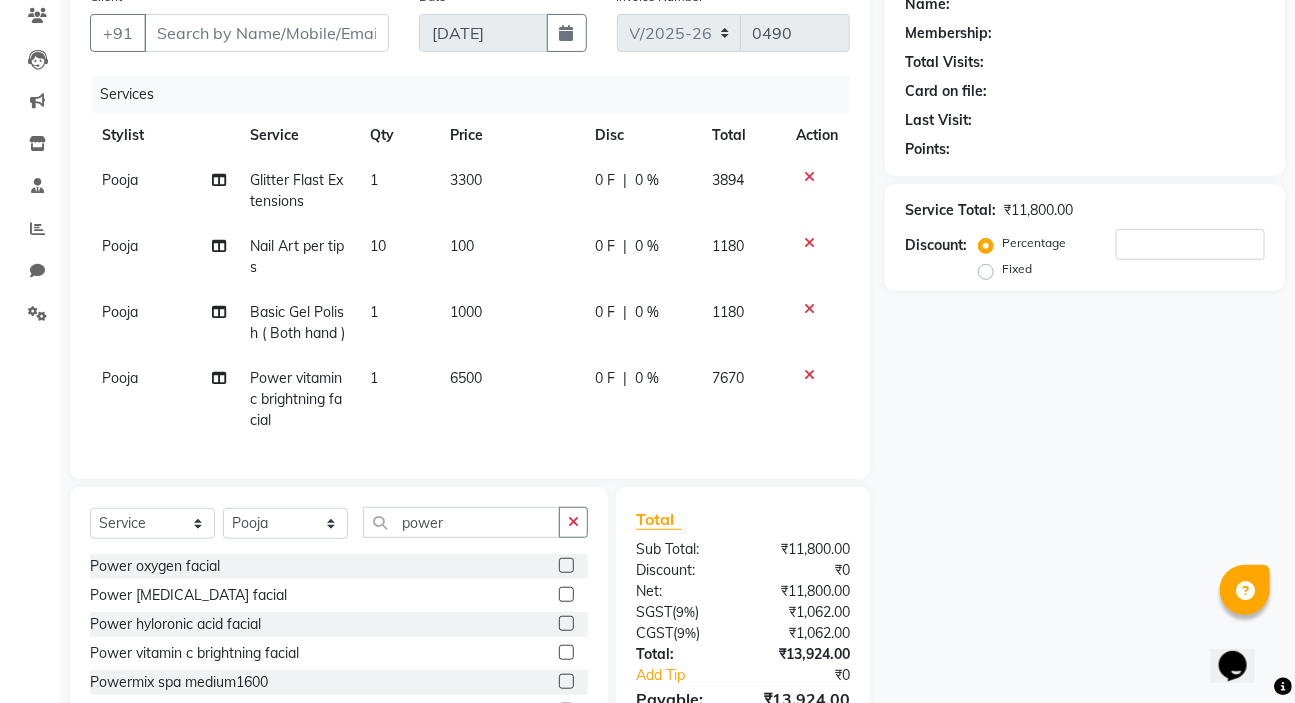 scroll, scrollTop: 204, scrollLeft: 0, axis: vertical 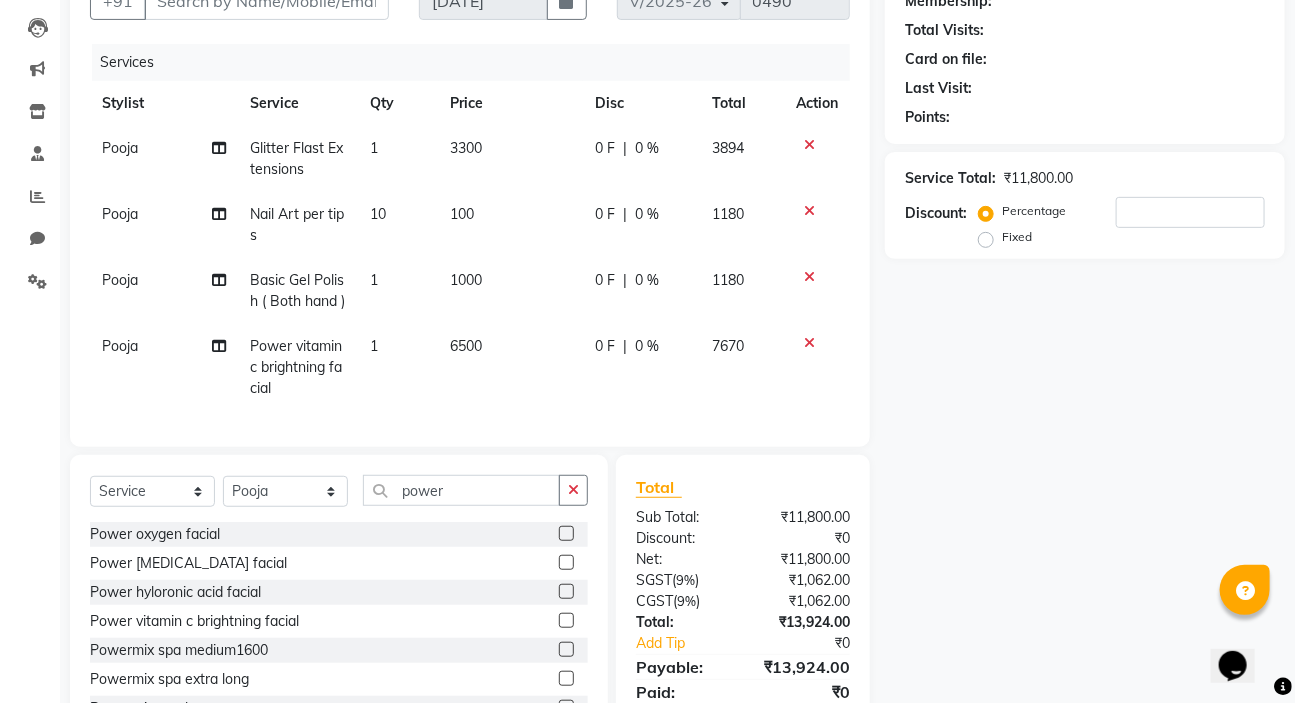 click on "Select  Service  Product  Membership  Package Voucher Prepaid Gift Card  Select Stylist karan raut kiran karagir Manager Manjeet kaur  nagesh sonawane Pooja Poonam Pakire Raju Bahadur  rohit power" 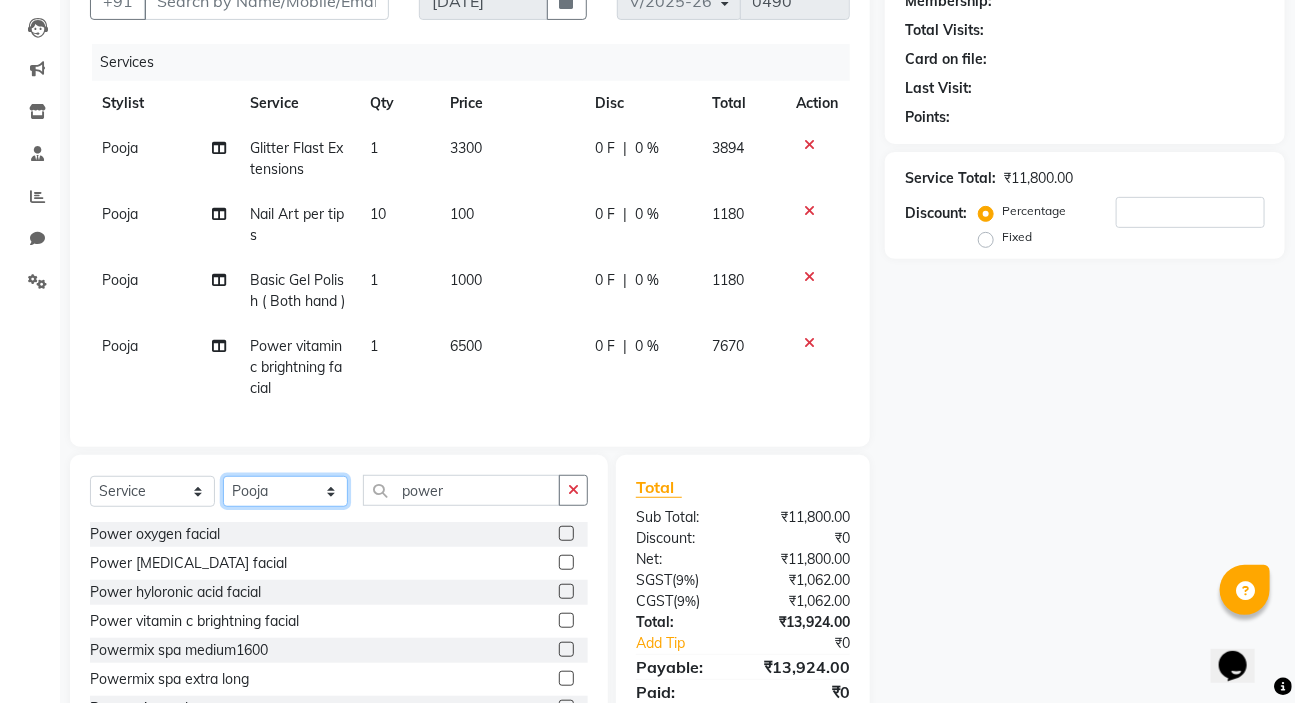 click on "Select Stylist karan raut kiran karagir Manager Manjeet kaur  nagesh sonawane Pooja Poonam Pakire Raju Bahadur  rohit" 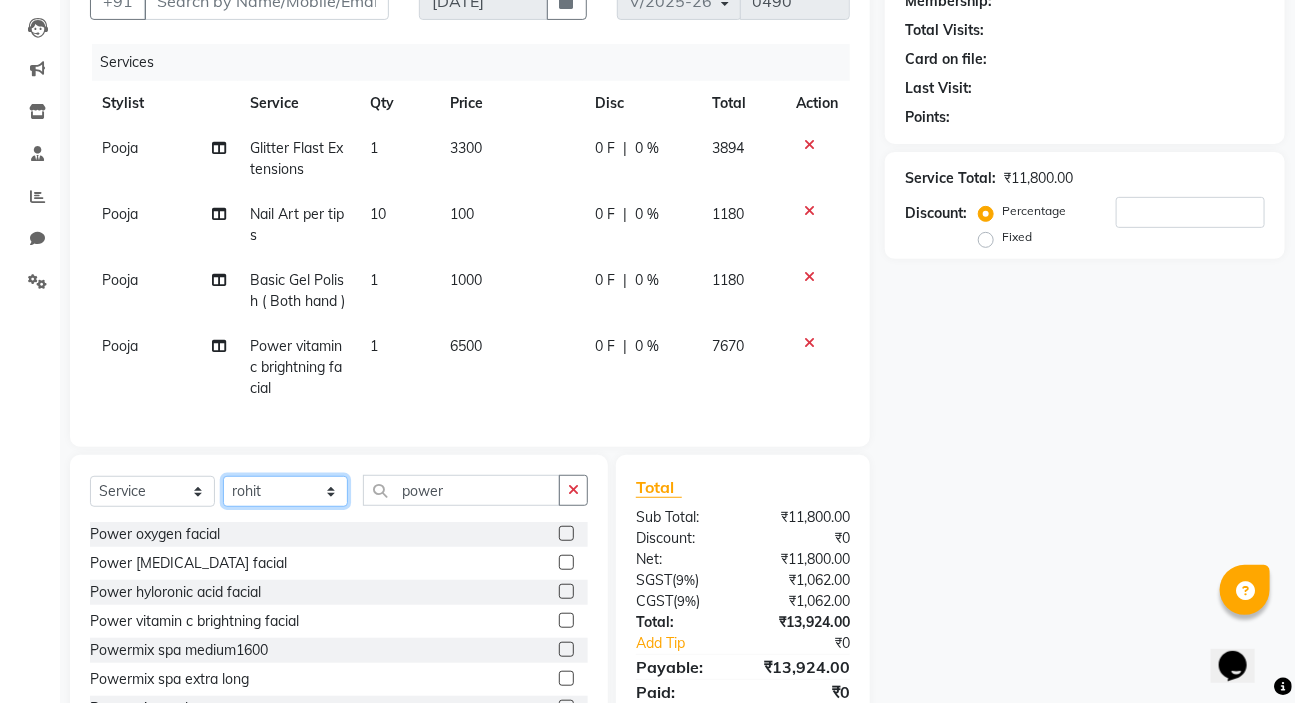 click on "Select Stylist [PERSON_NAME] [PERSON_NAME] Manager [PERSON_NAME]  [PERSON_NAME] [PERSON_NAME]" 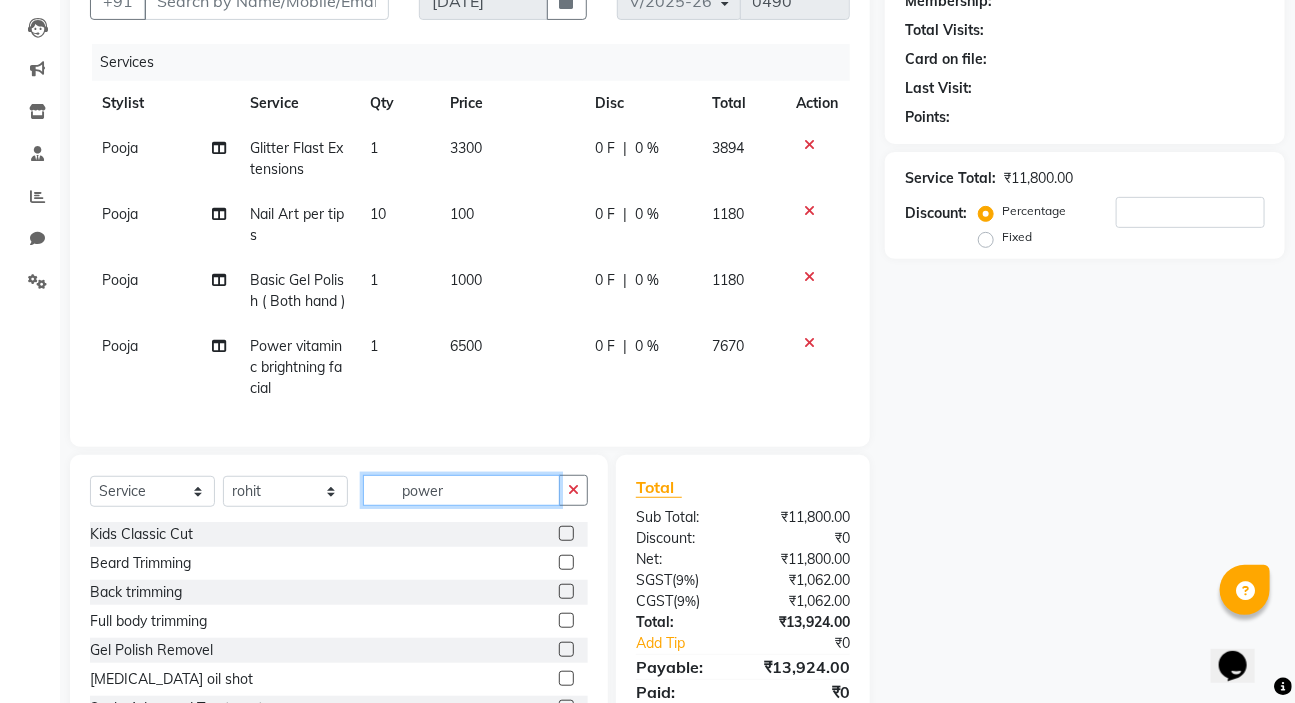 click on "power" 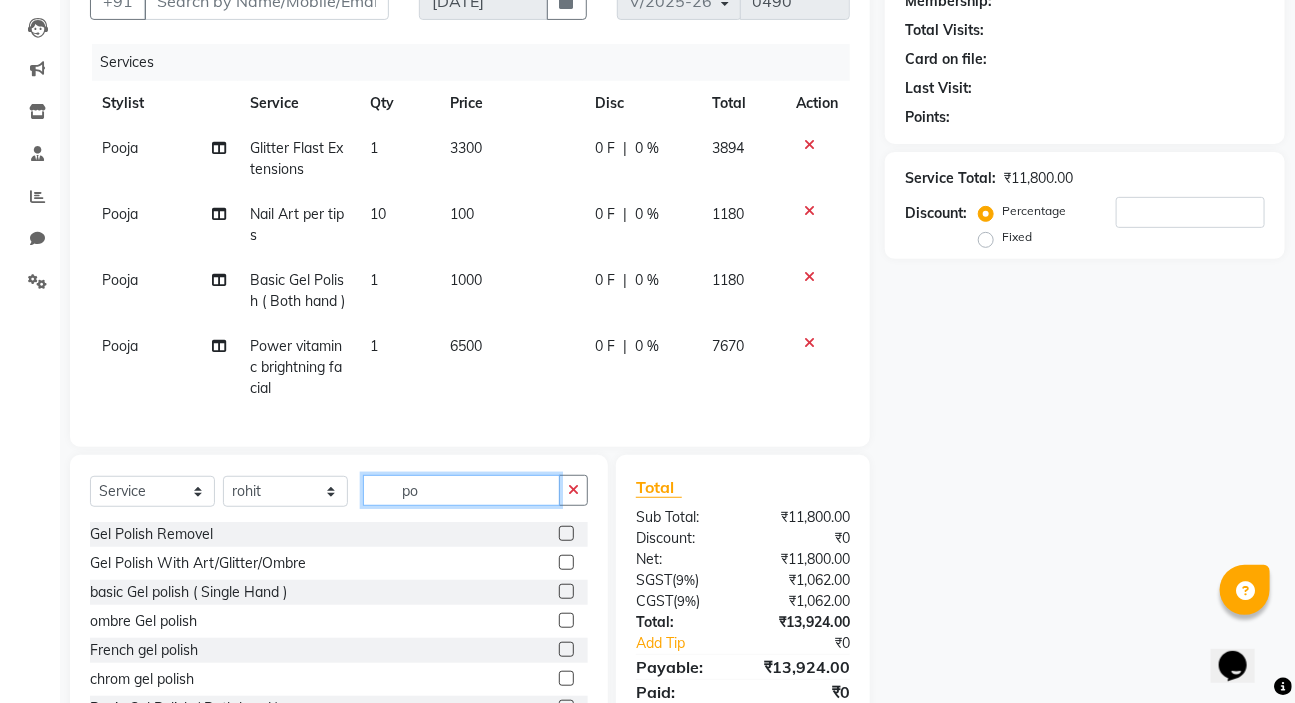 type on "p" 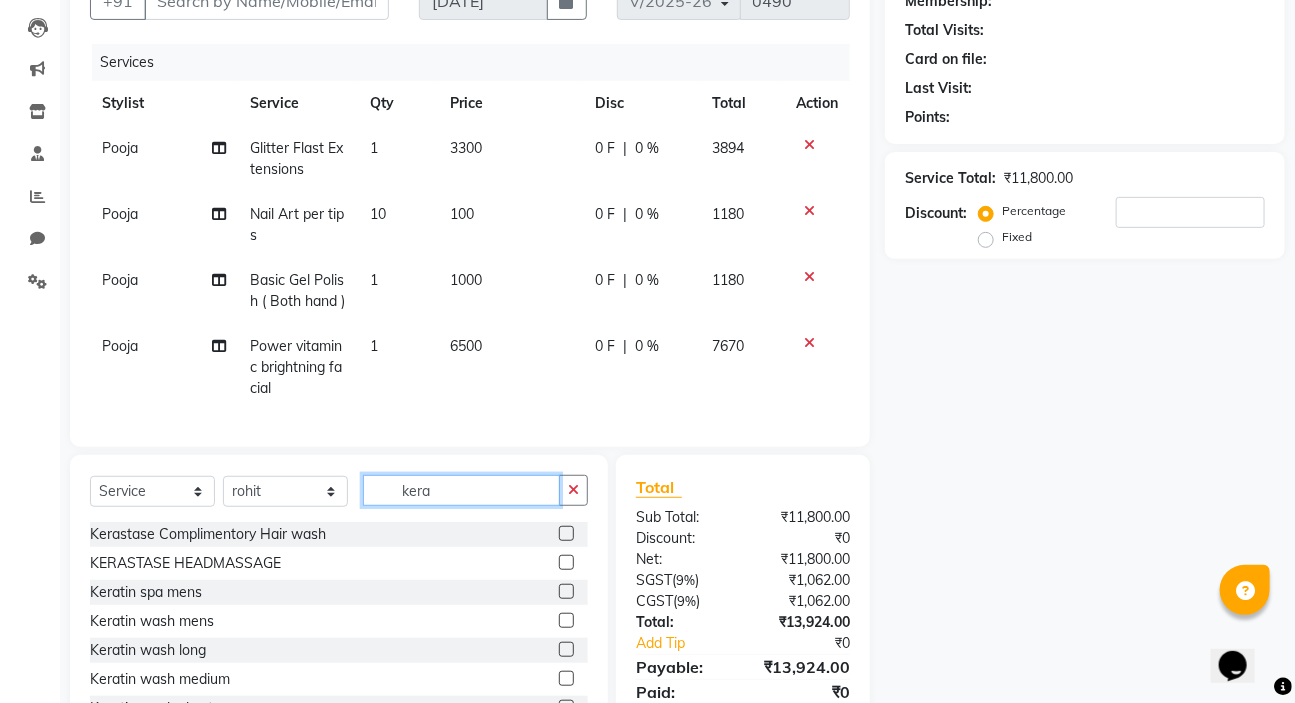scroll, scrollTop: 90, scrollLeft: 0, axis: vertical 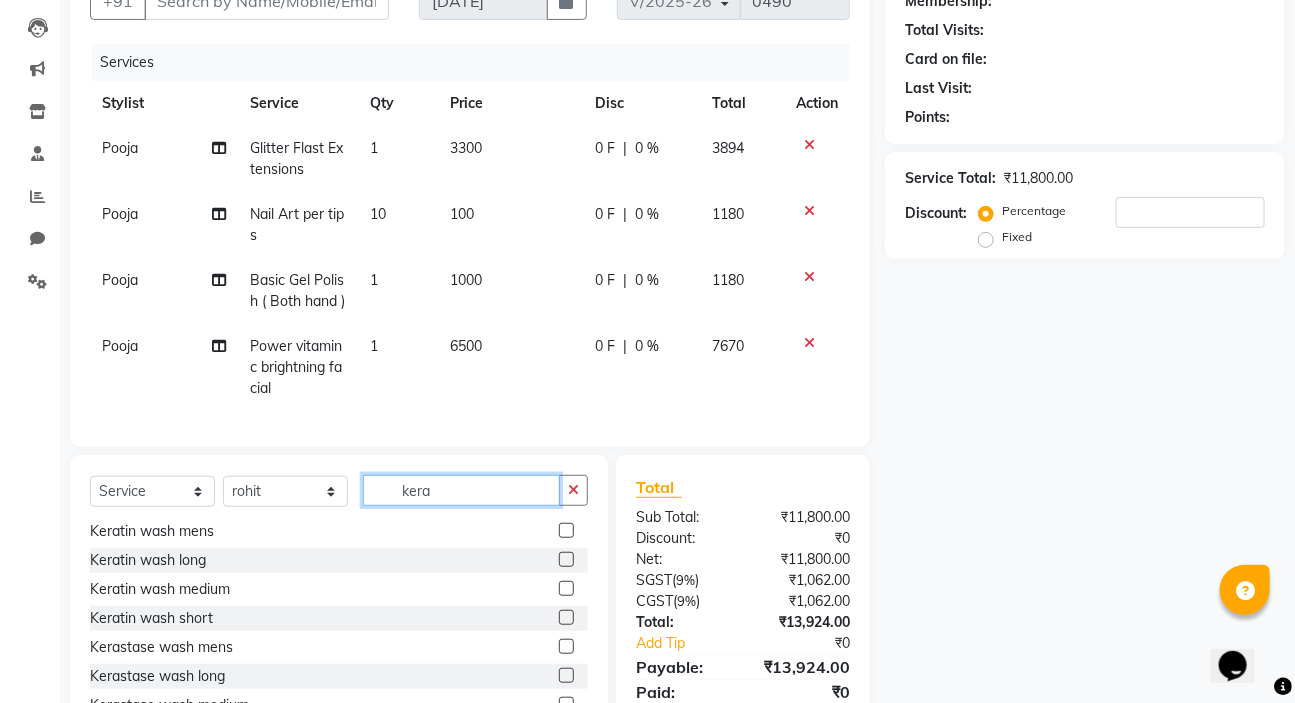 type on "kera" 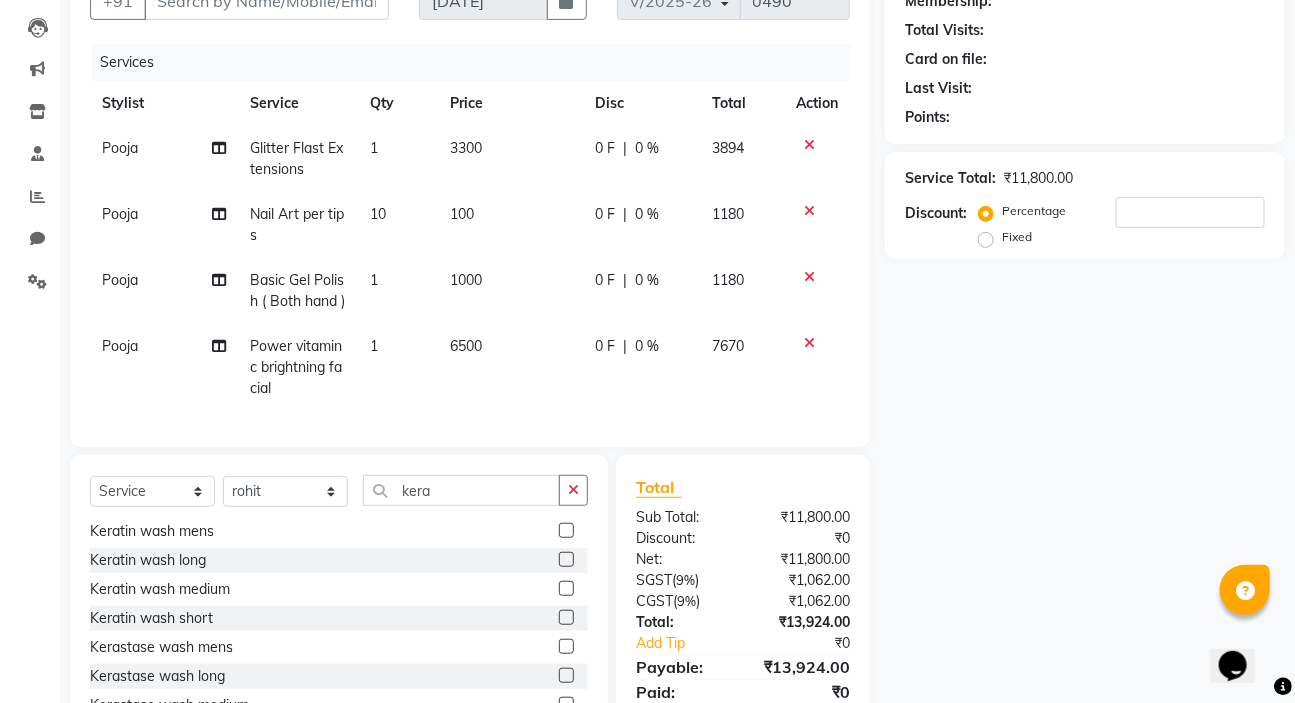 click 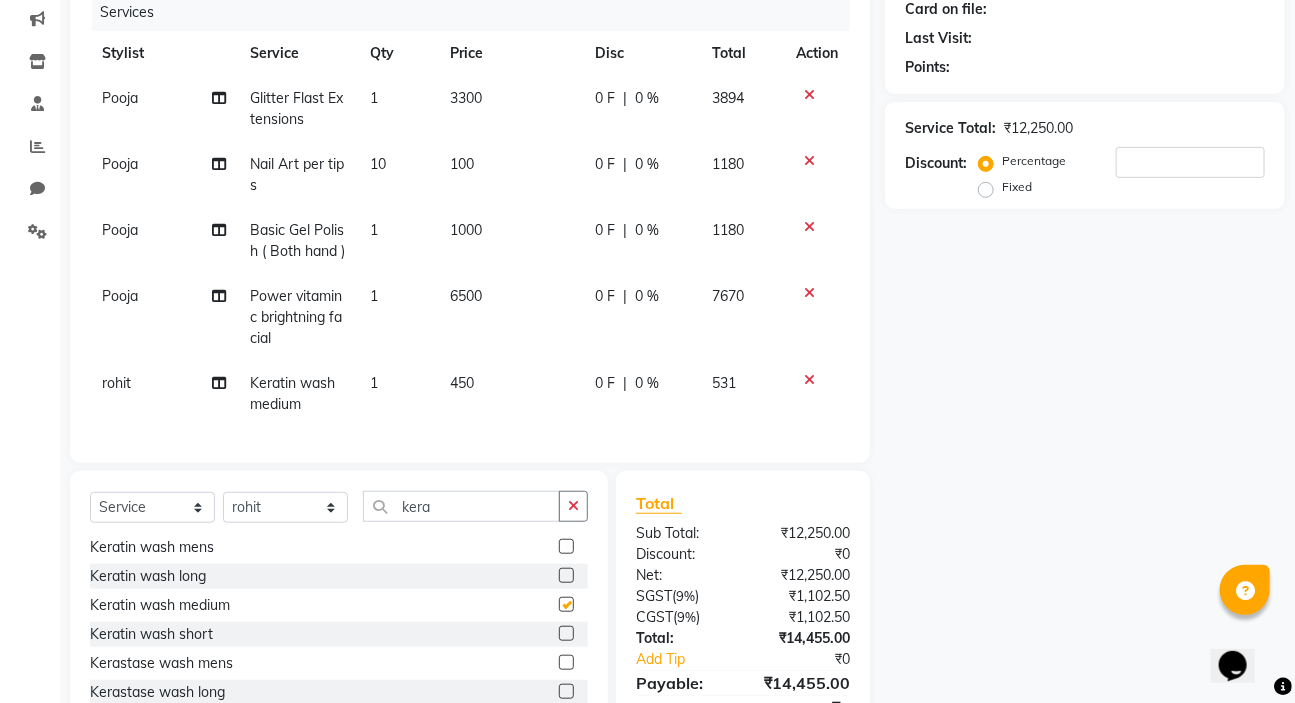 checkbox on "false" 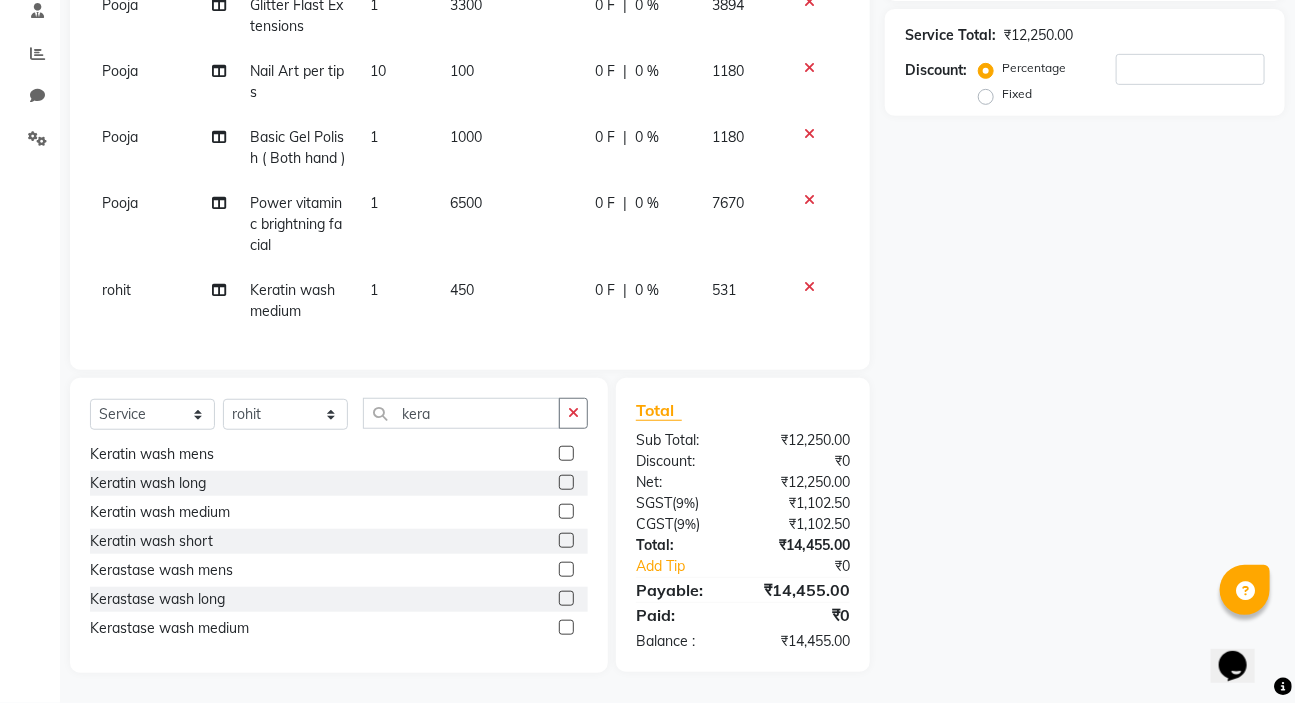 scroll, scrollTop: 360, scrollLeft: 0, axis: vertical 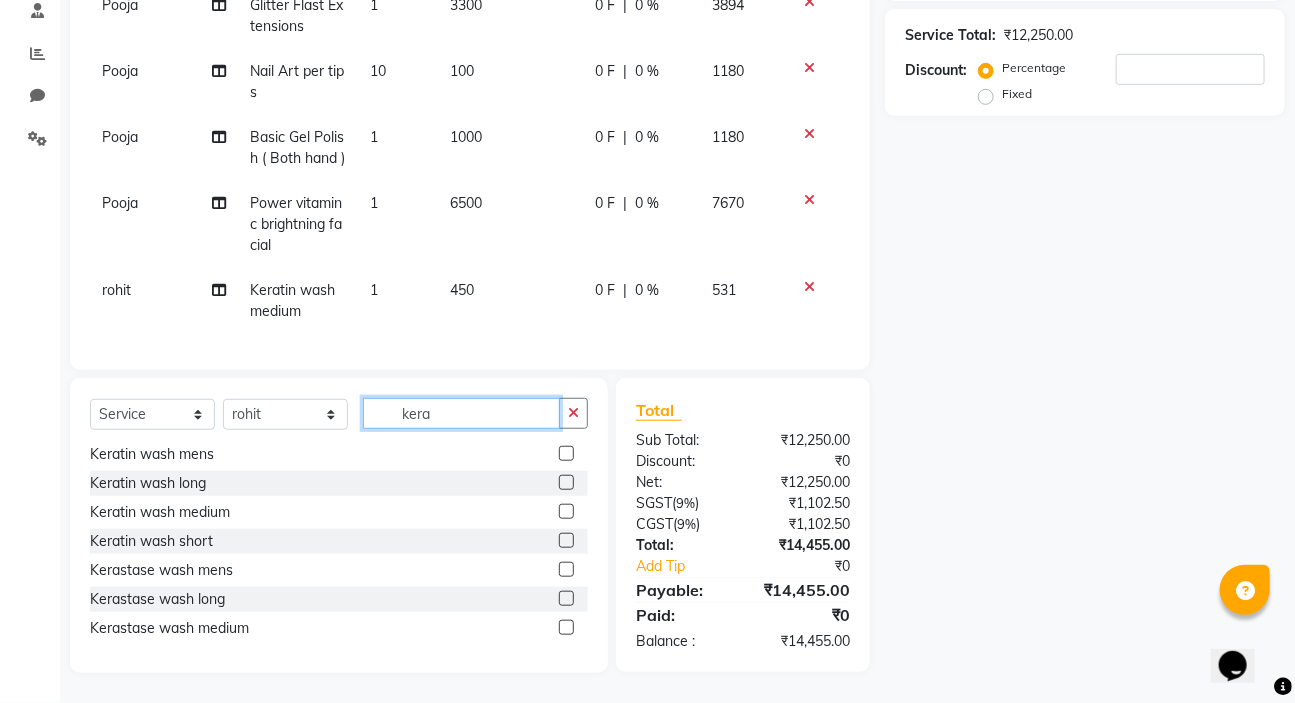 click on "kera" 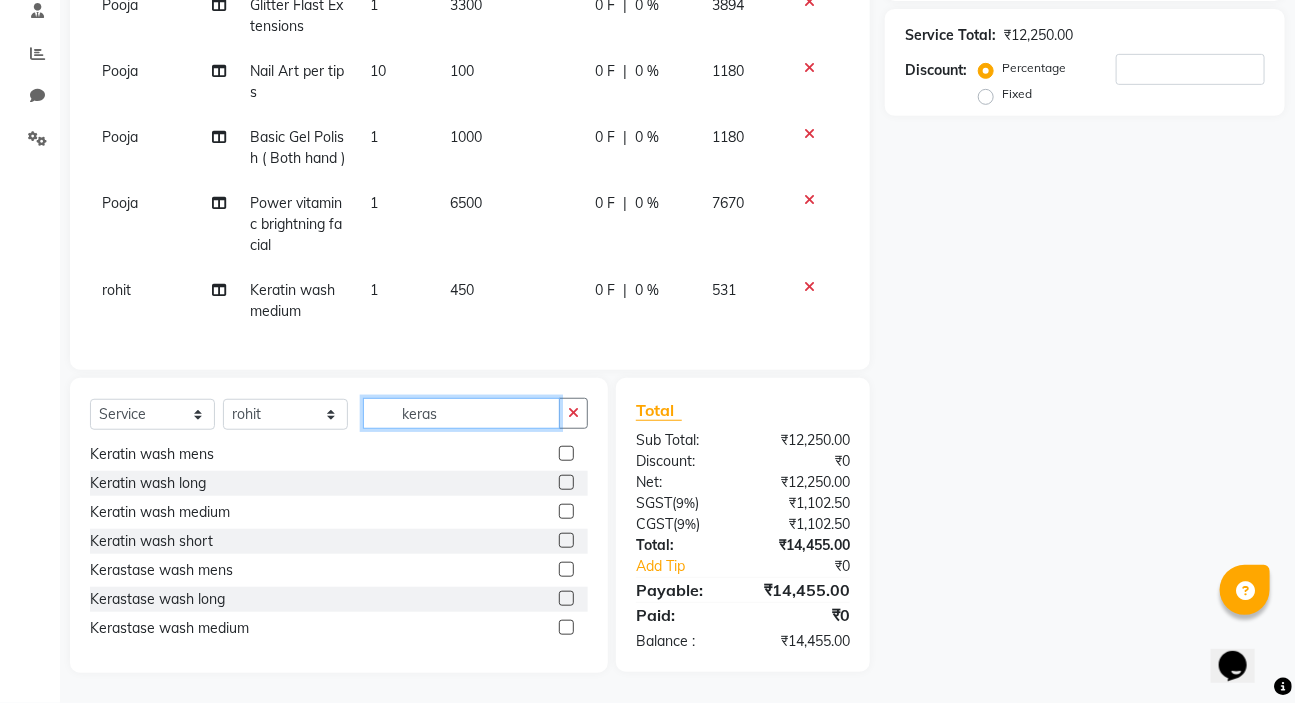 scroll, scrollTop: 0, scrollLeft: 0, axis: both 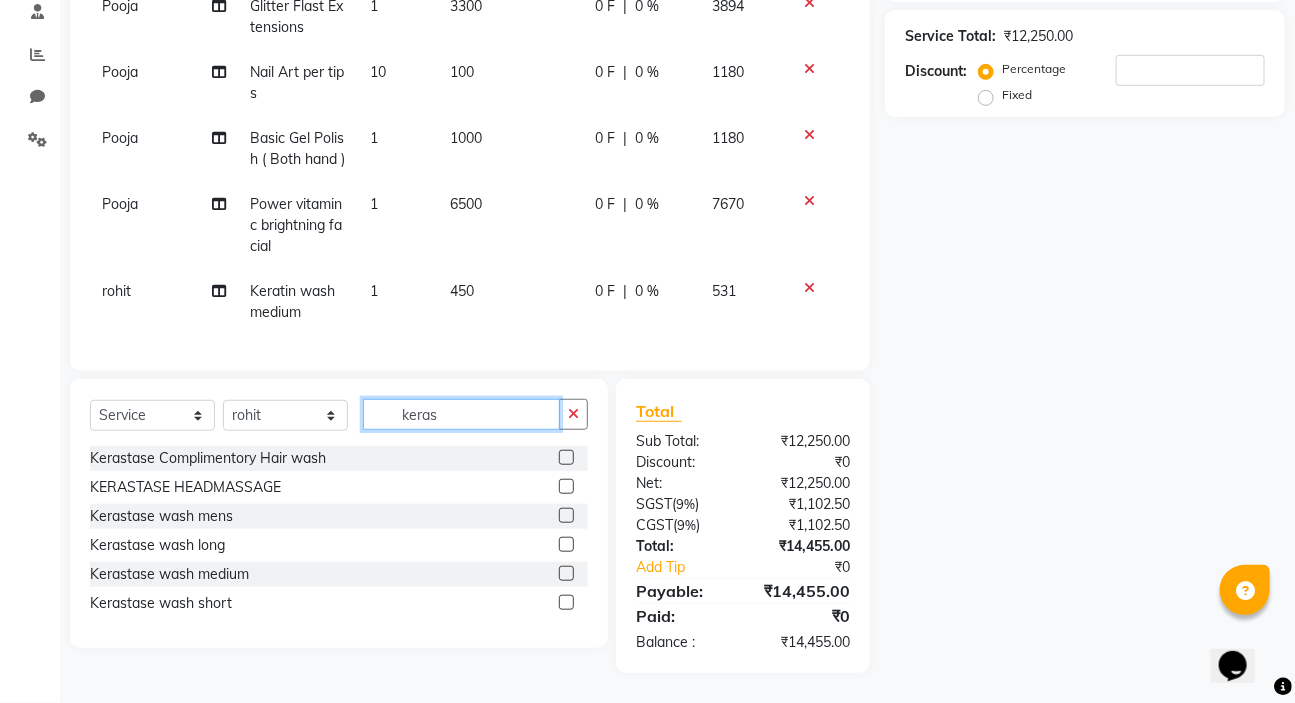 type on "keras" 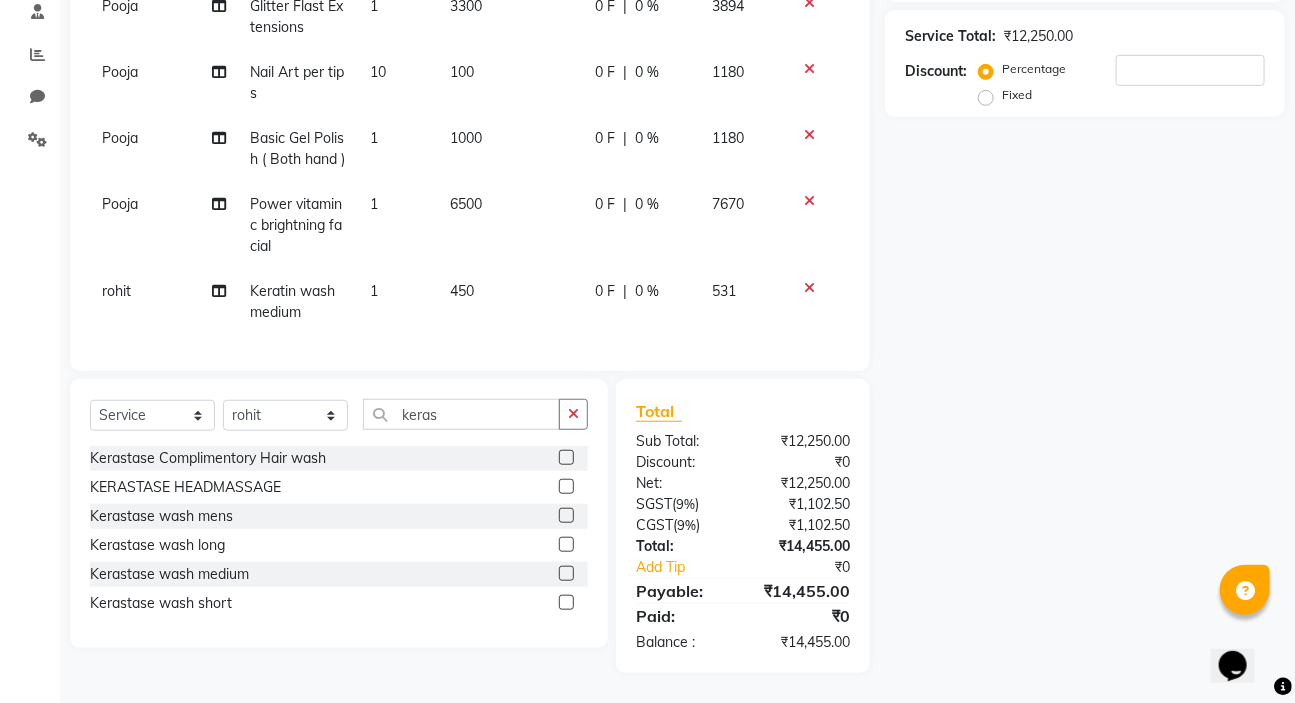 click 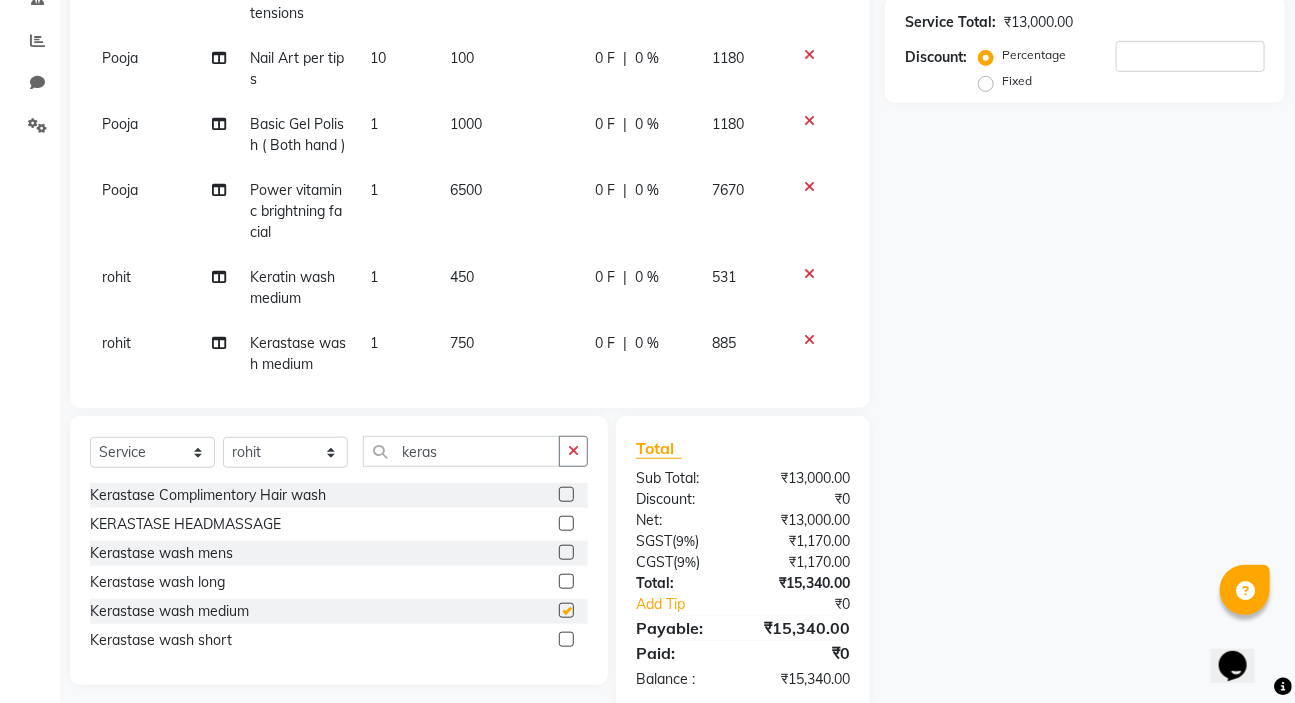 checkbox on "false" 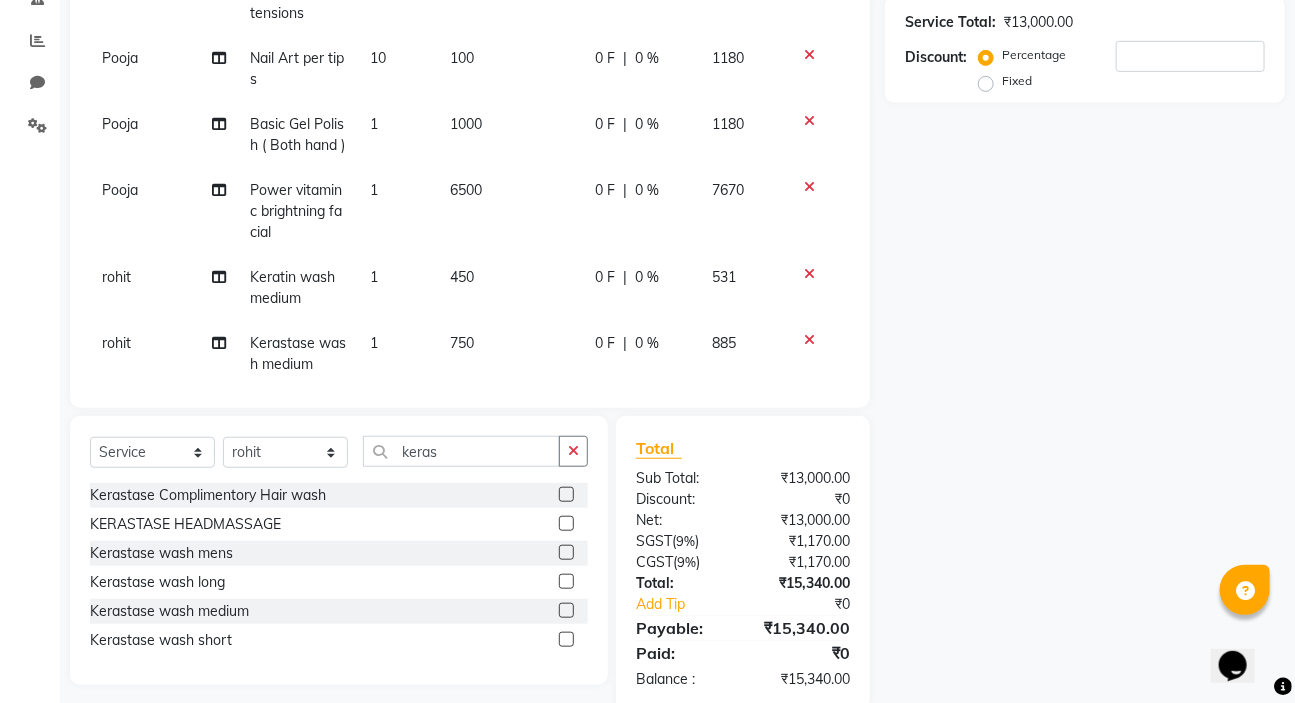 scroll, scrollTop: 50, scrollLeft: 0, axis: vertical 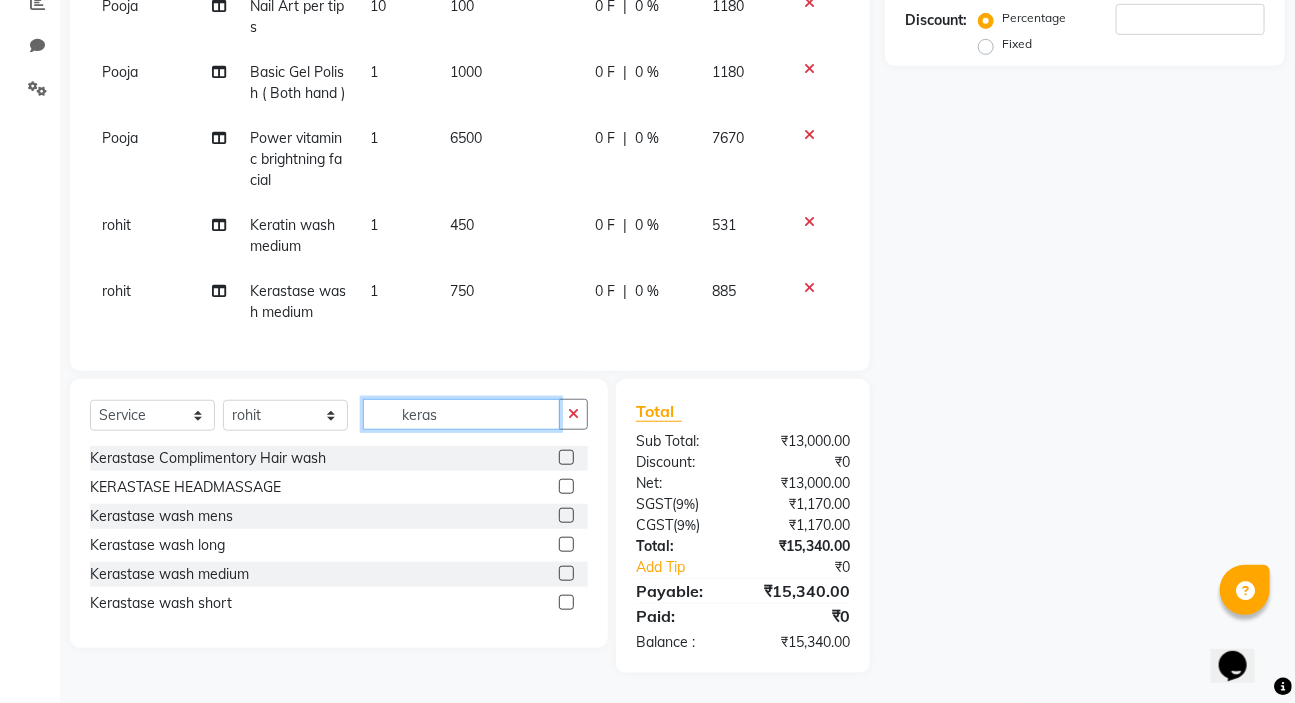 click on "keras" 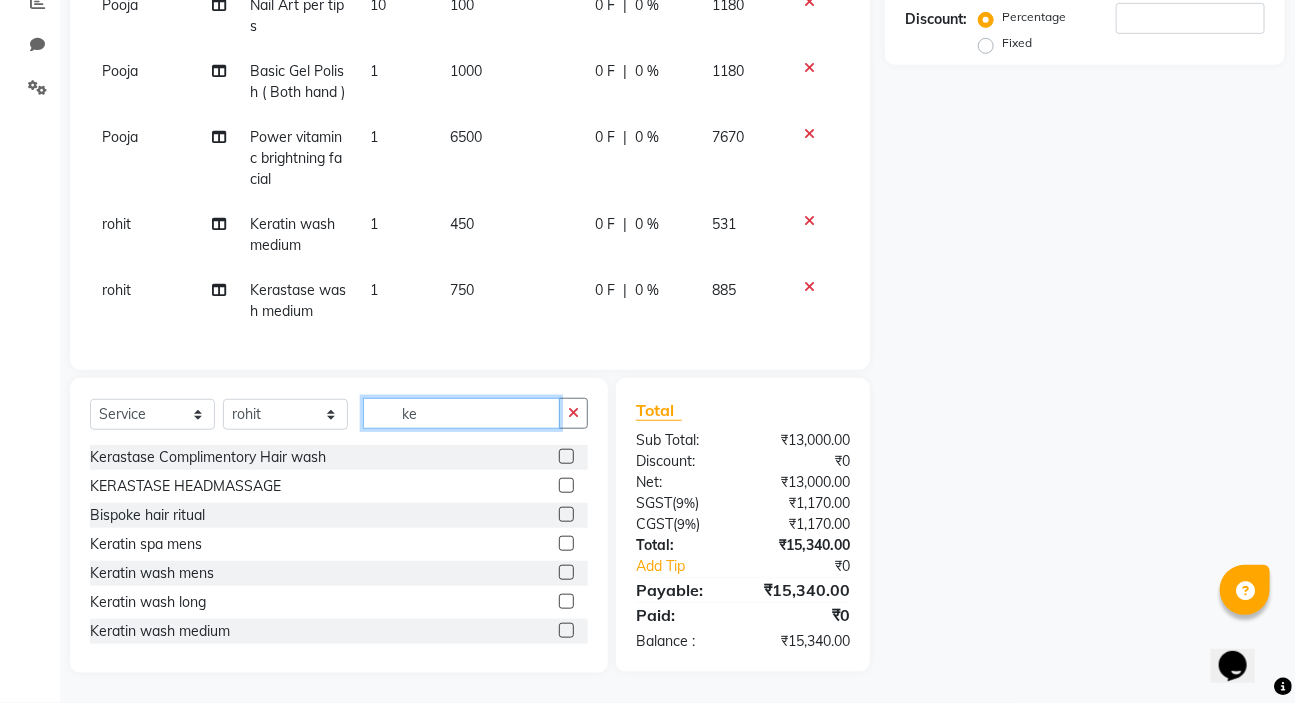 scroll, scrollTop: 0, scrollLeft: 0, axis: both 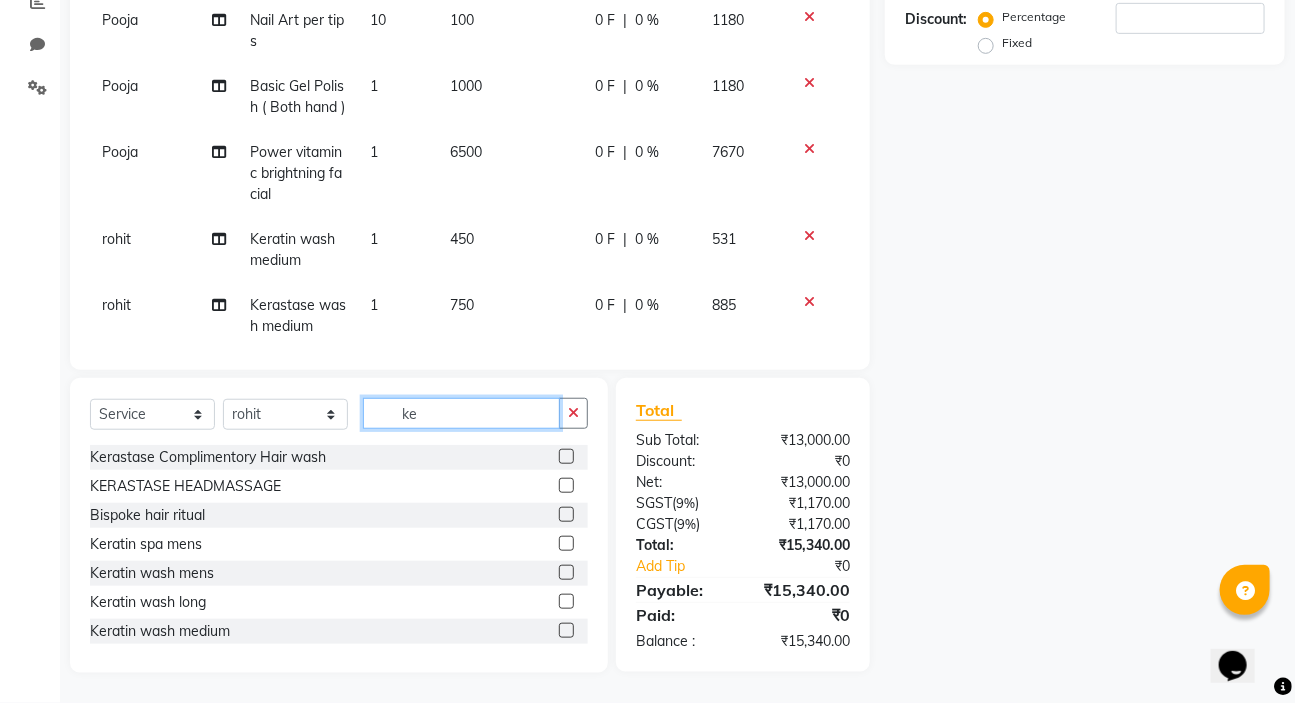 type on "ke" 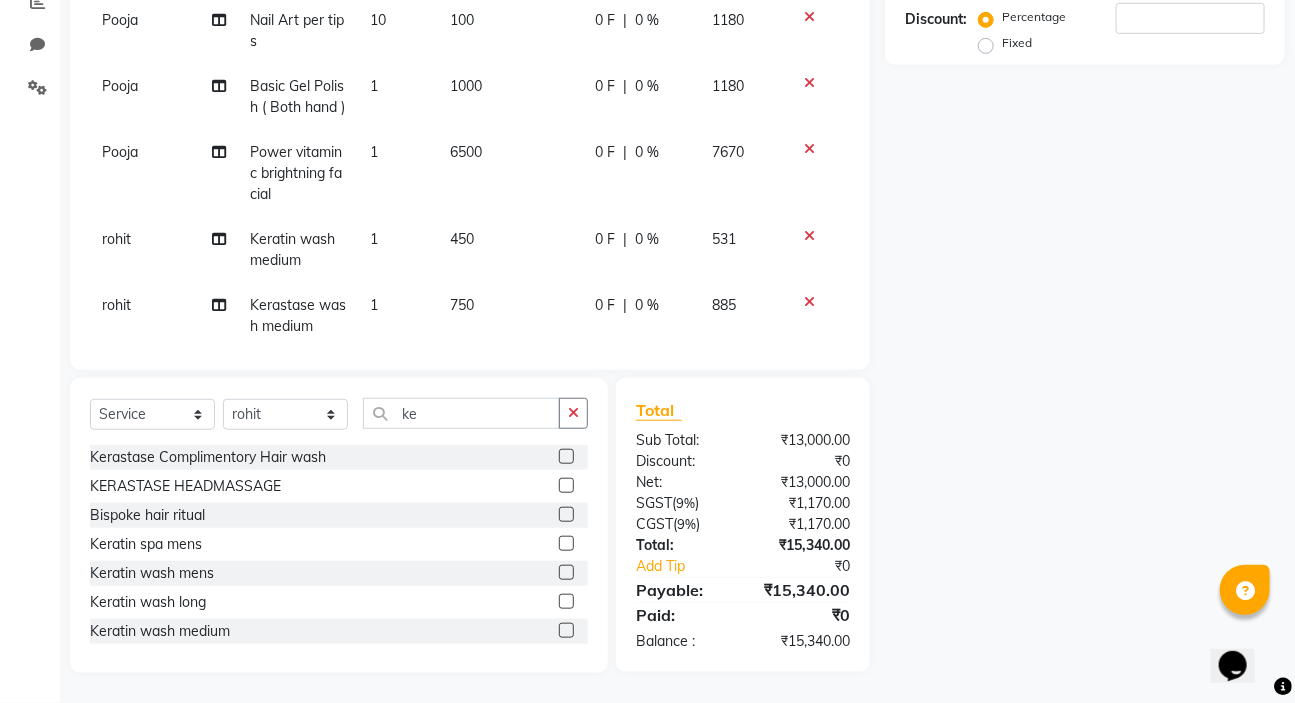 click on "1" 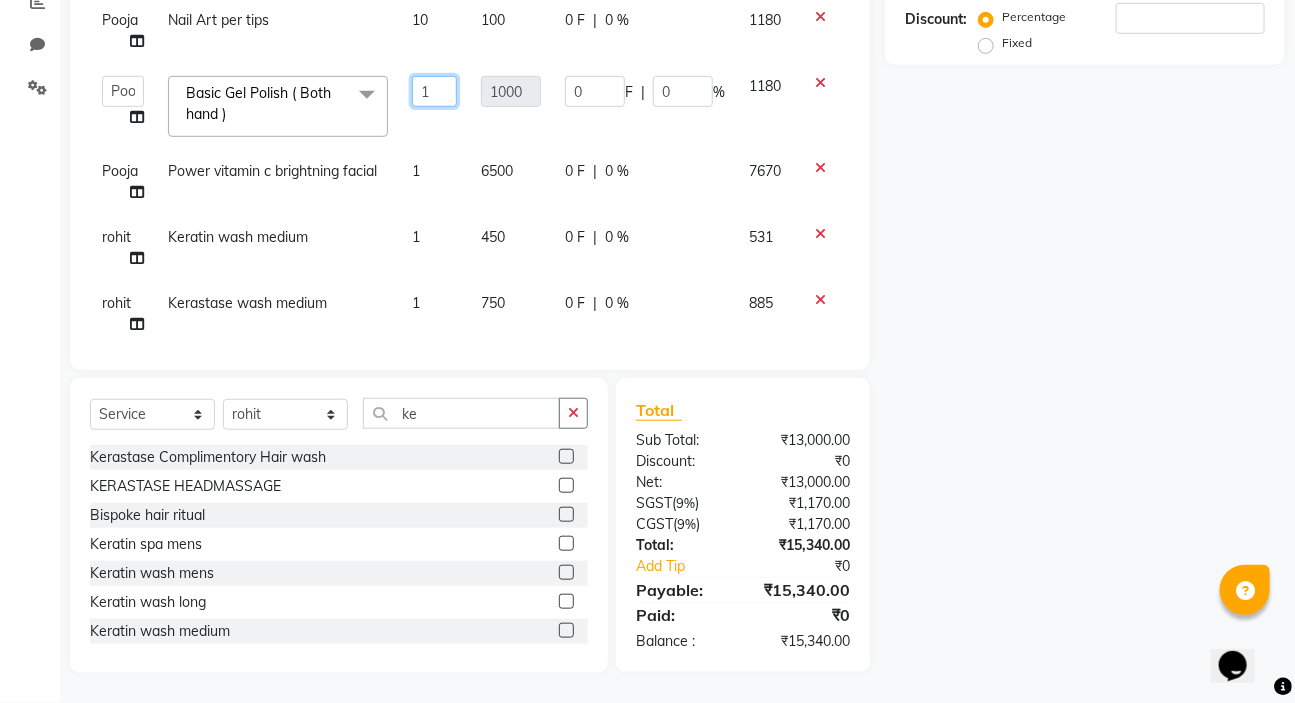 click on "1" 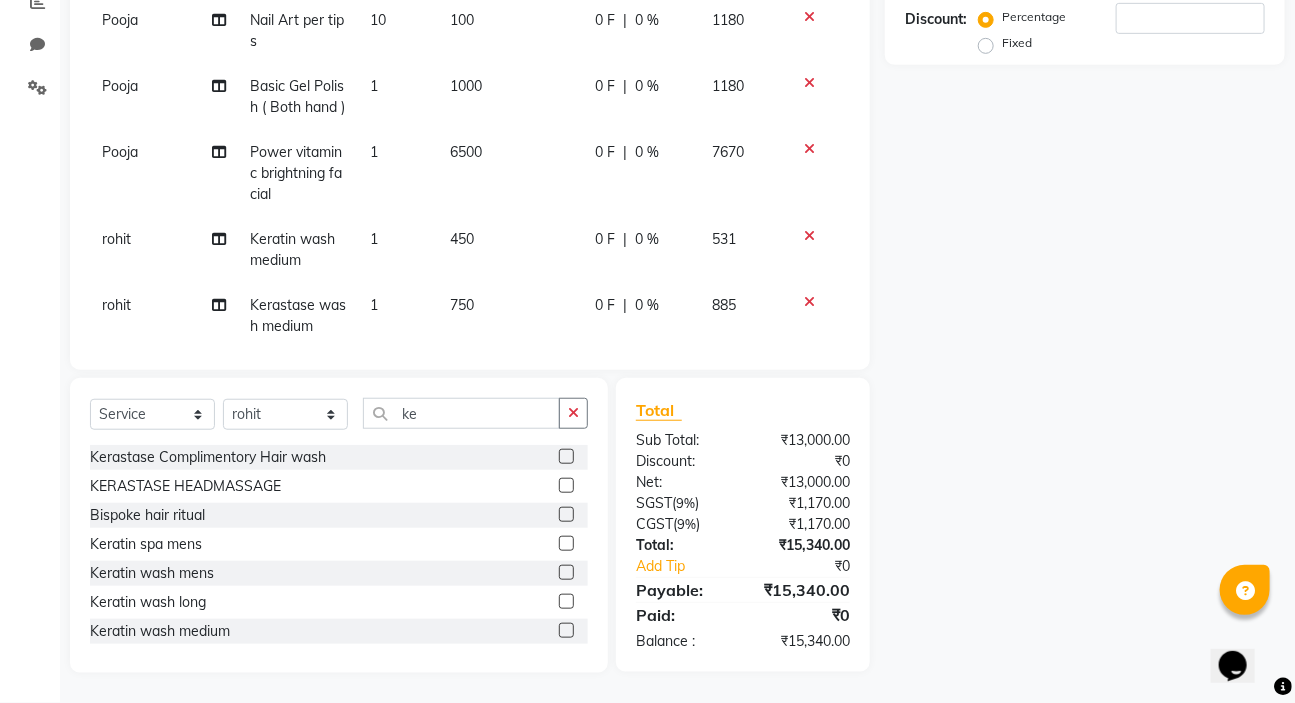 click on "Payable:" 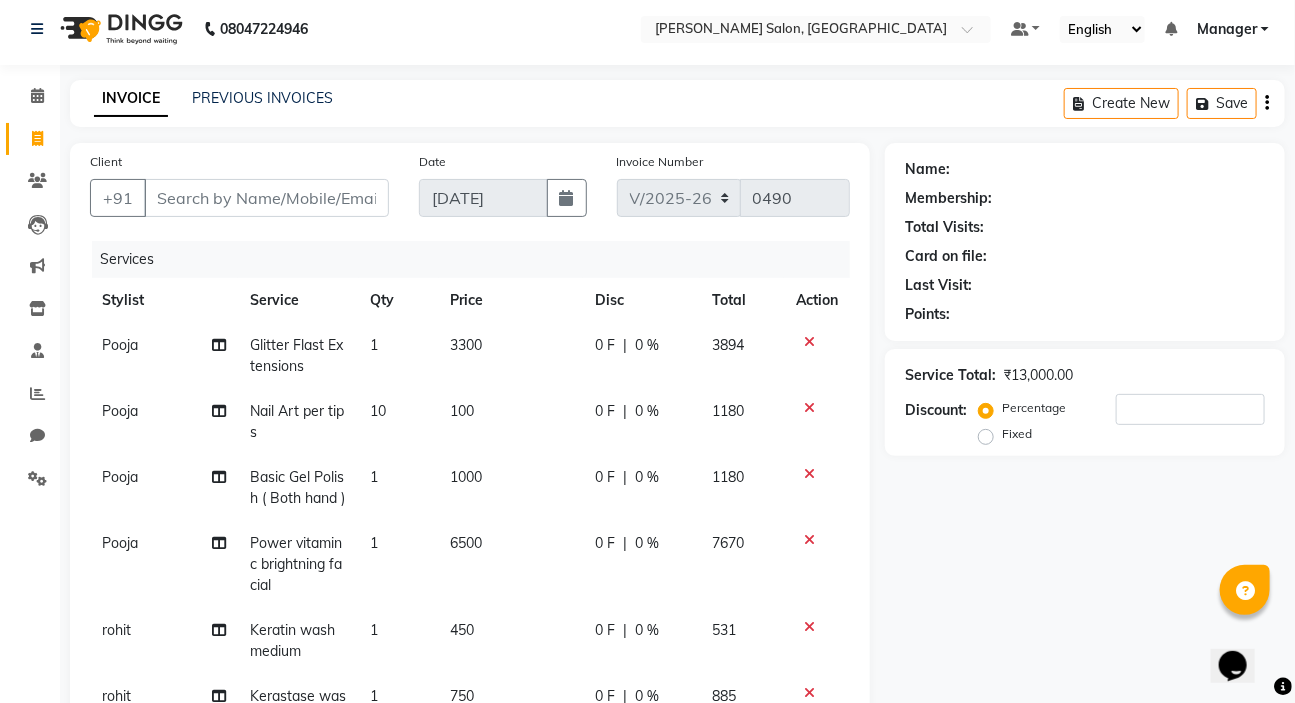 scroll, scrollTop: 0, scrollLeft: 0, axis: both 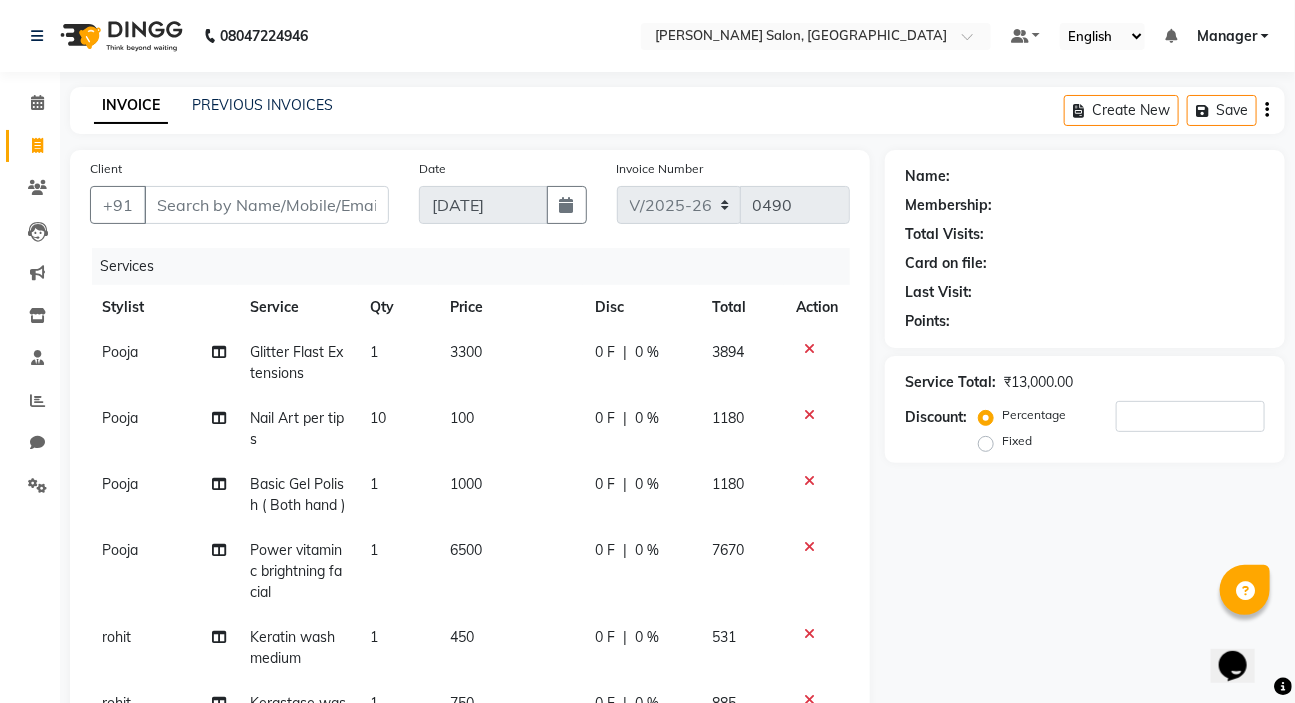 click on "10" 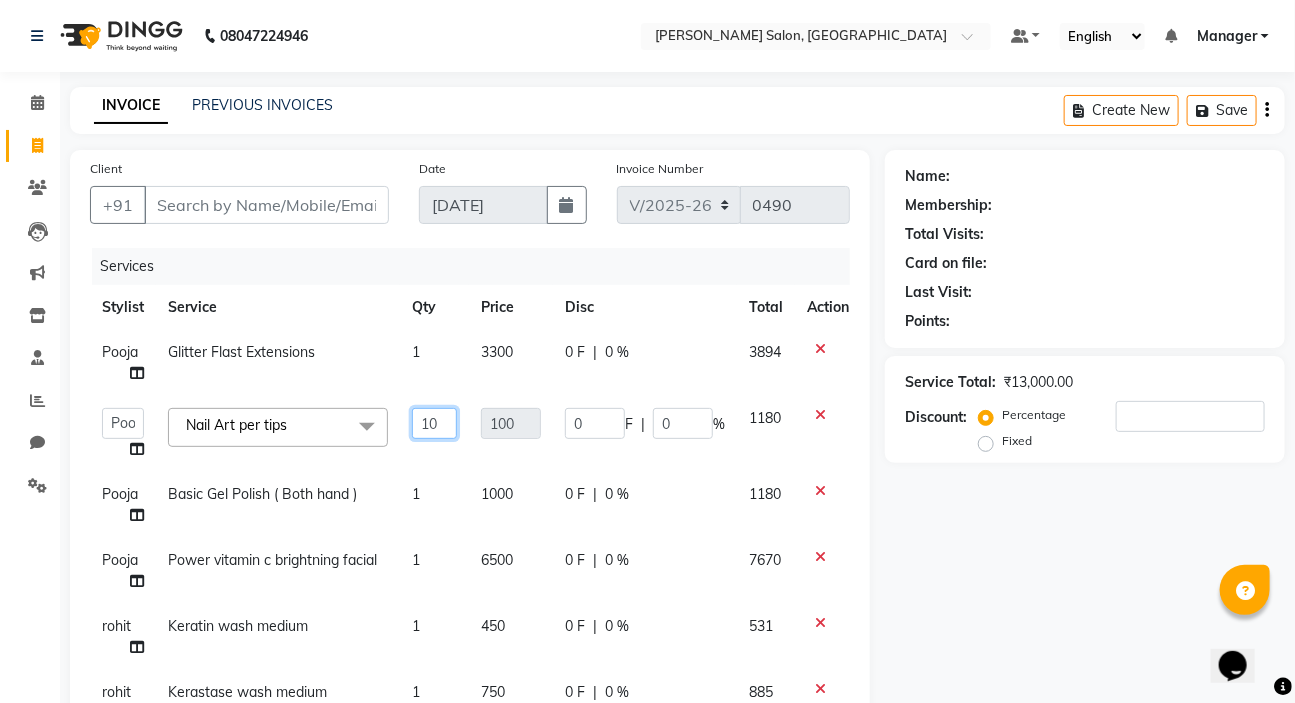 click on "10" 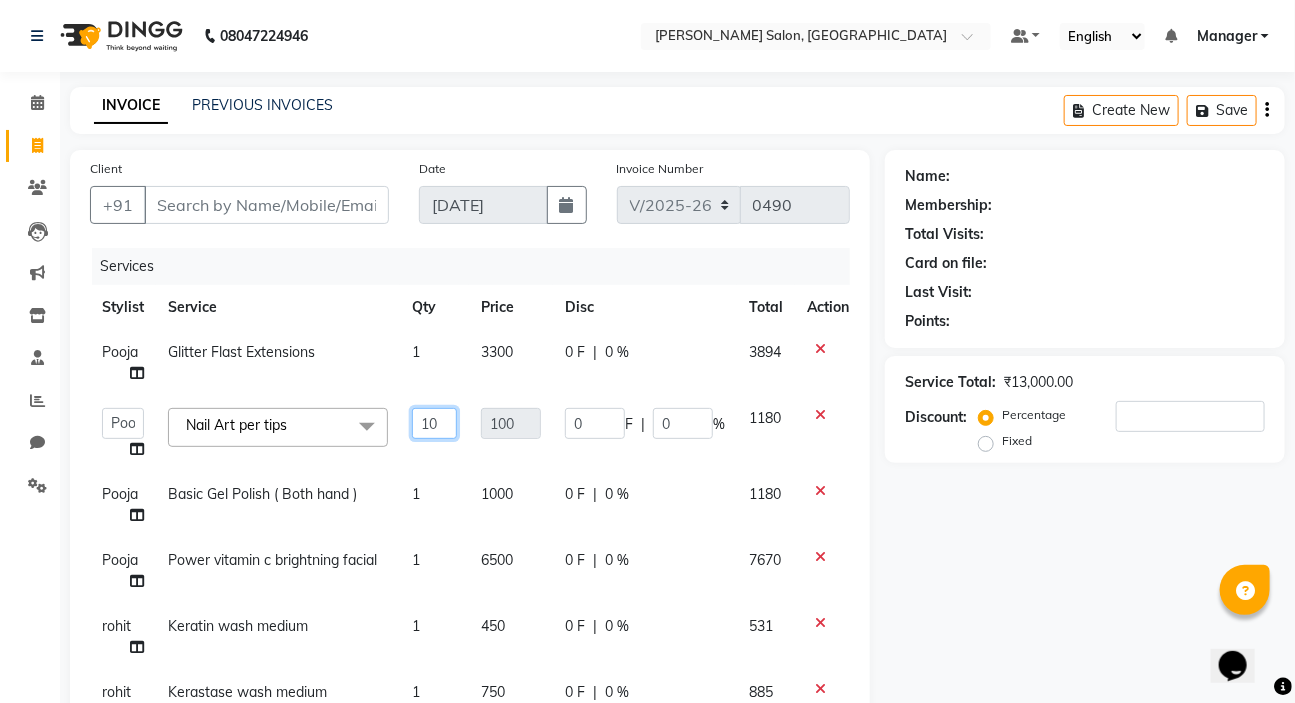 type on "1" 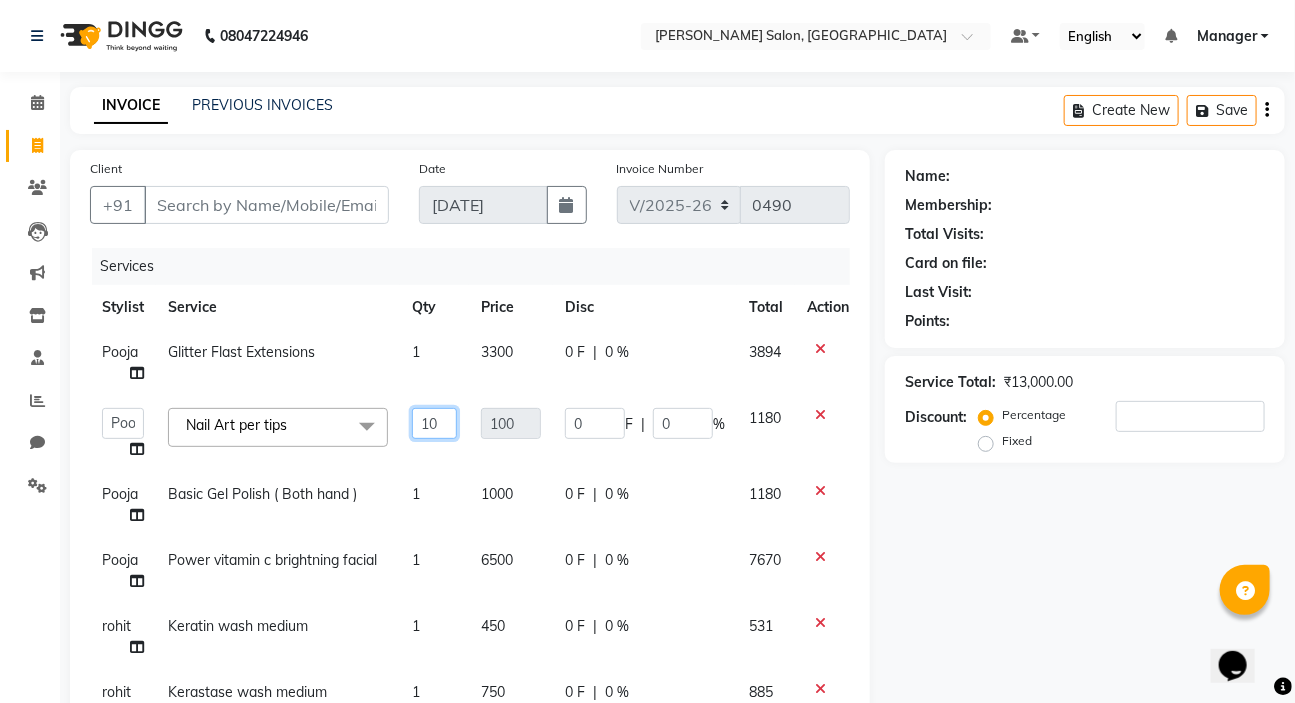 type on "1" 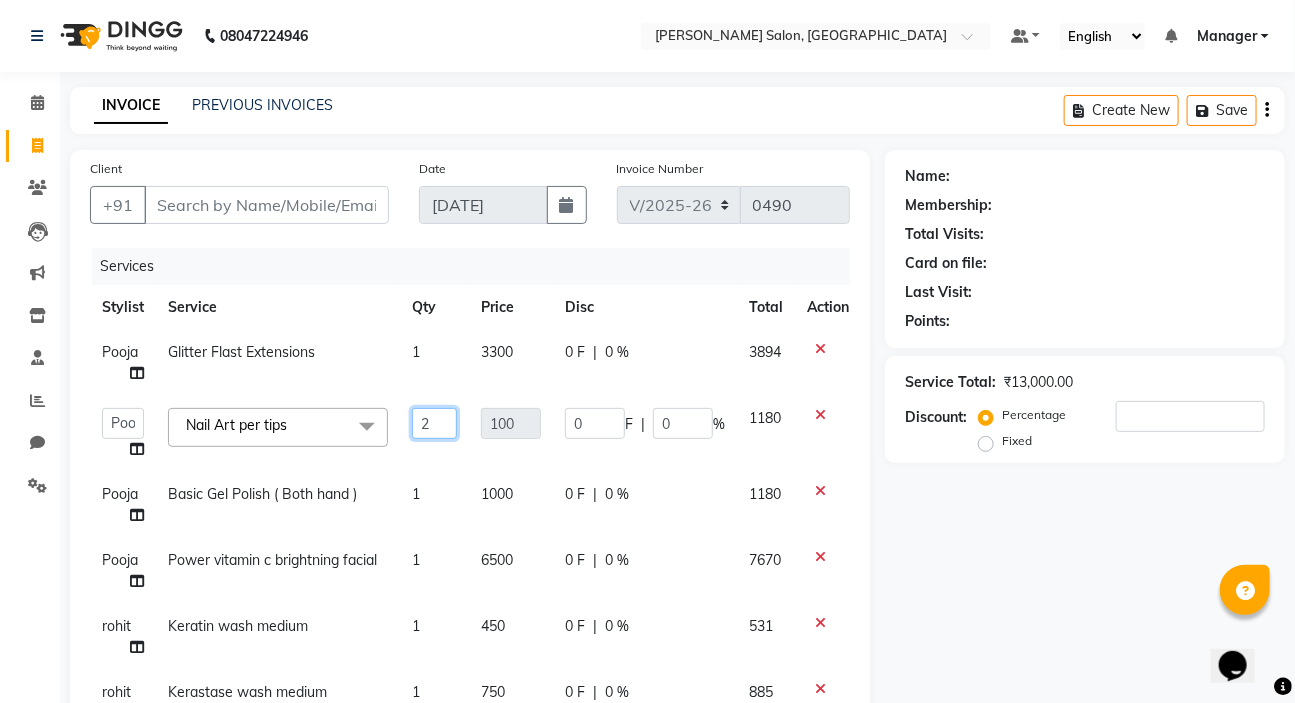 type on "20" 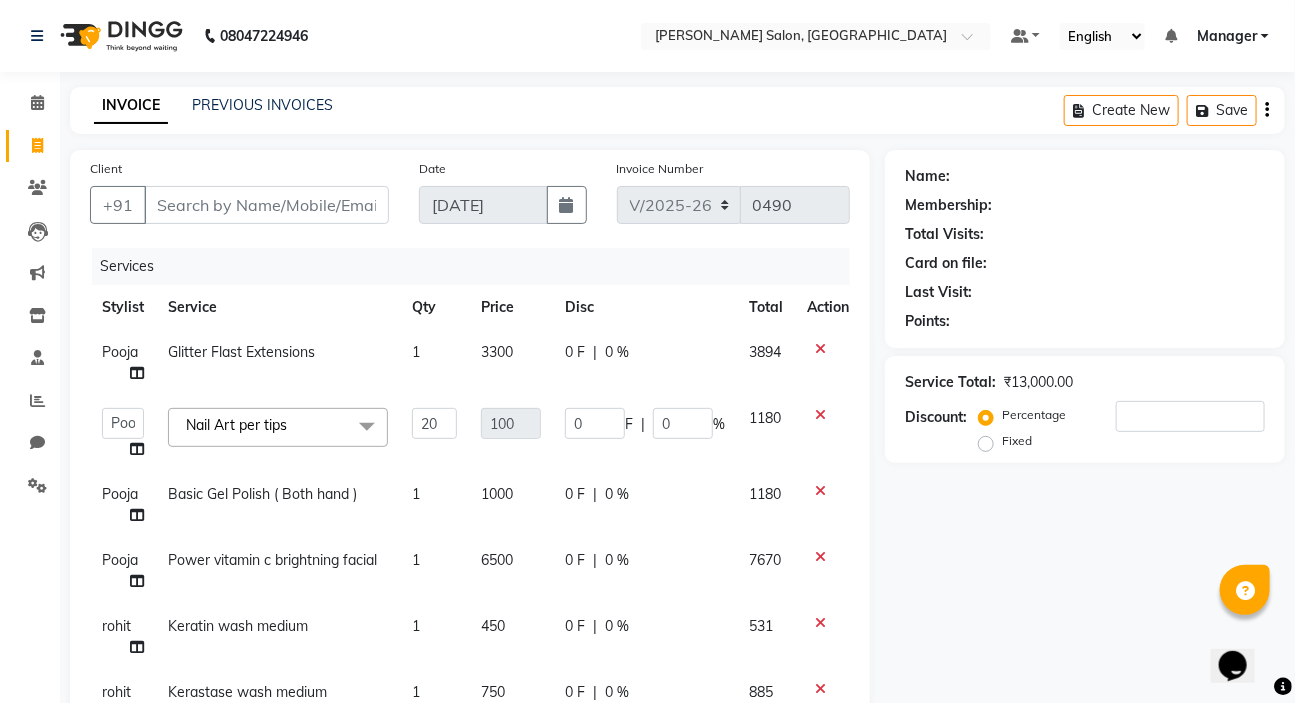 click on "Pooja Glitter Flast Extensions  1 3300 0 F | 0 % 3894  karan raut   kiran karagir   Manager   Manjeet kaur    nagesh sonawane   Pooja   Poonam Pakire   Raju Bahadur    rohit  Nail Art per tips  x Kids Classic Cut Beard Trimming Back trimming Full body trimming Gel Polish Removel Dandruff oil shot Scalp Advanced Treatment Scalp Advanced Treatment Male side lock threding nose wax Chick wax Face Wax Mens Gel Polish With Art/Glitter/Ombre Overlays Gel Per tip extenstion Gel Riffiling Kerastase Complimentory Hair wash Loreal wash Extra long Mens Wash & styling Inoa crown section female Majirel crown section female Full hand bleach Half legs D-tan Half hand D-tan Global color + Balayage / Melt Short Global color + Balayage / Melt Medium Global color + Balayage / Melt Long Global color + Balayage / Melt Extra Long hair styale eyebrows wax ironing + tongs long lenghth Gel Extenstion removel basic Gel polish ( Single  Hand ) gel nail extension  Gum Nail extension  ( both Hand ) Gum nail Extension ( single Hand ) Flix" 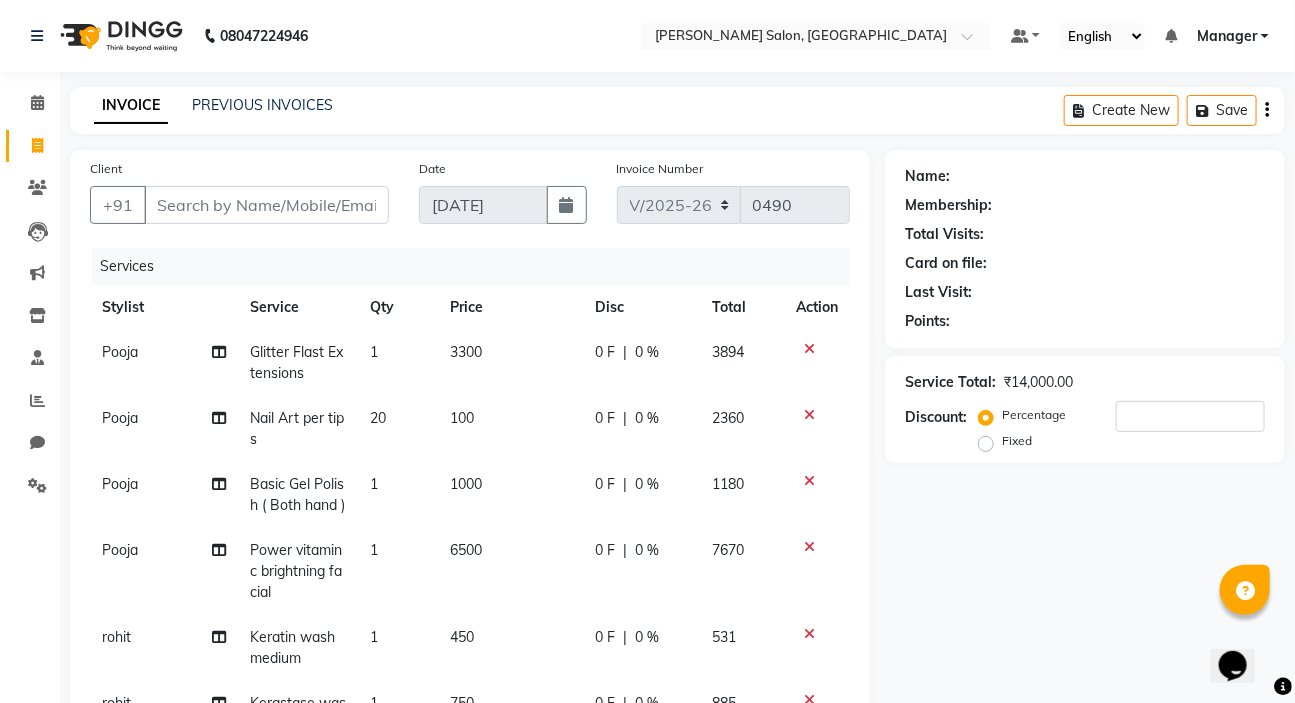 scroll, scrollTop: 50, scrollLeft: 0, axis: vertical 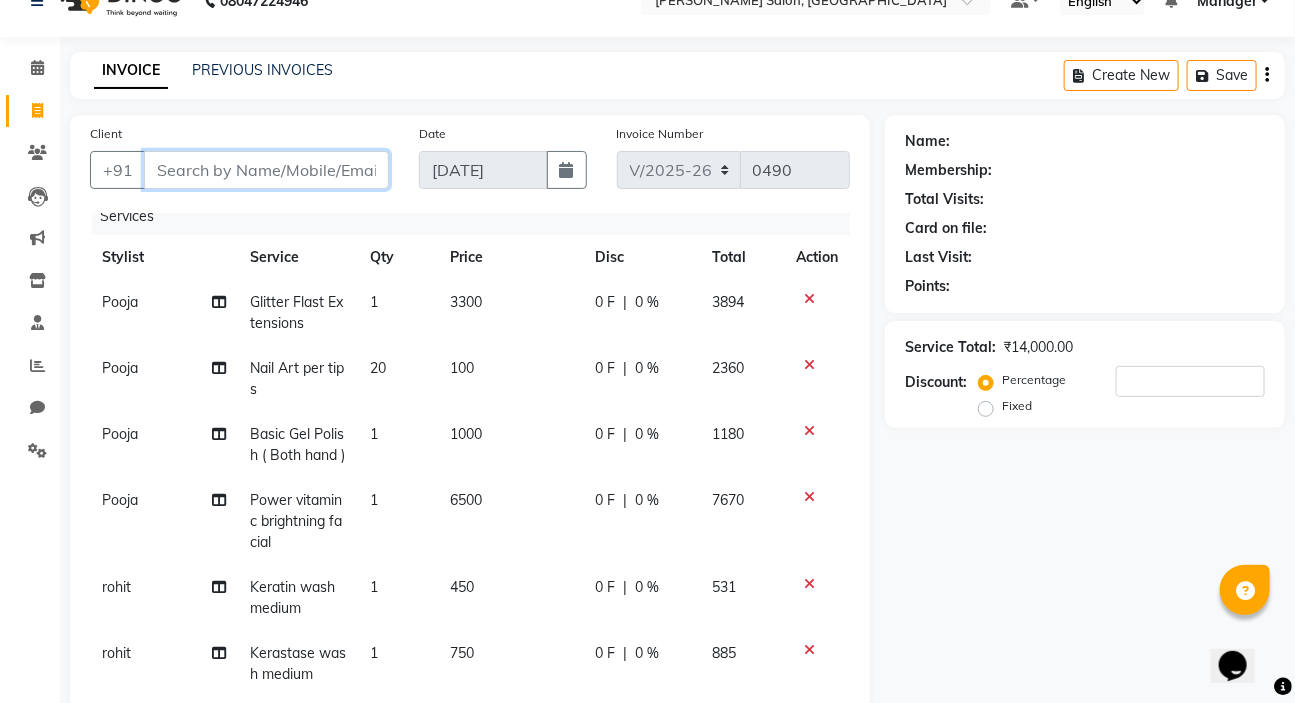 click on "Client" at bounding box center (266, 170) 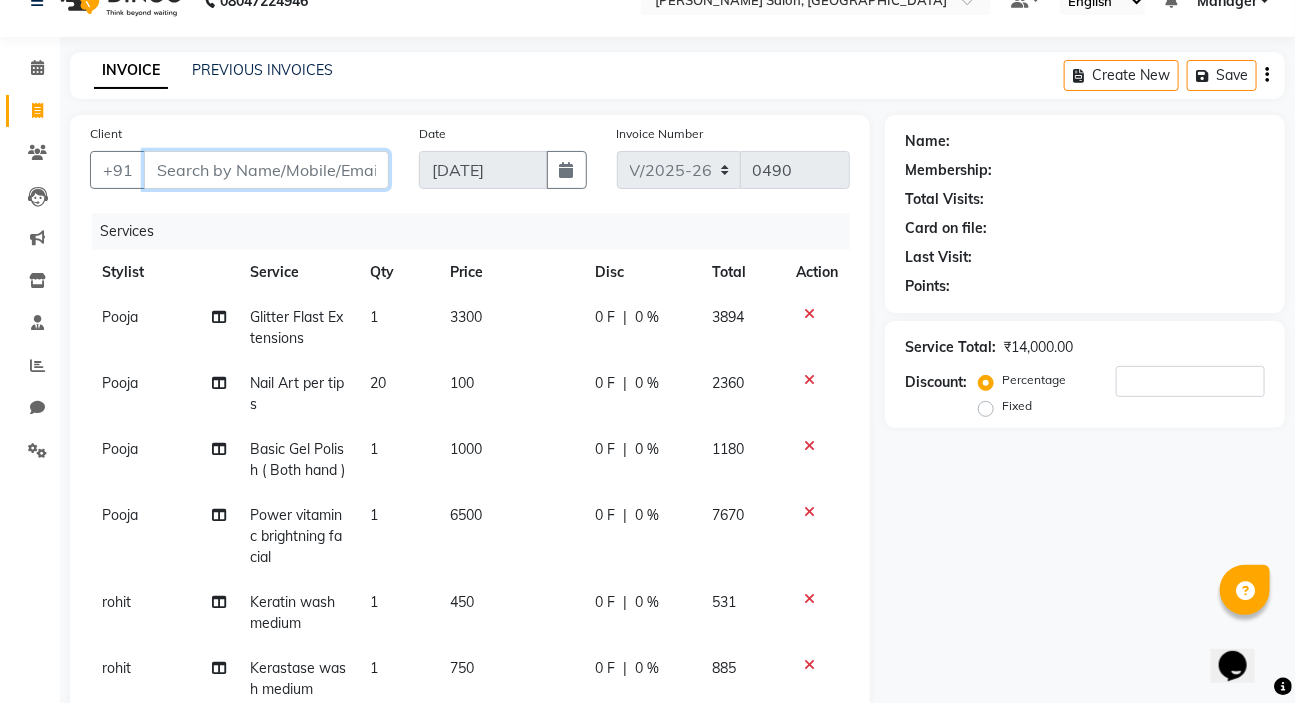 scroll, scrollTop: 0, scrollLeft: 0, axis: both 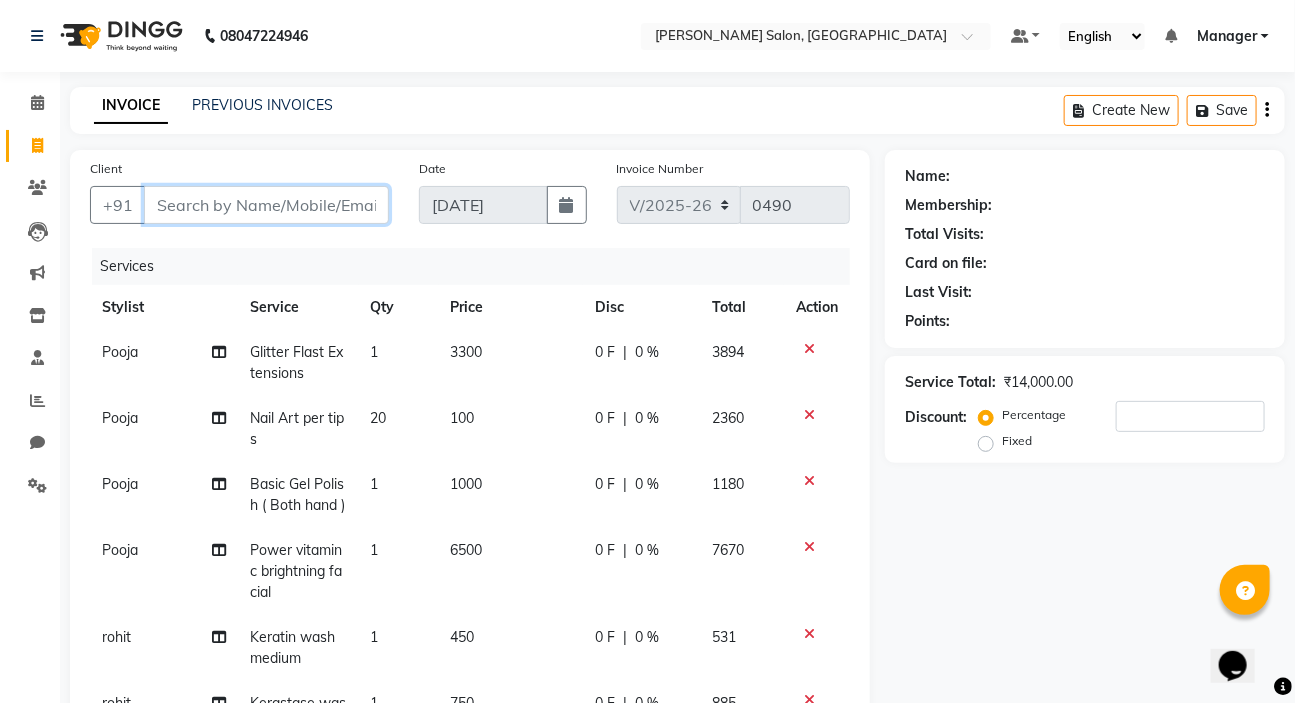 click on "Client" at bounding box center [266, 205] 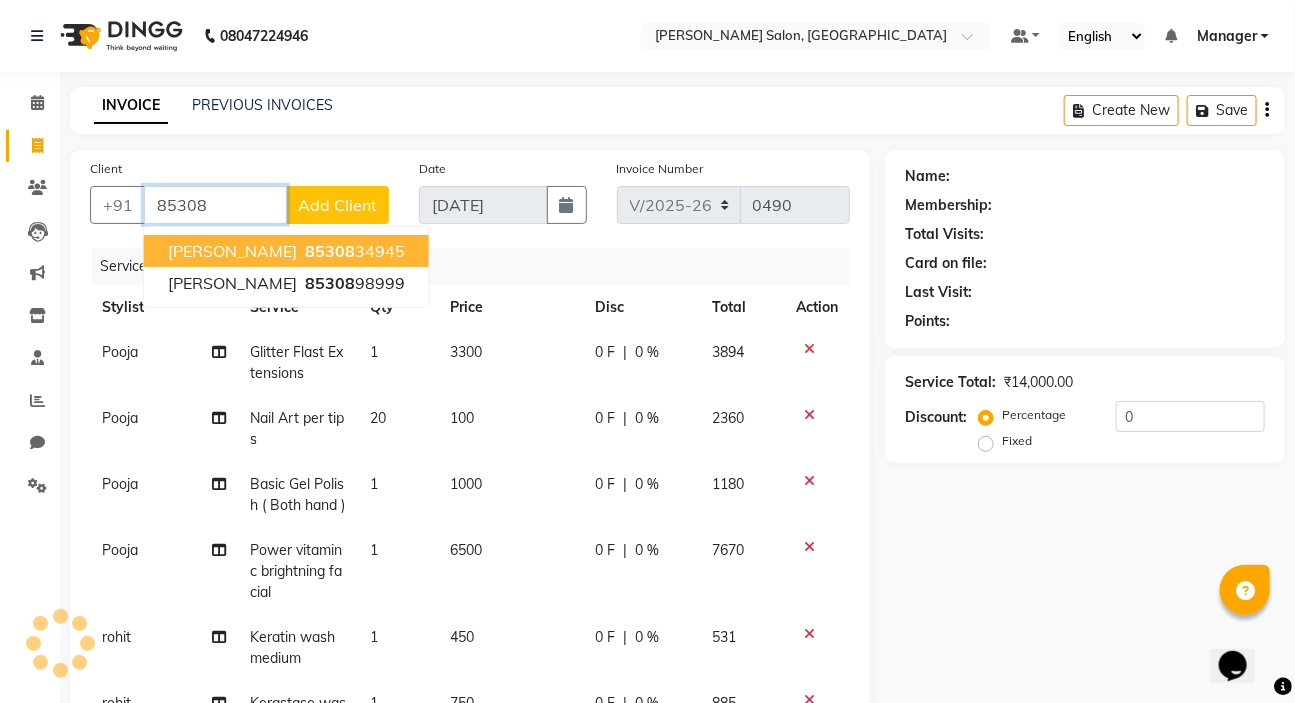 click on "85308 34945" at bounding box center [353, 251] 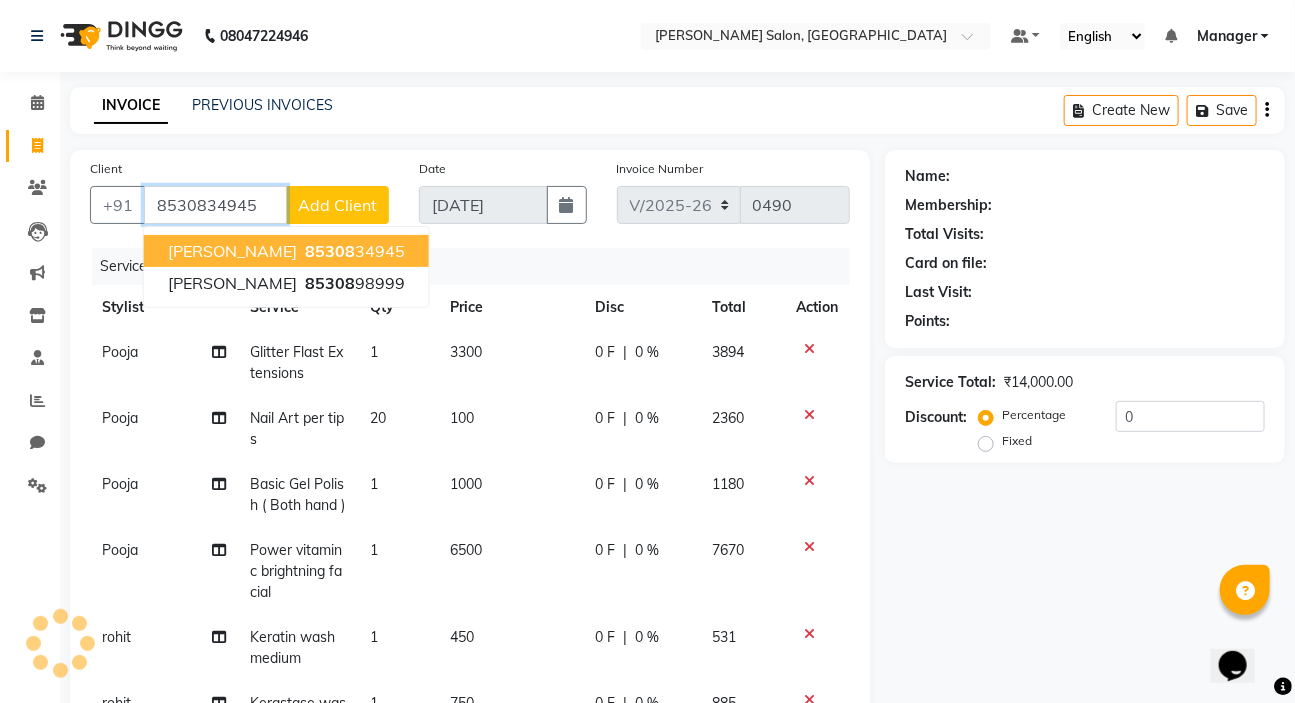 type on "8530834945" 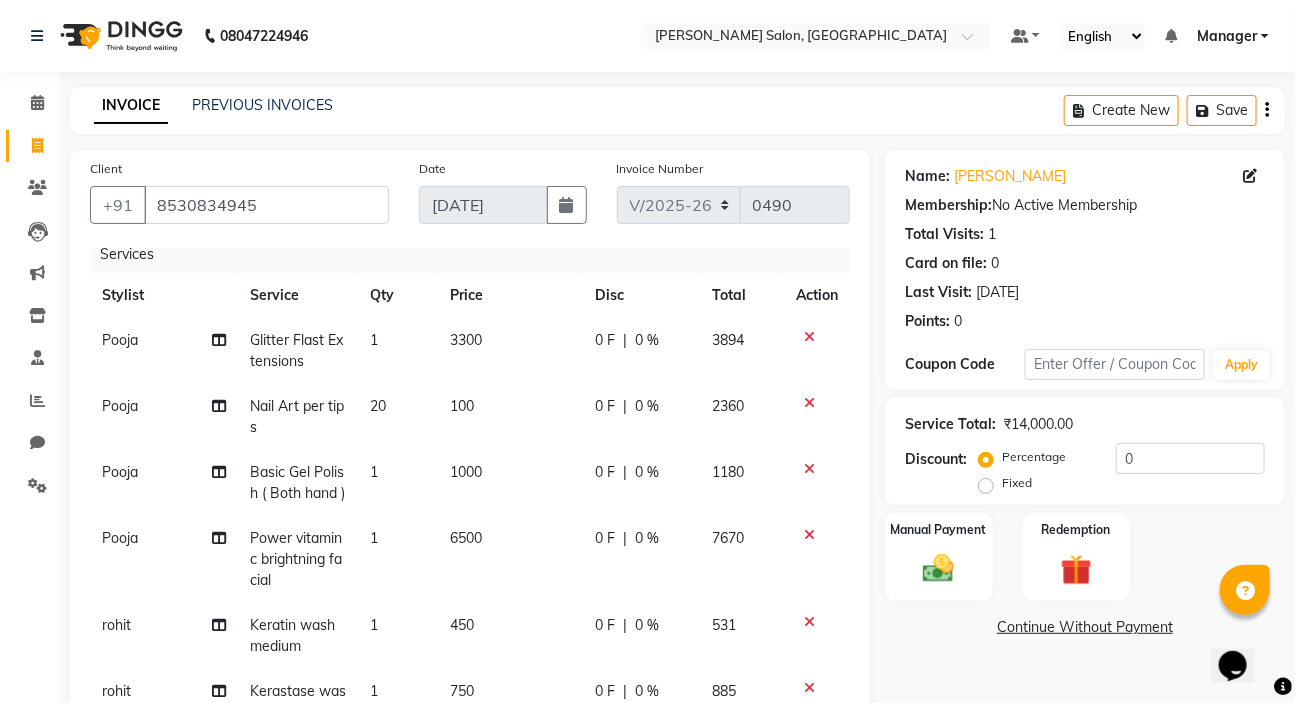 scroll, scrollTop: 50, scrollLeft: 0, axis: vertical 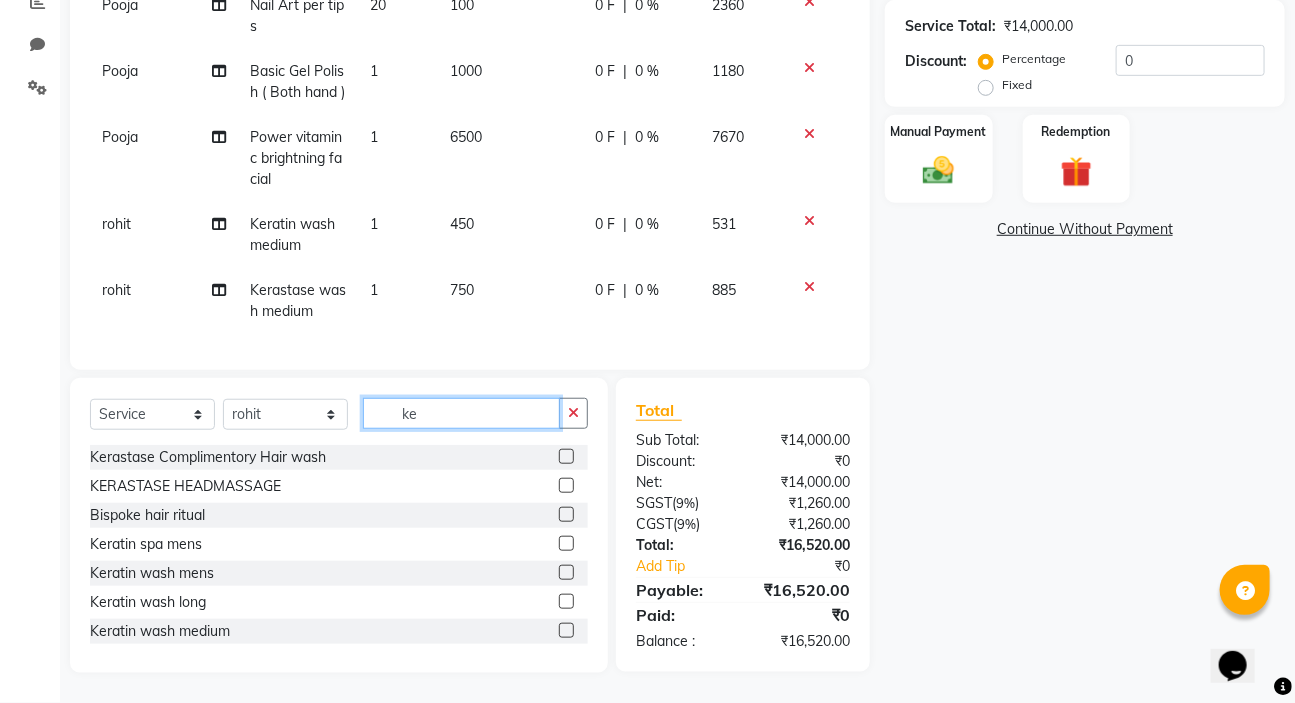 click on "ke" 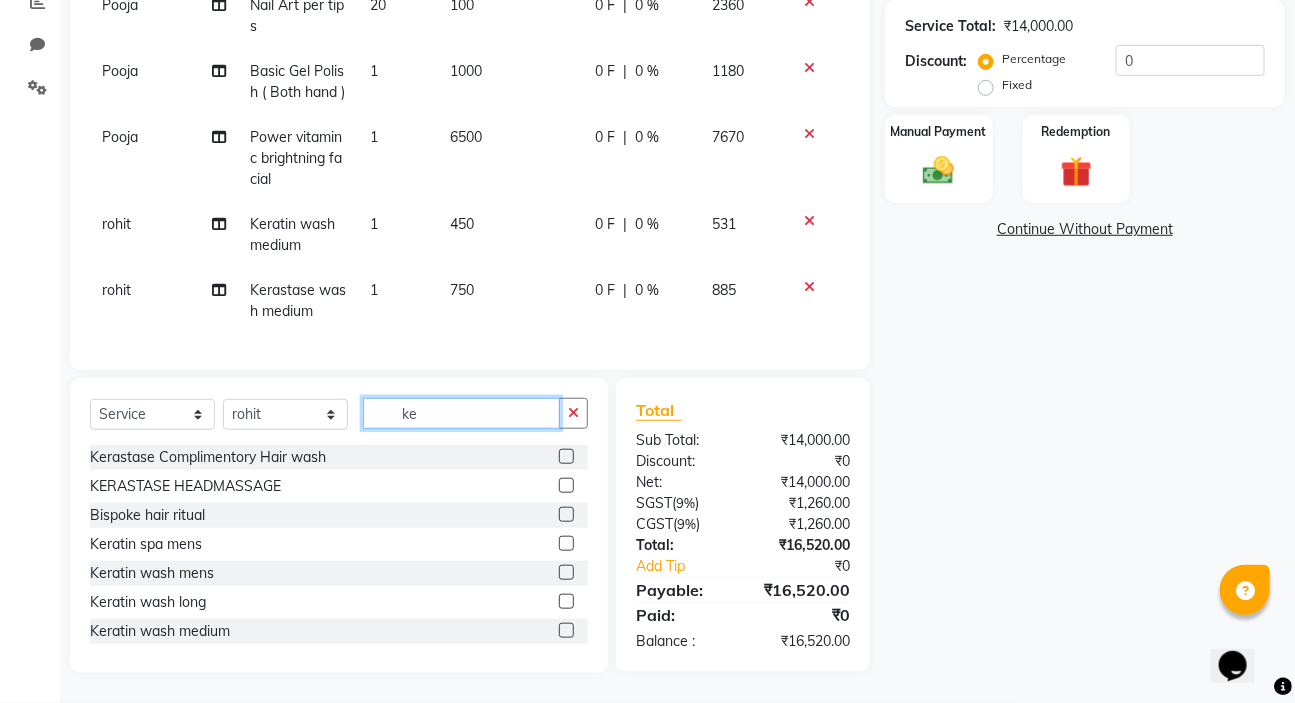 type on "k" 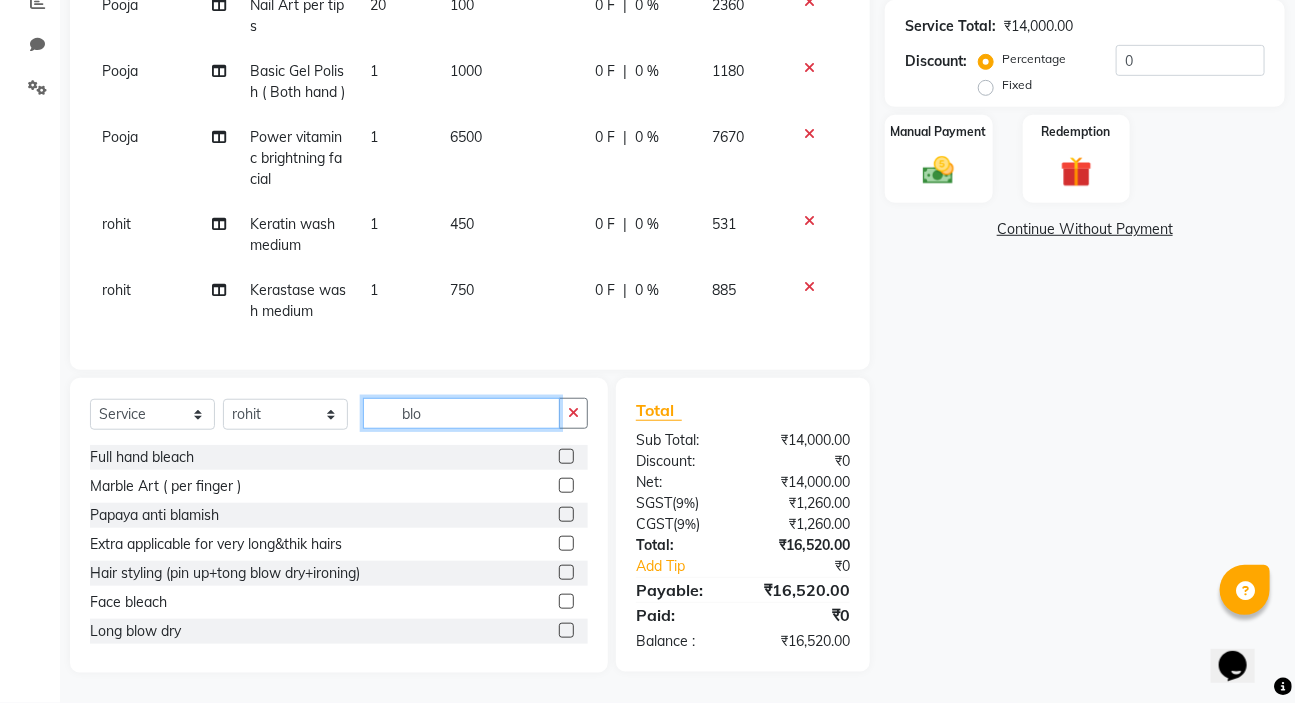 scroll, scrollTop: 398, scrollLeft: 0, axis: vertical 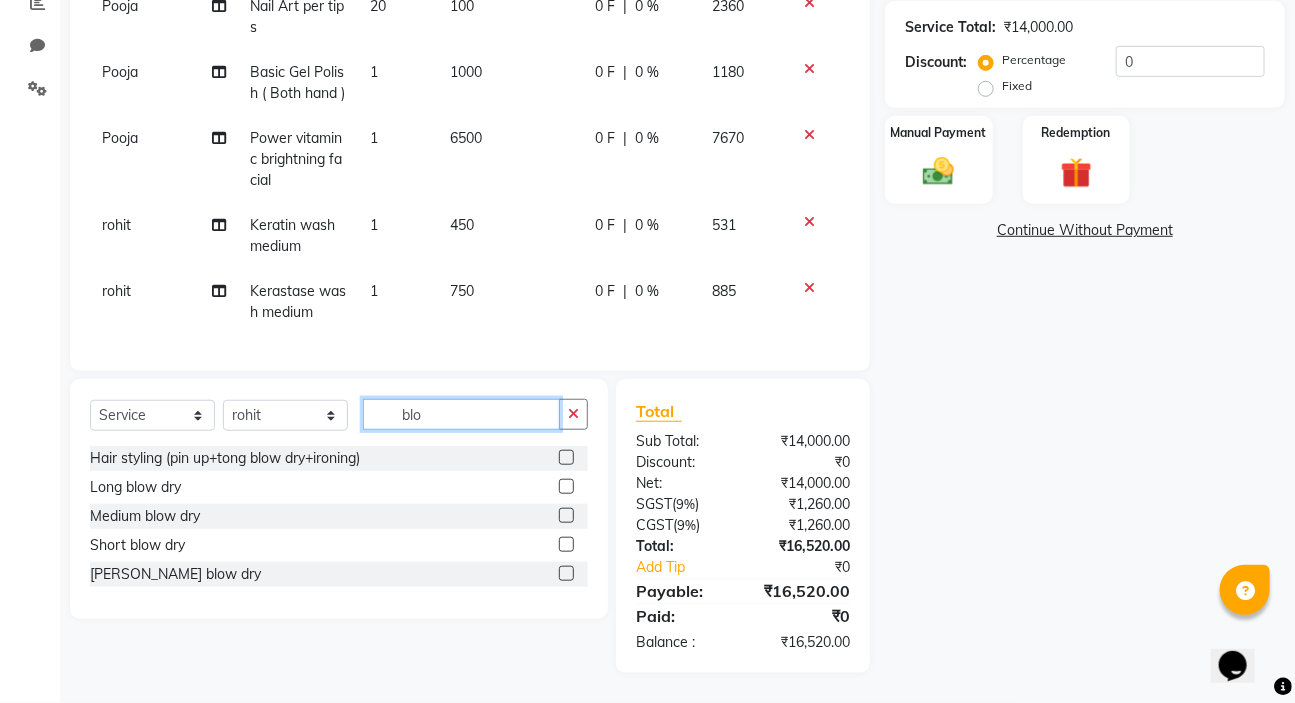 type on "blo" 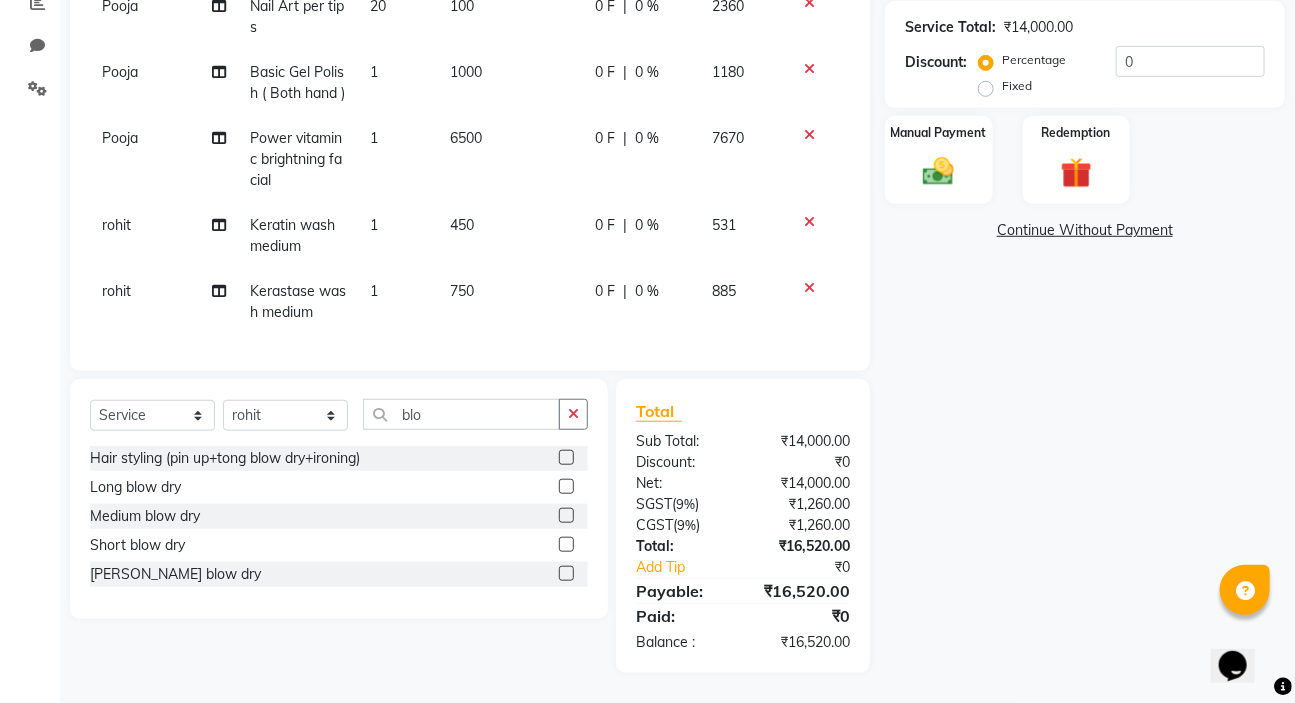 click 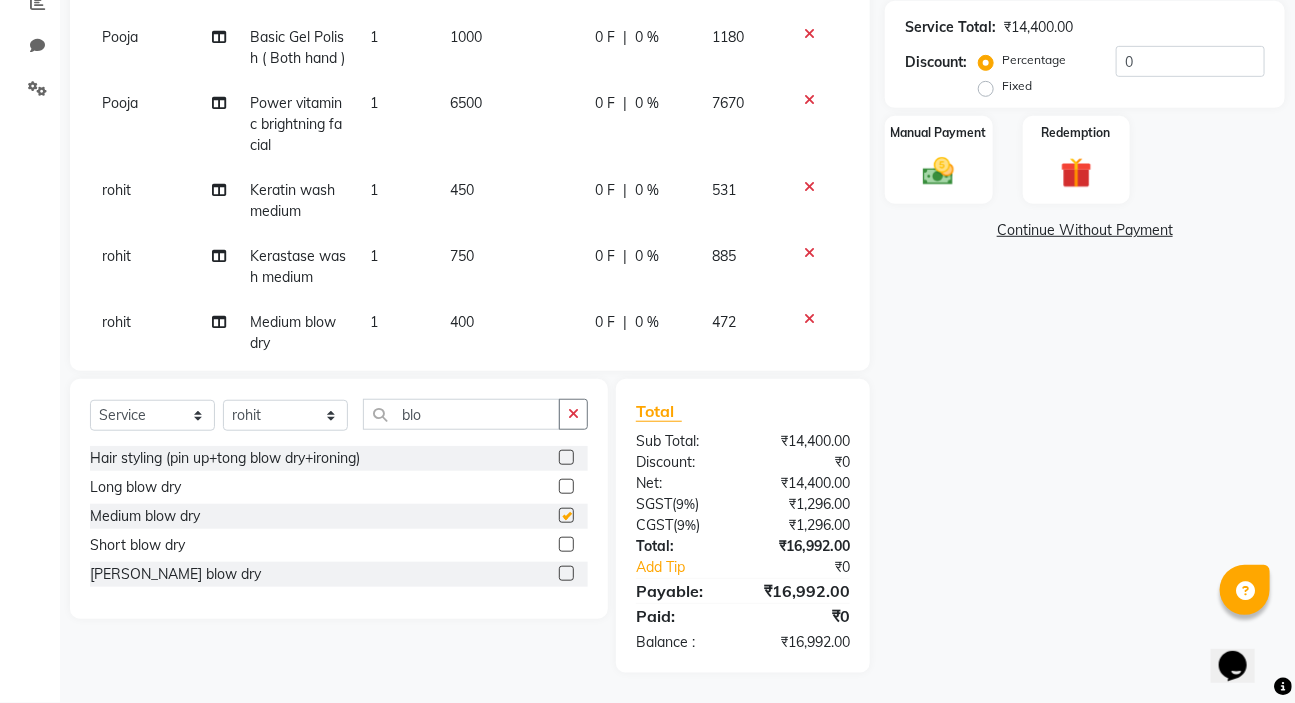 checkbox on "false" 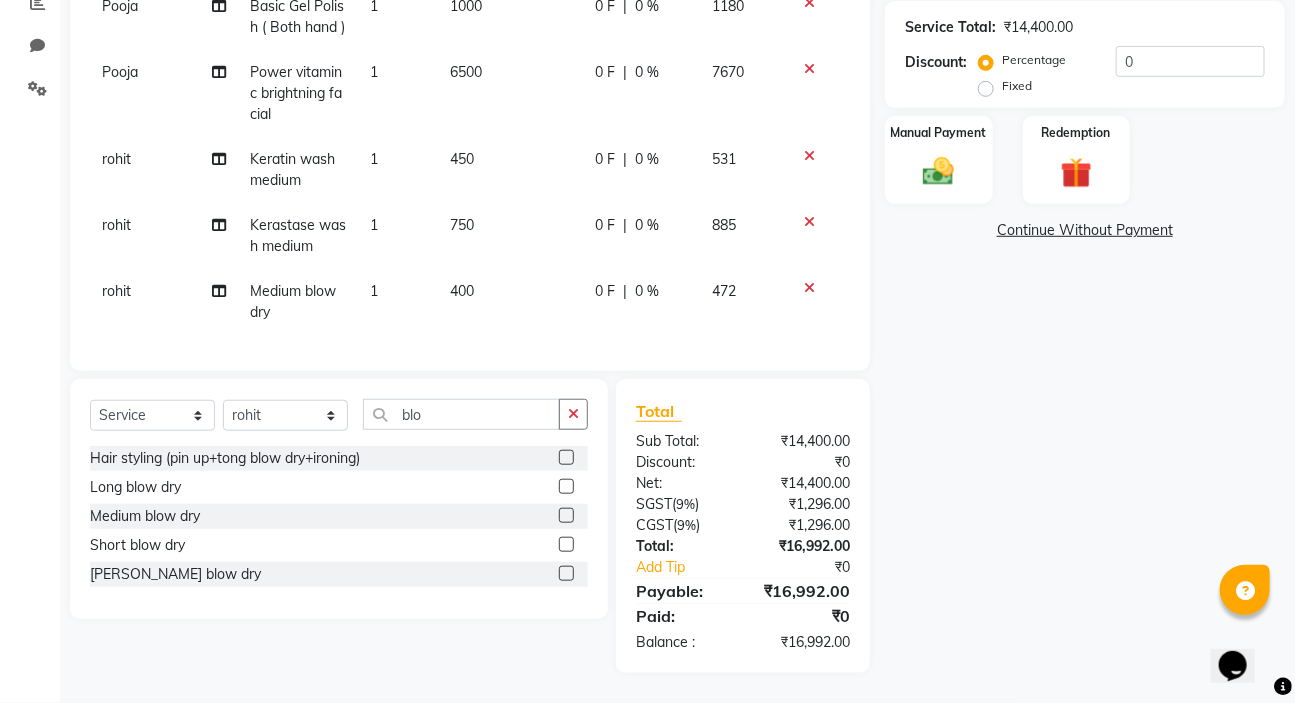 scroll, scrollTop: 115, scrollLeft: 0, axis: vertical 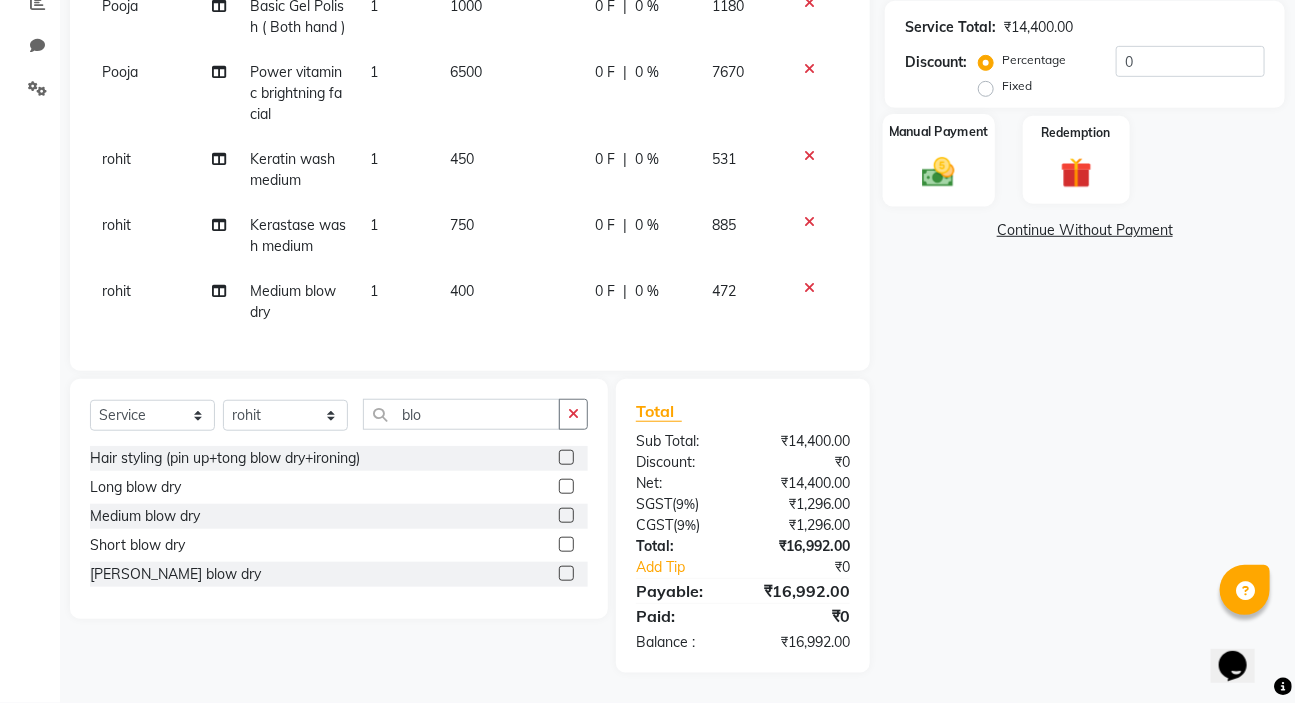 click 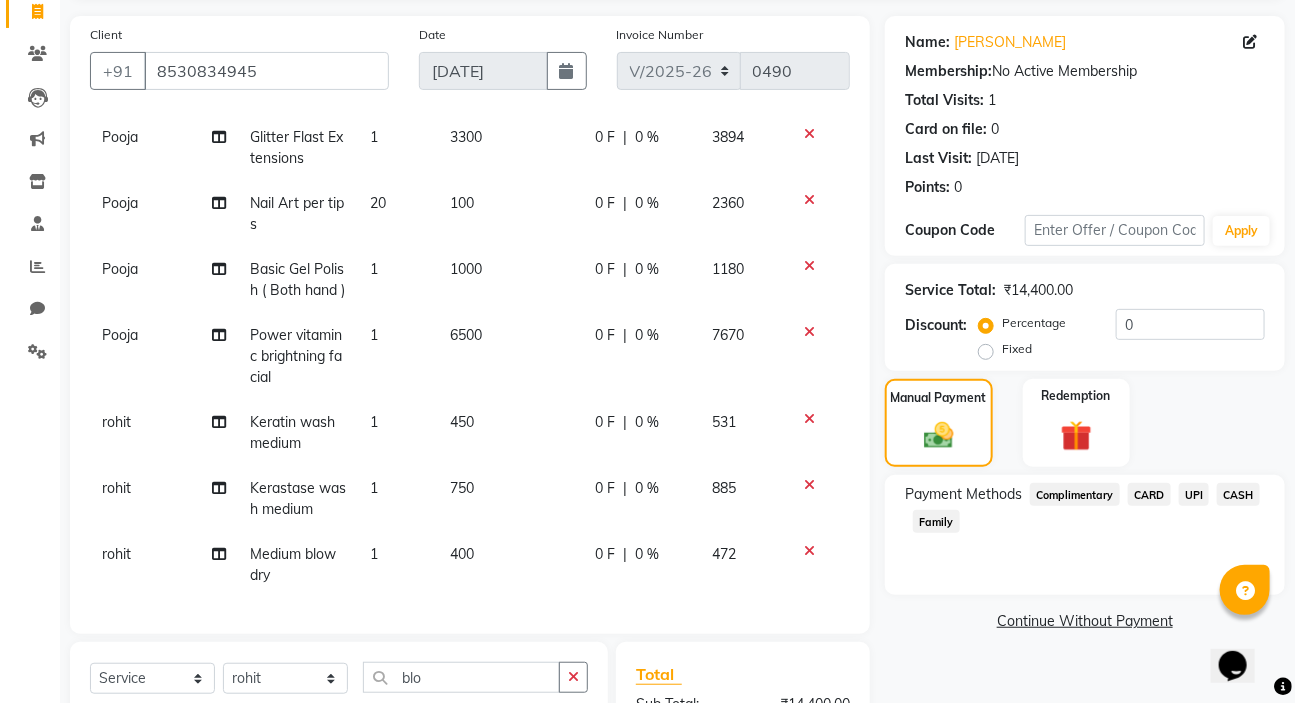 scroll, scrollTop: 125, scrollLeft: 0, axis: vertical 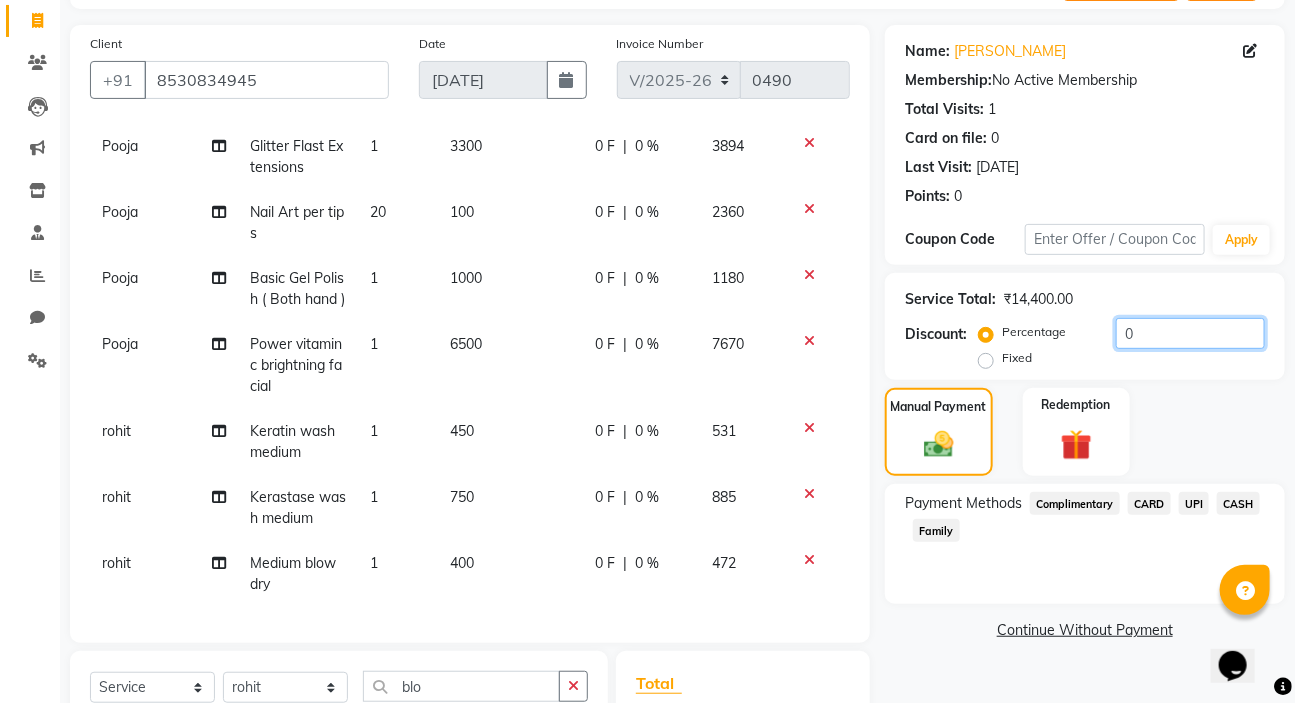 click on "0" 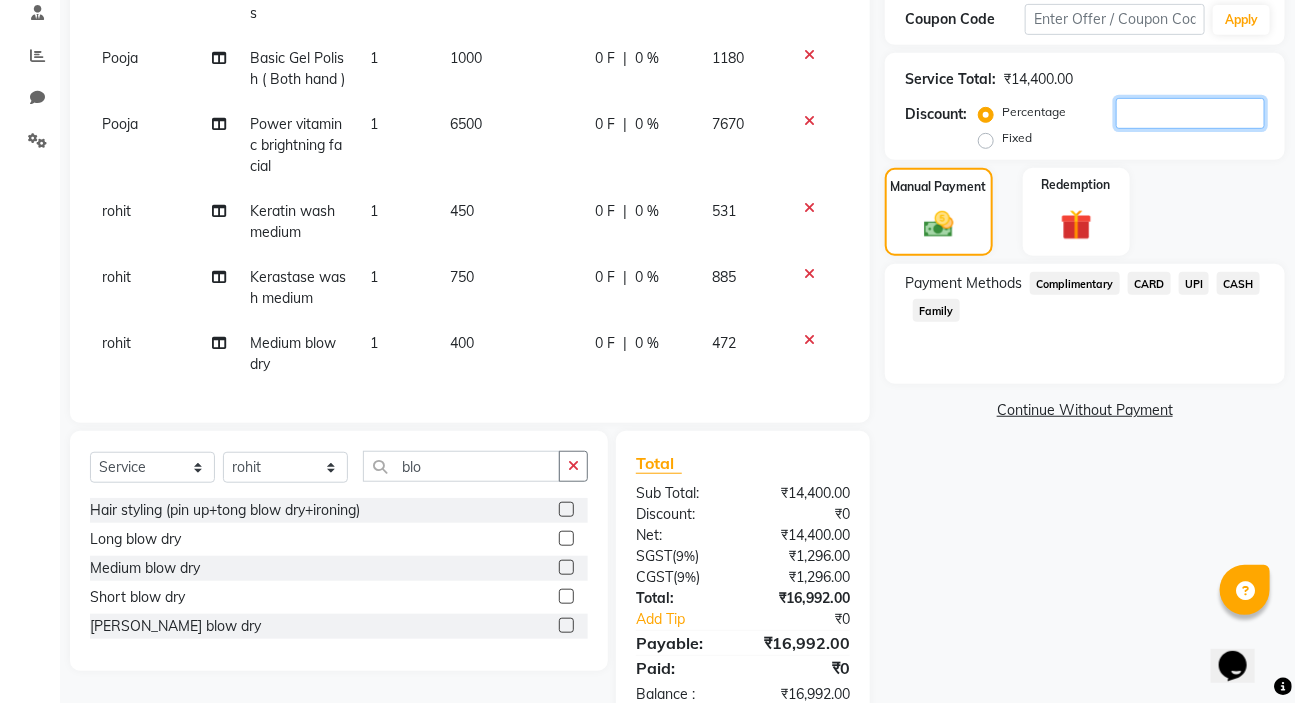 scroll, scrollTop: 216, scrollLeft: 0, axis: vertical 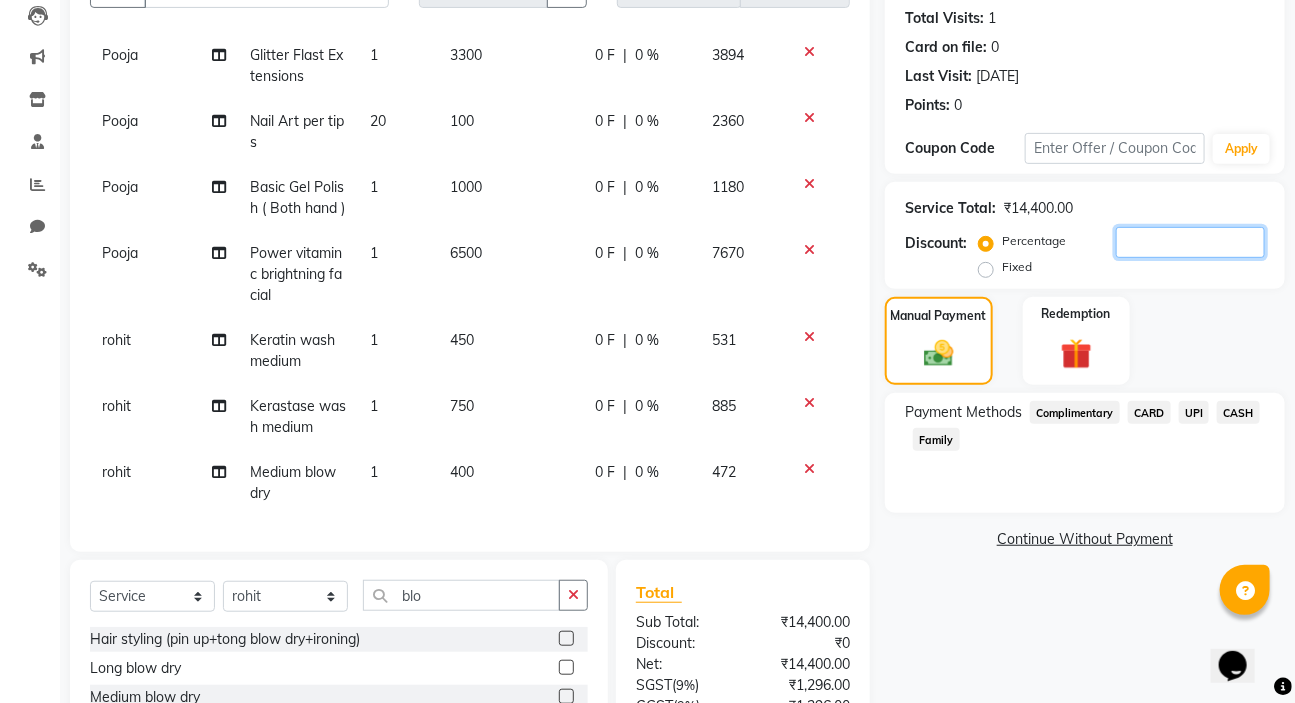 click 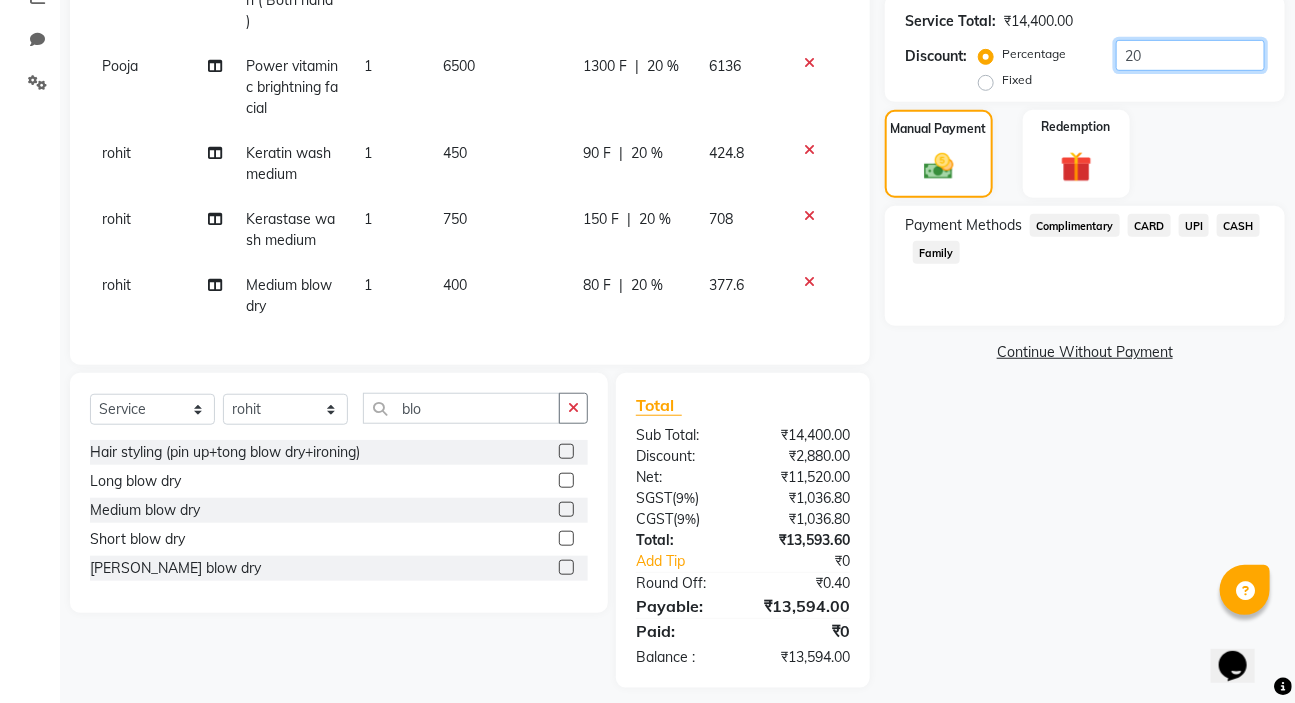 scroll, scrollTop: 419, scrollLeft: 0, axis: vertical 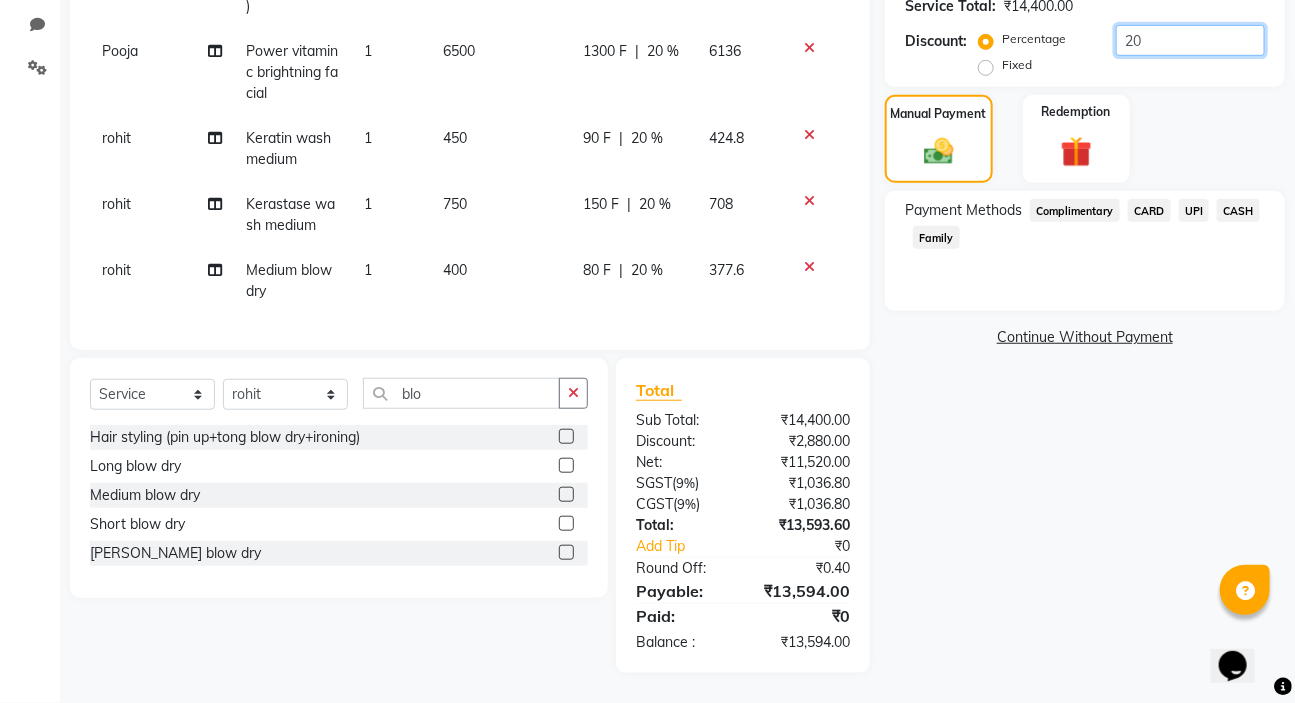 type on "20" 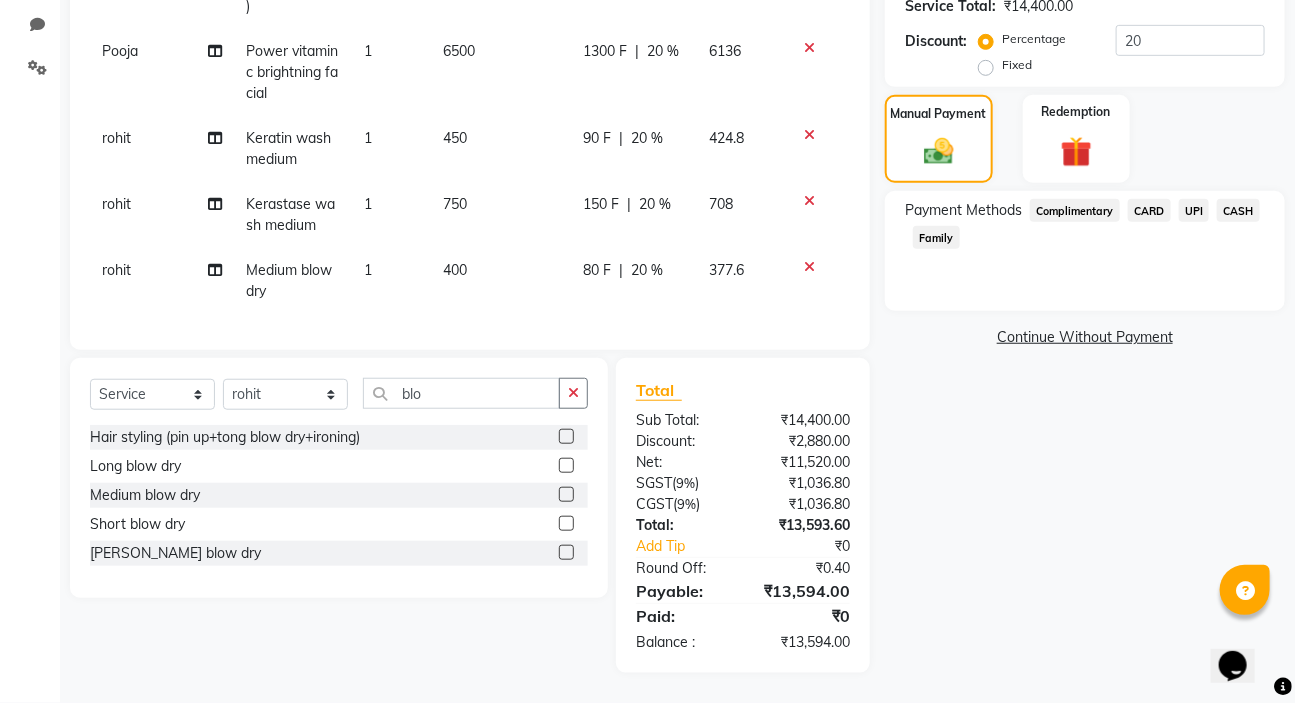 click on "Name: Krushnai Patil Membership:  No Active Membership  Total Visits:  1 Card on file:  0 Last Visit:   09-07-2025 Points:   0  Coupon Code Apply Service Total:  ₹14,400.00  Discount:  Percentage   Fixed  20 Manual Payment Redemption Payment Methods  Complimentary   CARD   UPI   CASH   Family   Continue Without Payment" 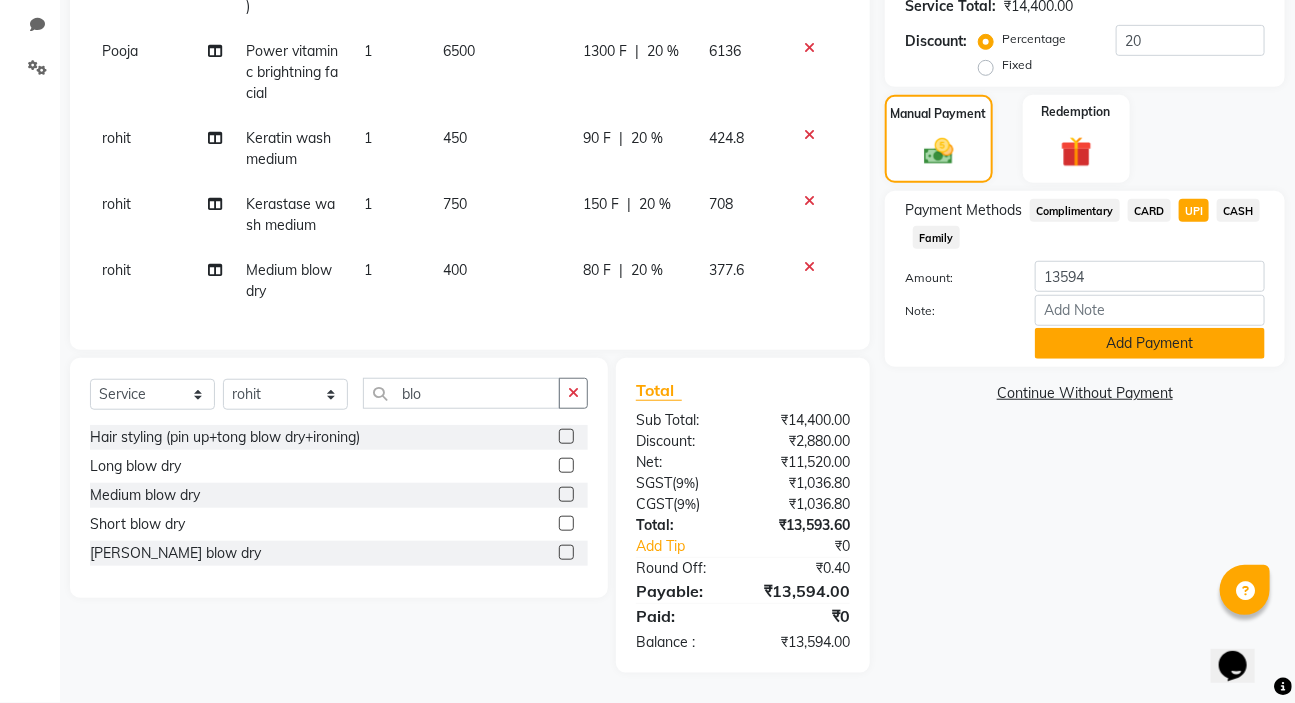 click on "Add Payment" 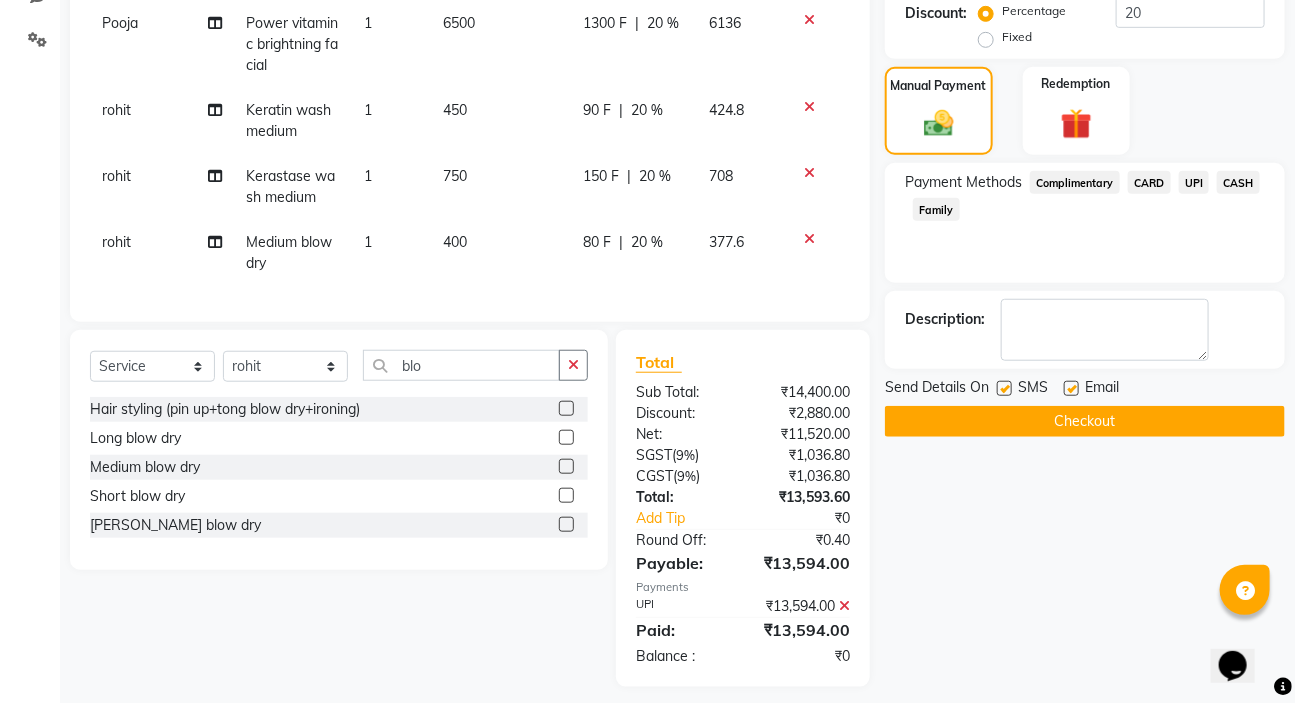 scroll, scrollTop: 460, scrollLeft: 0, axis: vertical 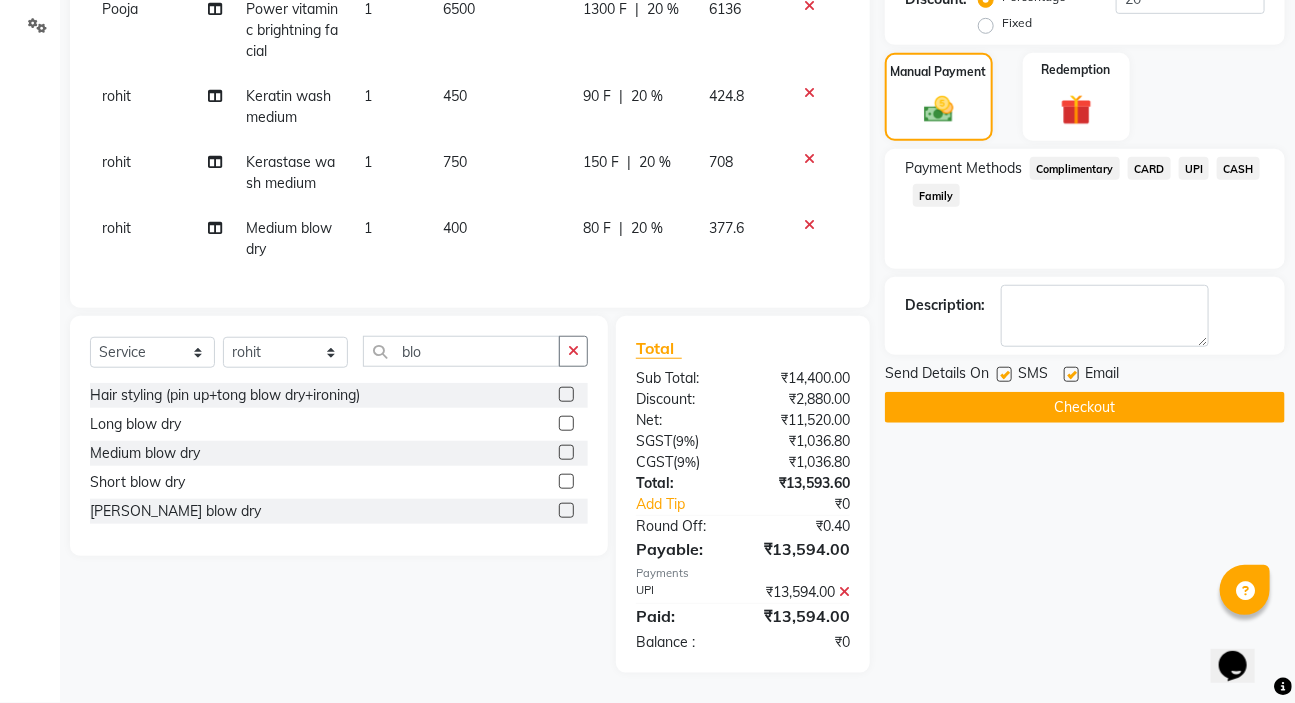 click on "Checkout" 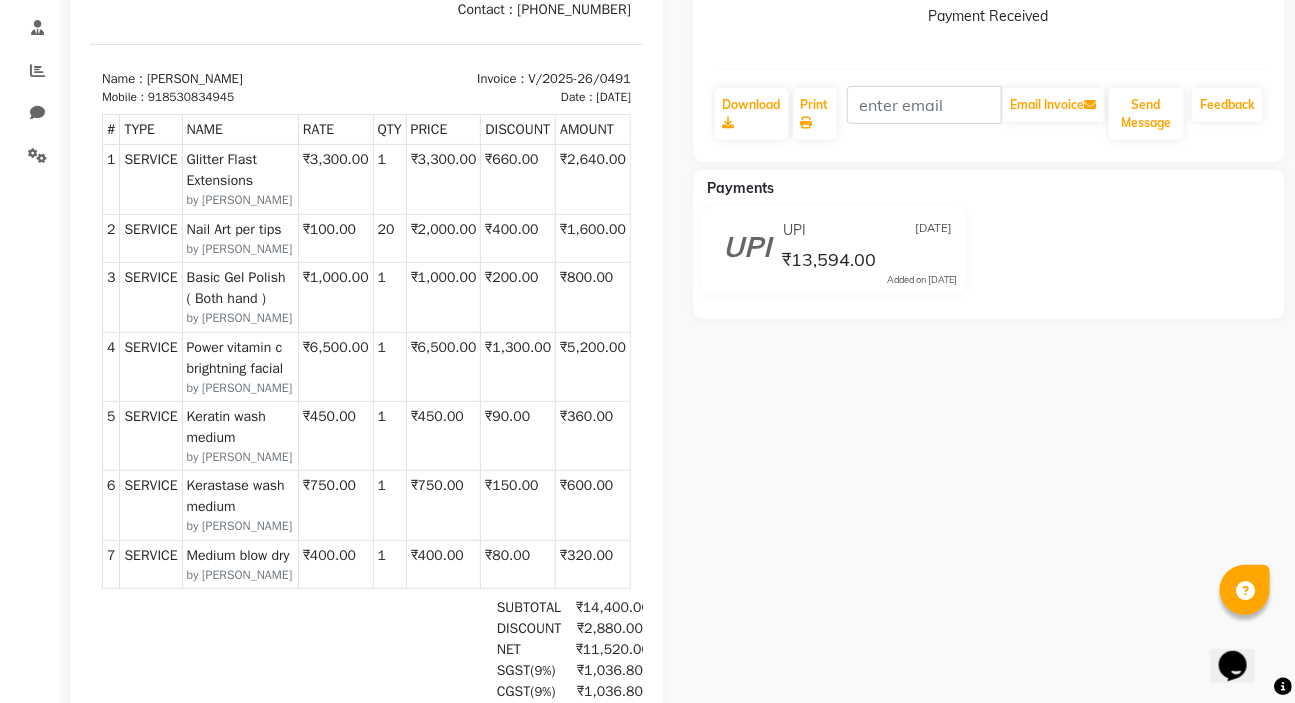 scroll, scrollTop: 290, scrollLeft: 0, axis: vertical 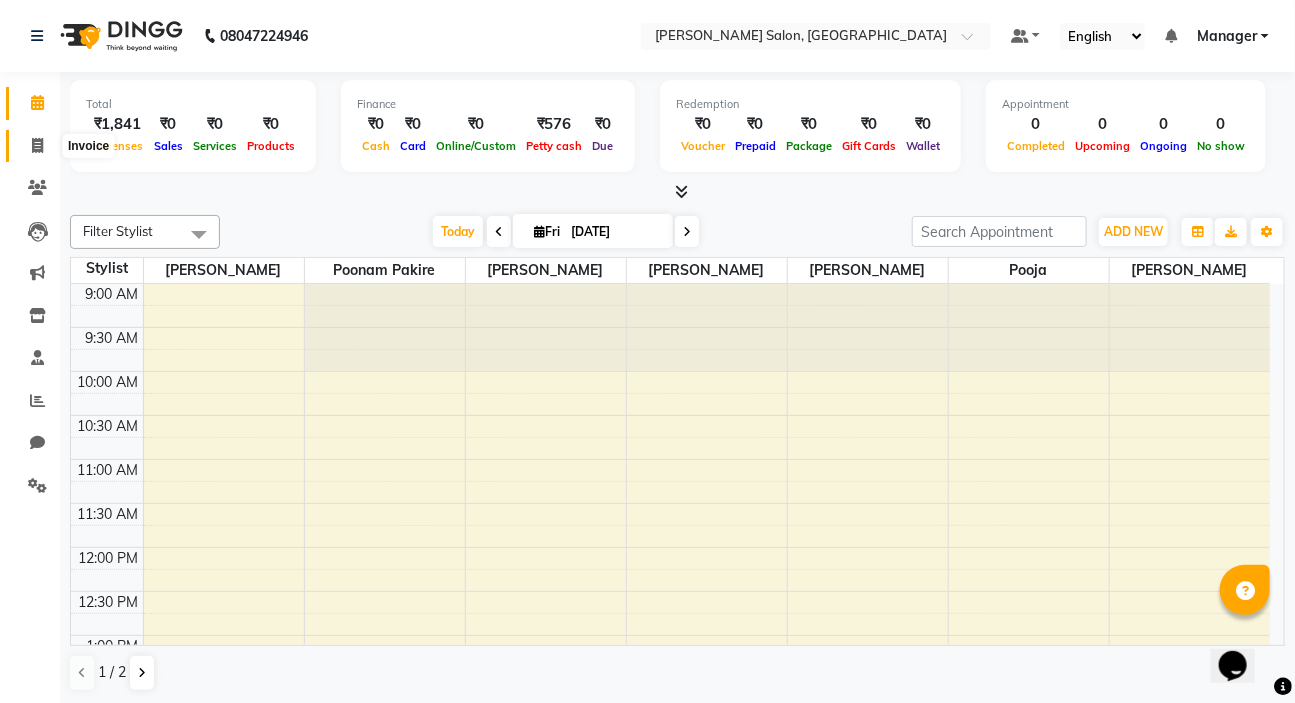 click 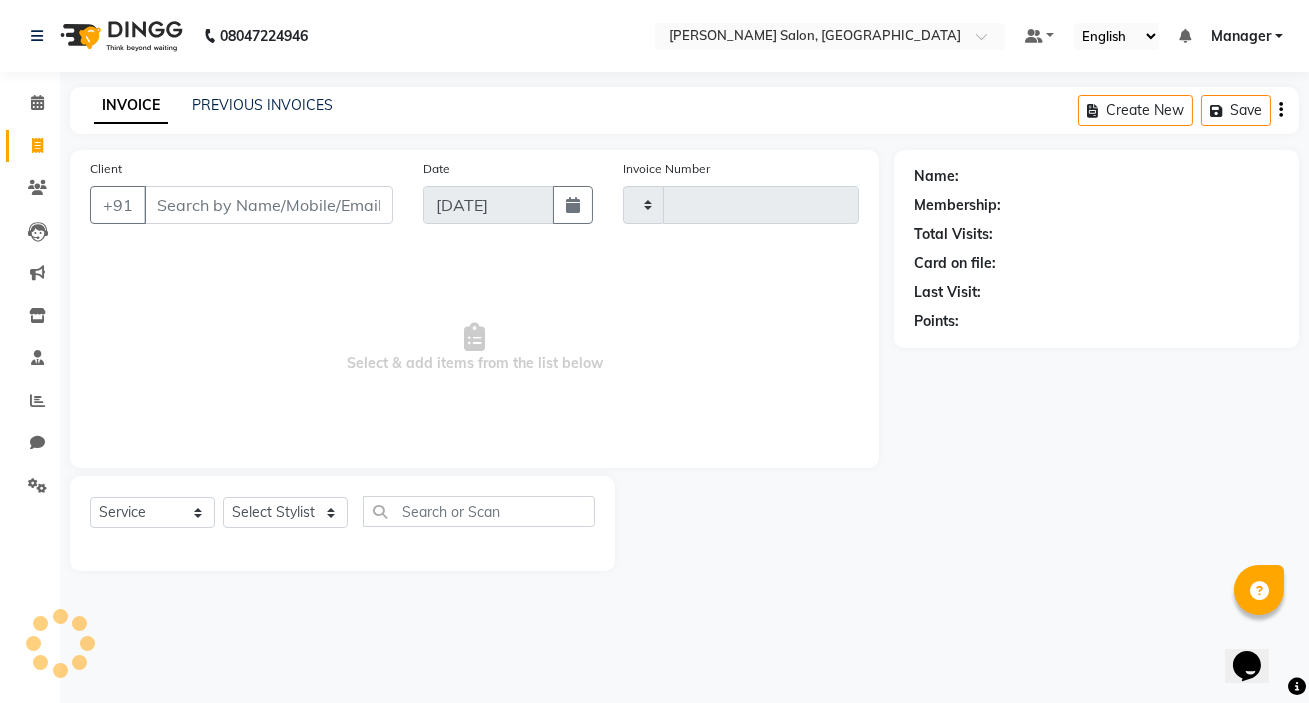 type on "0490" 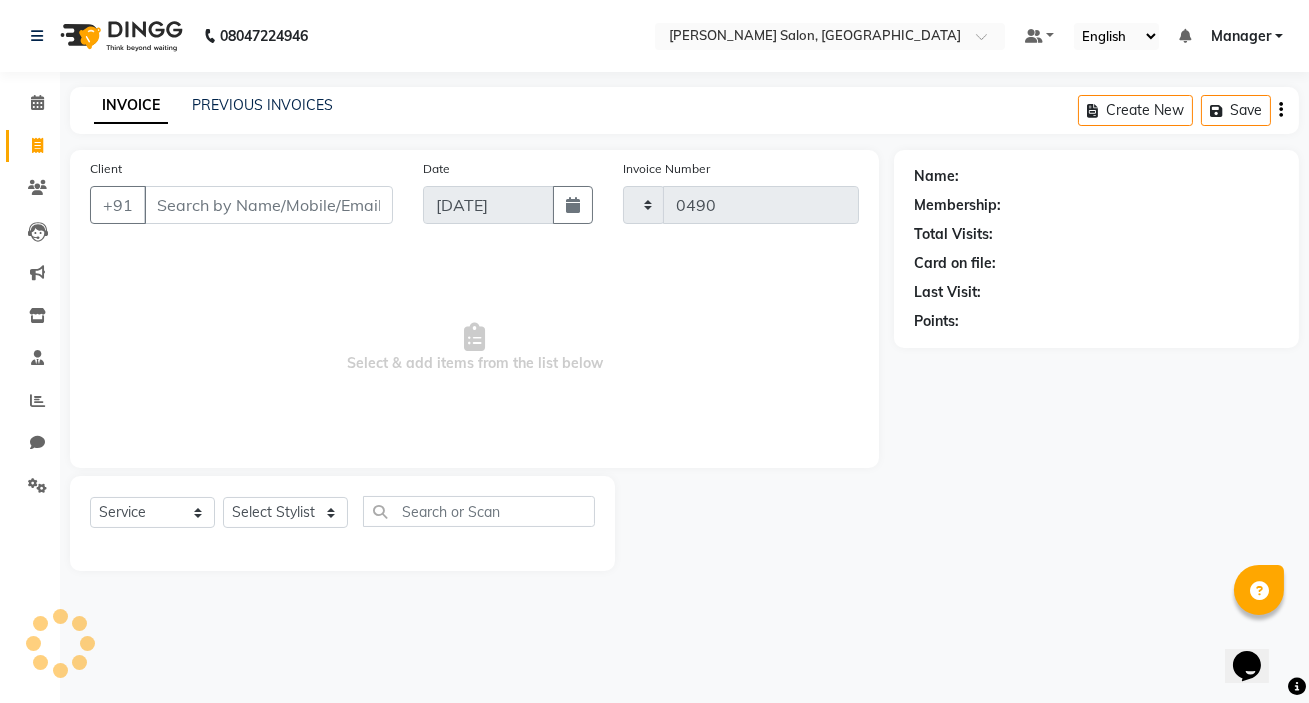 select on "7550" 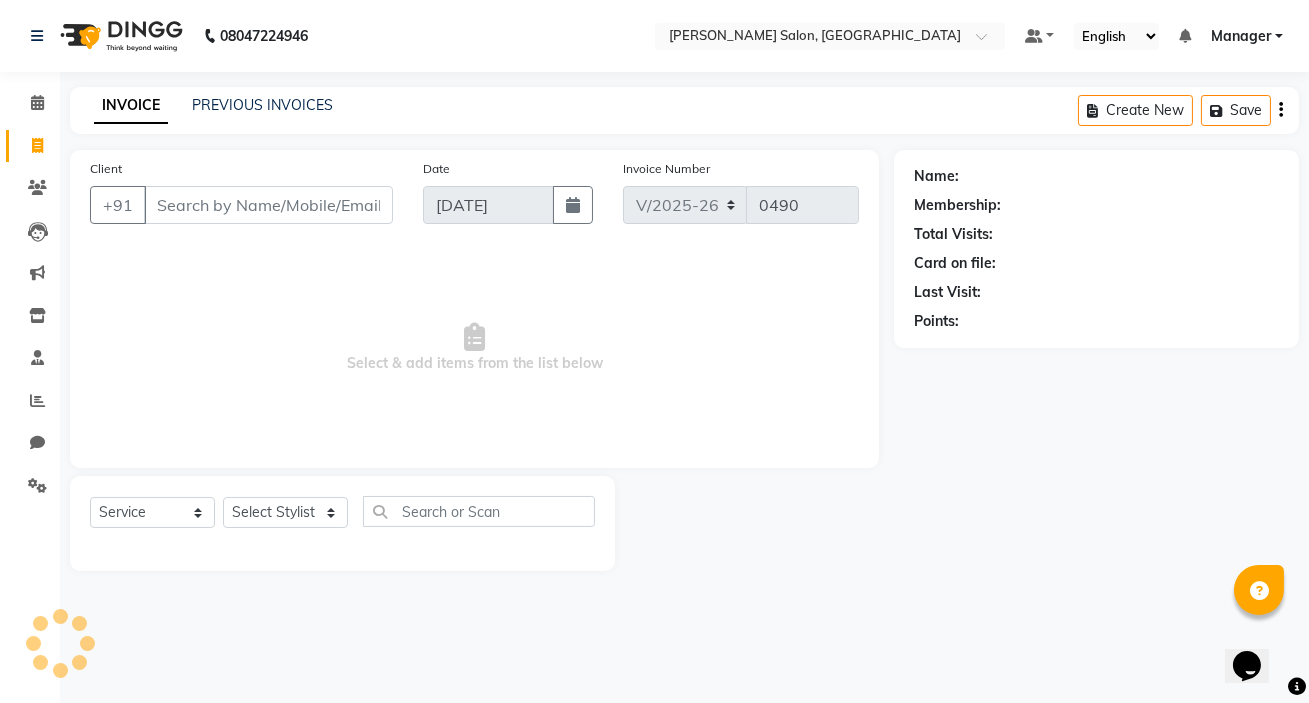 click on "Client" at bounding box center (268, 205) 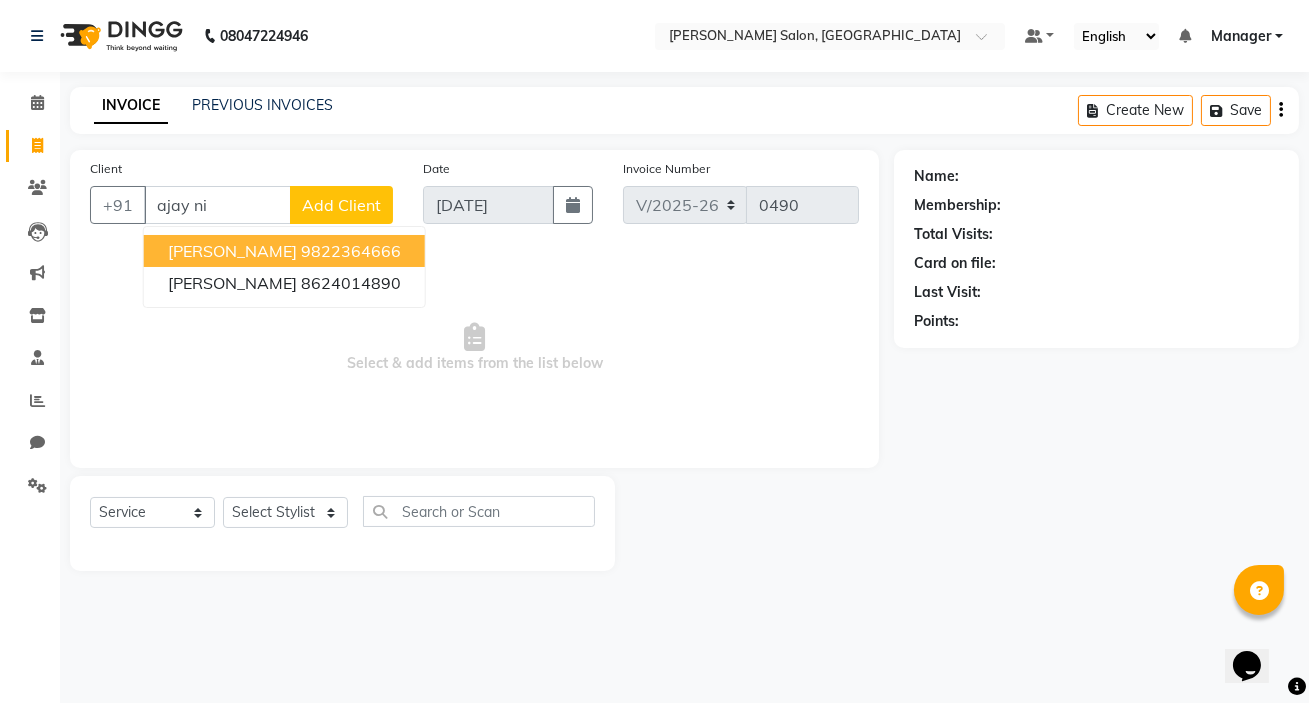 click on "9822364666" at bounding box center [351, 251] 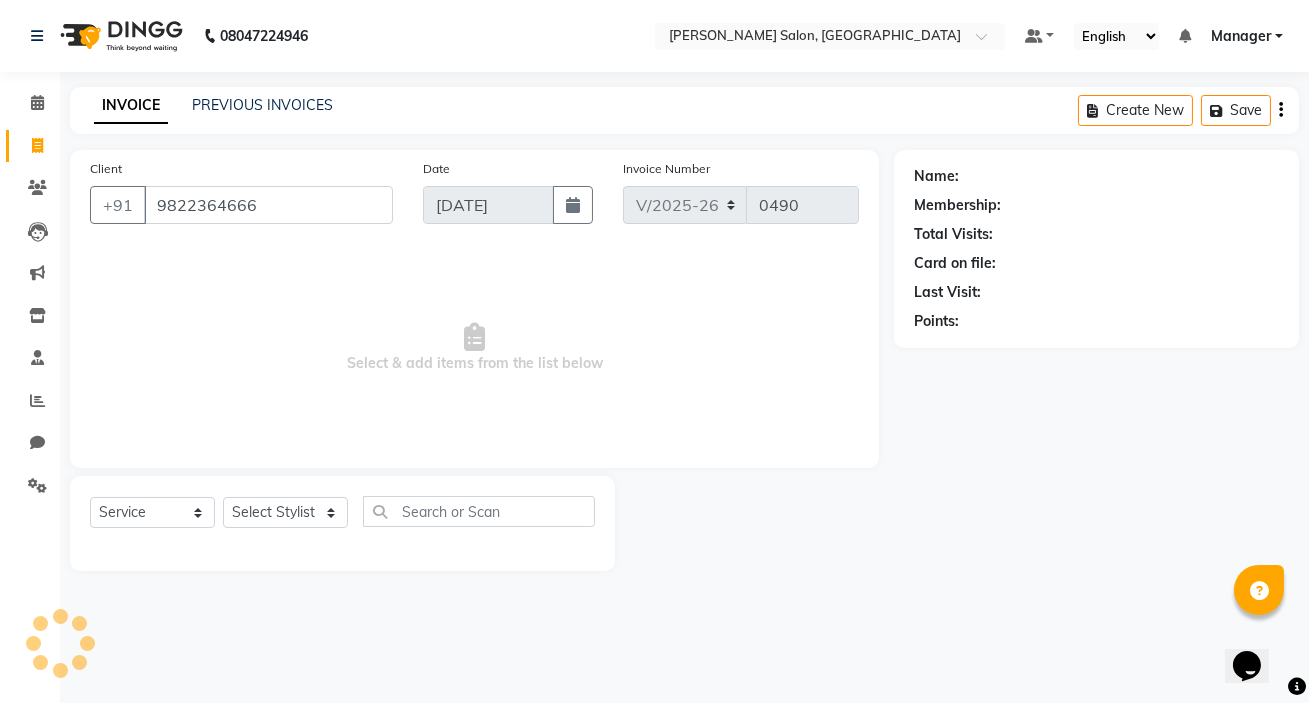 type on "9822364666" 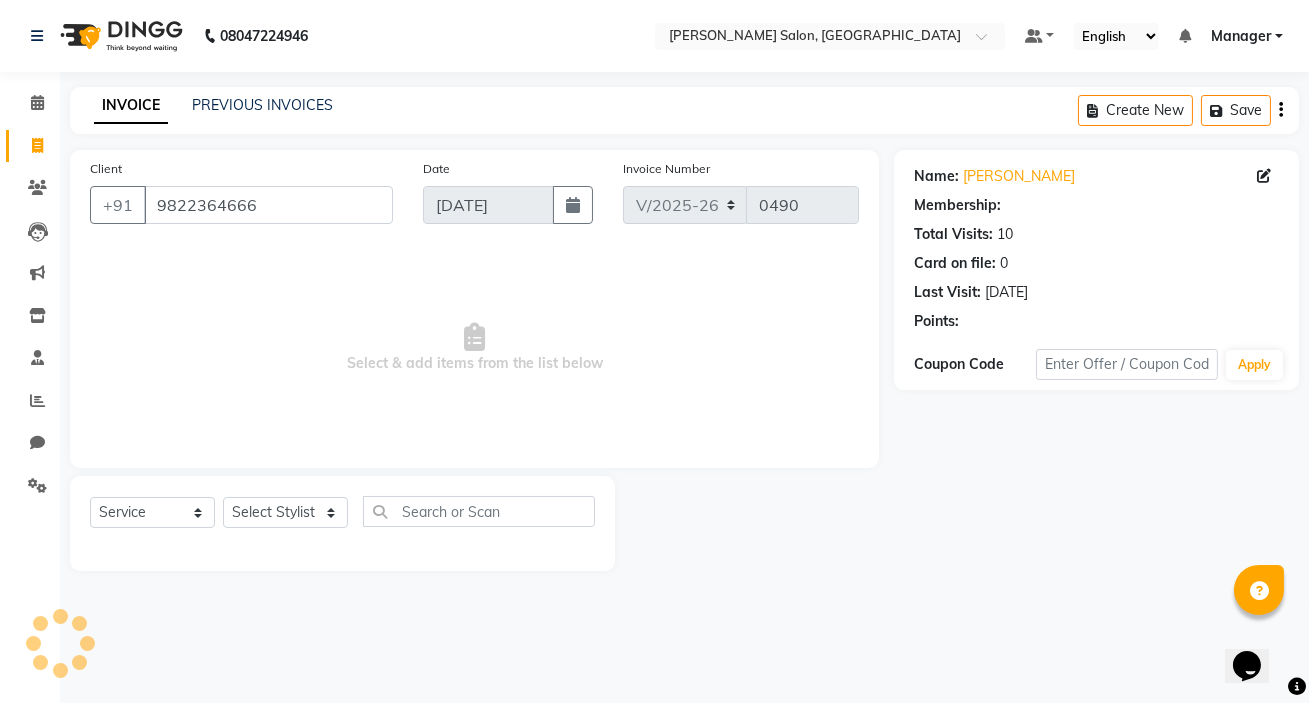 select on "1: Object" 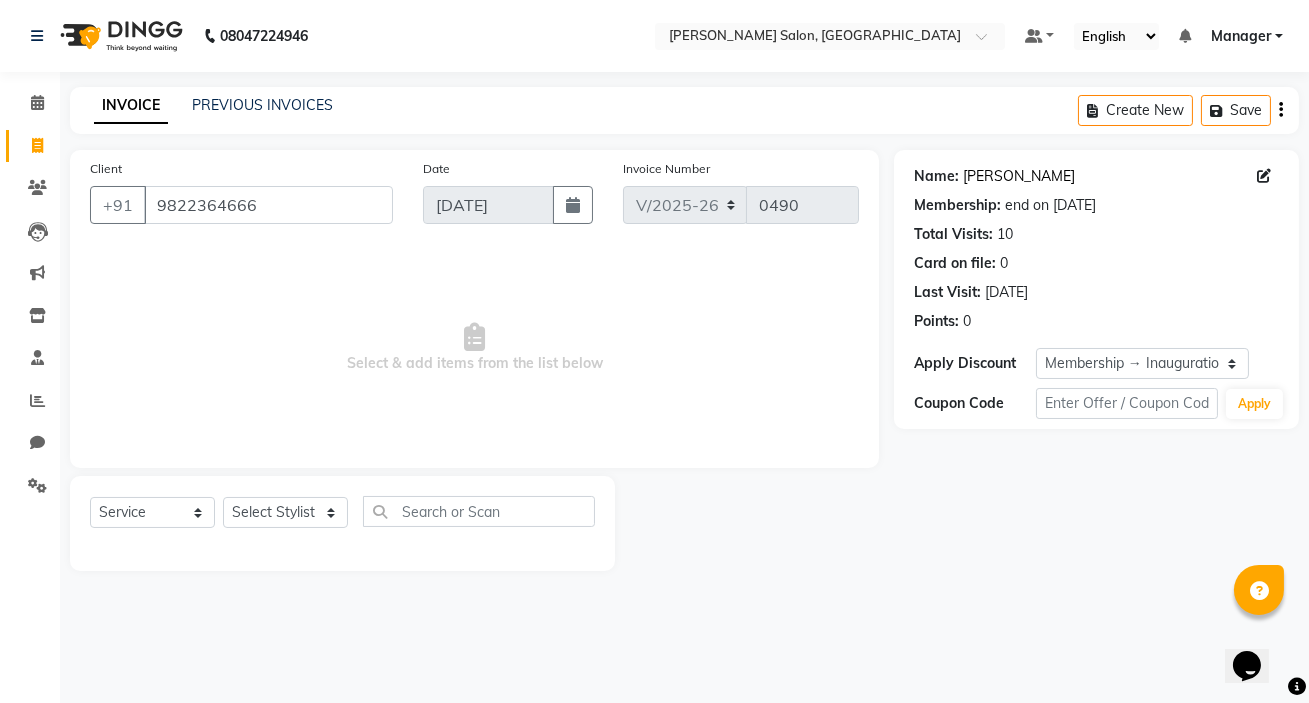 click on "[PERSON_NAME]" 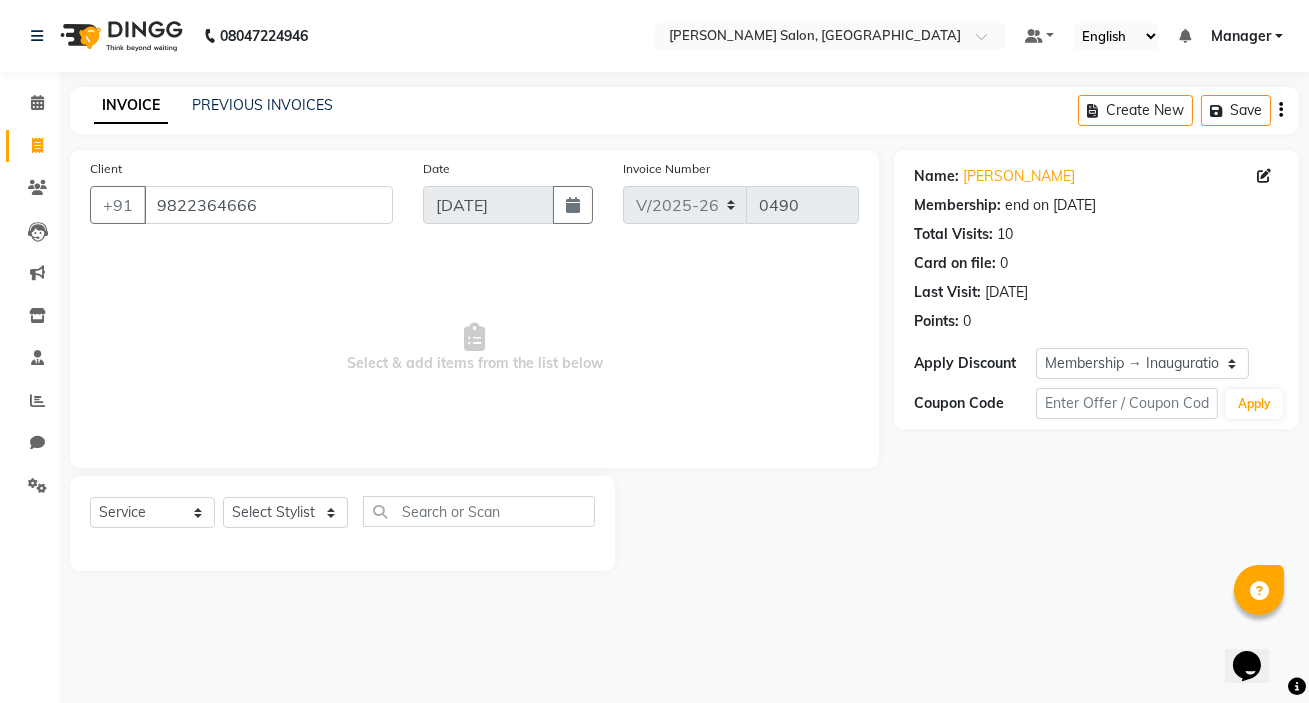 click on "Select  Service  Product  Membership  Package Voucher Prepaid Gift Card  Select Stylist karan raut kiran karagir Manager Manjeet kaur  nagesh sonawane Pooja Poonam Pakire Raju Bahadur  rohit" 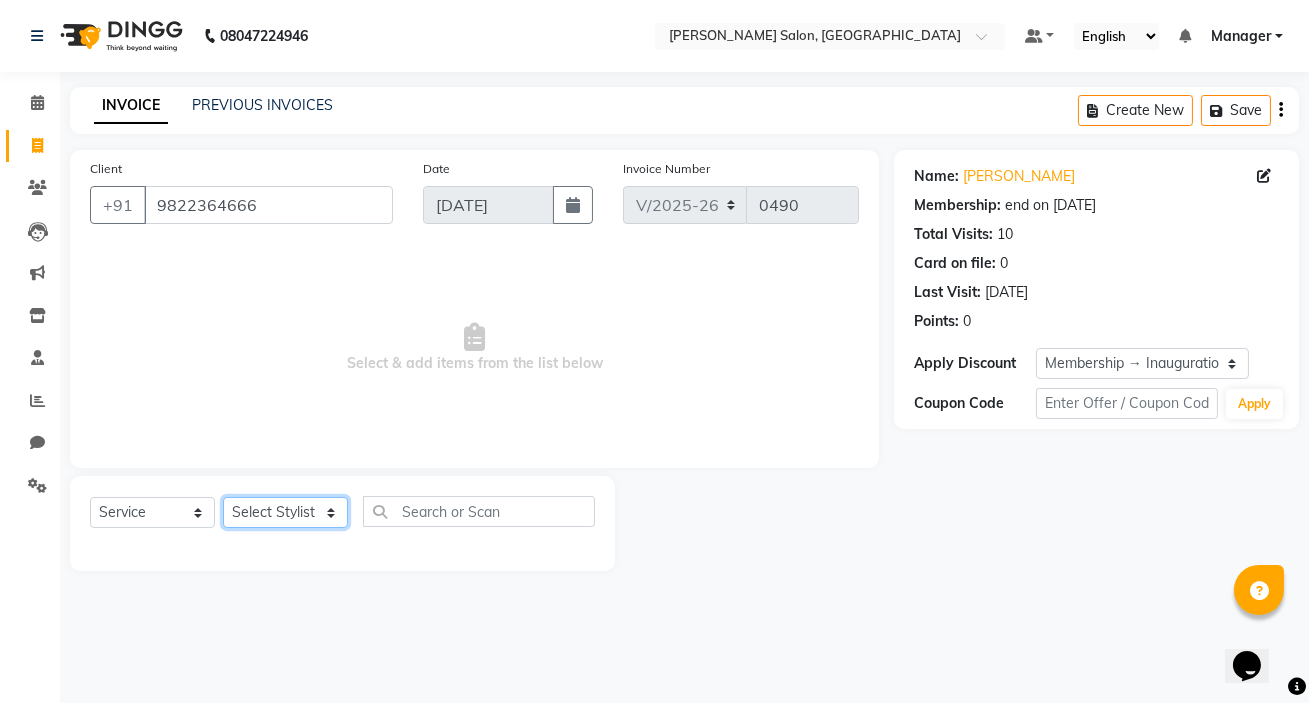 drag, startPoint x: 316, startPoint y: 505, endPoint x: 366, endPoint y: 468, distance: 62.201286 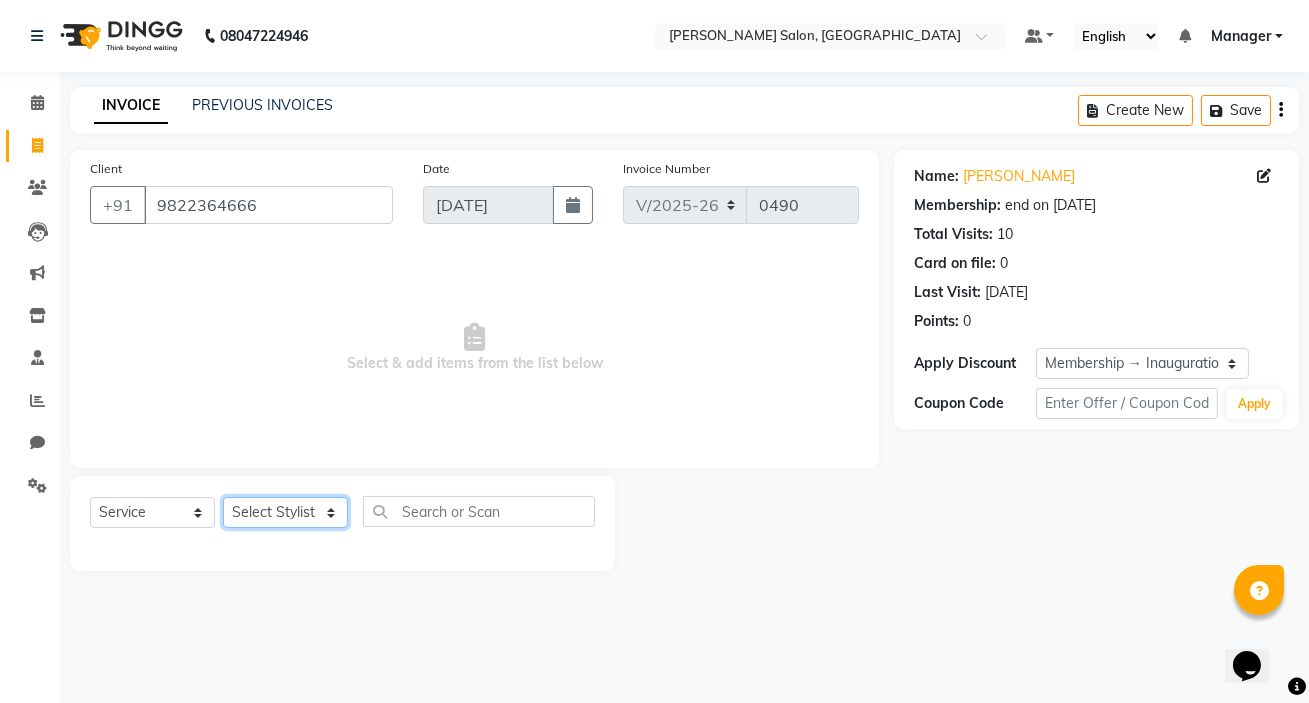 select on "78073" 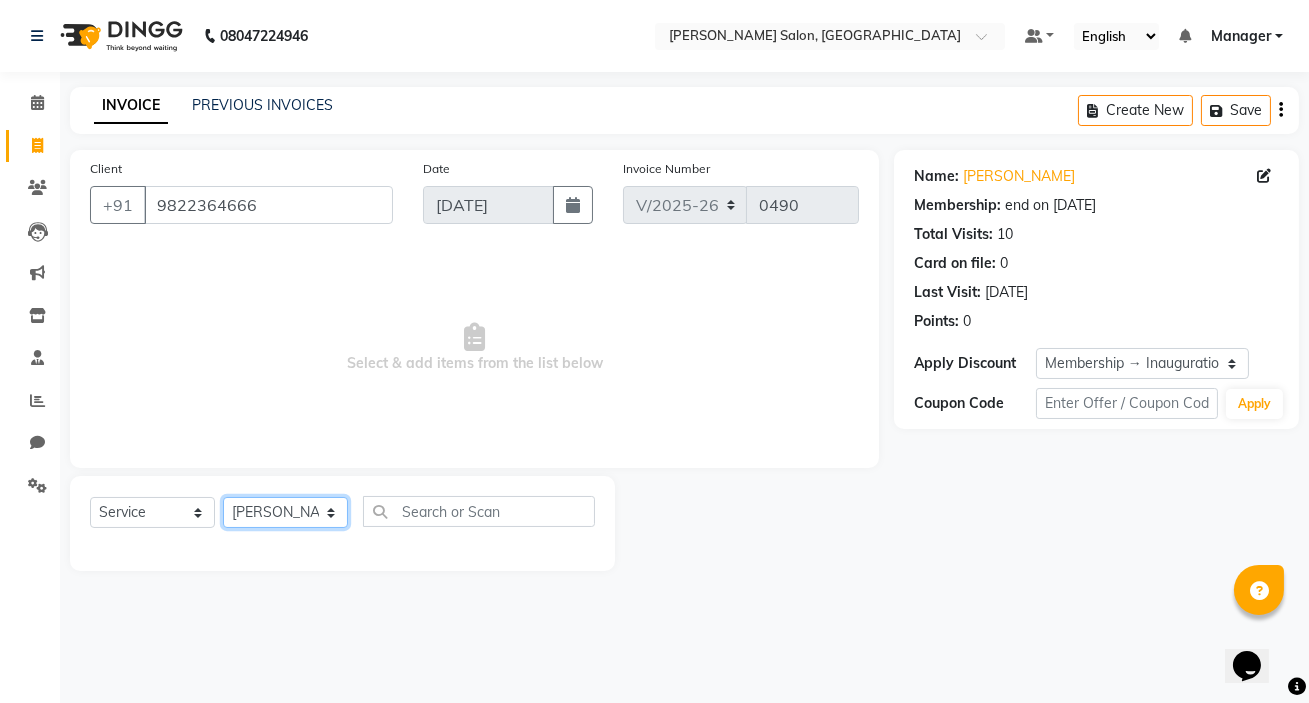 click on "Select Stylist karan raut kiran karagir Manager Manjeet kaur  nagesh sonawane Pooja Poonam Pakire Raju Bahadur  rohit" 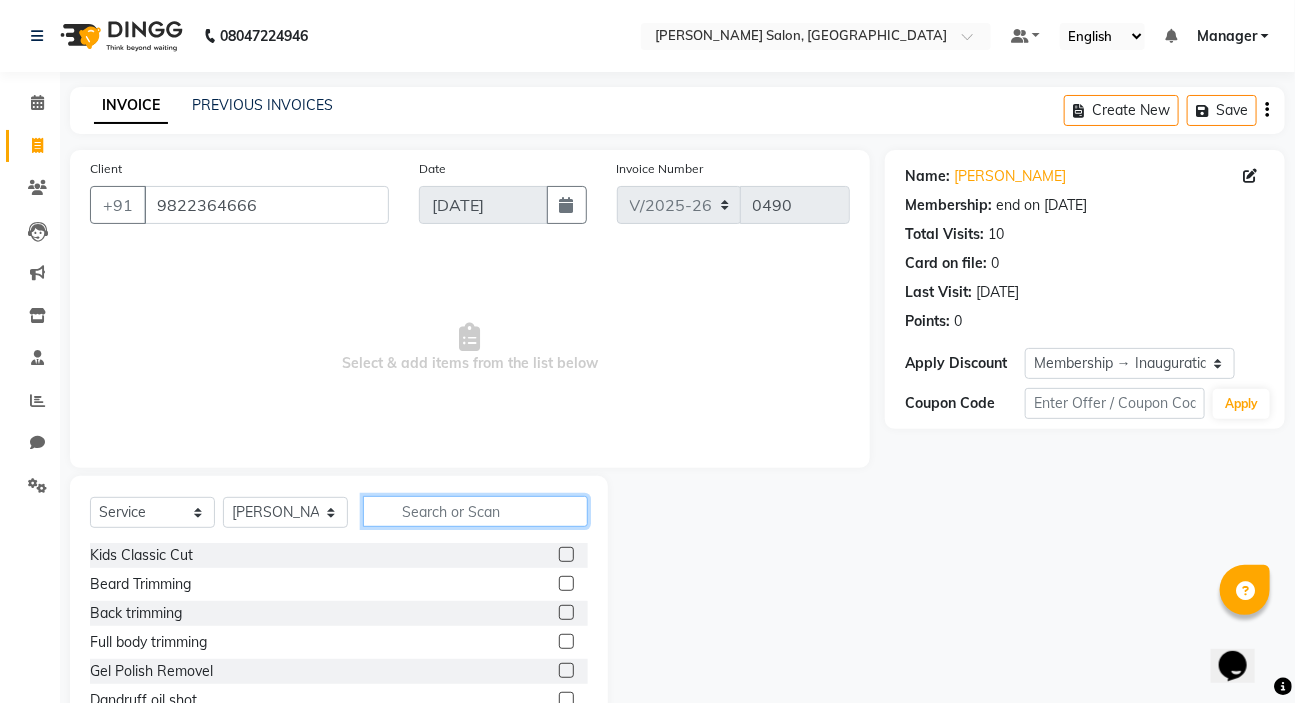 click 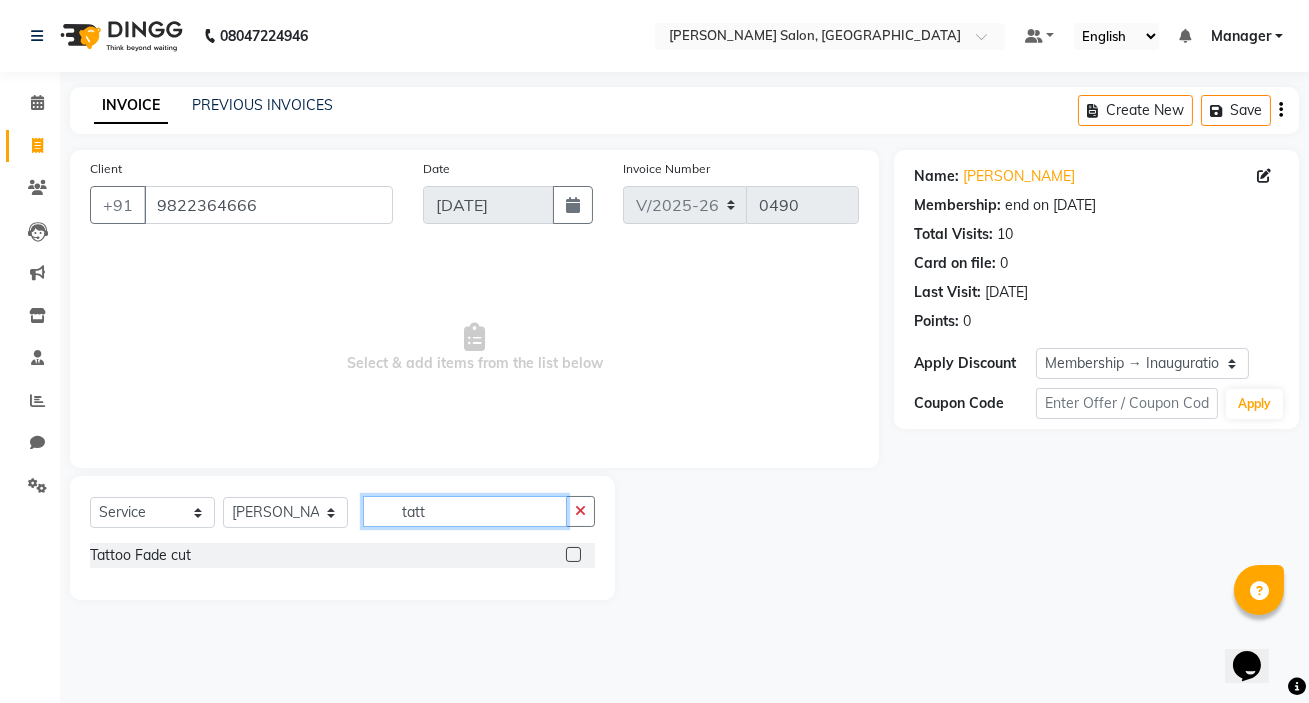type on "tatt" 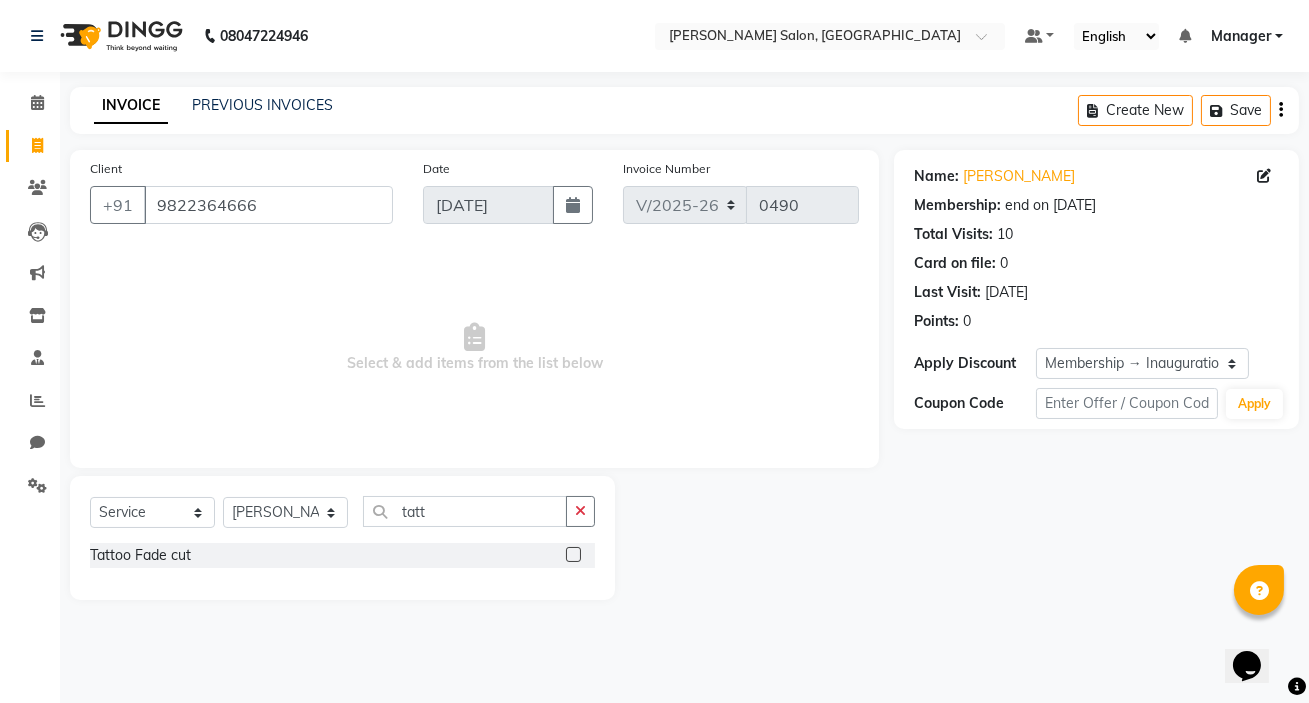 click 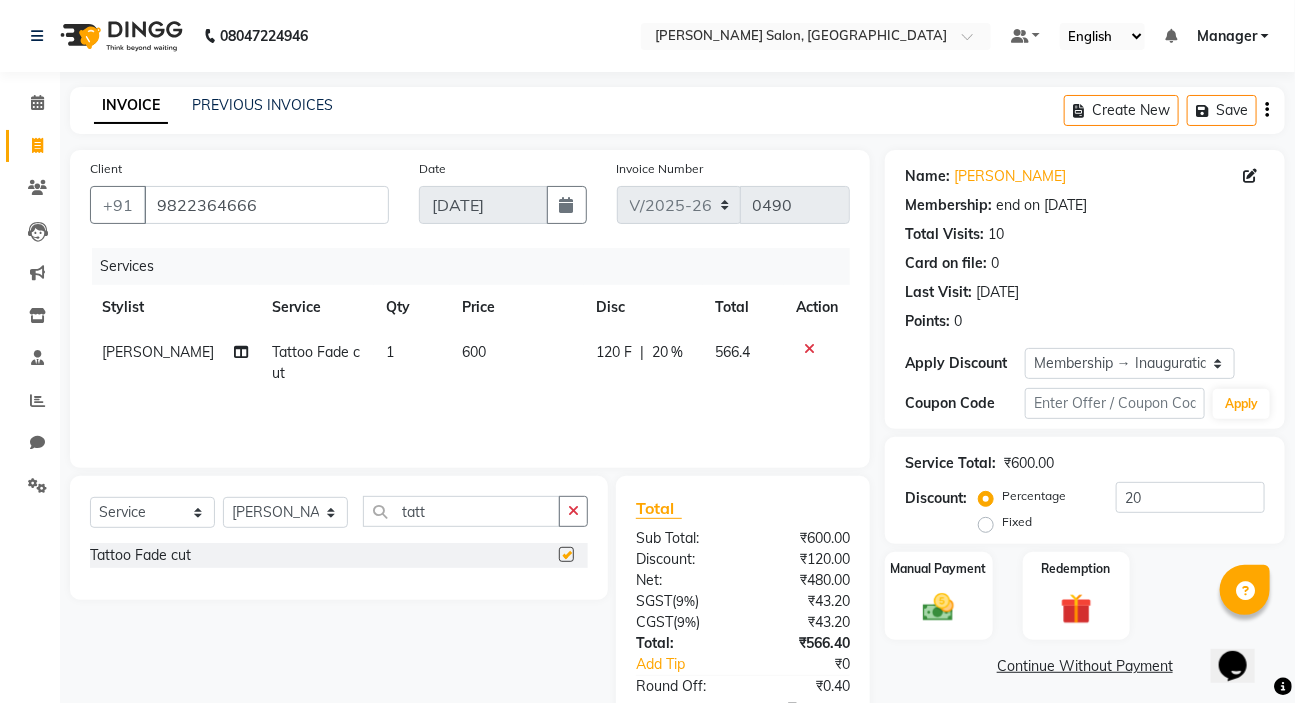 checkbox on "false" 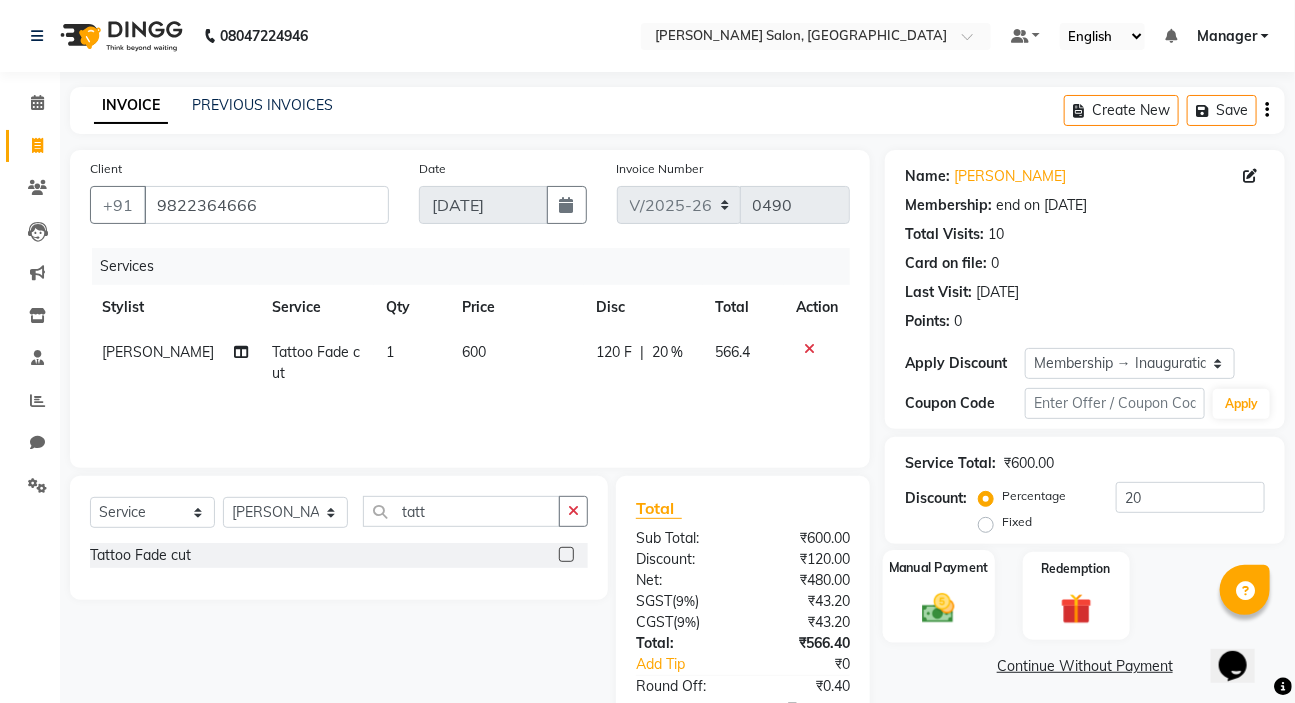click 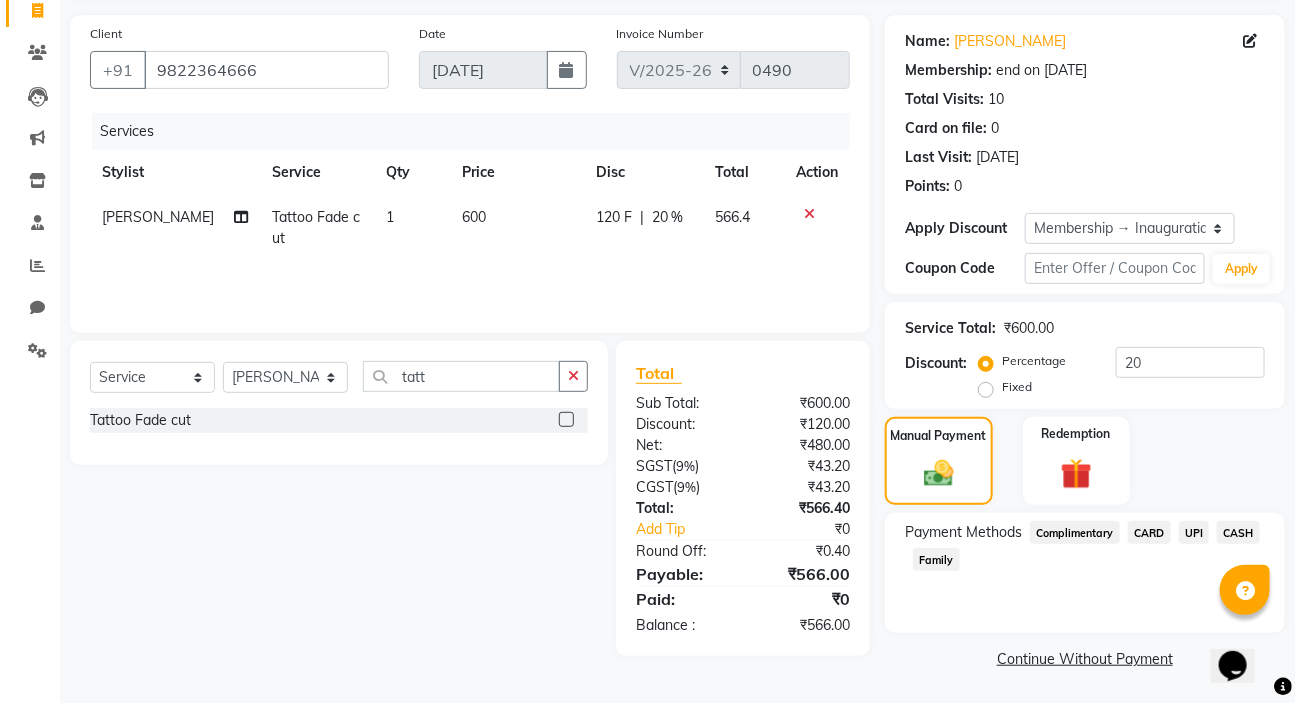 scroll, scrollTop: 136, scrollLeft: 0, axis: vertical 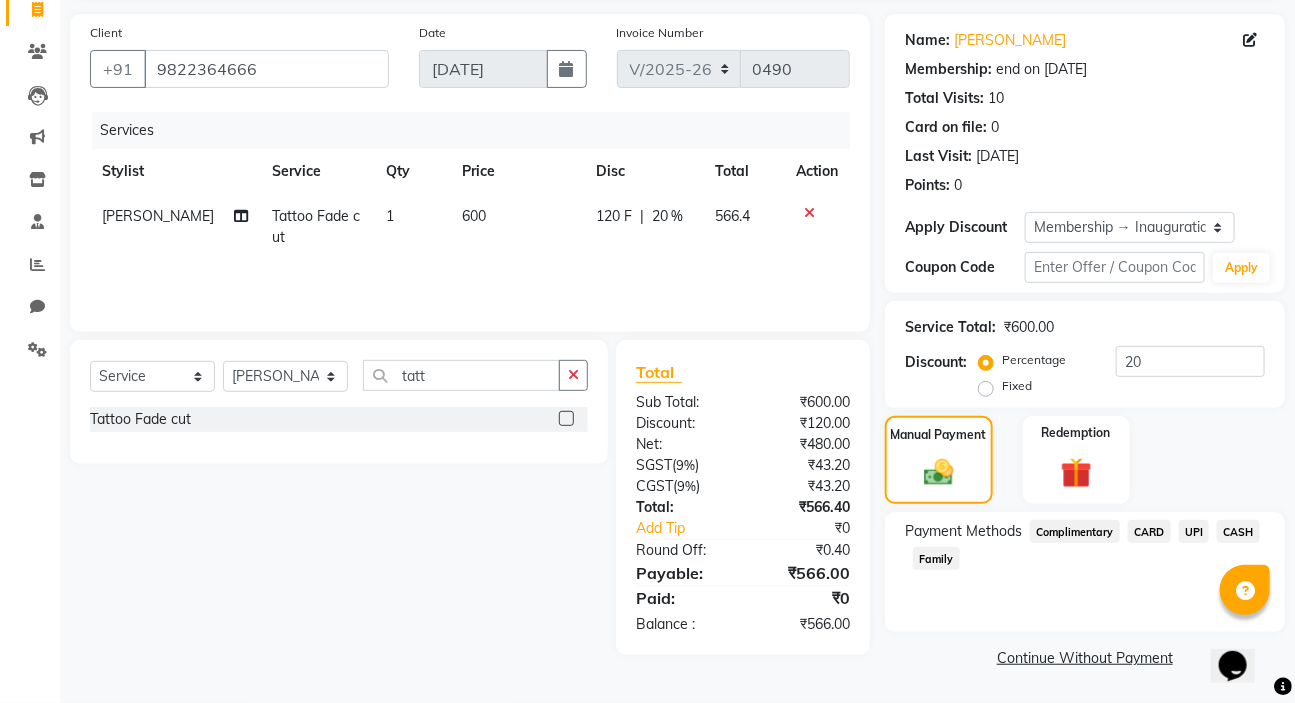 click on "CASH" 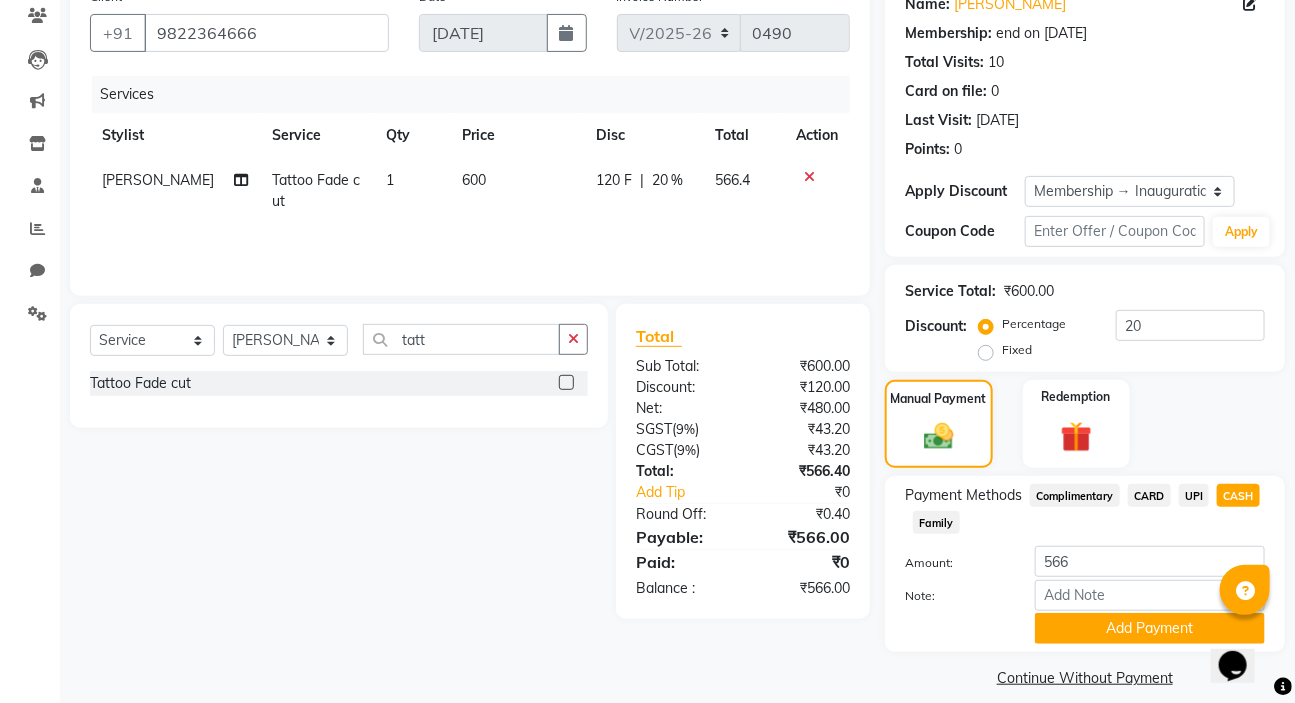 scroll, scrollTop: 192, scrollLeft: 0, axis: vertical 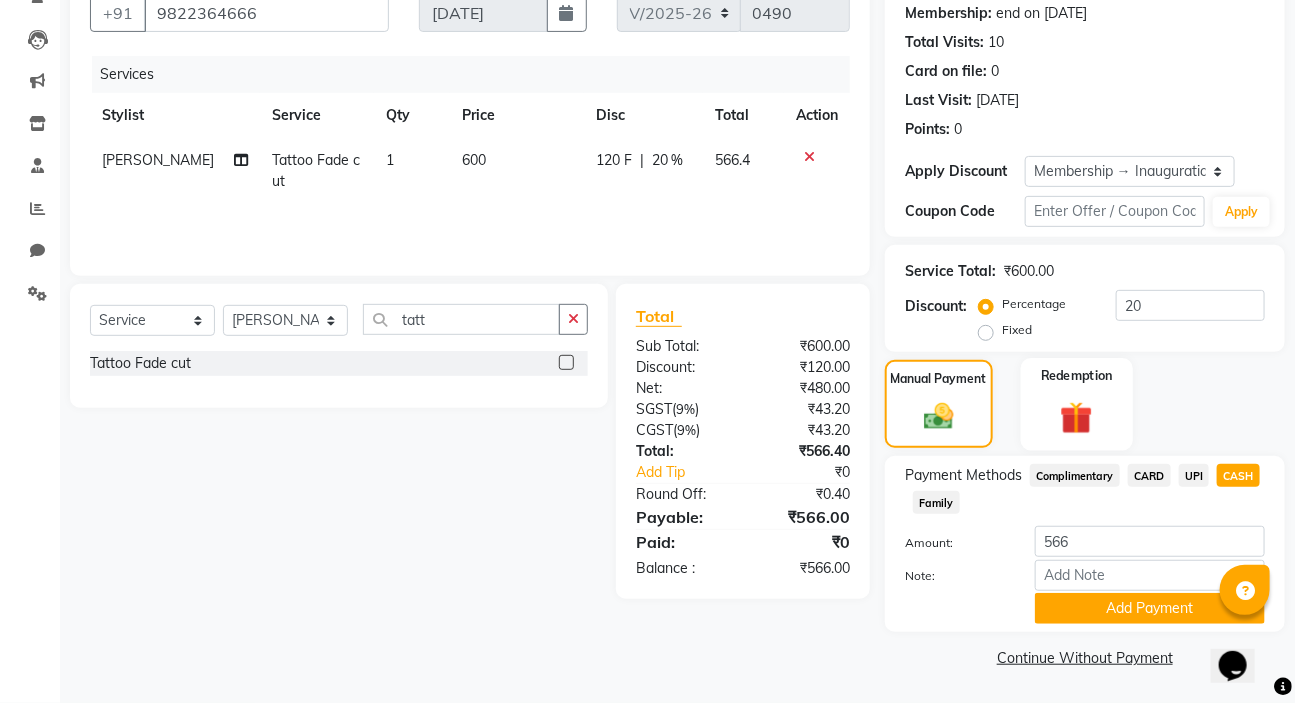 click 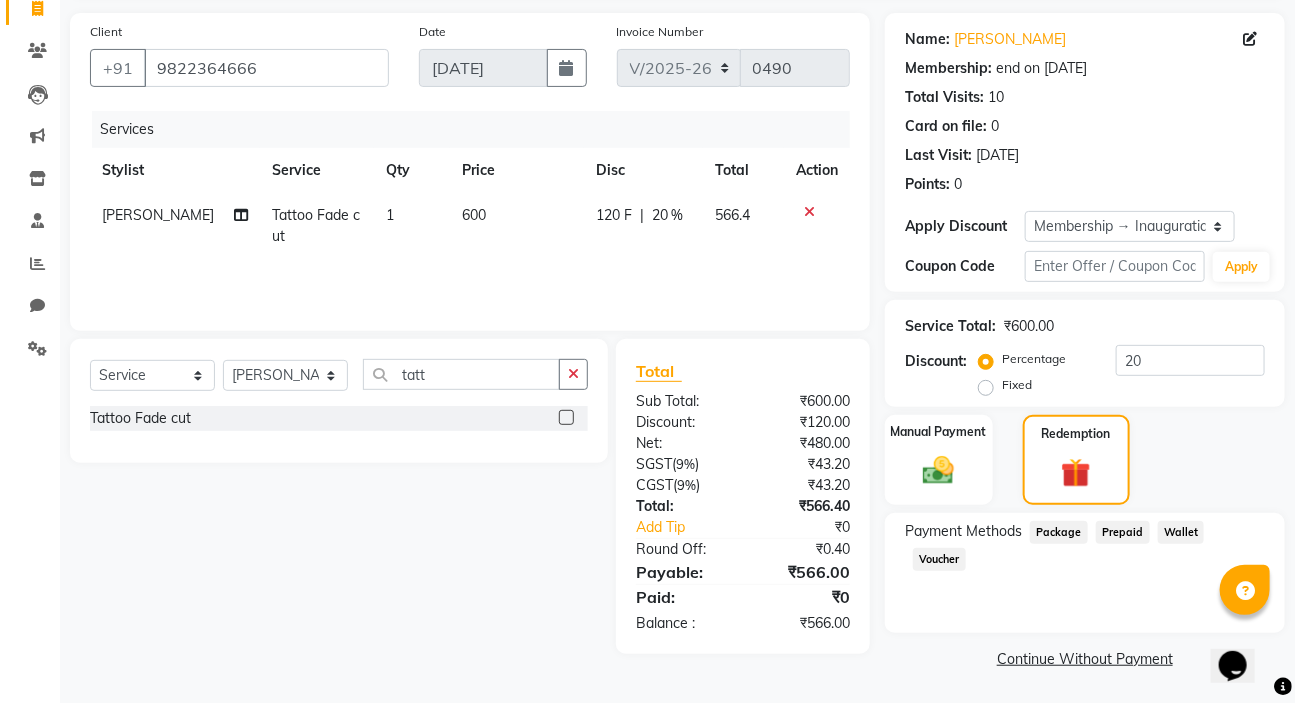 scroll, scrollTop: 138, scrollLeft: 0, axis: vertical 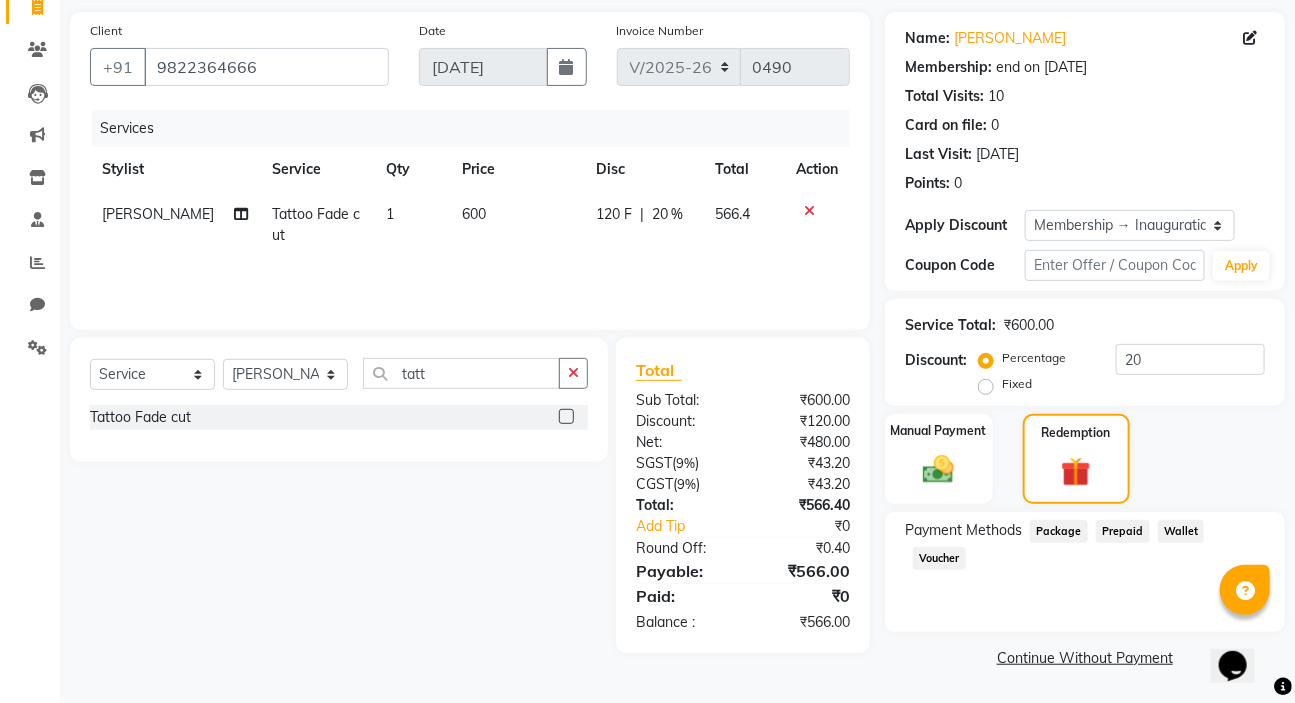 click on "Wallet" 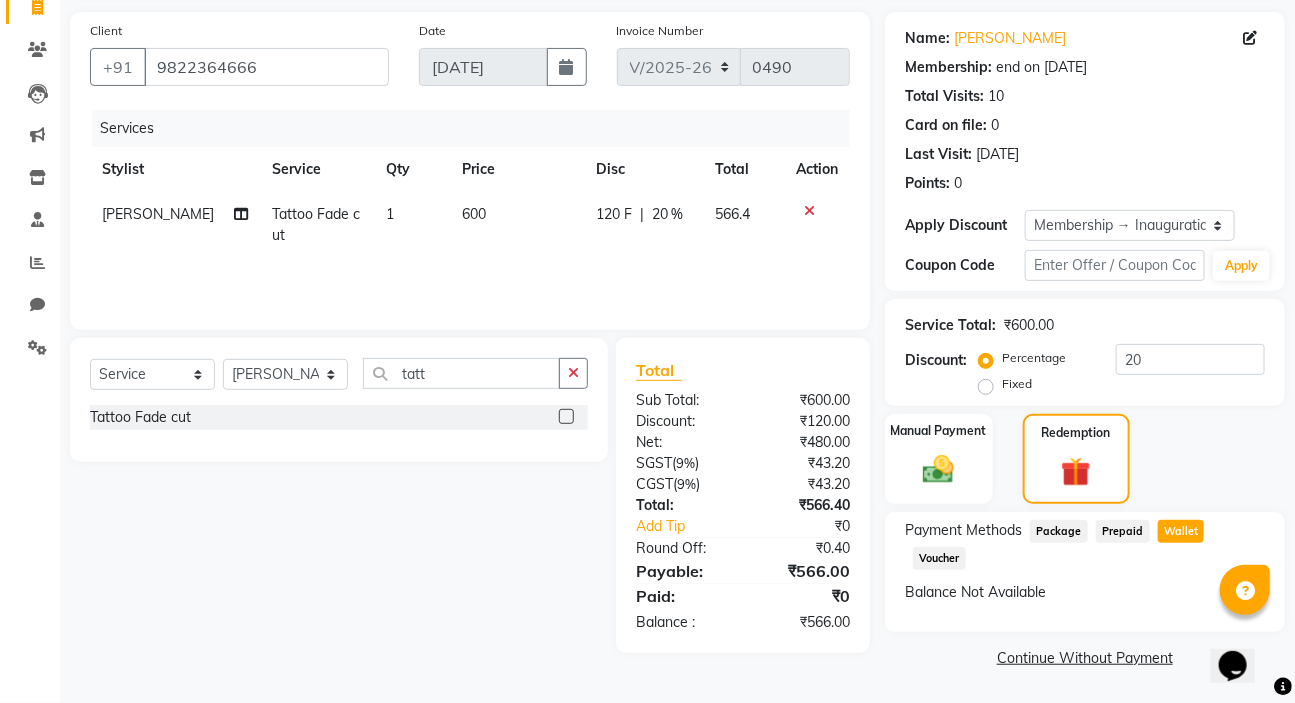 click on "Wallet" 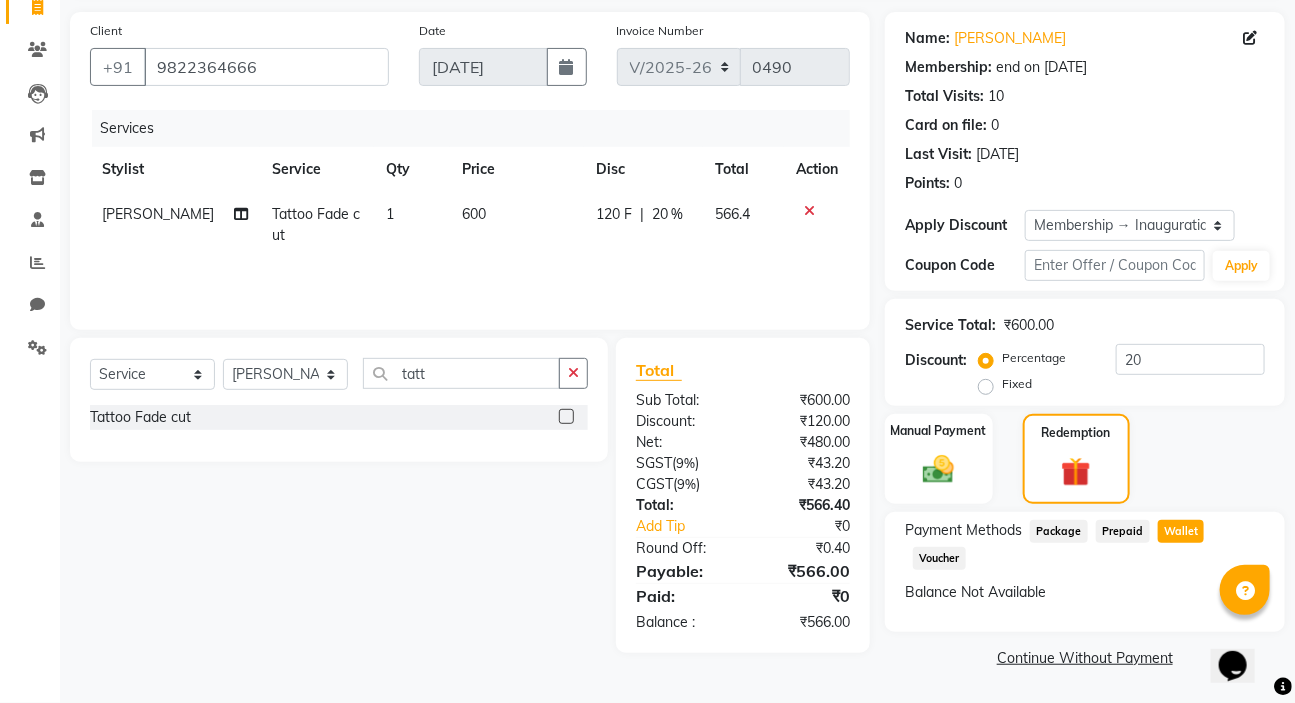 click on "Wallet" 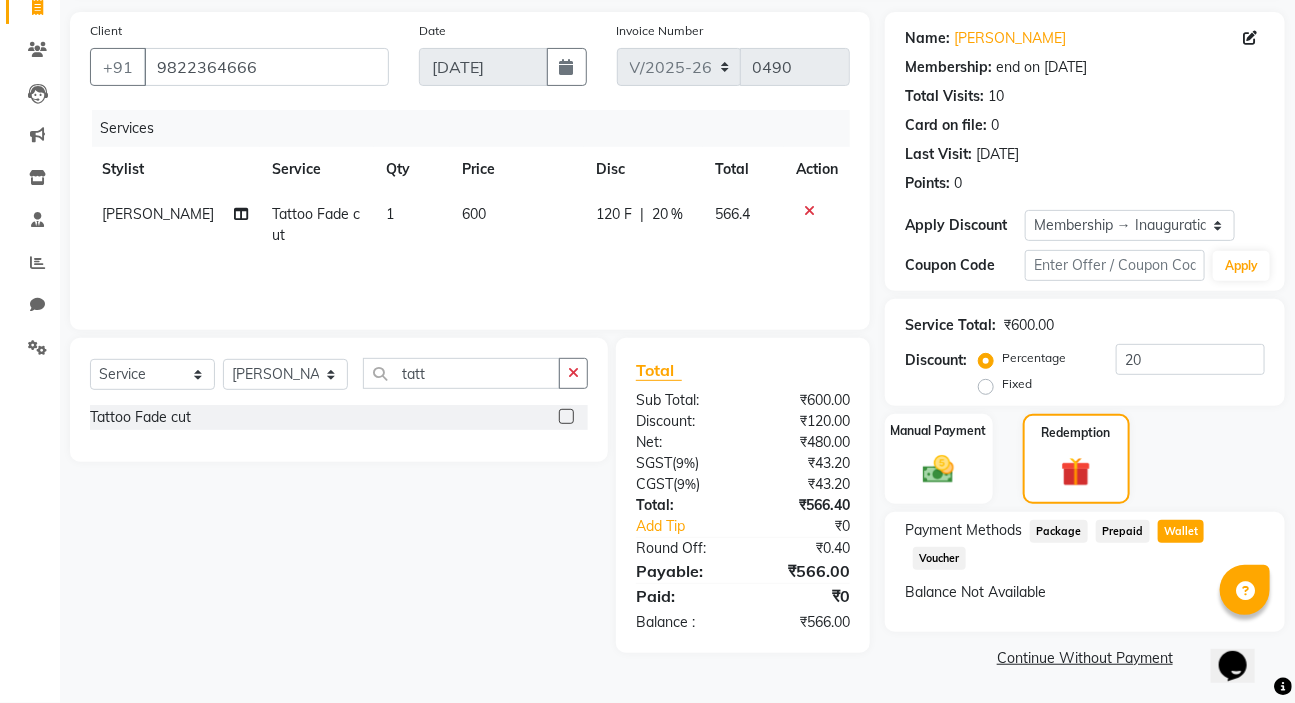drag, startPoint x: 993, startPoint y: 456, endPoint x: 1191, endPoint y: 445, distance: 198.30531 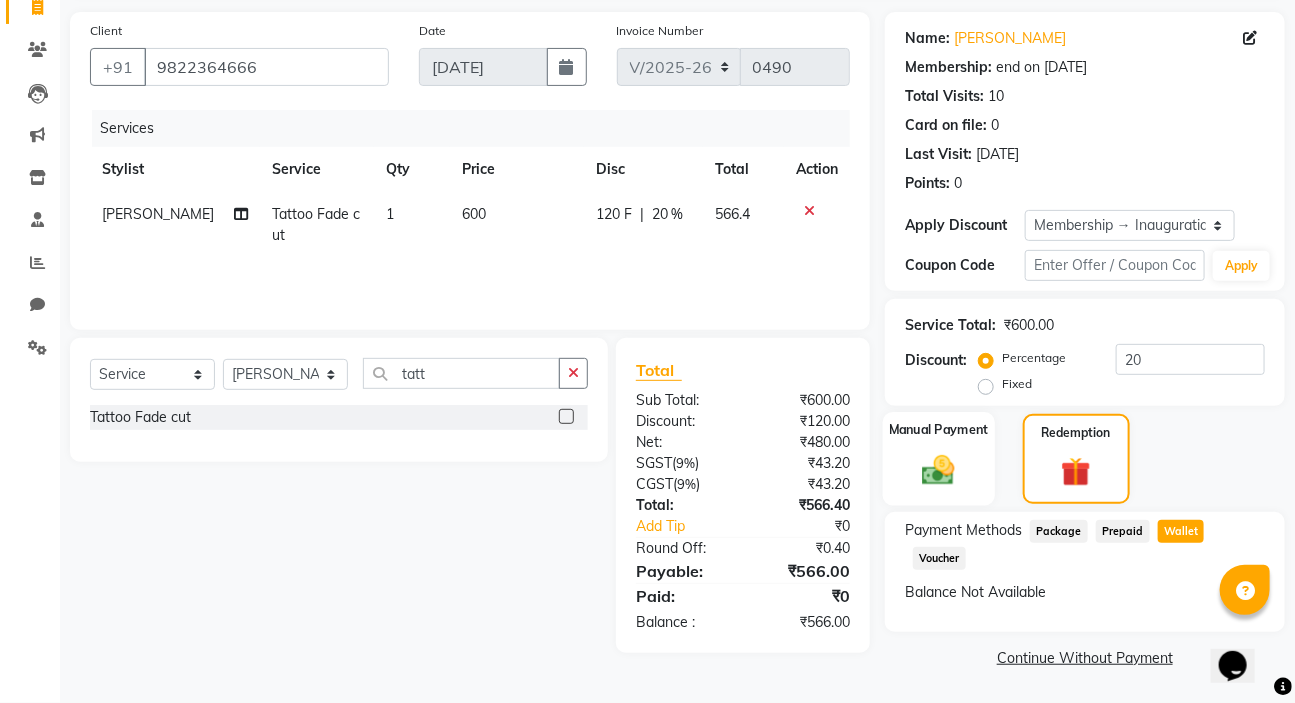 click on "Manual Payment" 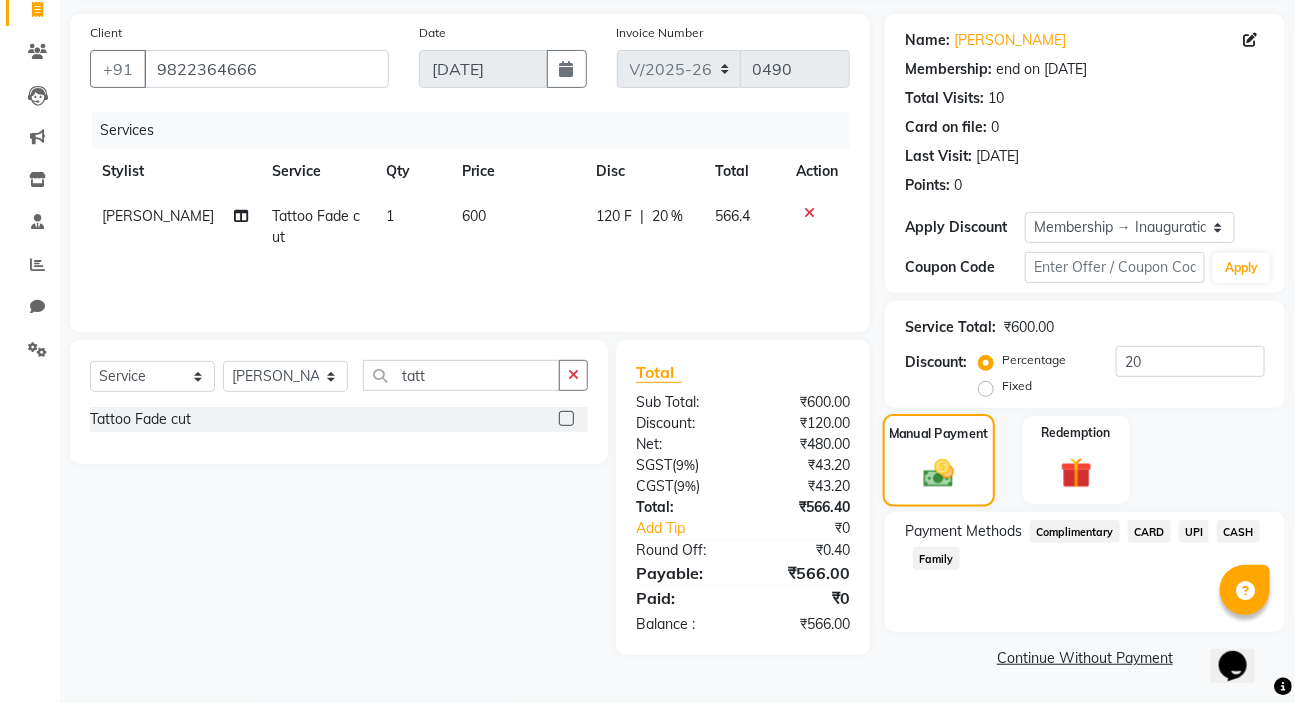 scroll, scrollTop: 136, scrollLeft: 0, axis: vertical 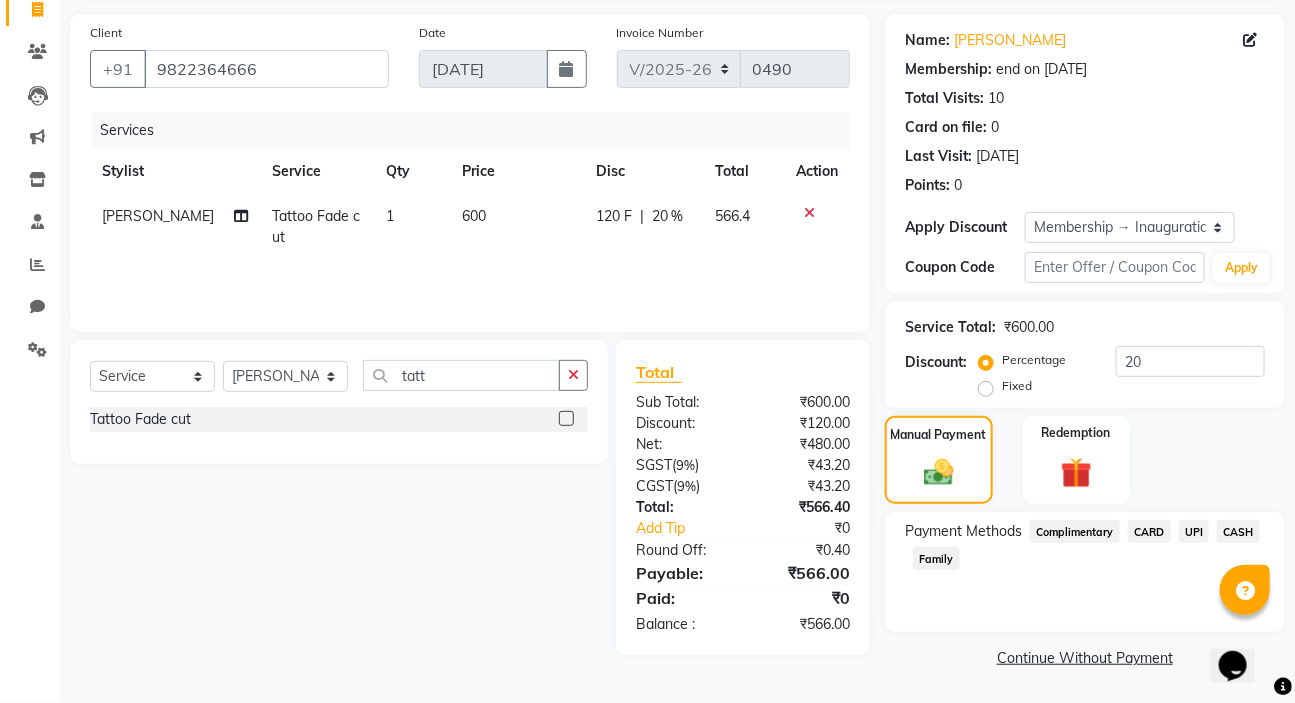 click on "CASH" 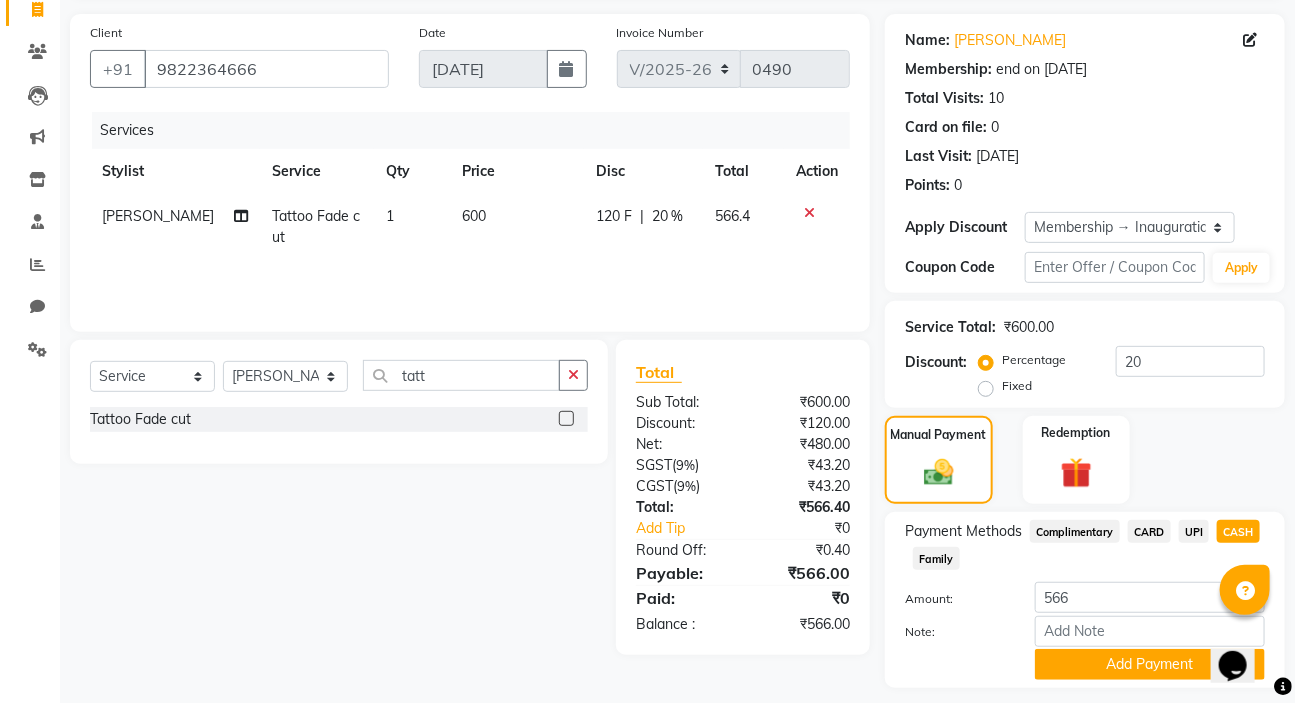 scroll, scrollTop: 192, scrollLeft: 0, axis: vertical 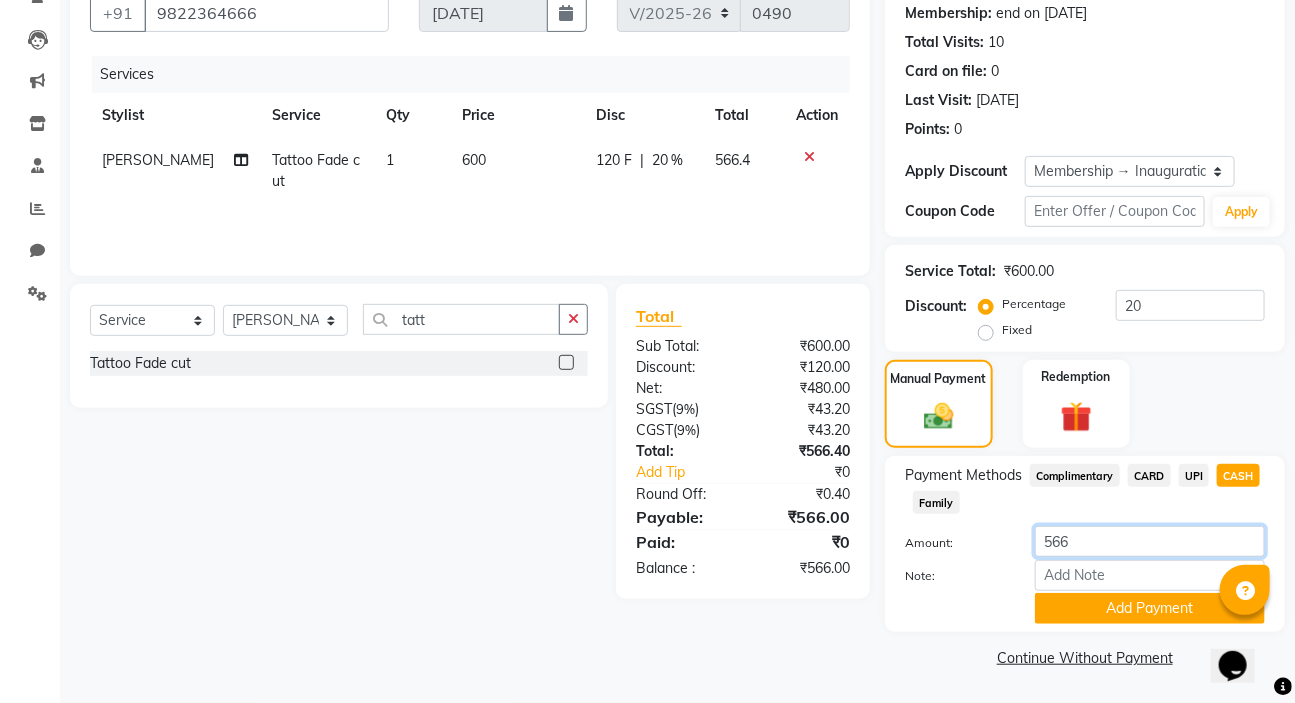 click on "566" 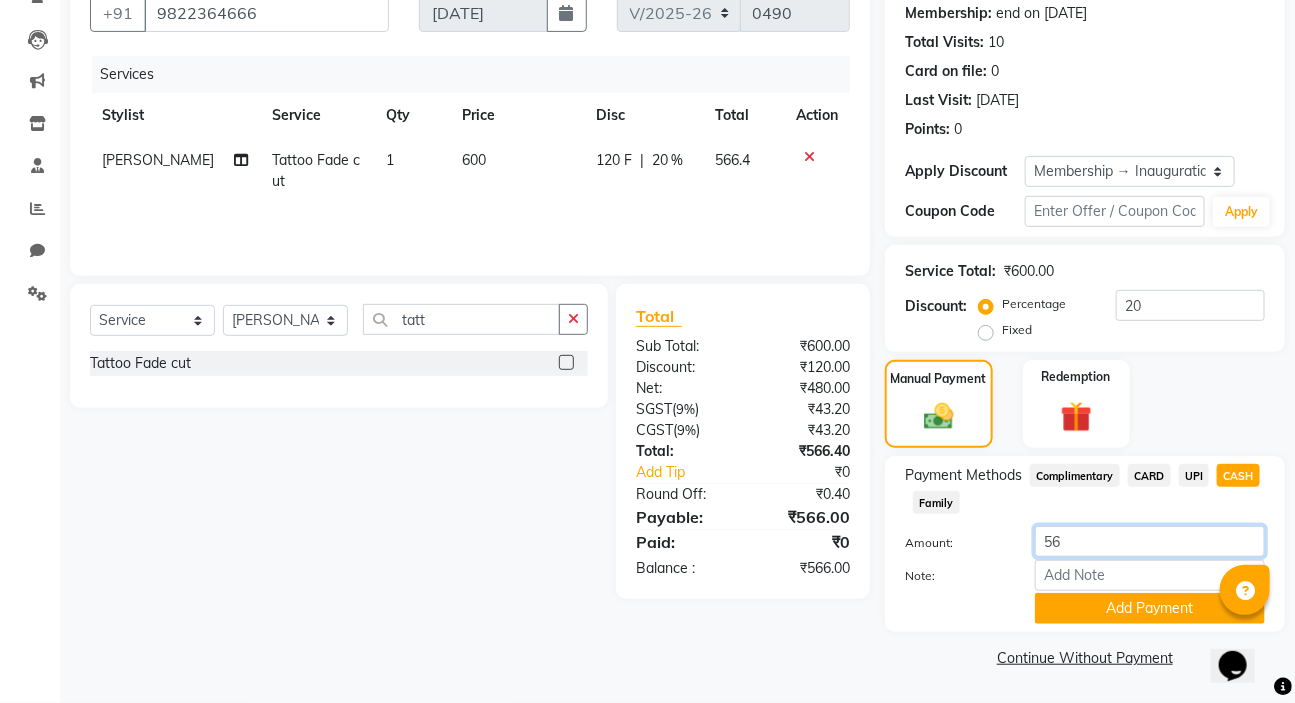 type on "5" 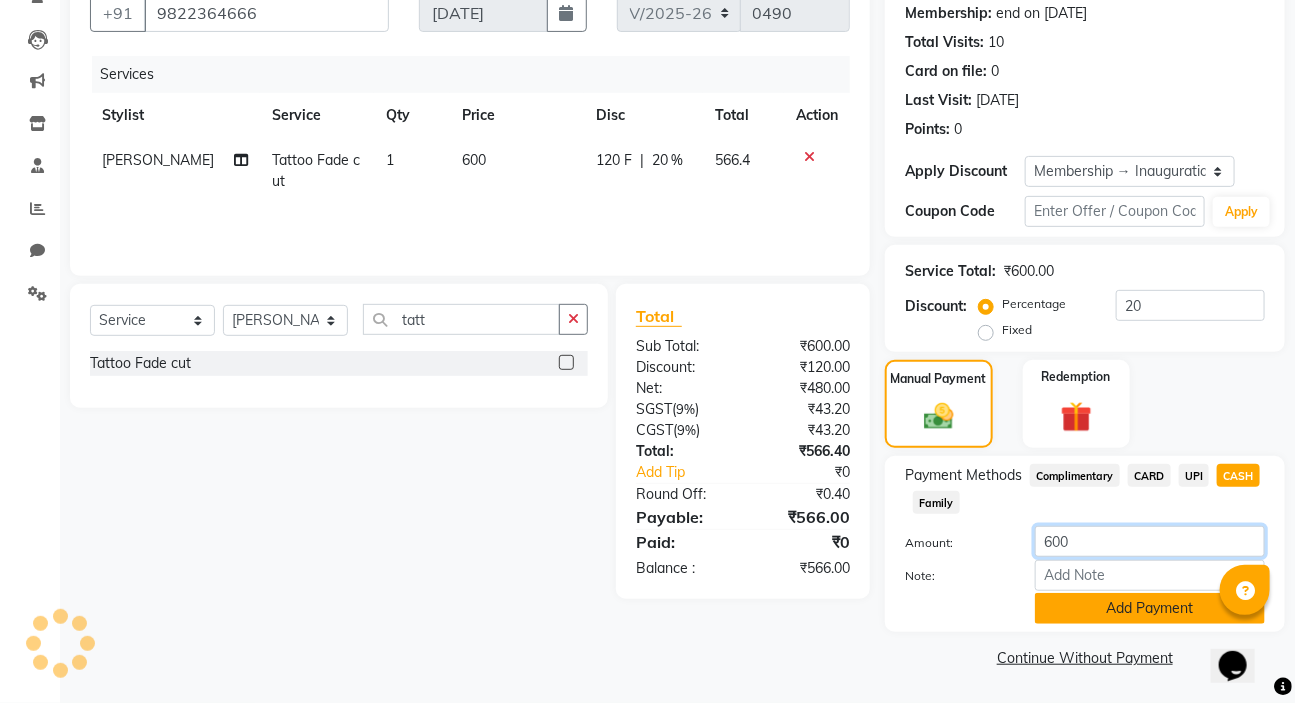 type on "600" 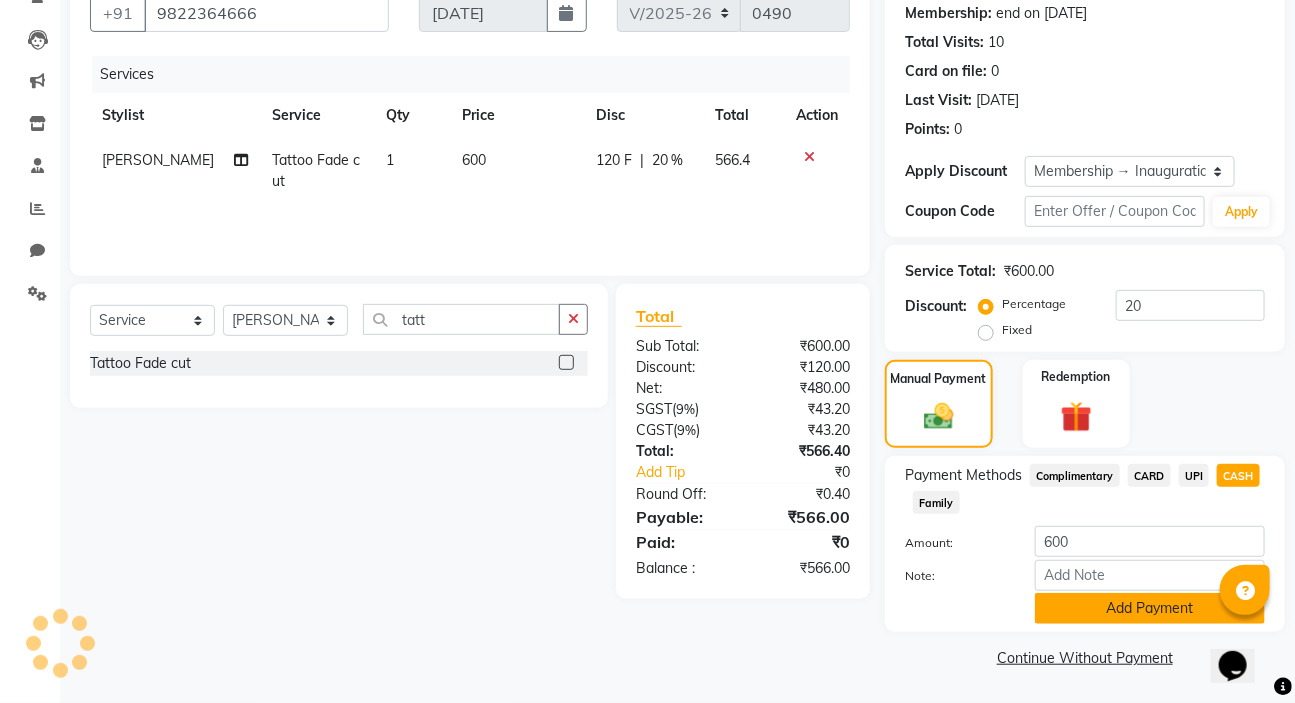 click on "Add Payment" 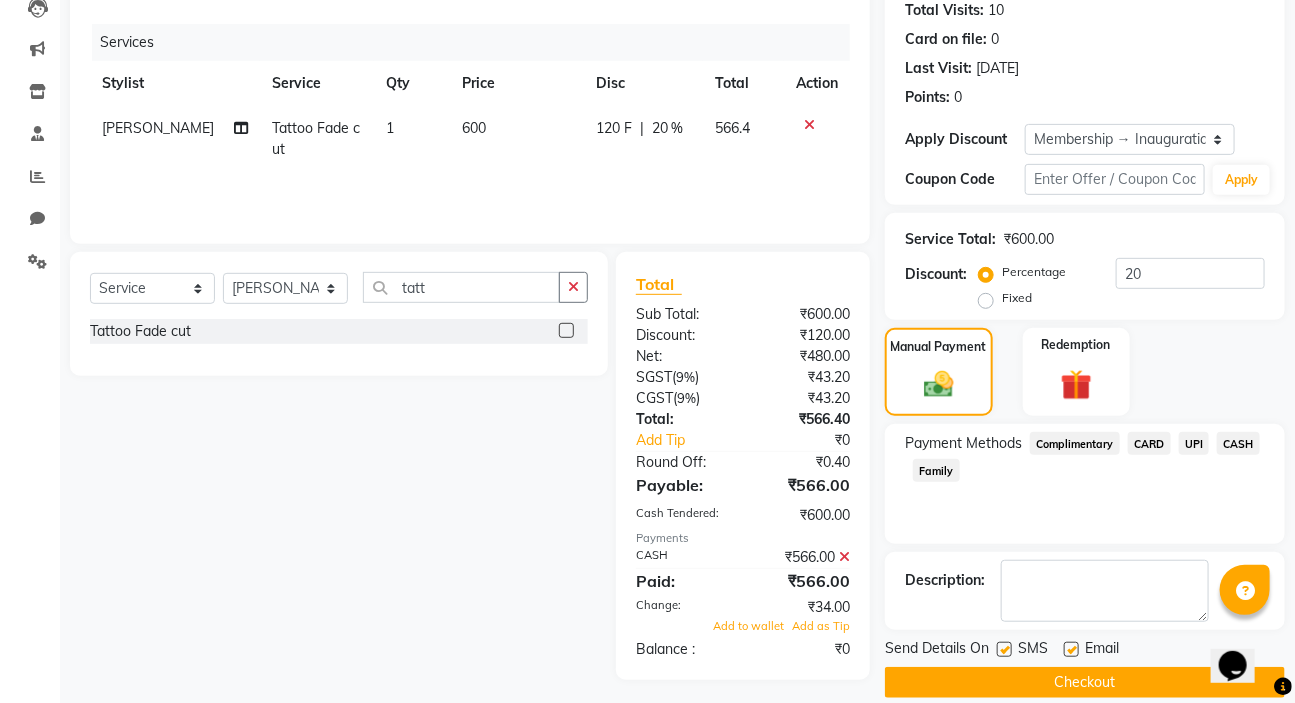 scroll, scrollTop: 249, scrollLeft: 0, axis: vertical 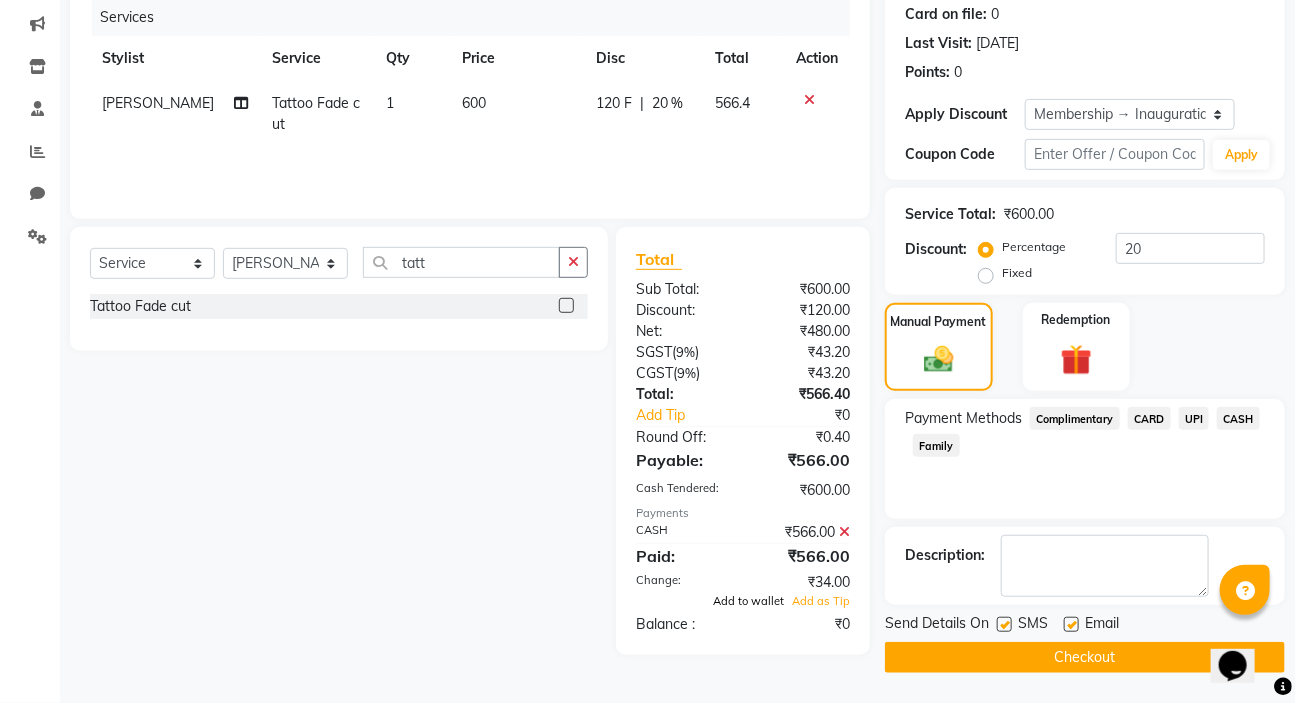 click on "Add to wallet" 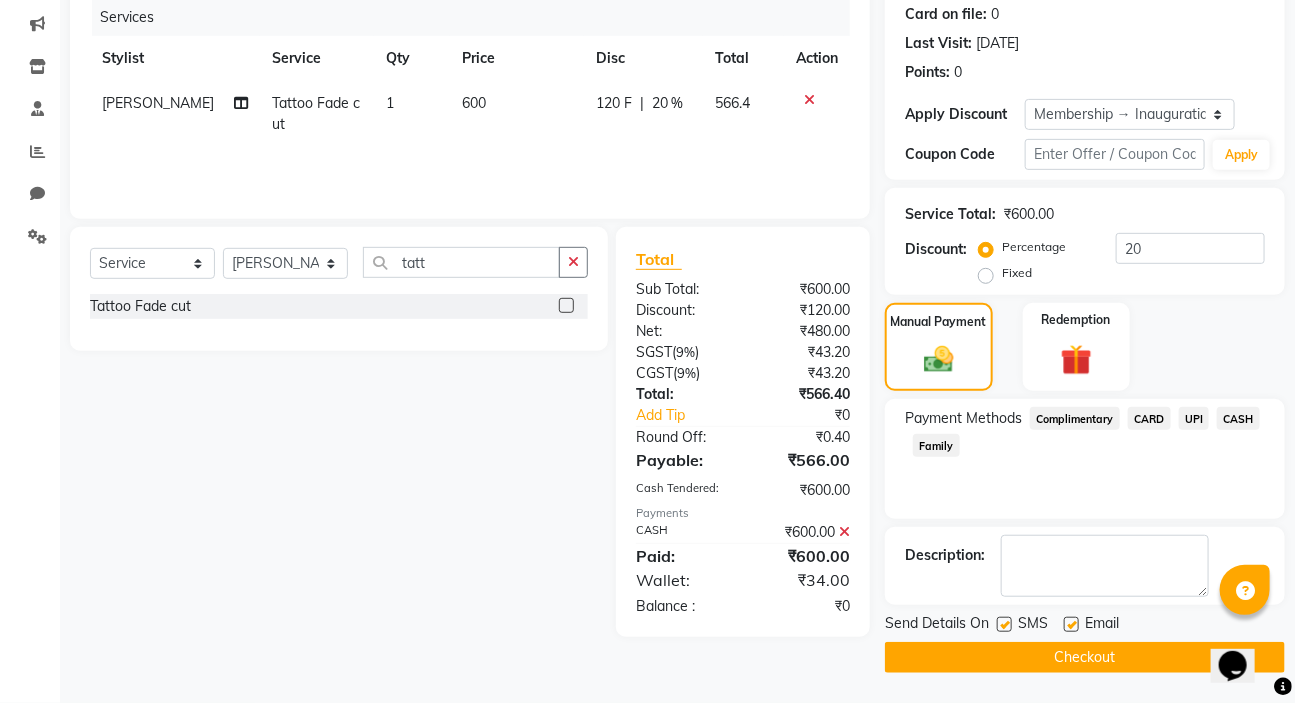 click on "Checkout" 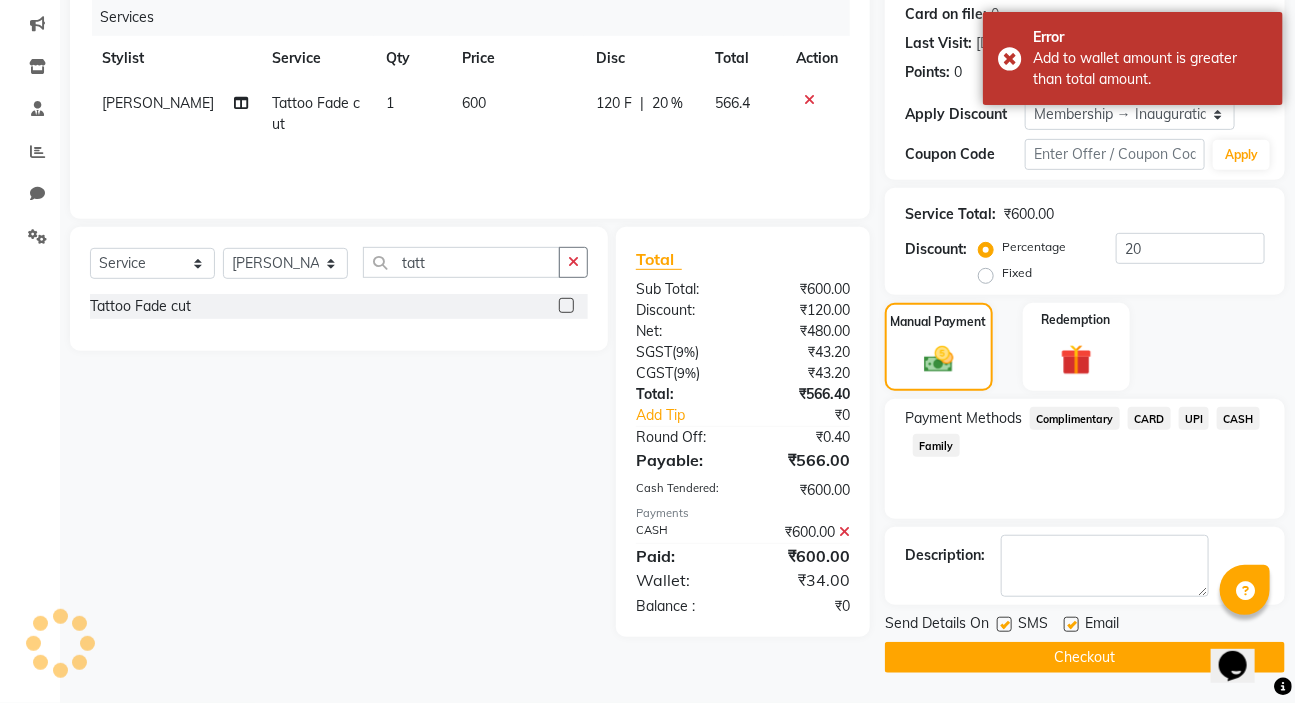 click on "CASH" 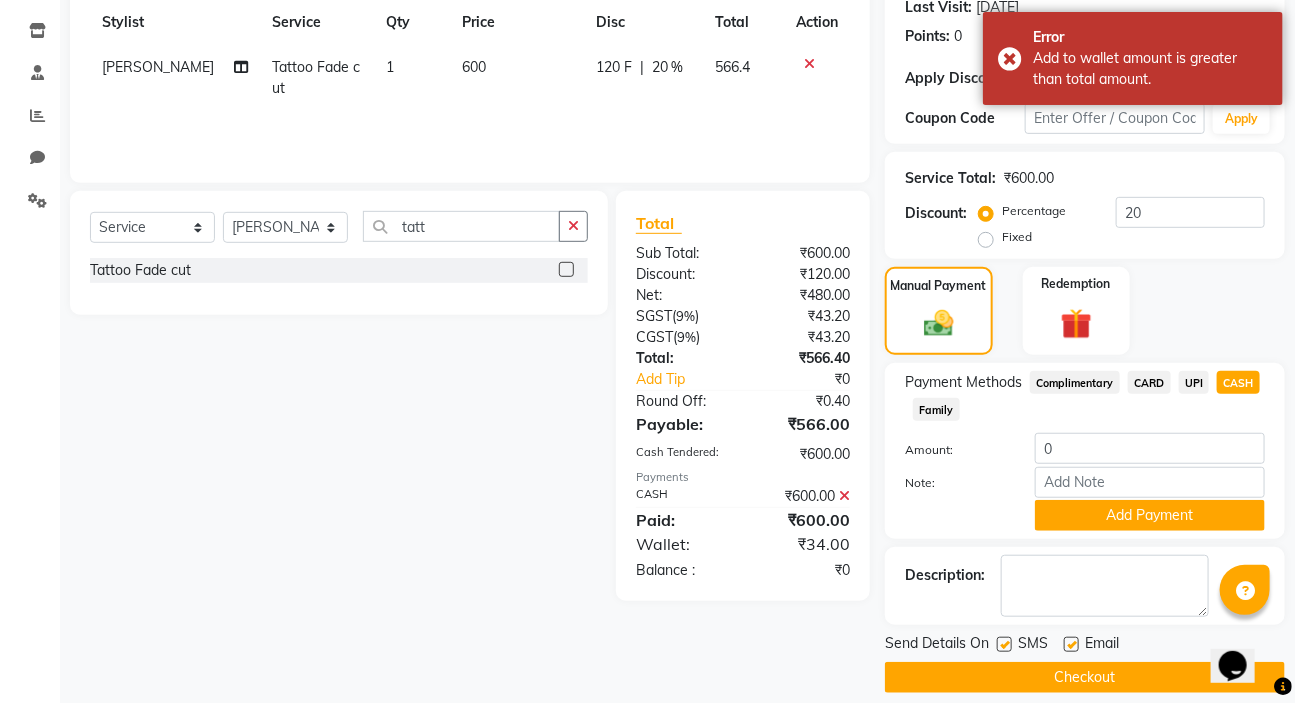 scroll, scrollTop: 305, scrollLeft: 0, axis: vertical 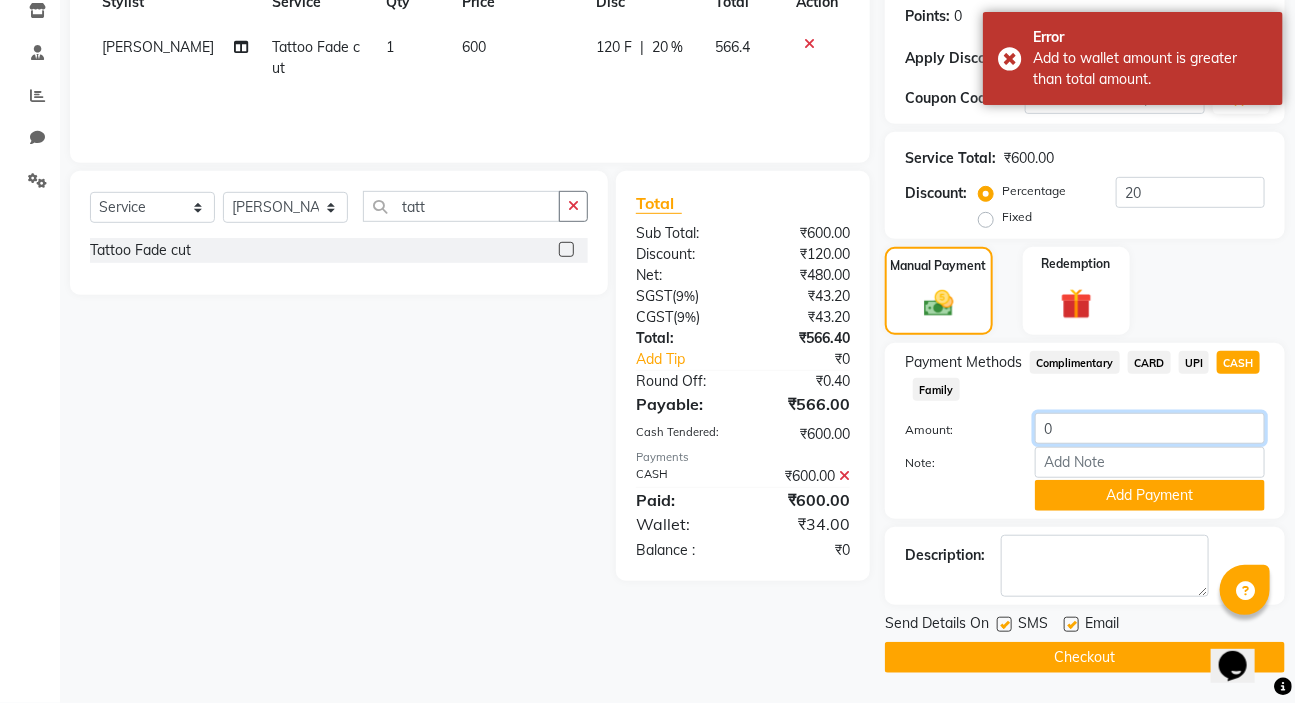 click on "0" 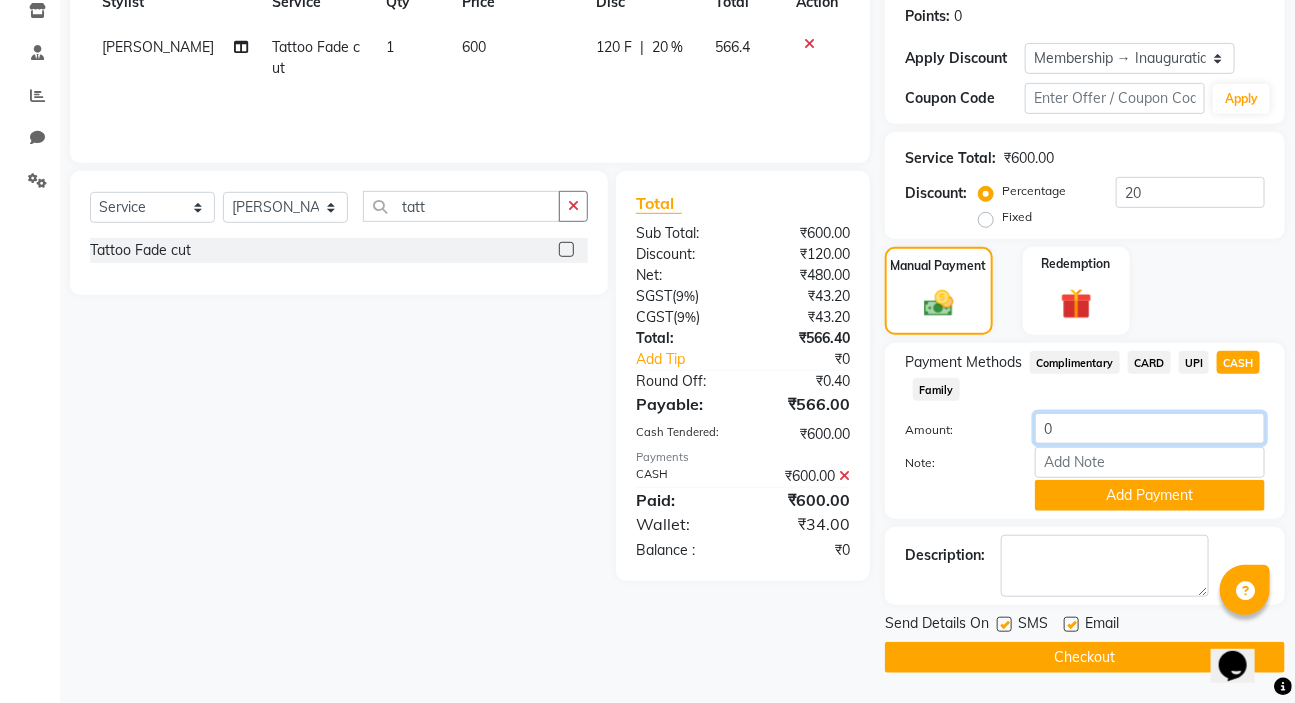 click on "0" 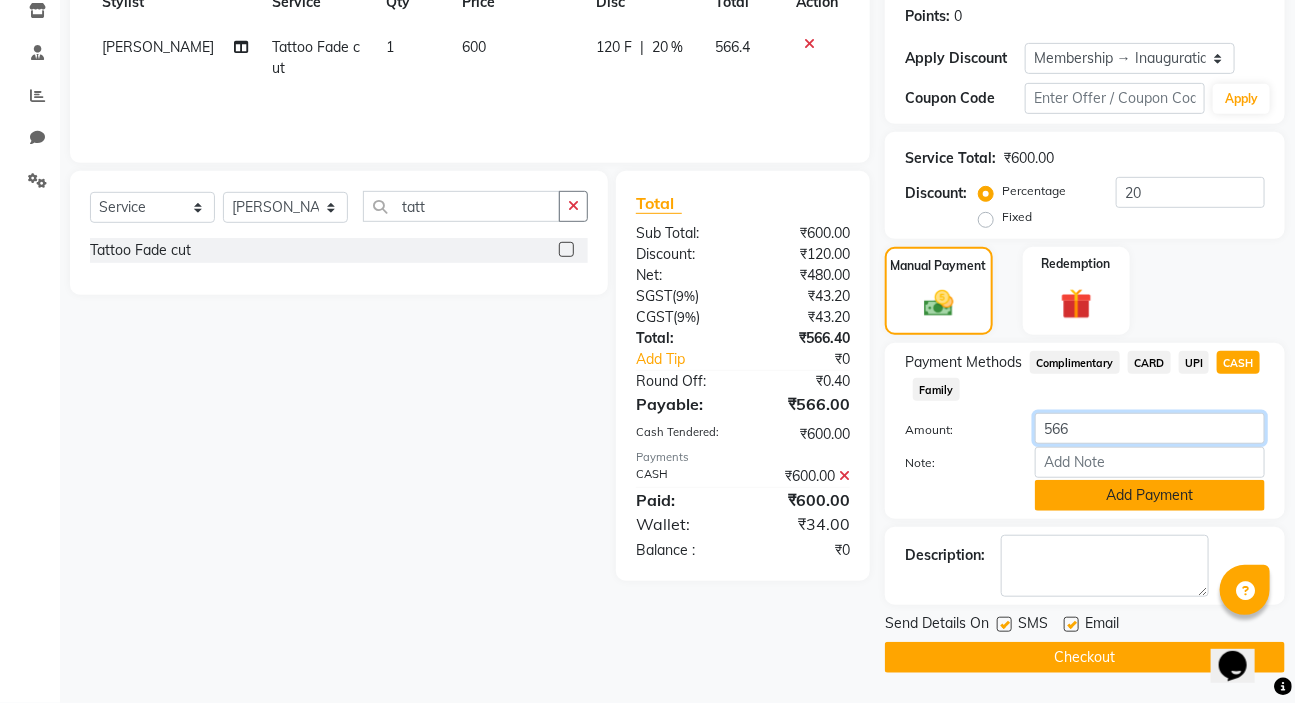 type on "566" 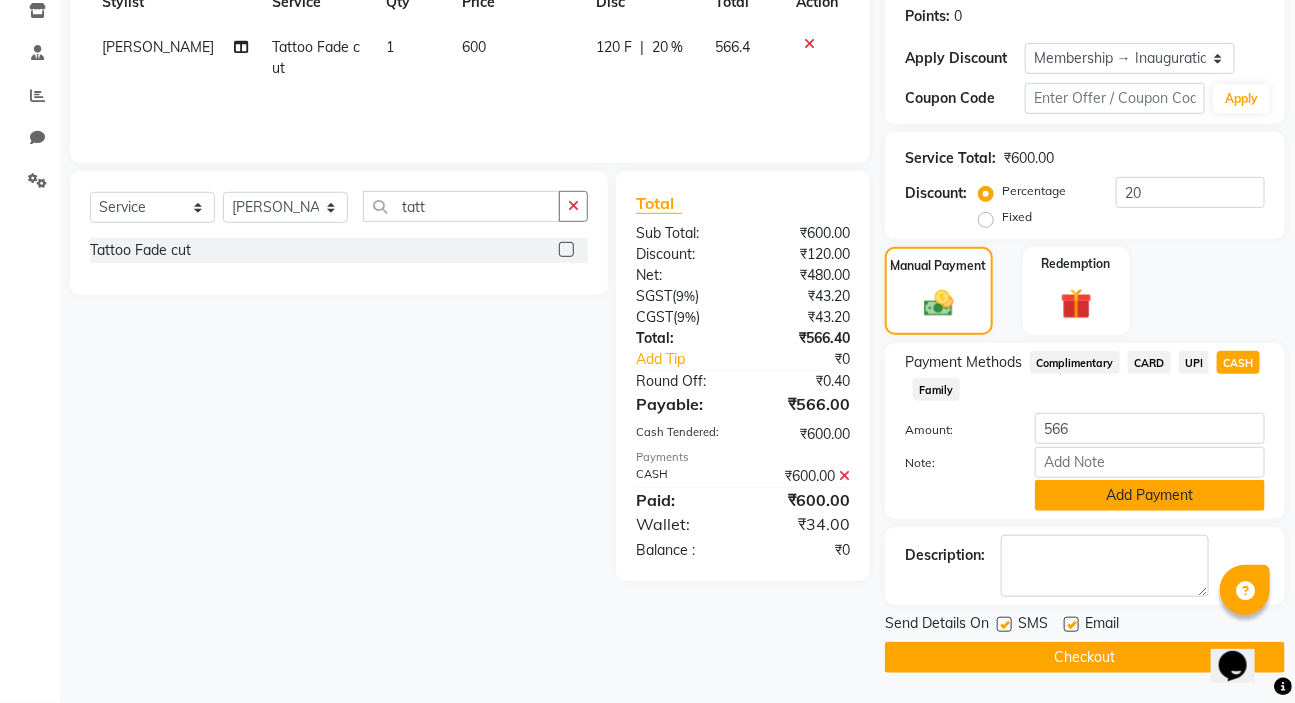 click on "Add Payment" 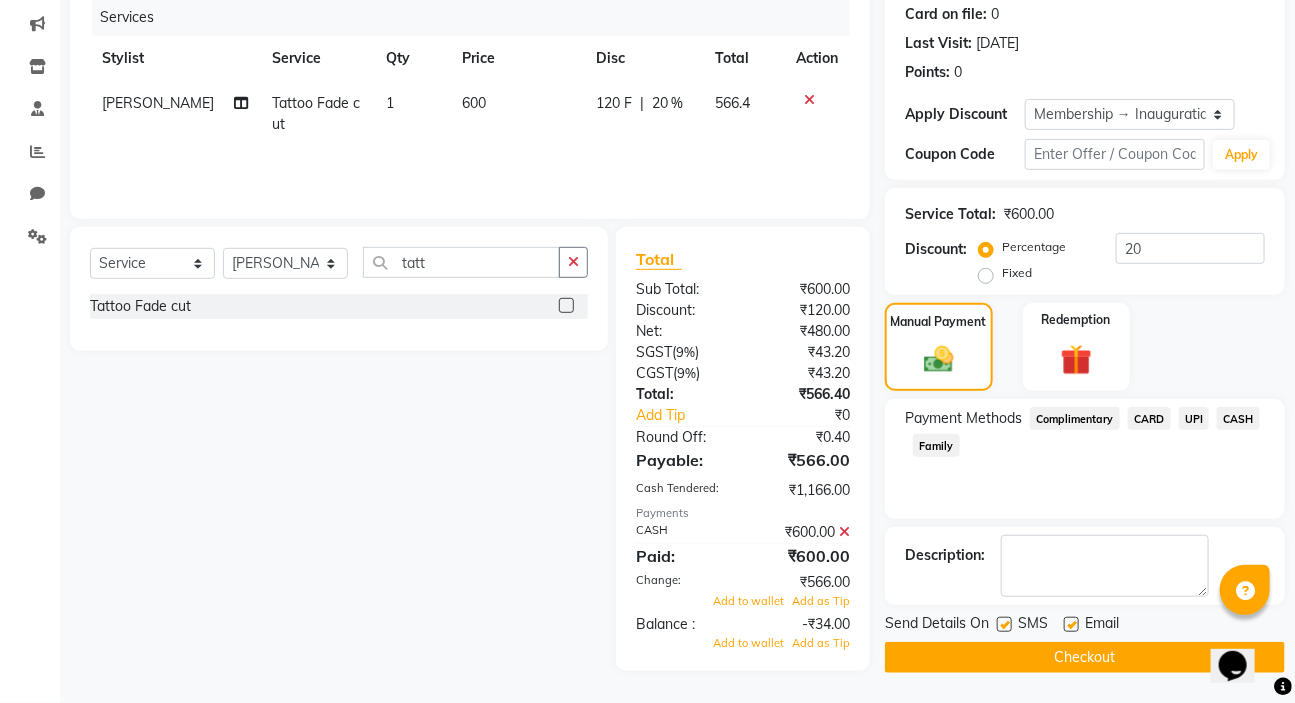 scroll, scrollTop: 249, scrollLeft: 0, axis: vertical 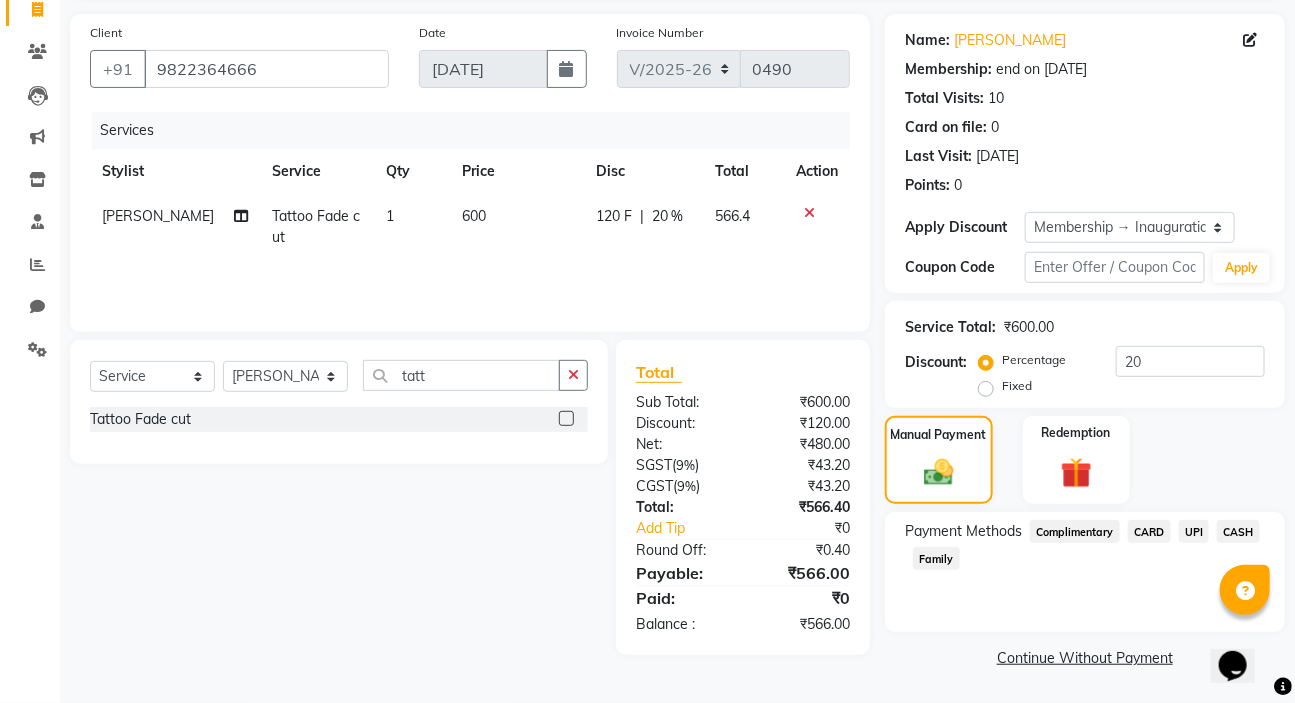 click on "CASH" 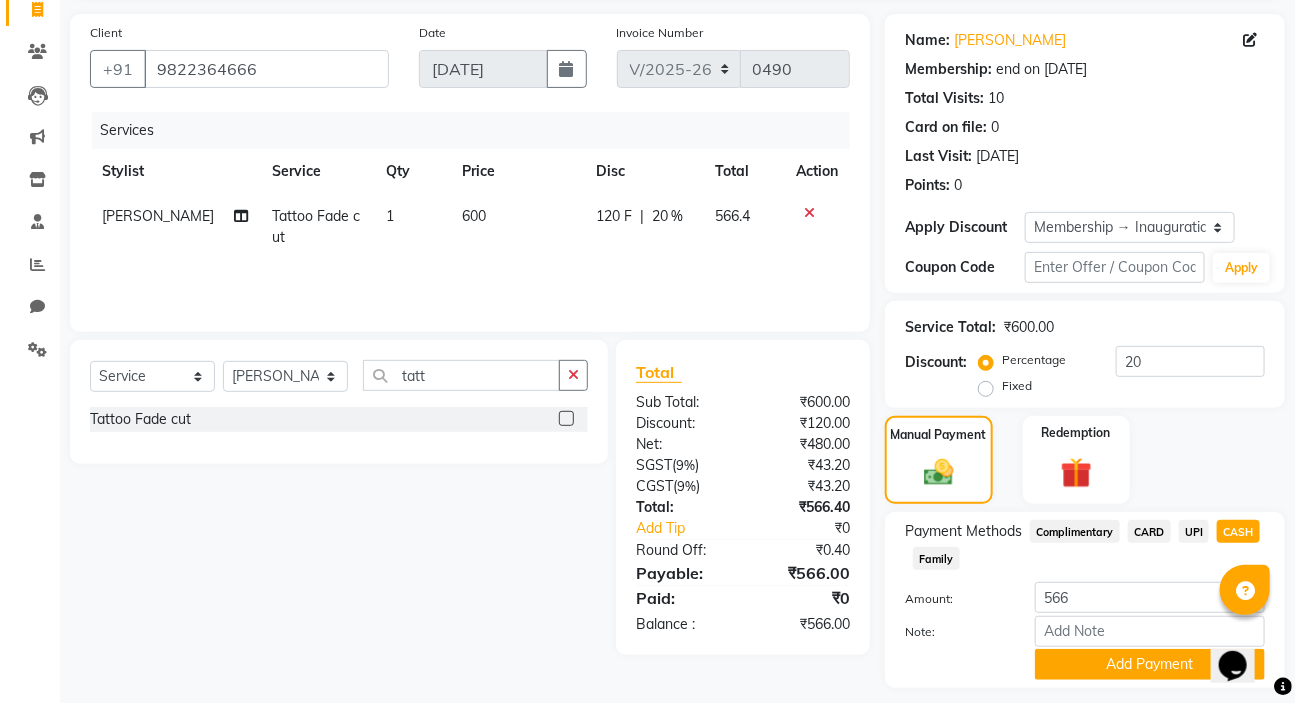 scroll, scrollTop: 192, scrollLeft: 0, axis: vertical 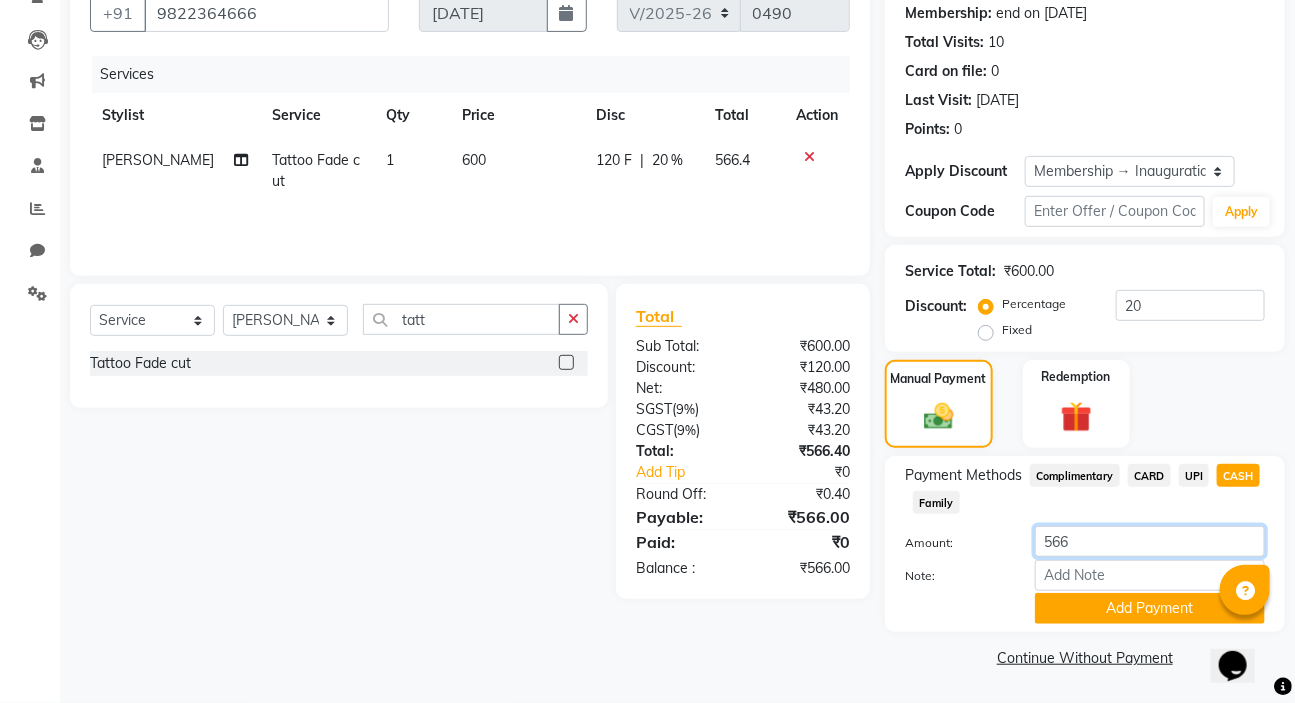 click on "566" 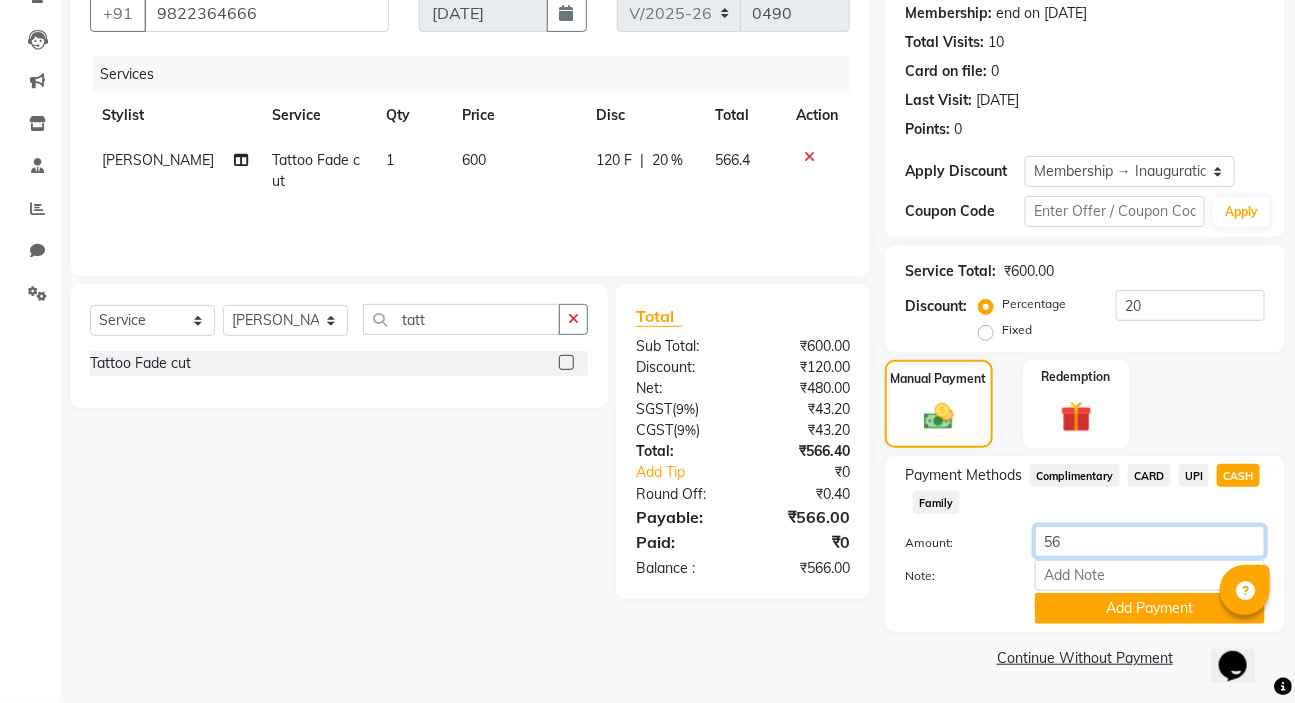 type on "5" 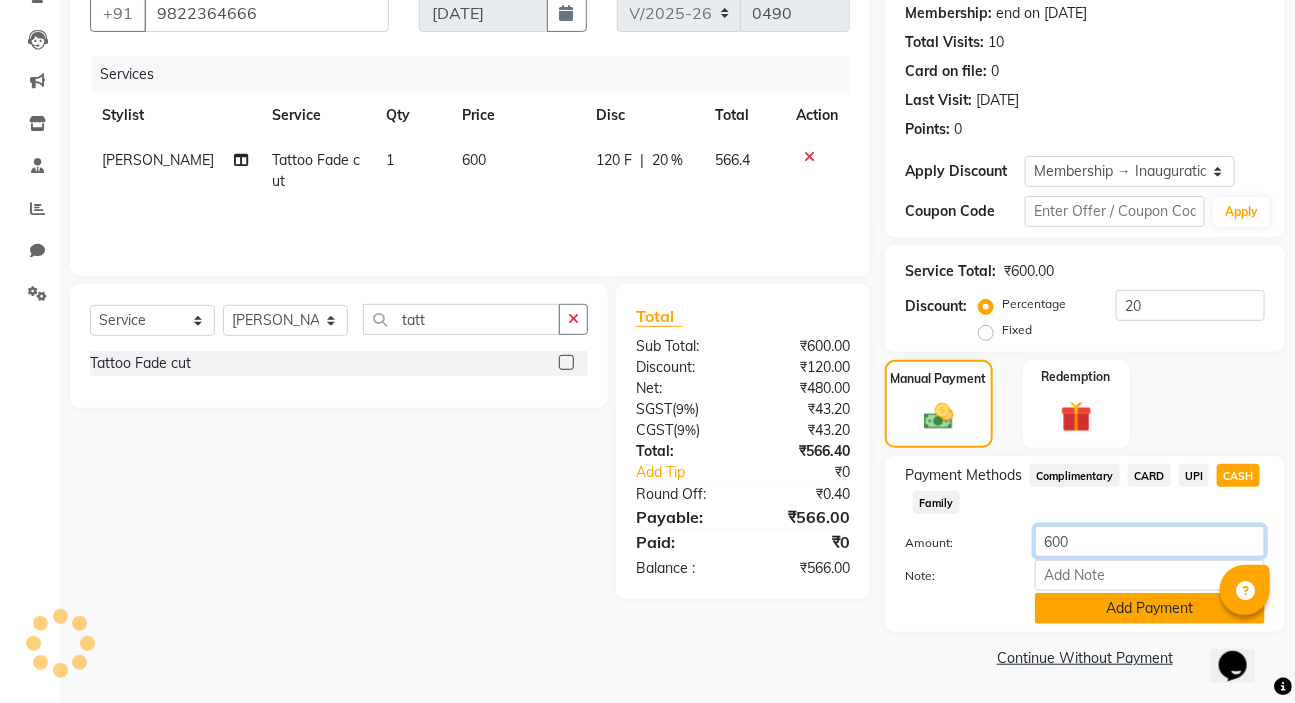 type on "600" 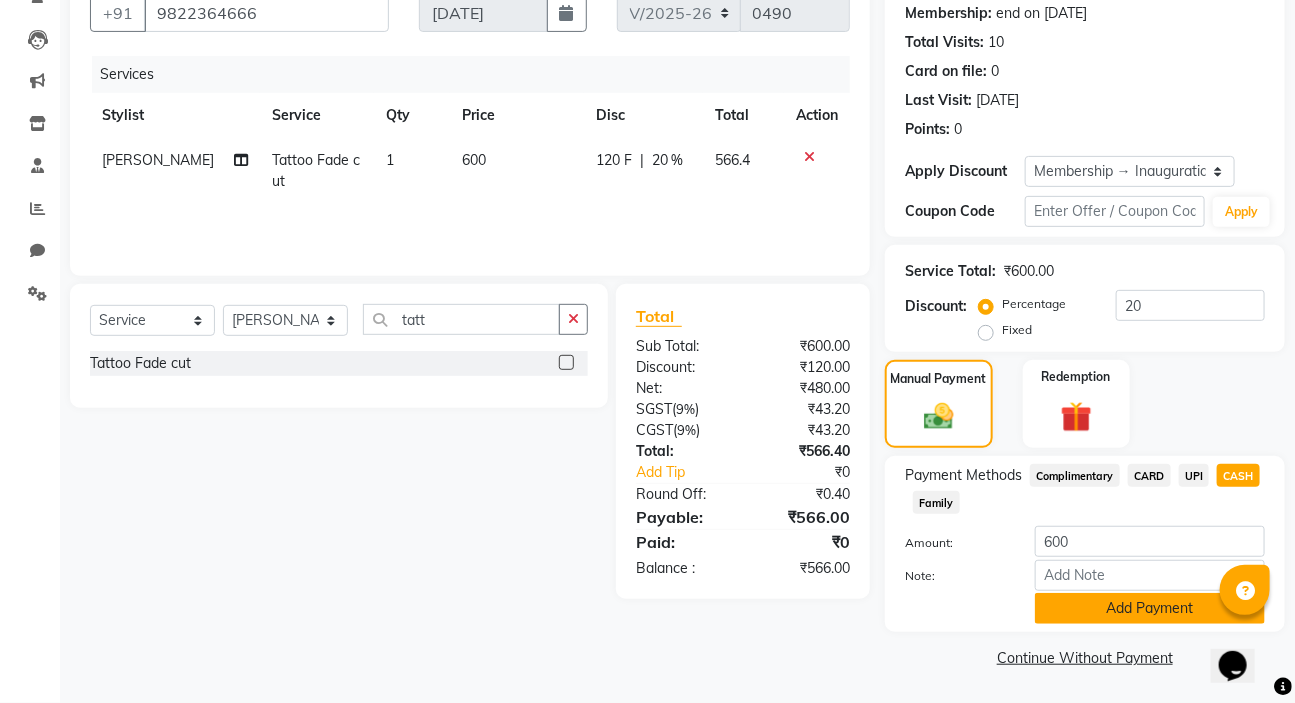 click on "Add Payment" 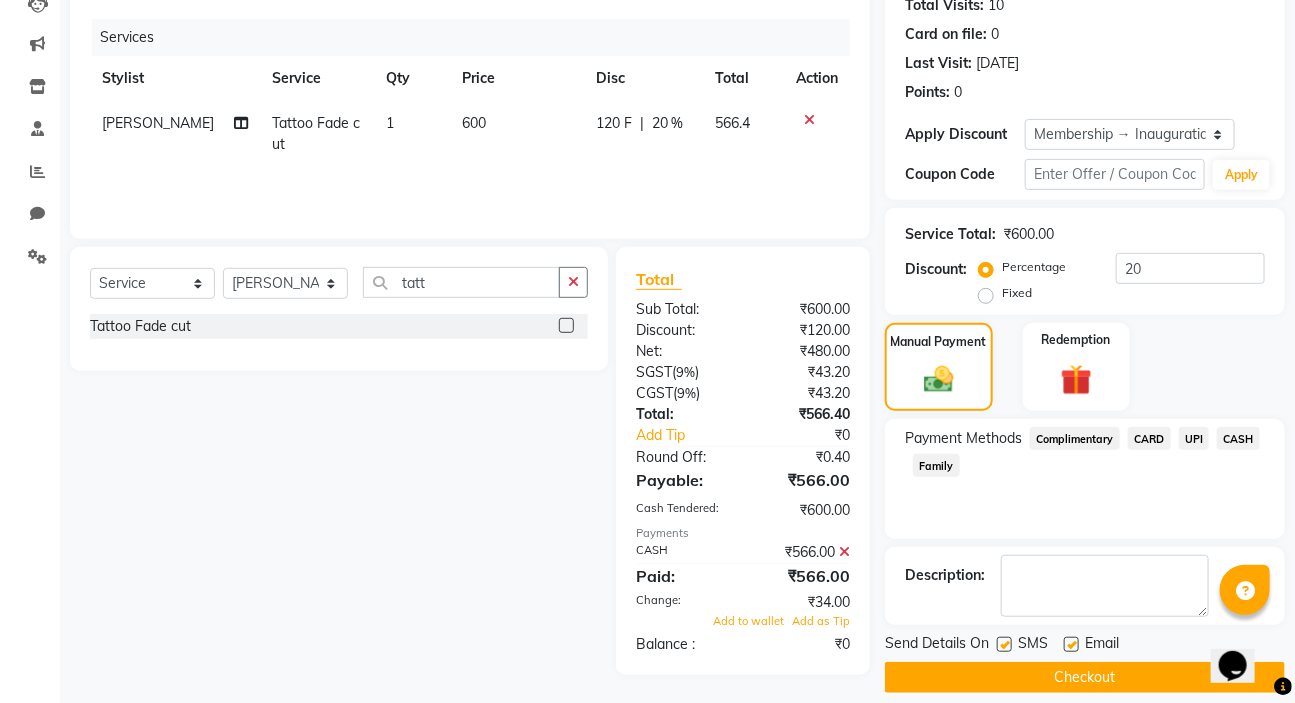 scroll, scrollTop: 249, scrollLeft: 0, axis: vertical 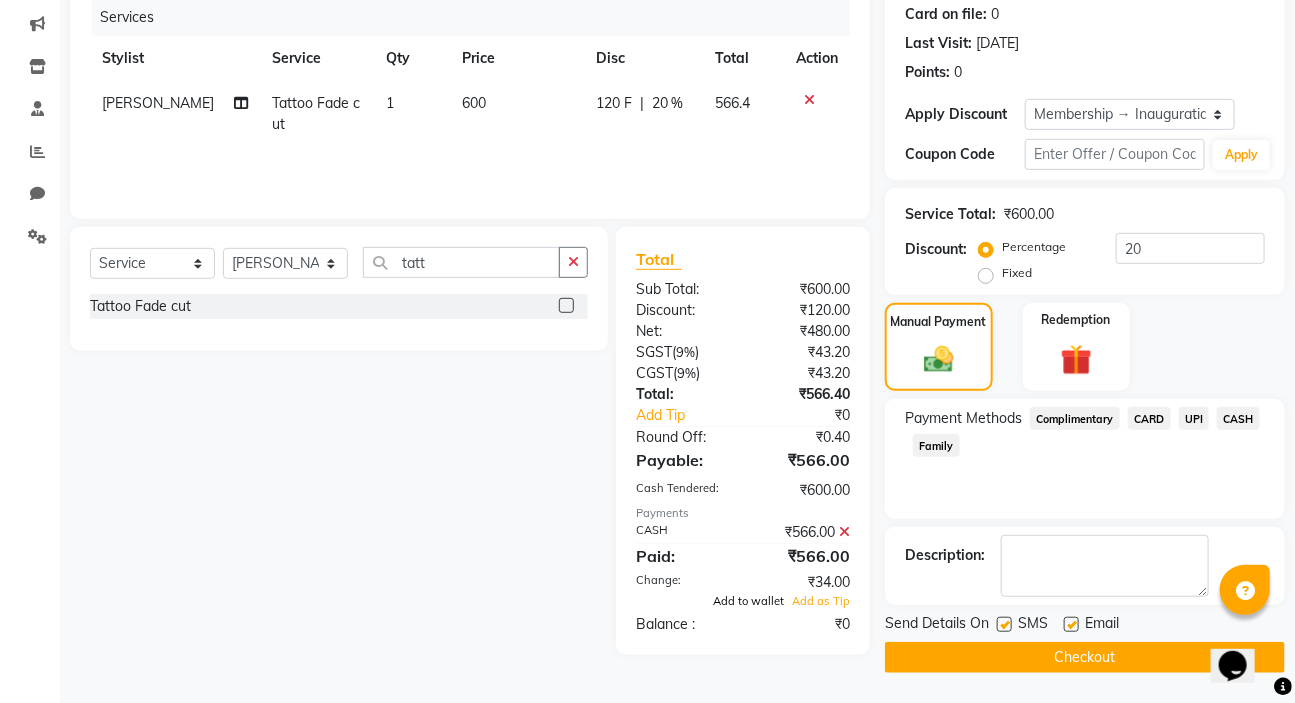 click on "Add to wallet" 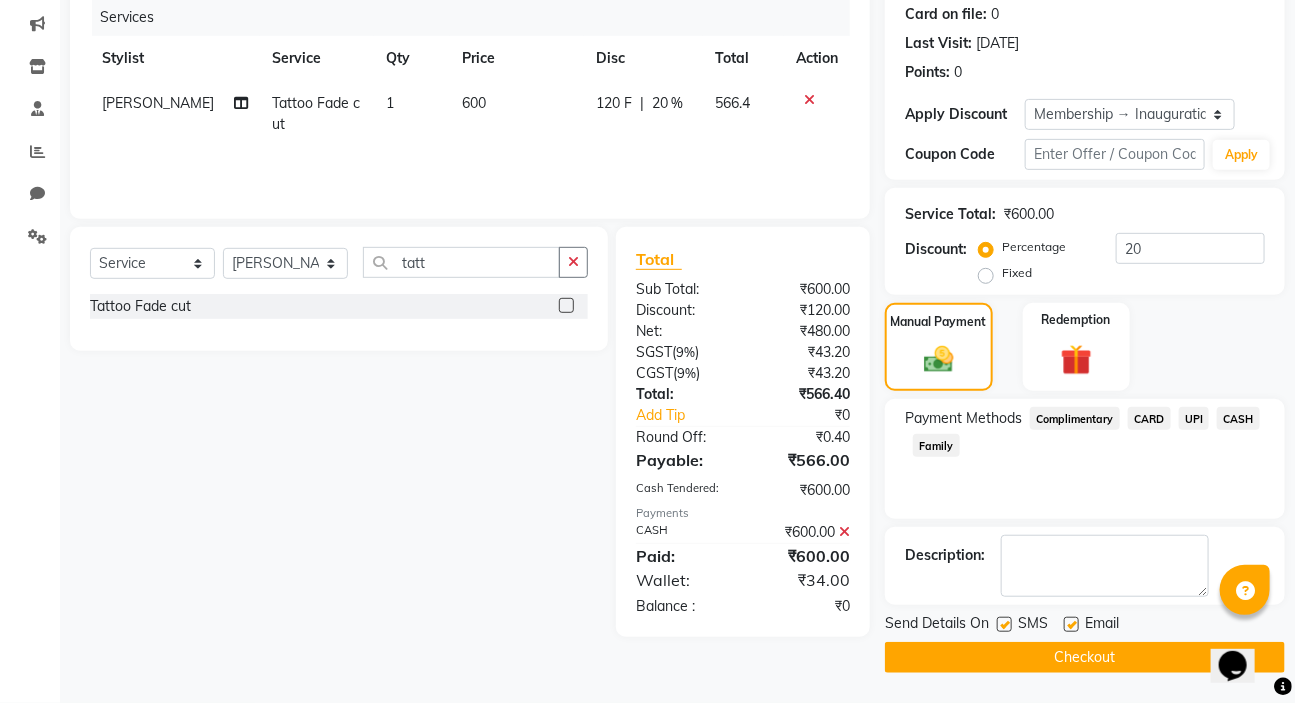 click on "Checkout" 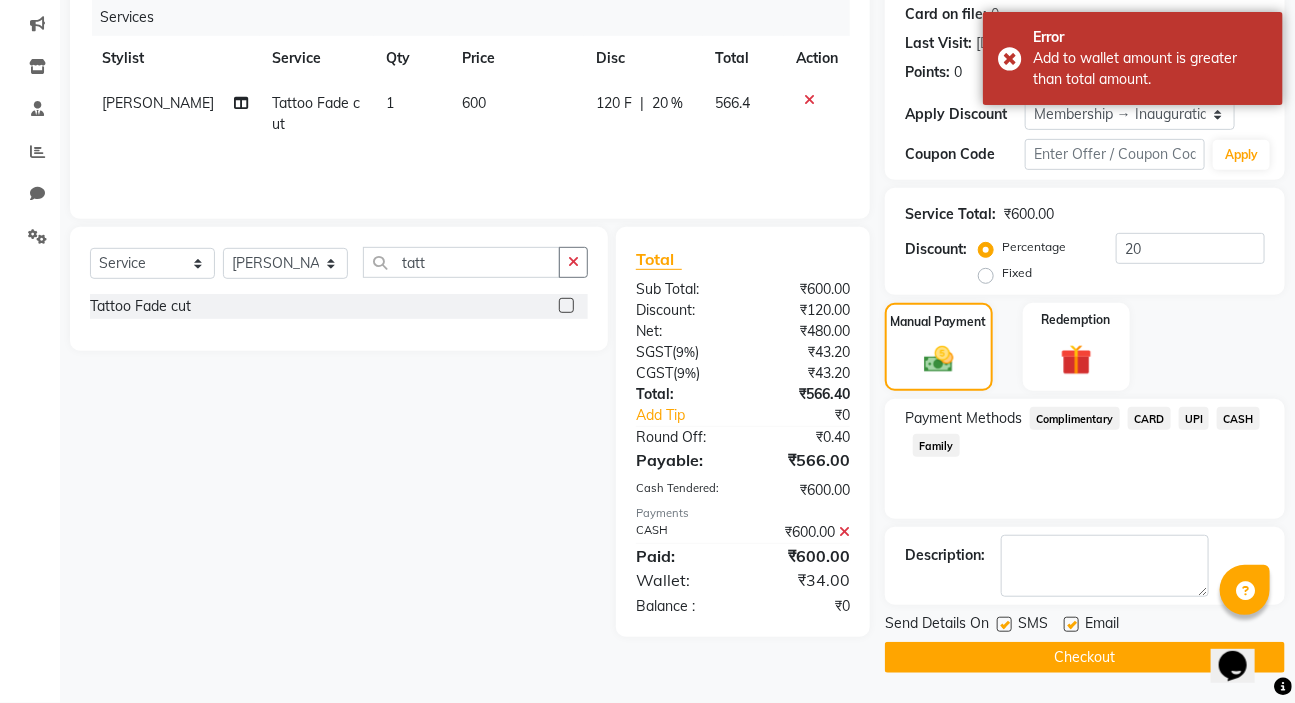 click on "CASH" 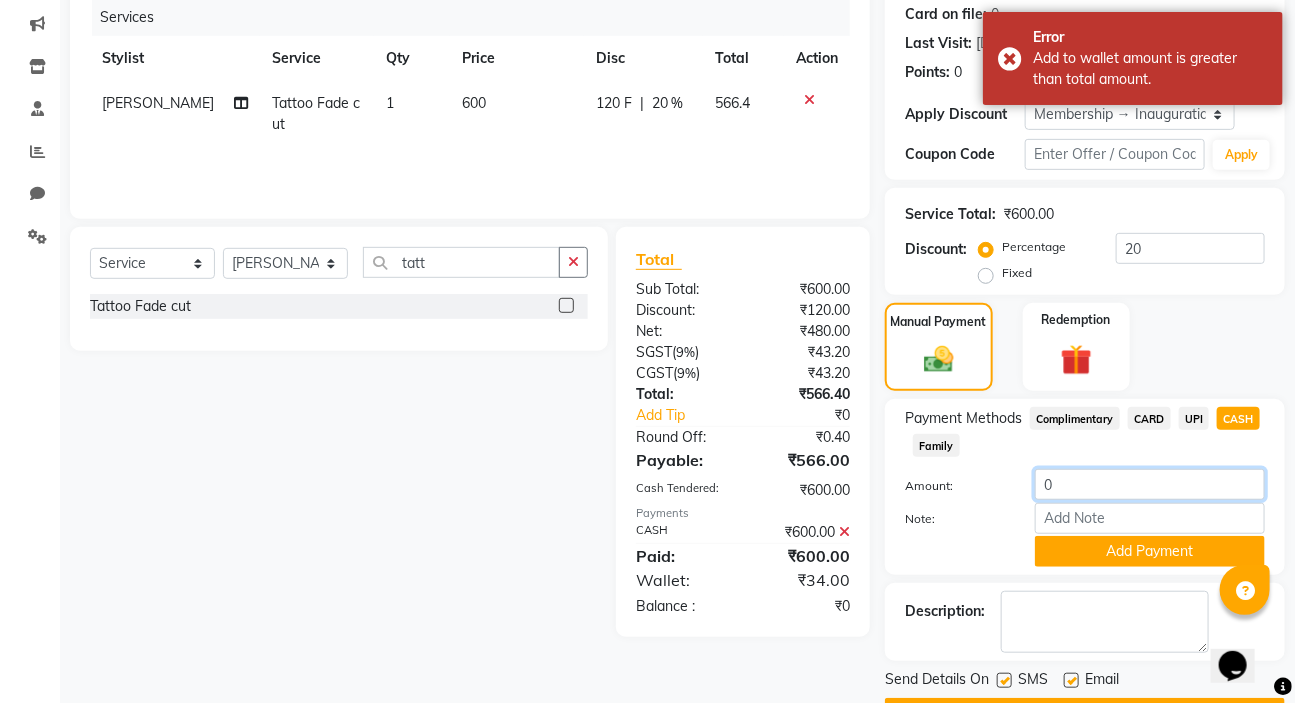 click on "0" 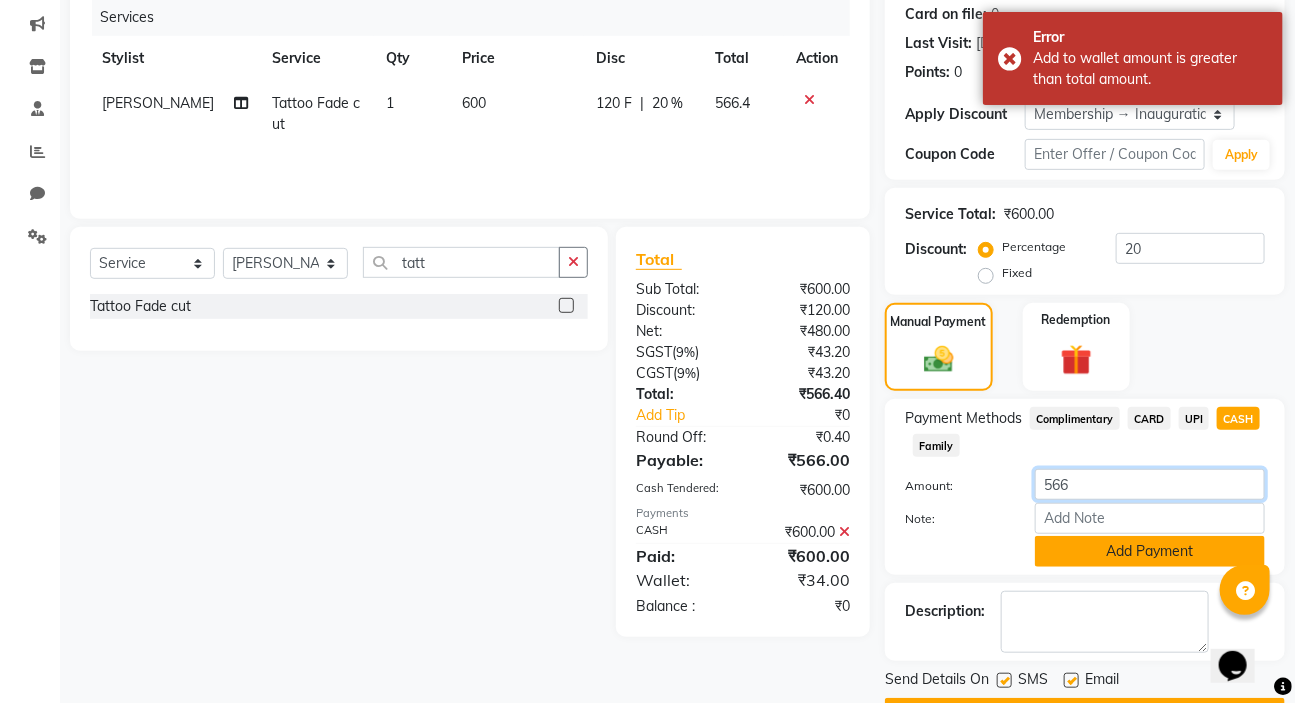 type on "566" 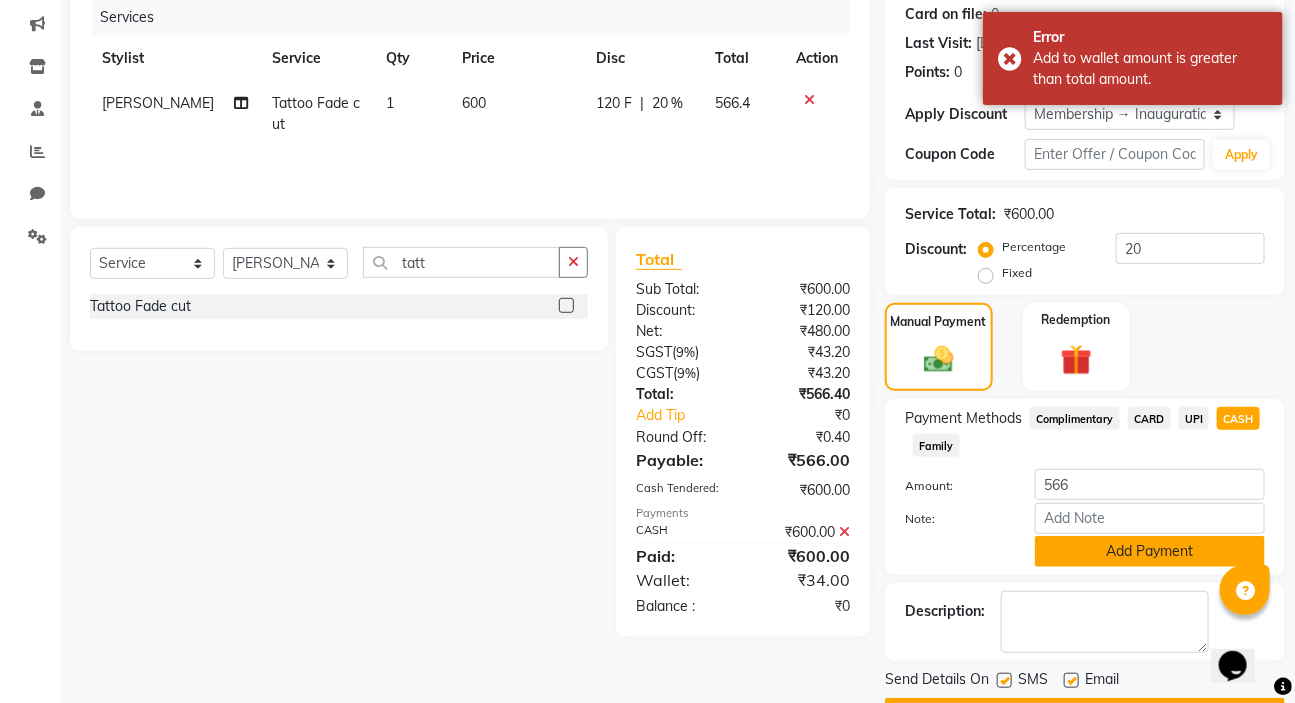 click on "Add Payment" 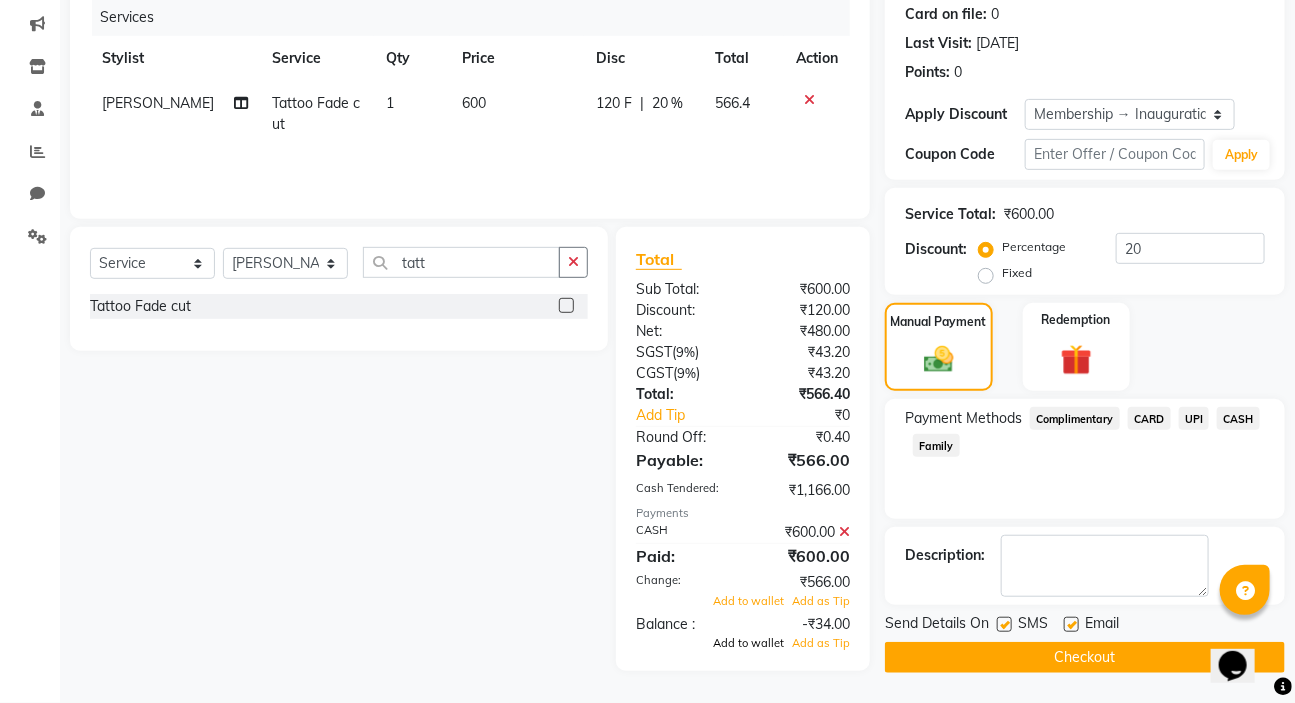 click on "Add to wallet" 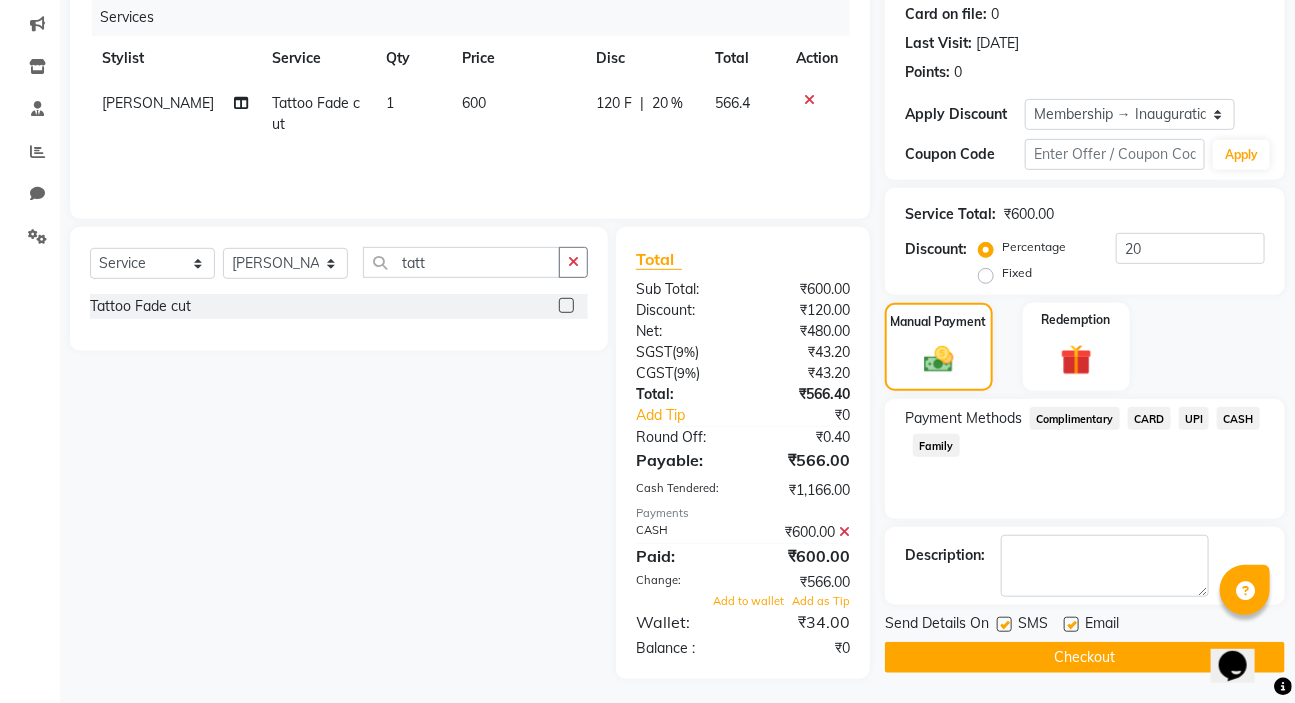 click on "Checkout" 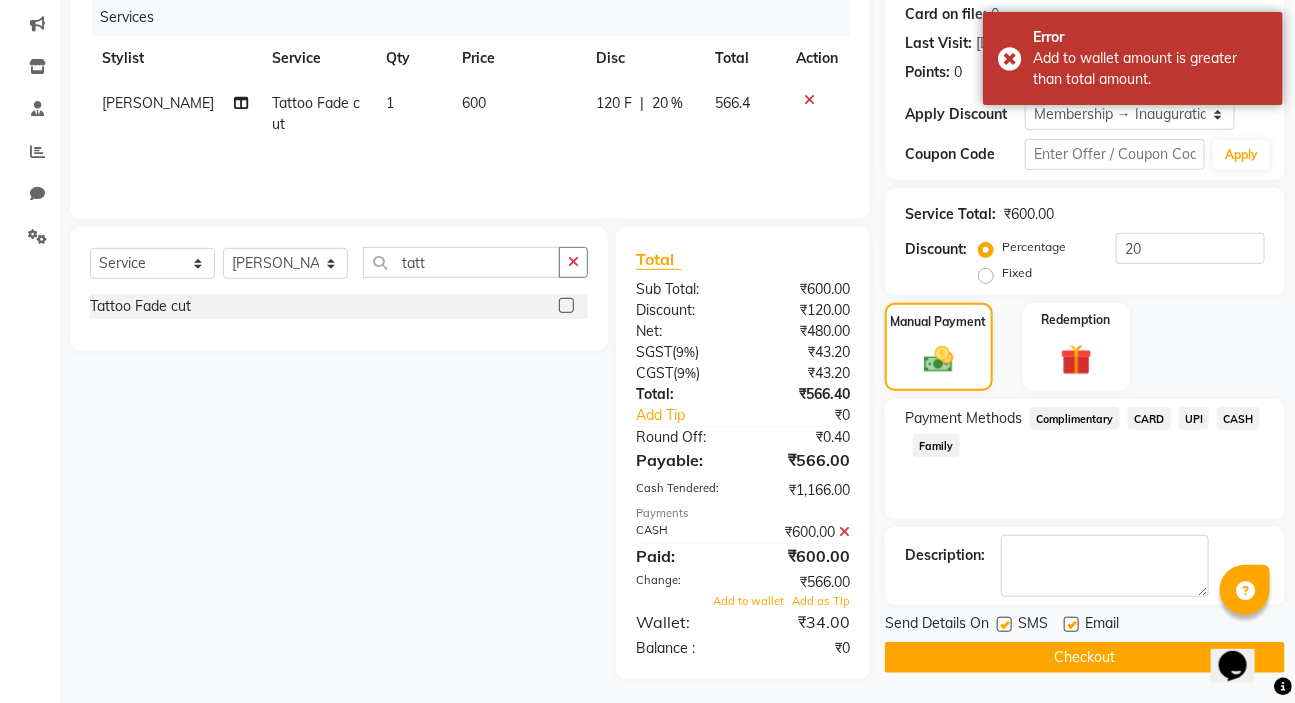 scroll, scrollTop: 255, scrollLeft: 0, axis: vertical 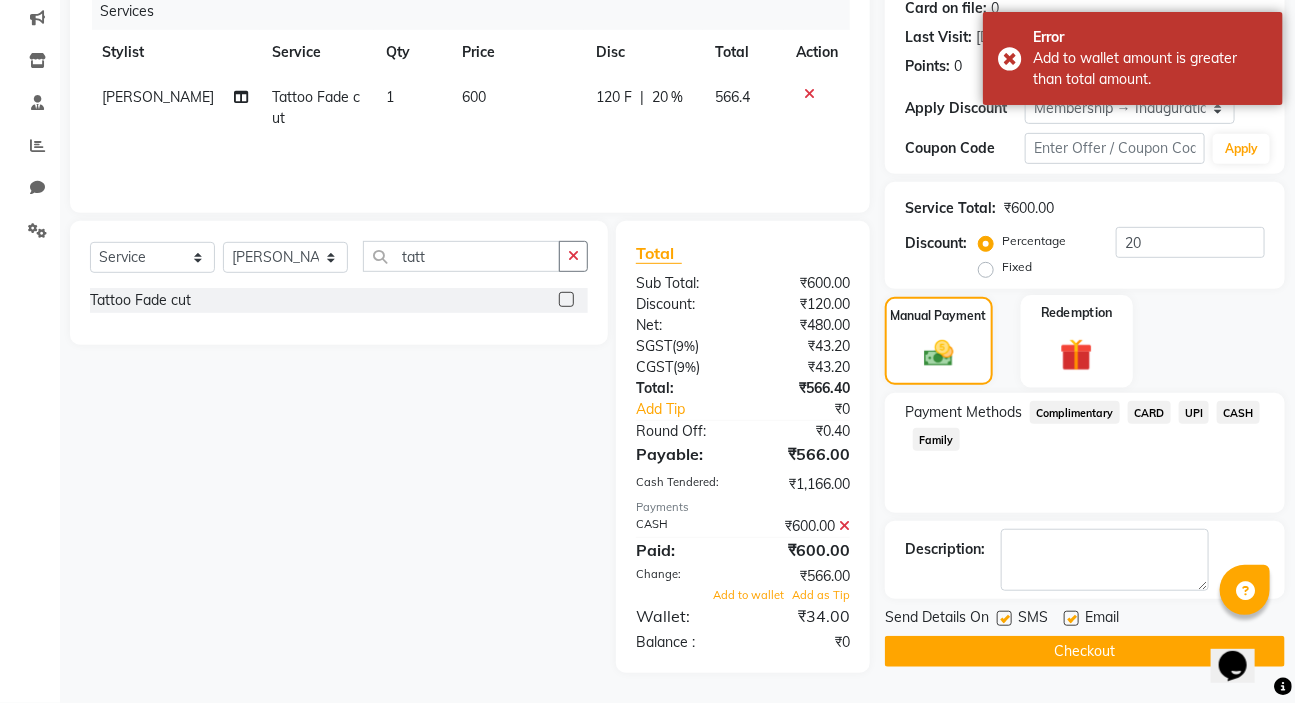 click 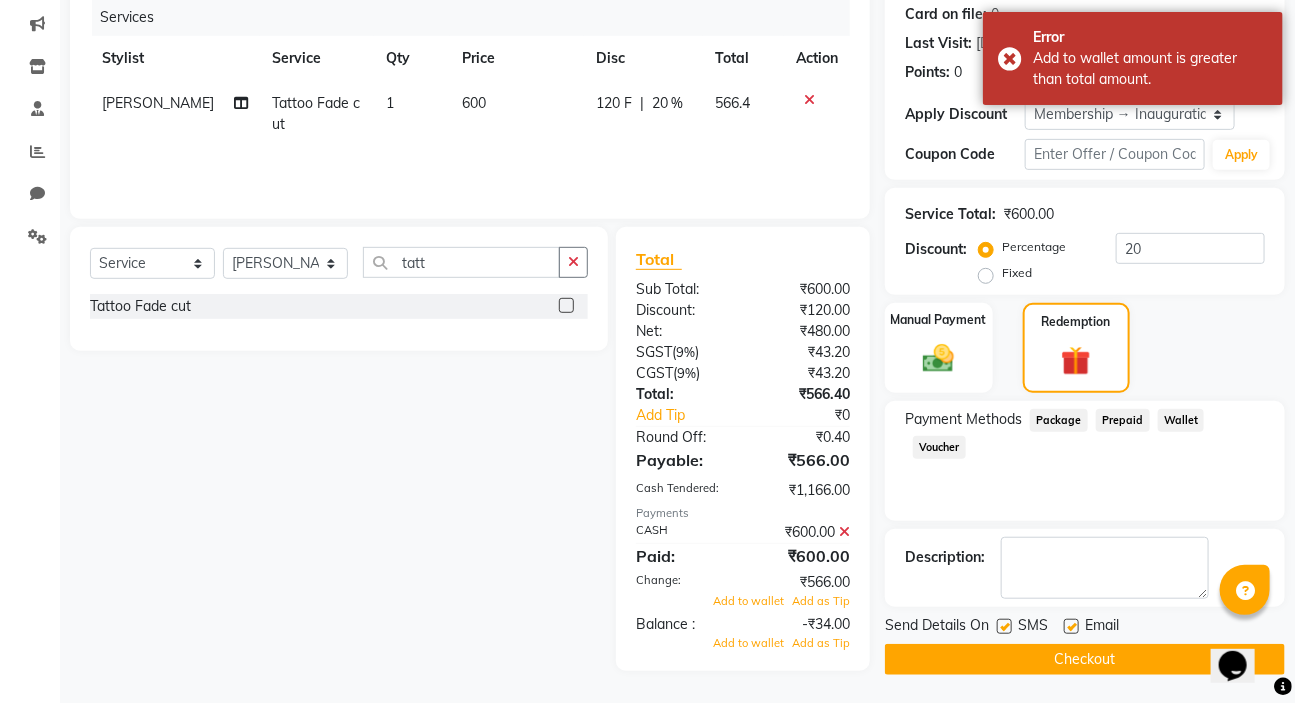 scroll, scrollTop: 250, scrollLeft: 0, axis: vertical 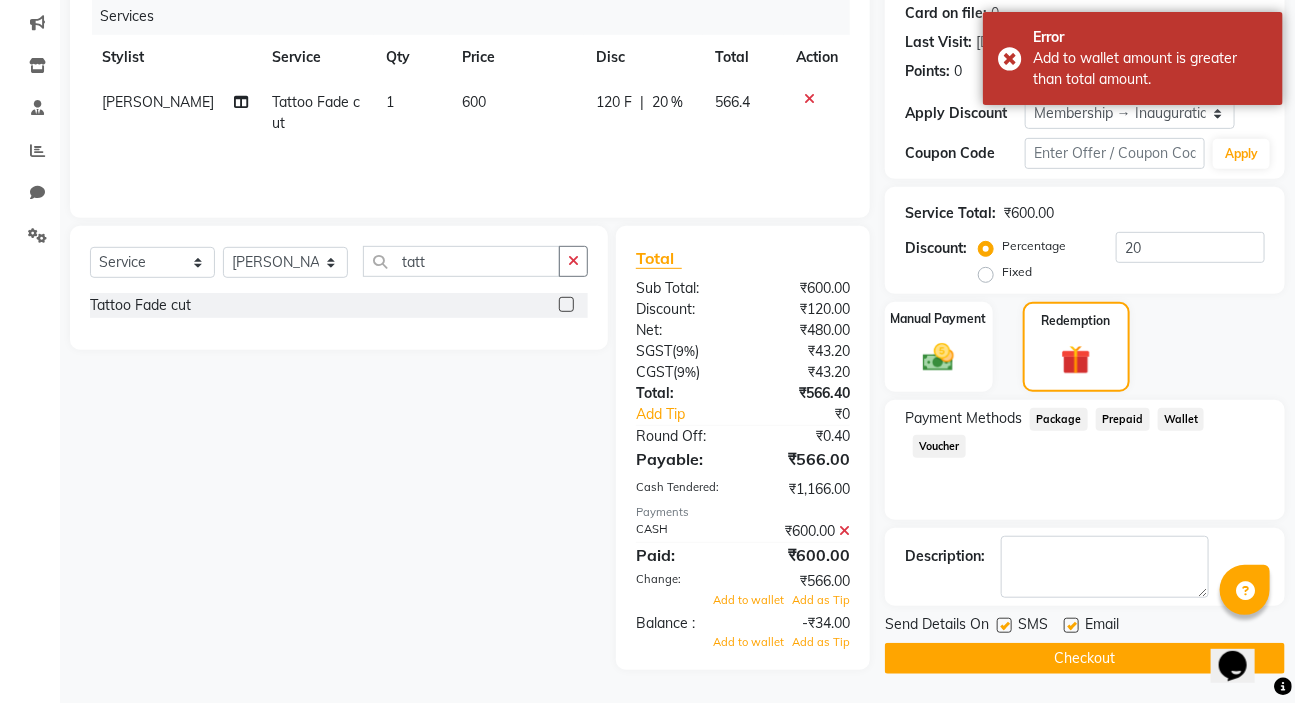 click on "Wallet" 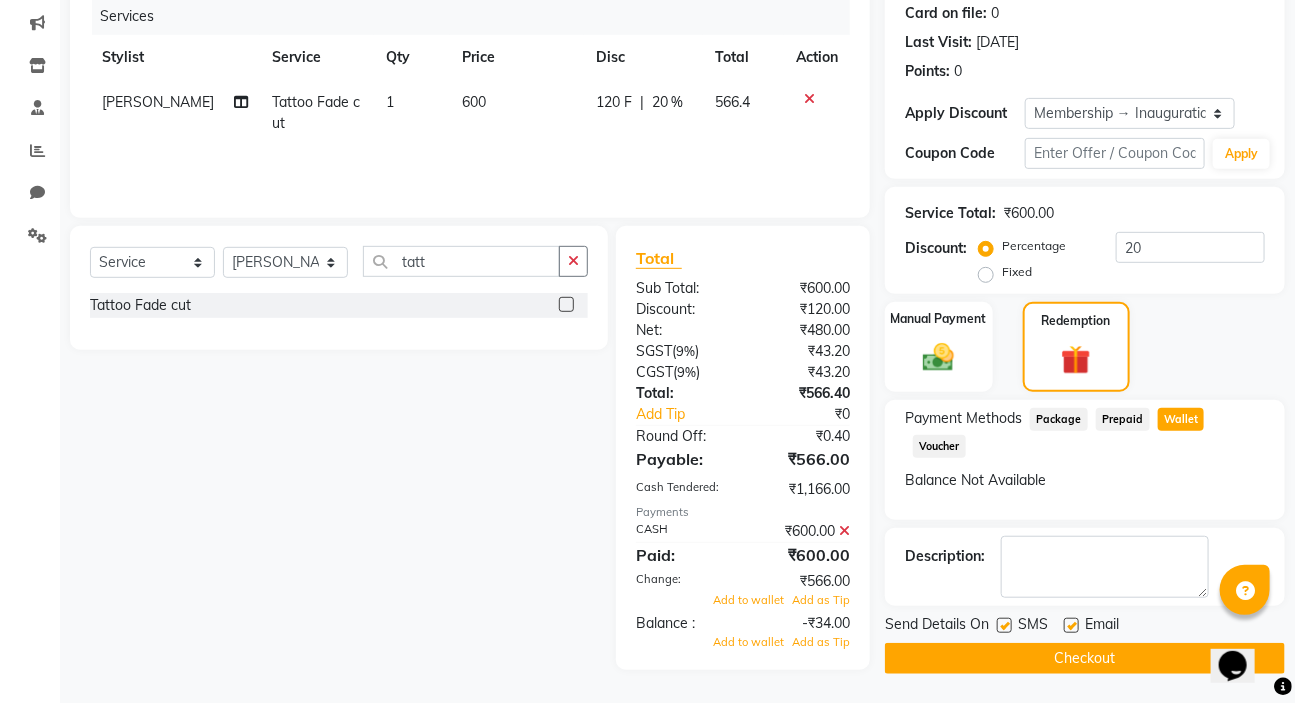 click 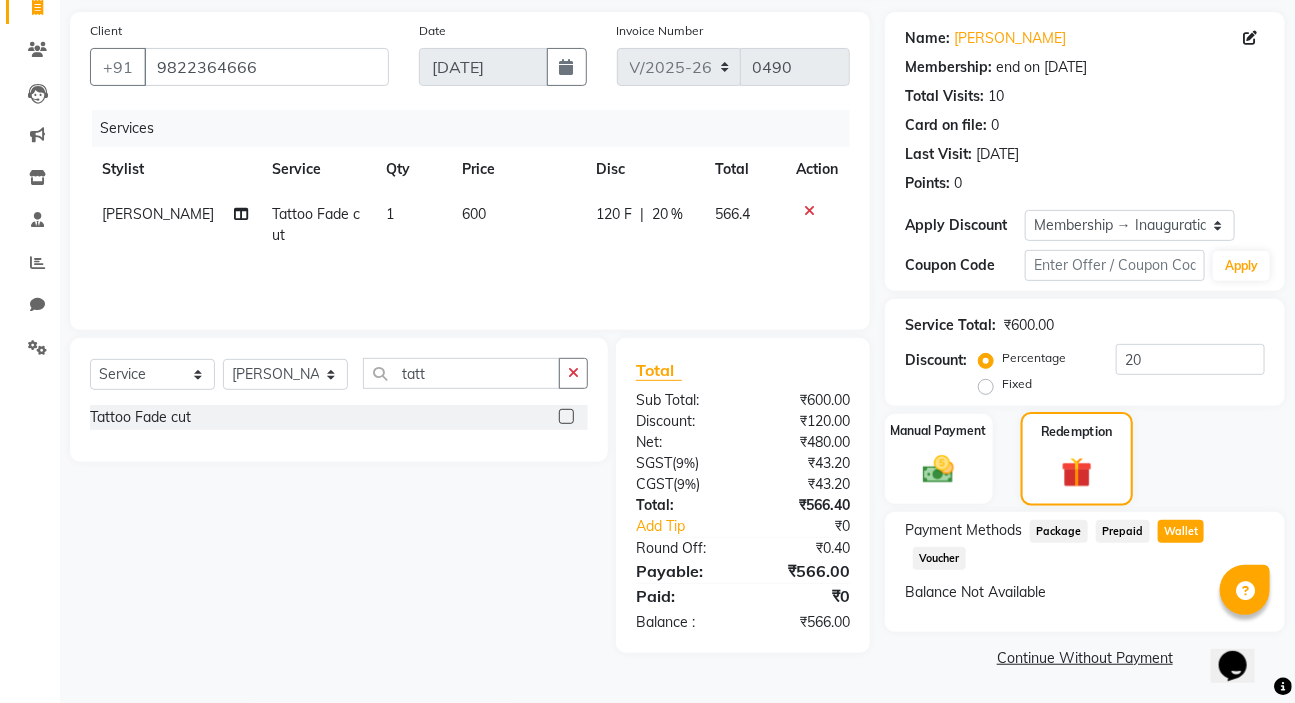 click on "Redemption" 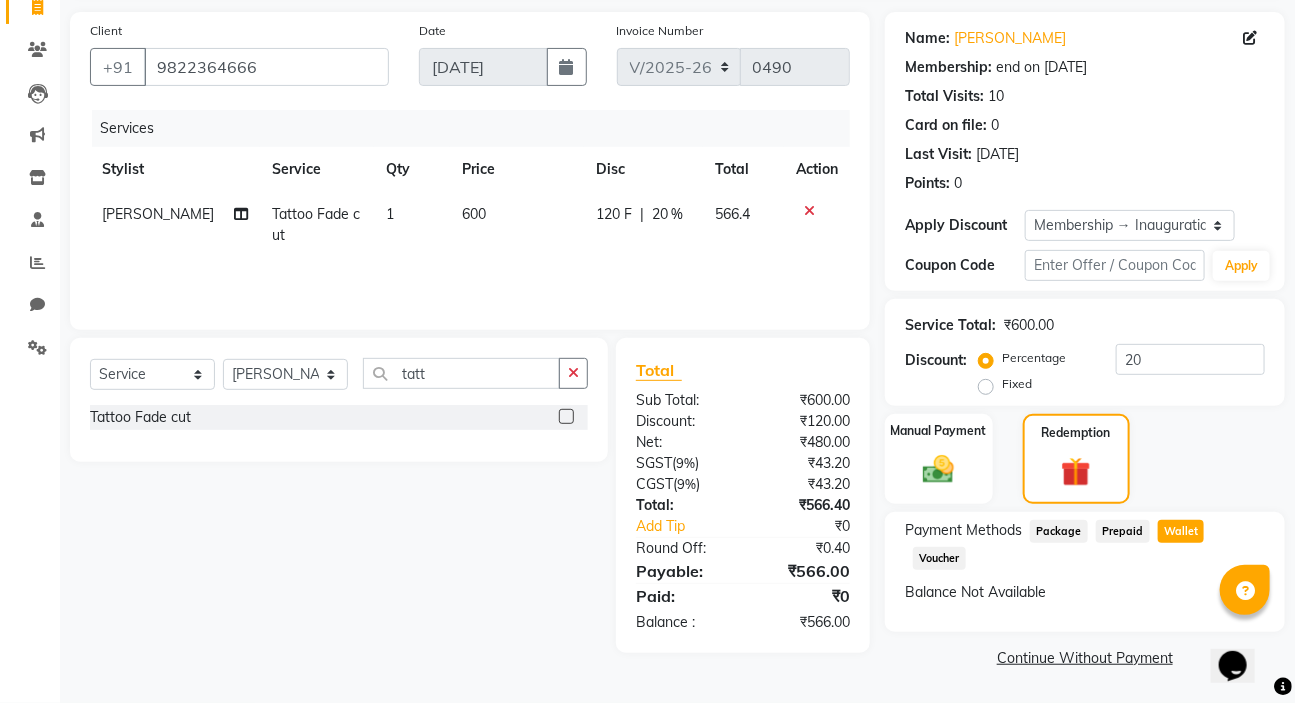 click on "Wallet" 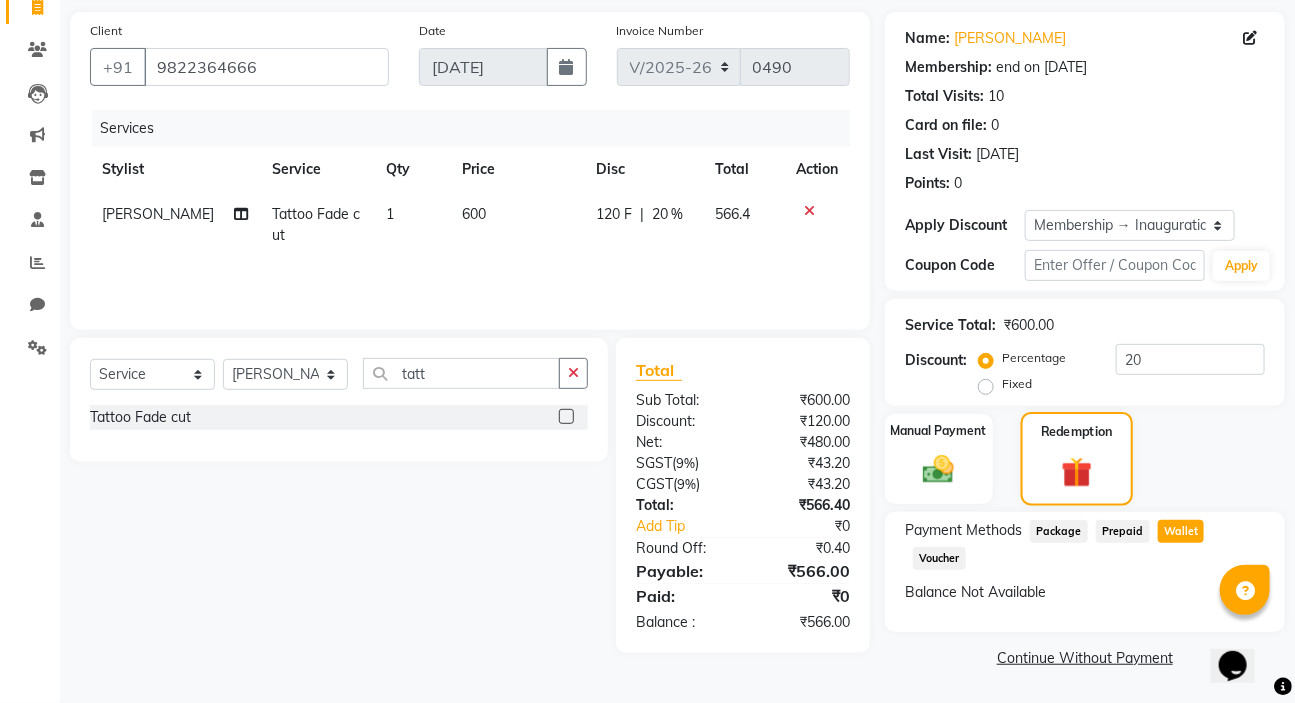 click on "Redemption" 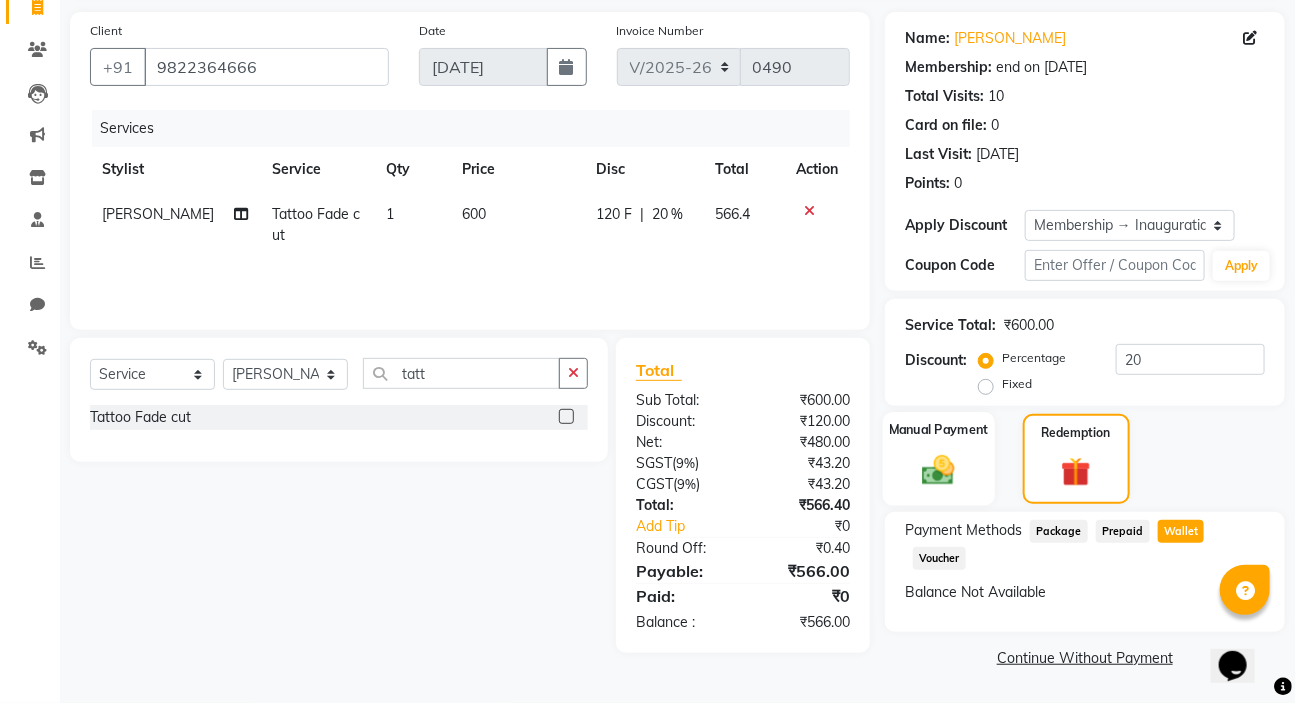 click on "Manual Payment" 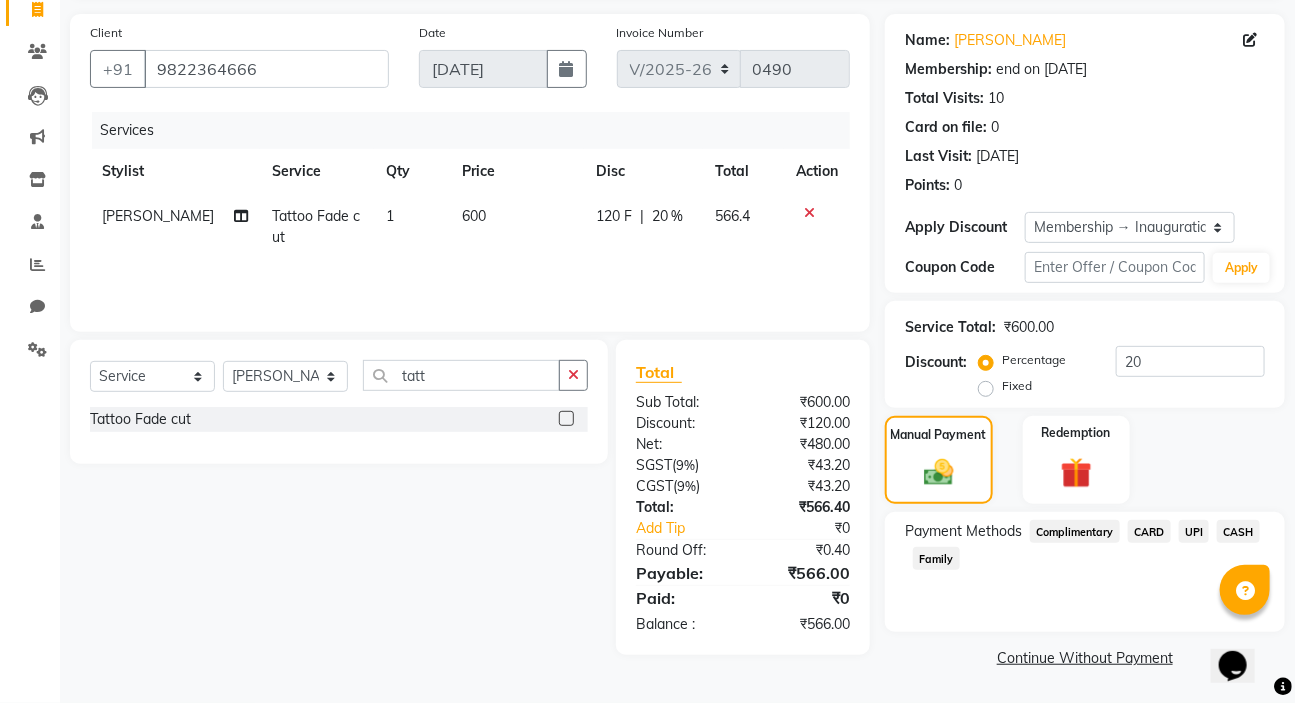 scroll, scrollTop: 136, scrollLeft: 0, axis: vertical 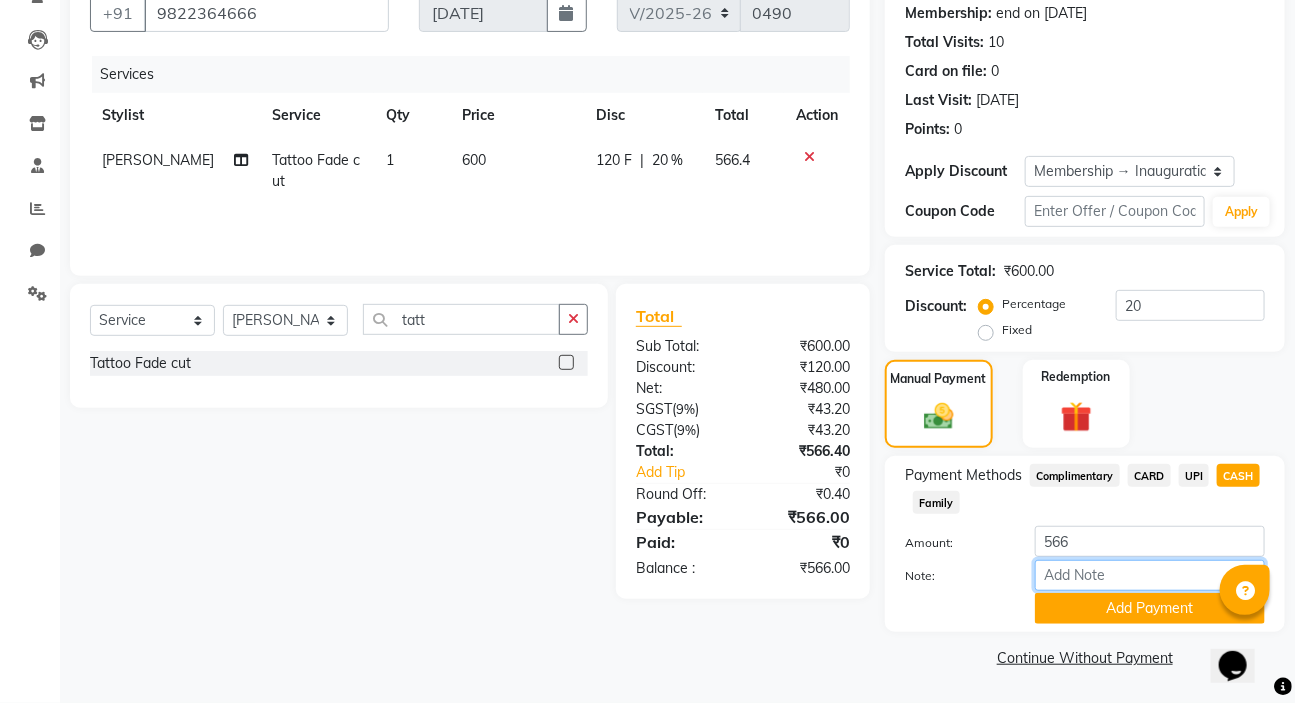 click on "Note:" at bounding box center [1150, 575] 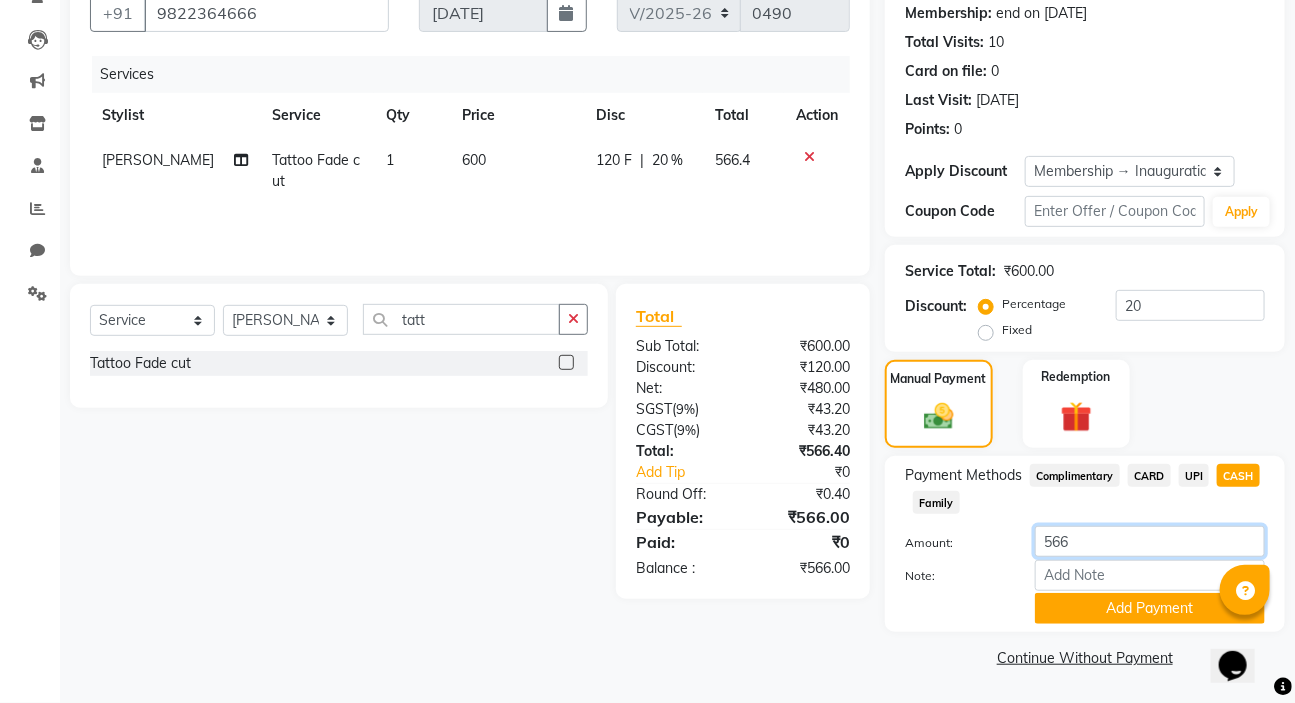 click on "566" 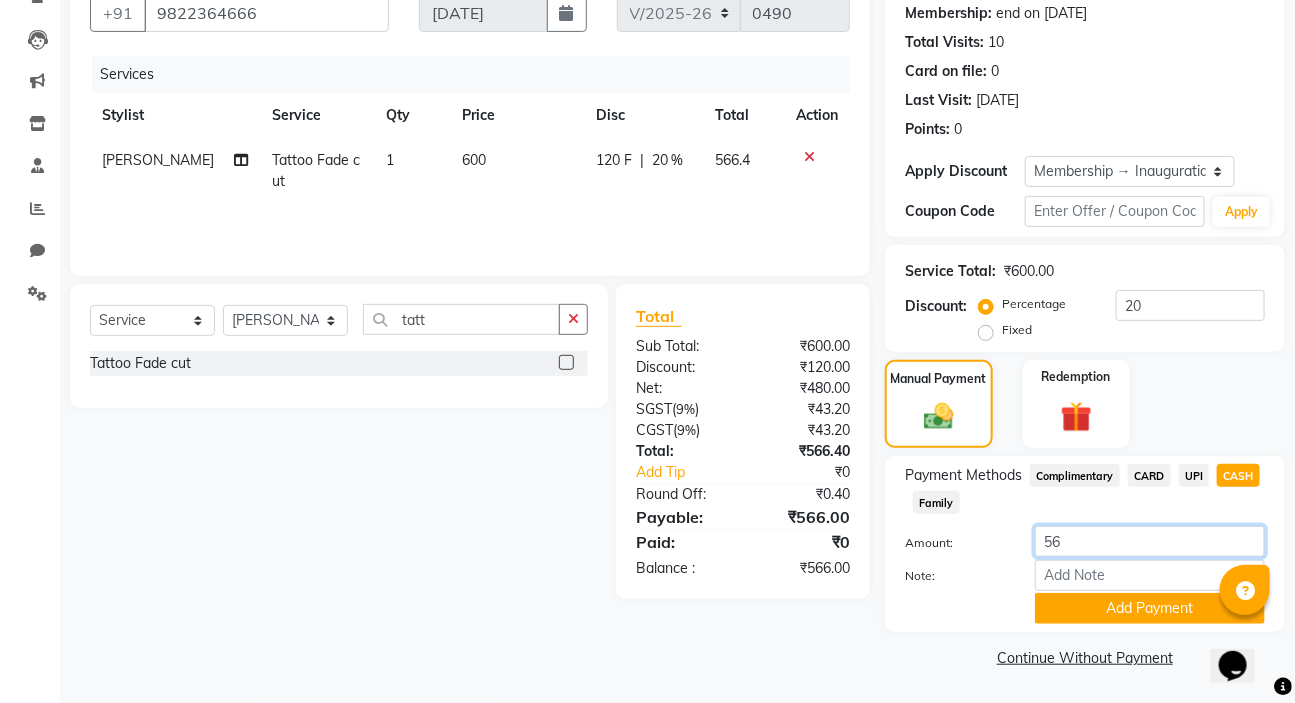 type on "5" 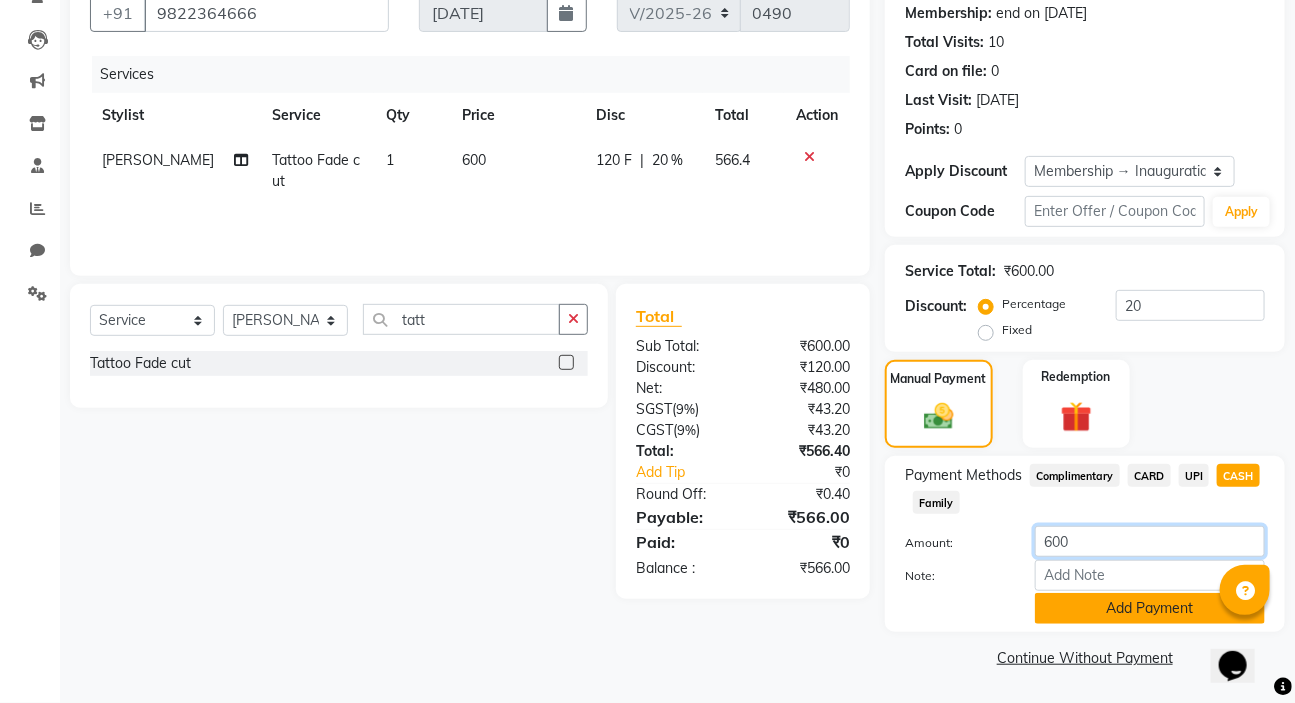 type on "600" 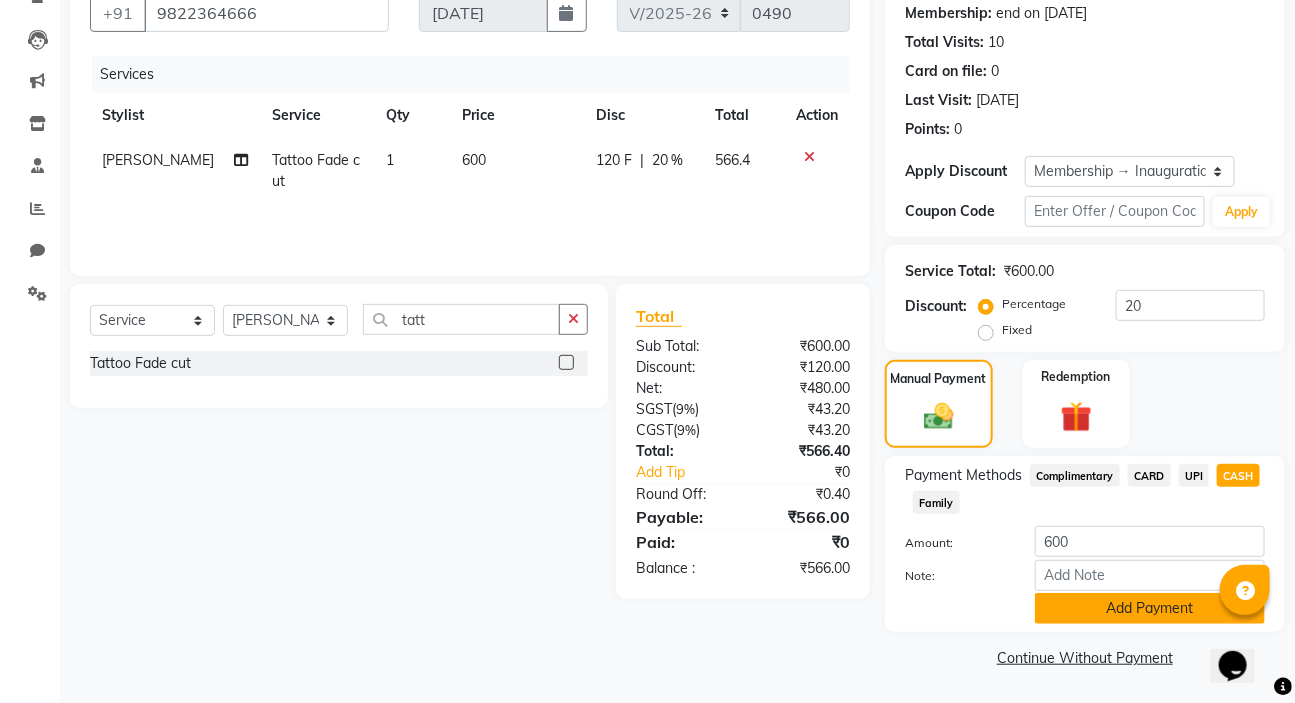 click on "Add Payment" 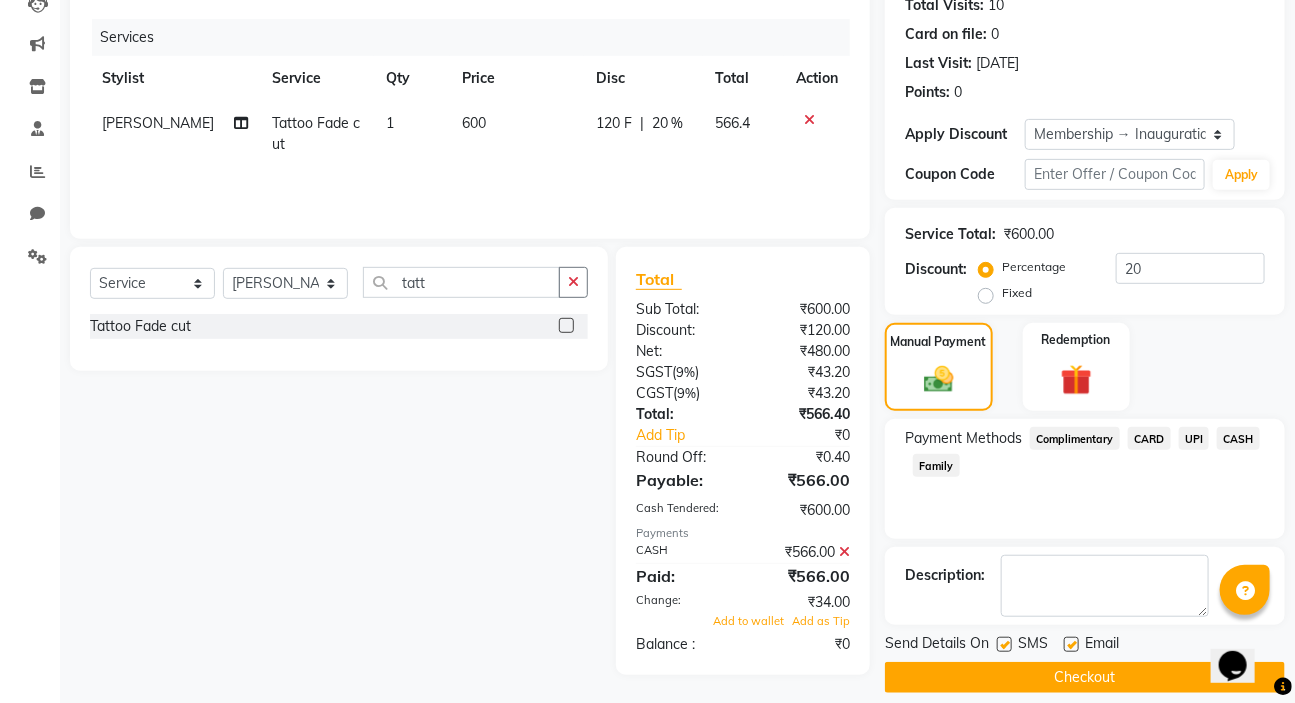 scroll, scrollTop: 249, scrollLeft: 0, axis: vertical 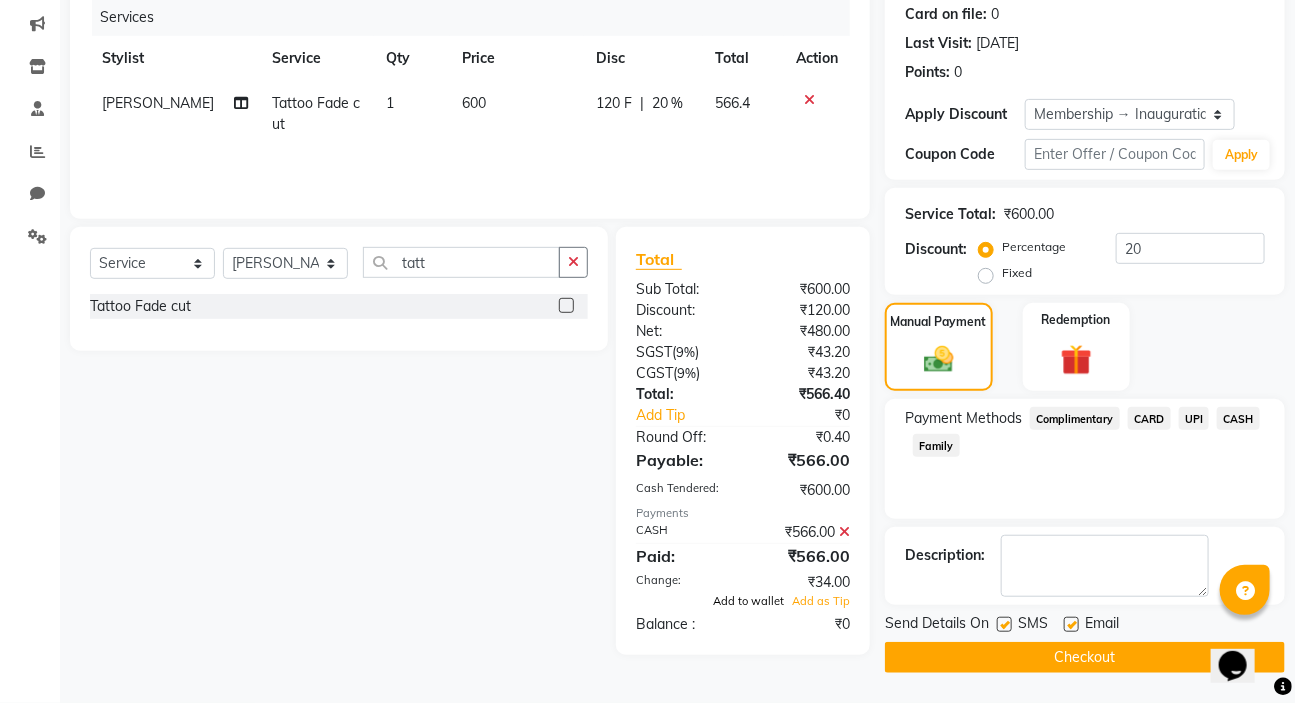 click on "Add to wallet" 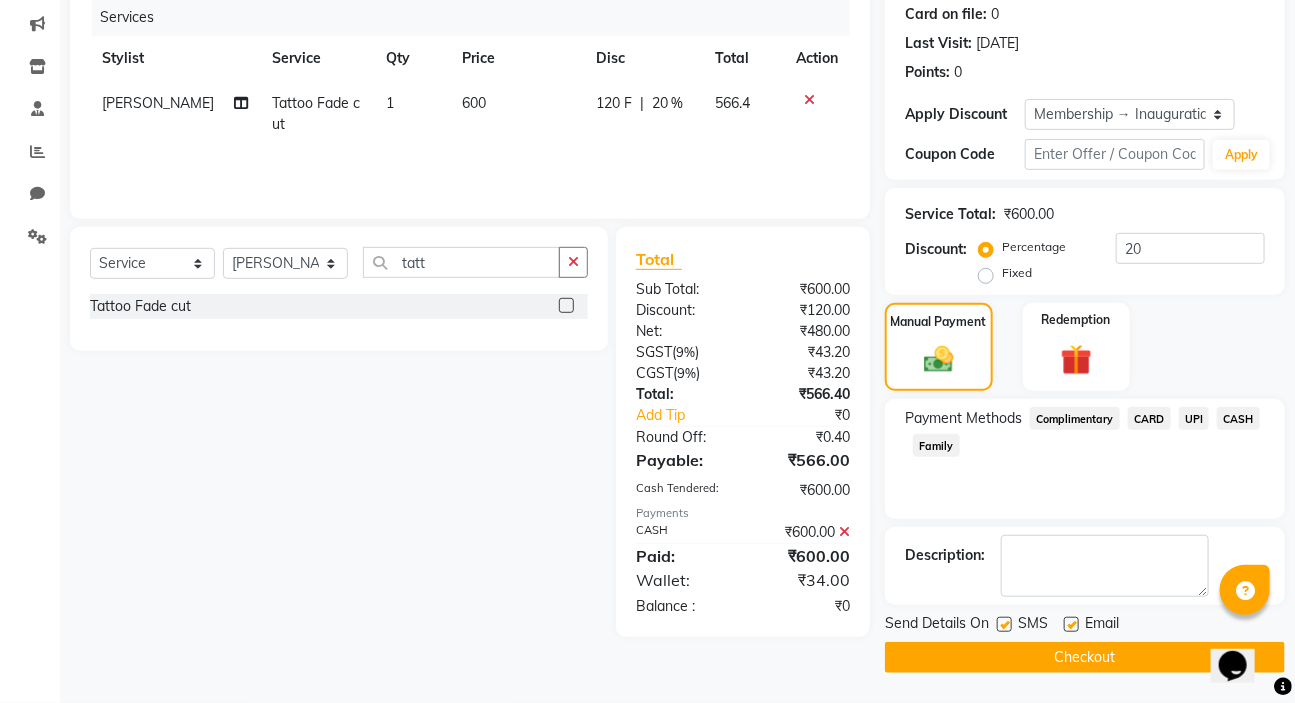 click on "Checkout" 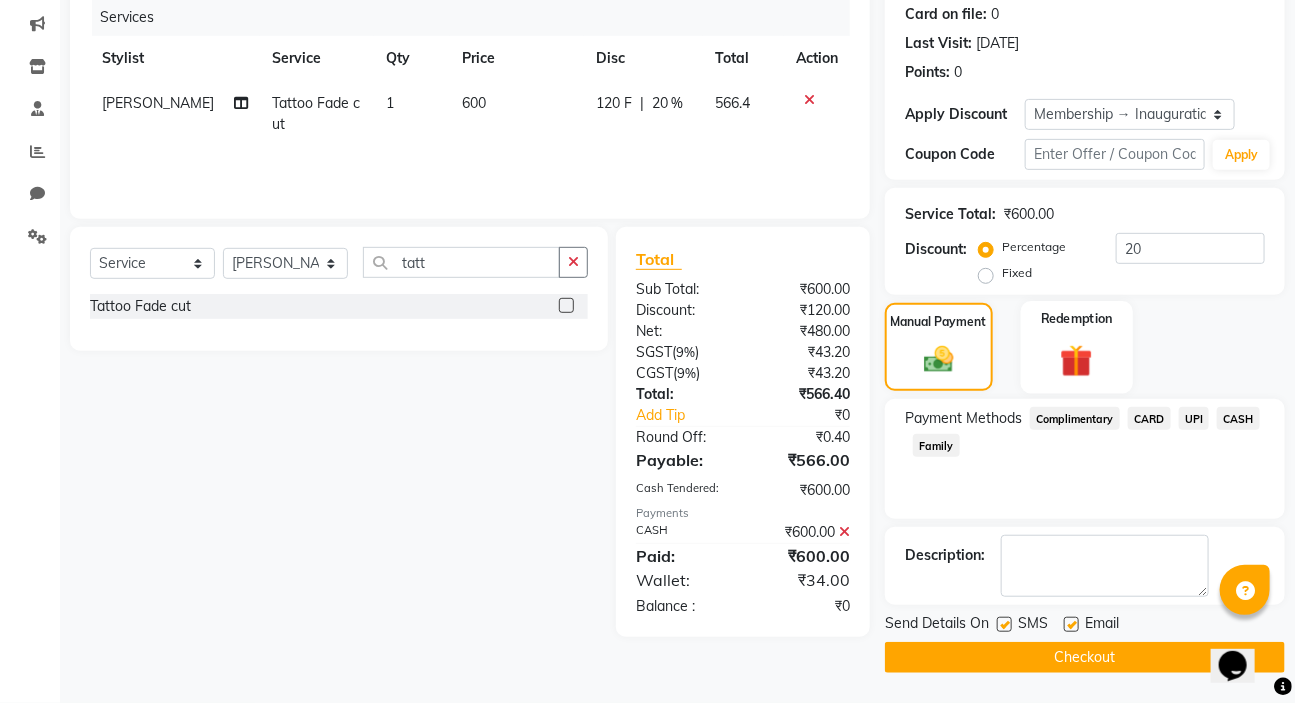 click on "Redemption" 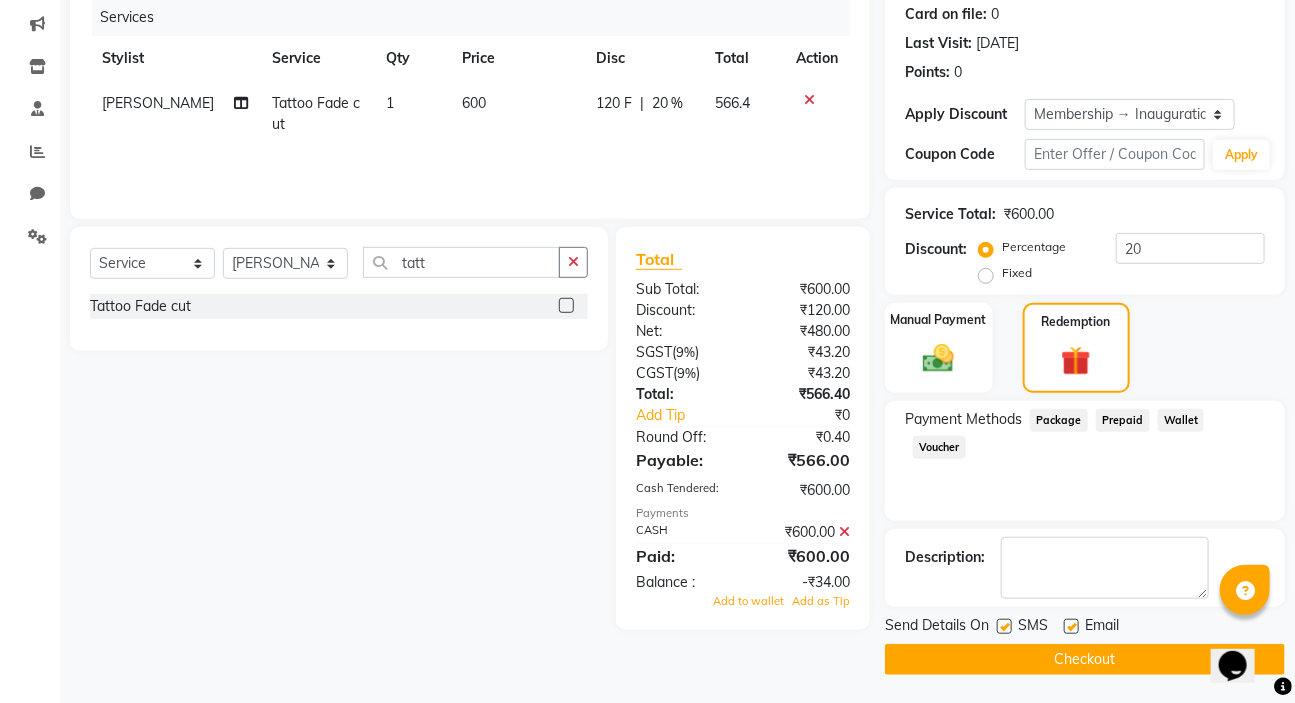 click on "Wallet" 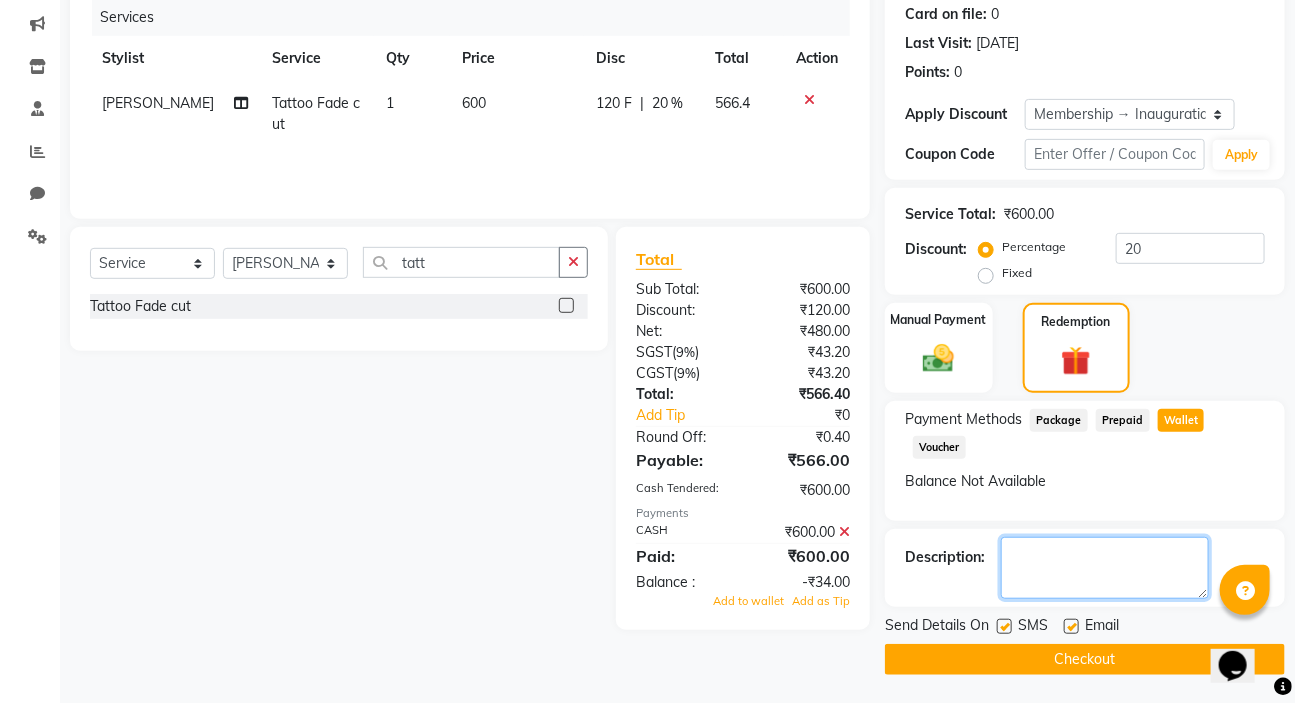click 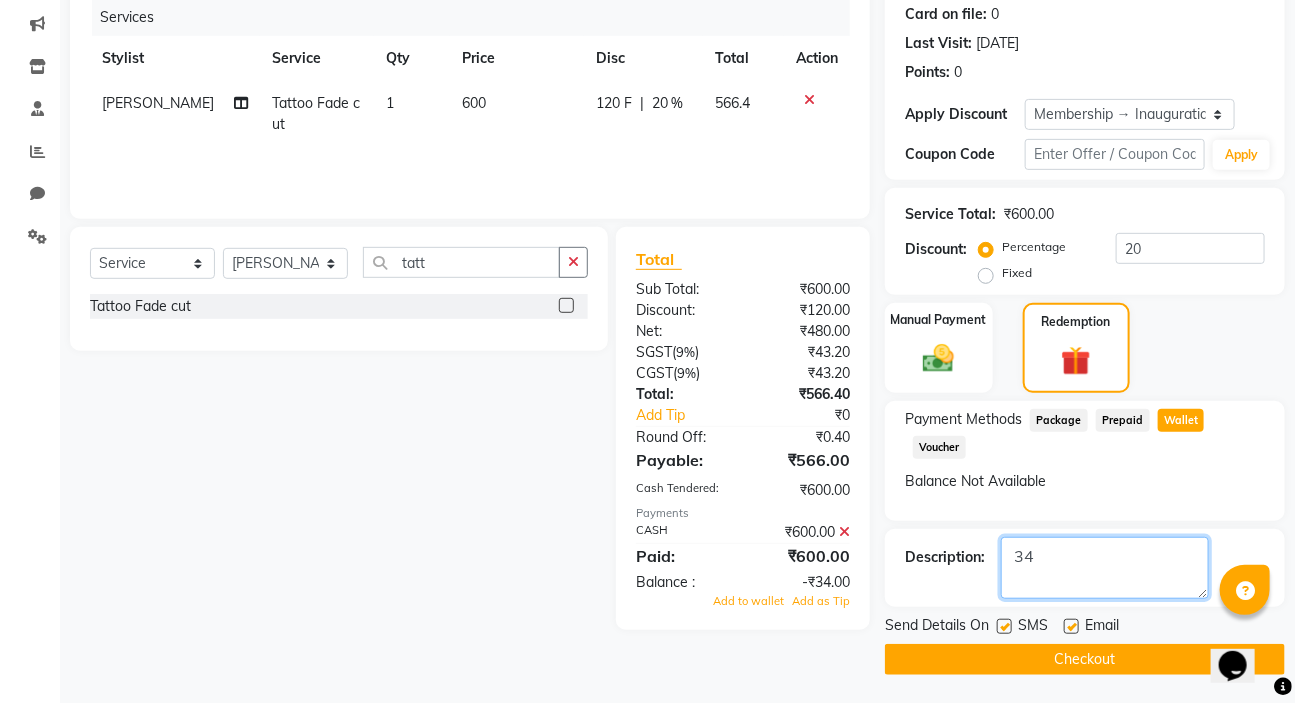 type on "34" 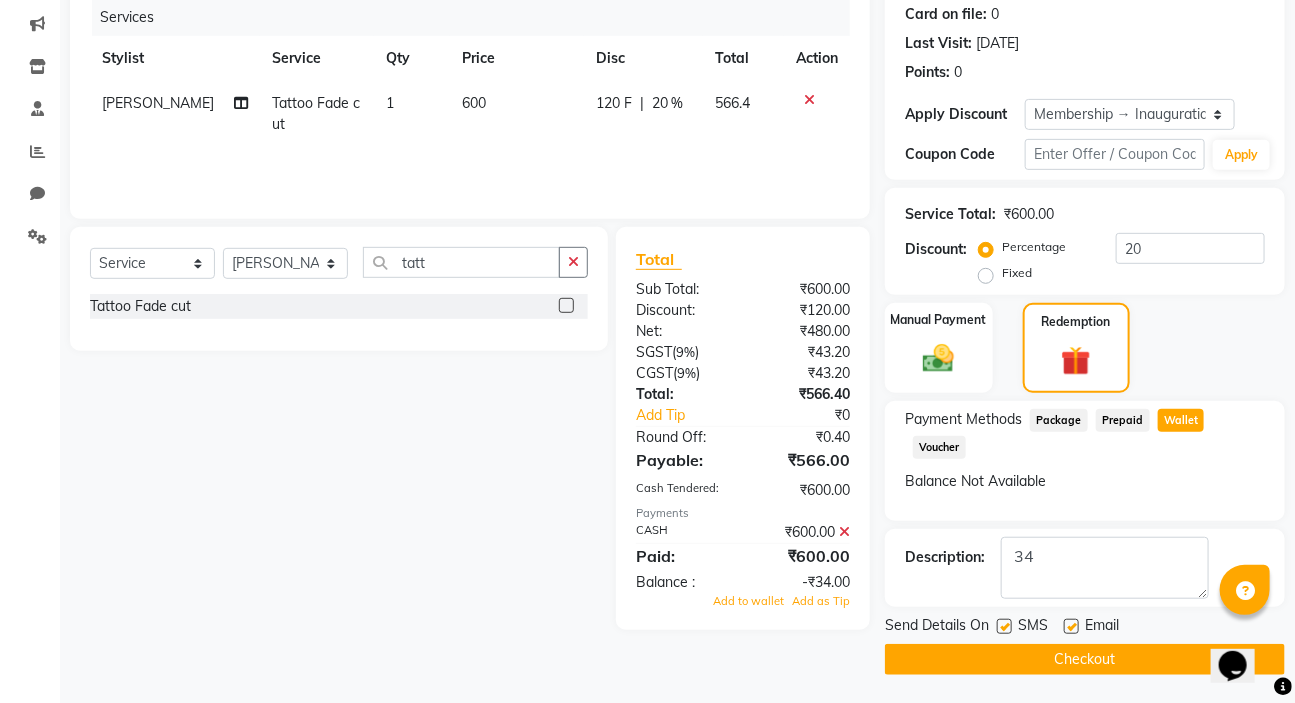 click on "Checkout" 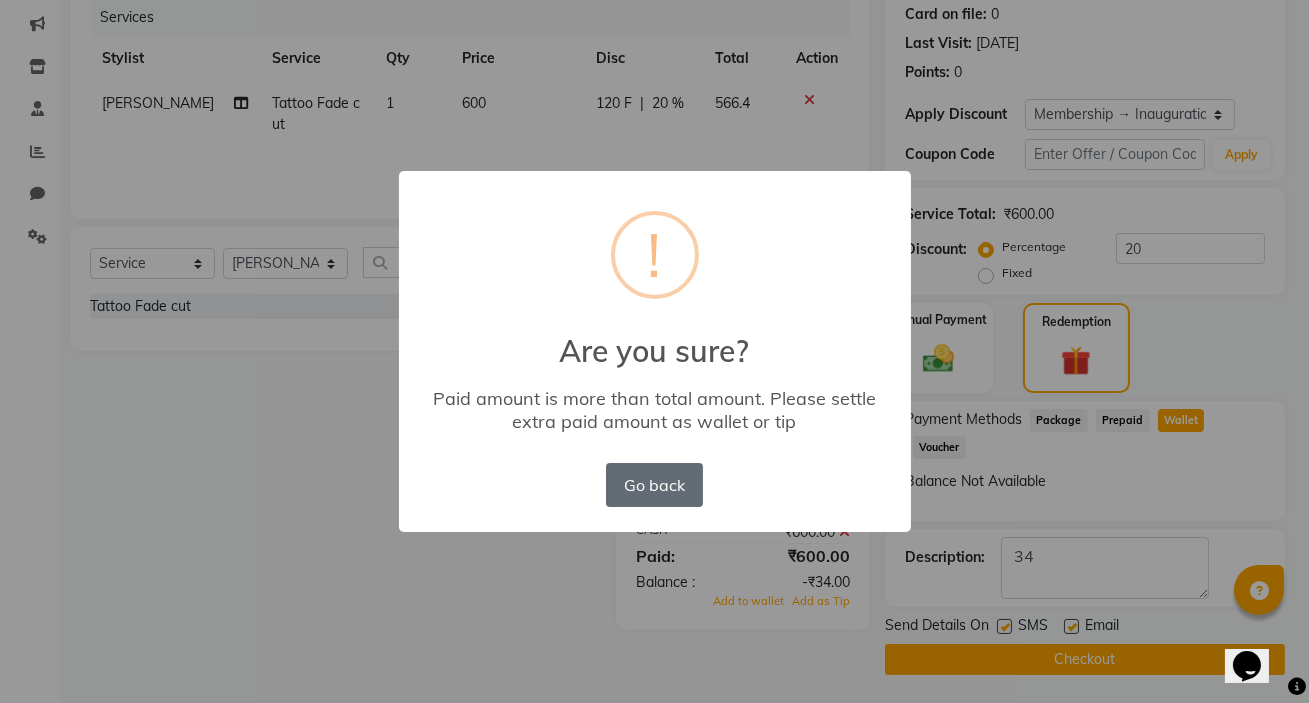 click on "Go back" at bounding box center (654, 485) 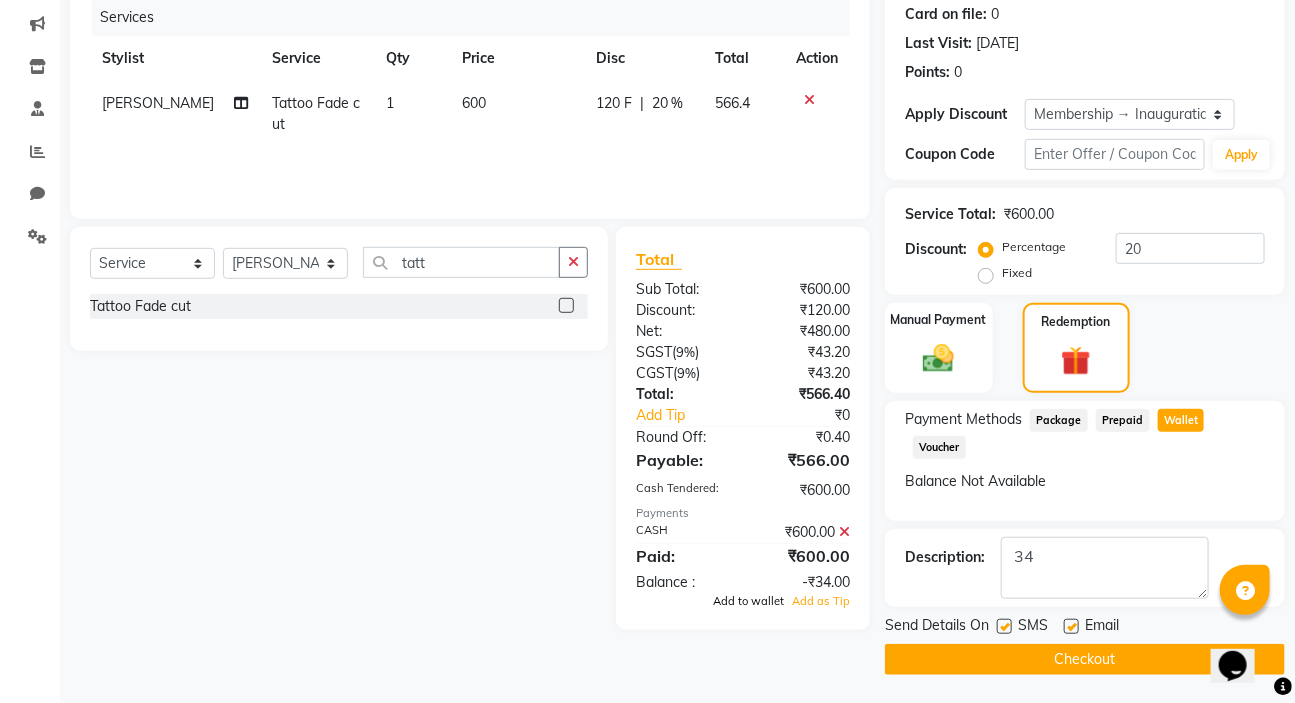 click on "Add to wallet" 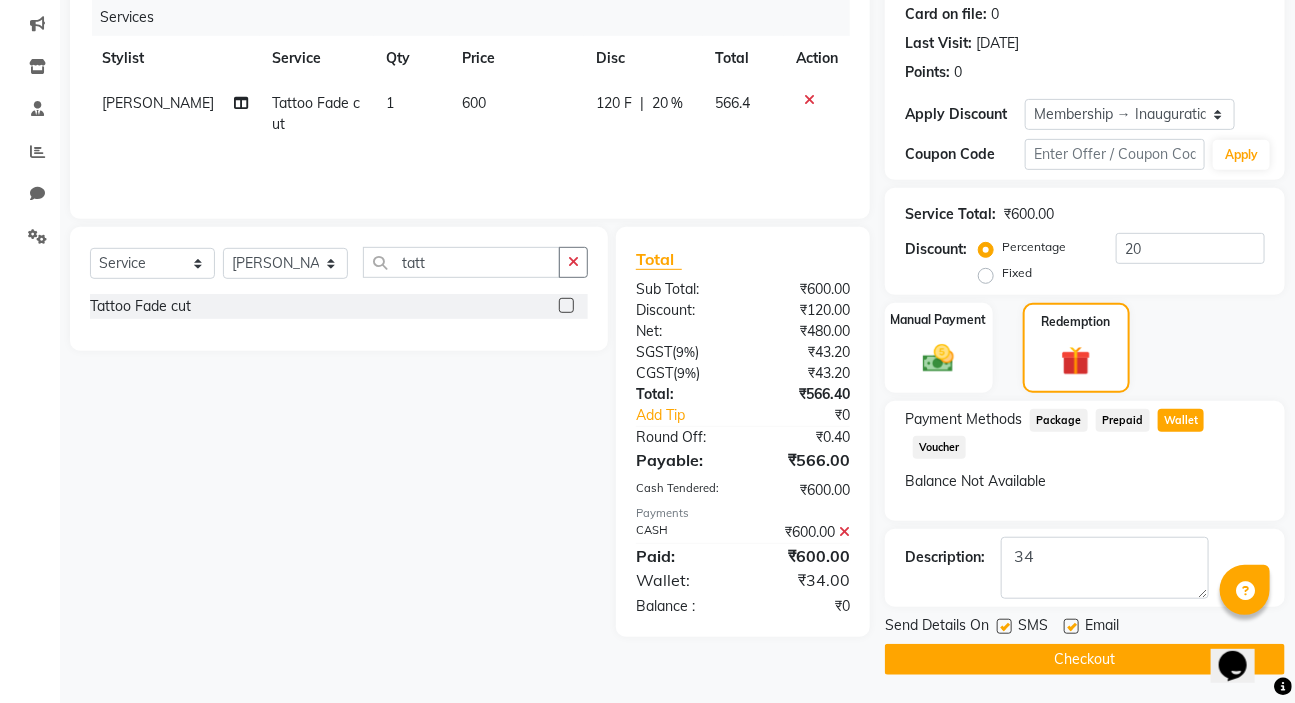 click on "Checkout" 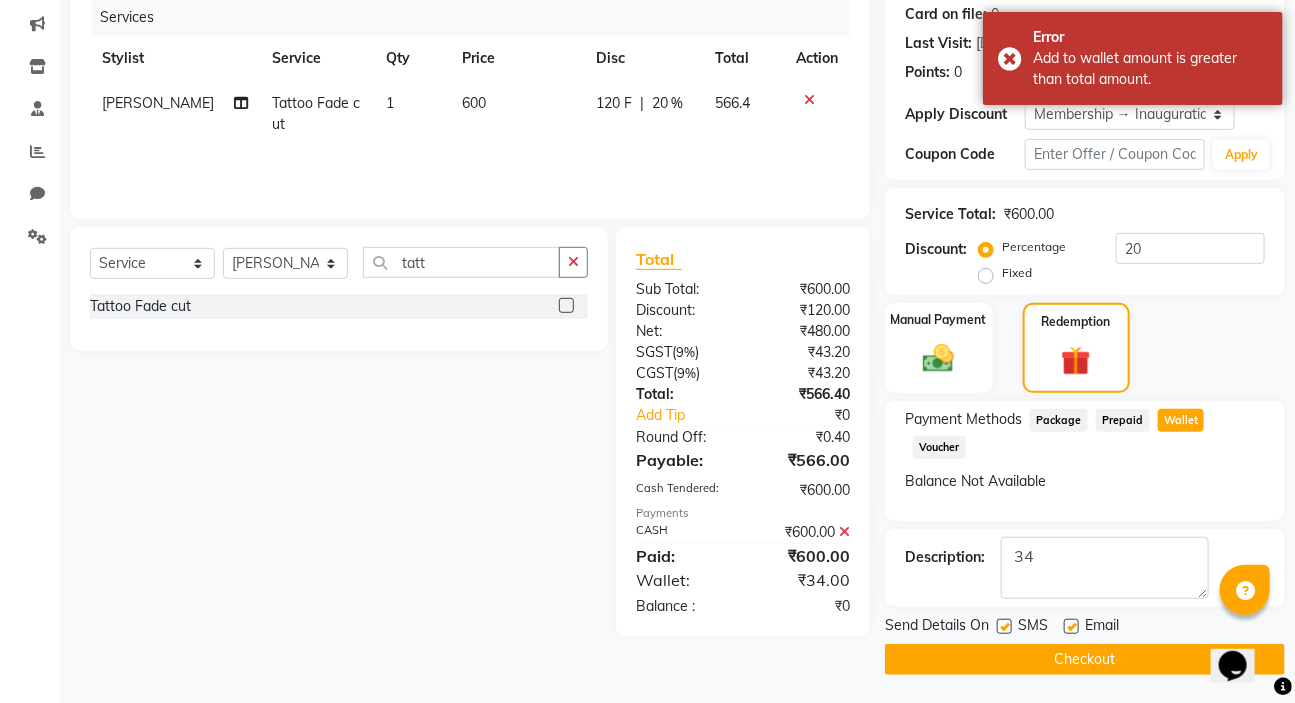 scroll, scrollTop: 250, scrollLeft: 0, axis: vertical 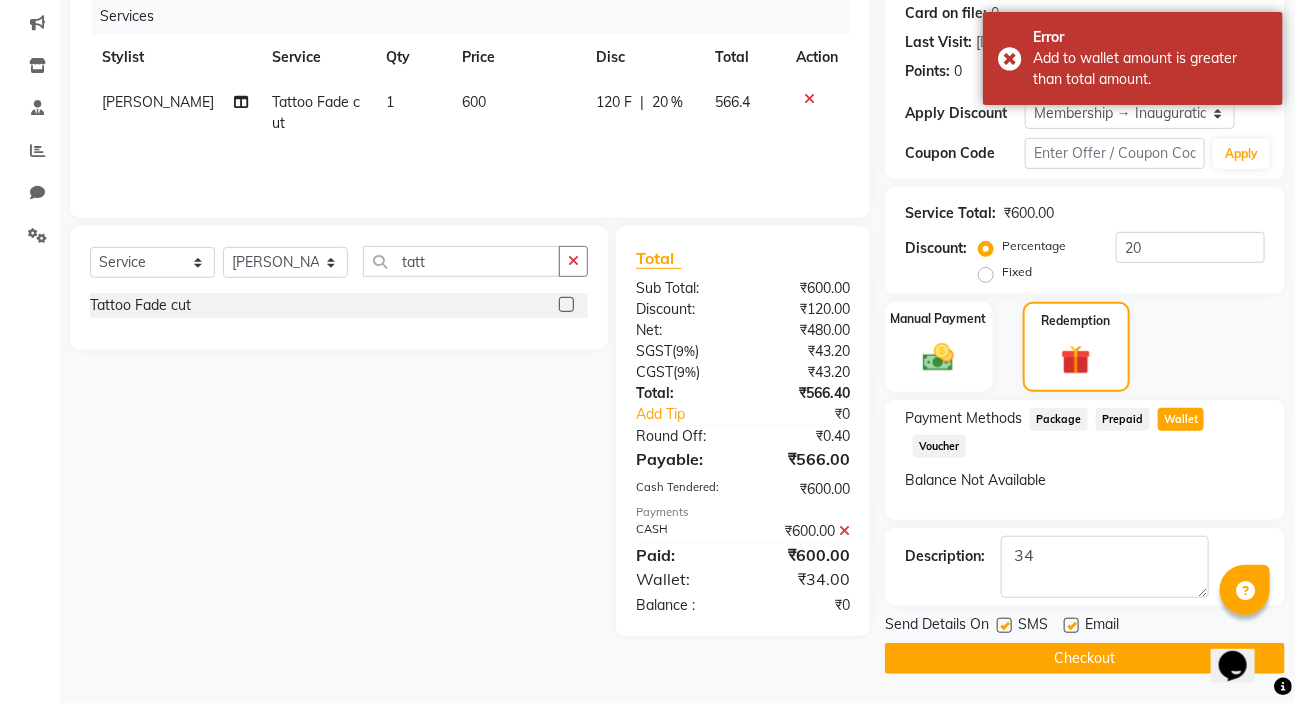 click 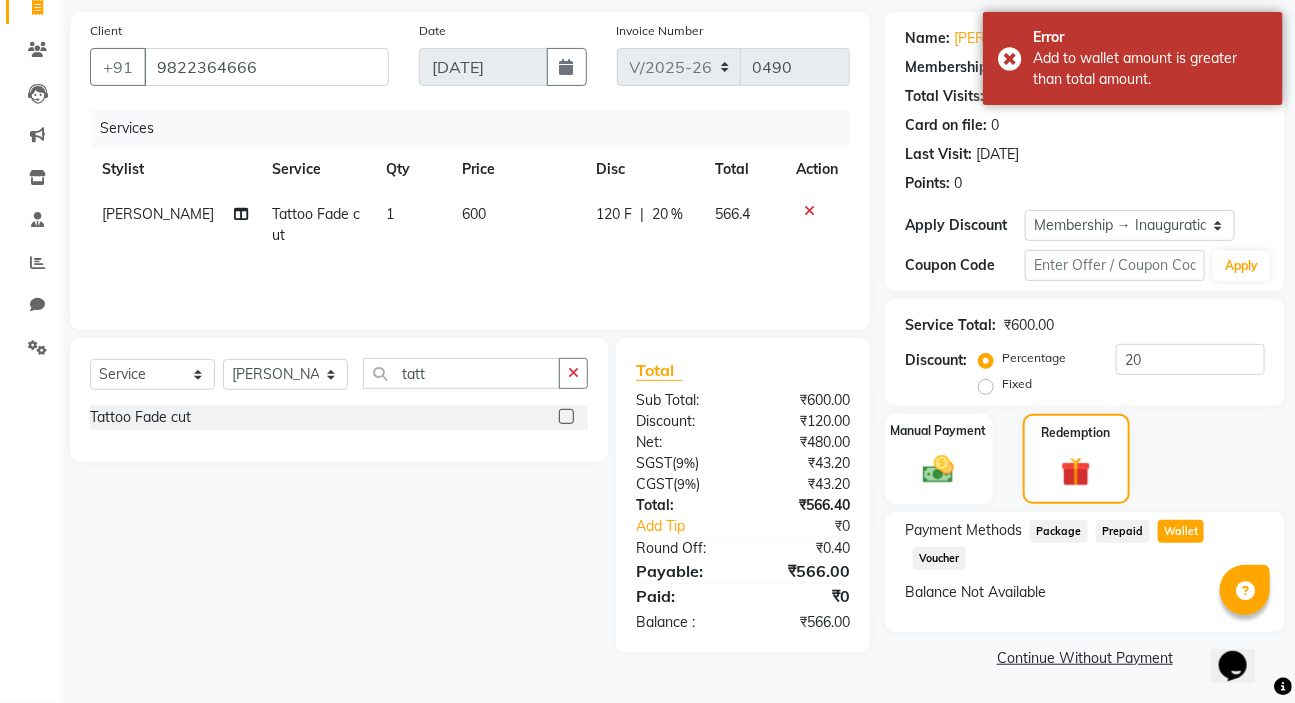 scroll, scrollTop: 138, scrollLeft: 0, axis: vertical 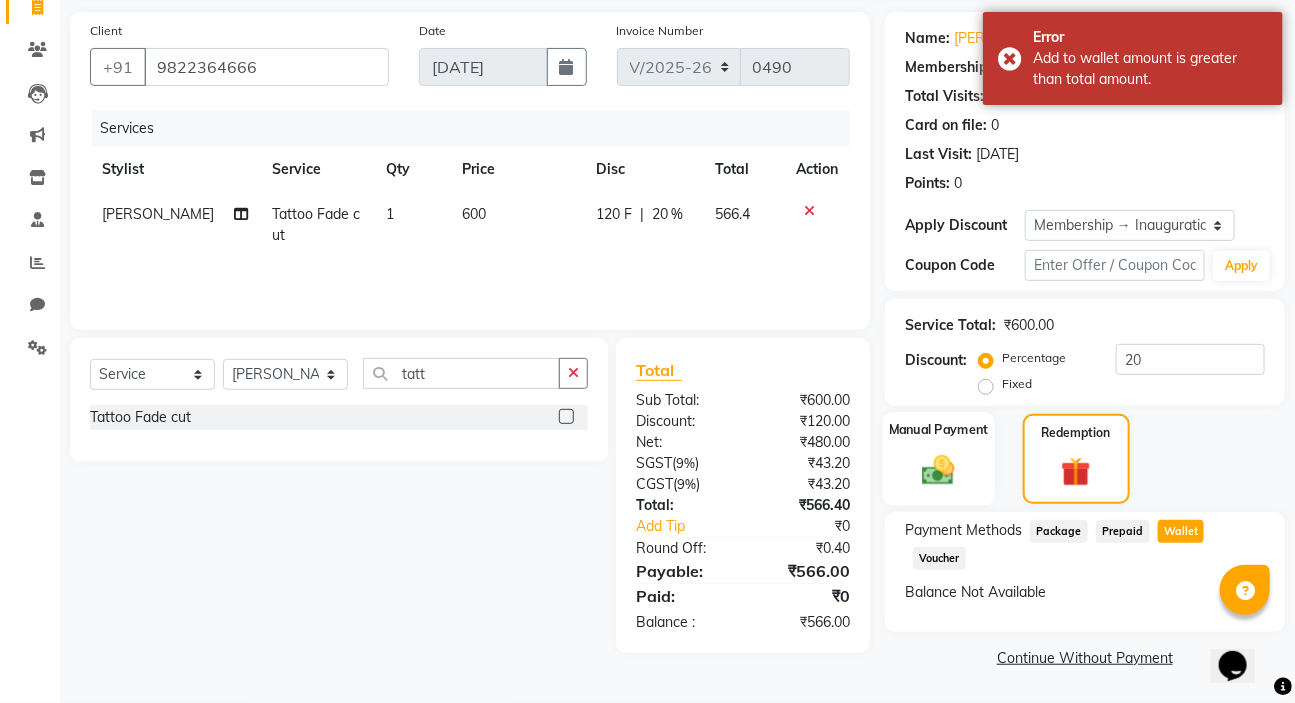 click 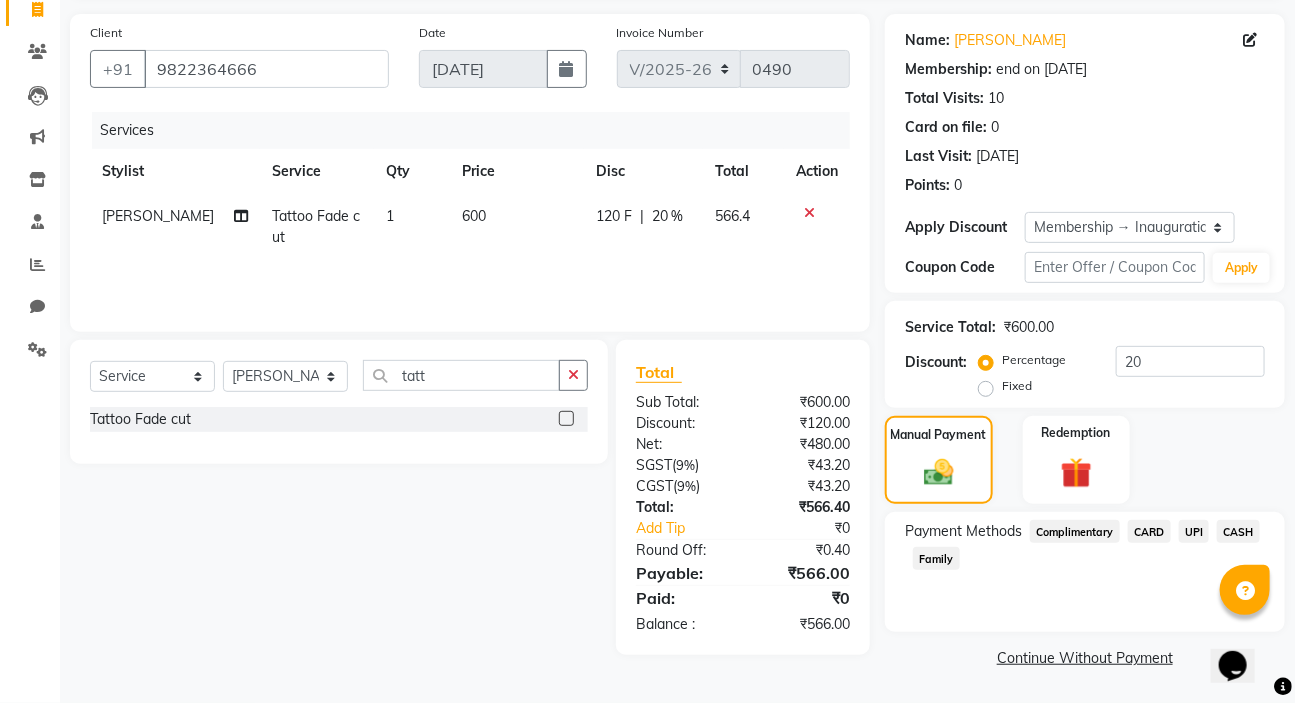 click on "CASH" 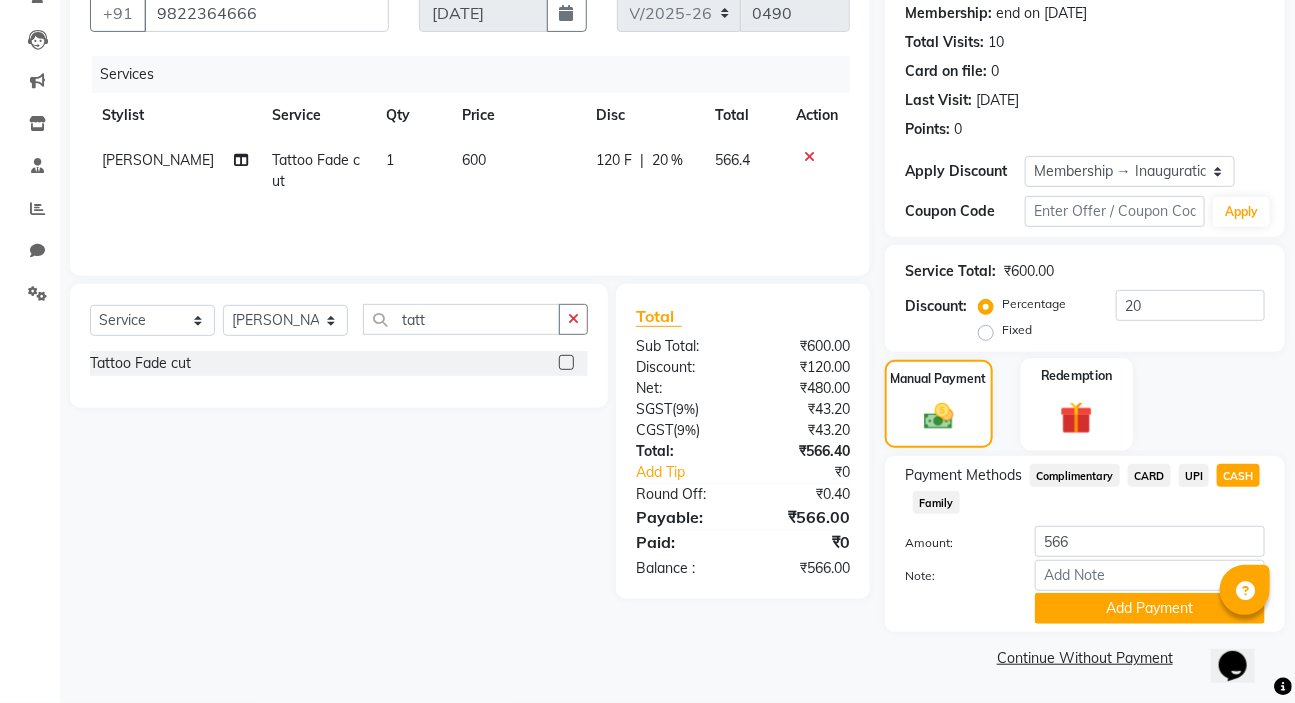 click 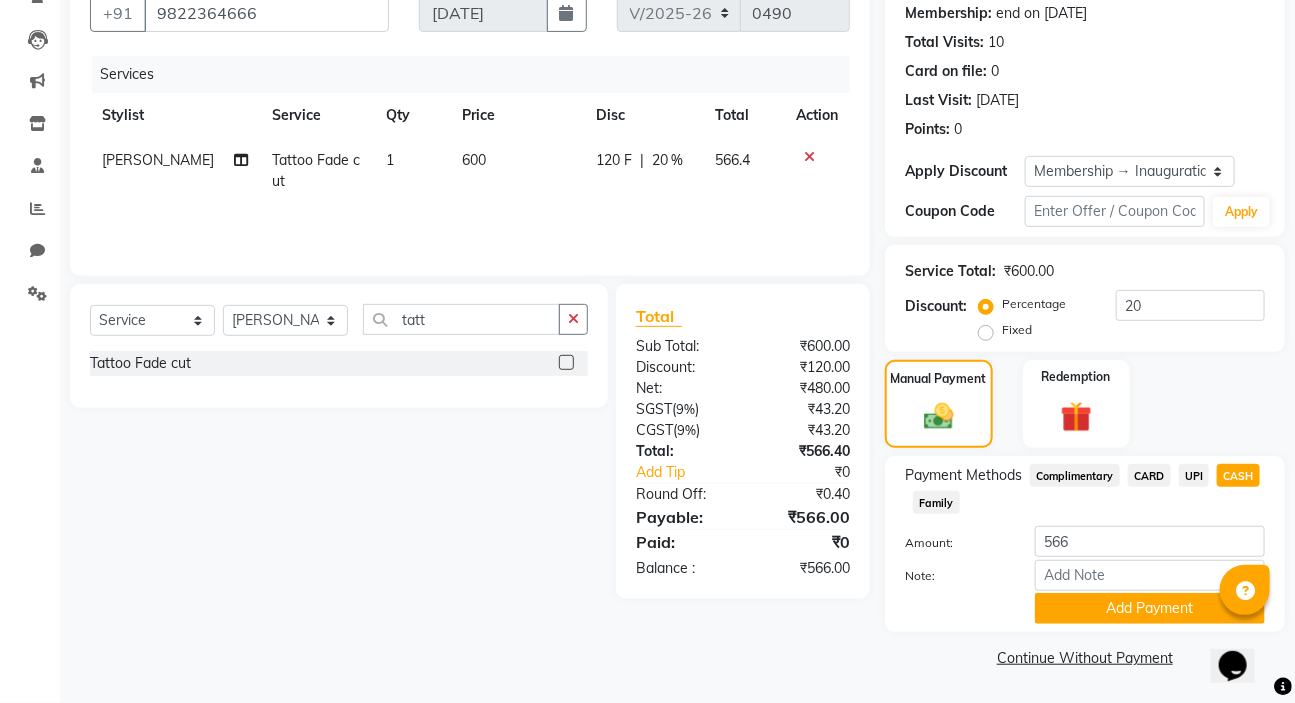 scroll, scrollTop: 138, scrollLeft: 0, axis: vertical 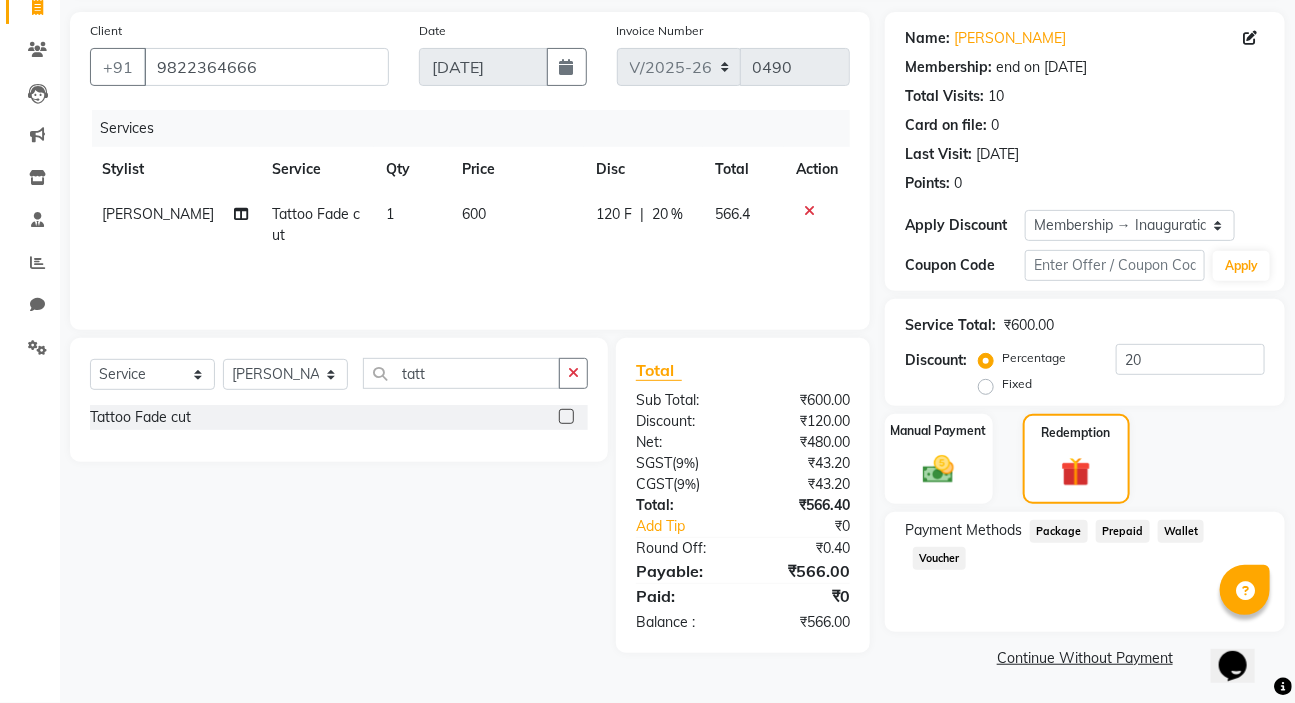 click on "Wallet" 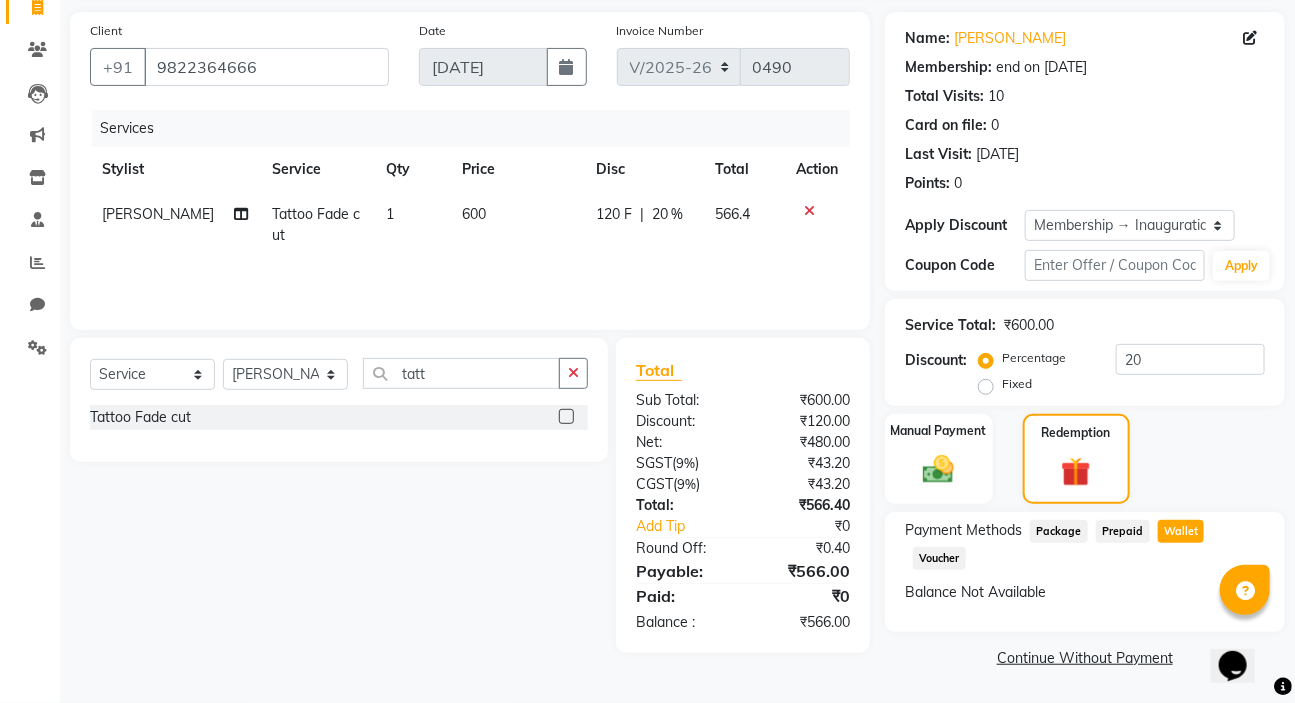 click on "₹566.00" 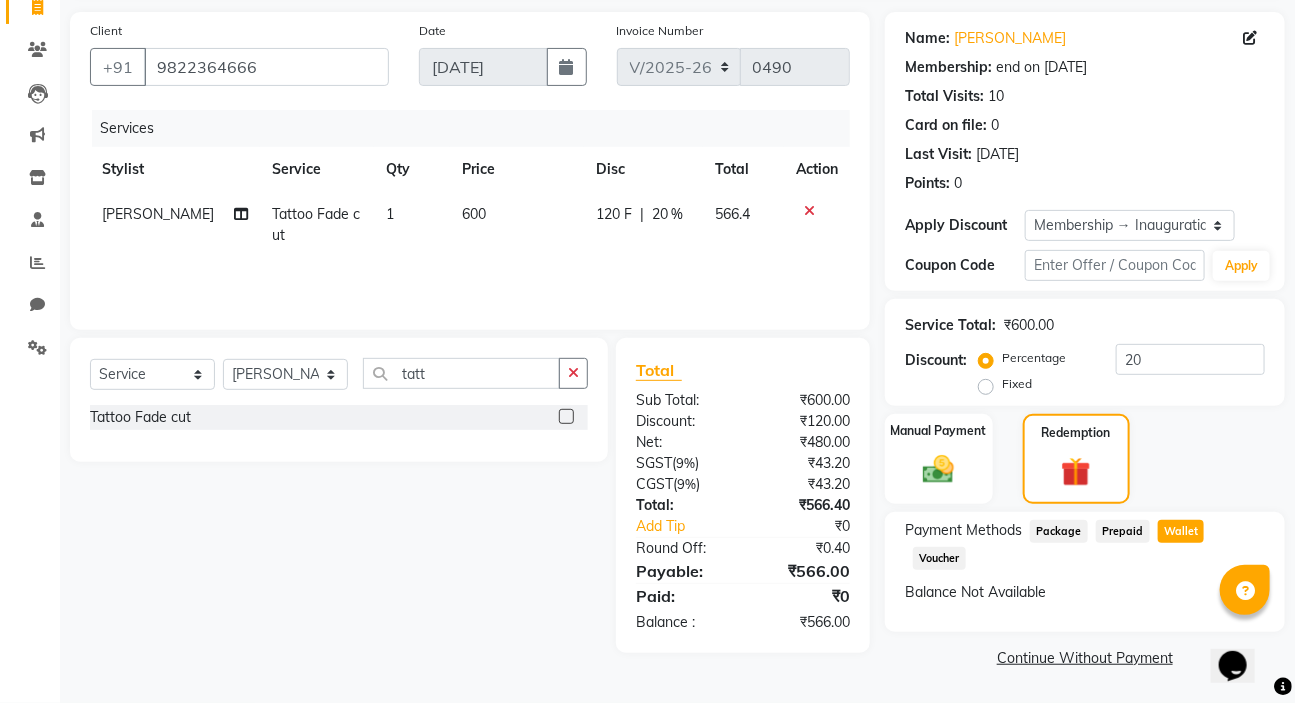click on "Round Off:" 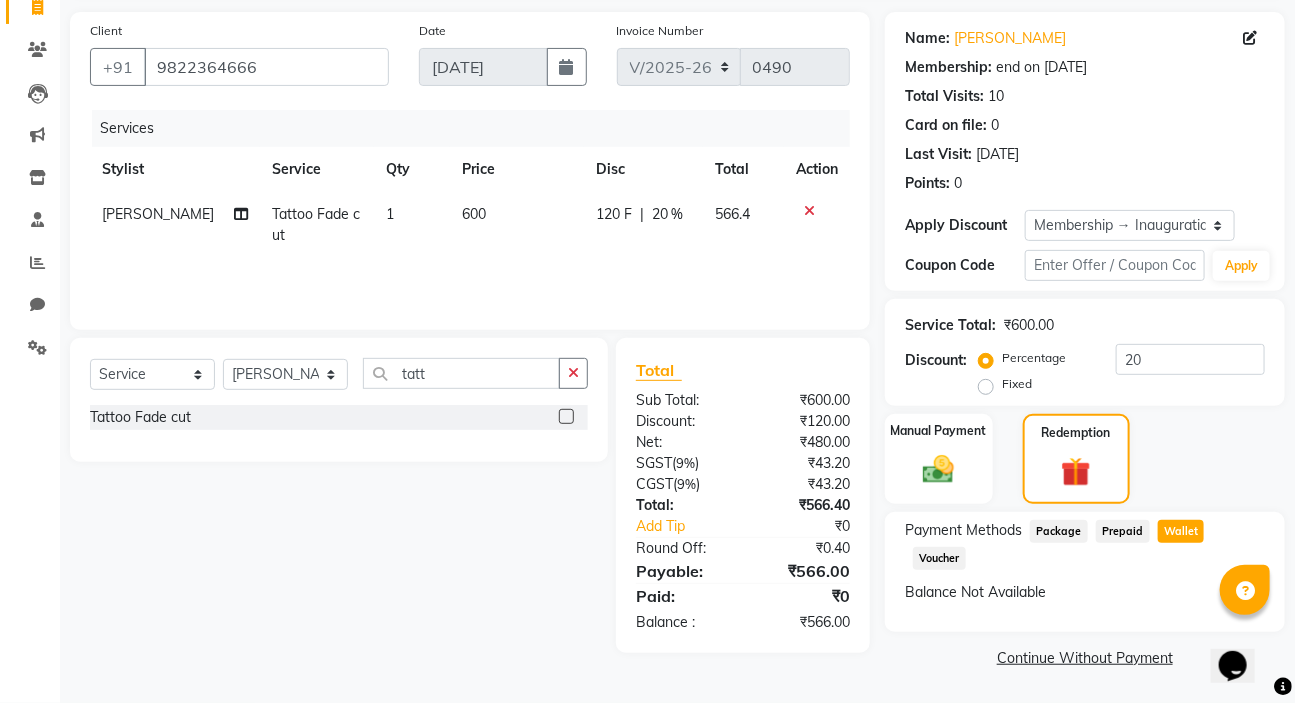 drag, startPoint x: 649, startPoint y: 590, endPoint x: 564, endPoint y: 589, distance: 85.00588 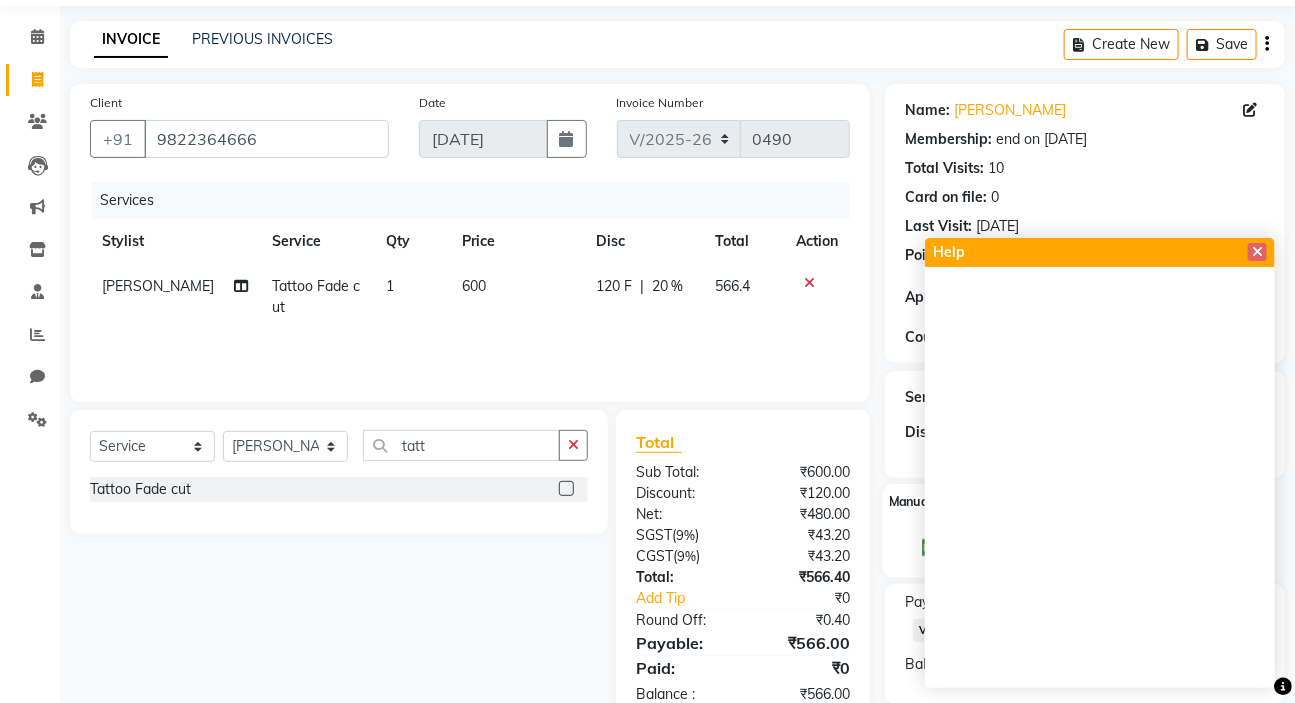 scroll, scrollTop: 0, scrollLeft: 0, axis: both 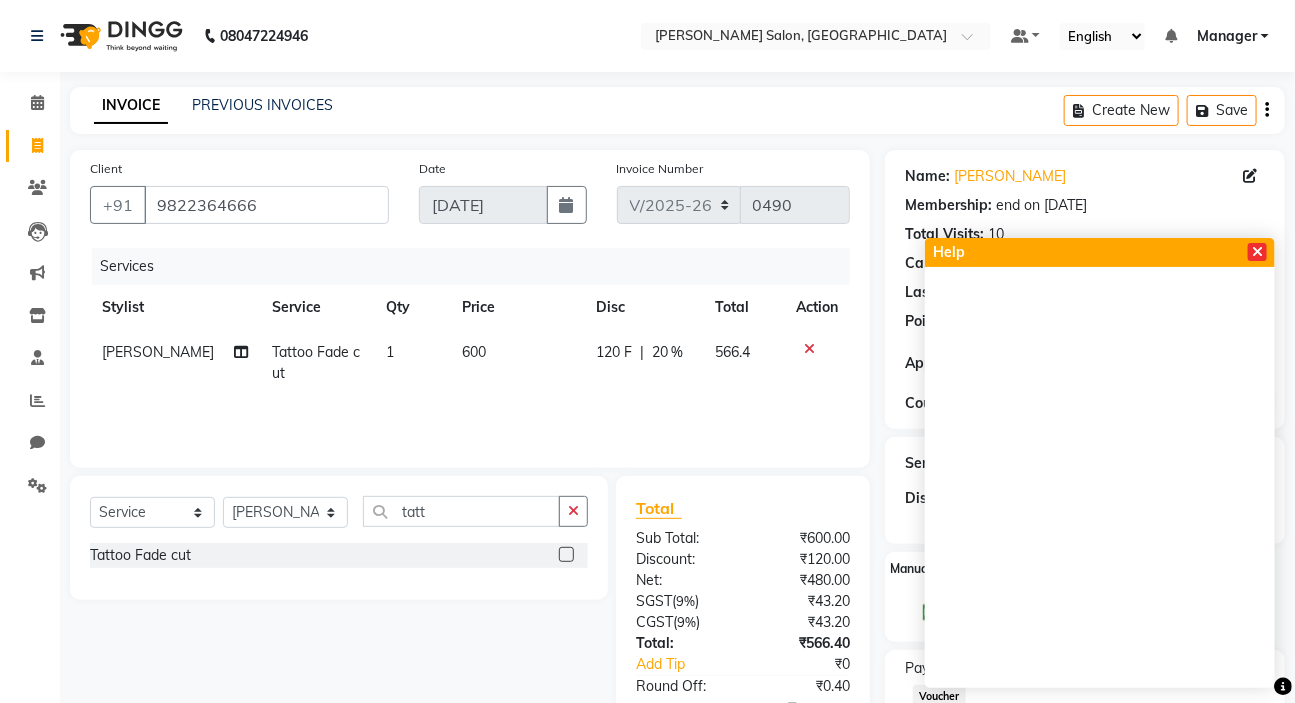 click at bounding box center (1257, 252) 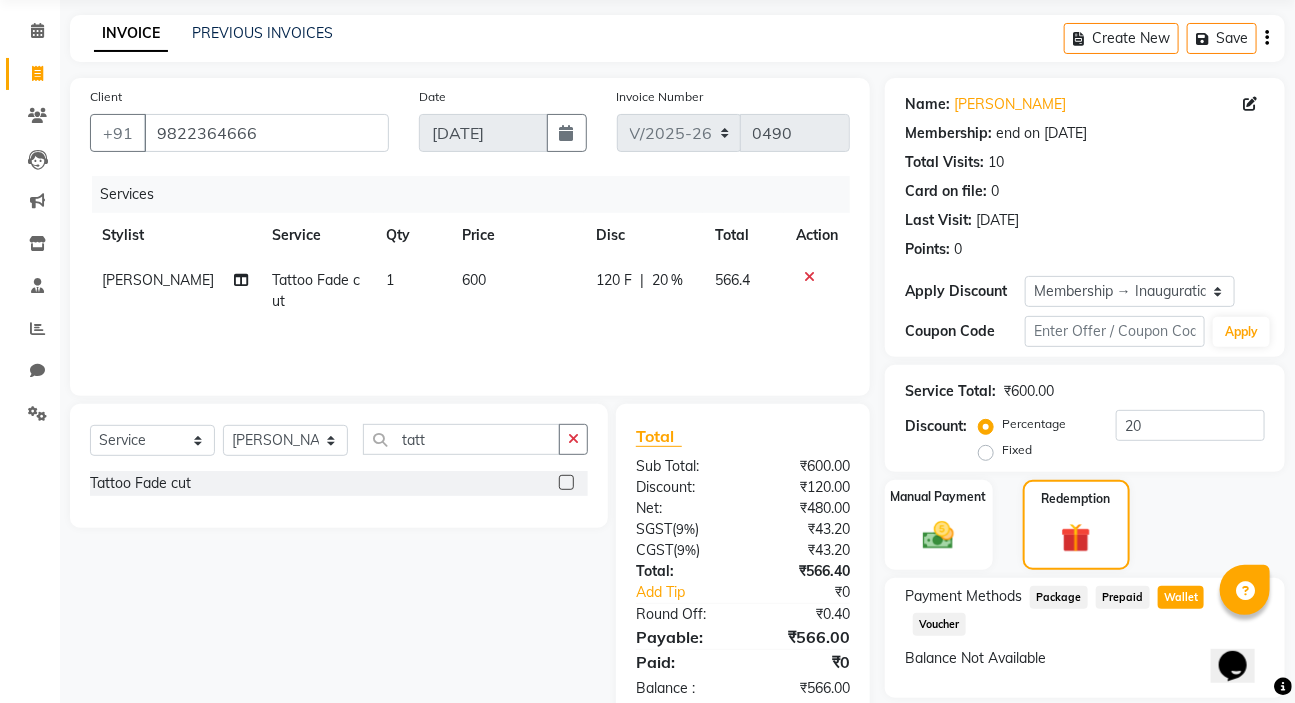 scroll, scrollTop: 138, scrollLeft: 0, axis: vertical 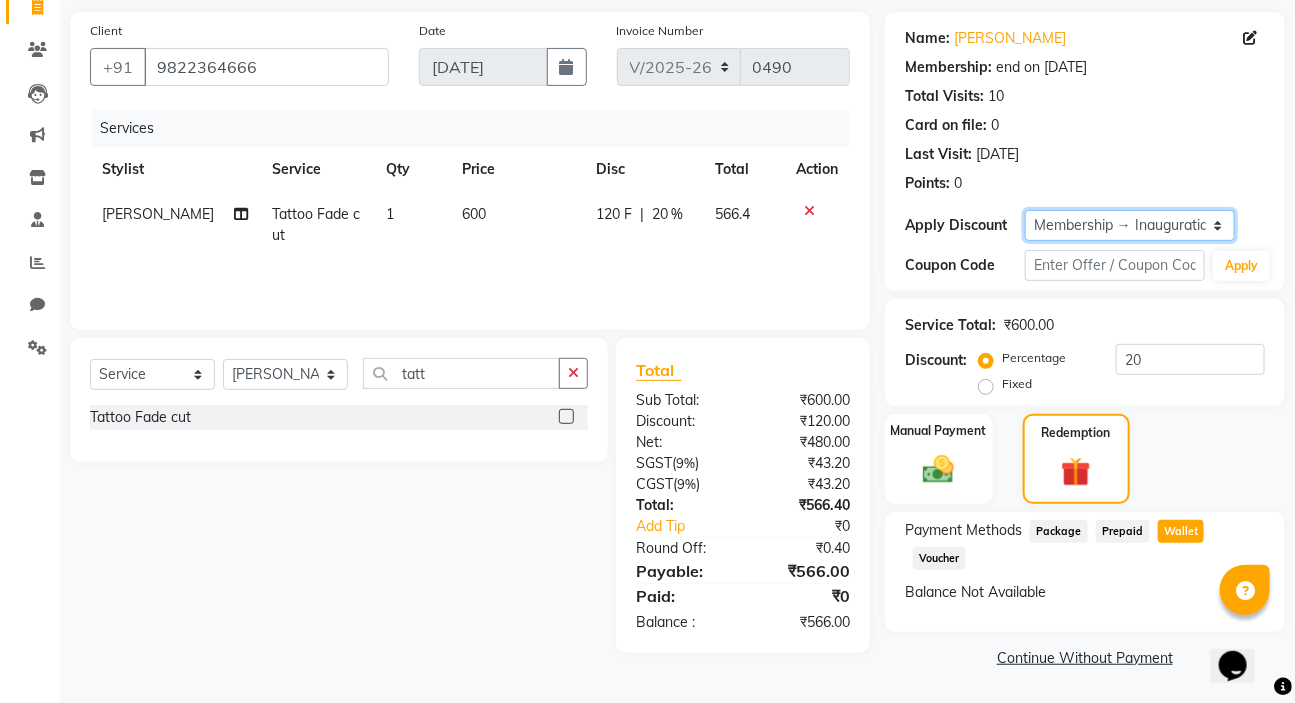 click on "Select Membership → Inauguration membership" 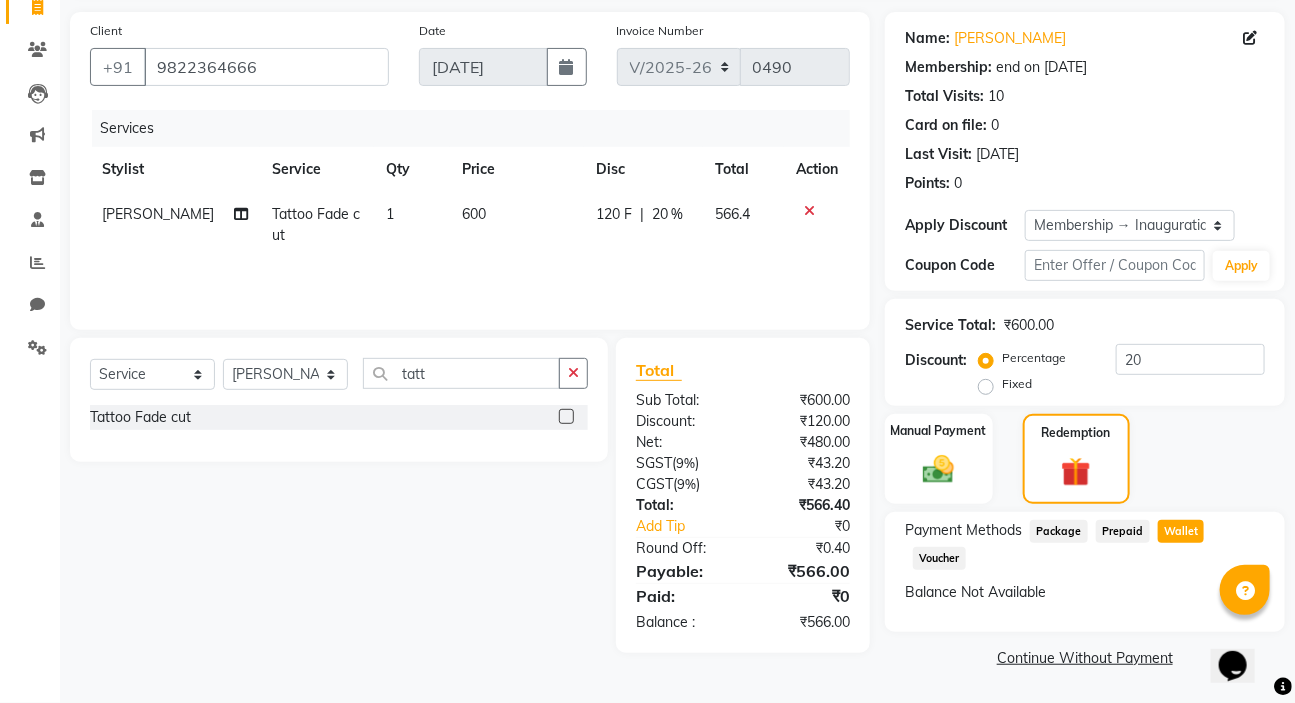 click on "Name: Ajay Nimhan Membership: end on 02-03-2026 Total Visits:  10 Card on file:  0 Last Visit:   27-06-2025 Points:   0  Apply Discount Select Membership → Inauguration membership Coupon Code Apply Service Total:  ₹600.00  Discount:  Percentage   Fixed  20 Manual Payment Redemption Payment Methods  Package   Prepaid   Wallet   Voucher   Balance Not Available   Continue Without Payment" 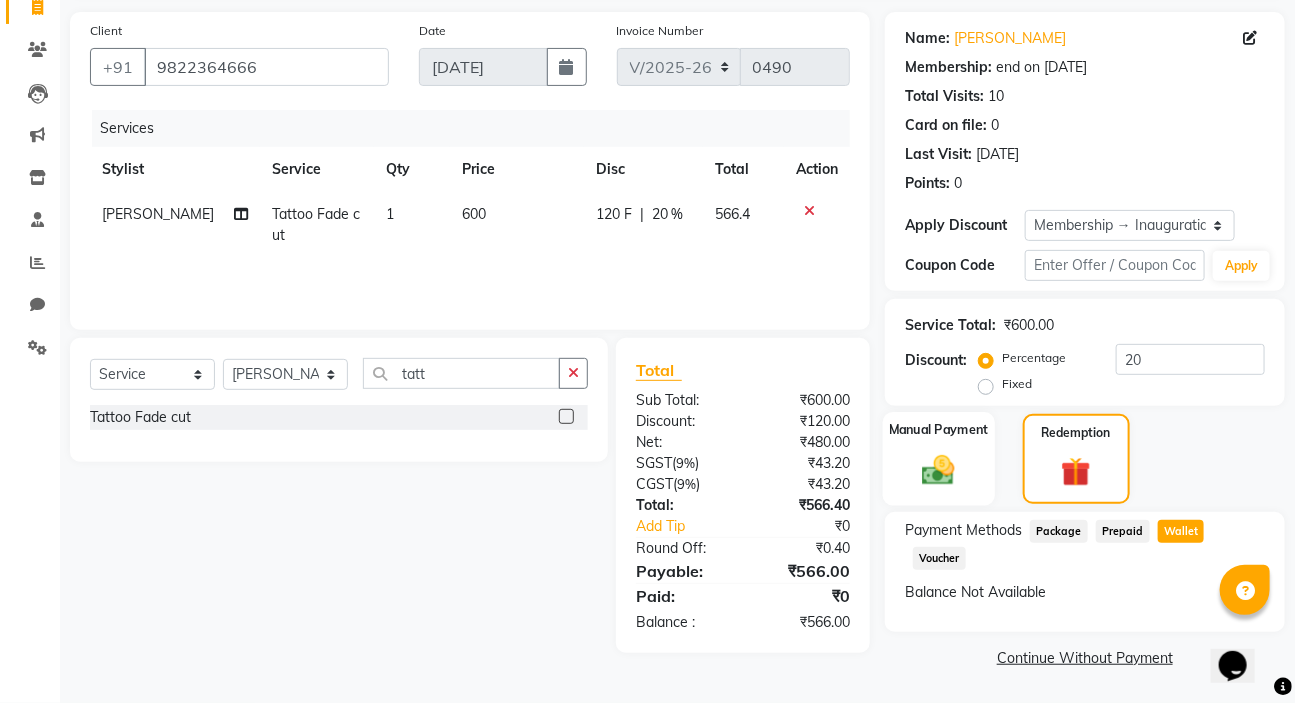 click on "Manual Payment" 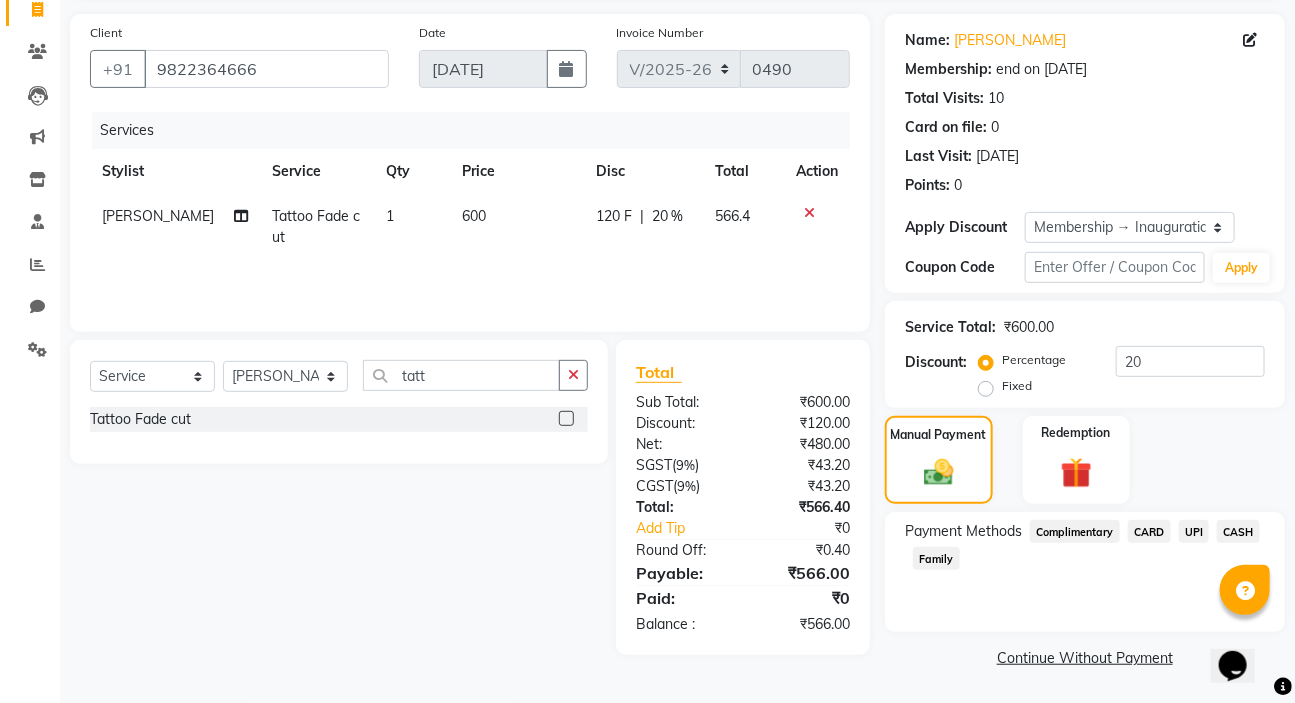 click on "CASH" 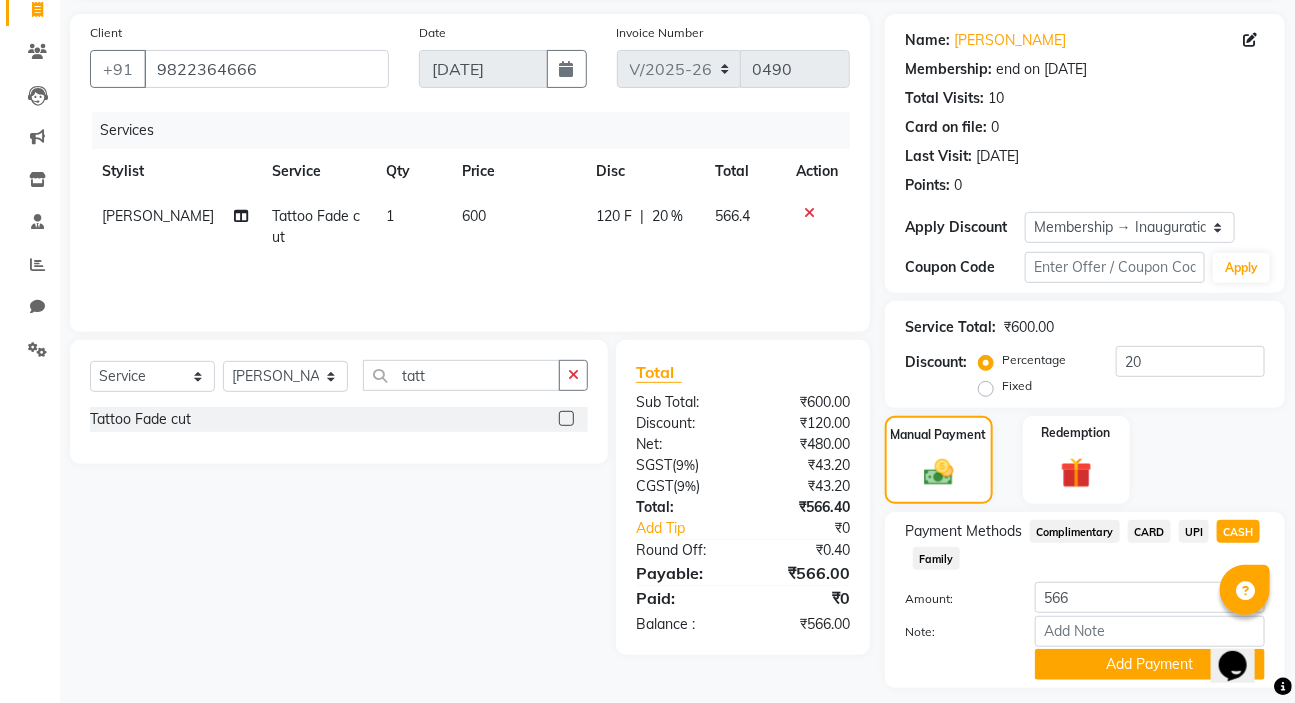 scroll, scrollTop: 138, scrollLeft: 0, axis: vertical 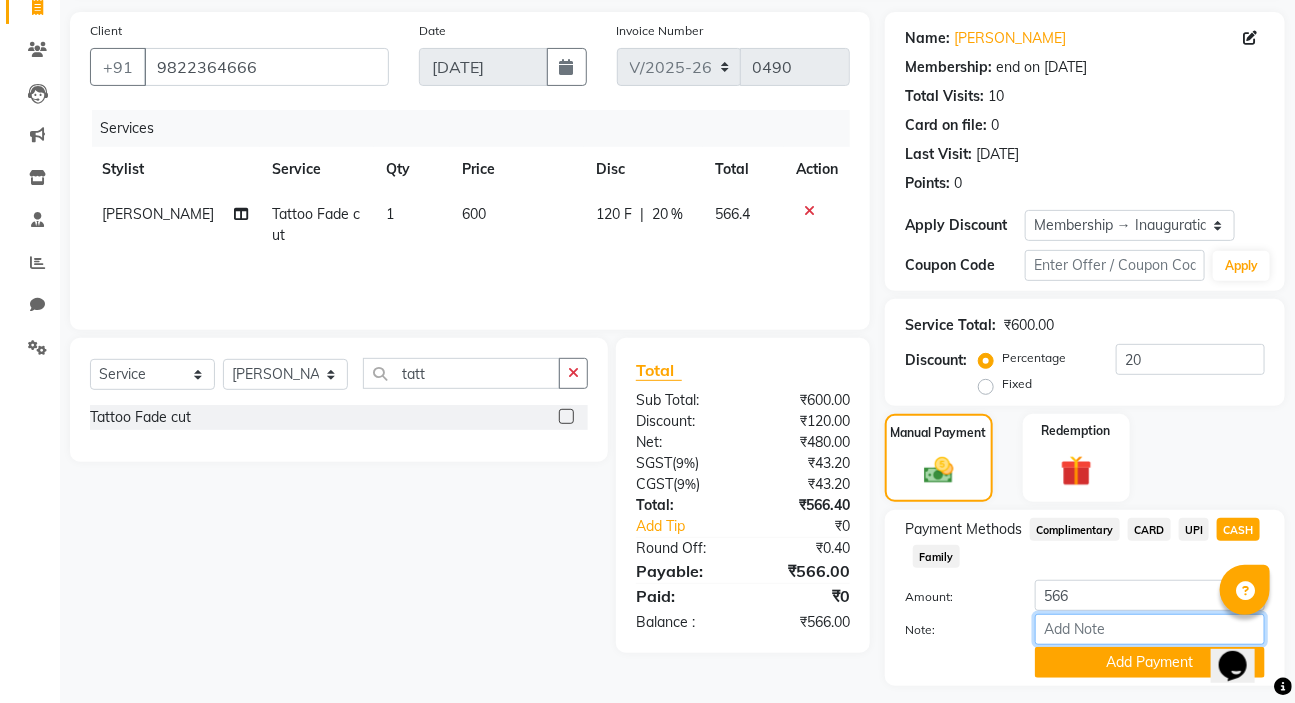 click on "Note:" at bounding box center (1150, 629) 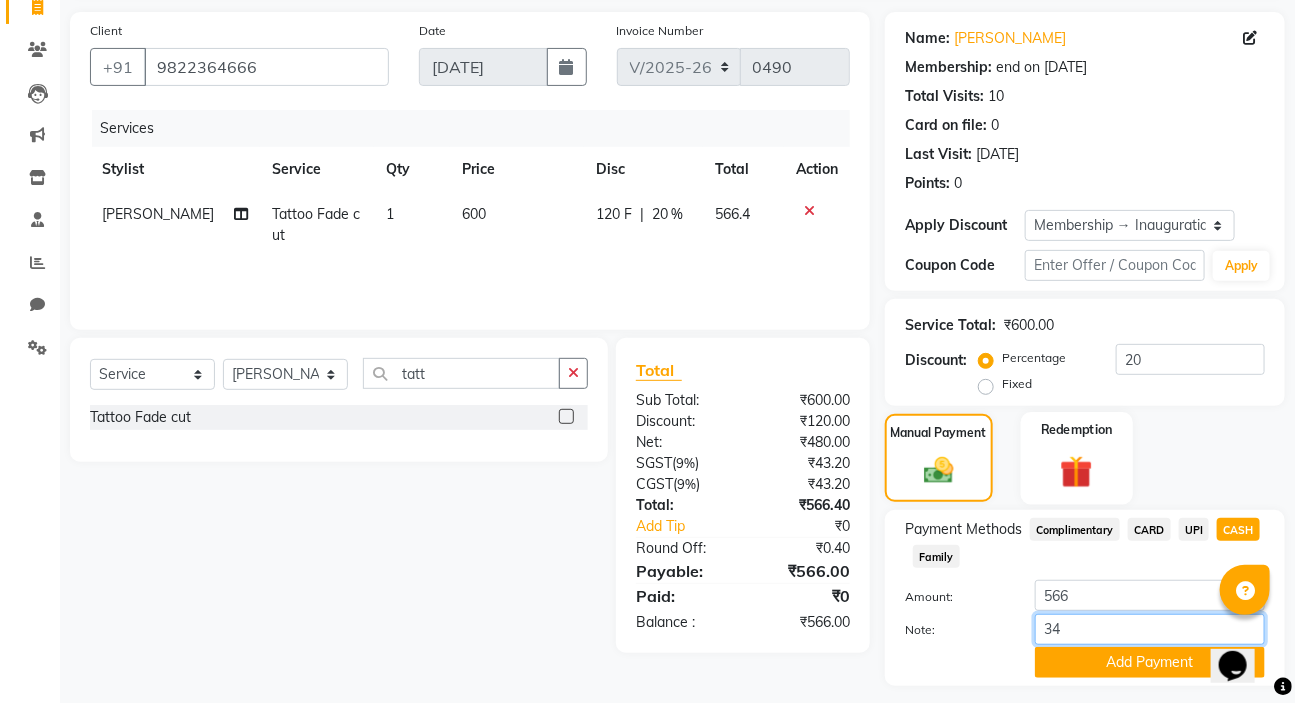 type on "34" 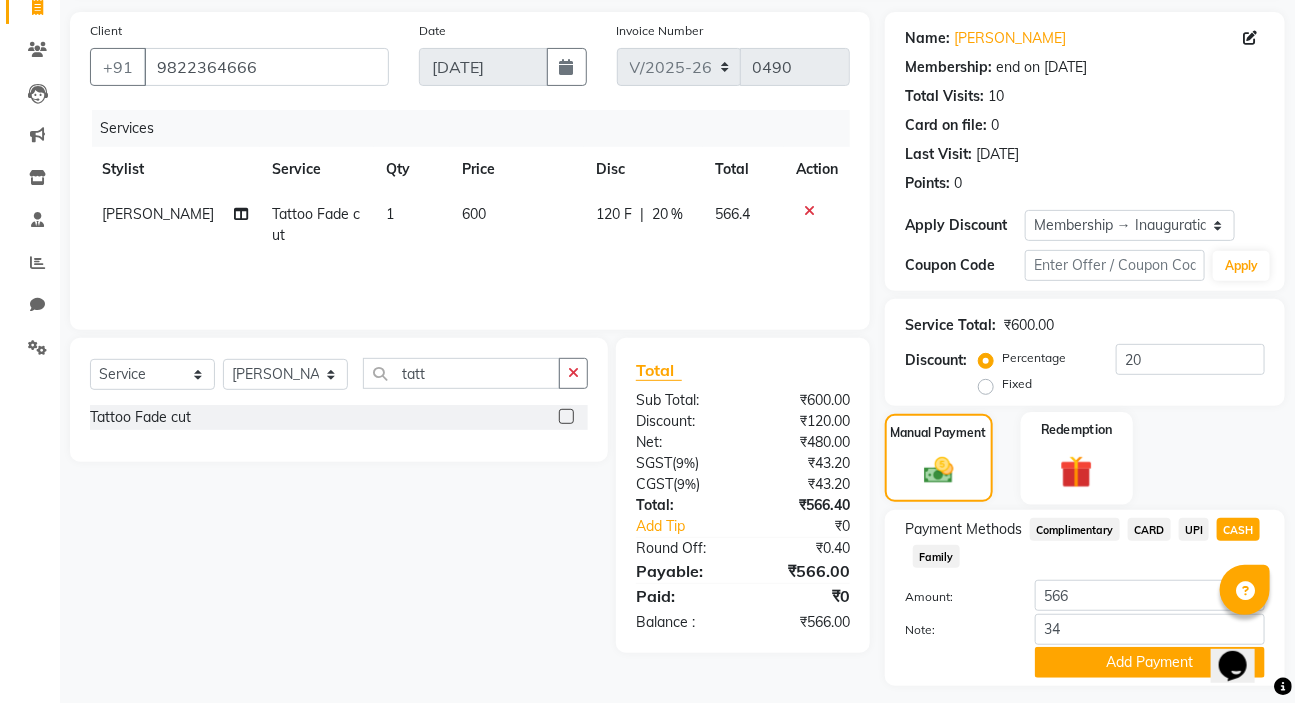 click 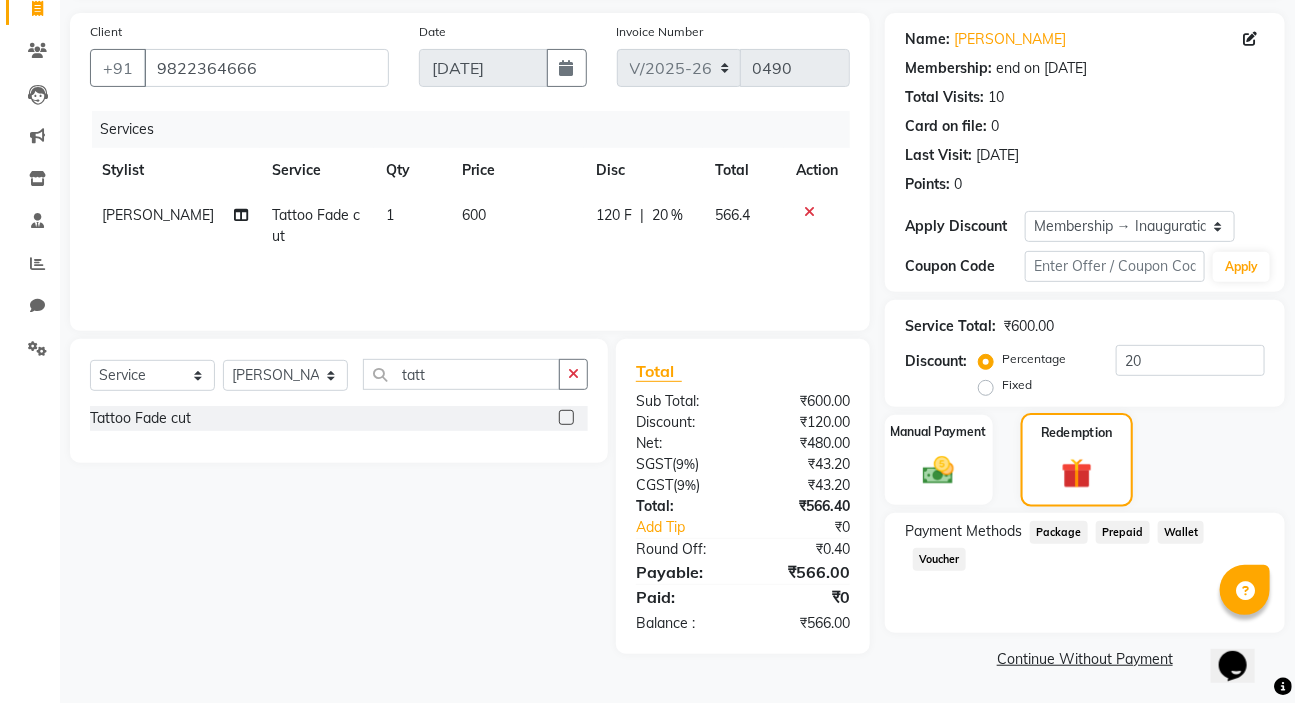 scroll, scrollTop: 138, scrollLeft: 0, axis: vertical 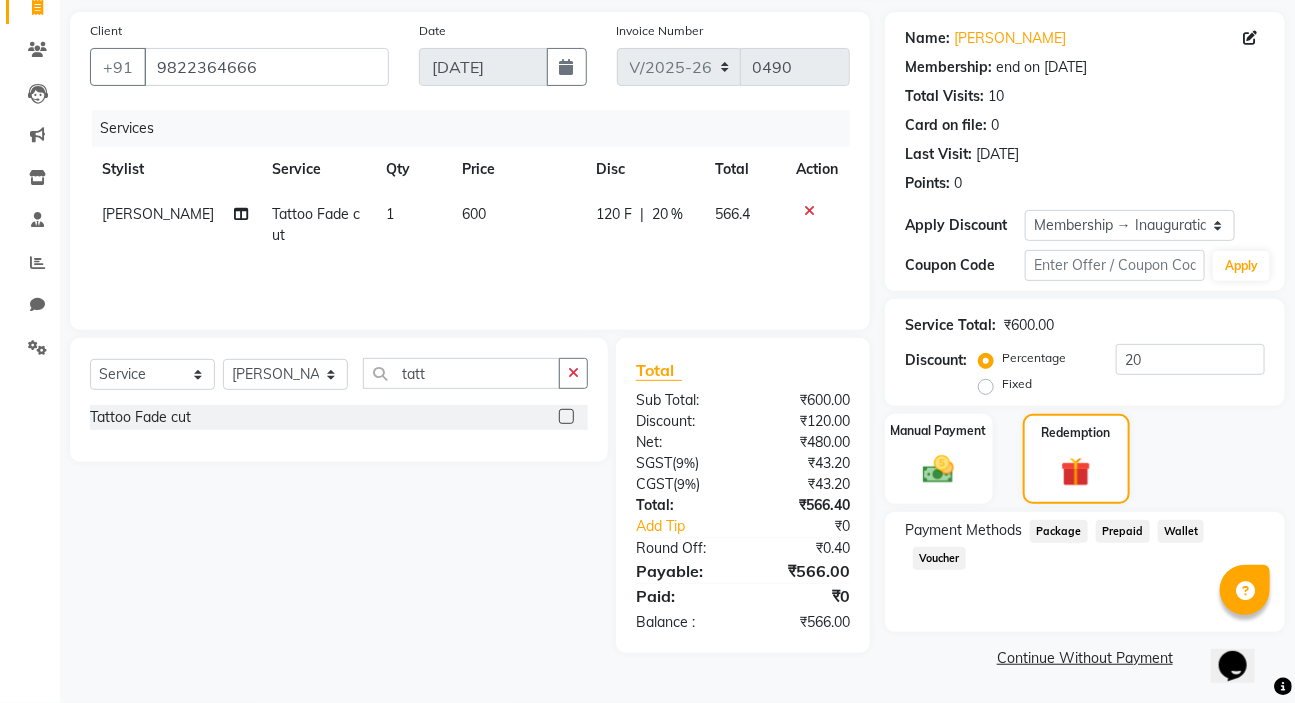 click on "Wallet" 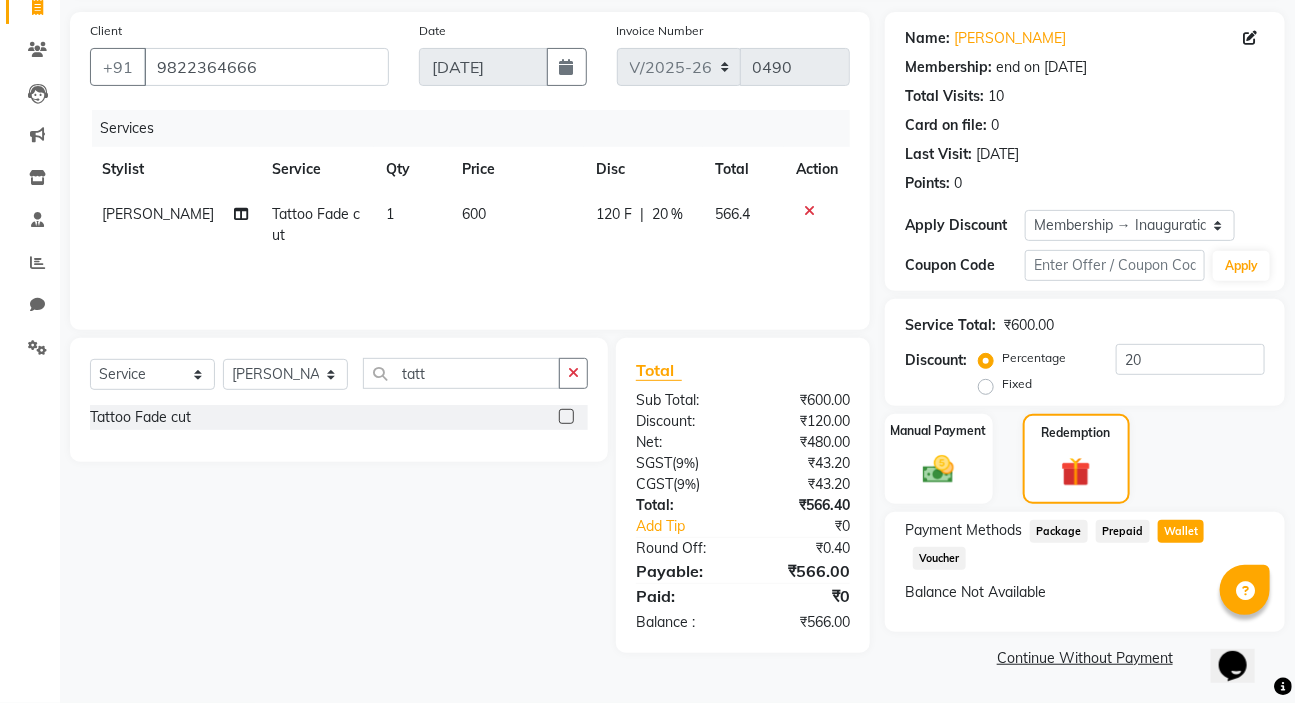 drag, startPoint x: 929, startPoint y: 453, endPoint x: 1308, endPoint y: 529, distance: 386.54495 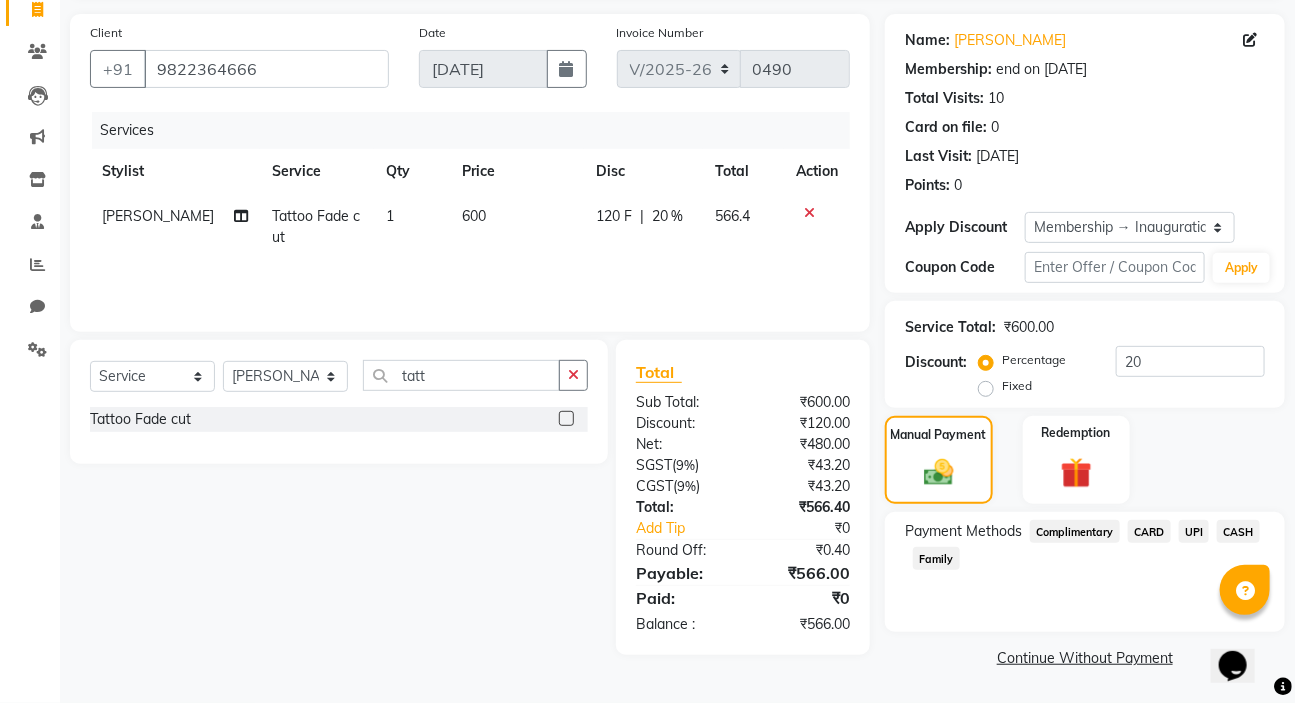 click on "CASH" 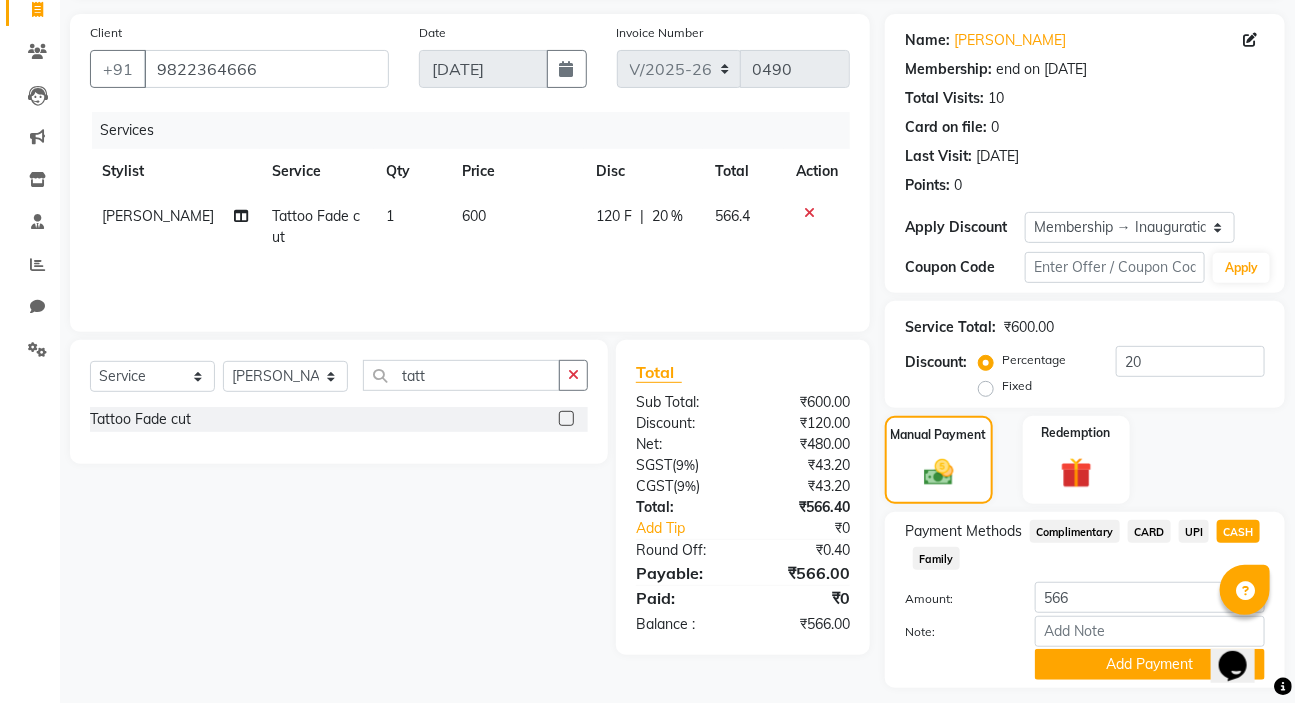 scroll, scrollTop: 138, scrollLeft: 0, axis: vertical 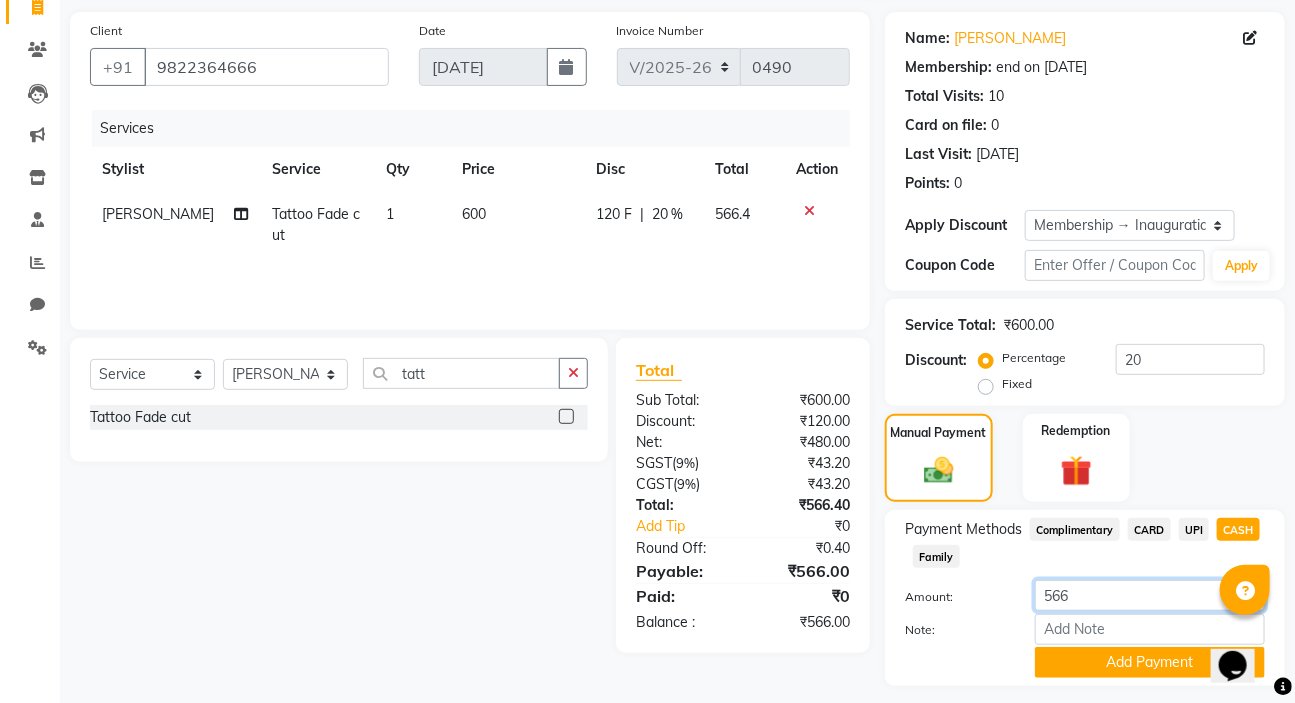 click on "566" 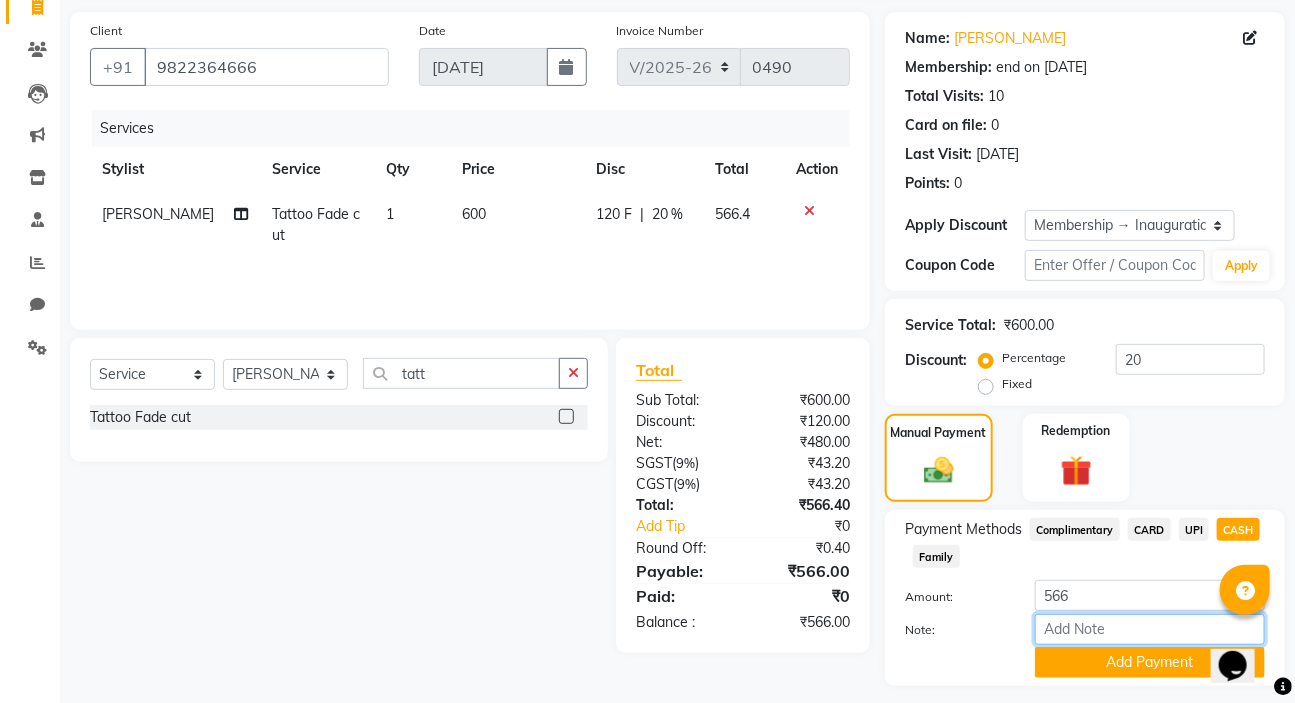 click on "Note:" at bounding box center (1150, 629) 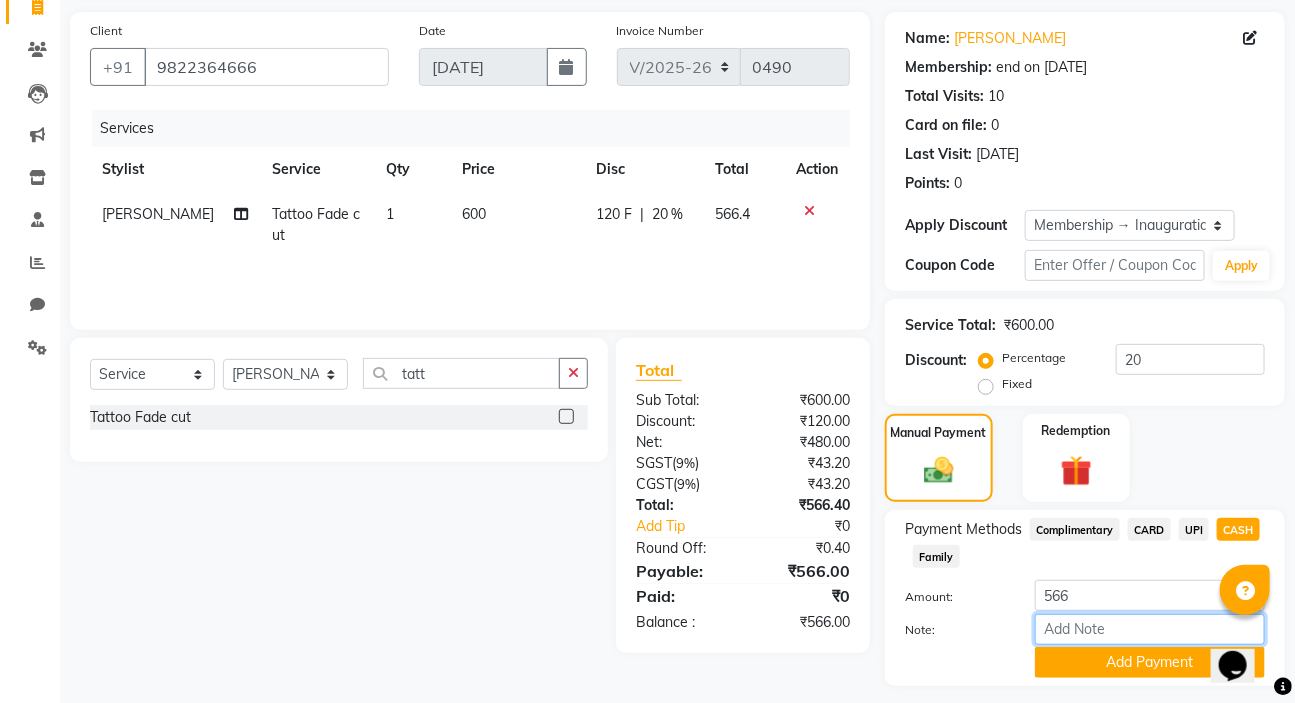 click on "Note:" at bounding box center (1150, 629) 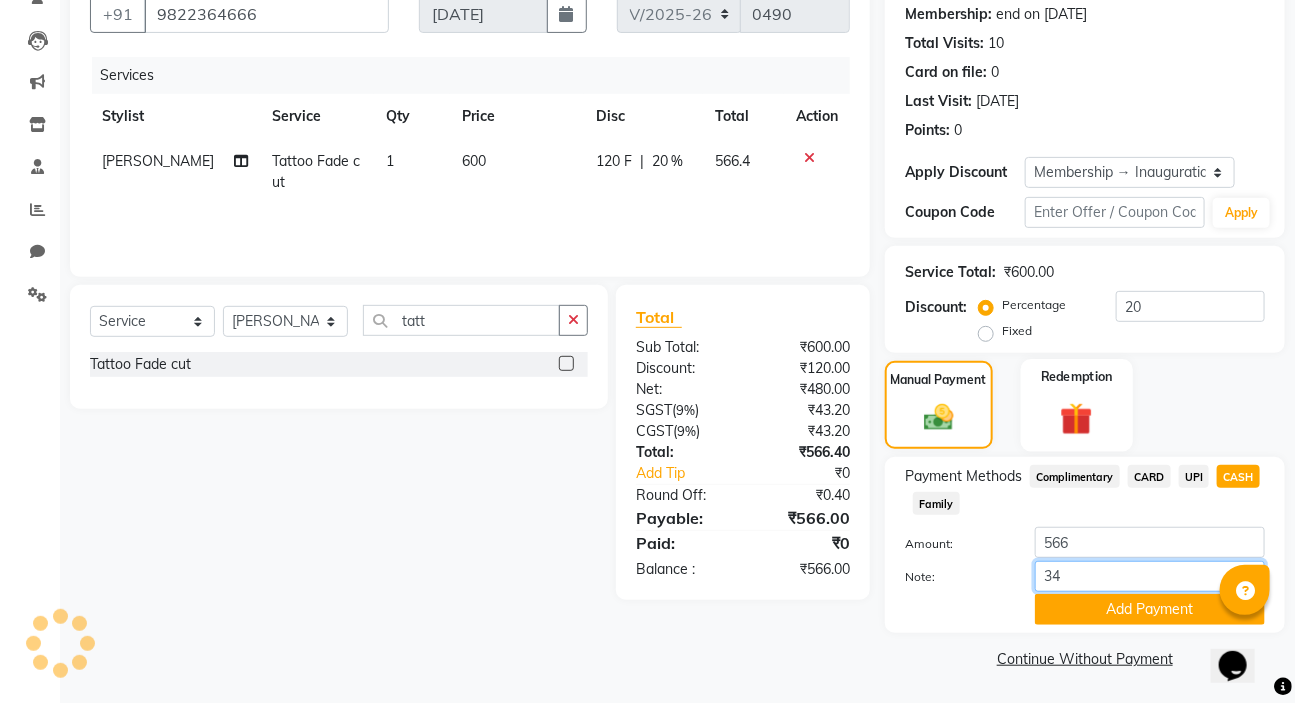 scroll, scrollTop: 192, scrollLeft: 0, axis: vertical 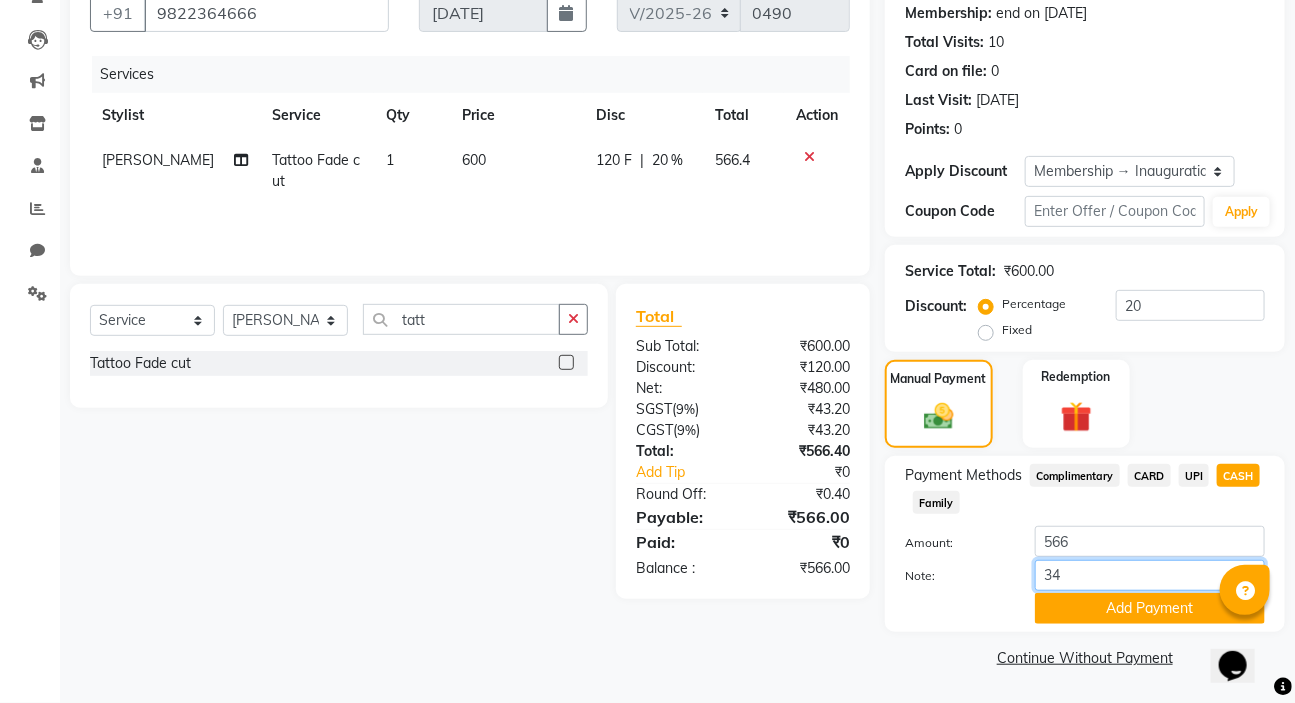 type on "34" 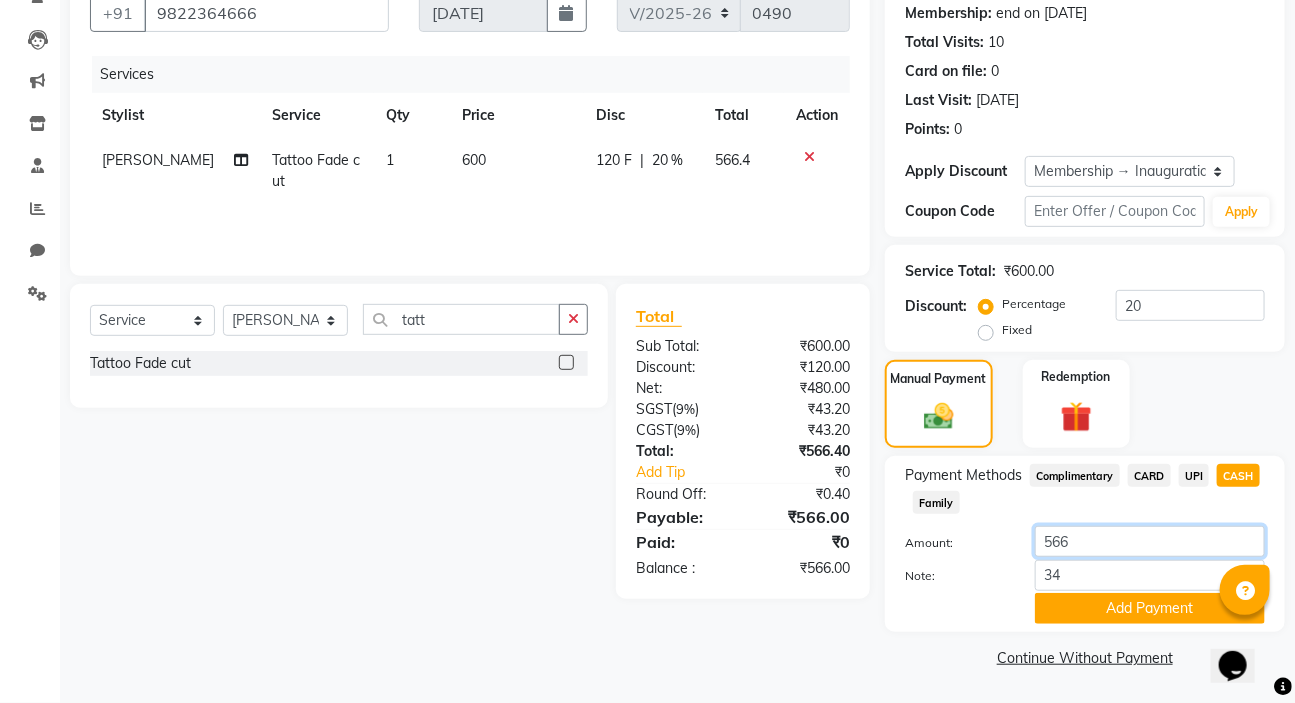 click on "566" 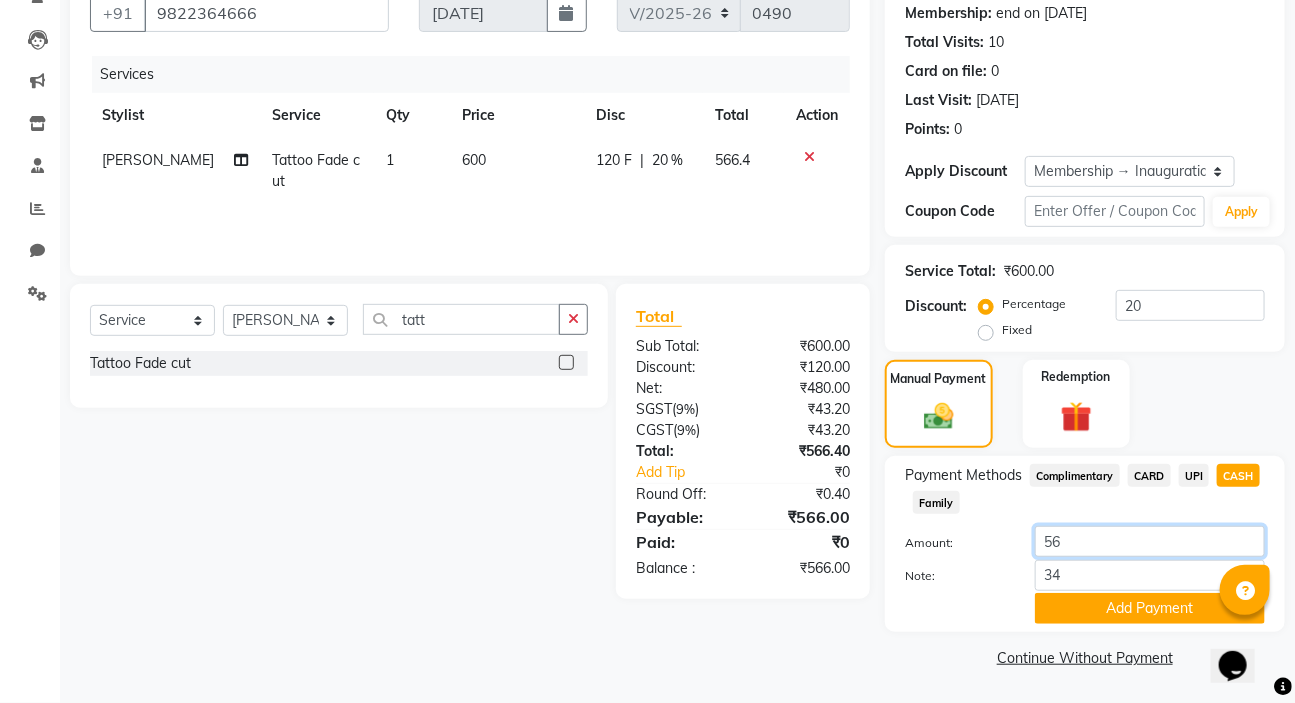 type on "5" 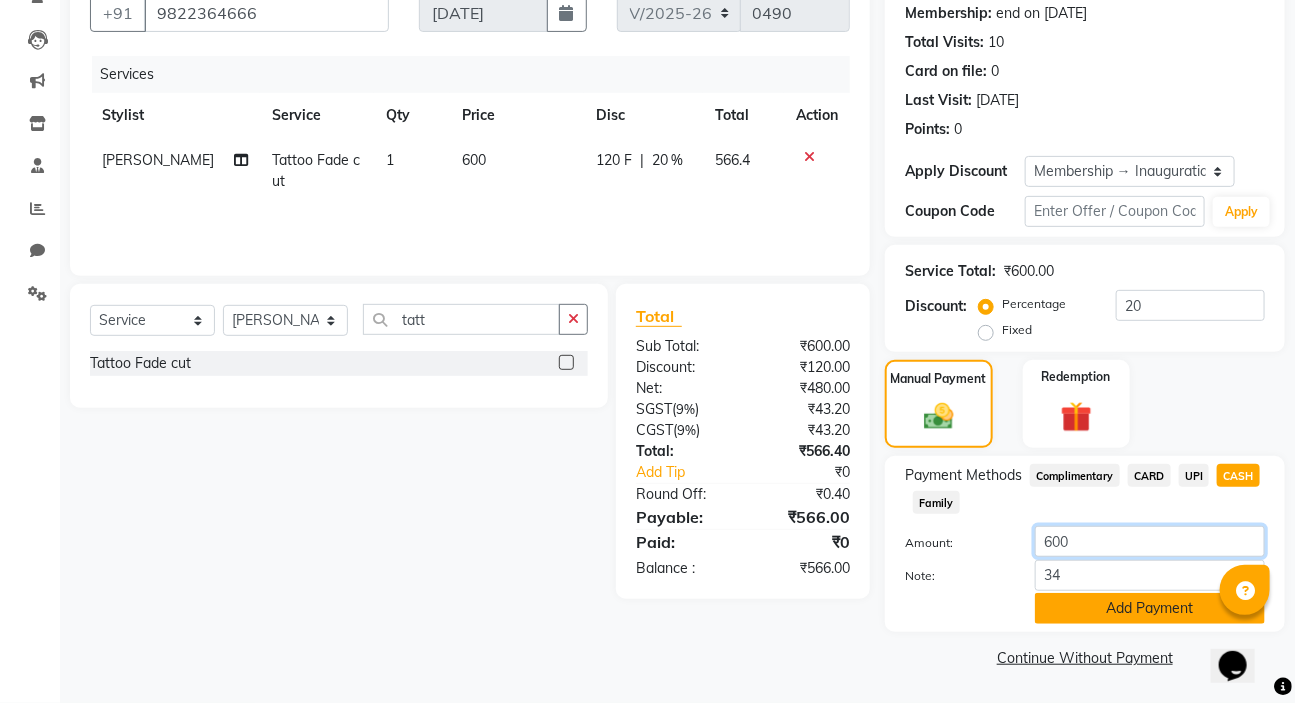 type on "600" 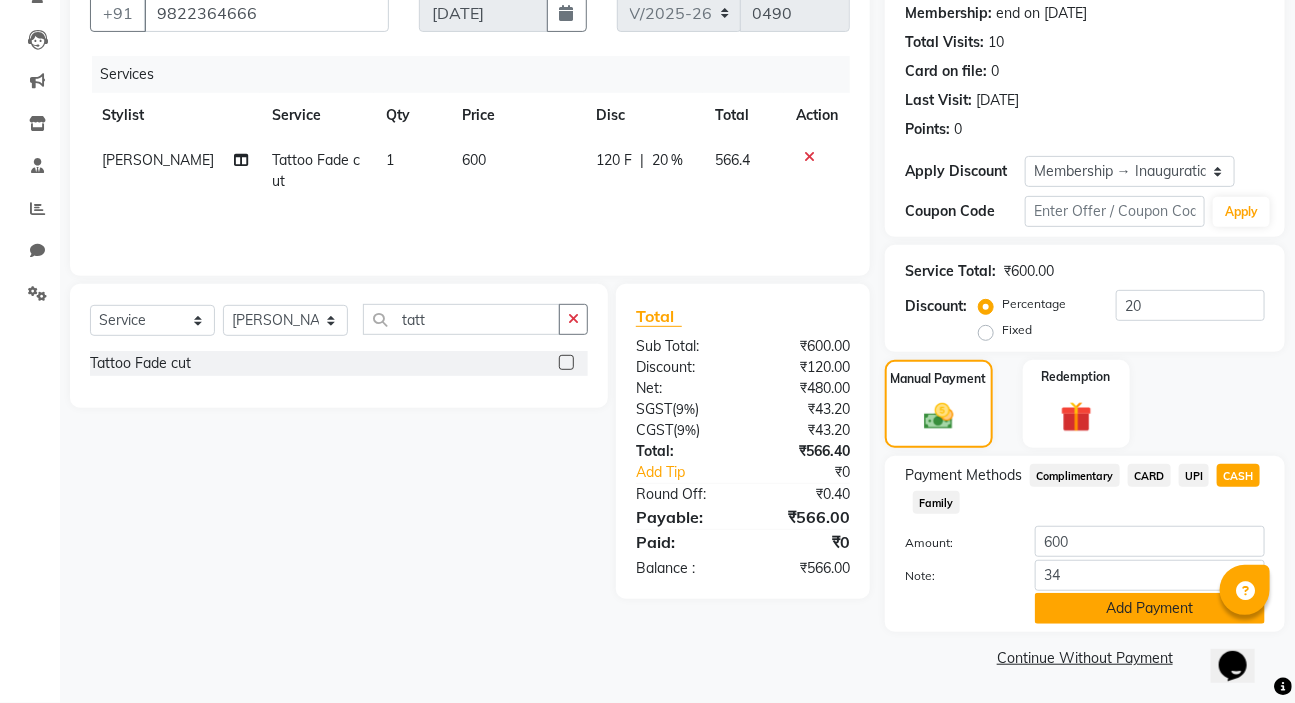 click on "Add Payment" 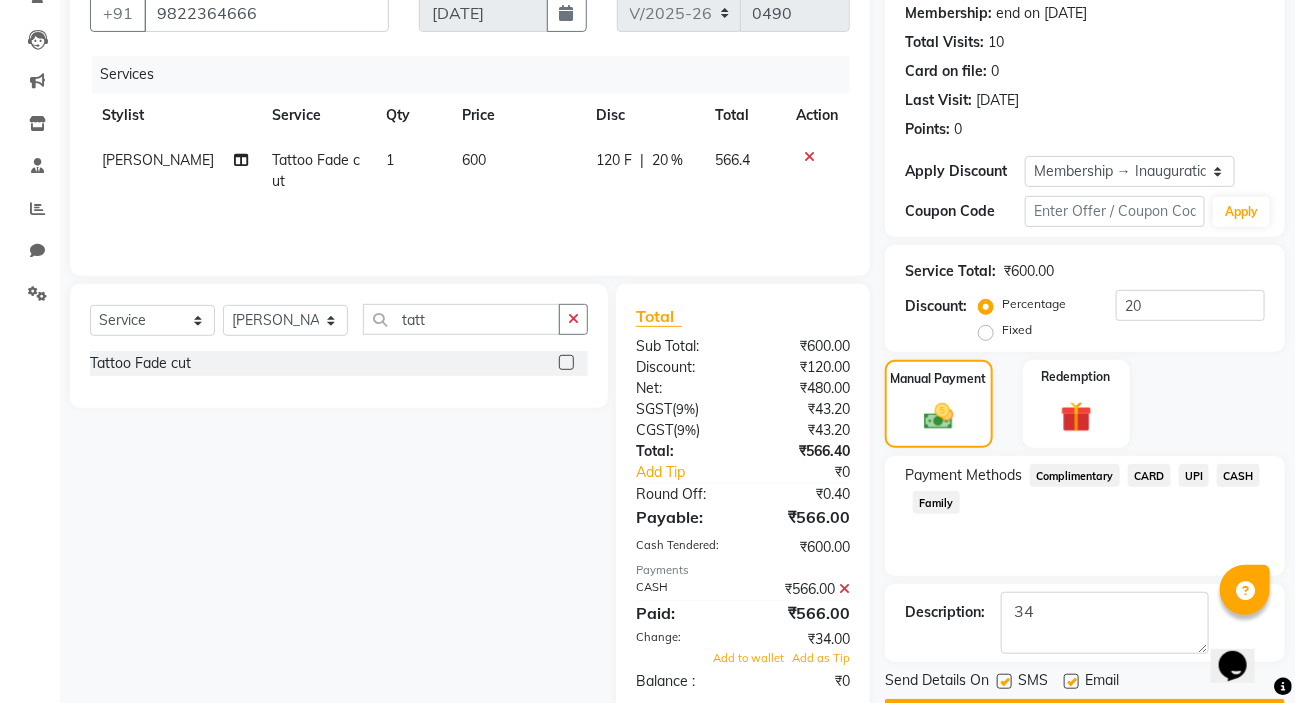 scroll, scrollTop: 249, scrollLeft: 0, axis: vertical 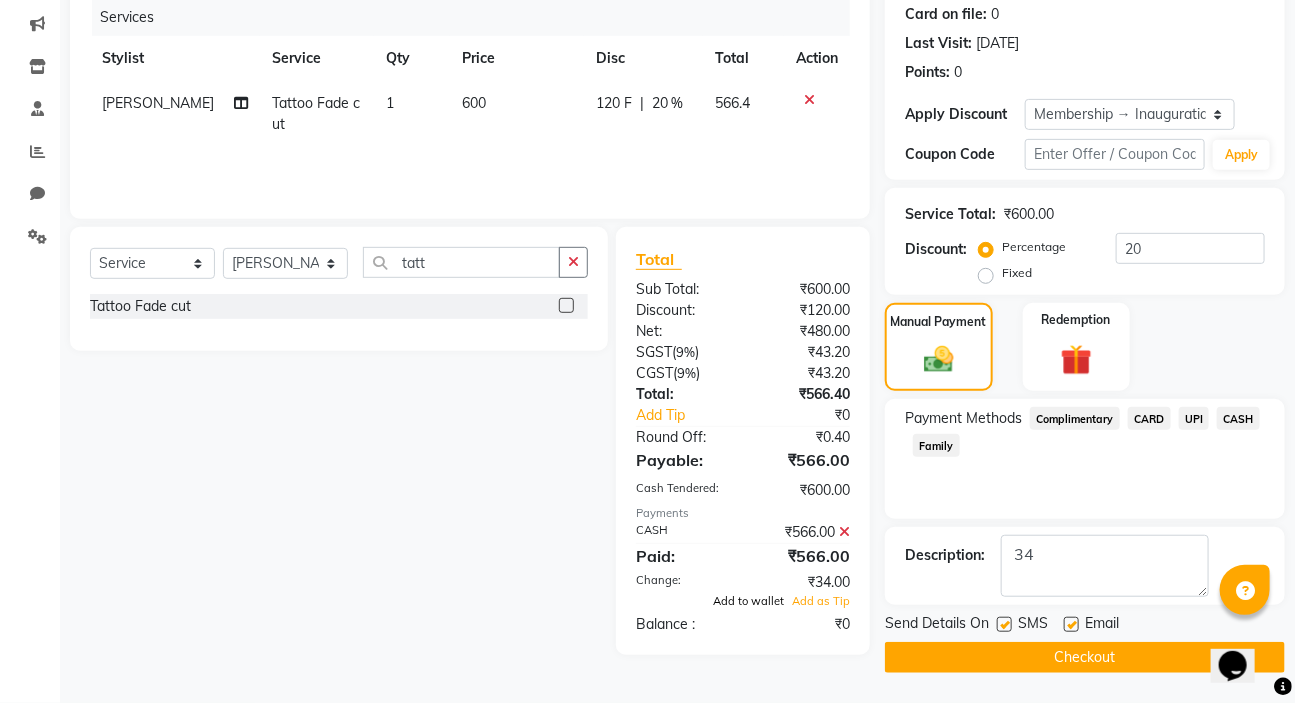 click on "Add to wallet" 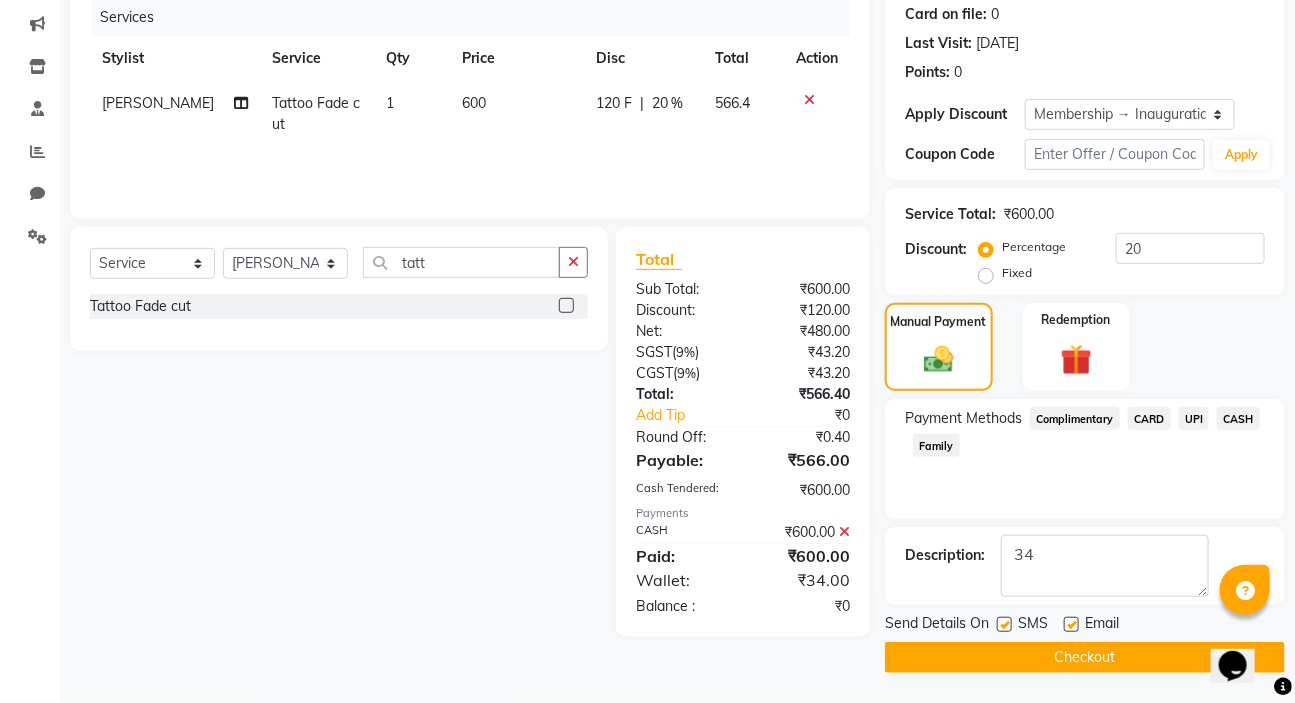 click on "Checkout" 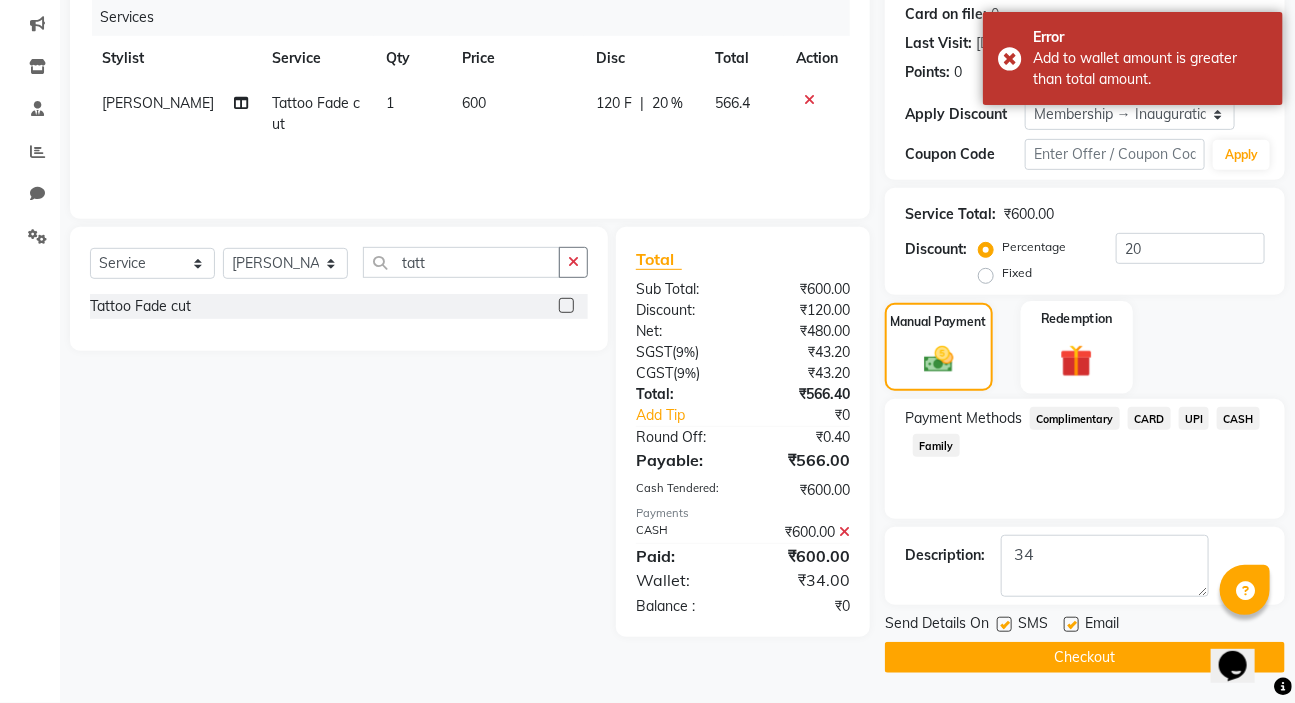click 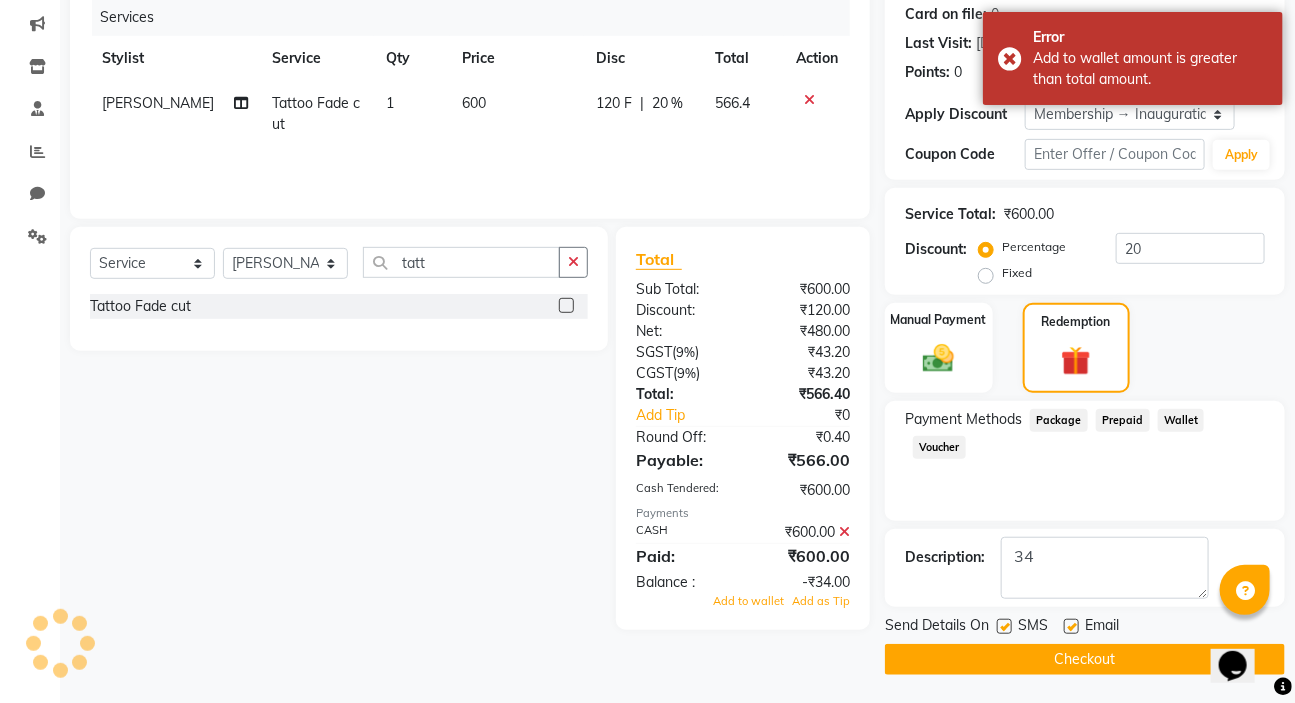 click on "Wallet" 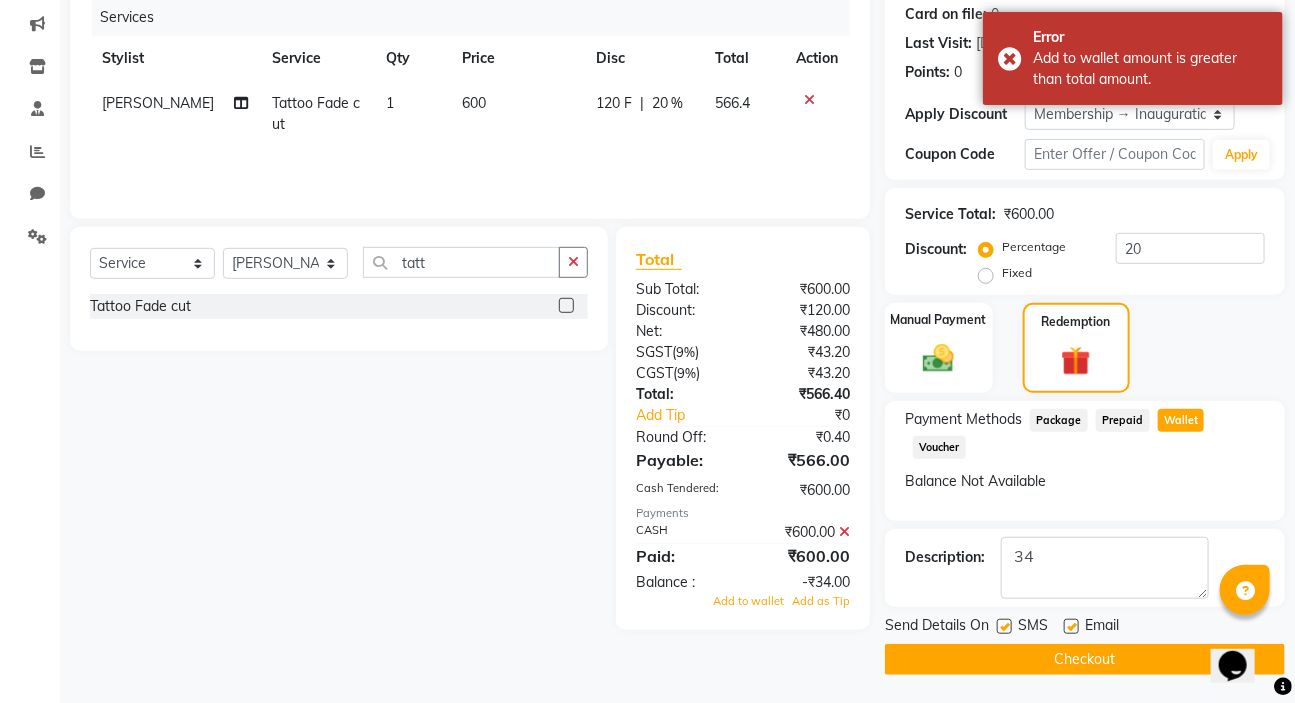 click 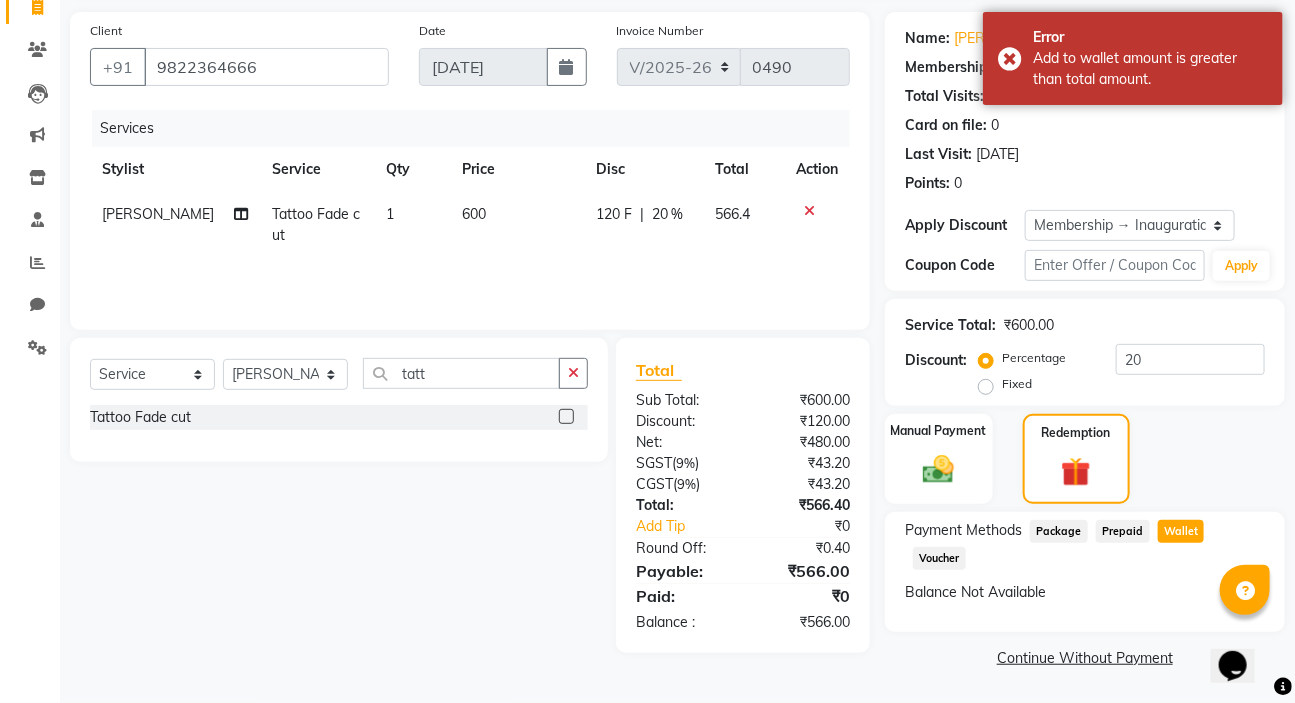click on "Wallet" 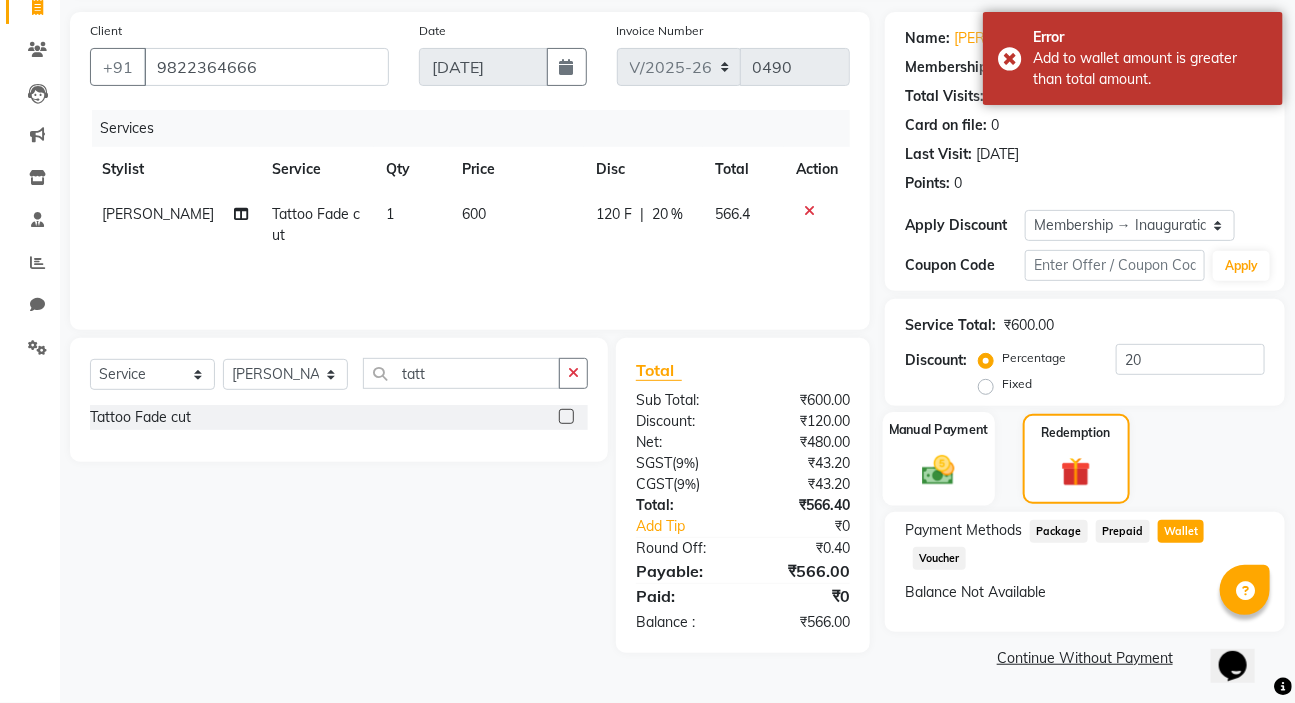 click 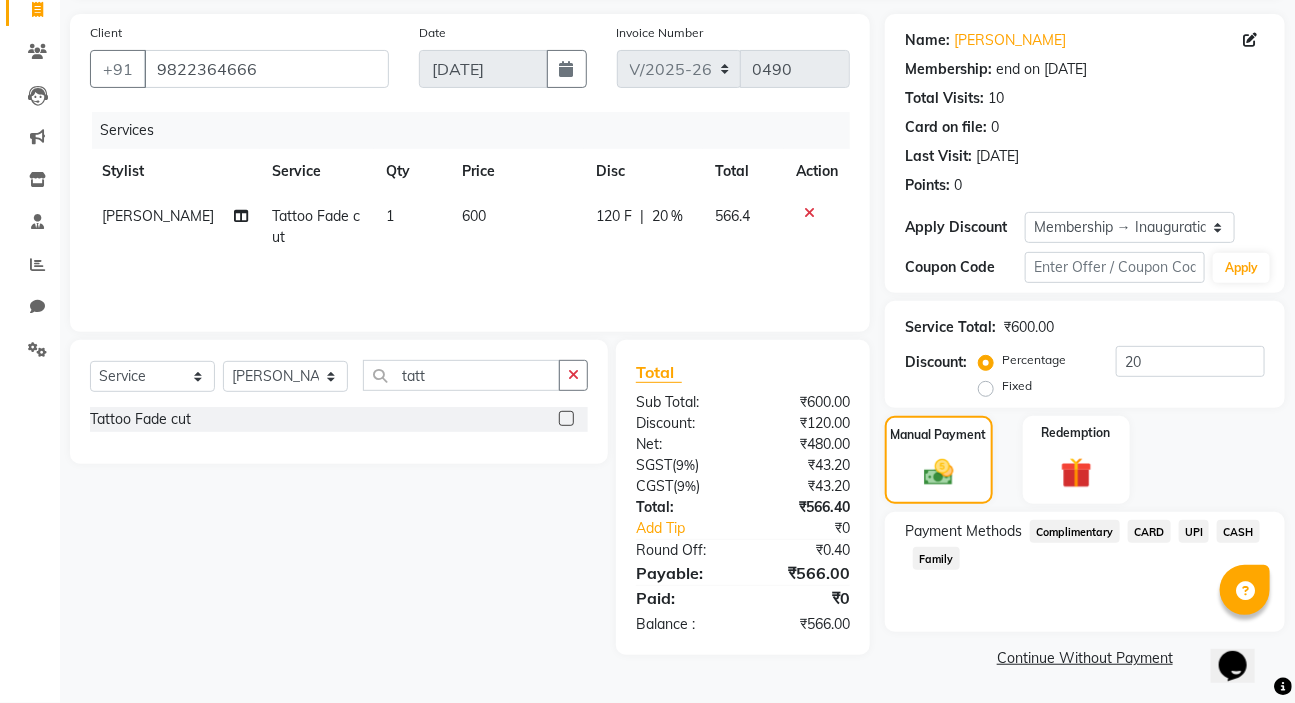 click on "CASH" 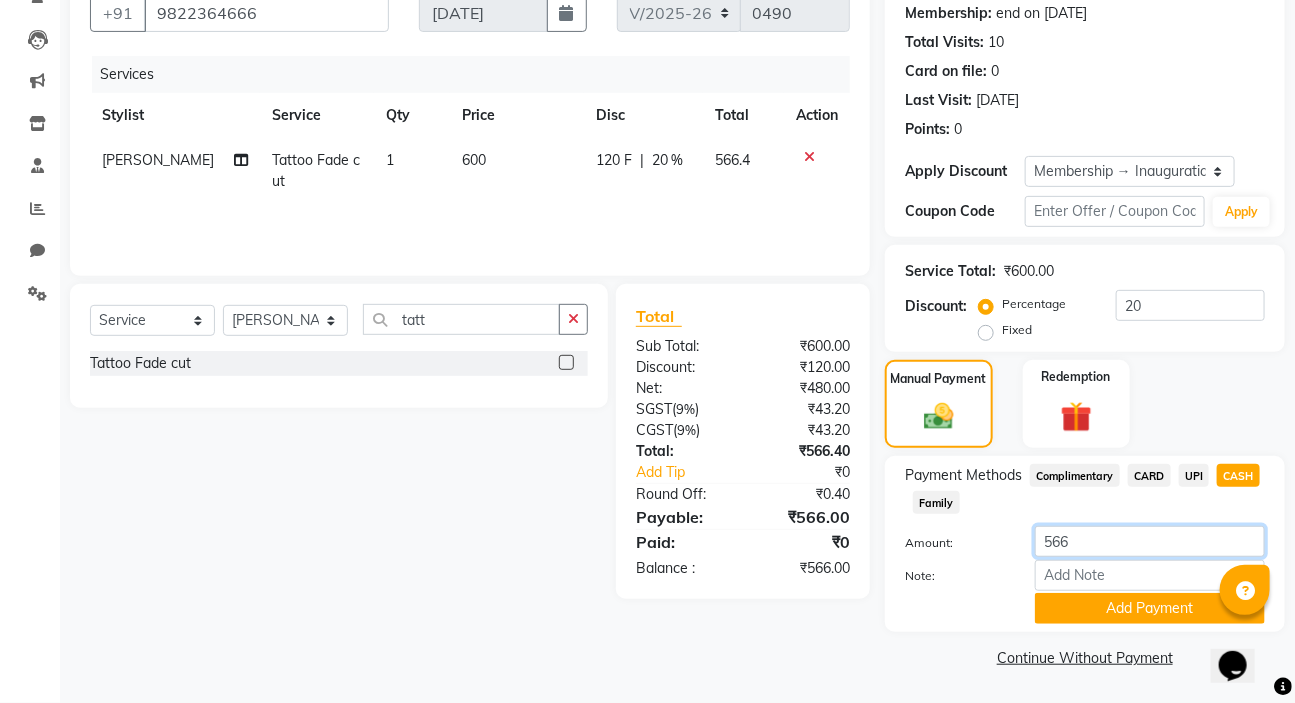 click on "566" 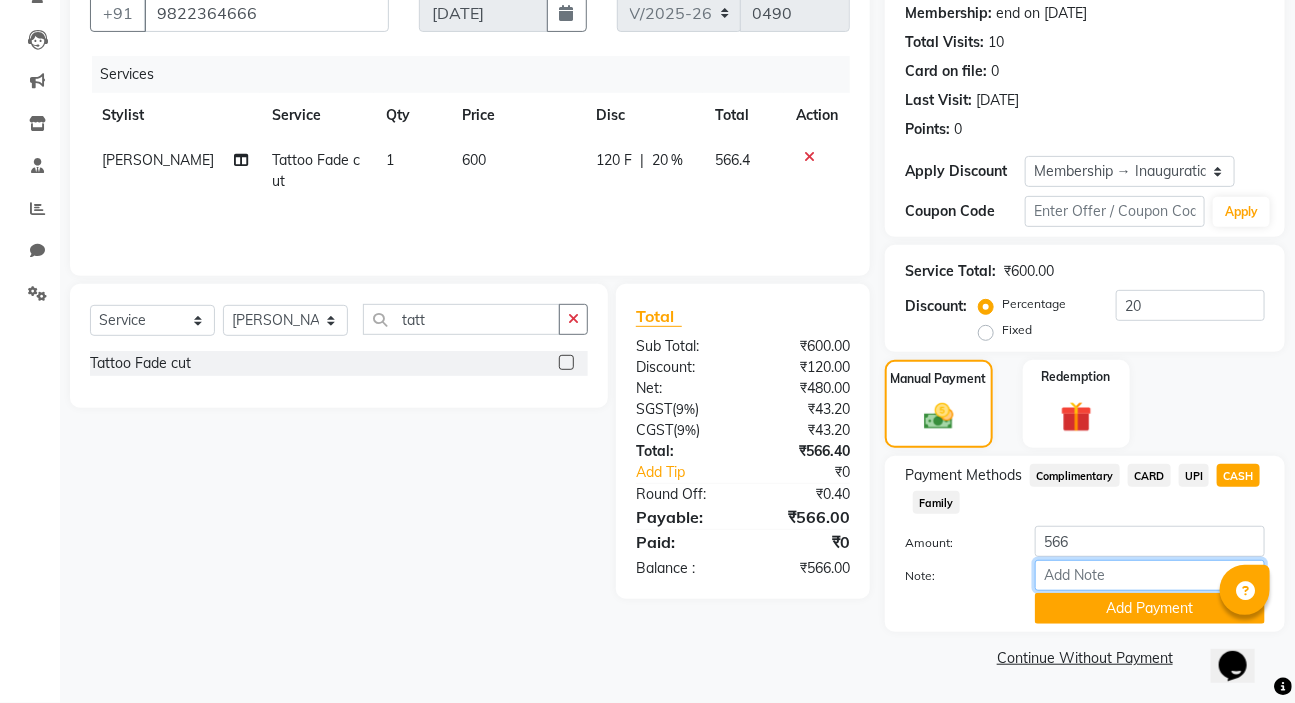 click on "Note:" at bounding box center (1150, 575) 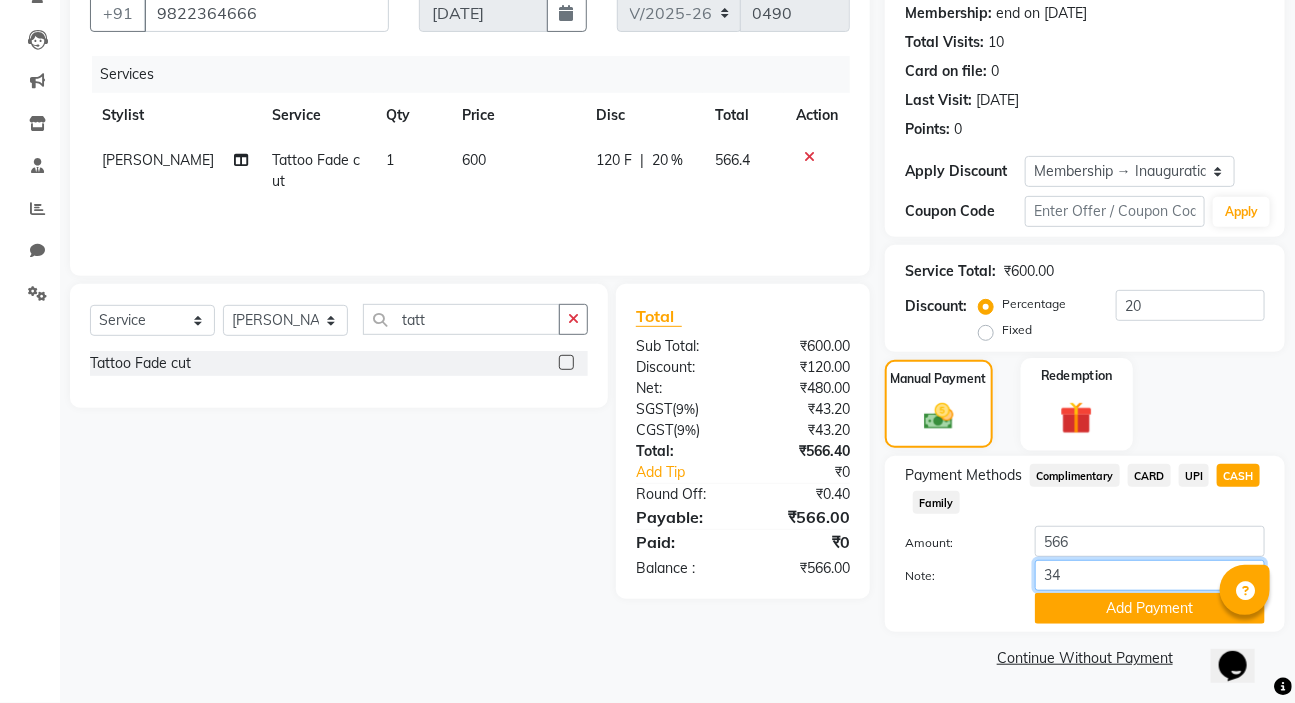 type on "34" 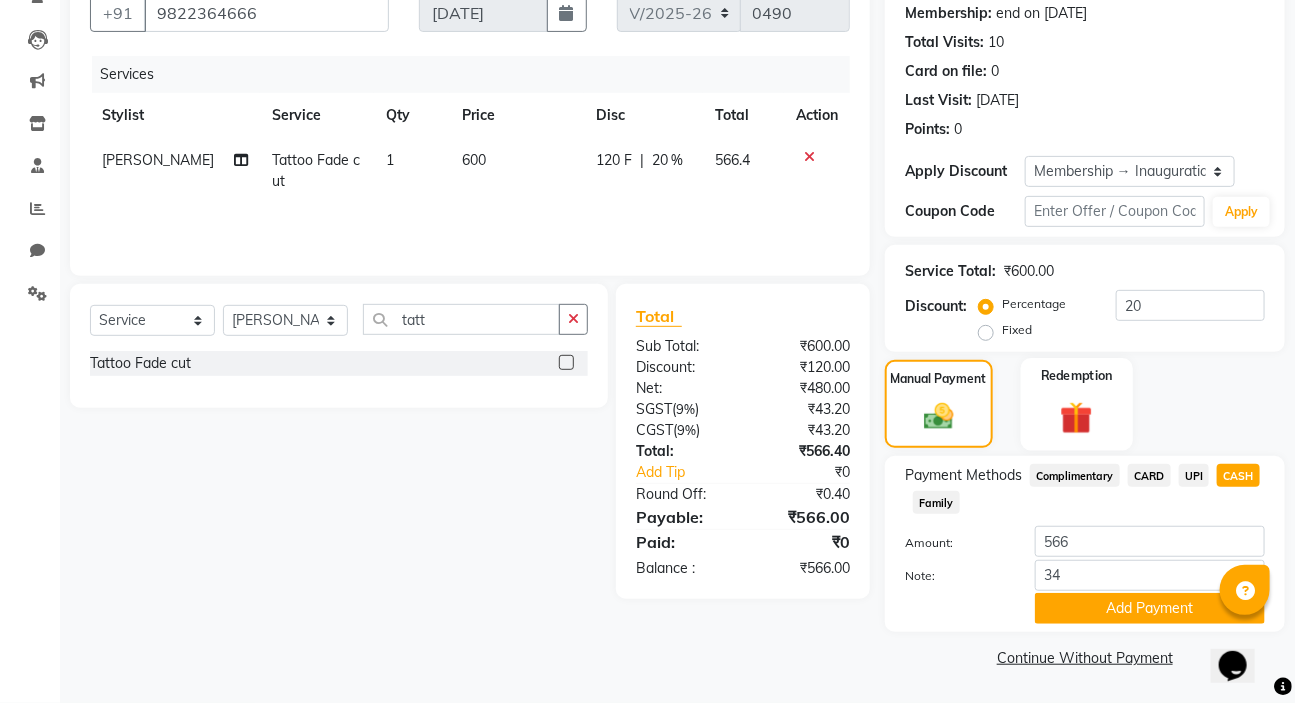 click 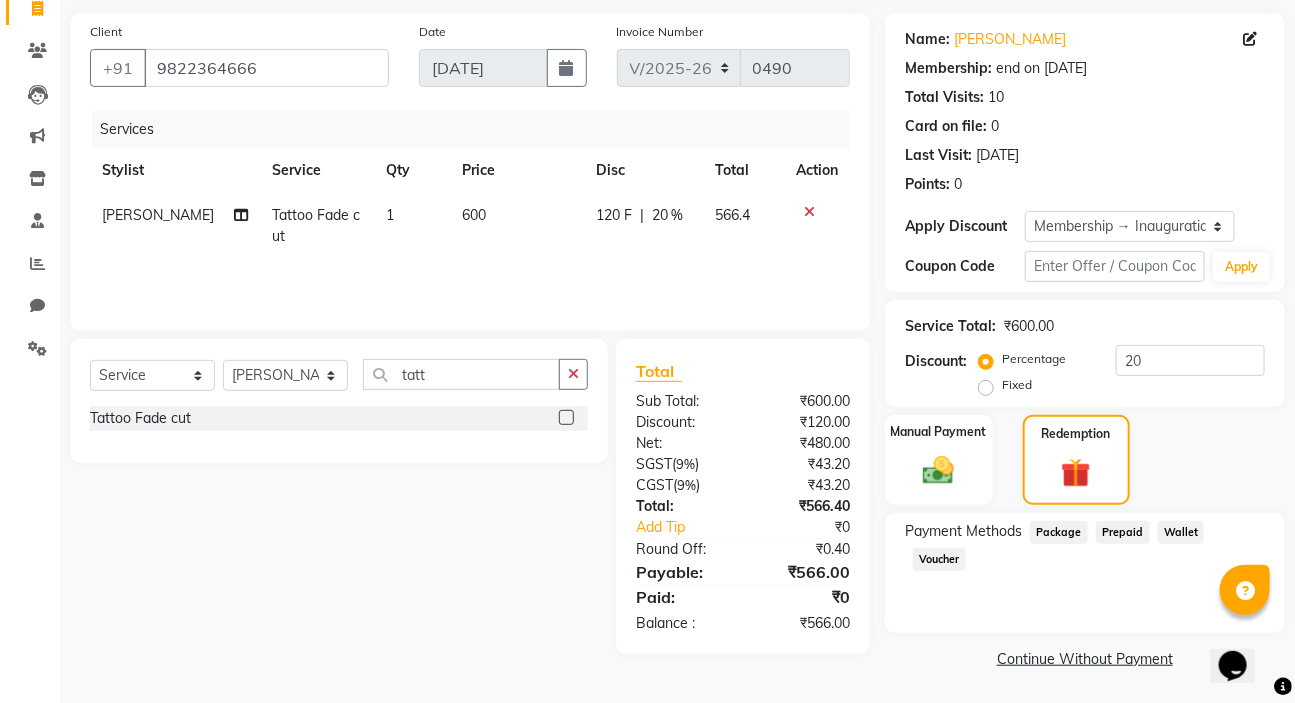 scroll, scrollTop: 138, scrollLeft: 0, axis: vertical 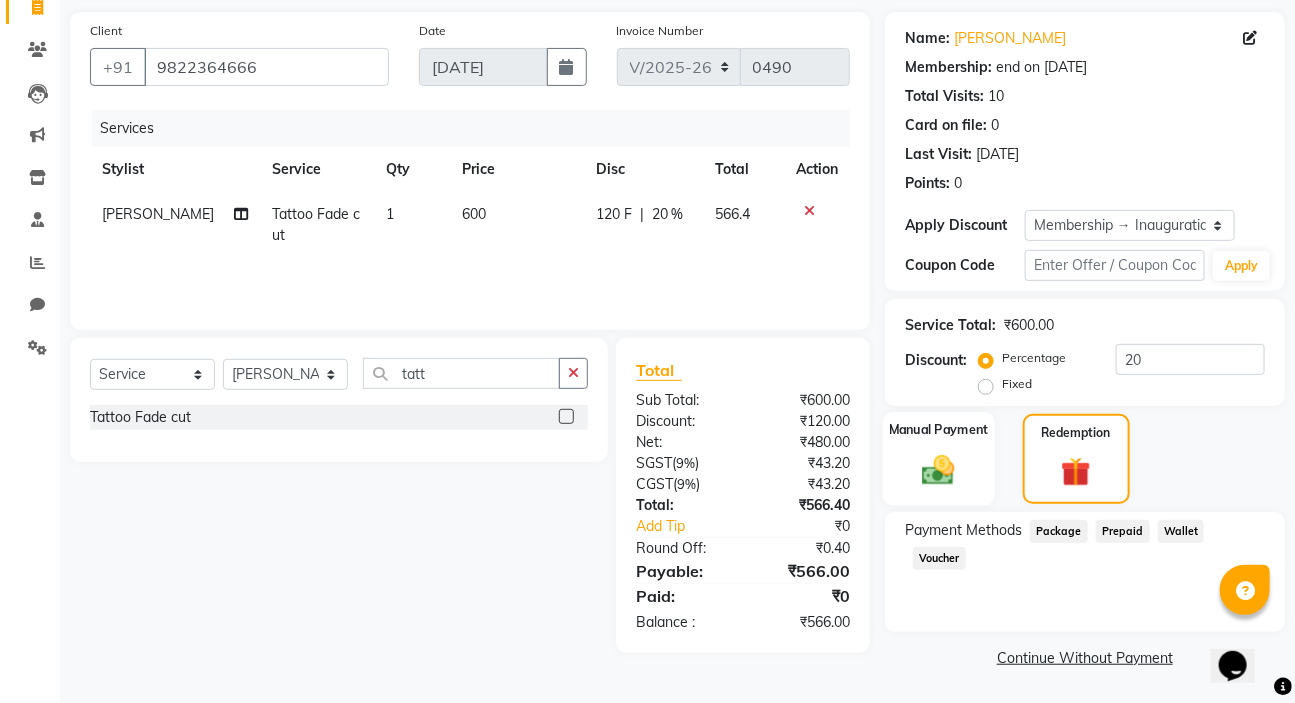click 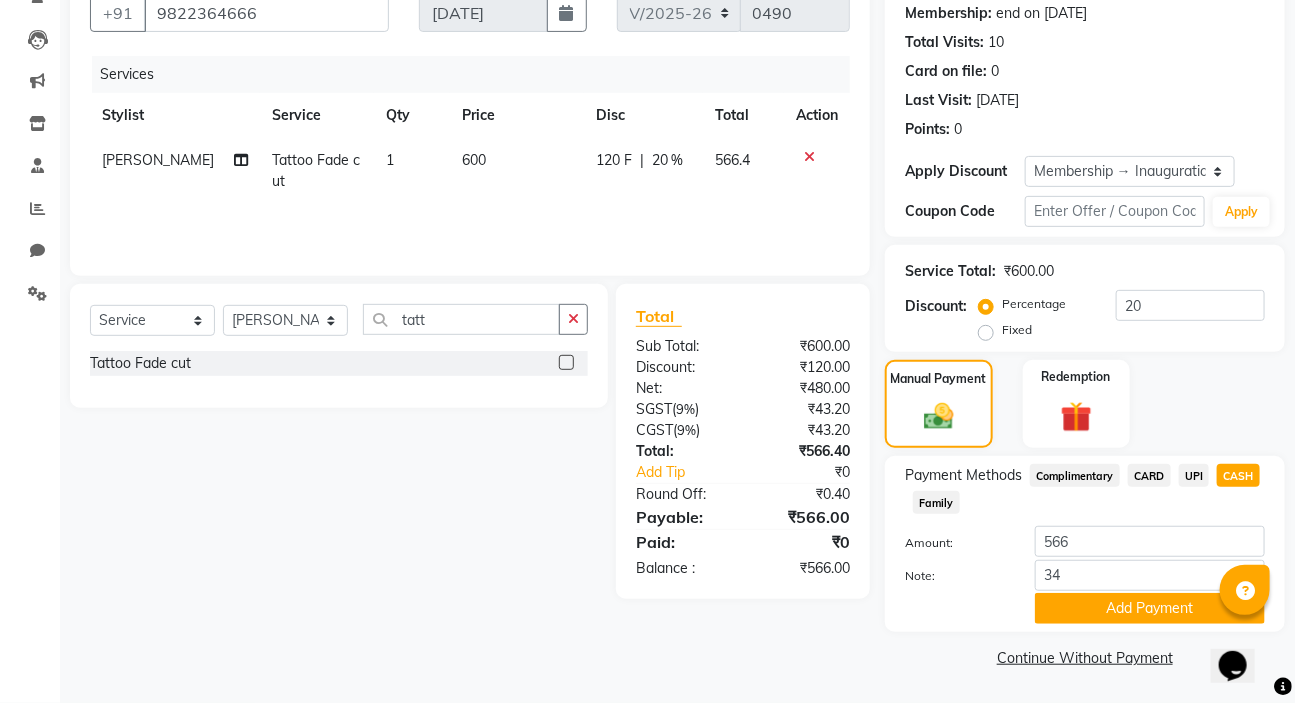 click on "Payment Methods  Complimentary   CARD   UPI   CASH   Family  Amount: 566 Note: 34 Add Payment" 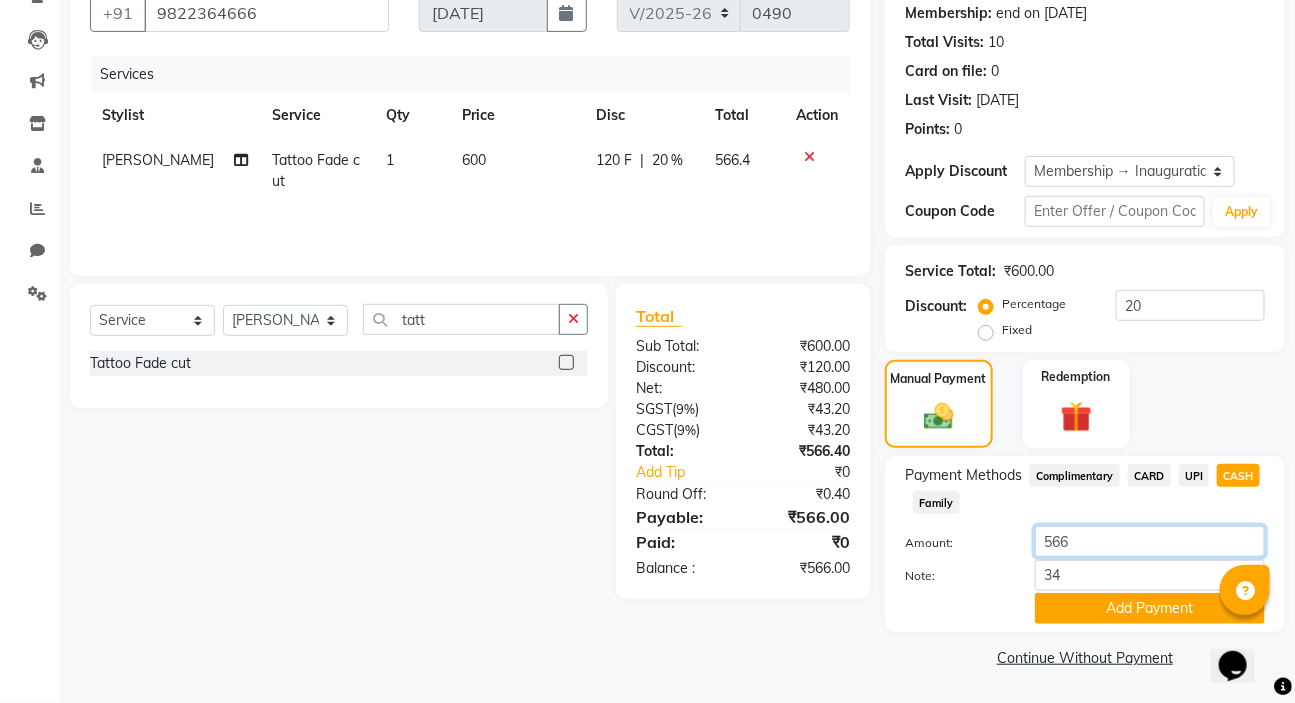 click on "566" 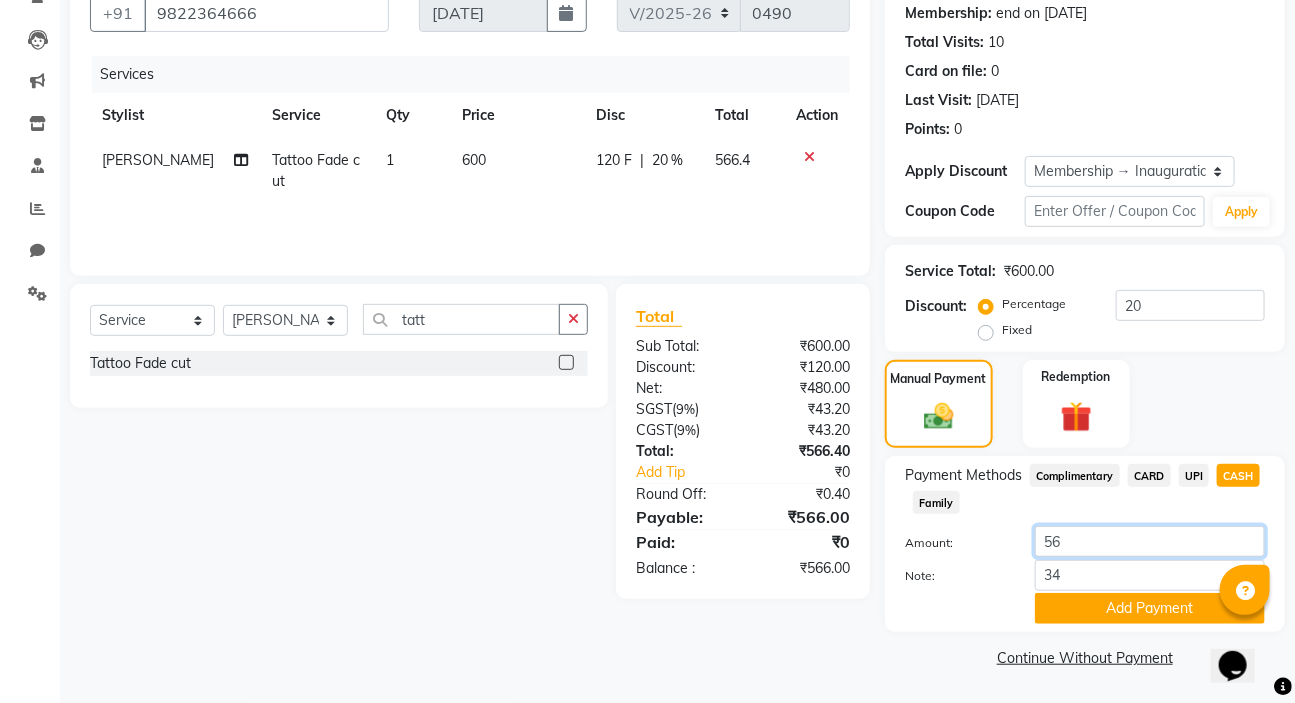 type on "5" 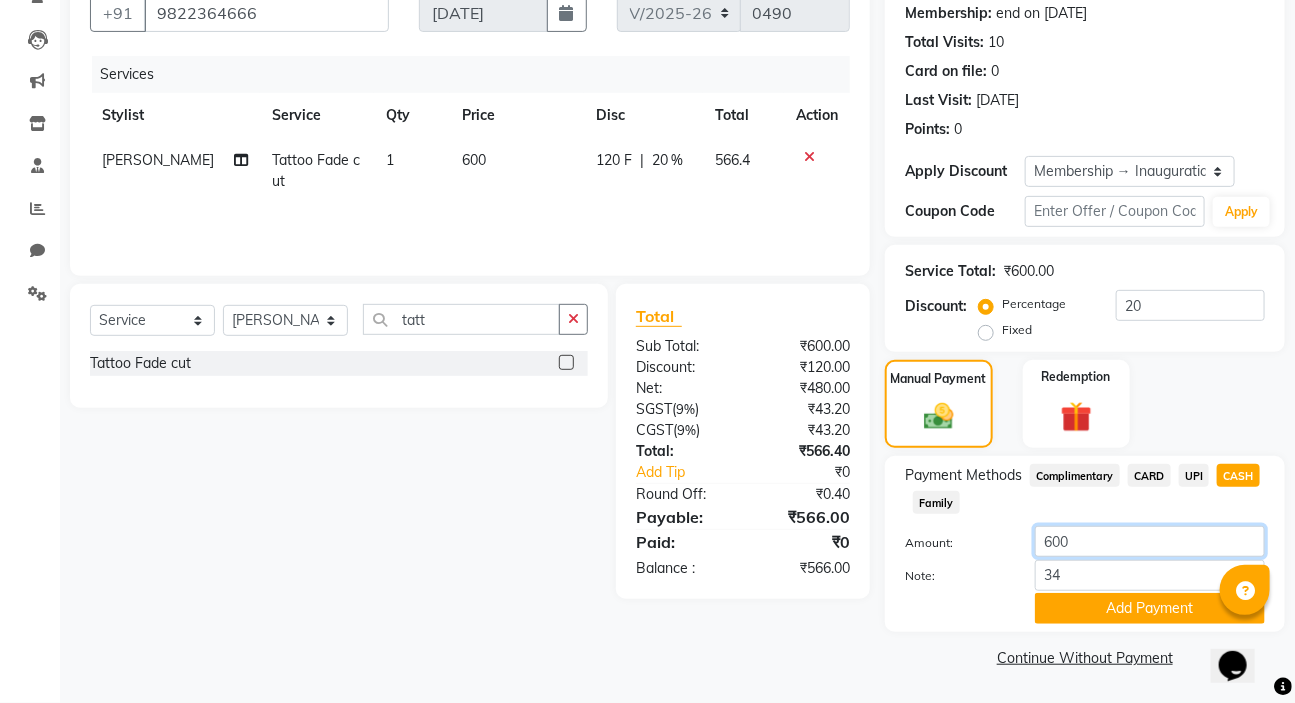 type on "600" 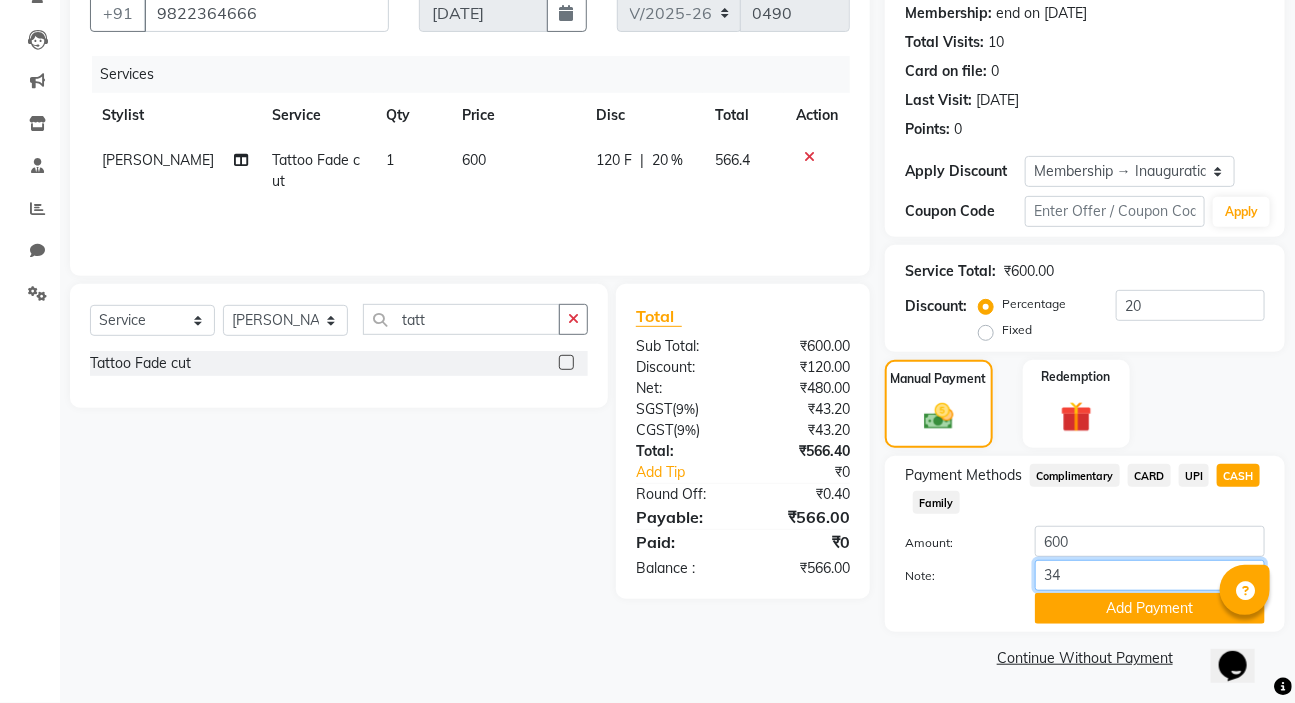 click on "34" at bounding box center (1150, 575) 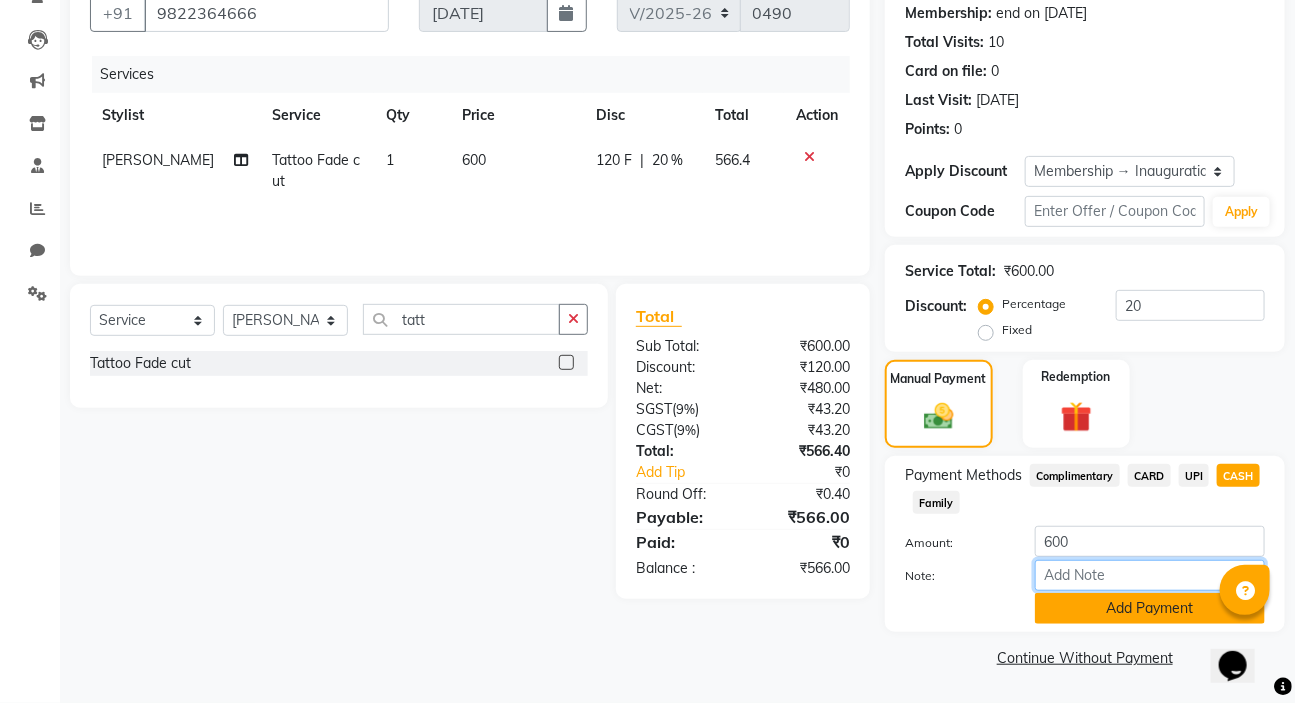type 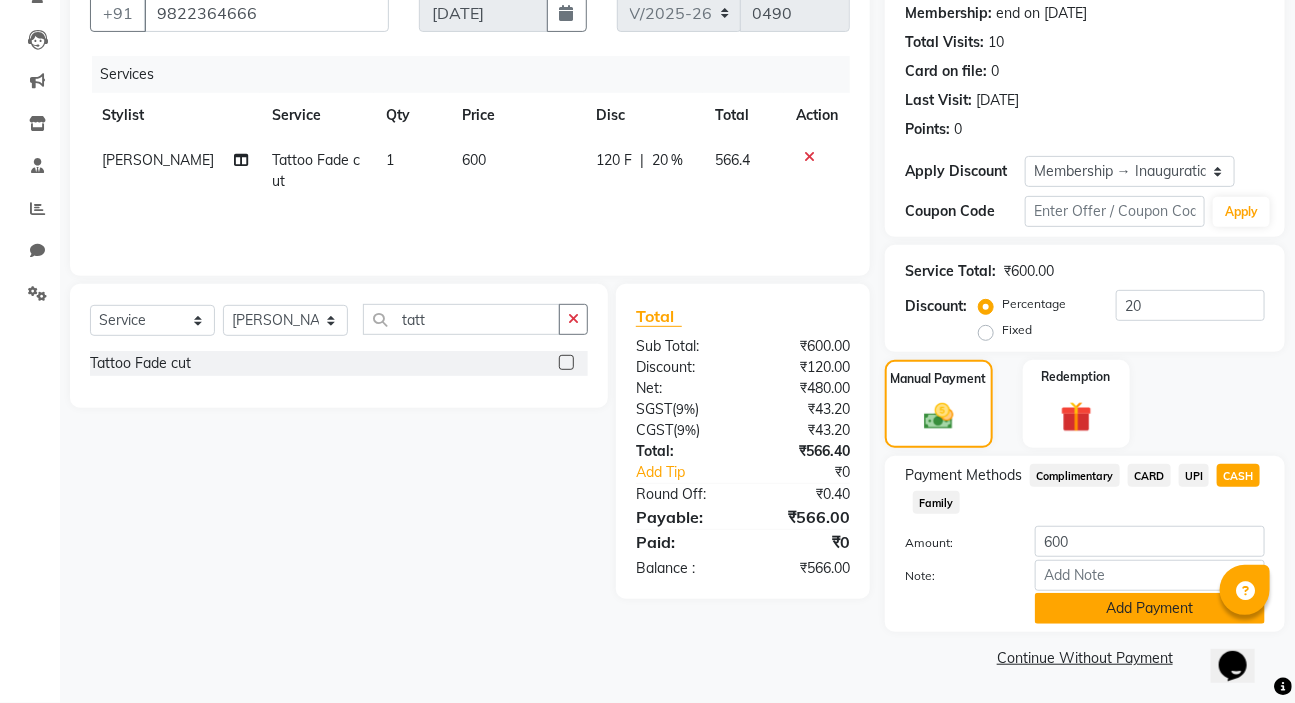 click on "Add Payment" 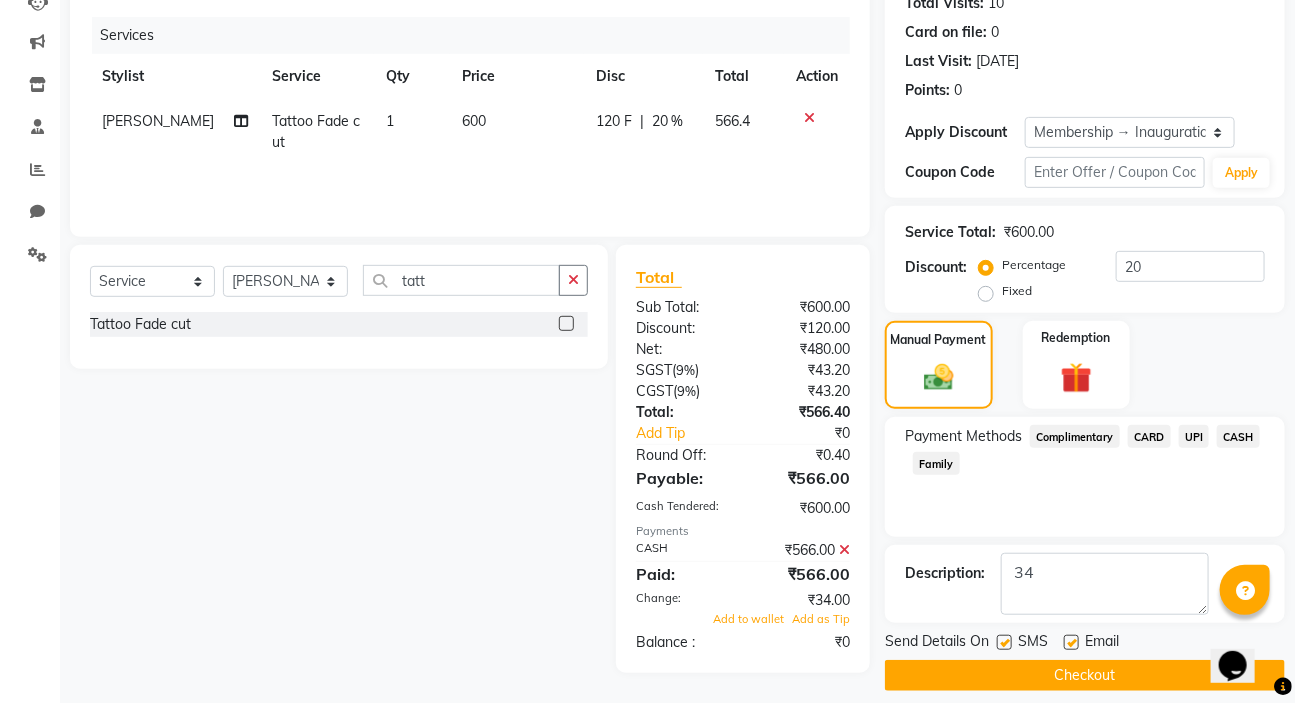 scroll, scrollTop: 249, scrollLeft: 0, axis: vertical 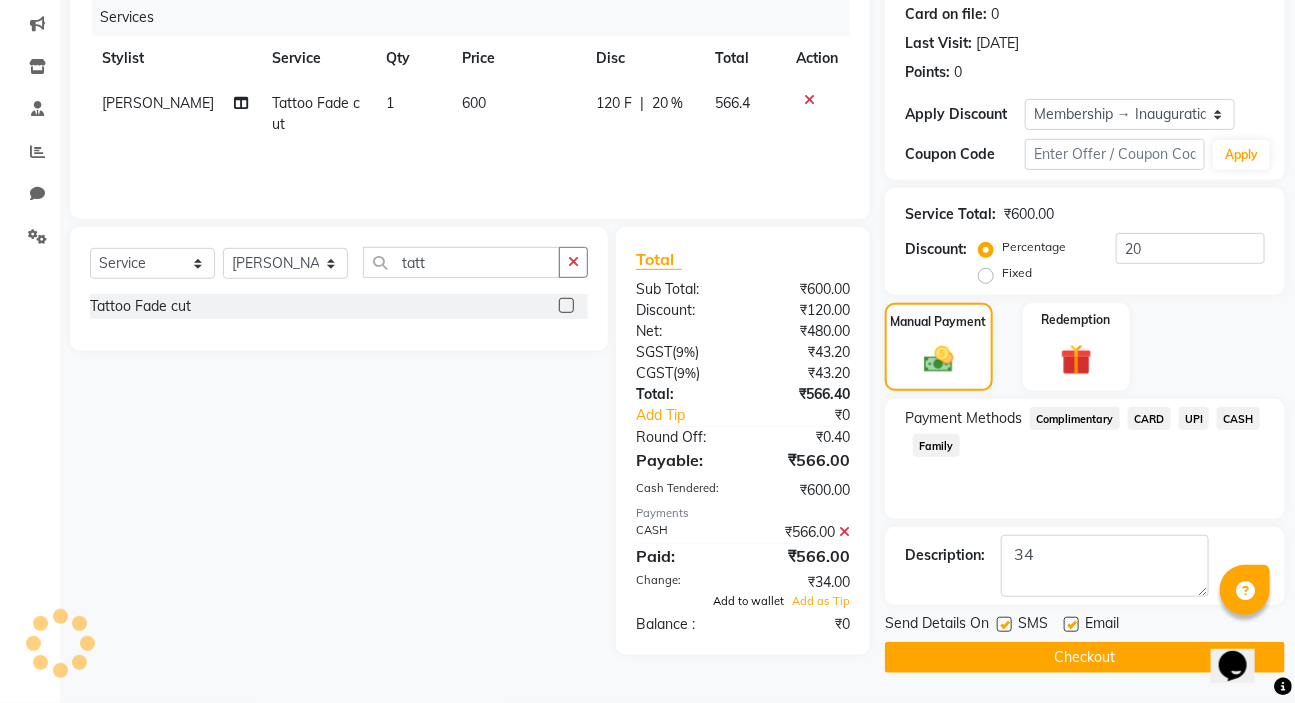 click on "Add to wallet" 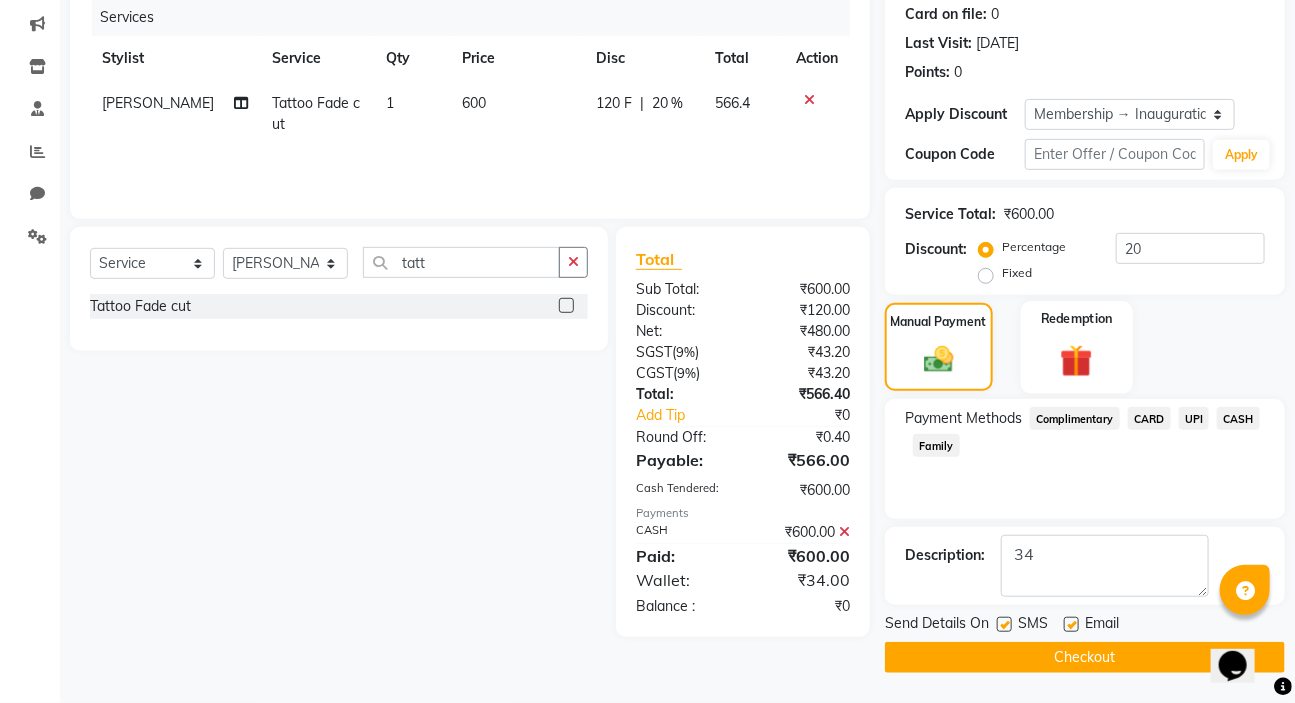click 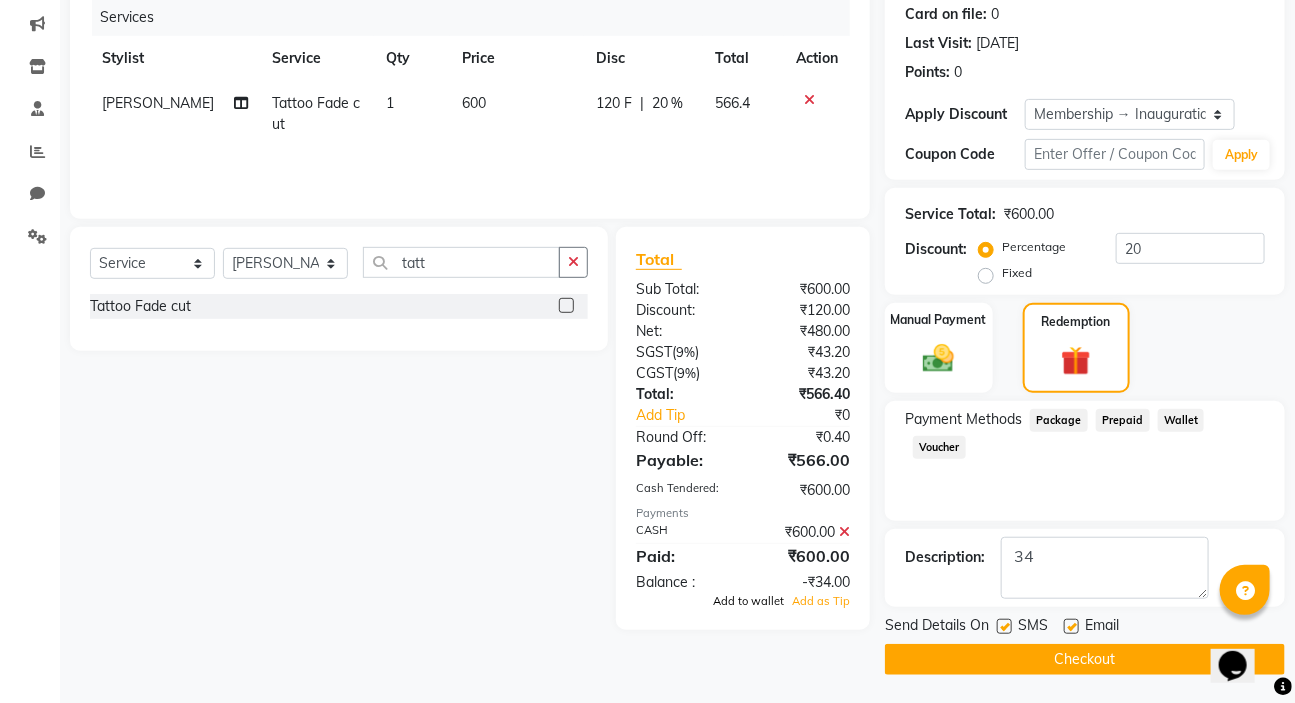 click on "Add to wallet" 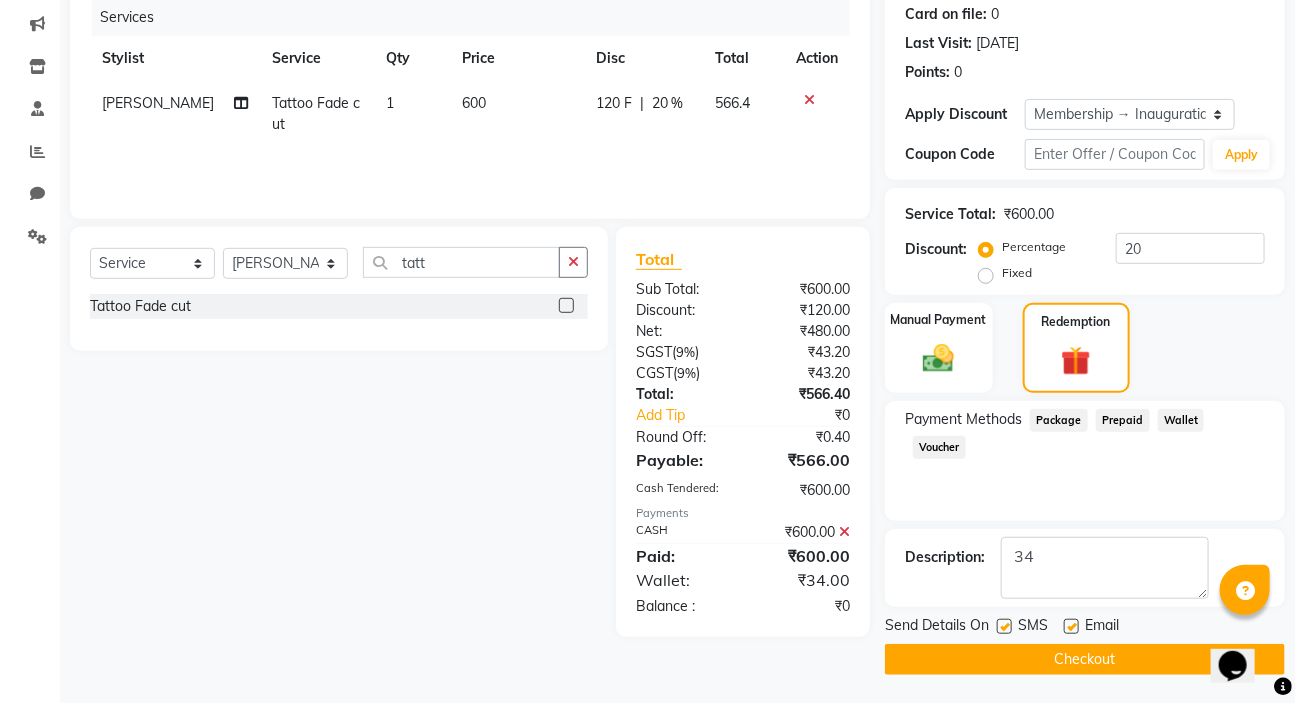 click on "Wallet" 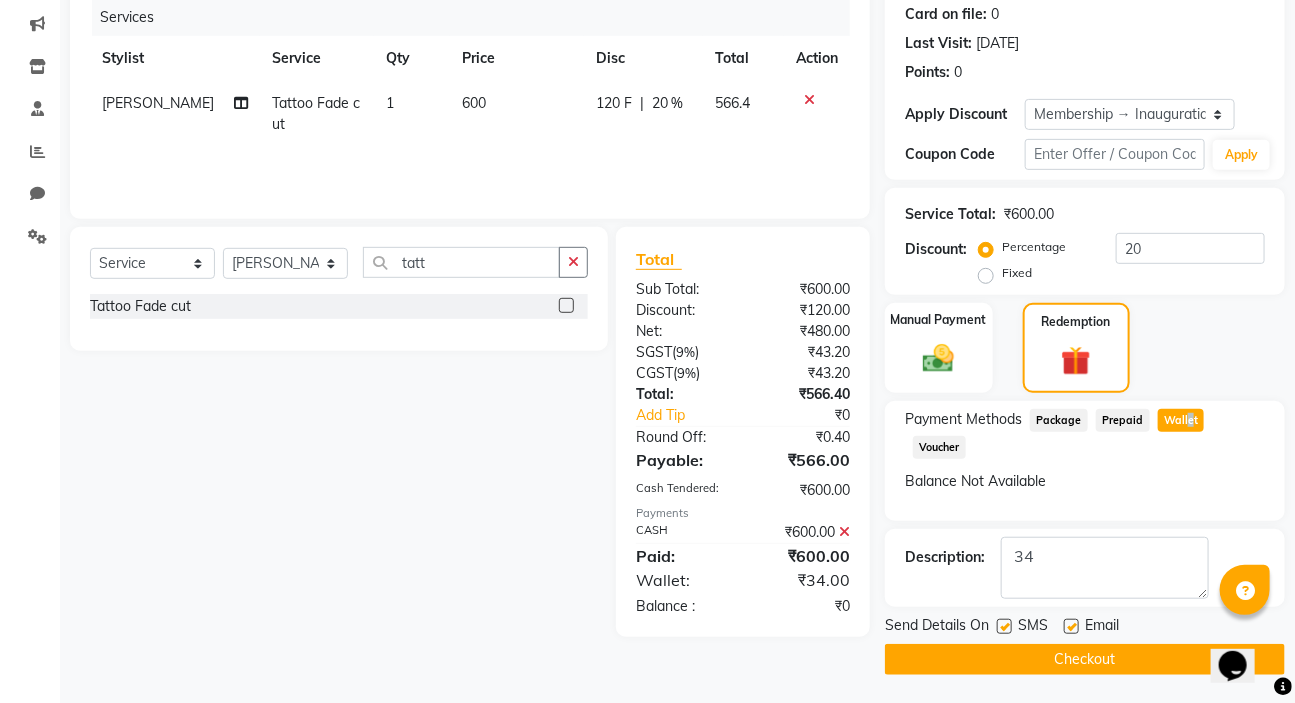 click on "Checkout" 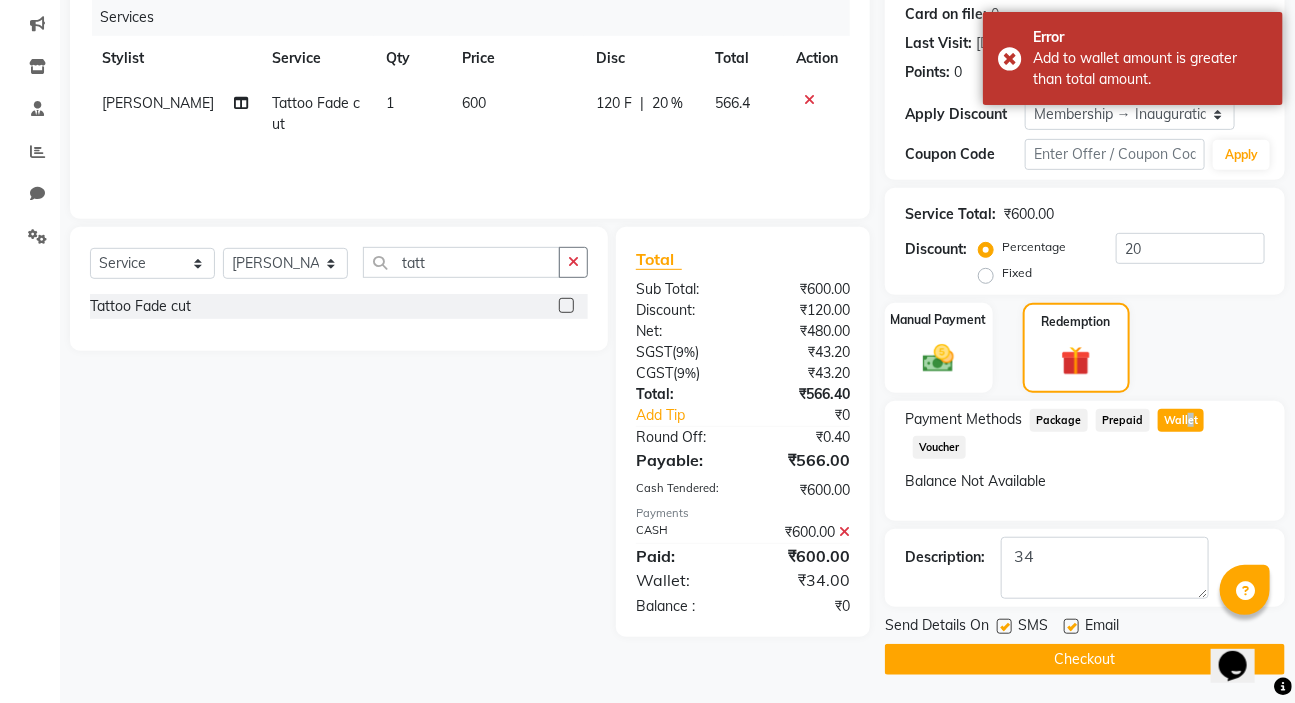 scroll, scrollTop: 250, scrollLeft: 0, axis: vertical 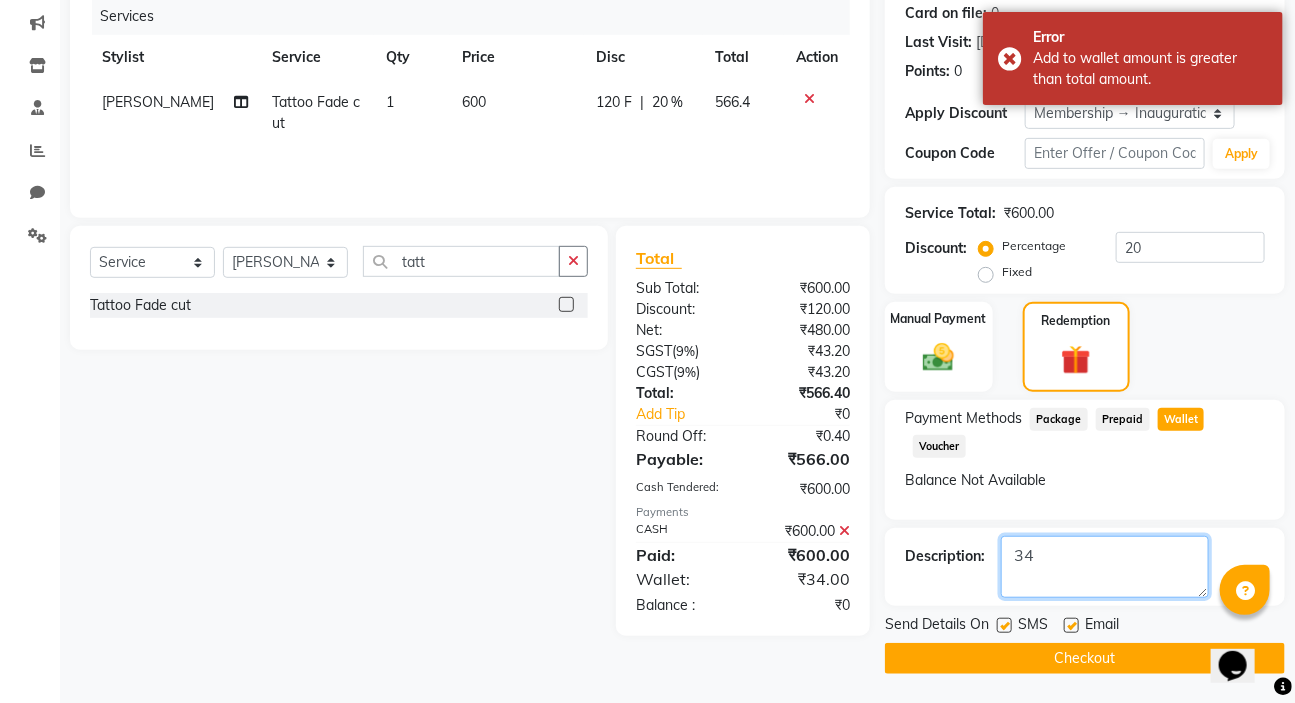 click 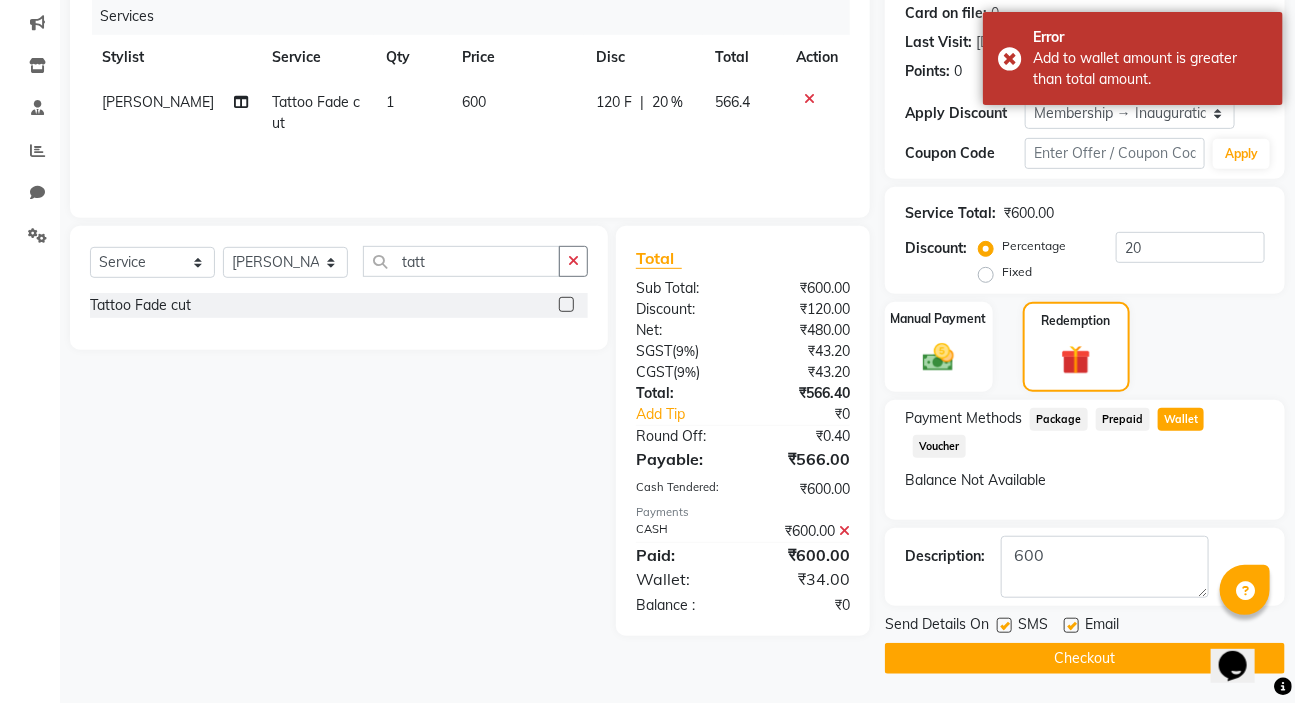 click on "Checkout" 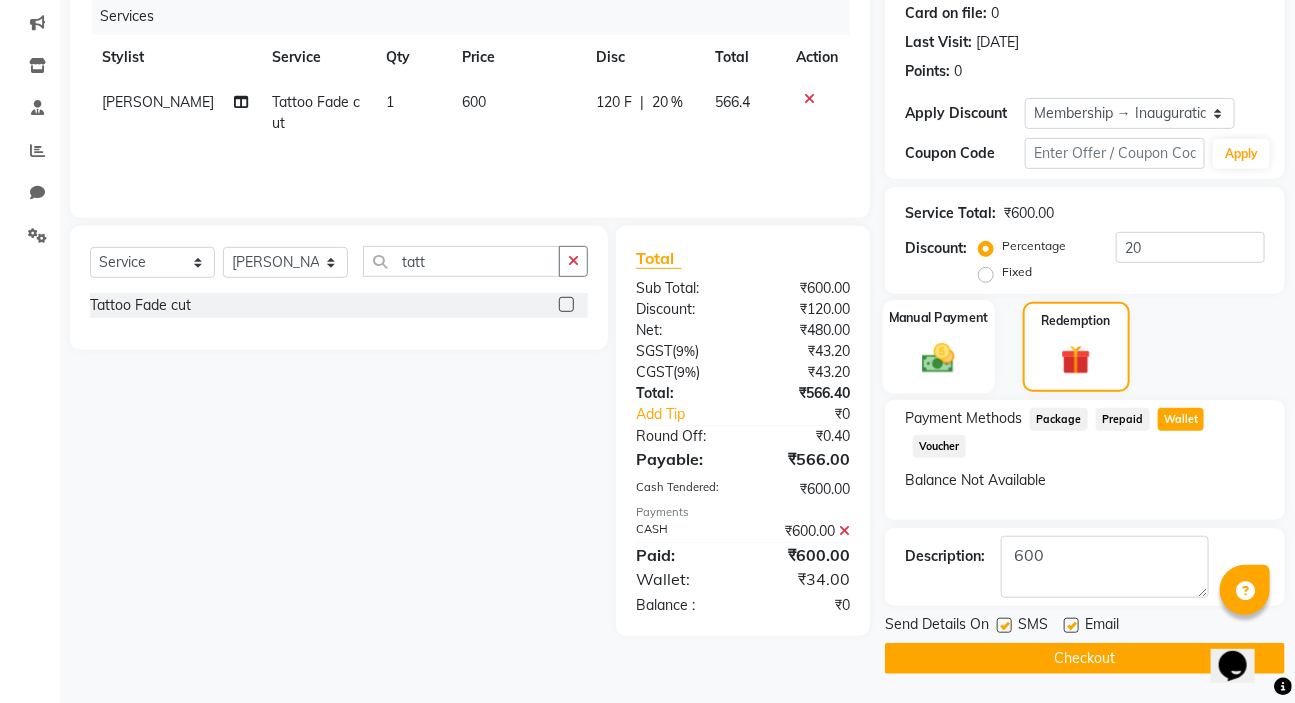 click on "Manual Payment" 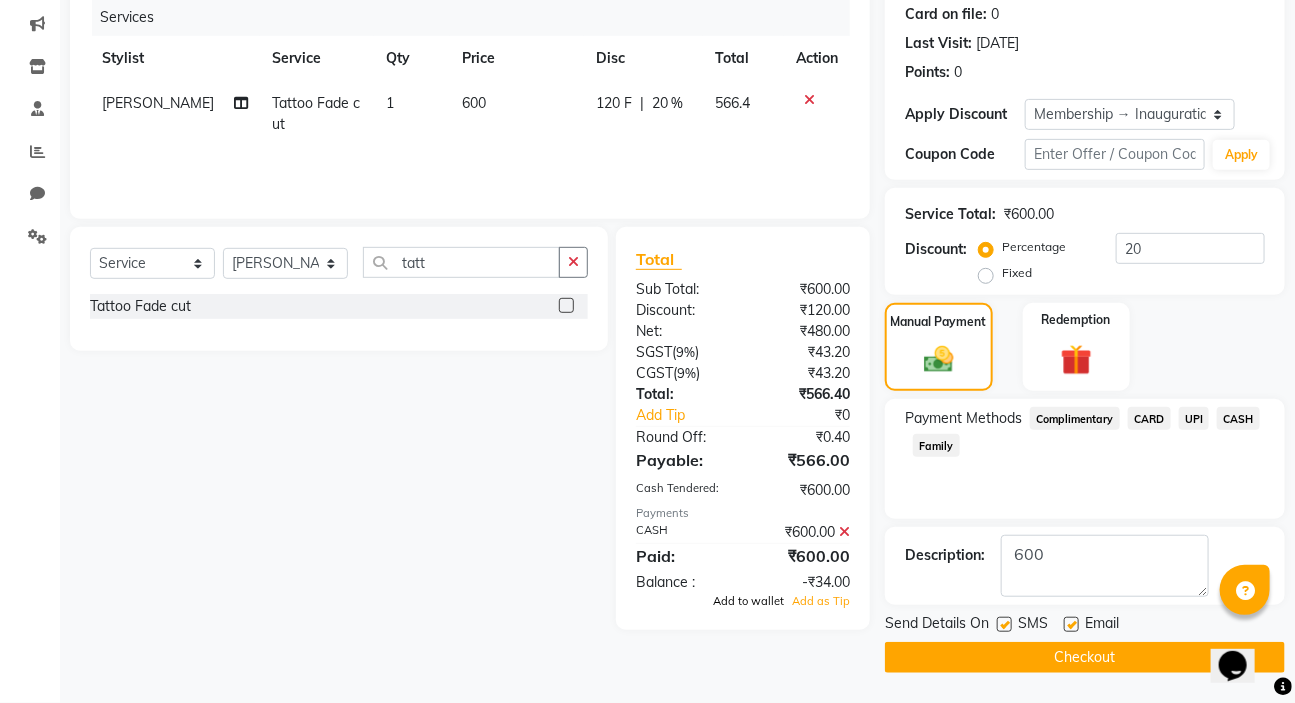 click on "Add to wallet" 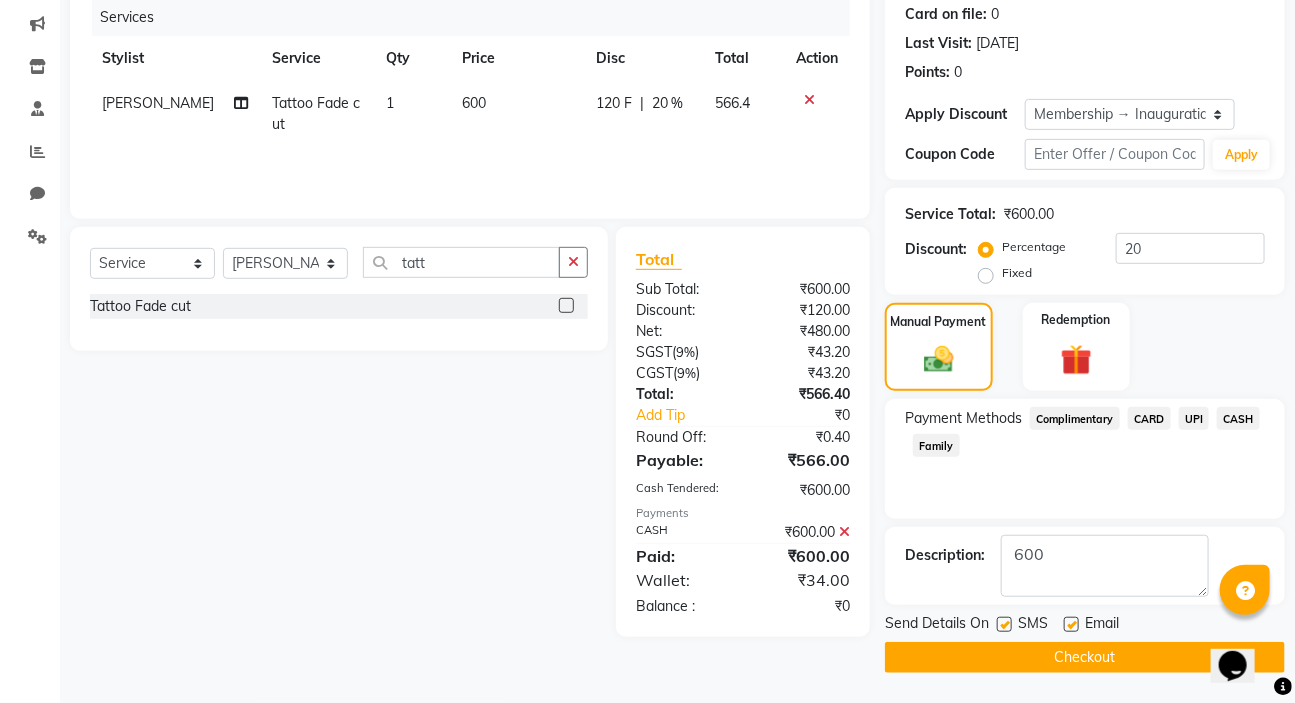 click on "Checkout" 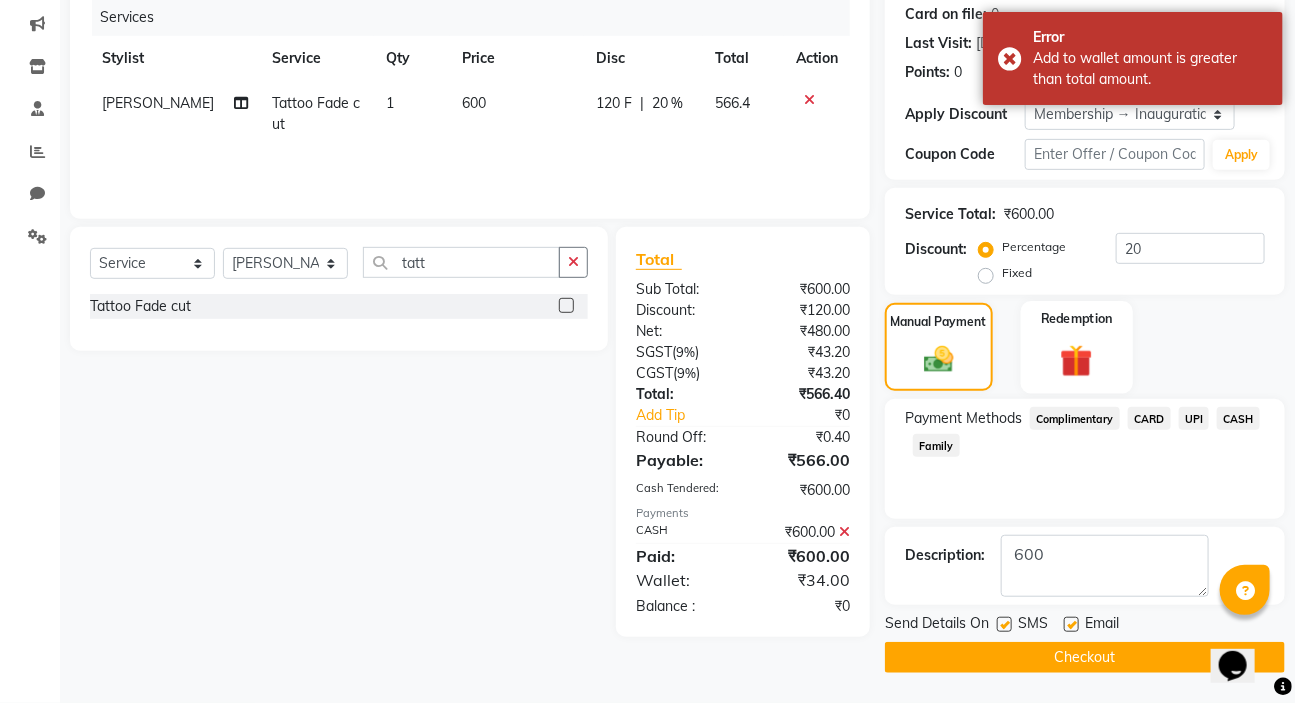 click 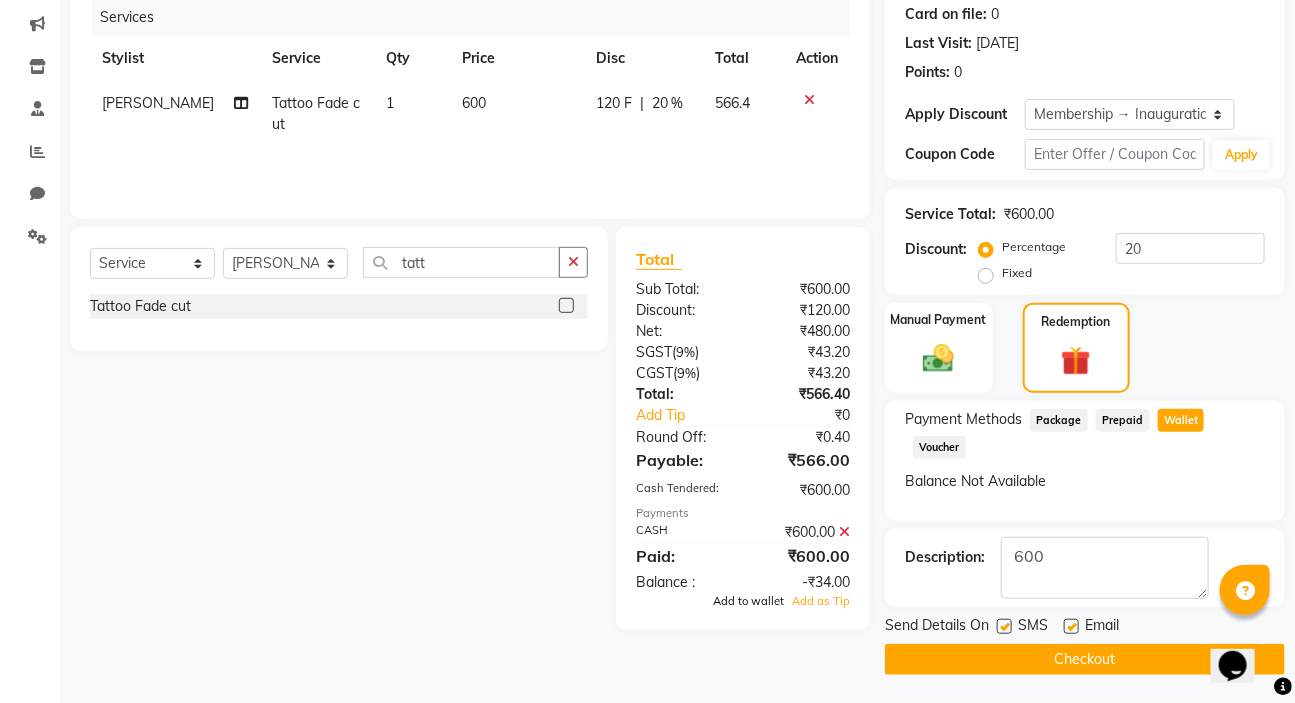 click on "Add to wallet" 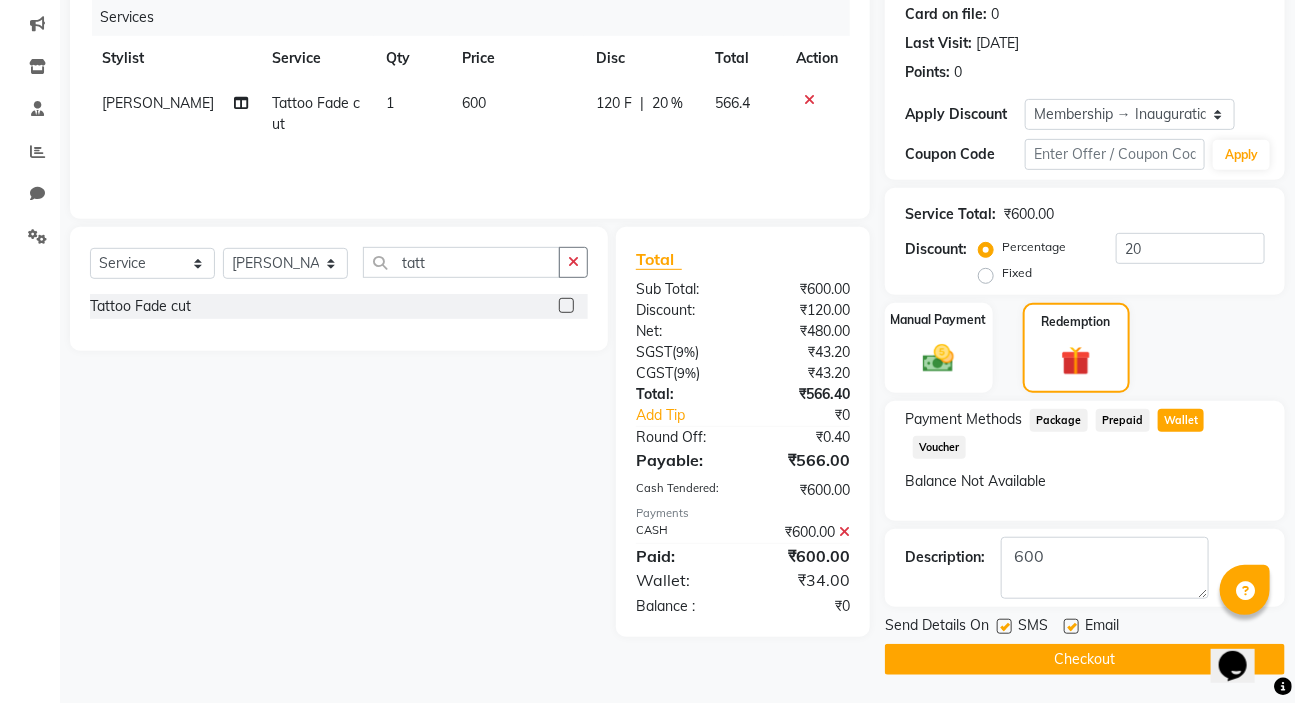 click on "Checkout" 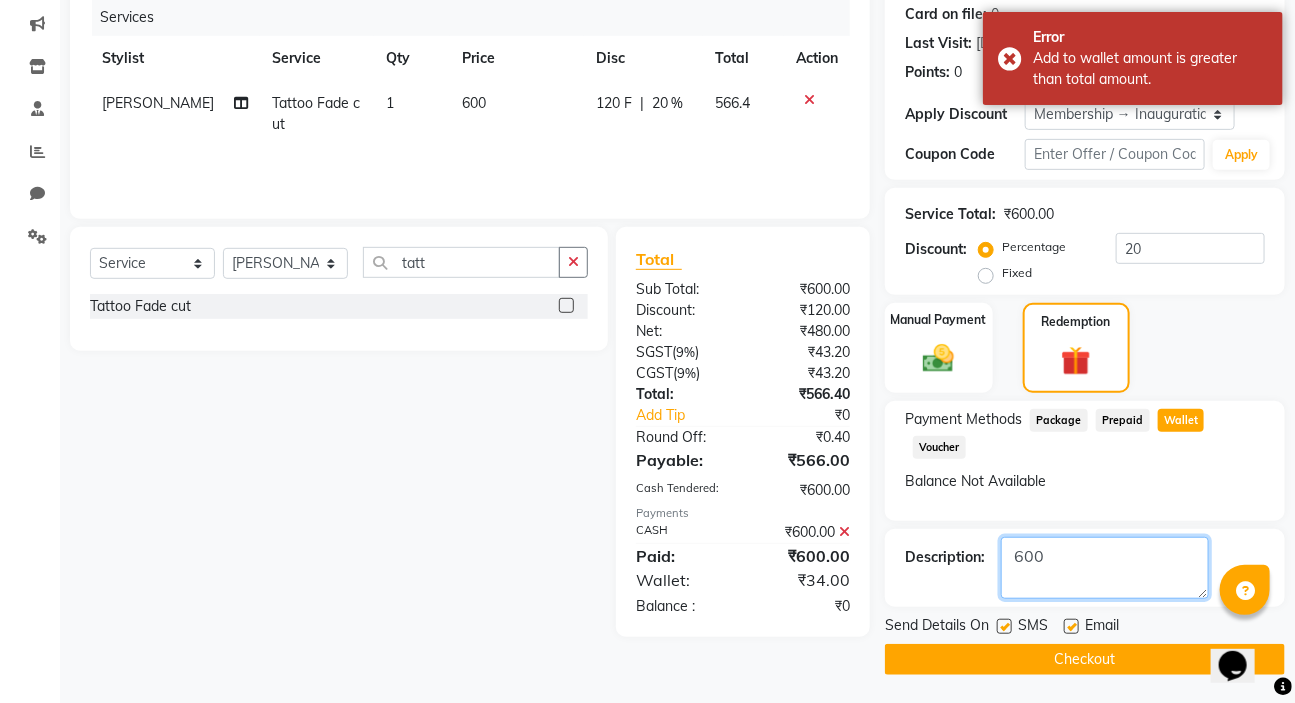 click 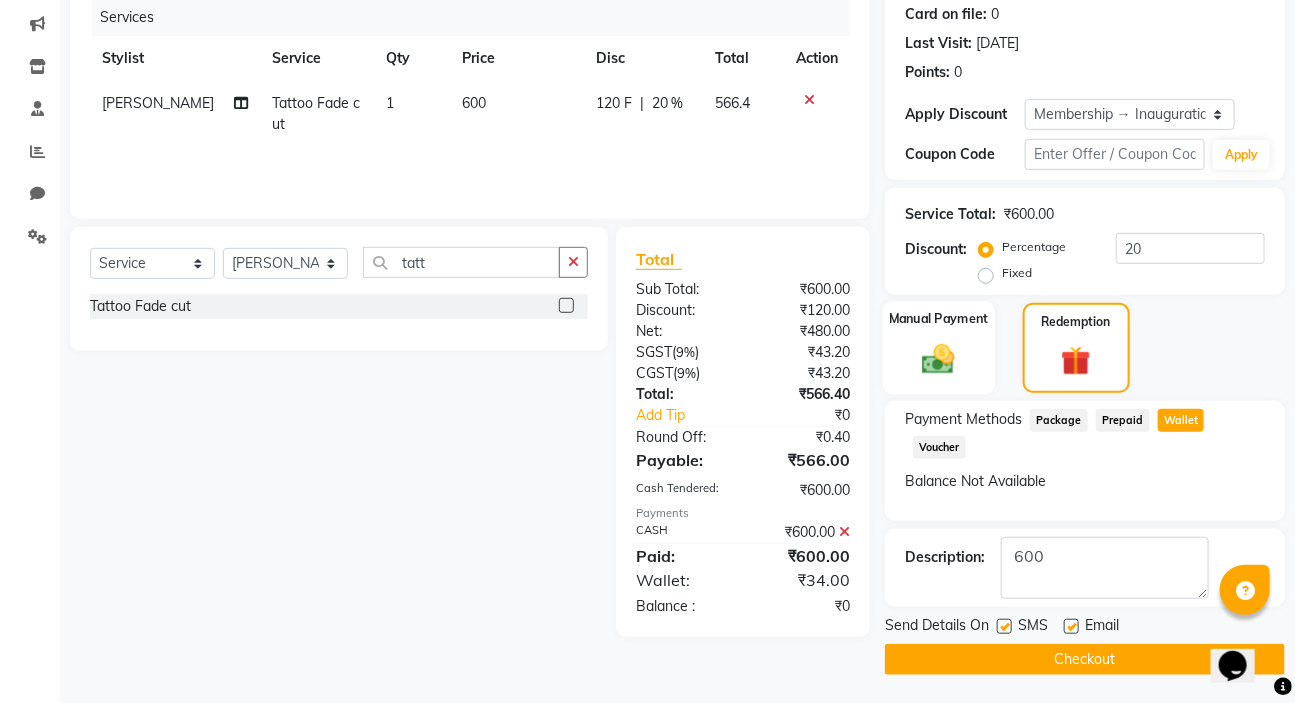 click on "Manual Payment" 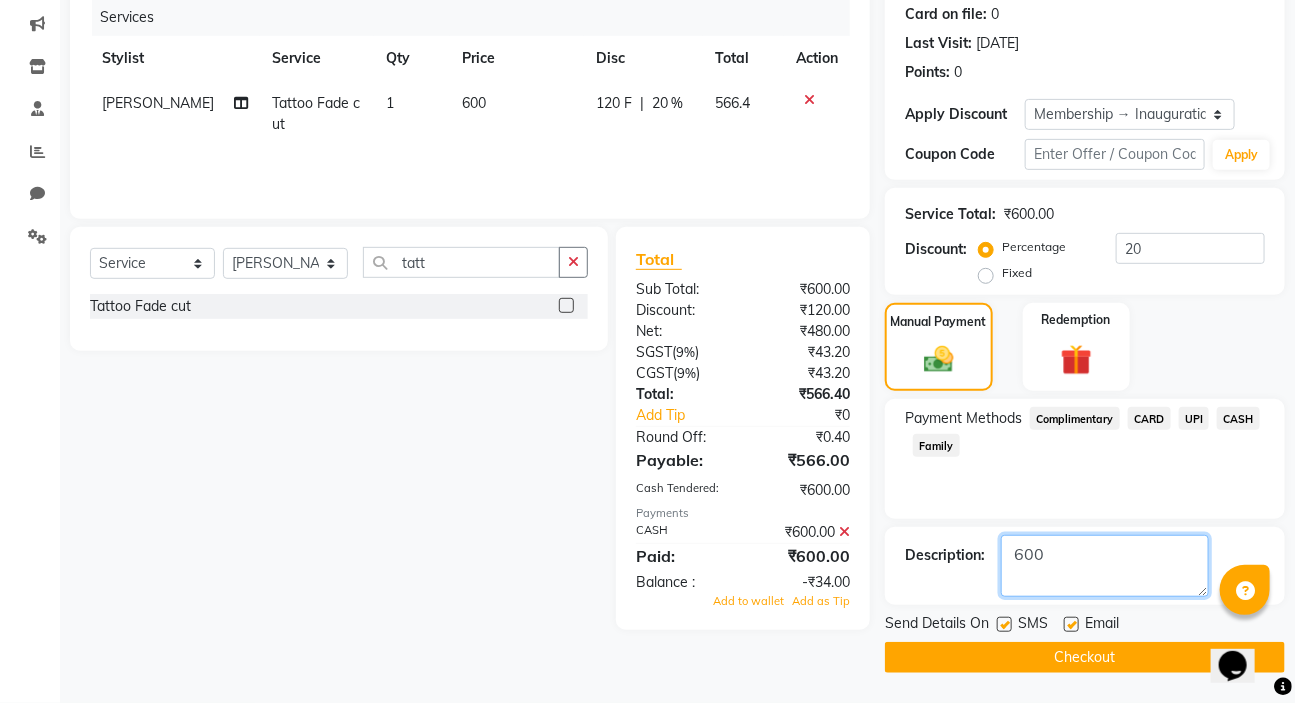 click 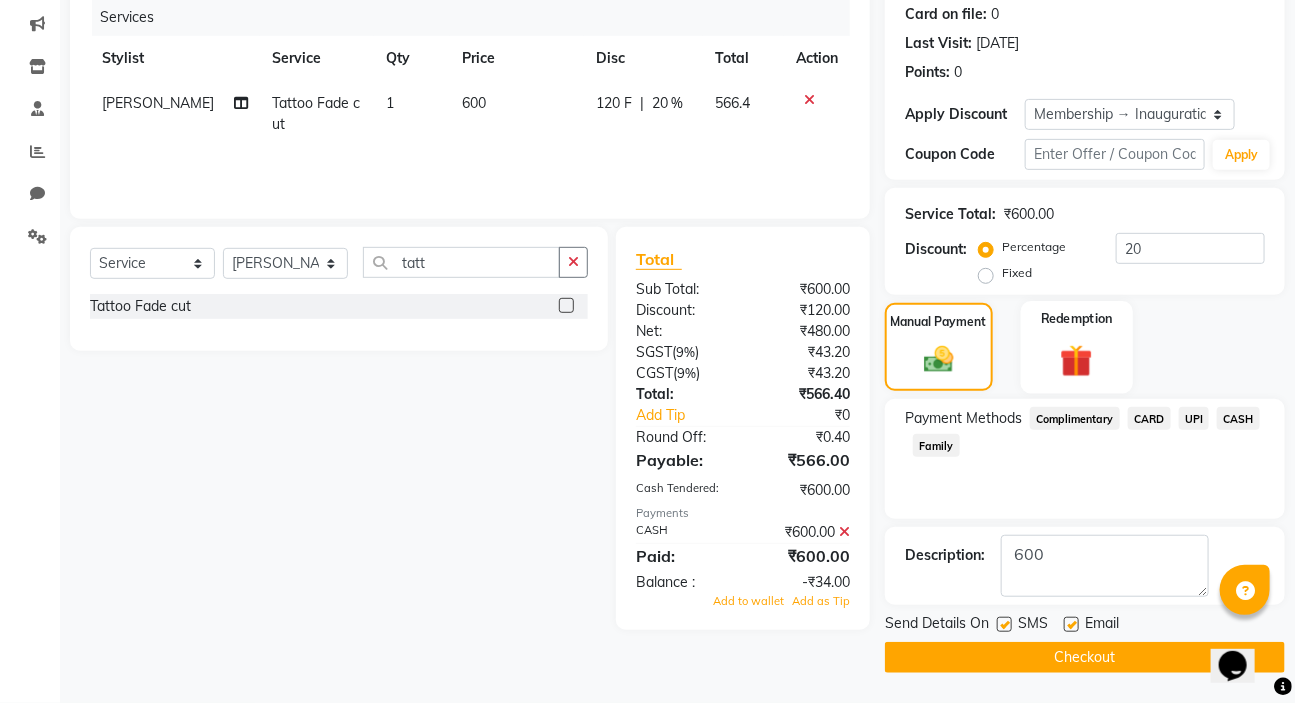 click 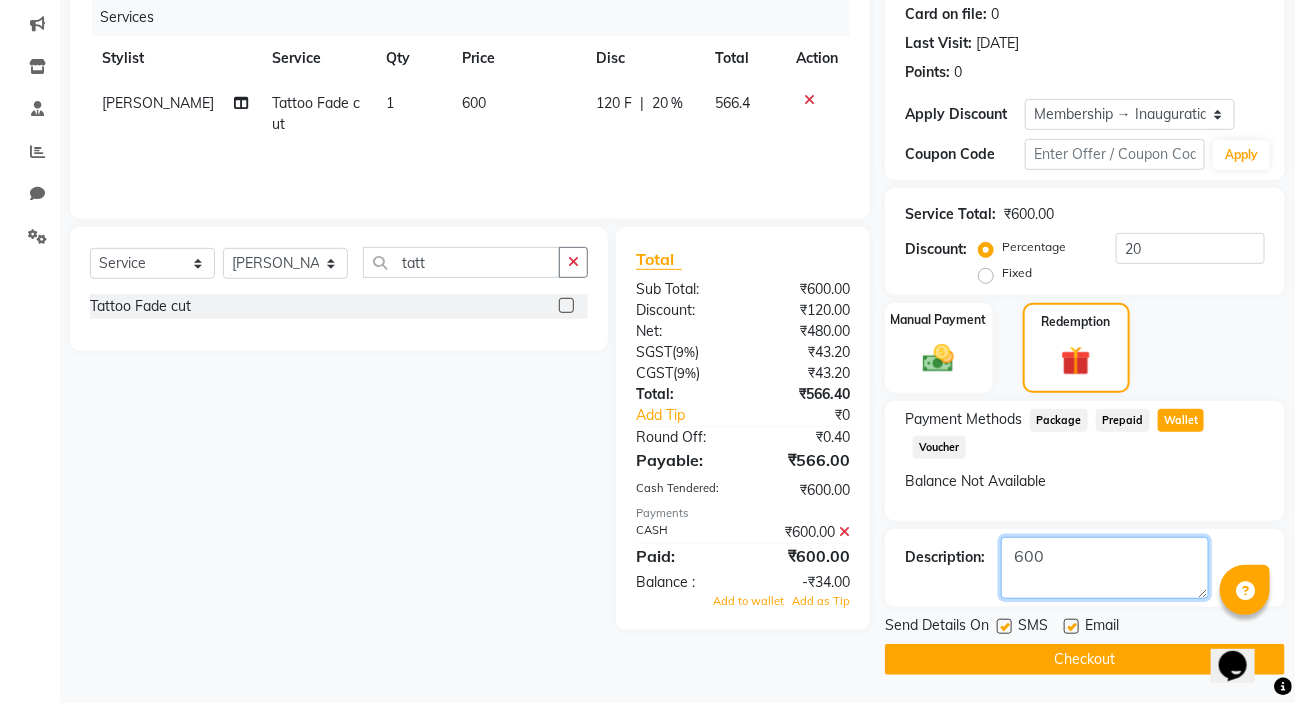 click 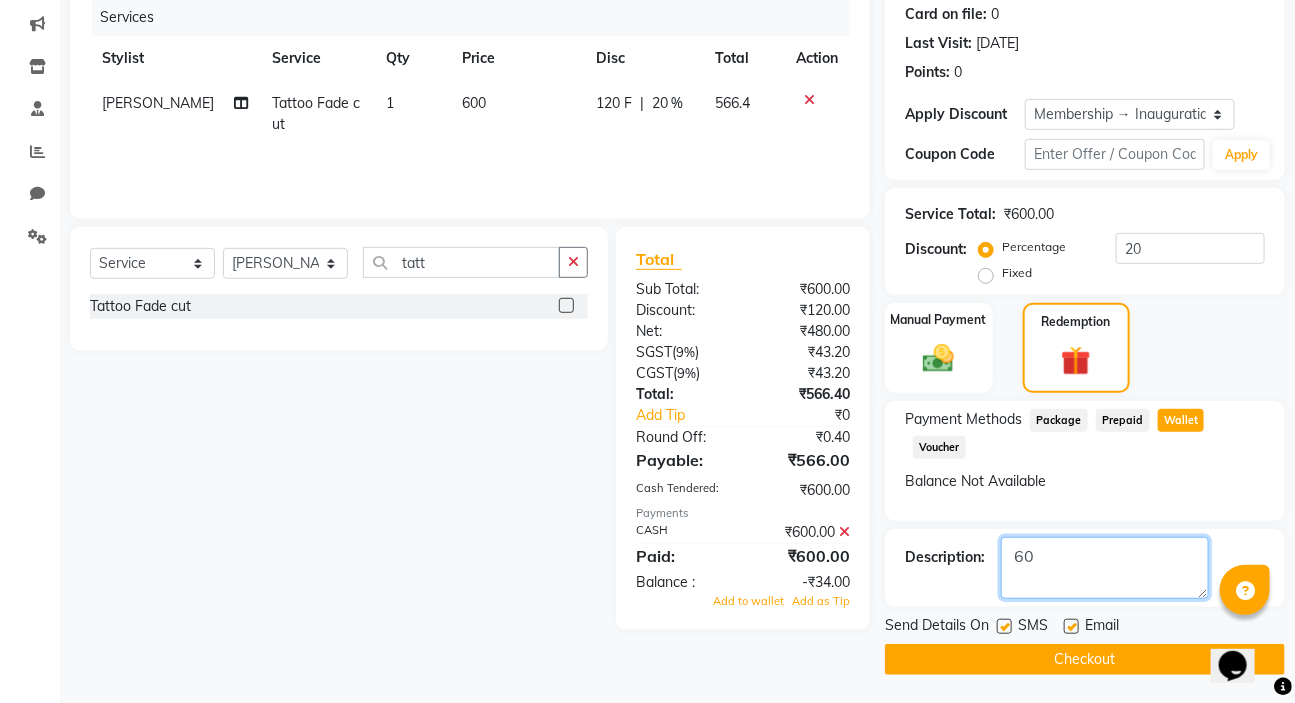 type on "6" 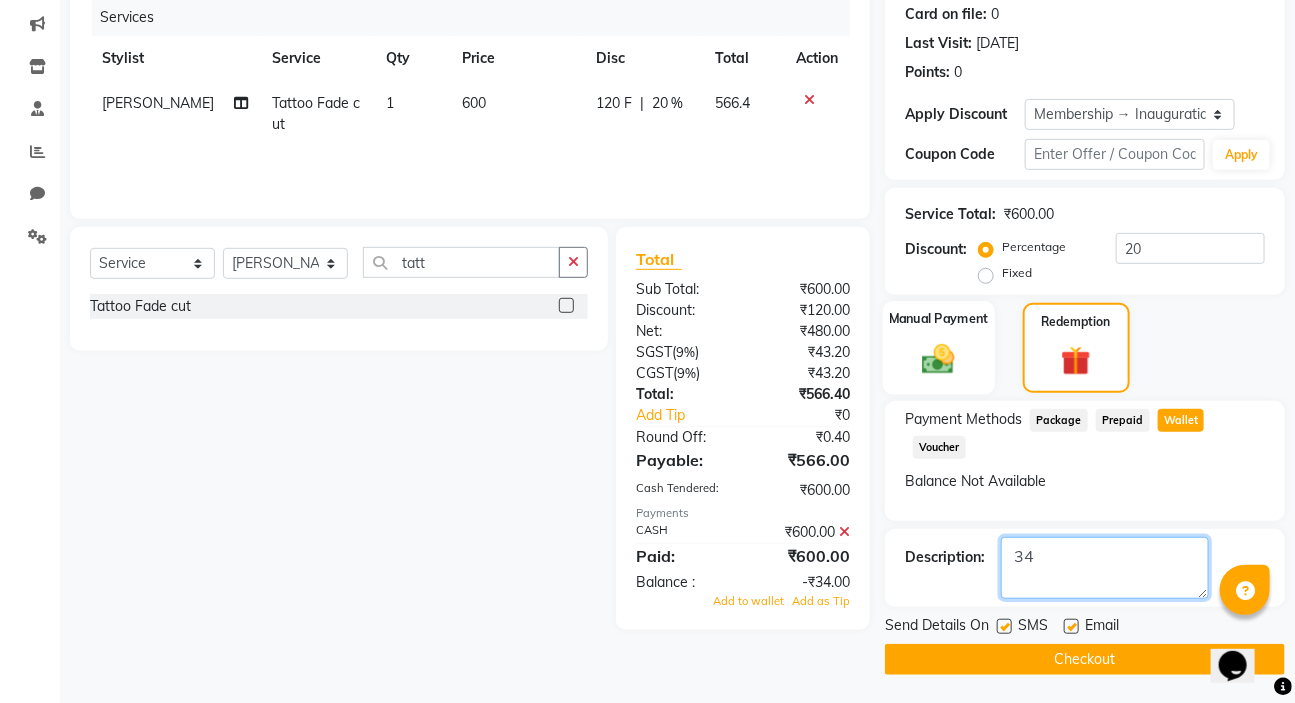 type on "34" 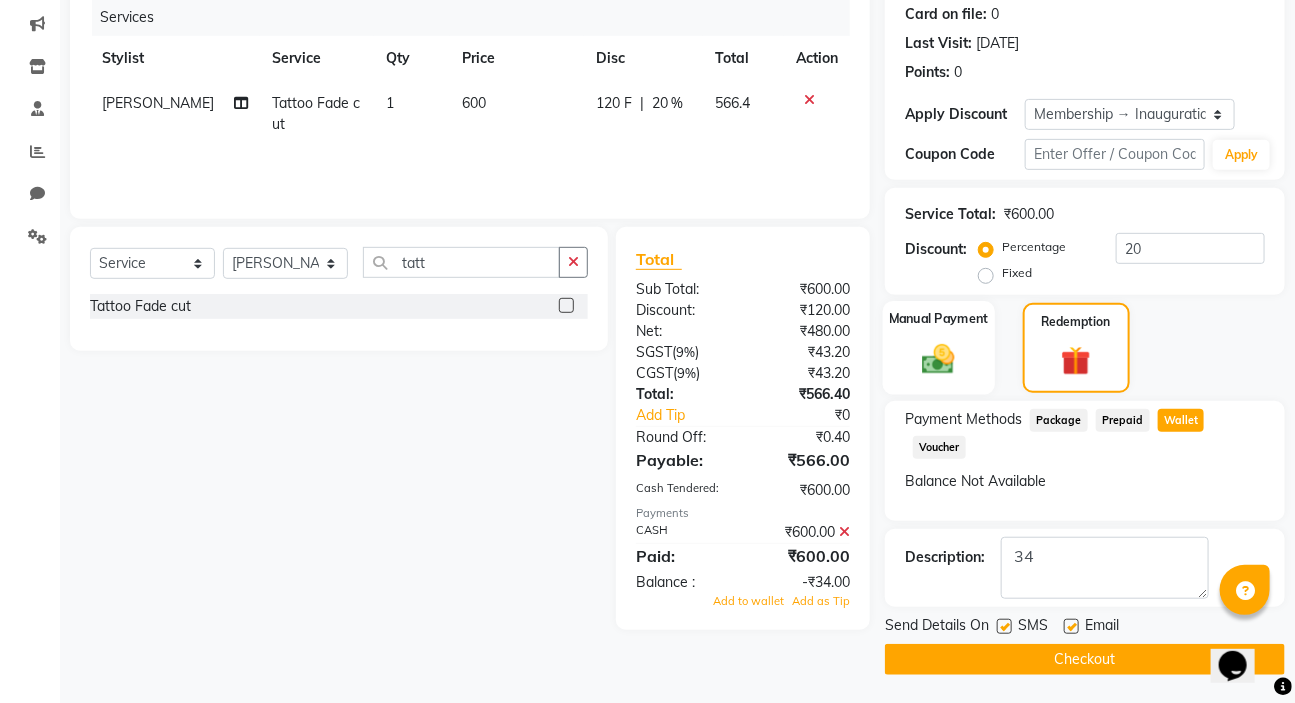 click 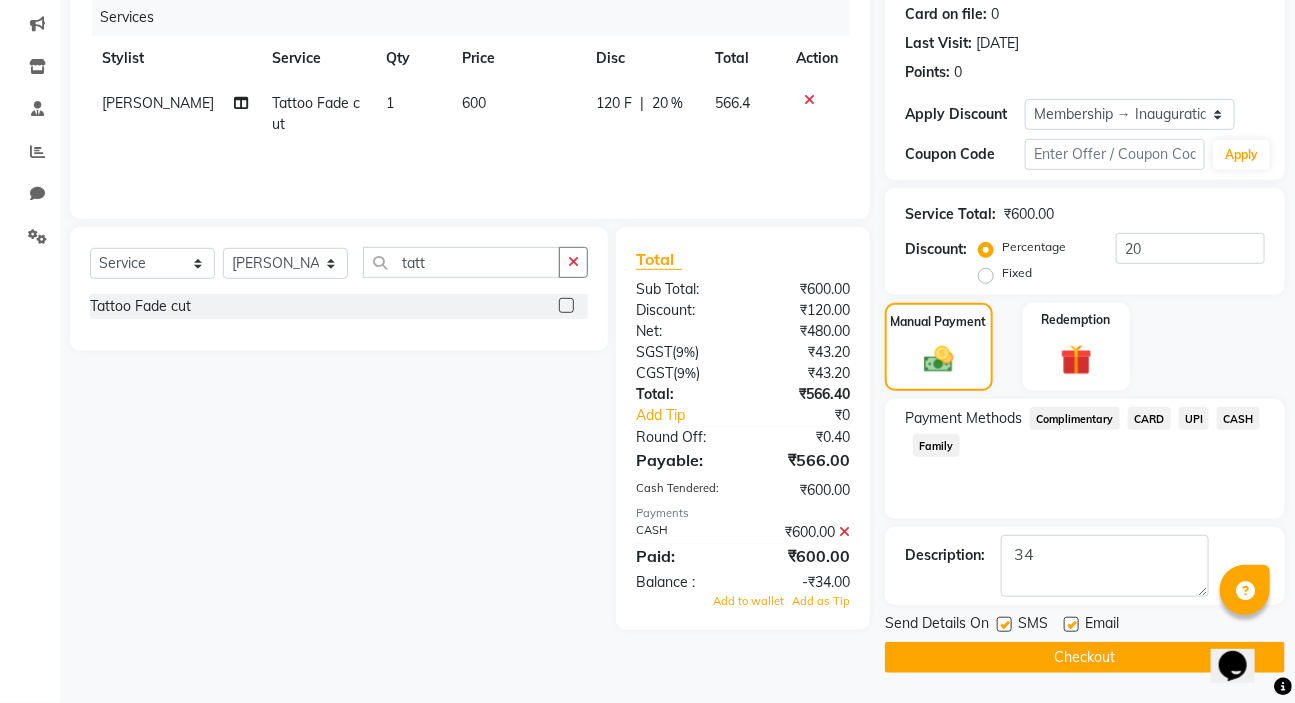 click on "Checkout" 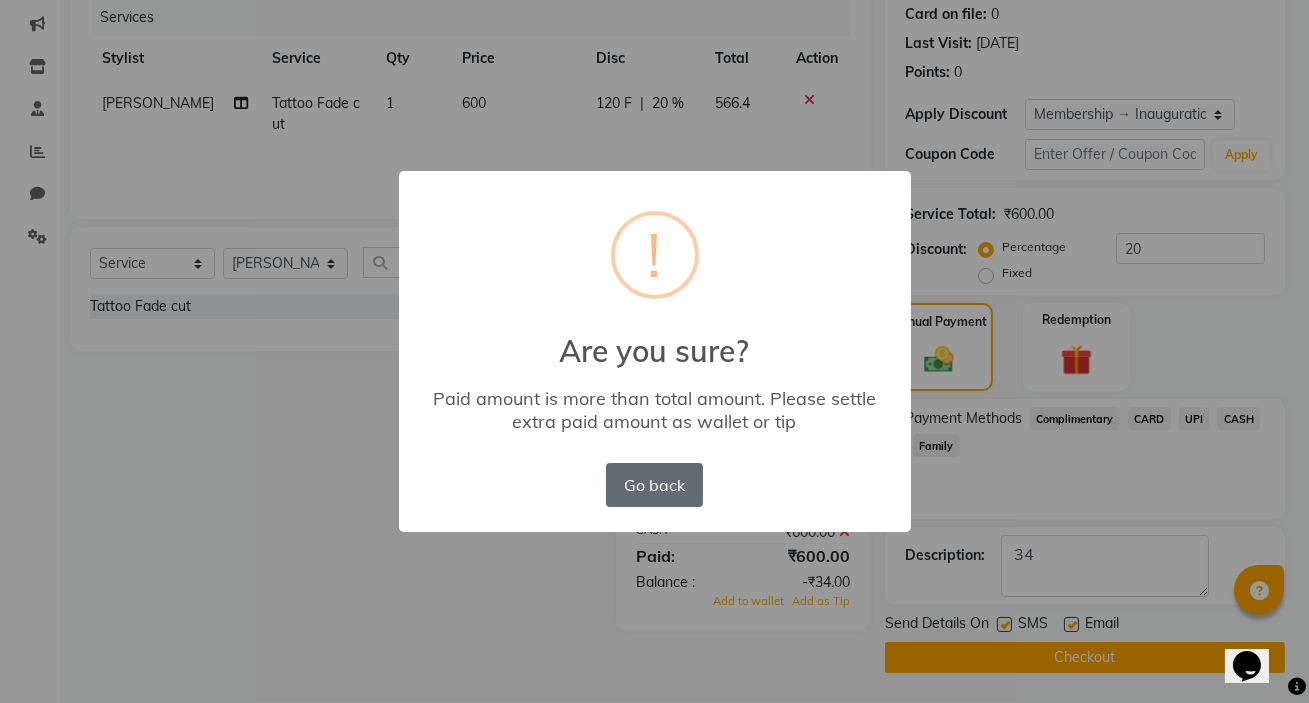 click on "Go back" at bounding box center (654, 485) 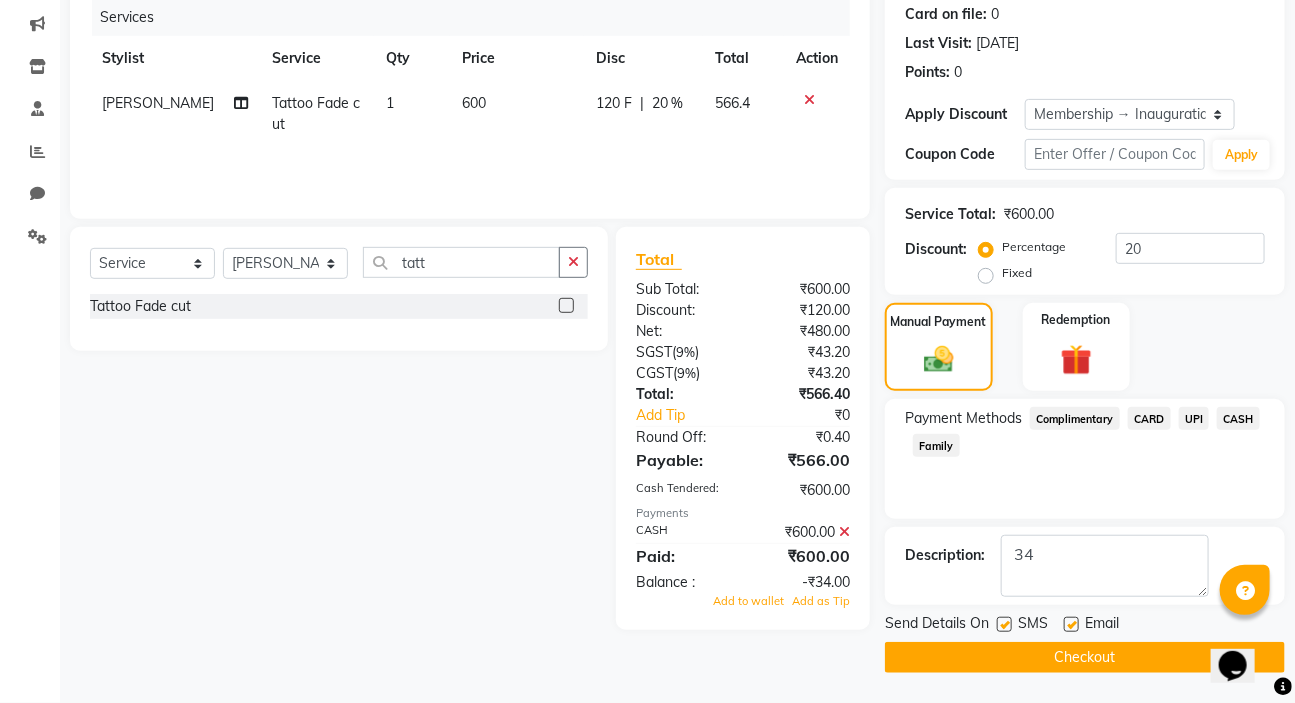 click 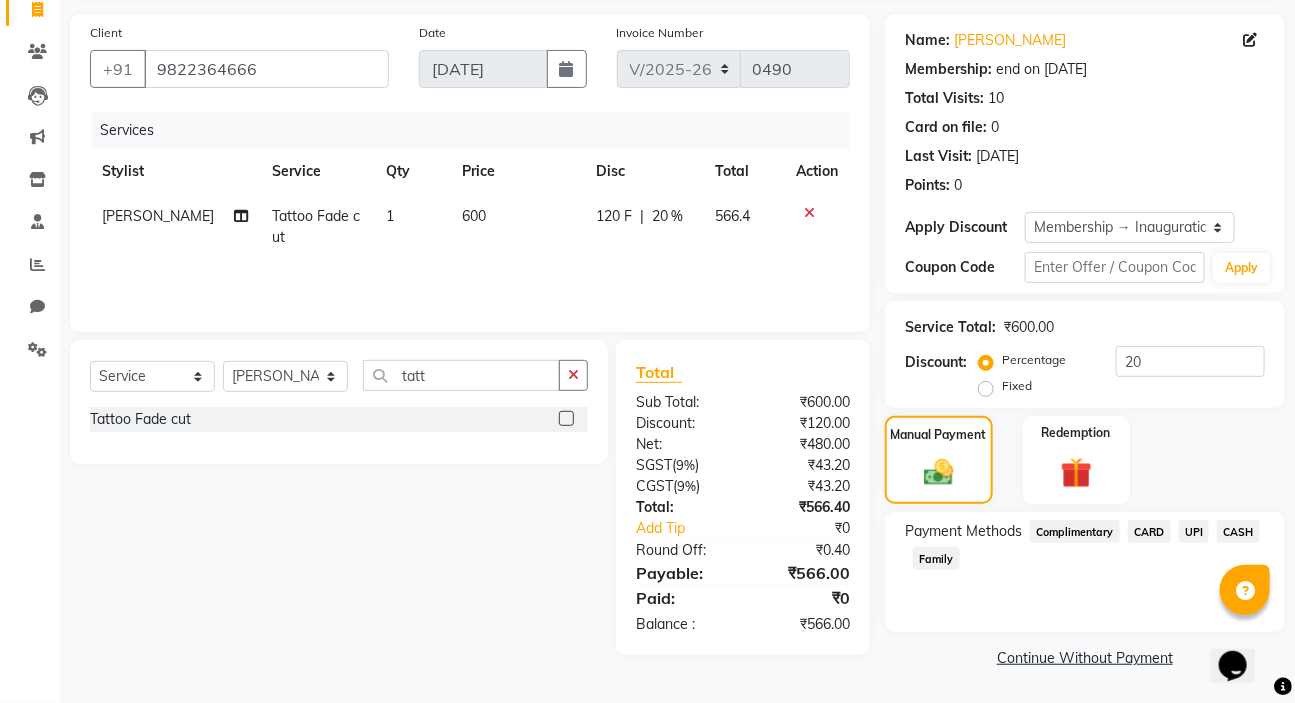 scroll, scrollTop: 136, scrollLeft: 0, axis: vertical 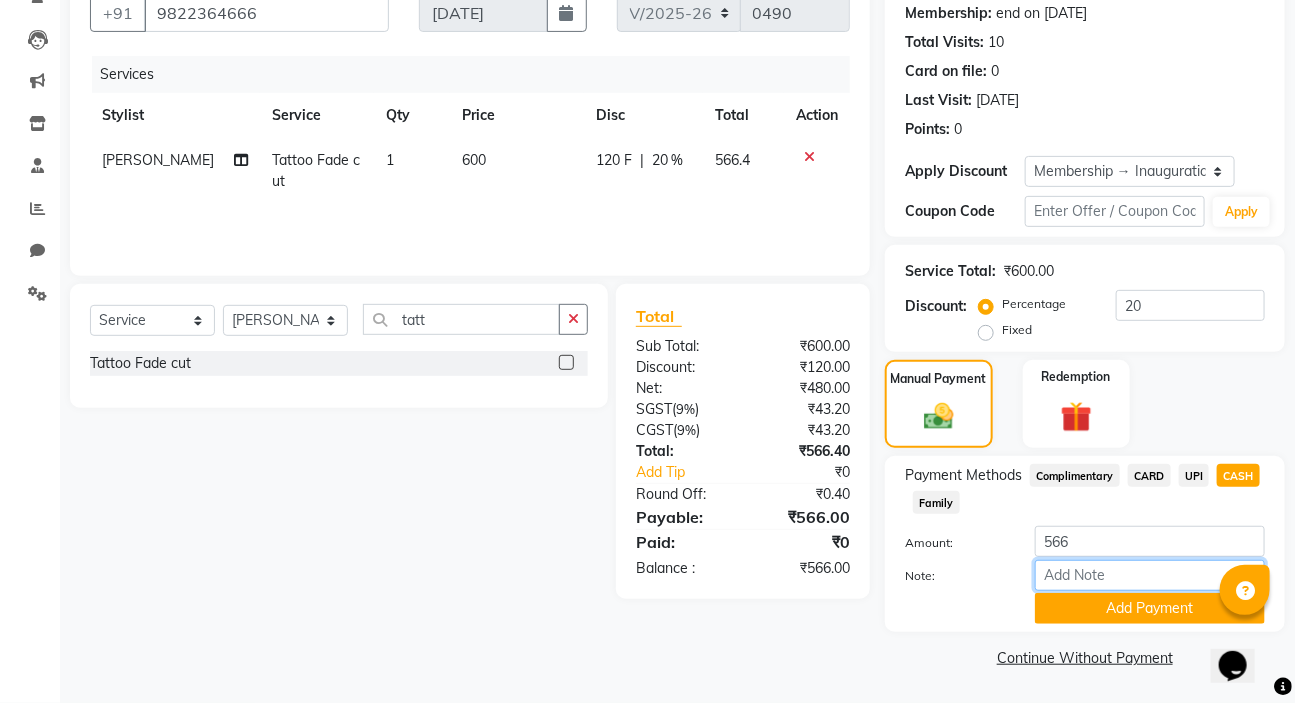 click on "Note:" at bounding box center [1150, 575] 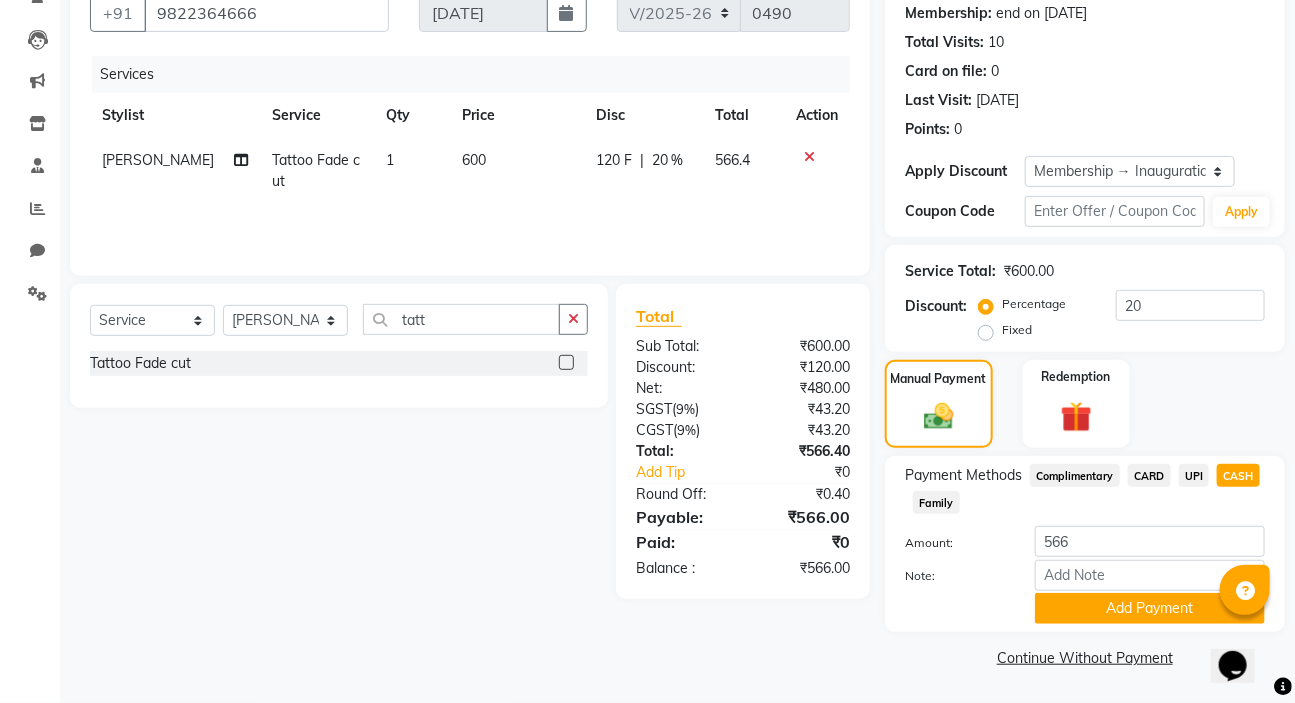 click on "Amount:" 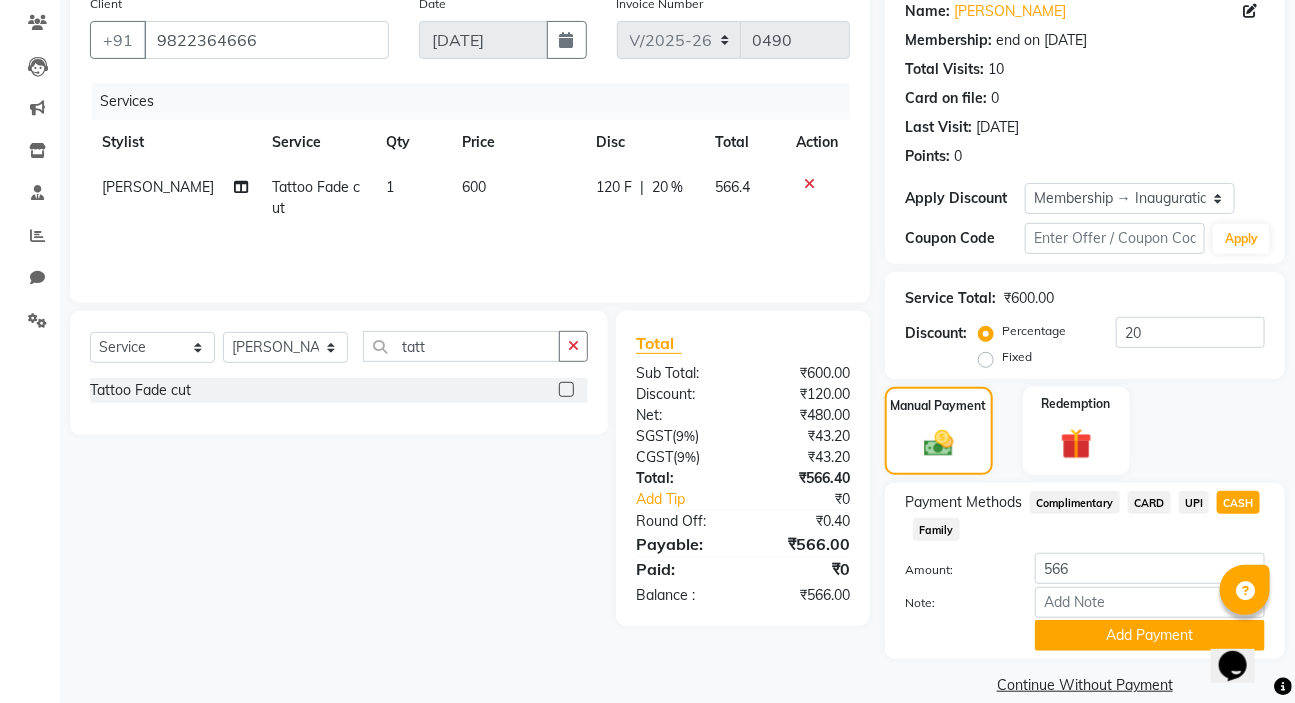 scroll, scrollTop: 192, scrollLeft: 0, axis: vertical 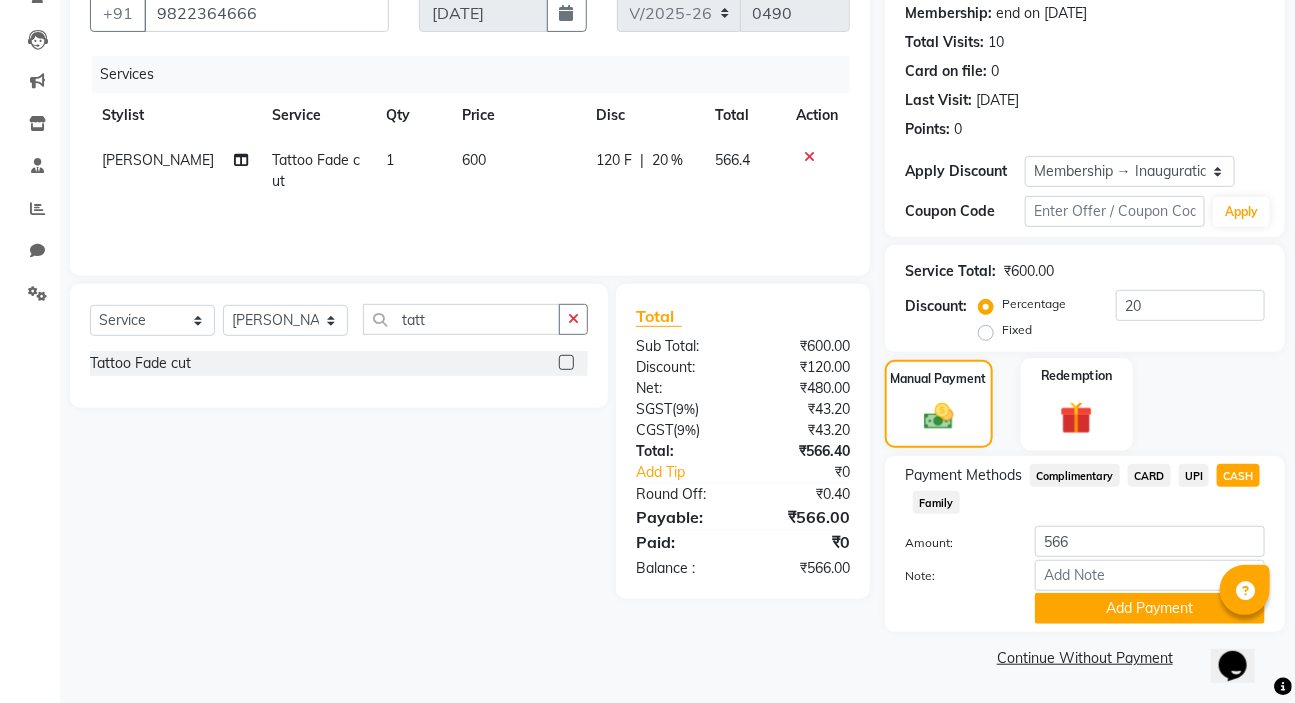 click 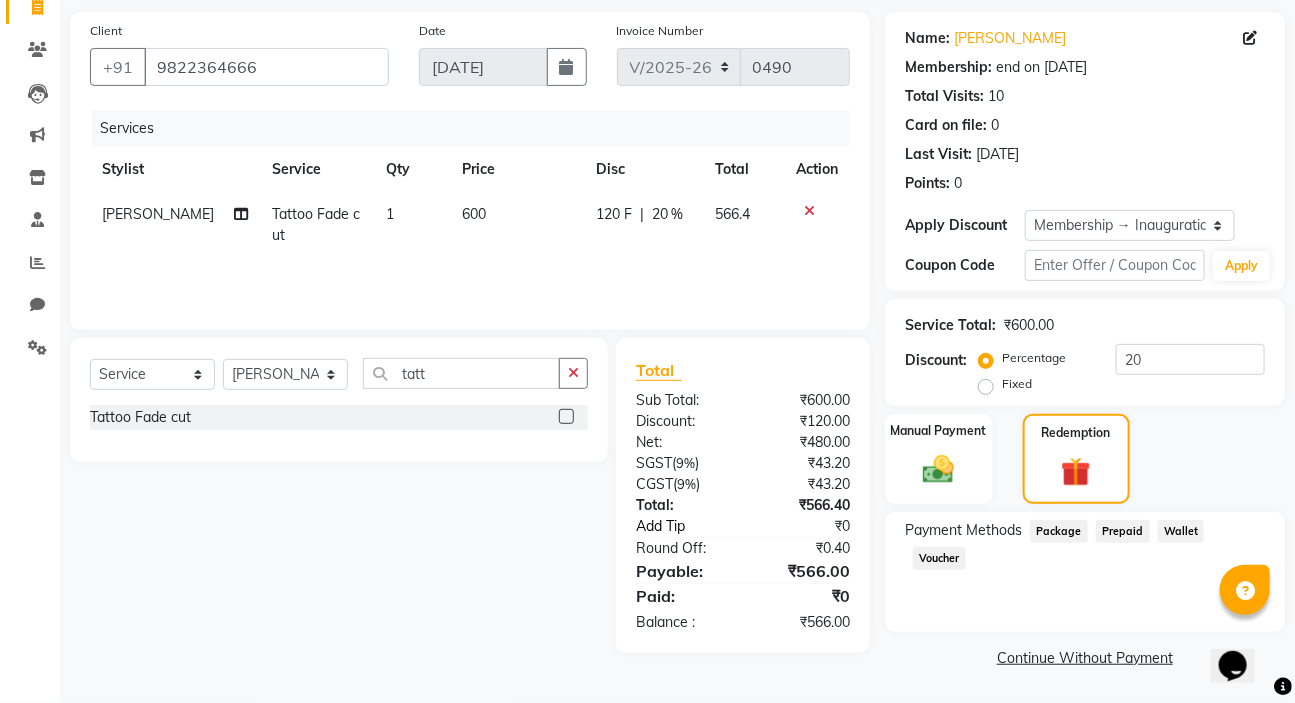 click on "Add Tip" 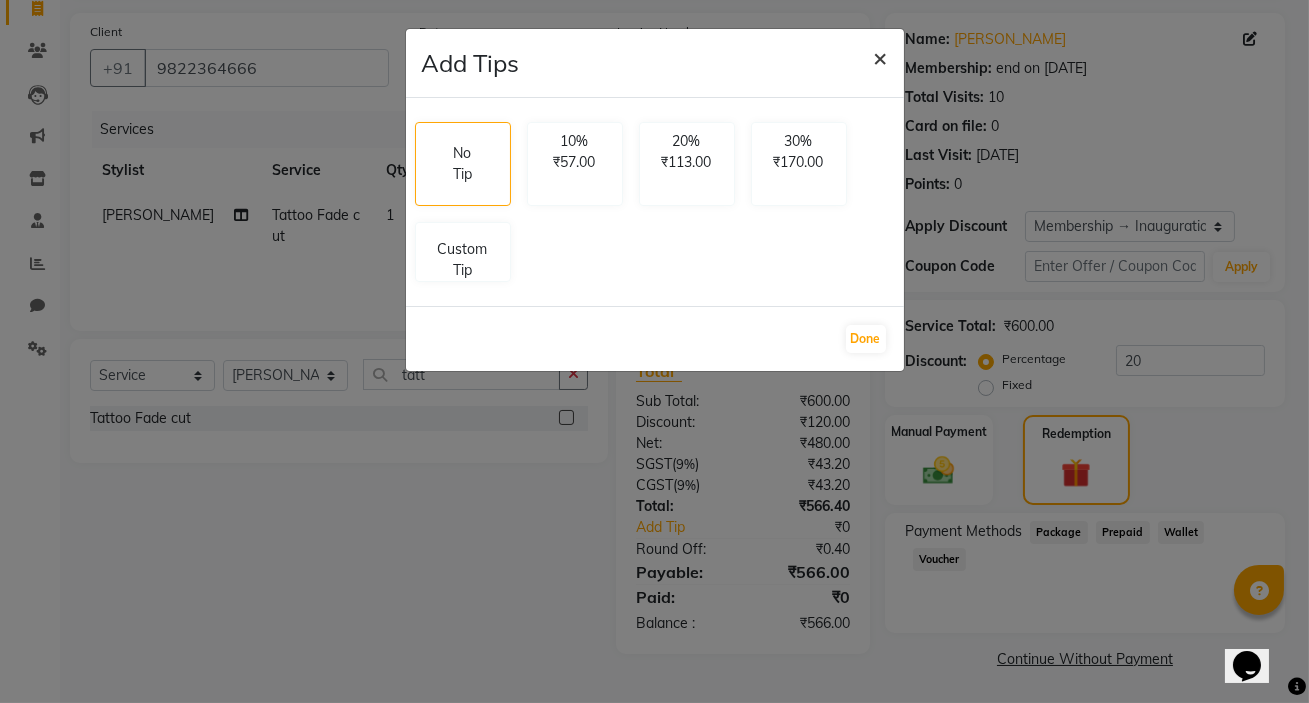 click on "×" 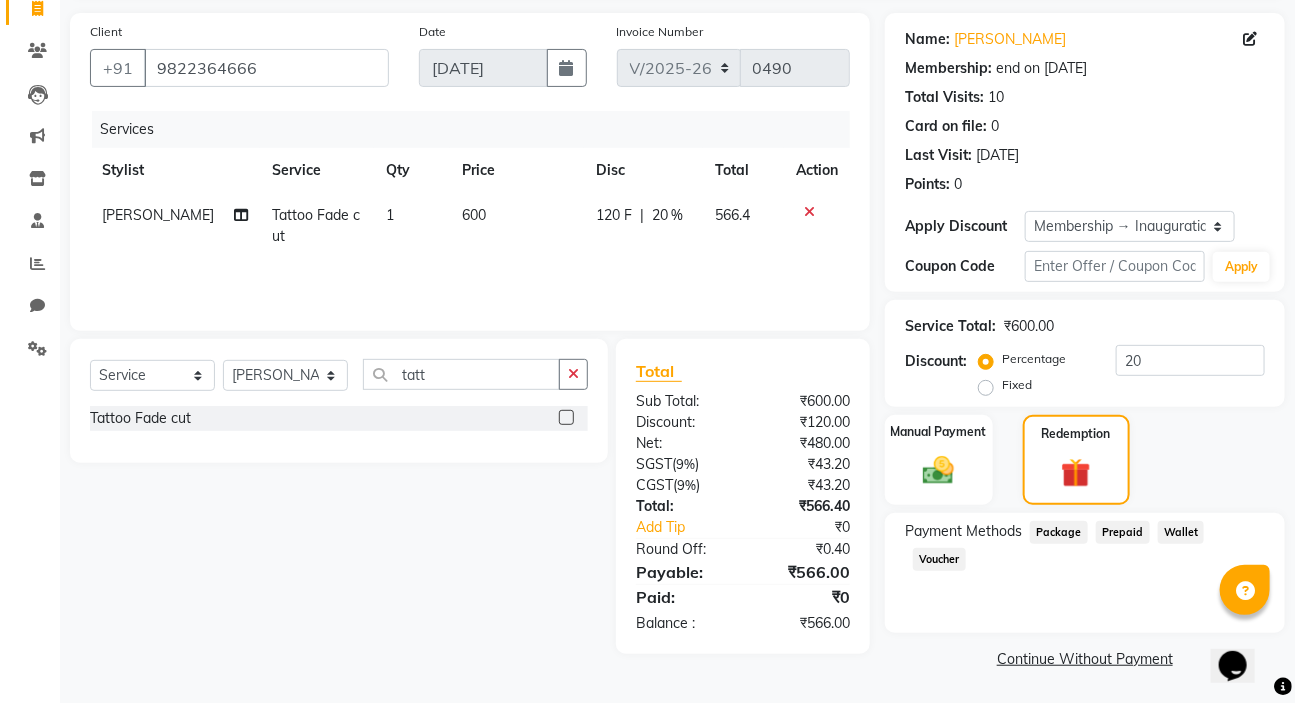 click on "Wallet" 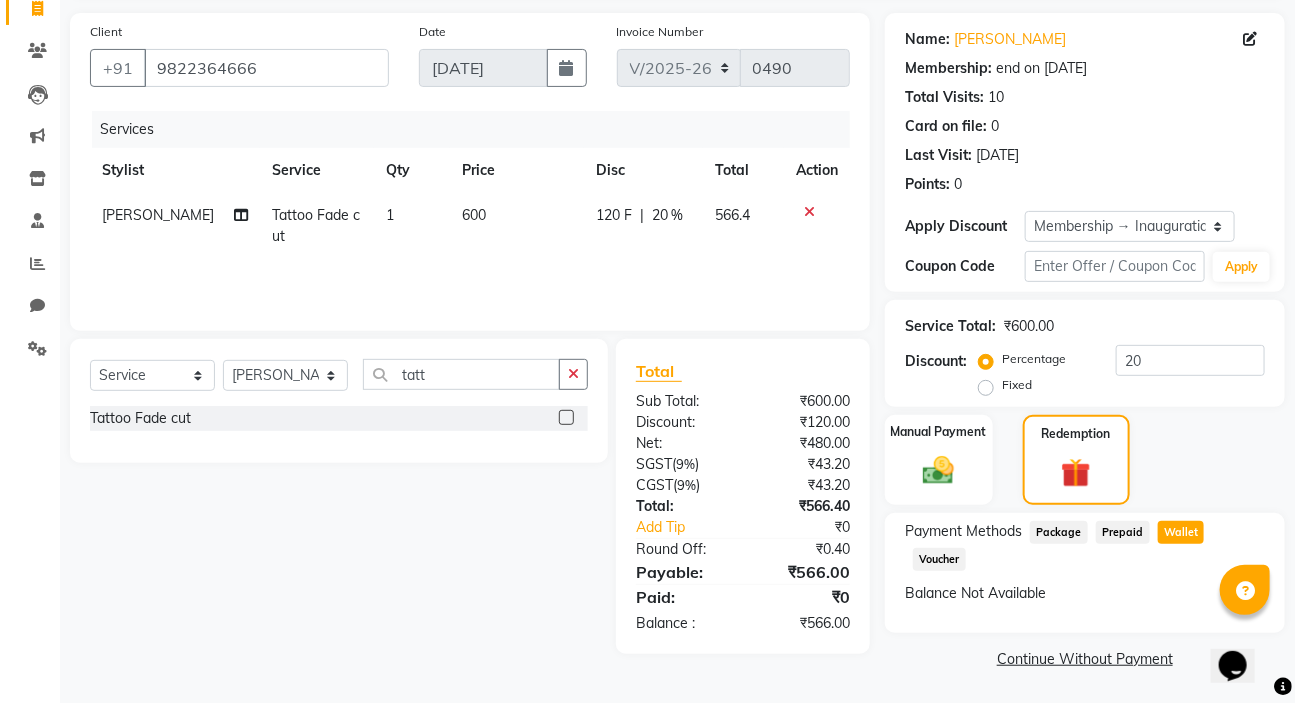 click on "Balance Not Available" 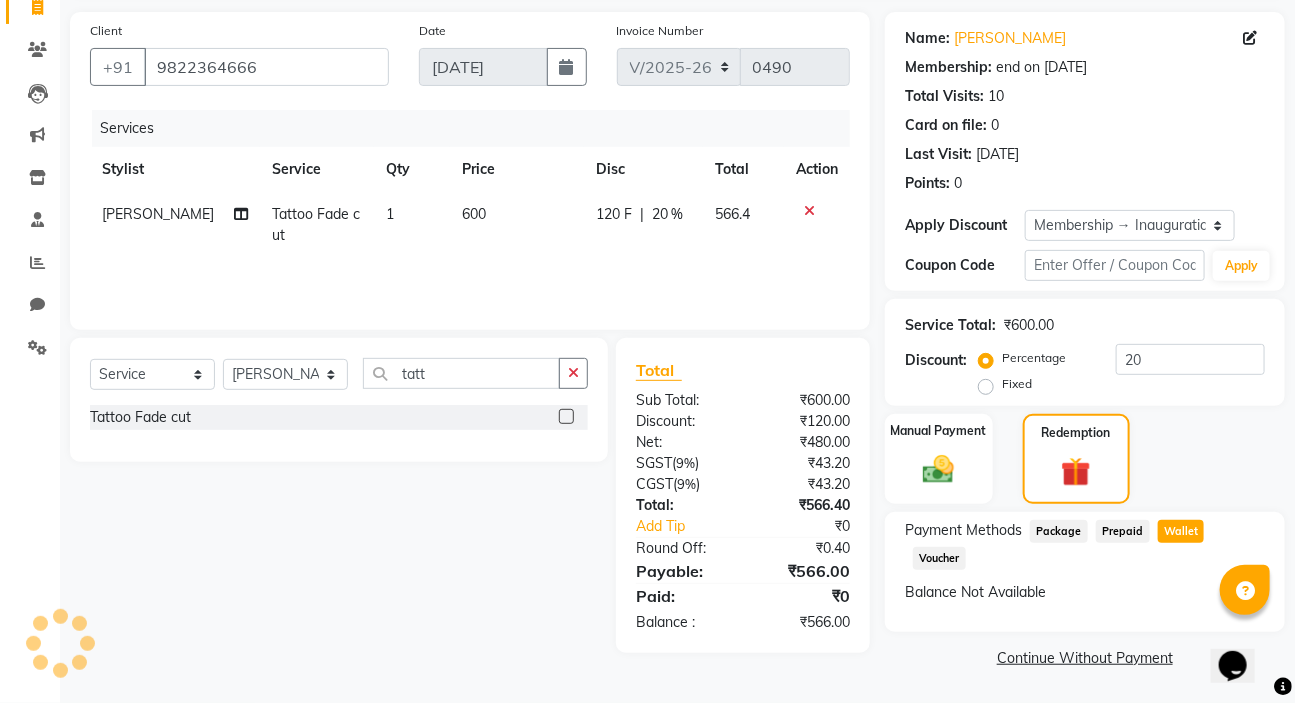 click at bounding box center [1283, 687] 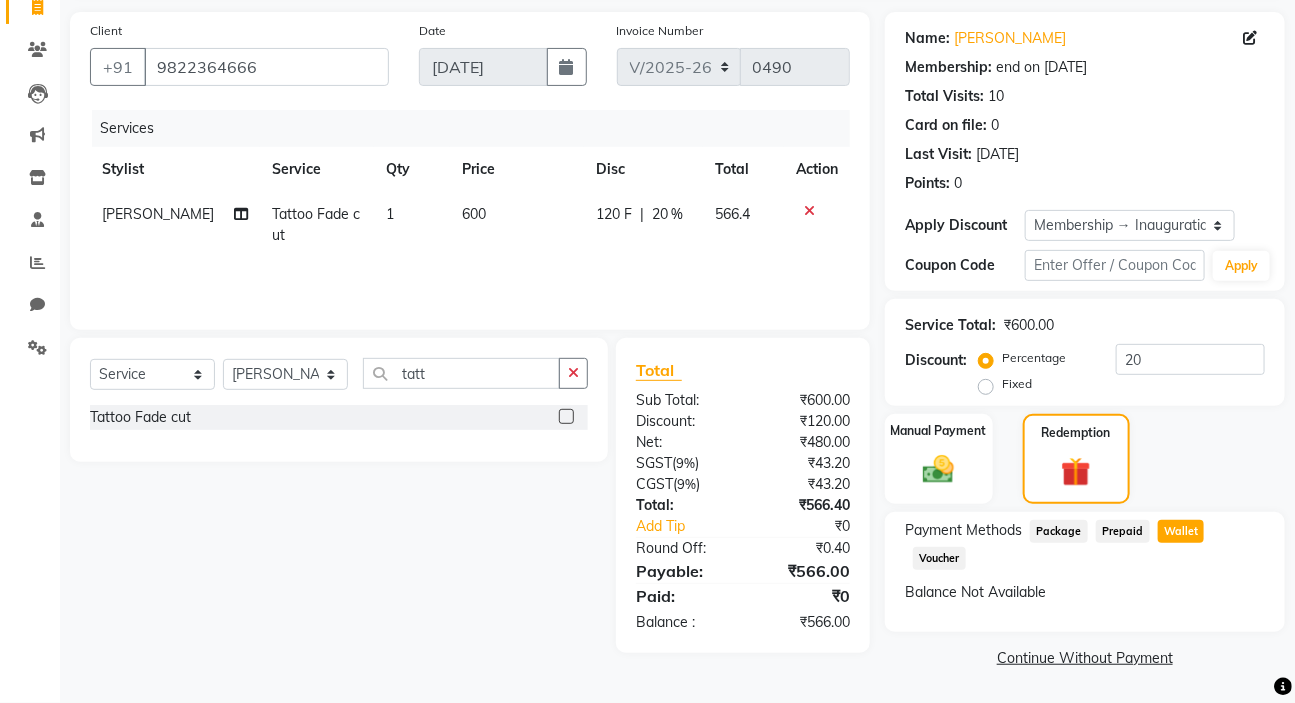 click at bounding box center (1283, 687) 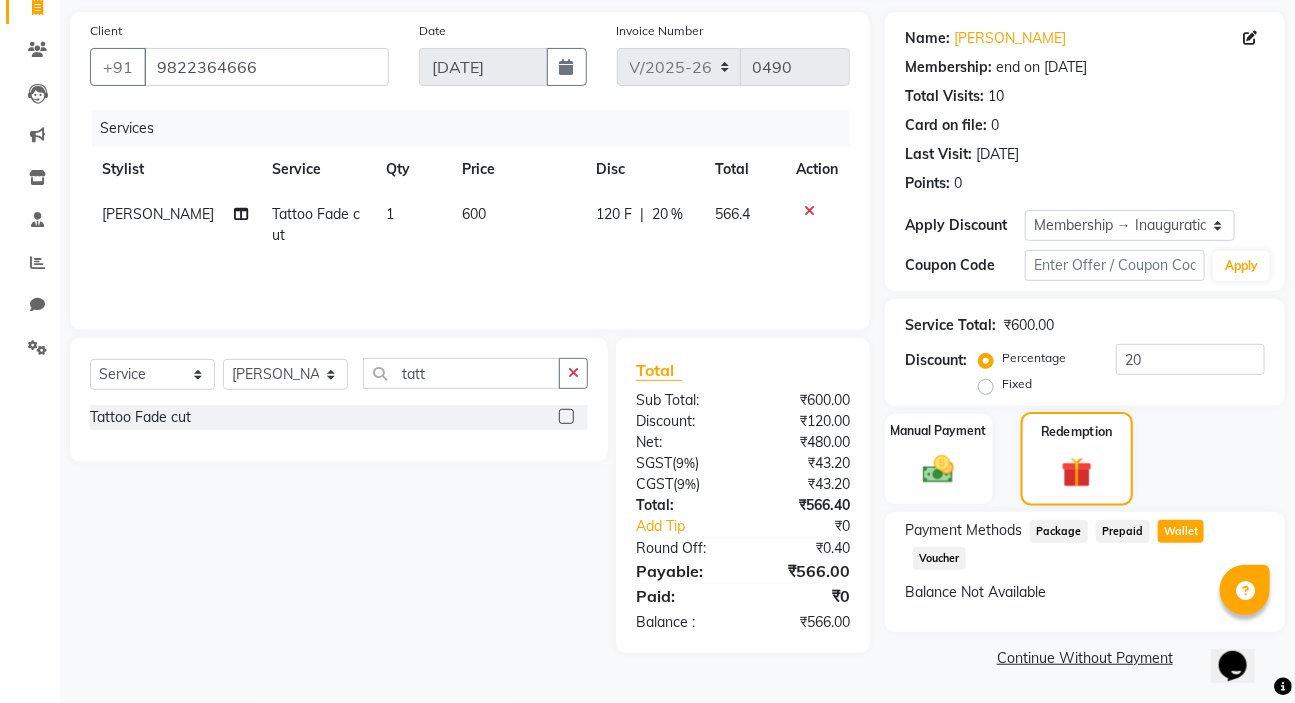 click 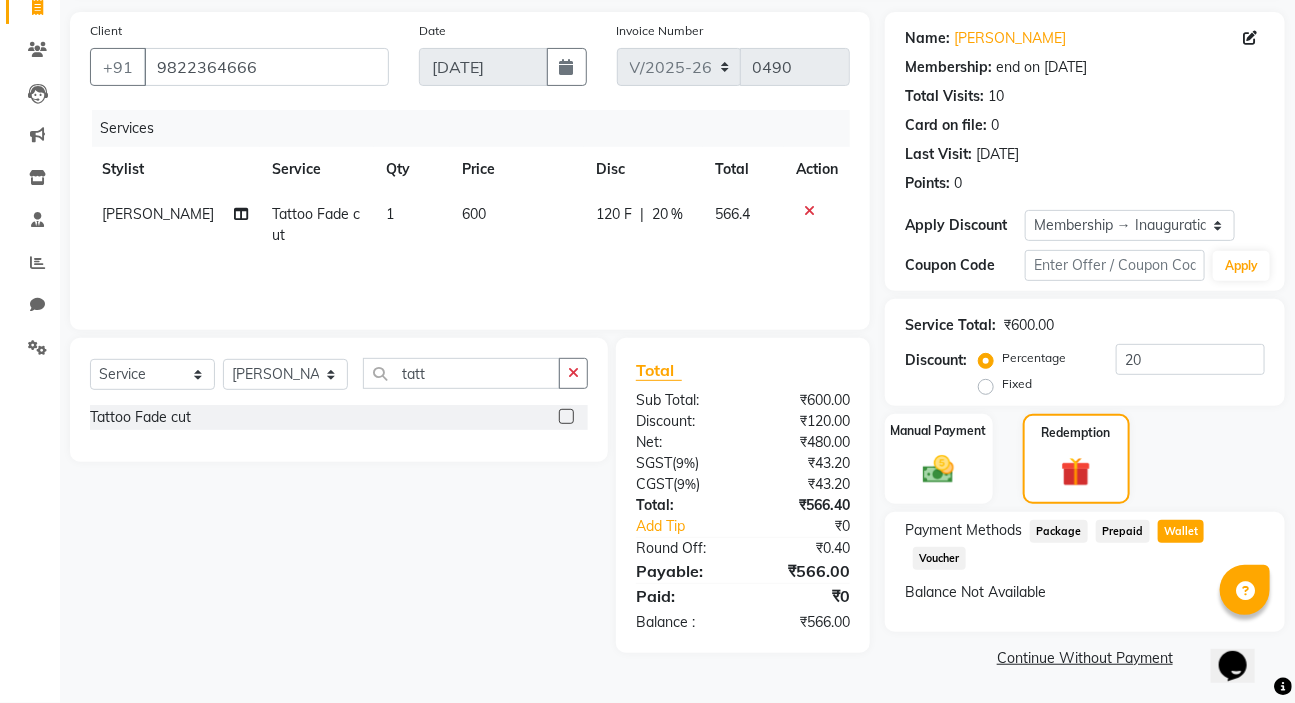 click on "Wallet" 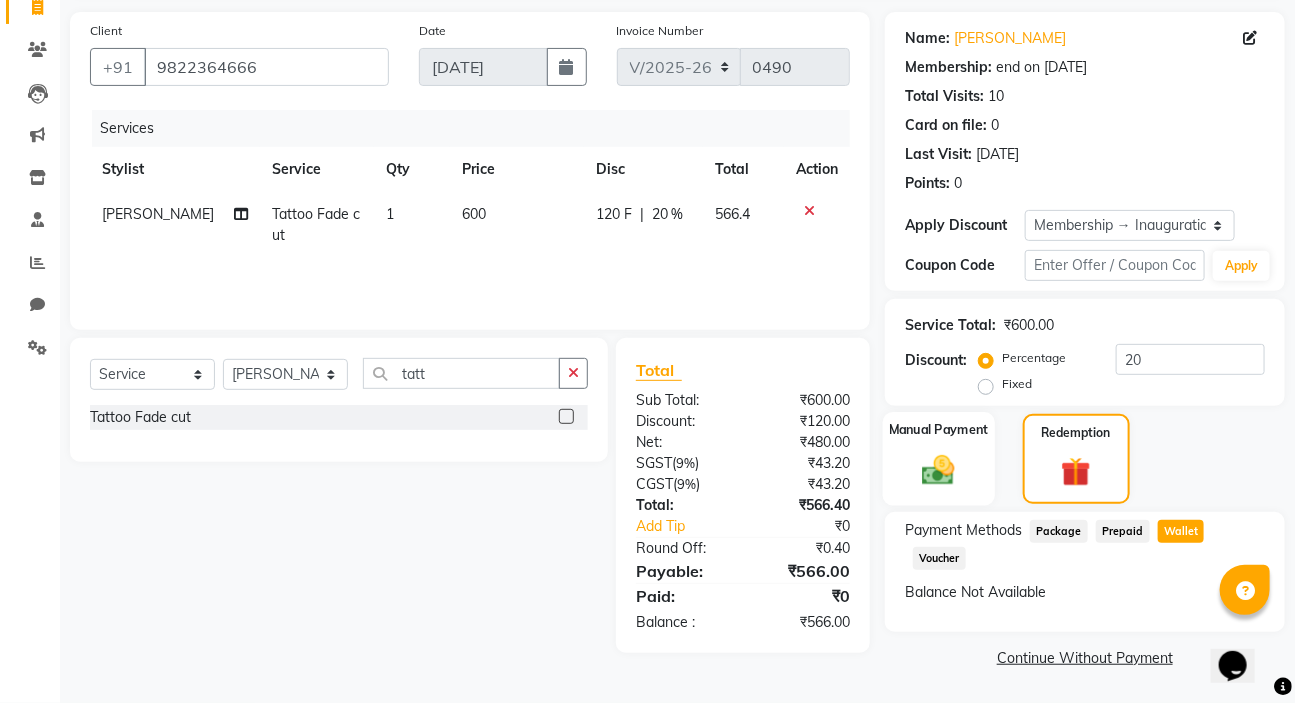 click on "Manual Payment" 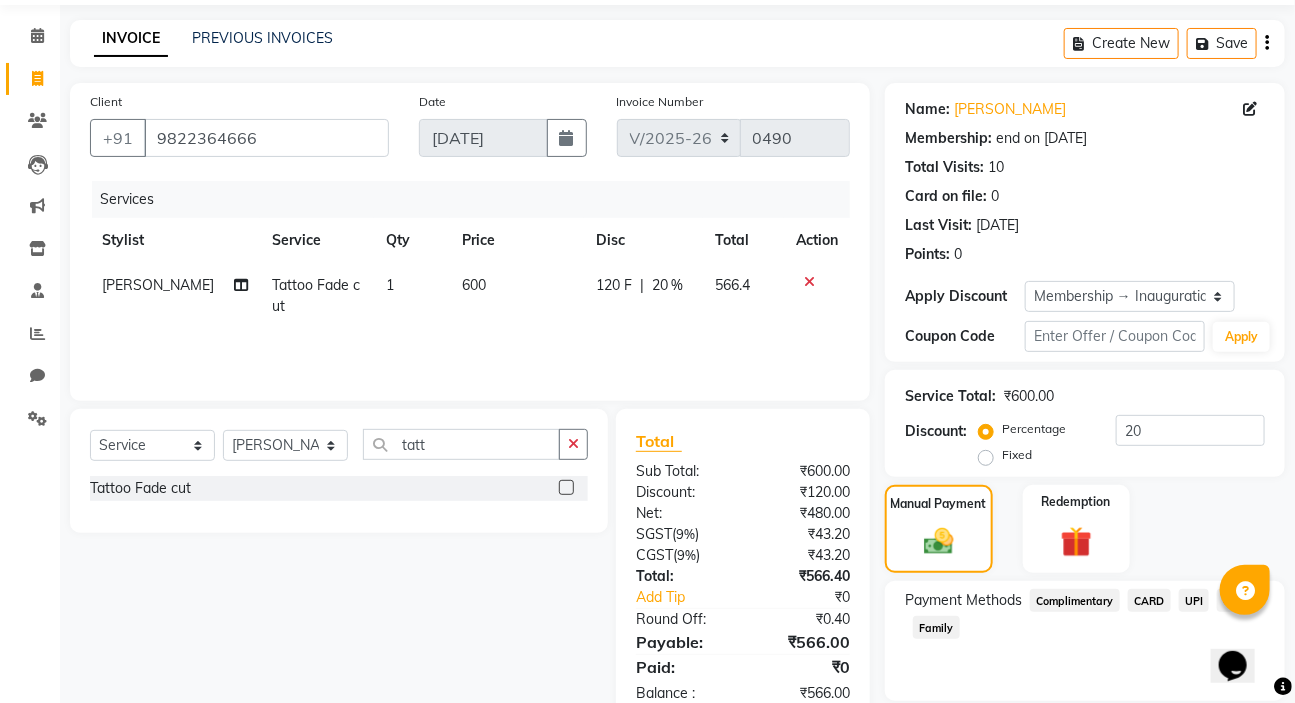 scroll, scrollTop: 136, scrollLeft: 0, axis: vertical 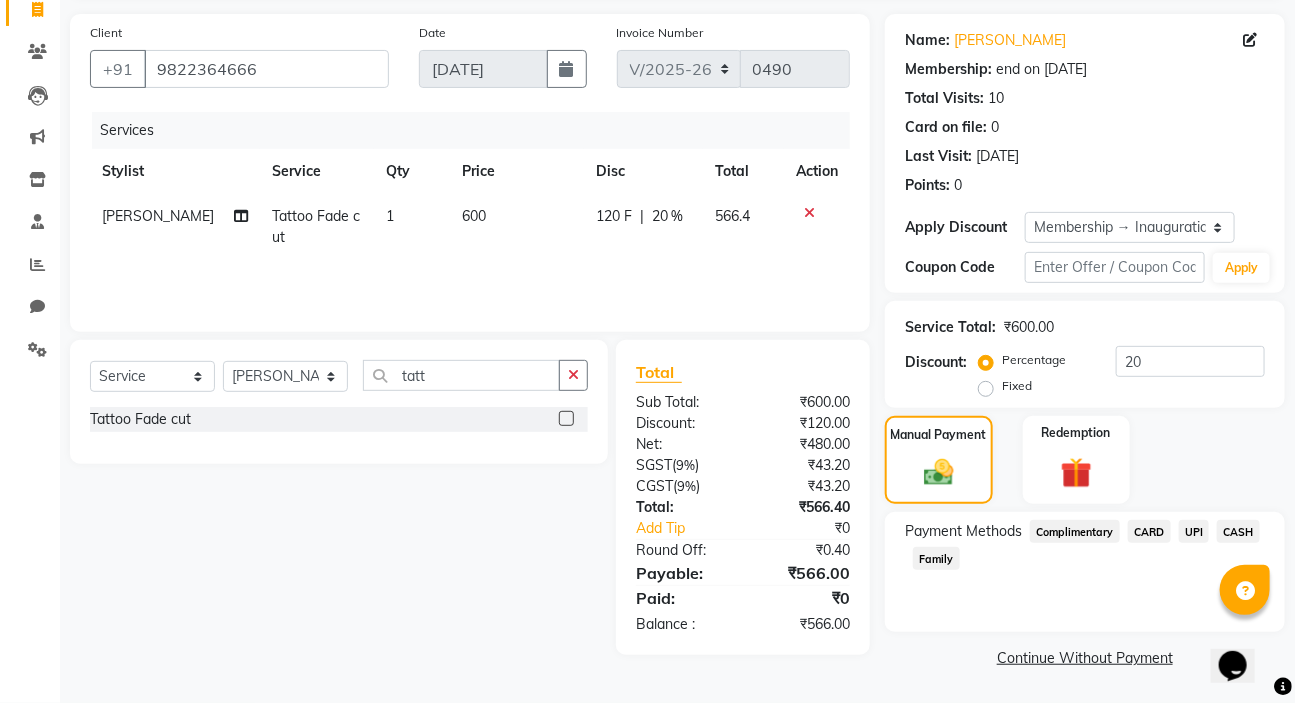 click on "CASH" 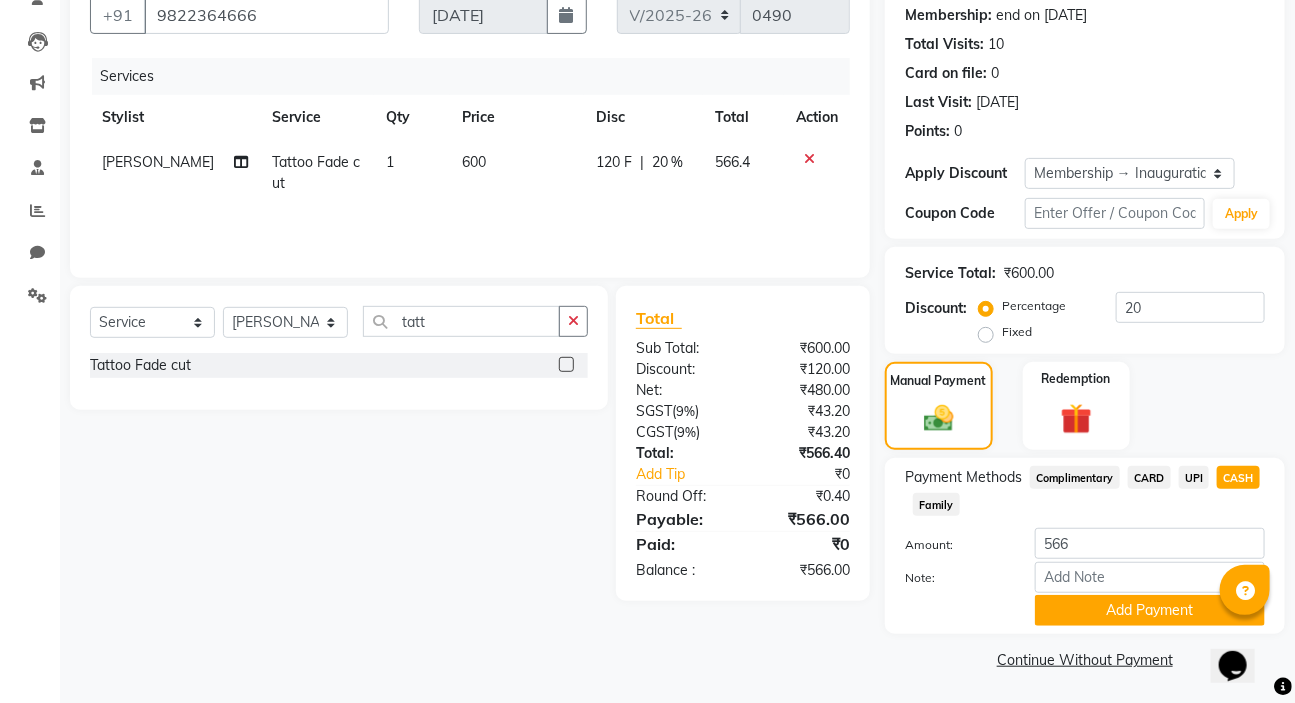 scroll, scrollTop: 192, scrollLeft: 0, axis: vertical 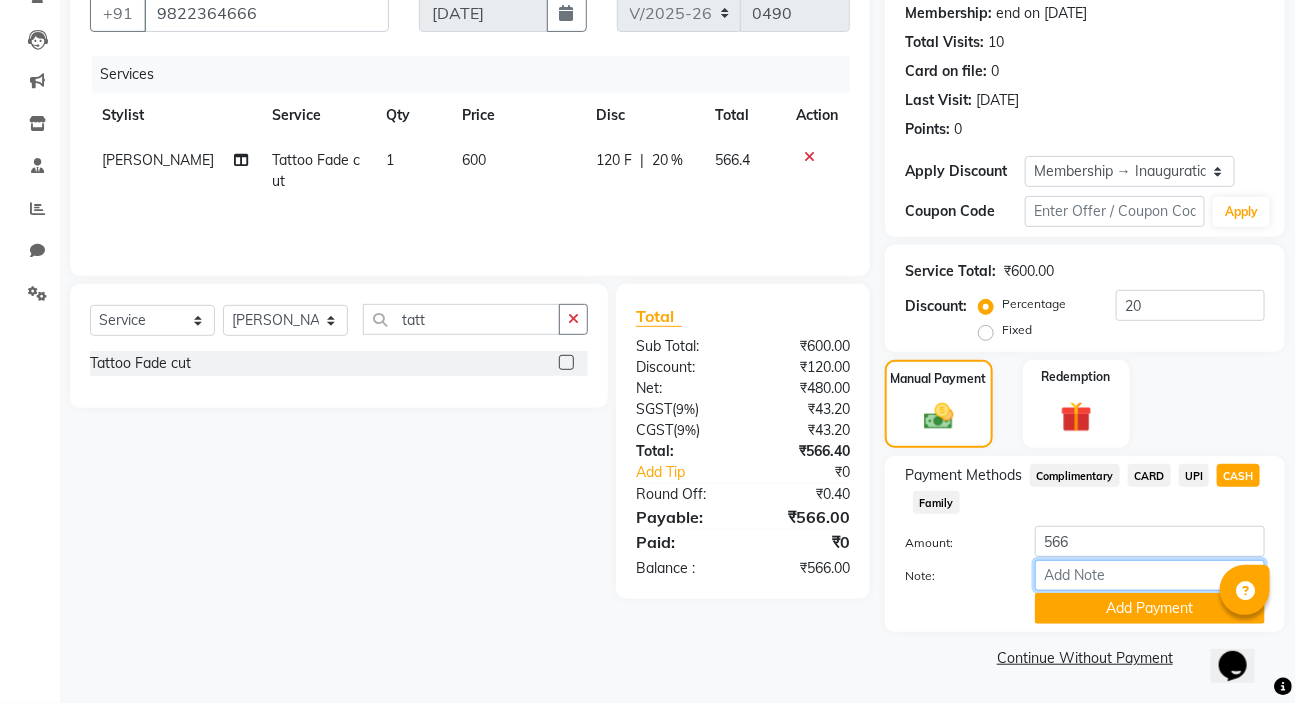 click on "Note:" at bounding box center [1150, 575] 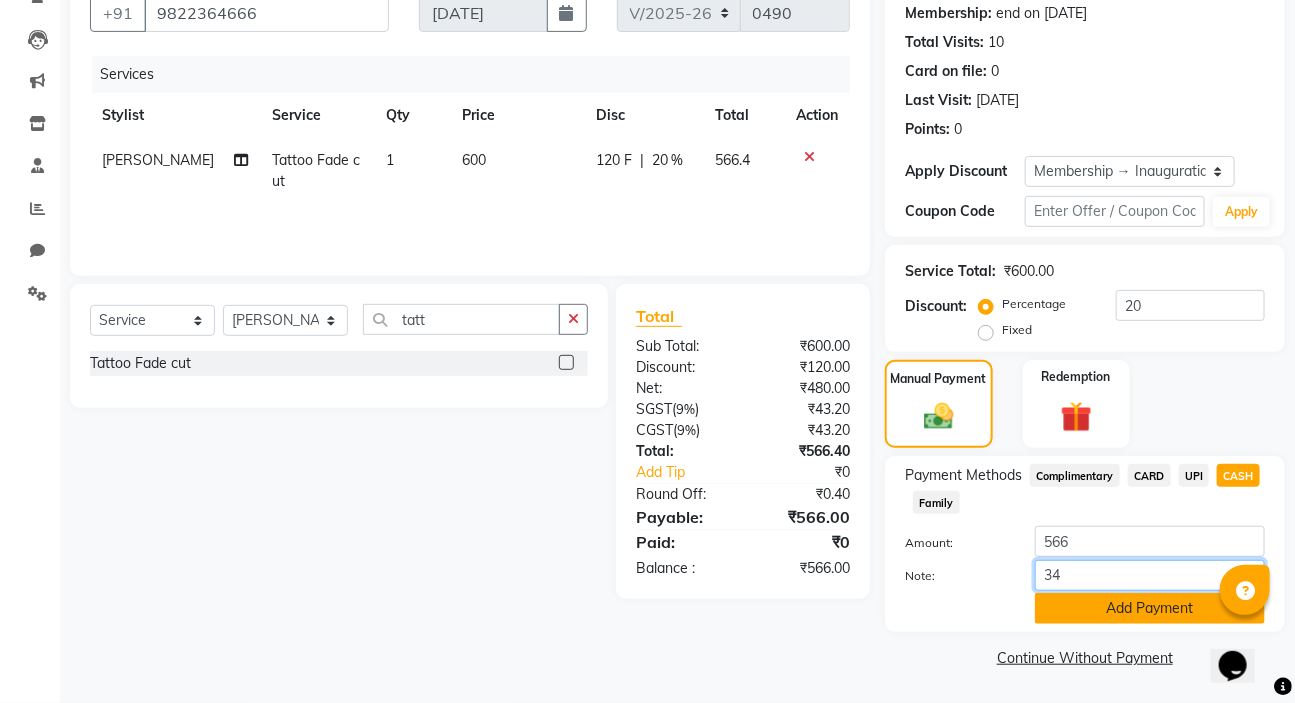 type on "34" 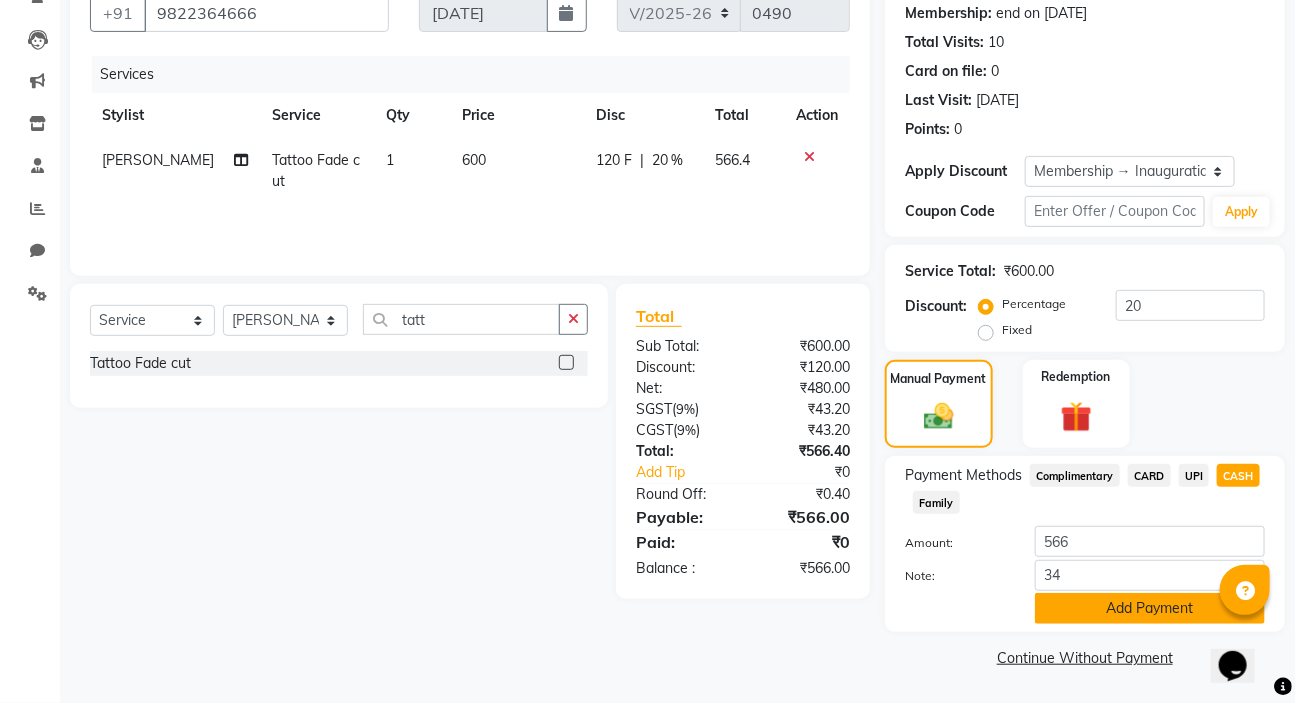 click on "Add Payment" 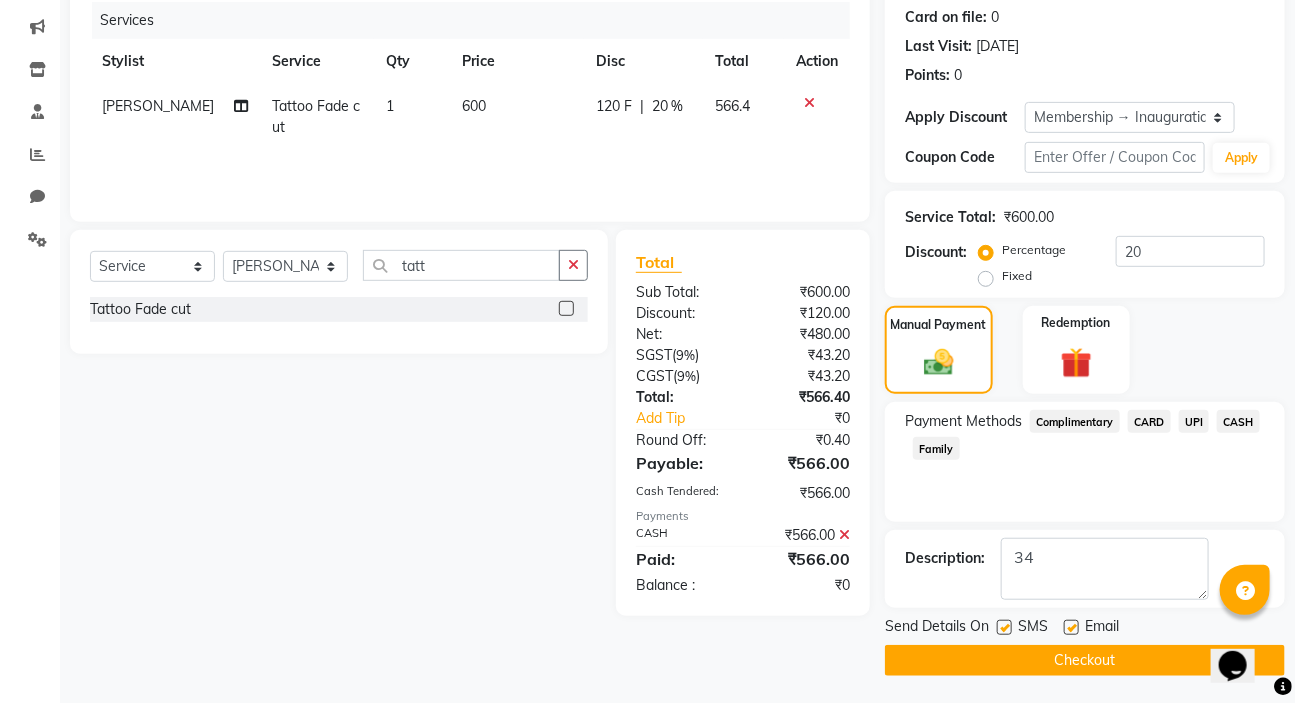 scroll, scrollTop: 249, scrollLeft: 0, axis: vertical 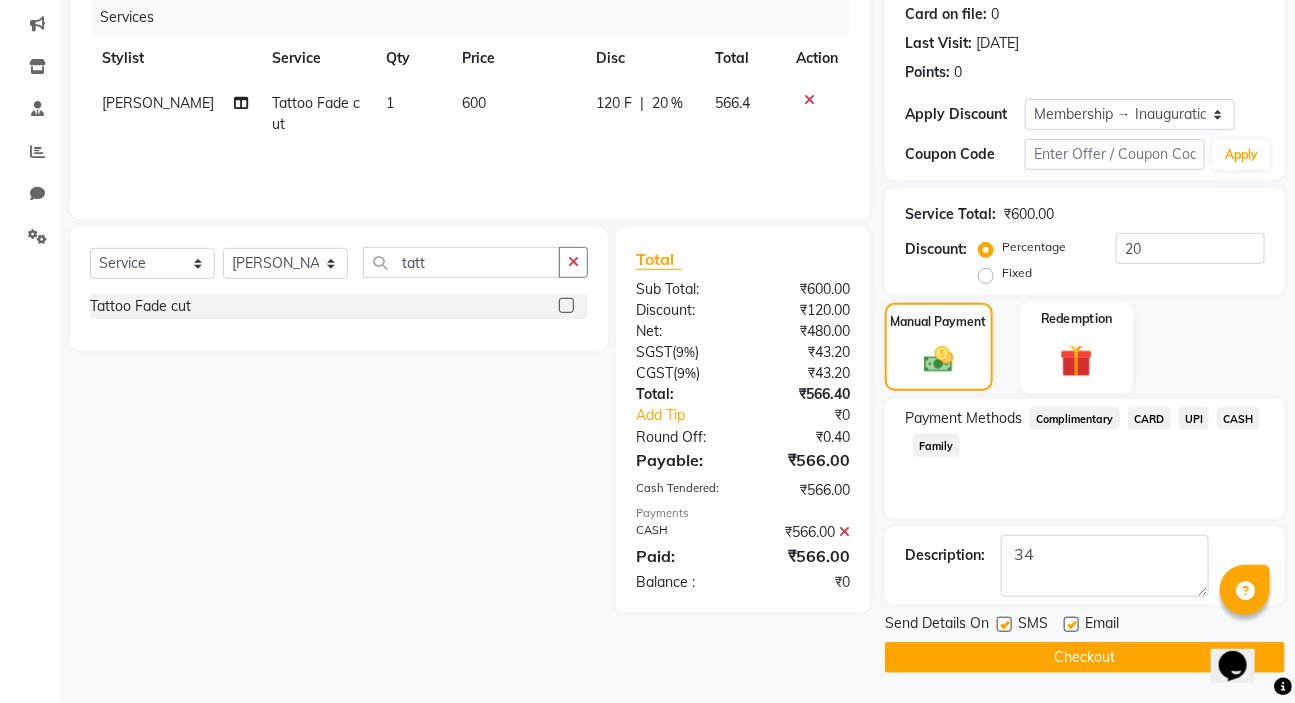 click on "Redemption" 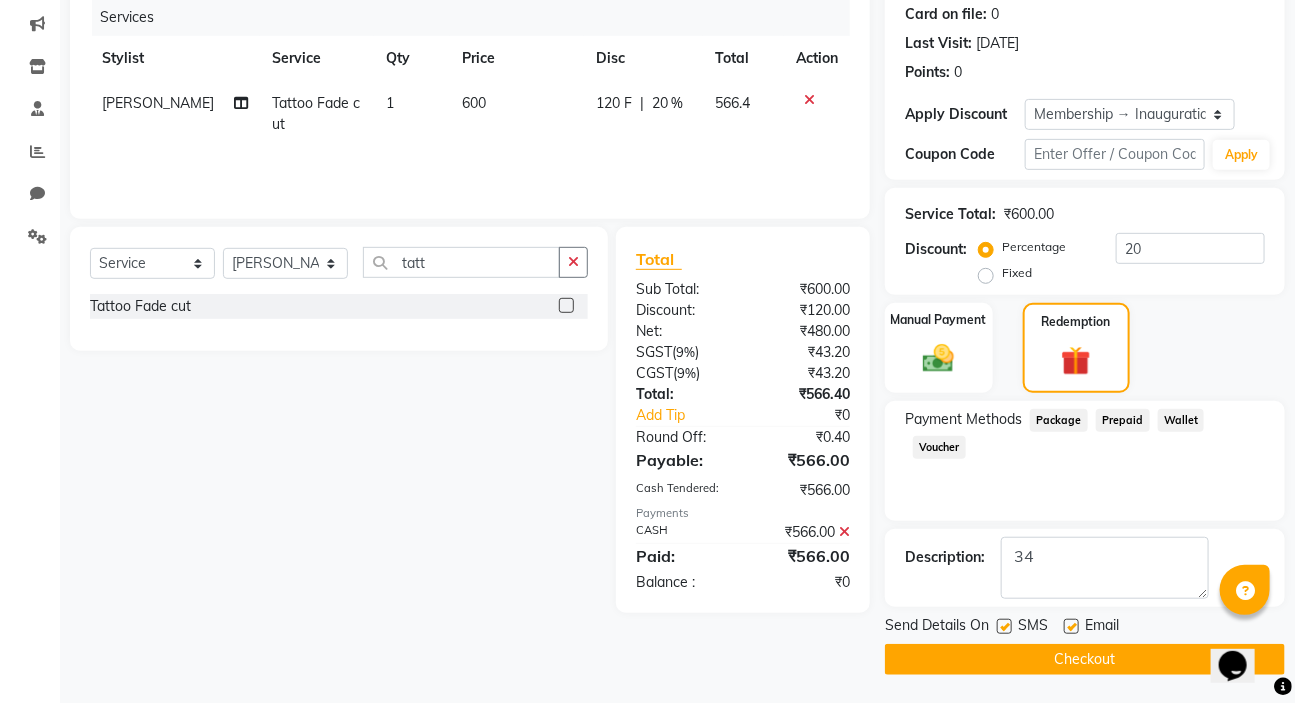 click on "Checkout" 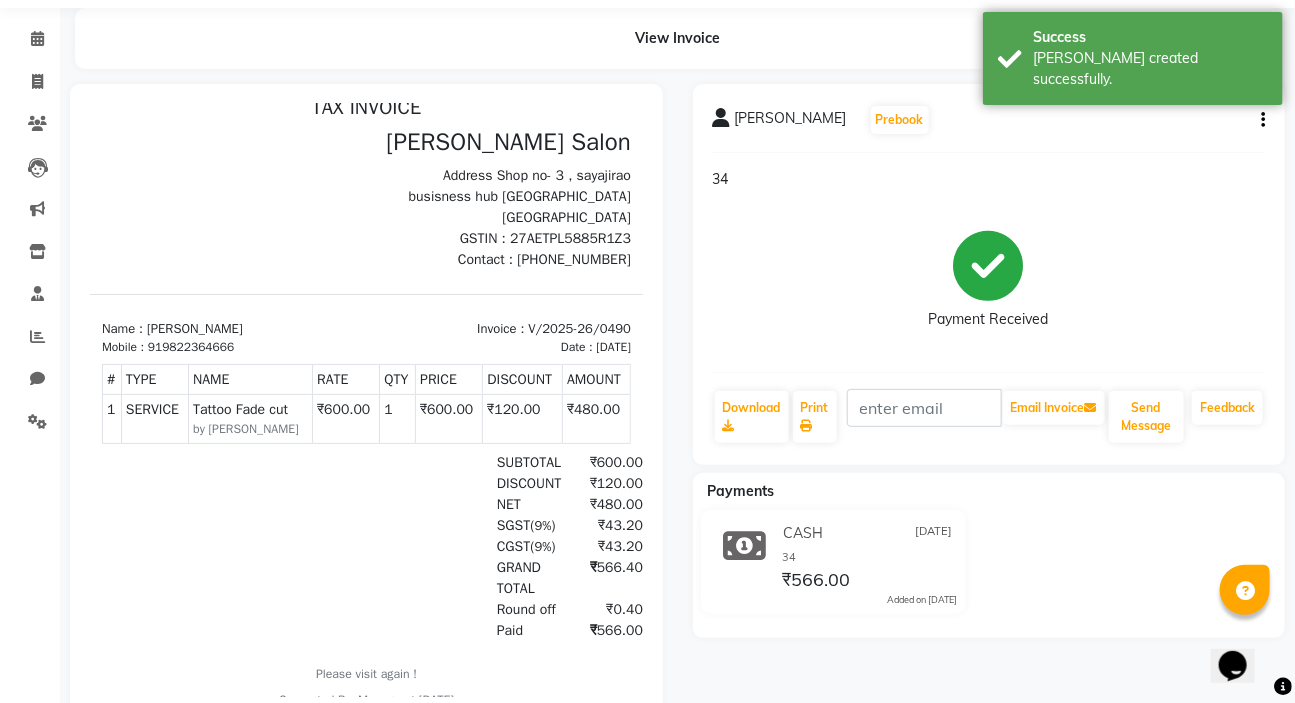 scroll, scrollTop: 0, scrollLeft: 0, axis: both 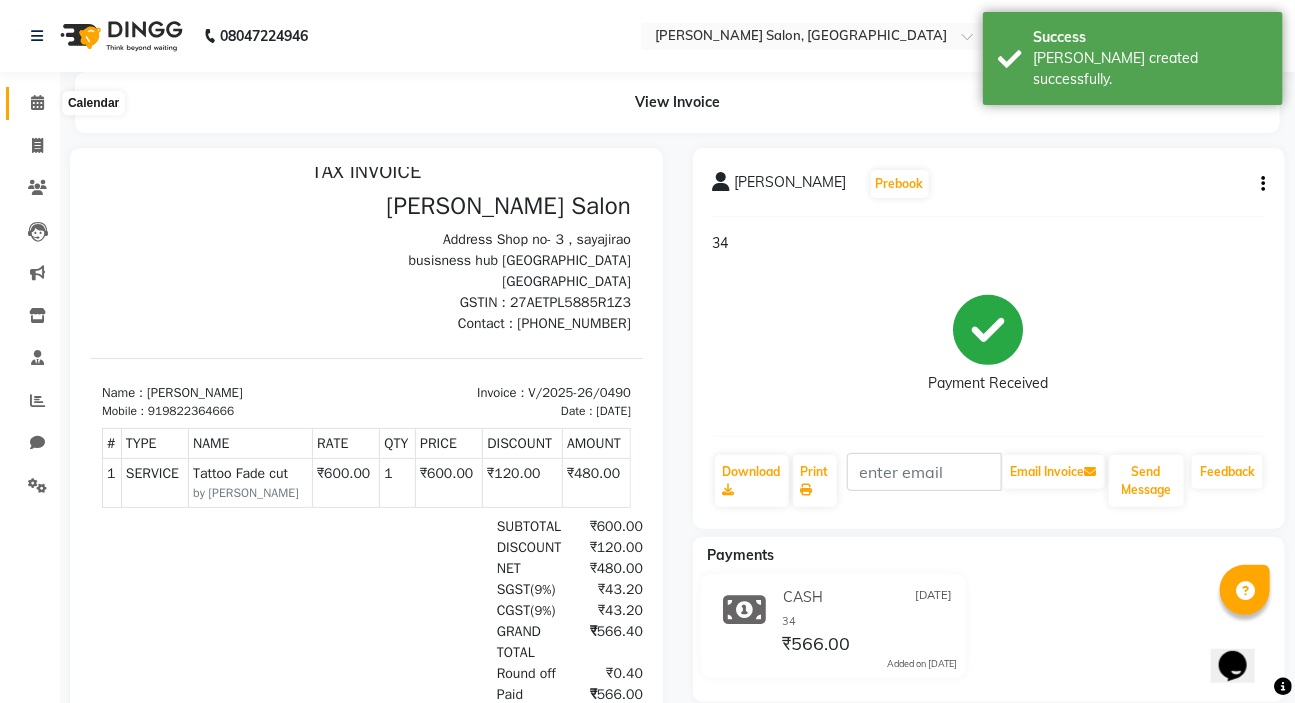 click 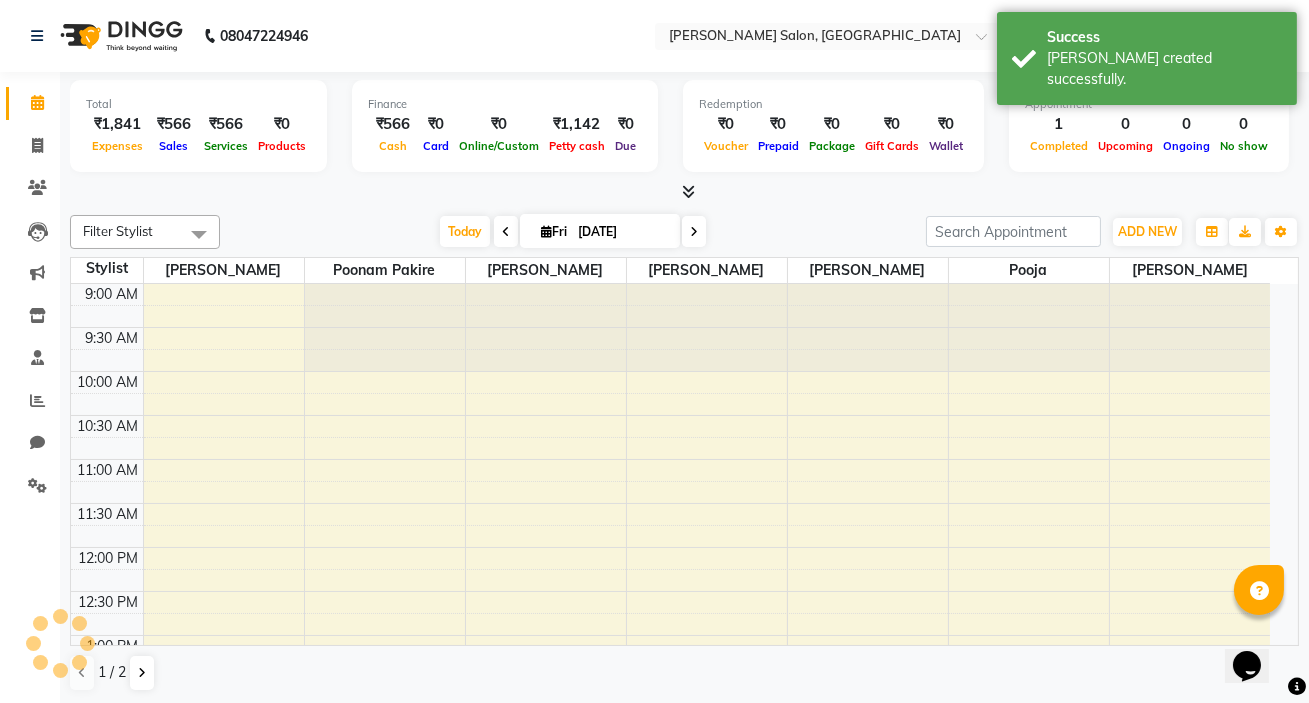 scroll, scrollTop: 0, scrollLeft: 0, axis: both 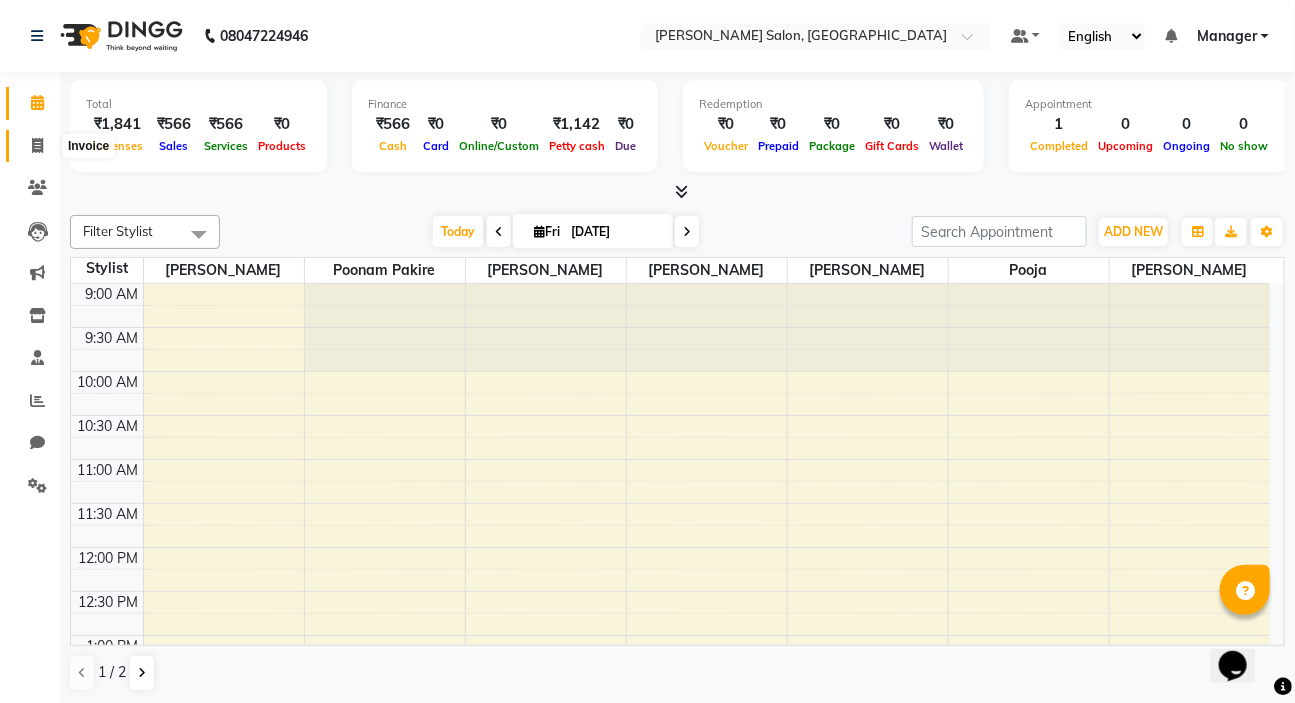 click on "Invoice" 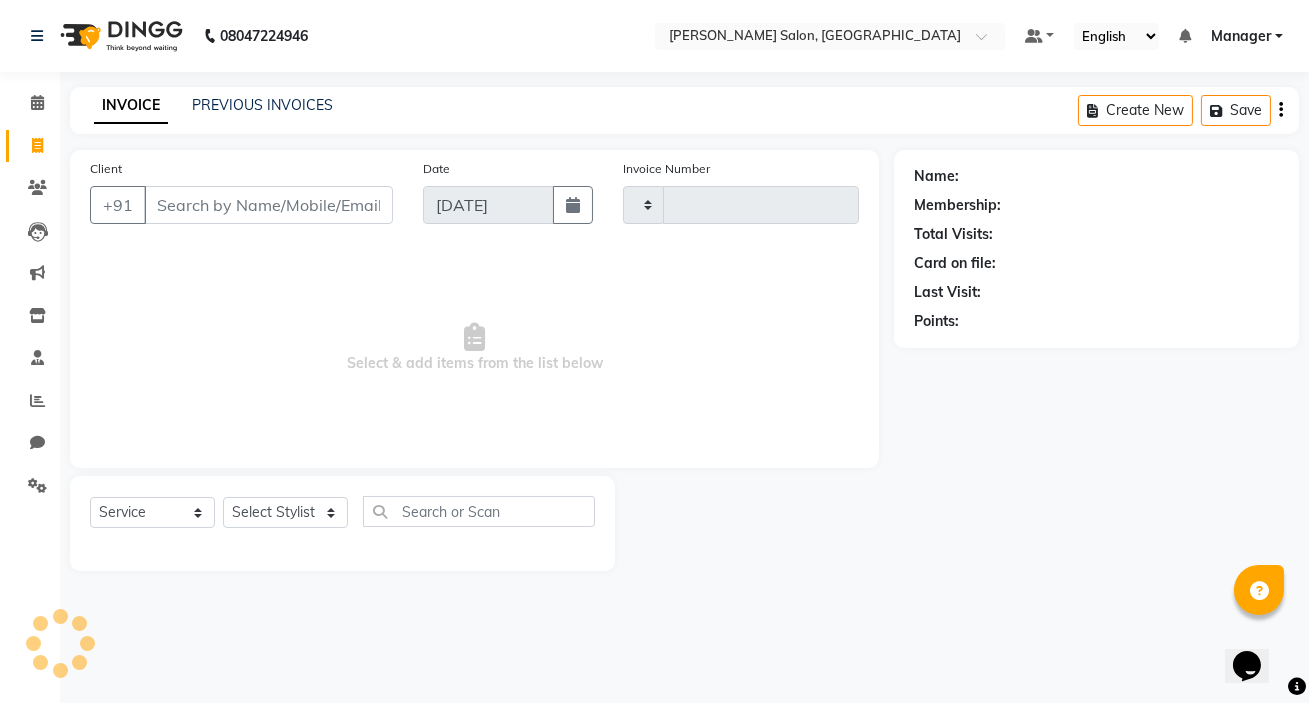 type on "0491" 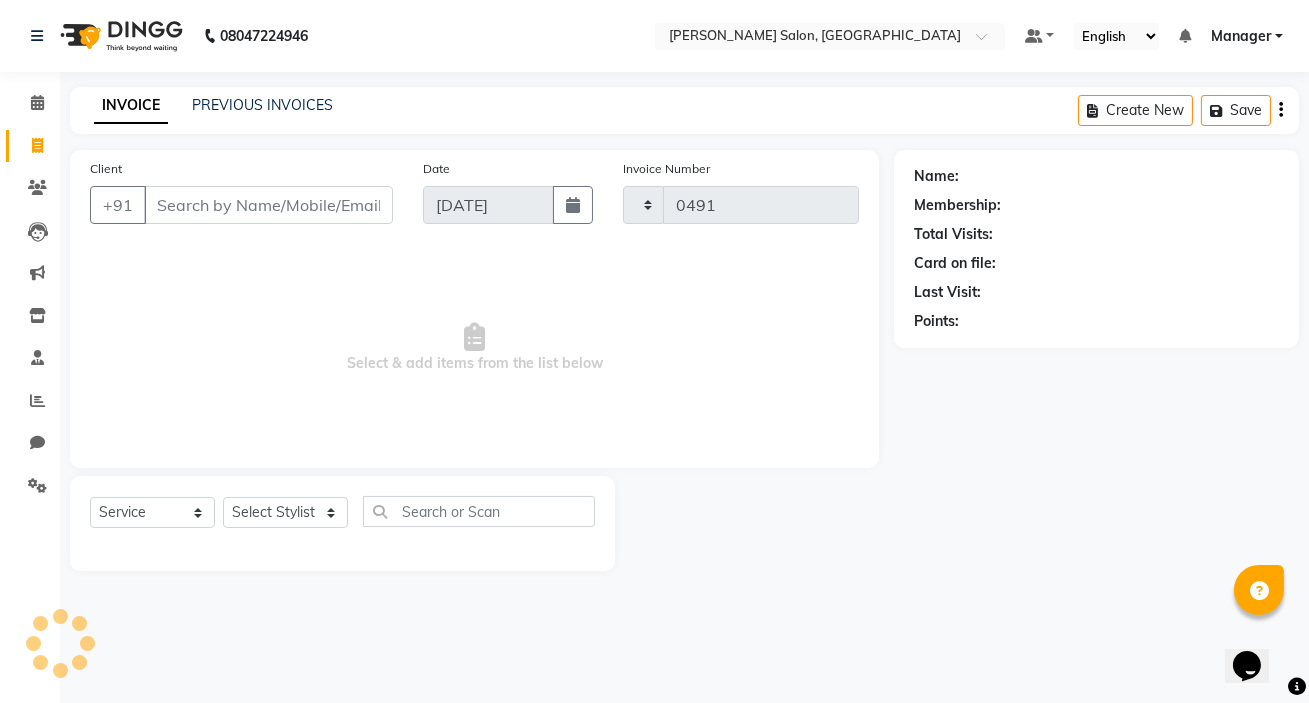 select on "7550" 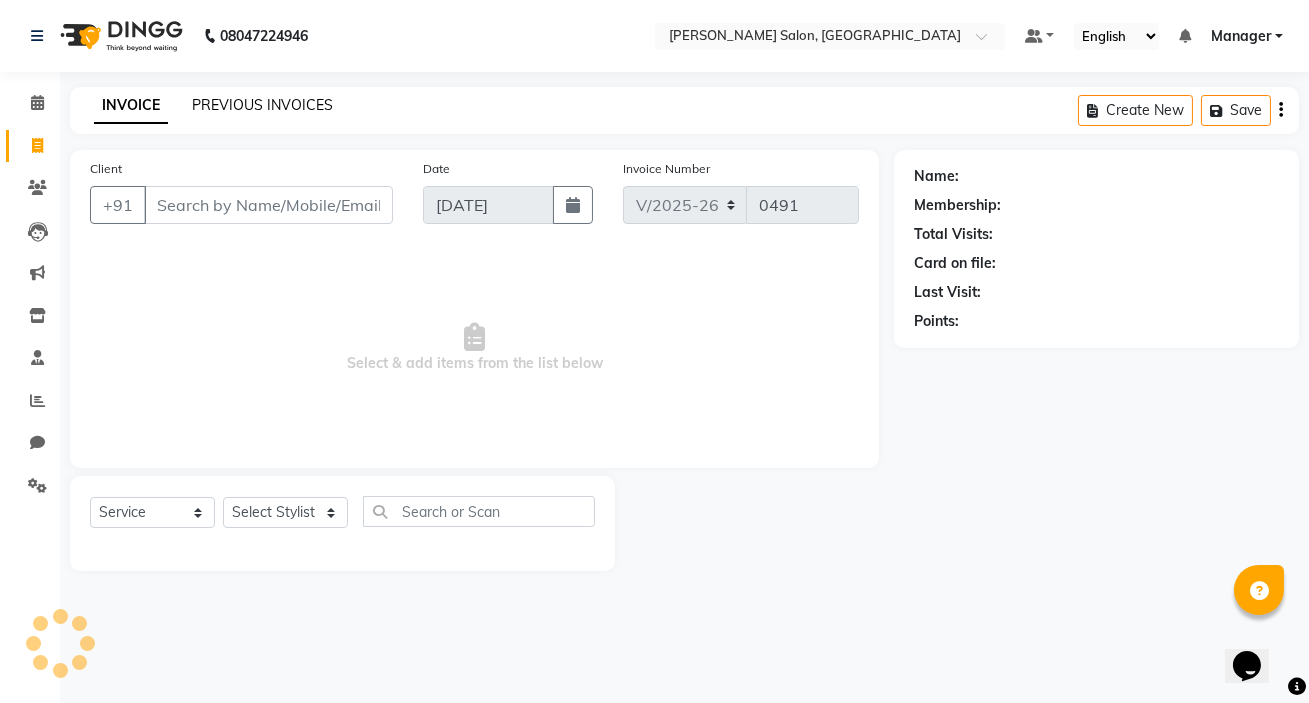 click on "PREVIOUS INVOICES" 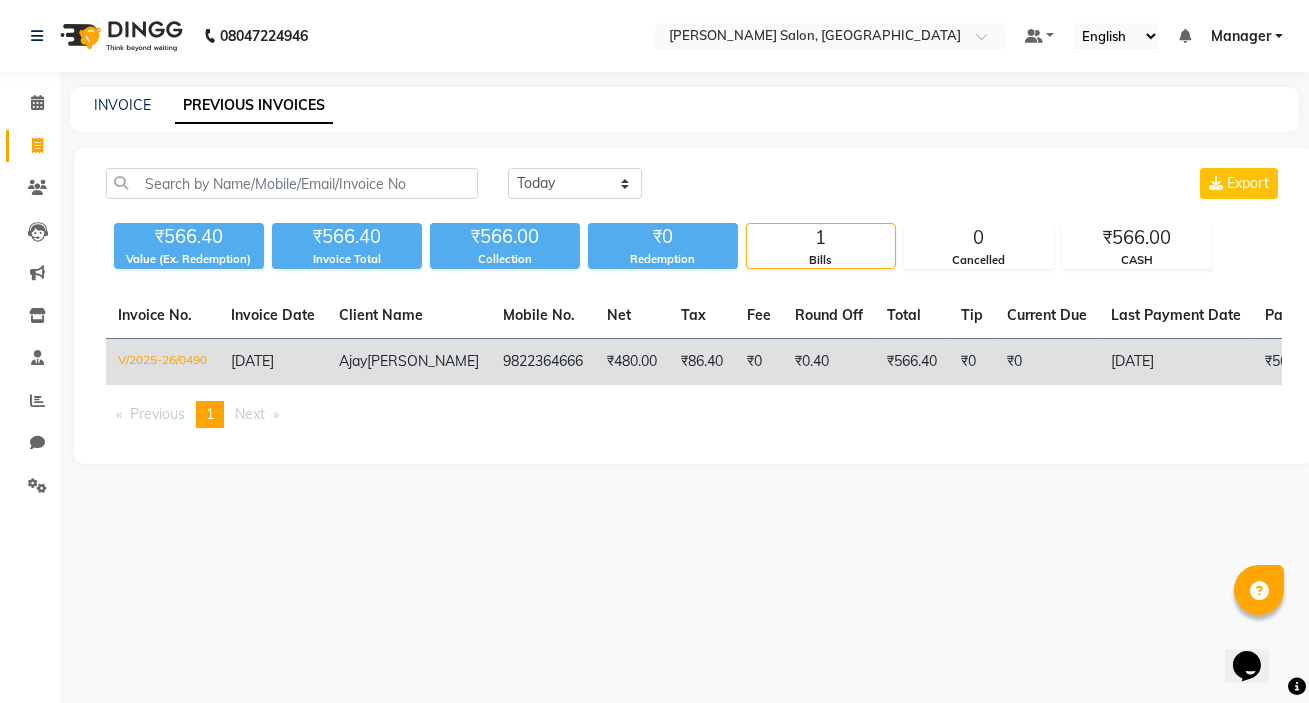 click on "V/2025-26/0490" 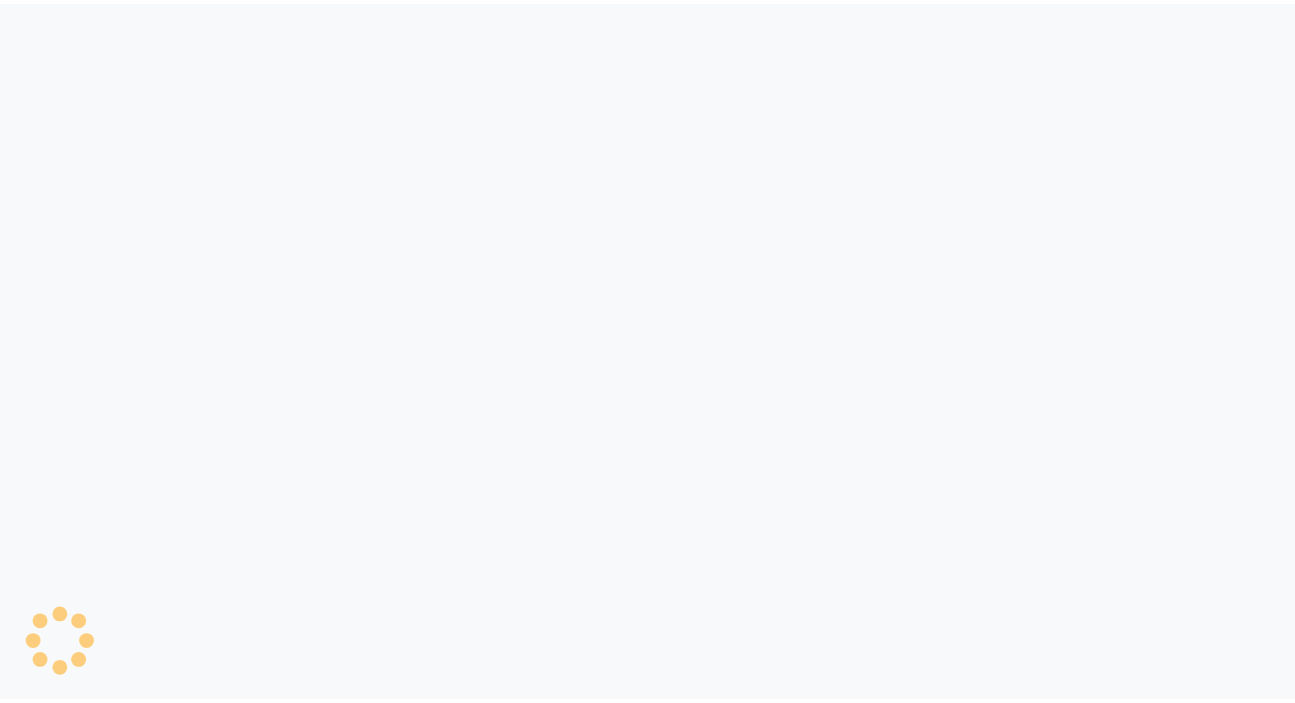 scroll, scrollTop: 0, scrollLeft: 0, axis: both 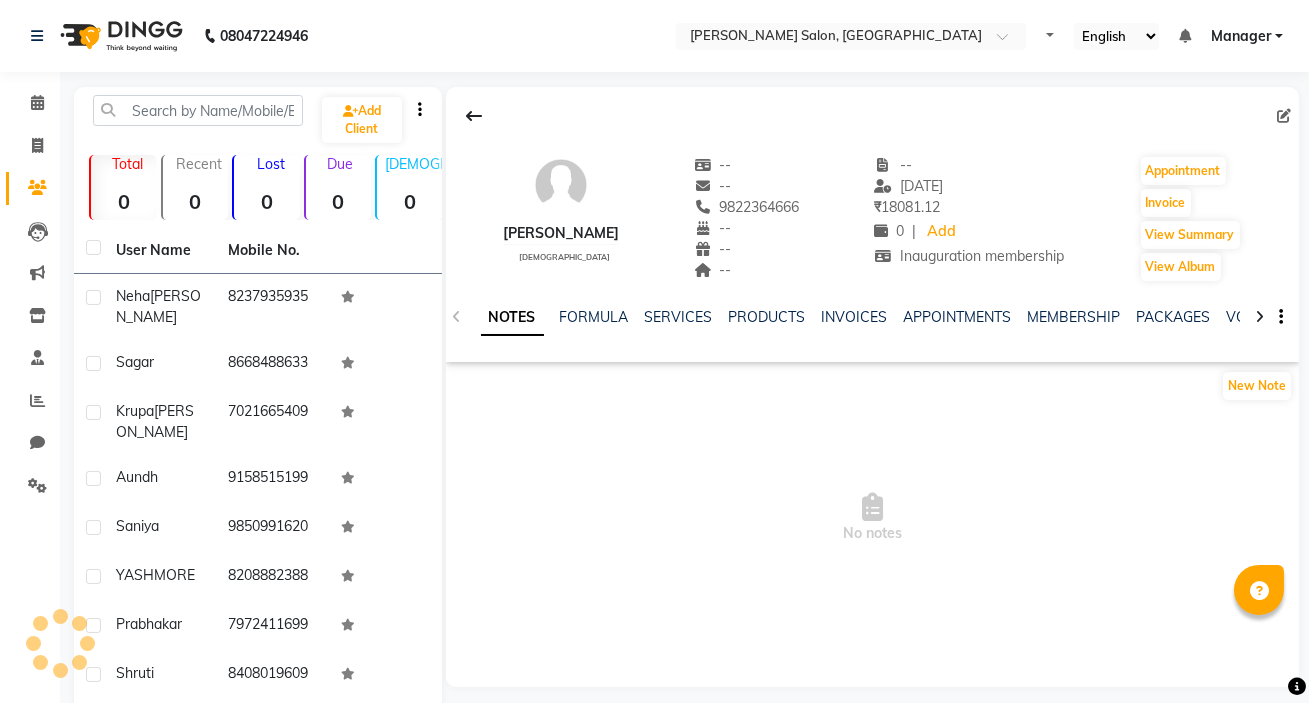 select on "en" 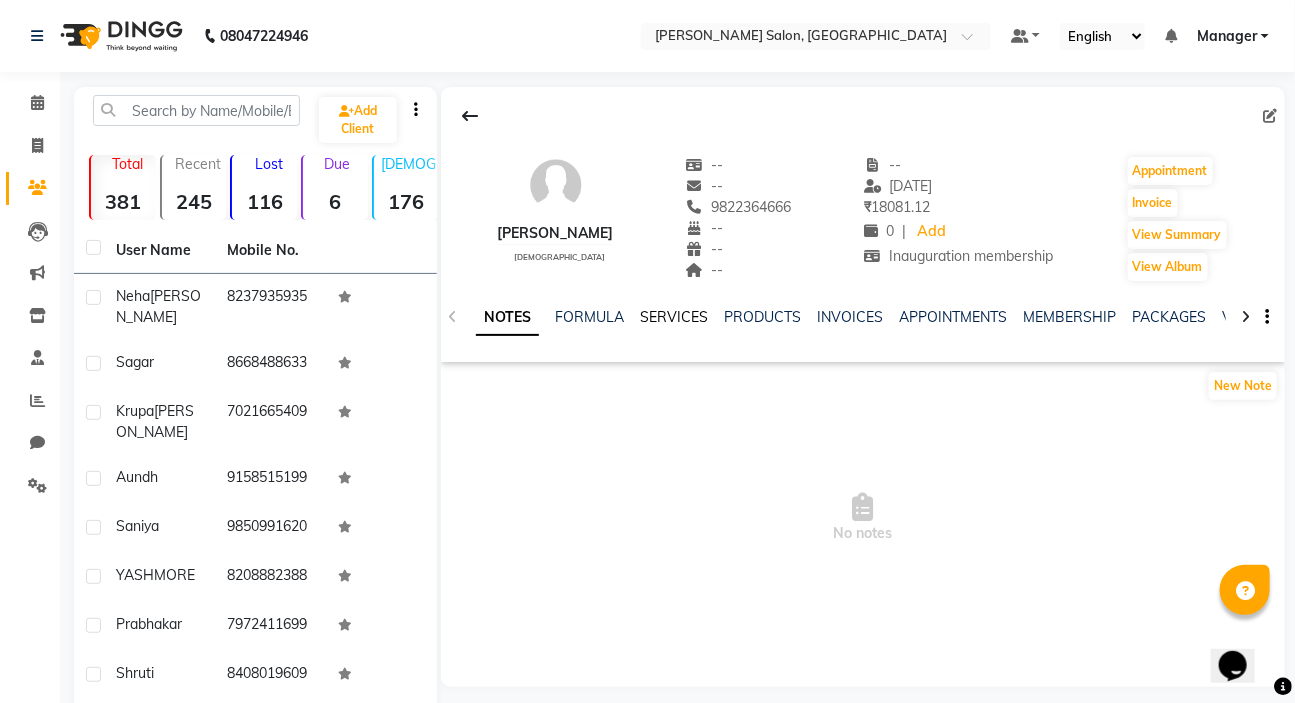 scroll, scrollTop: 0, scrollLeft: 0, axis: both 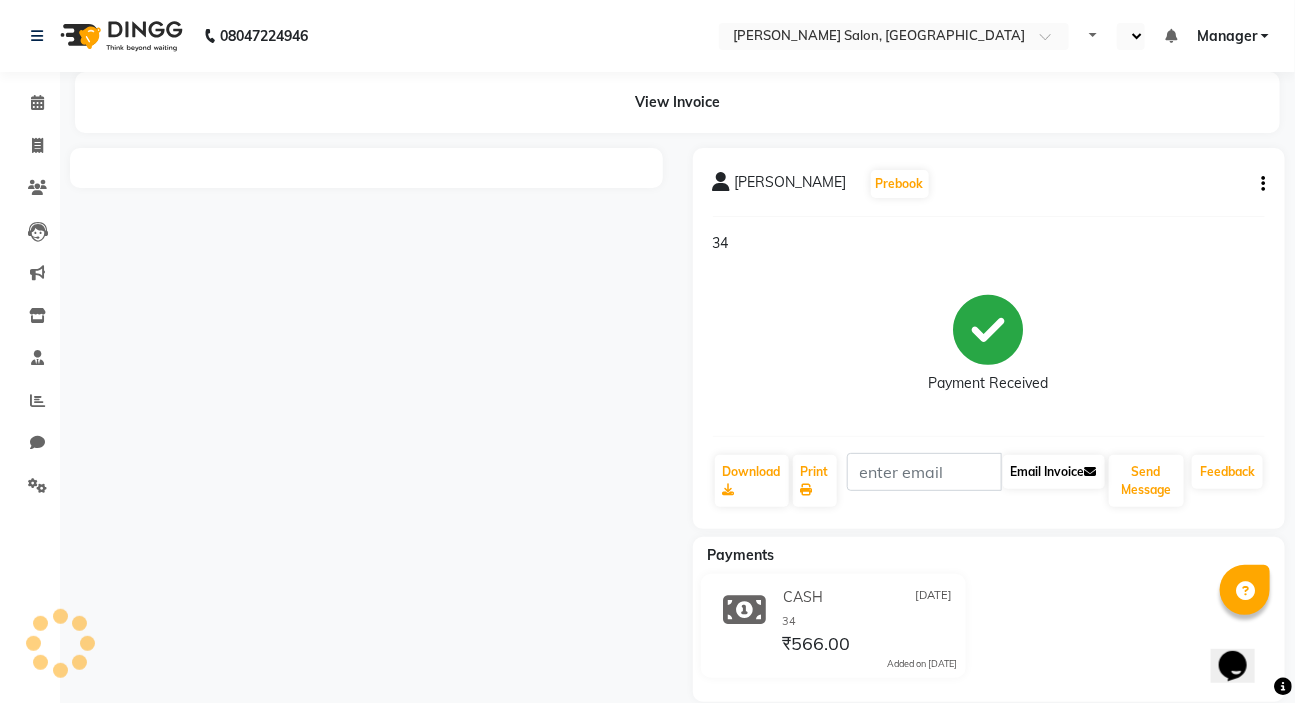 select on "en" 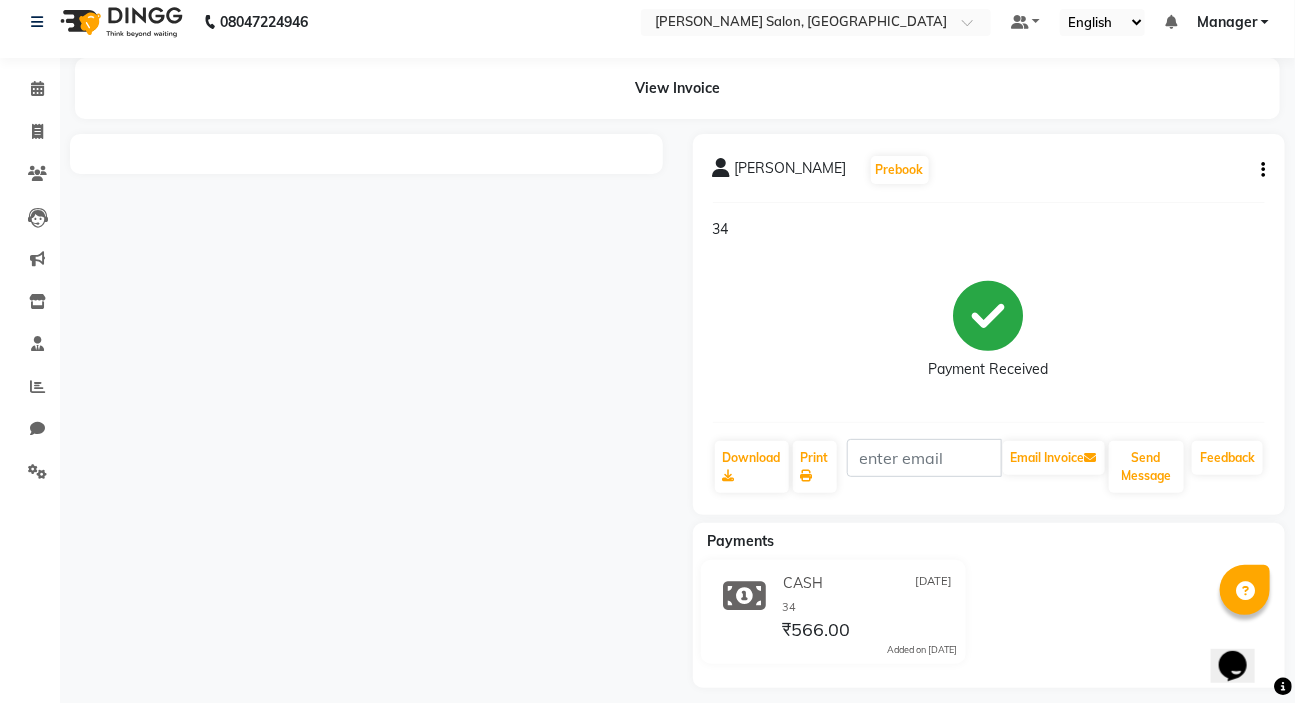 scroll, scrollTop: 29, scrollLeft: 0, axis: vertical 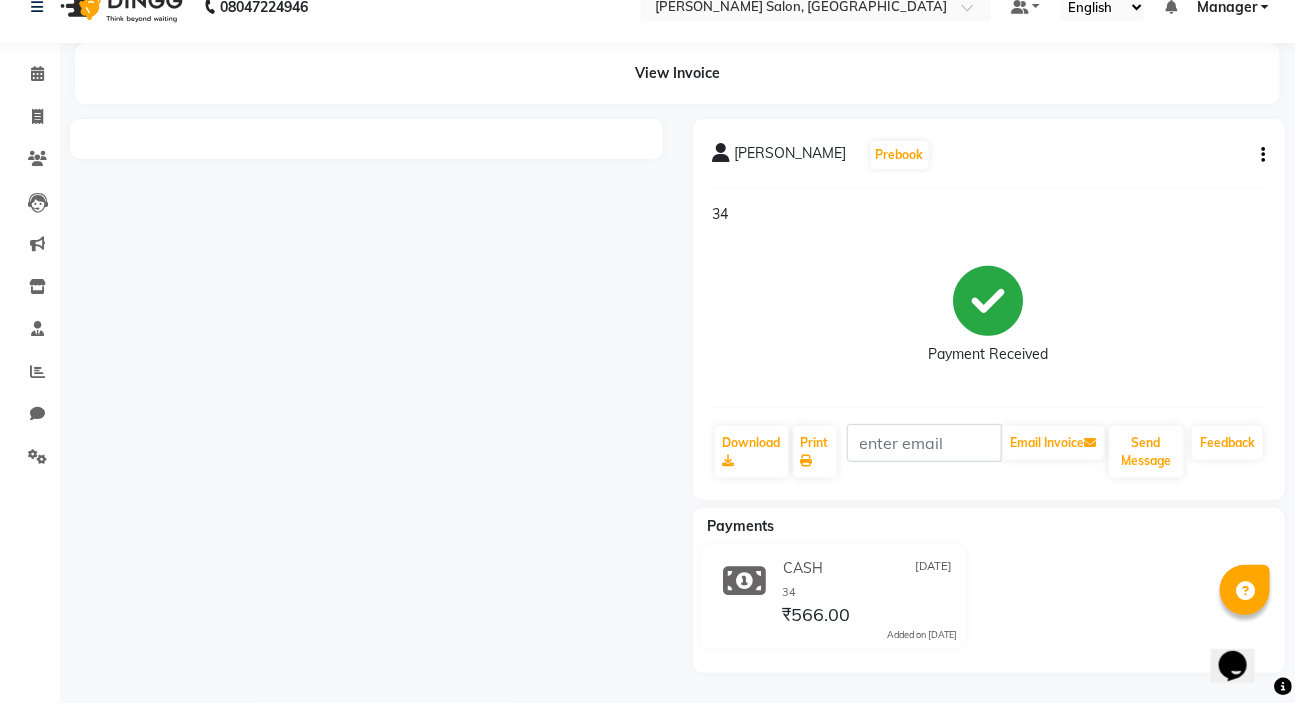 click 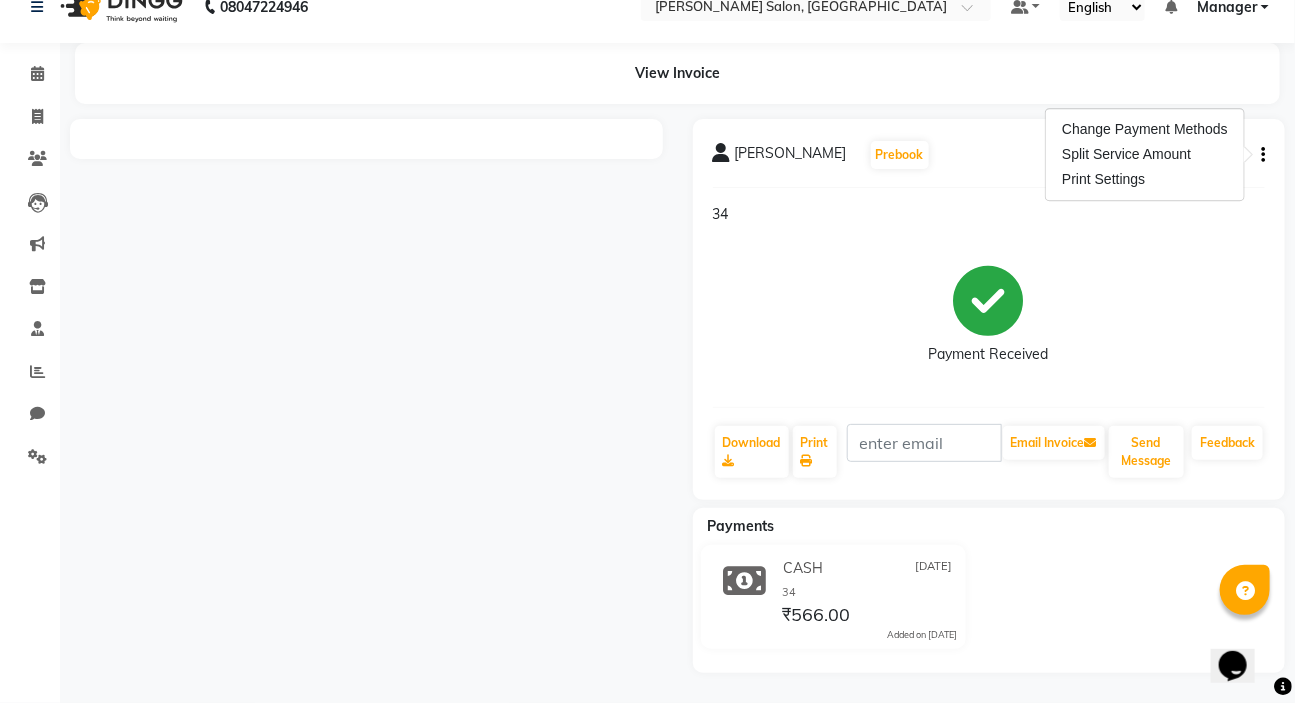 click at bounding box center (366, 396) 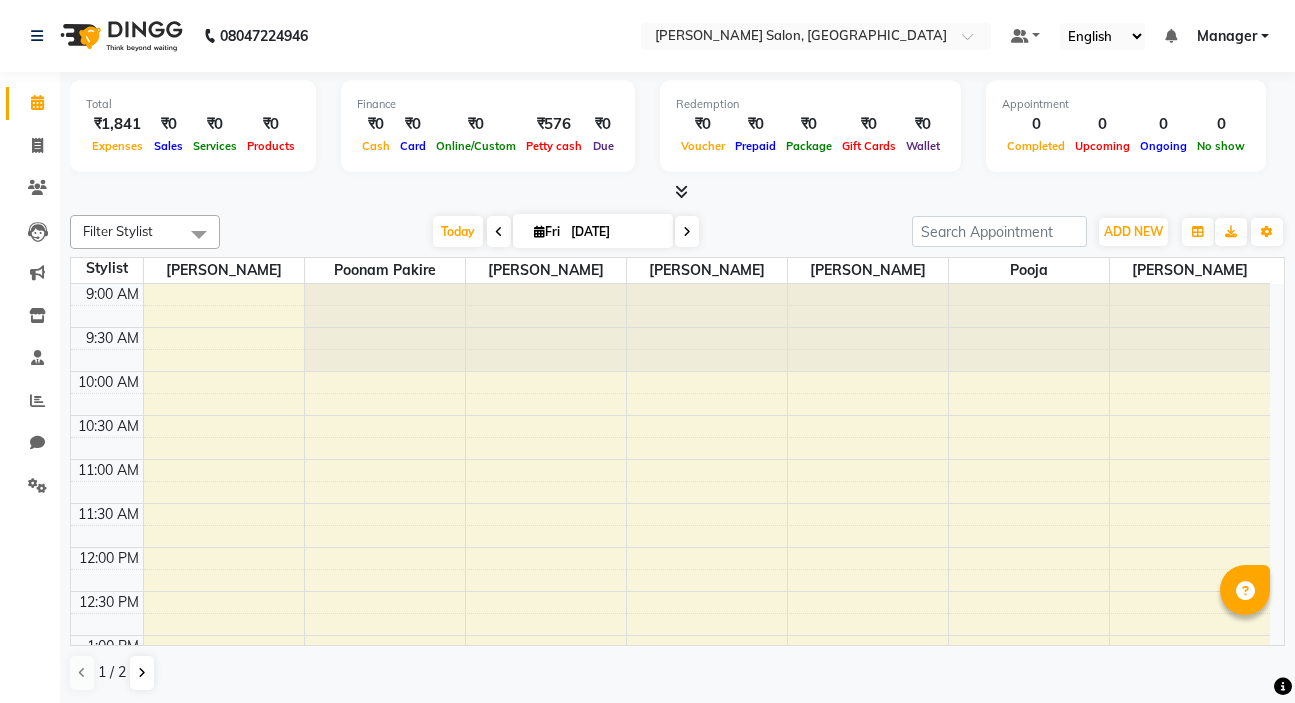 scroll, scrollTop: 0, scrollLeft: 0, axis: both 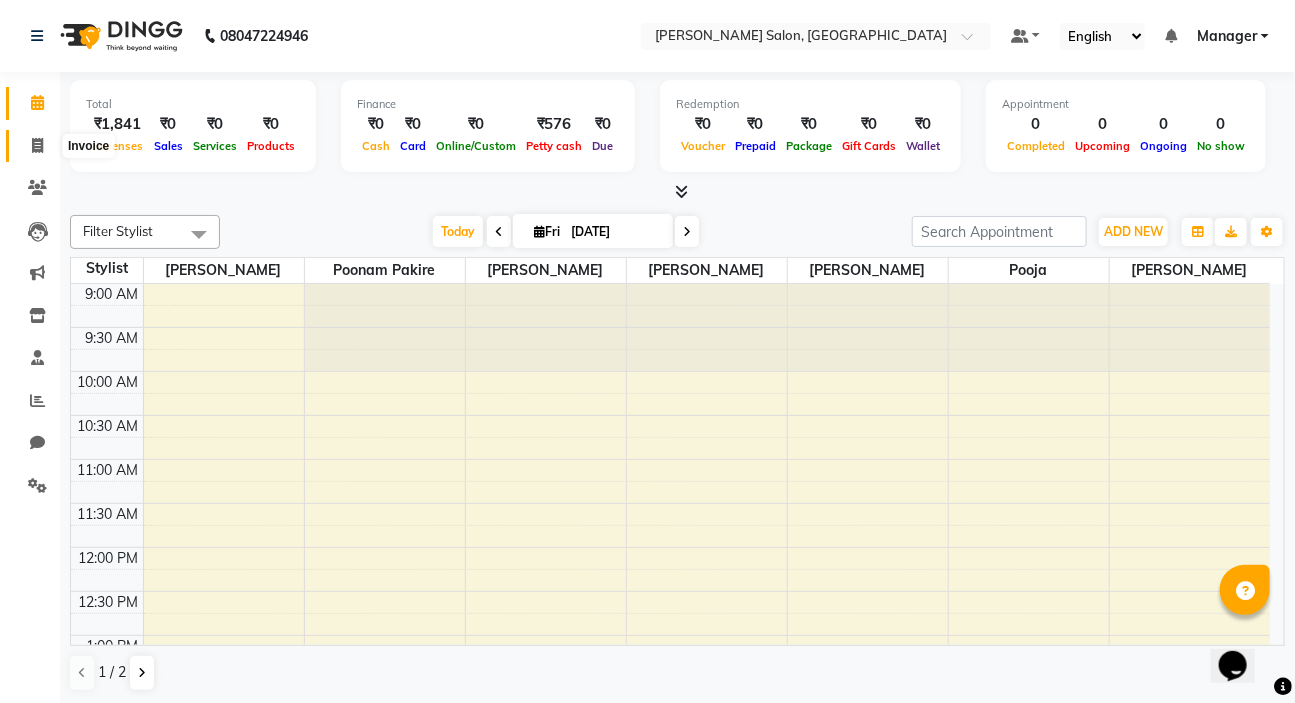 click 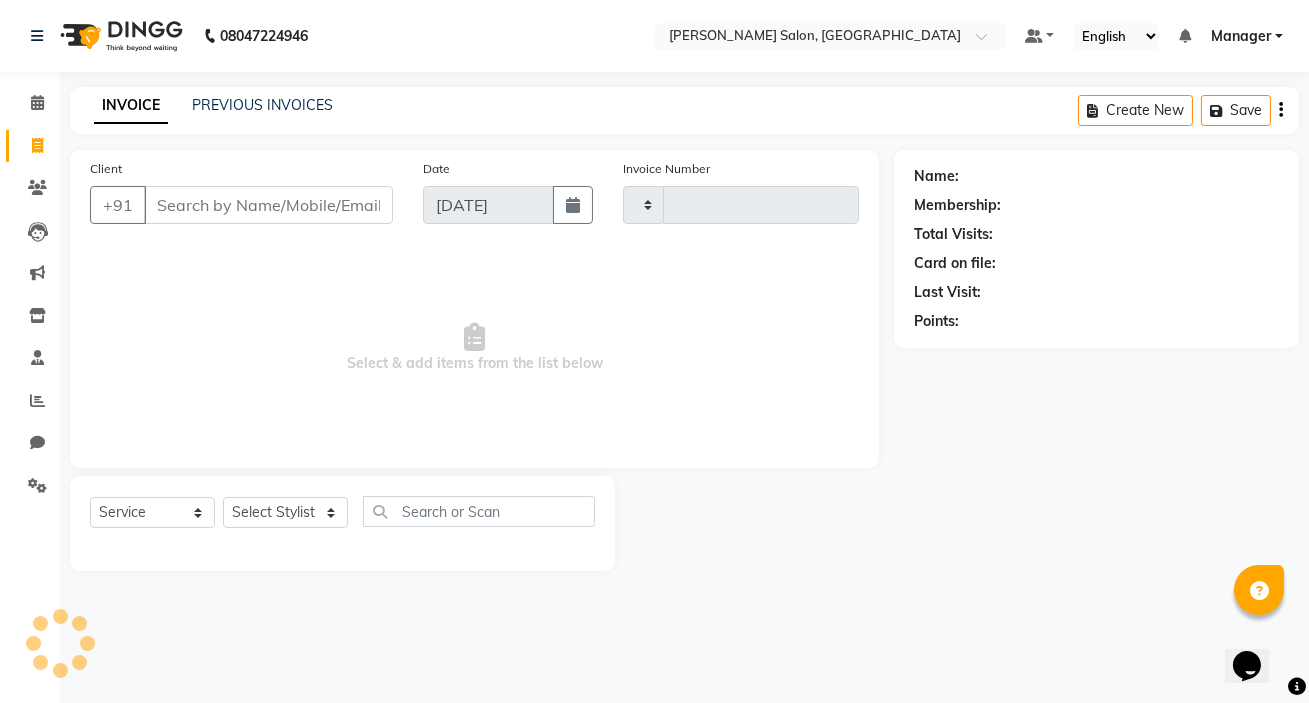 type on "0492" 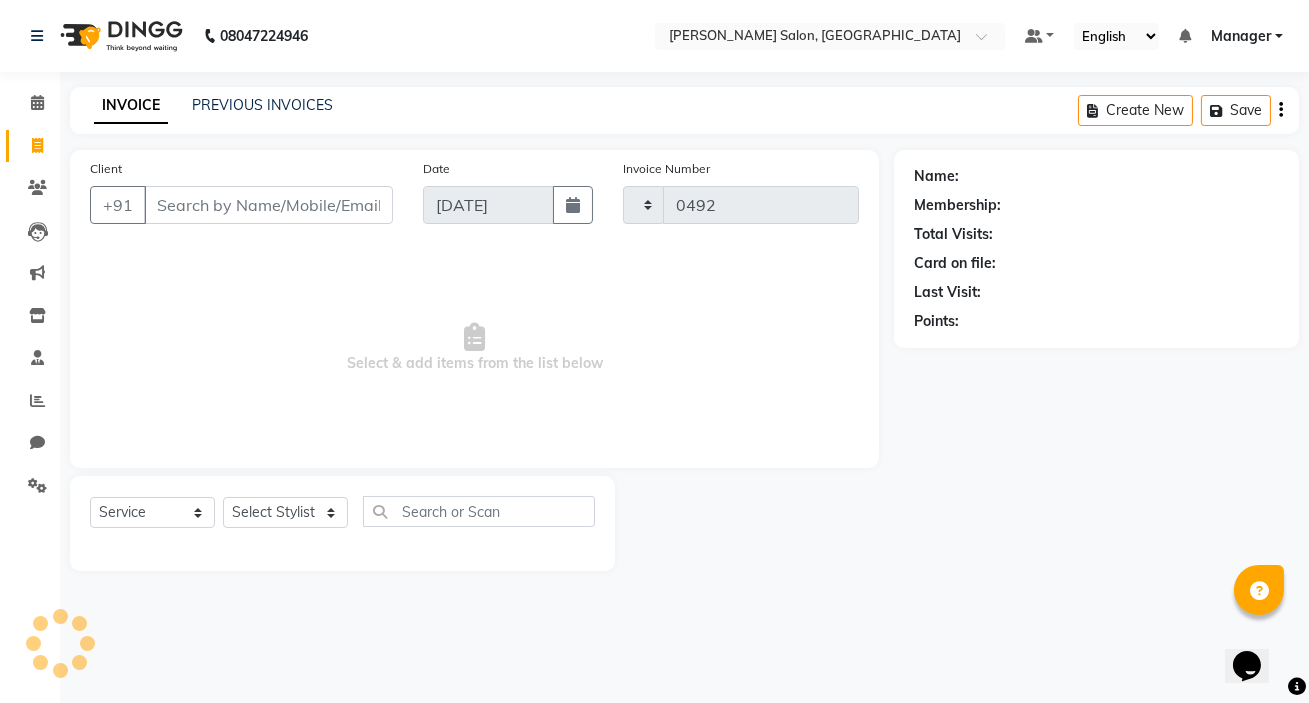 select on "7550" 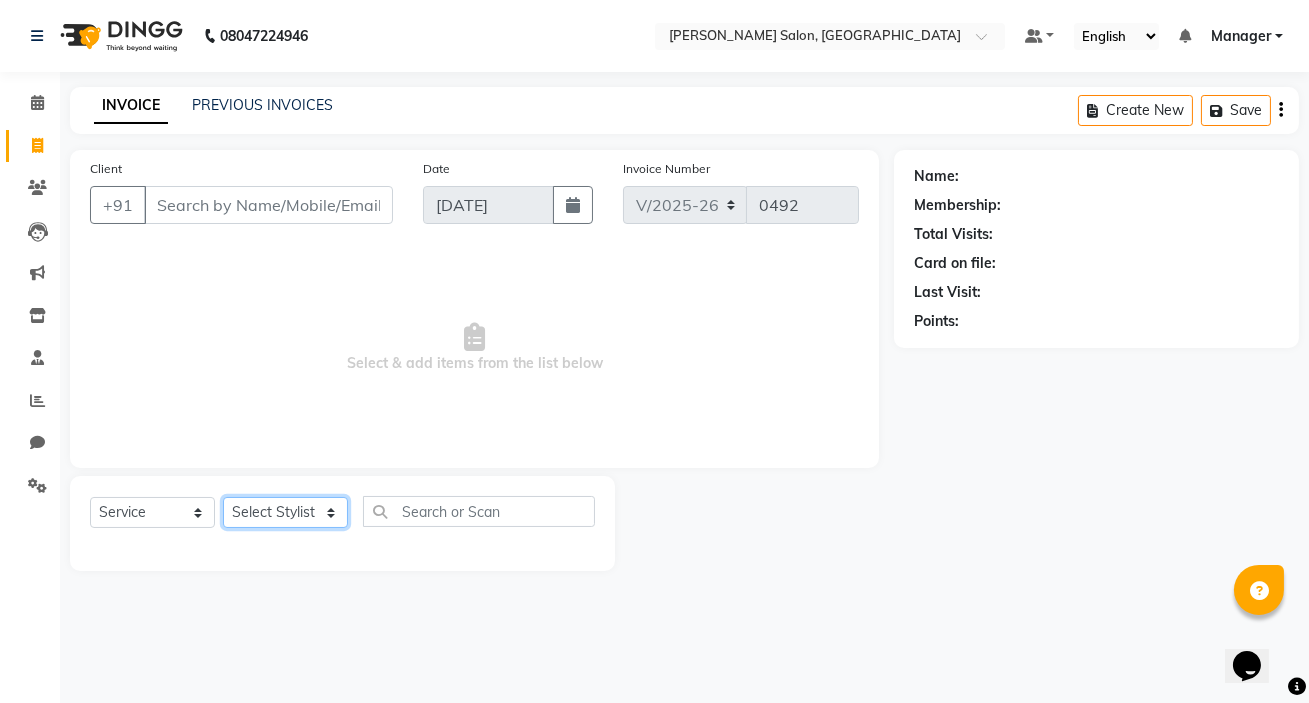 click on "Select Stylist" 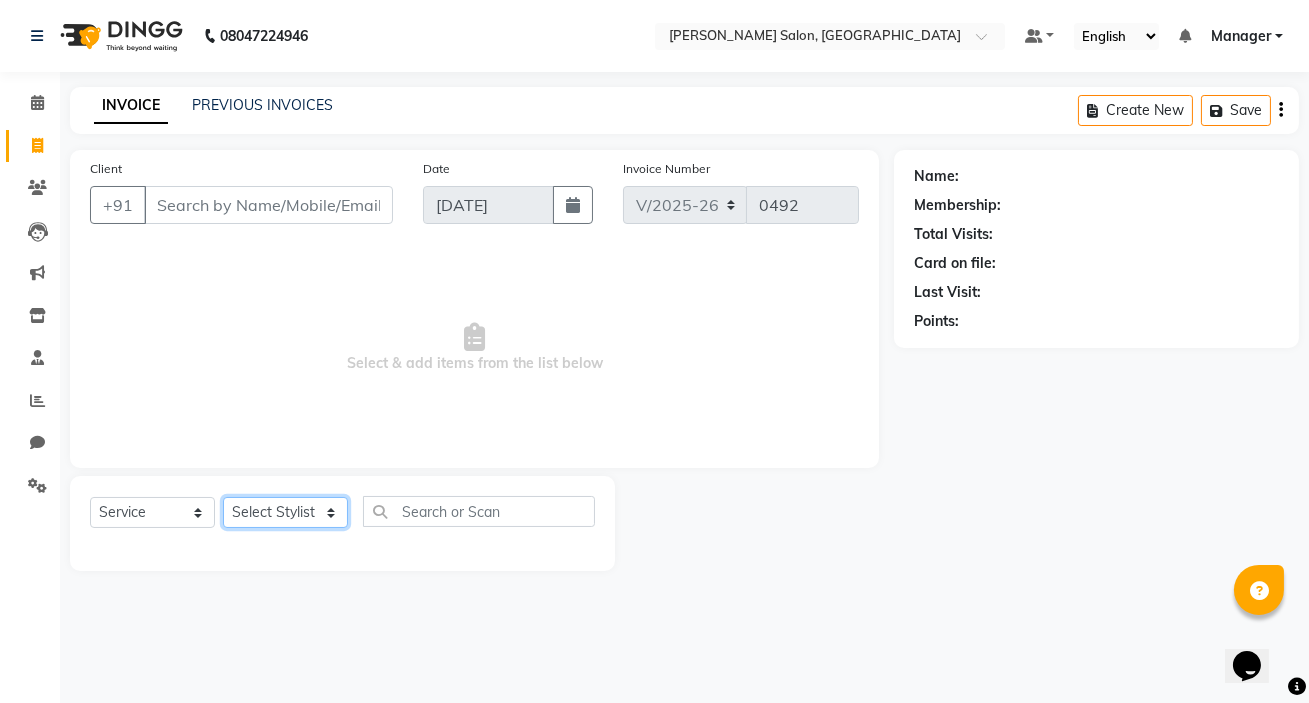 select on "85915" 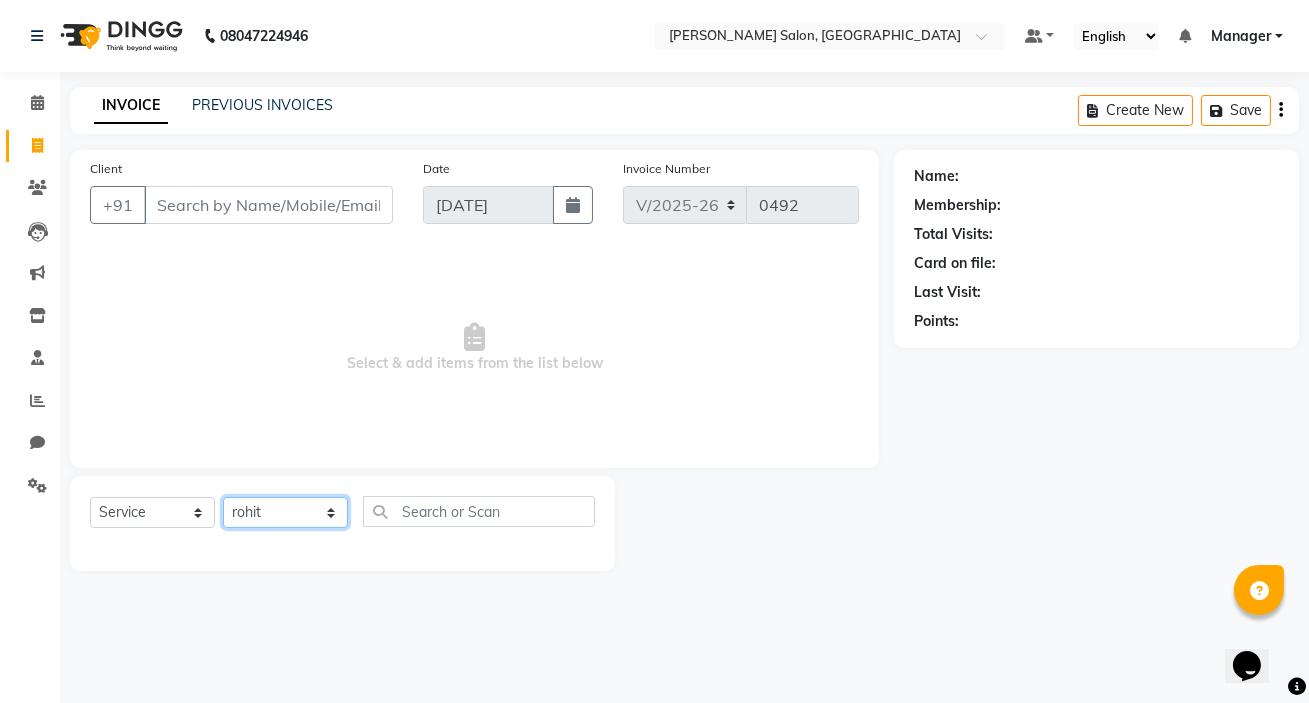 click on "Select Stylist [PERSON_NAME] [PERSON_NAME] Manager [PERSON_NAME]  [PERSON_NAME] [PERSON_NAME]" 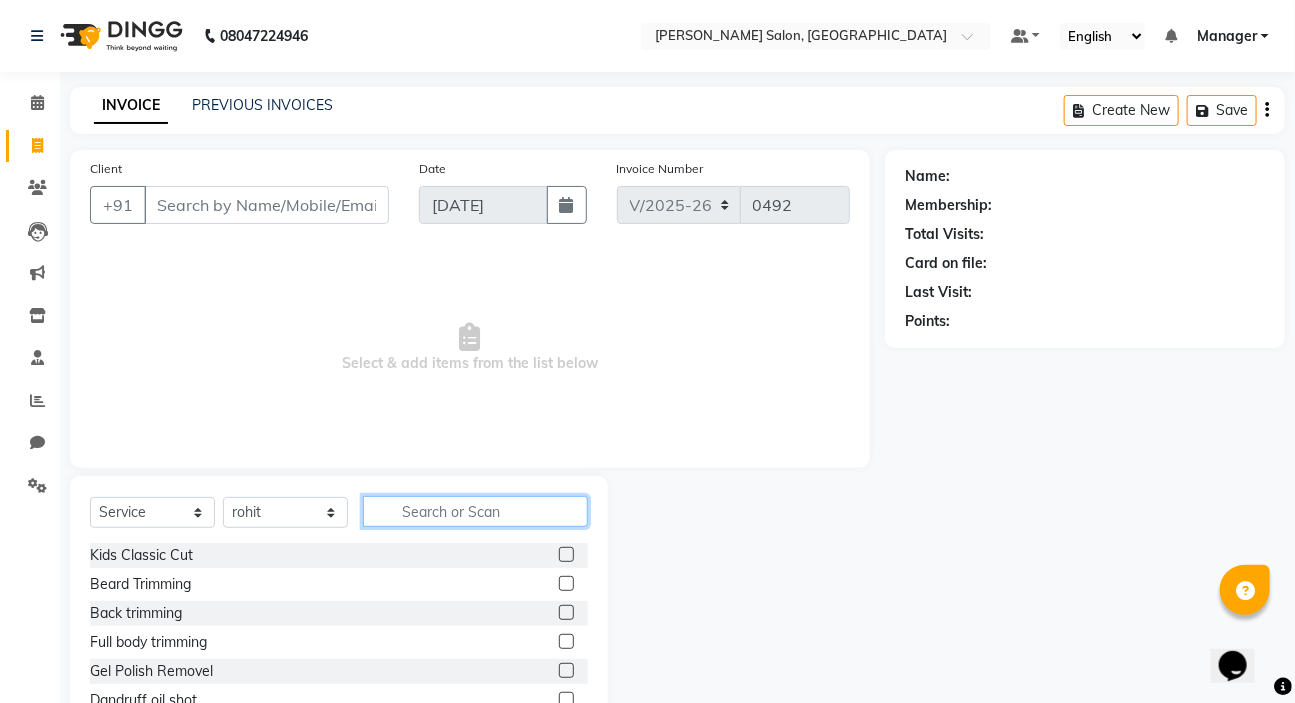 click 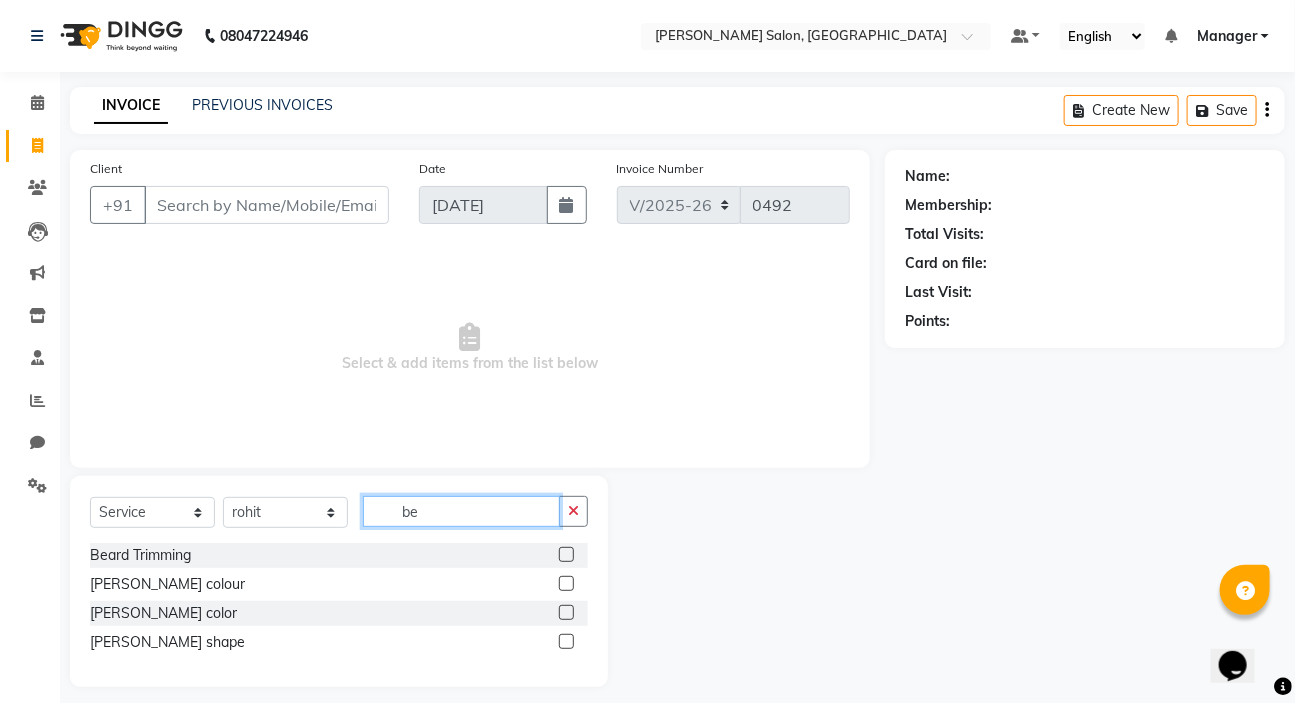 type on "be" 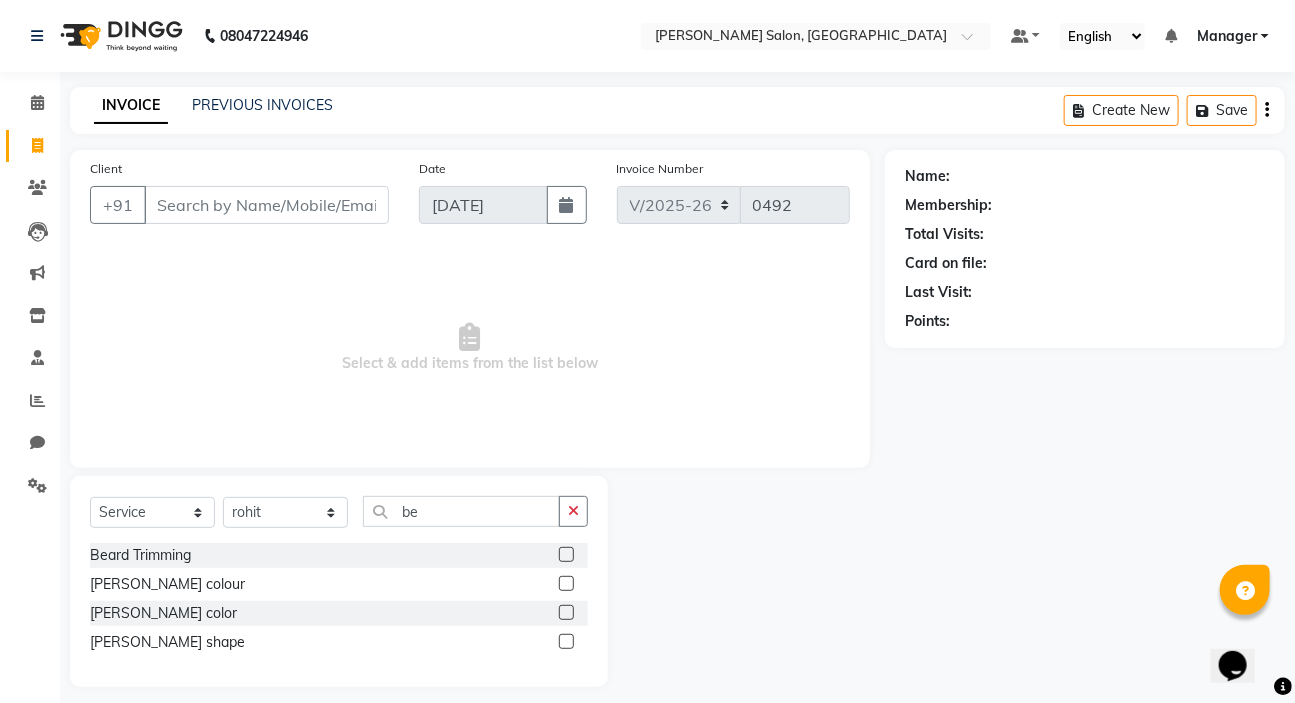 click 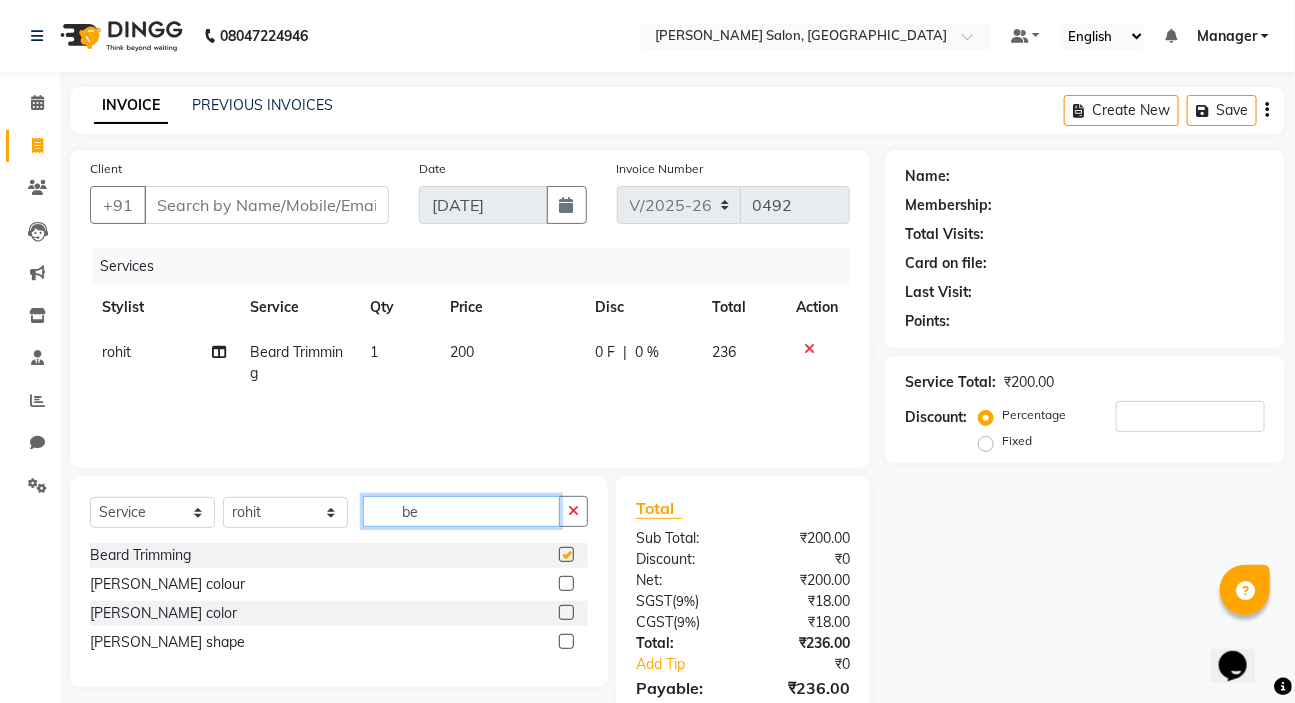 click on "be" 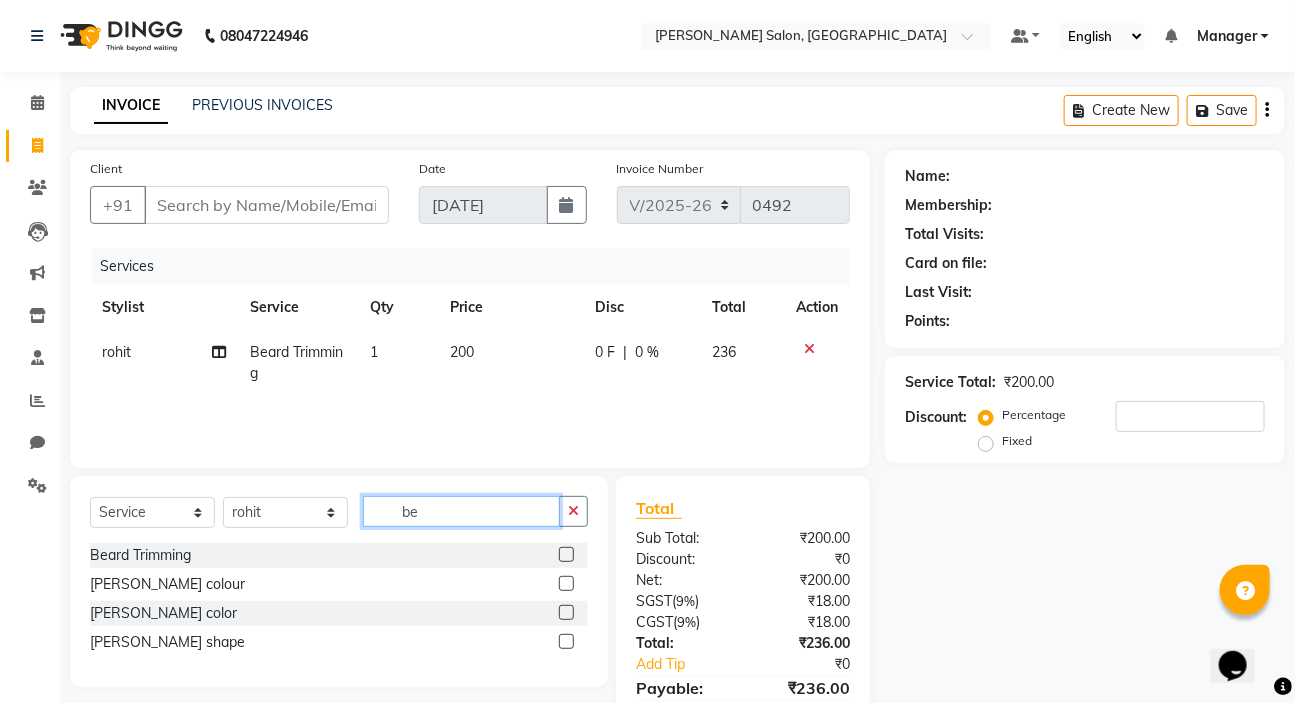 checkbox on "false" 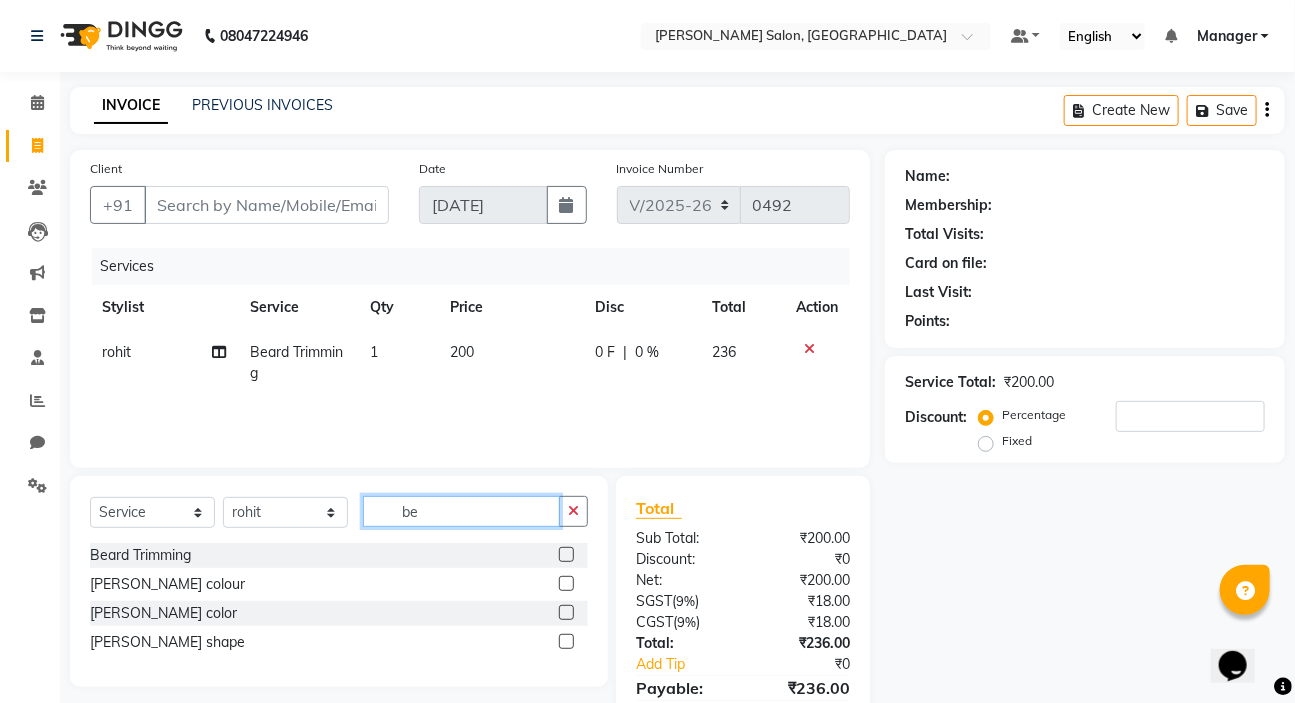 type on "b" 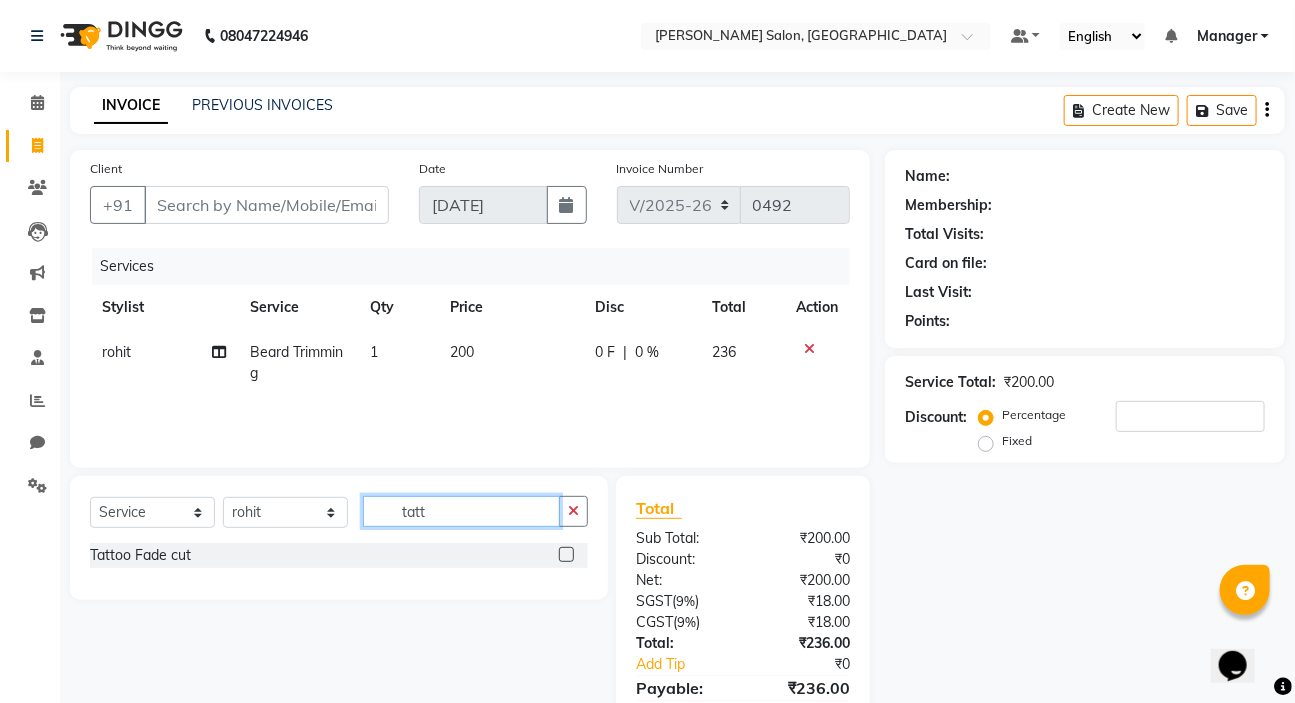 type on "tatt" 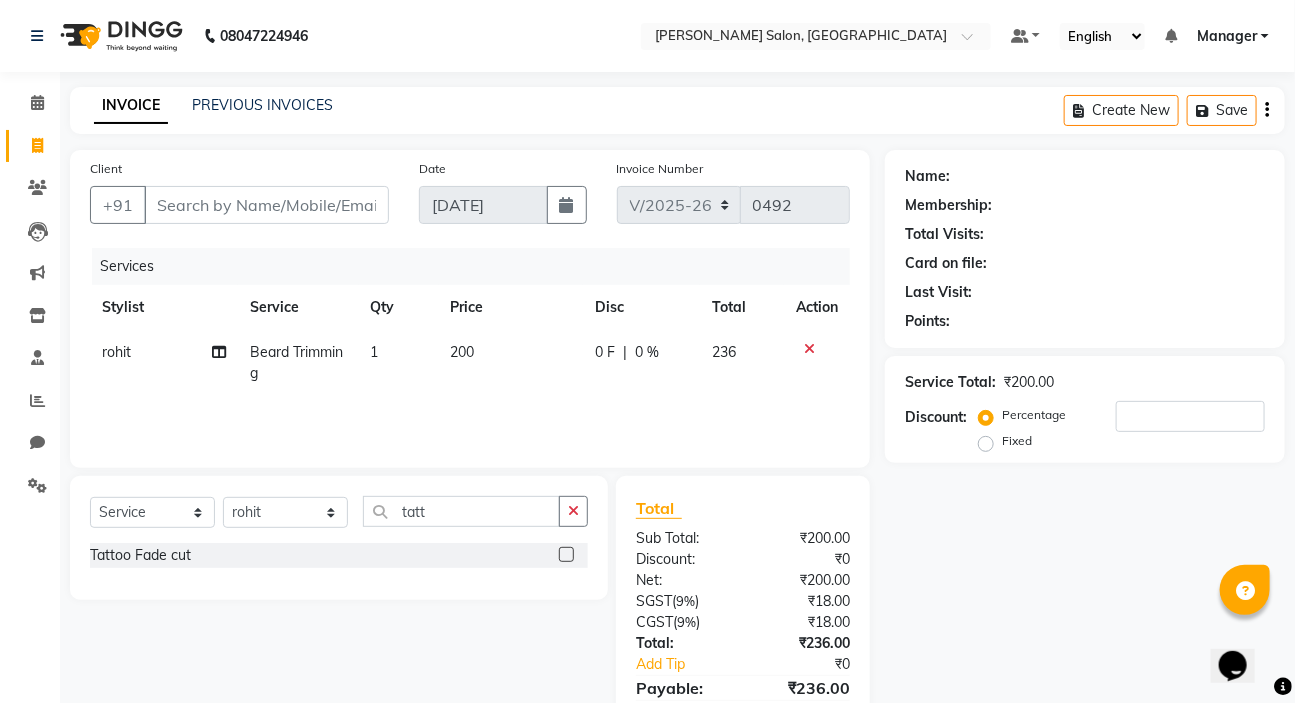 drag, startPoint x: 565, startPoint y: 555, endPoint x: 625, endPoint y: 545, distance: 60.827625 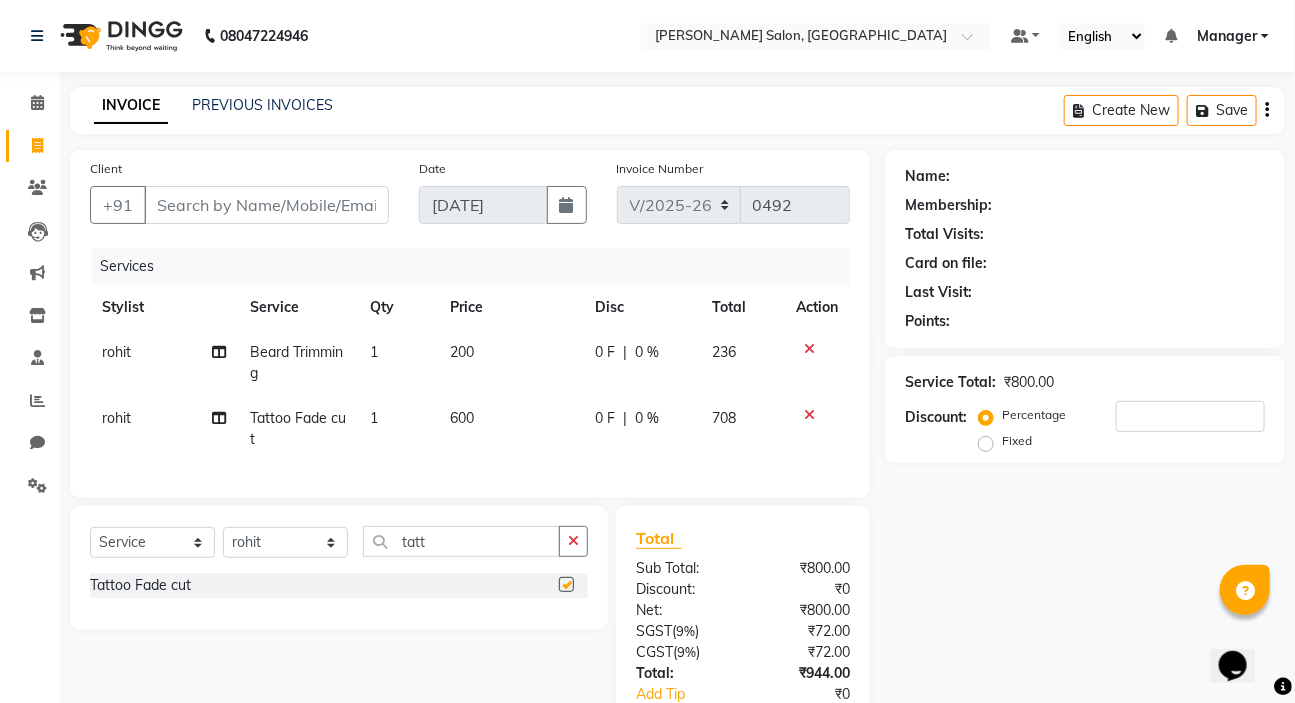 checkbox on "false" 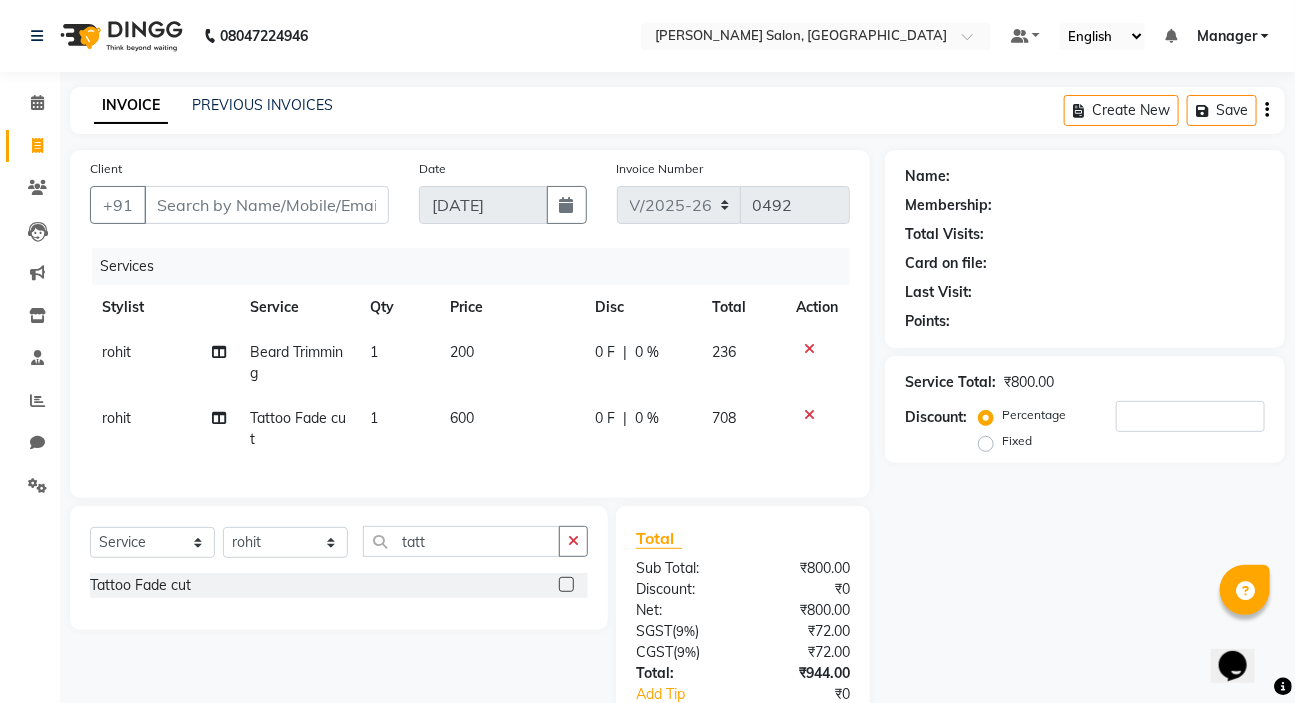 scroll, scrollTop: 141, scrollLeft: 0, axis: vertical 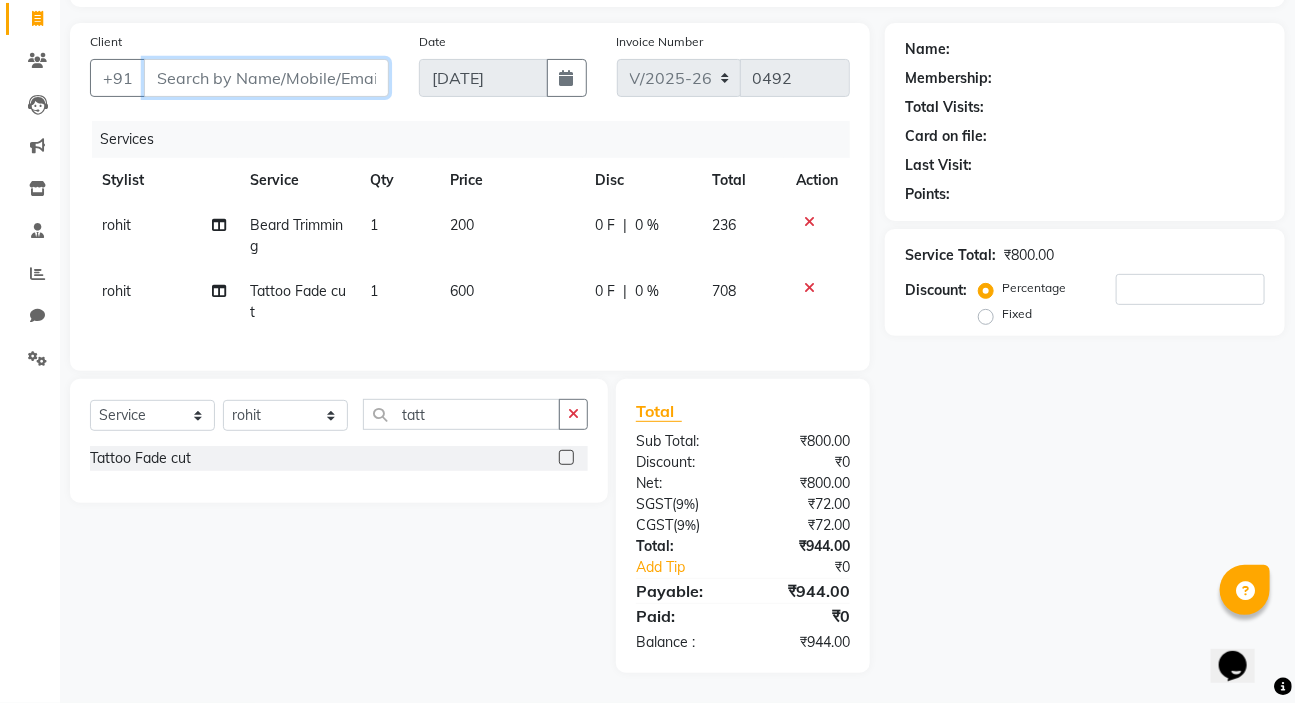 click on "Client" at bounding box center (266, 78) 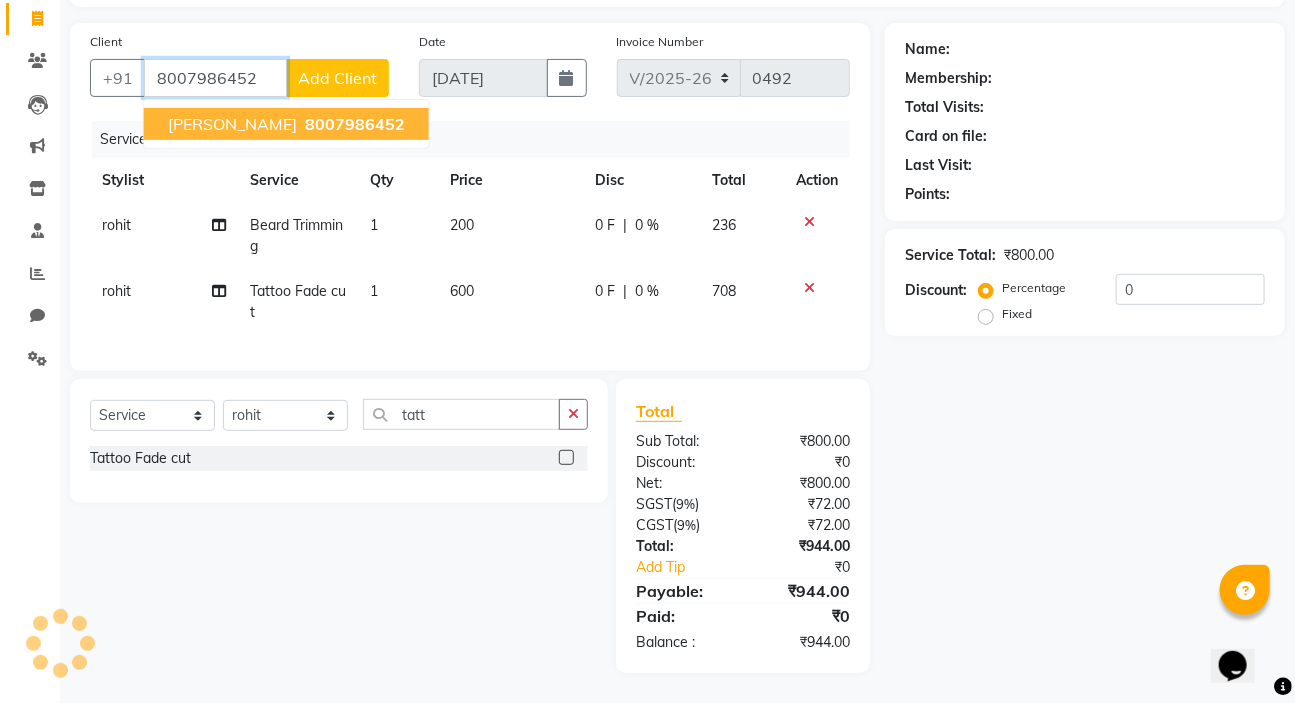 type on "8007986452" 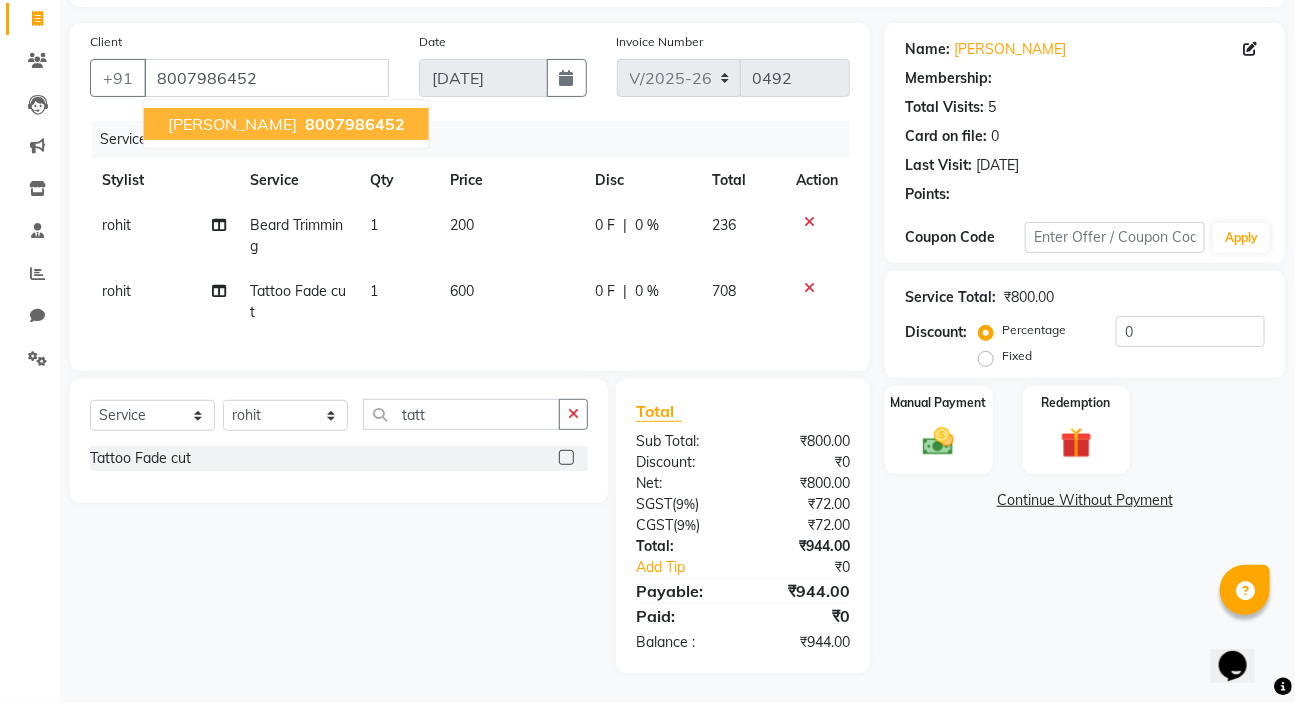 click on "8007986452" at bounding box center [353, 124] 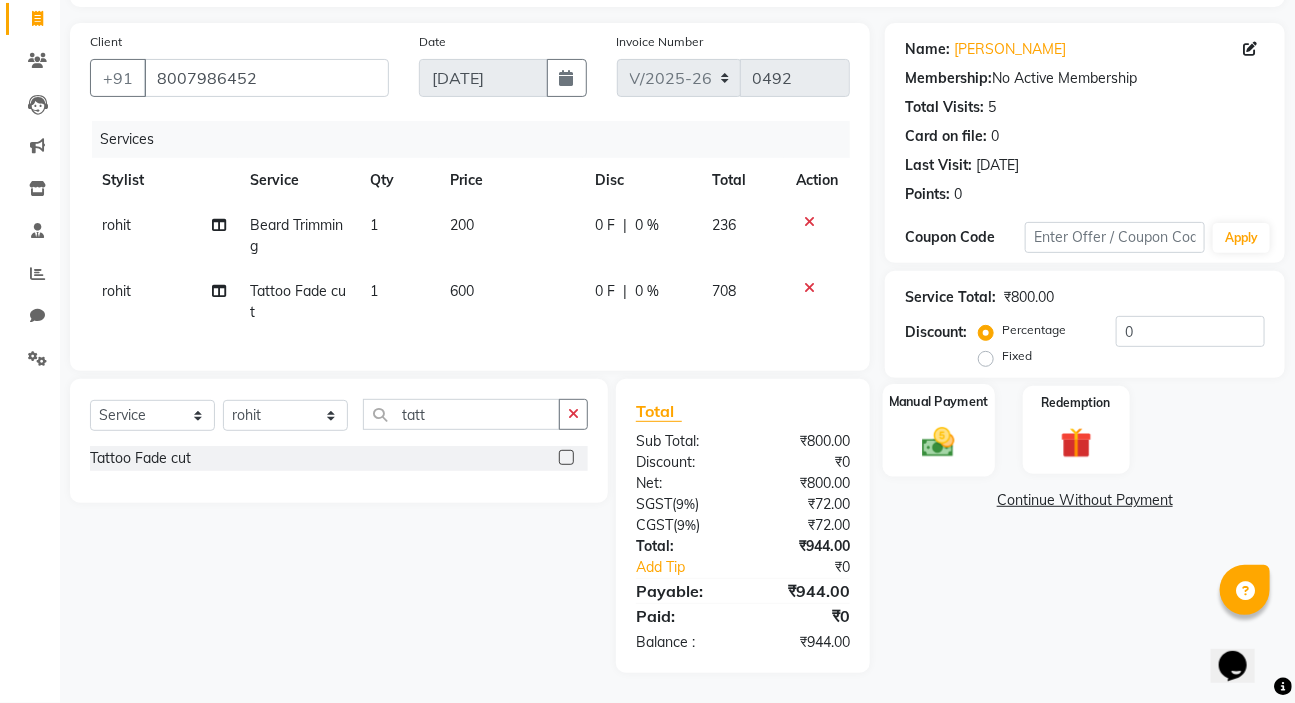 click 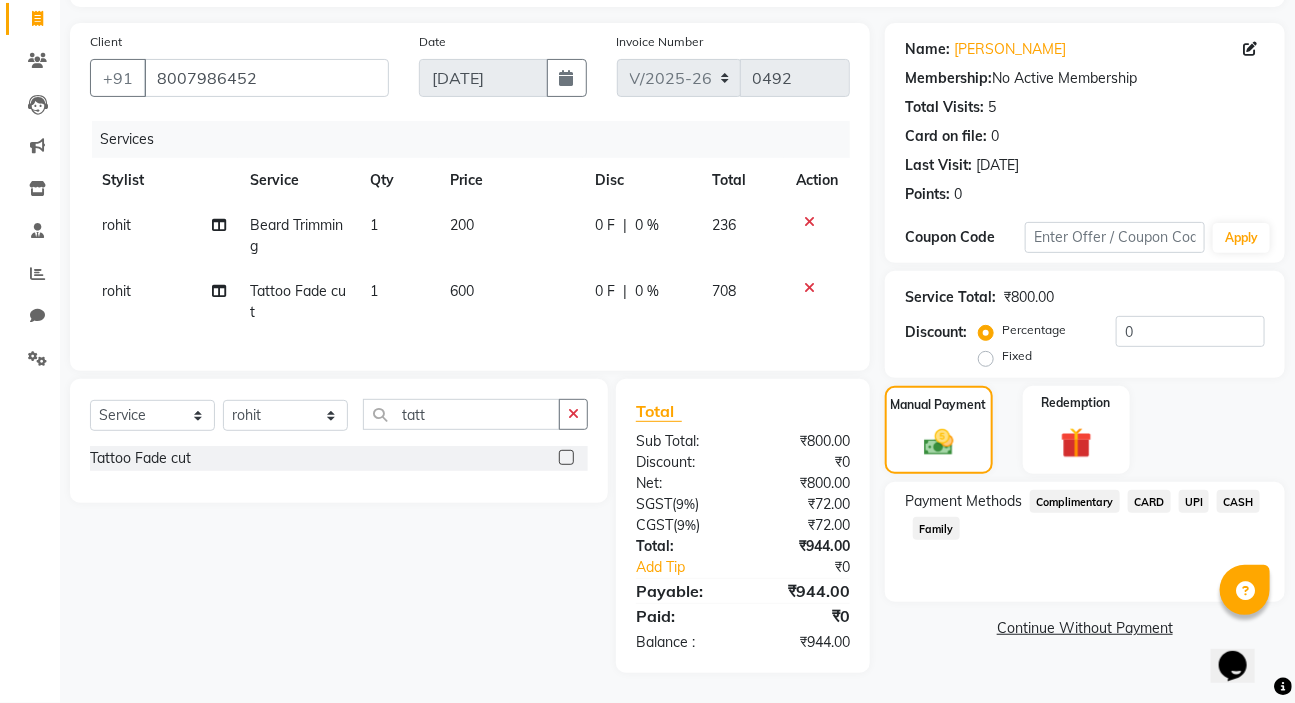 click on "Payment Methods  Complimentary   CARD   UPI   CASH   Family" 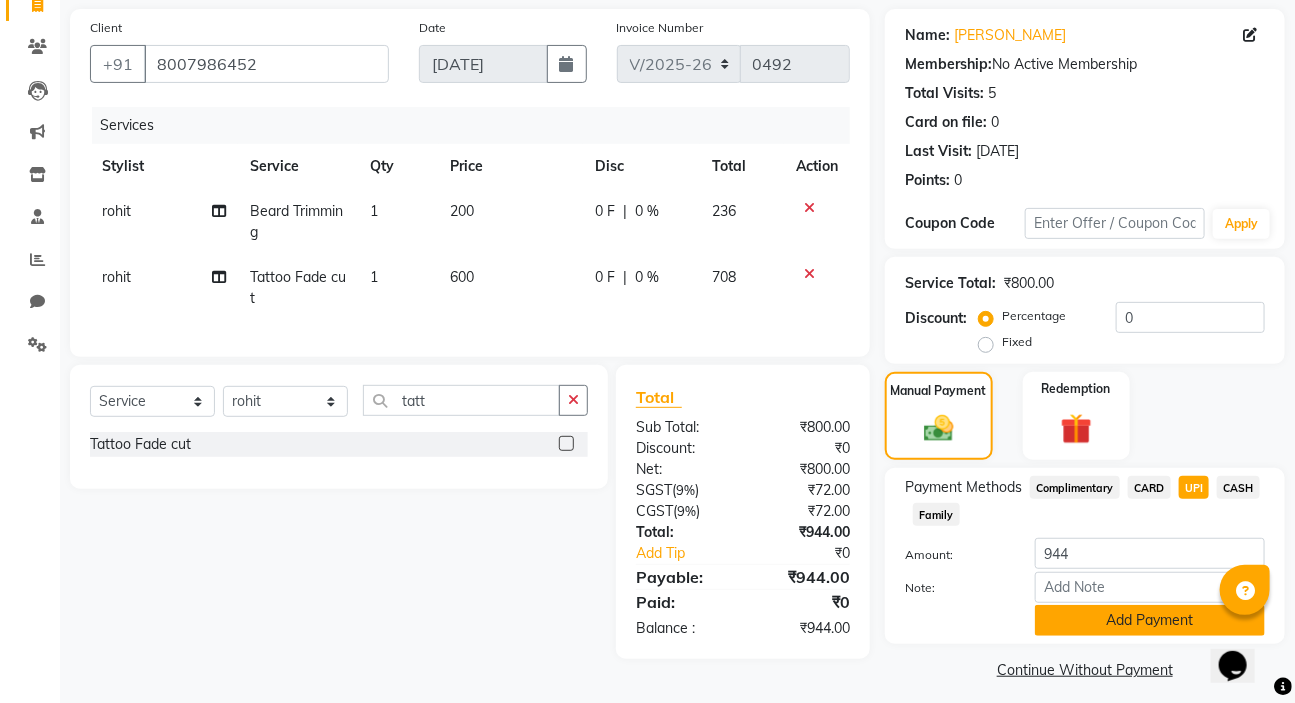 click on "Add Payment" 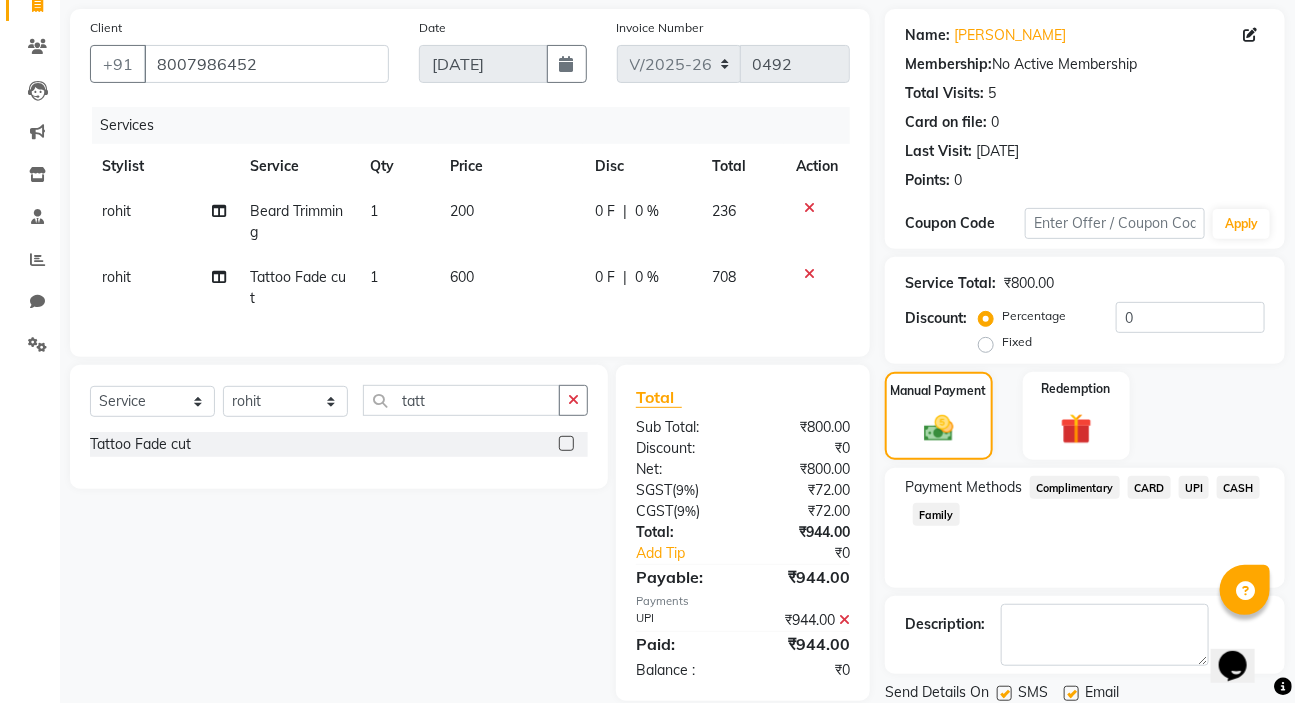 scroll, scrollTop: 210, scrollLeft: 0, axis: vertical 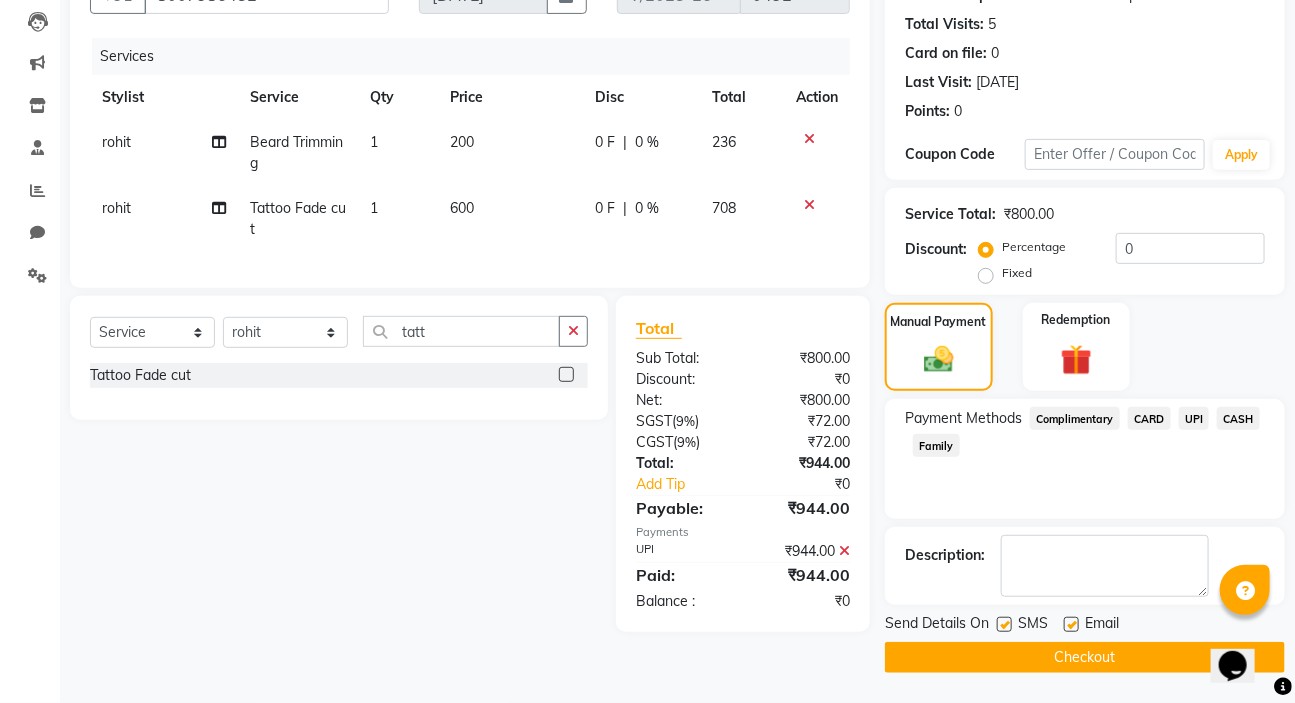 click on "Checkout" 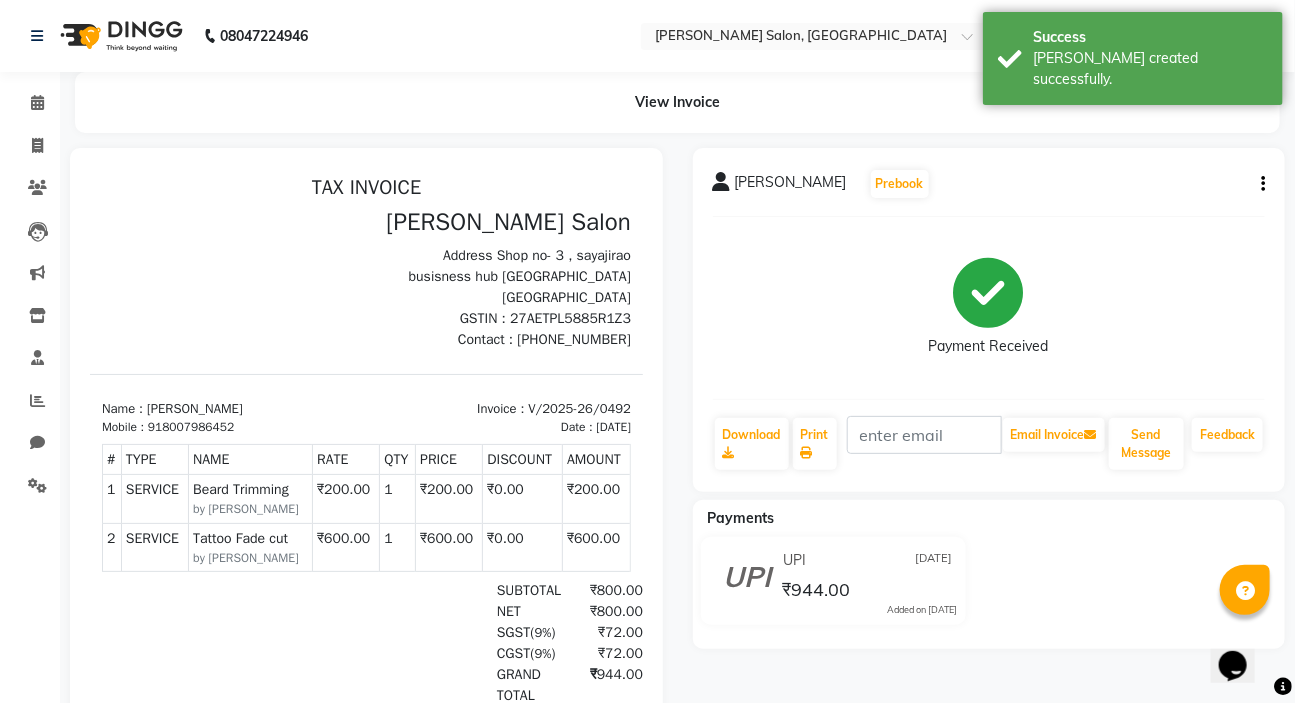 scroll, scrollTop: 0, scrollLeft: 0, axis: both 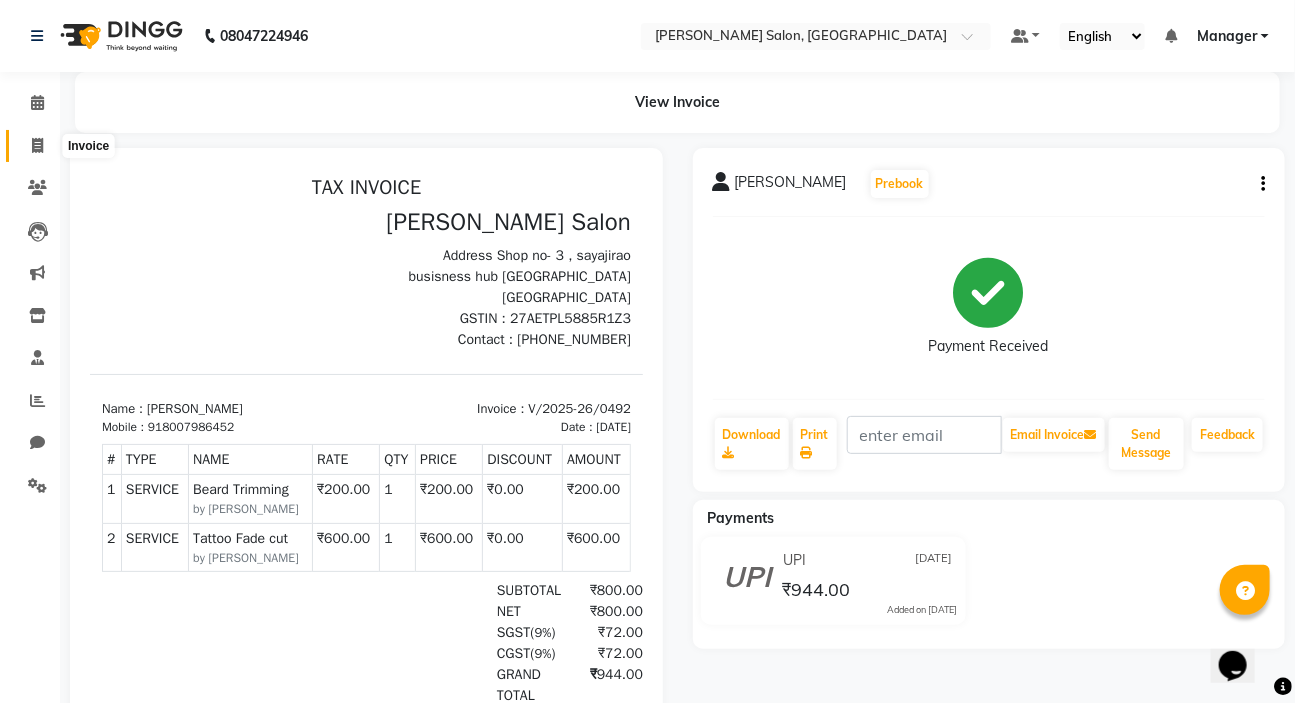 click 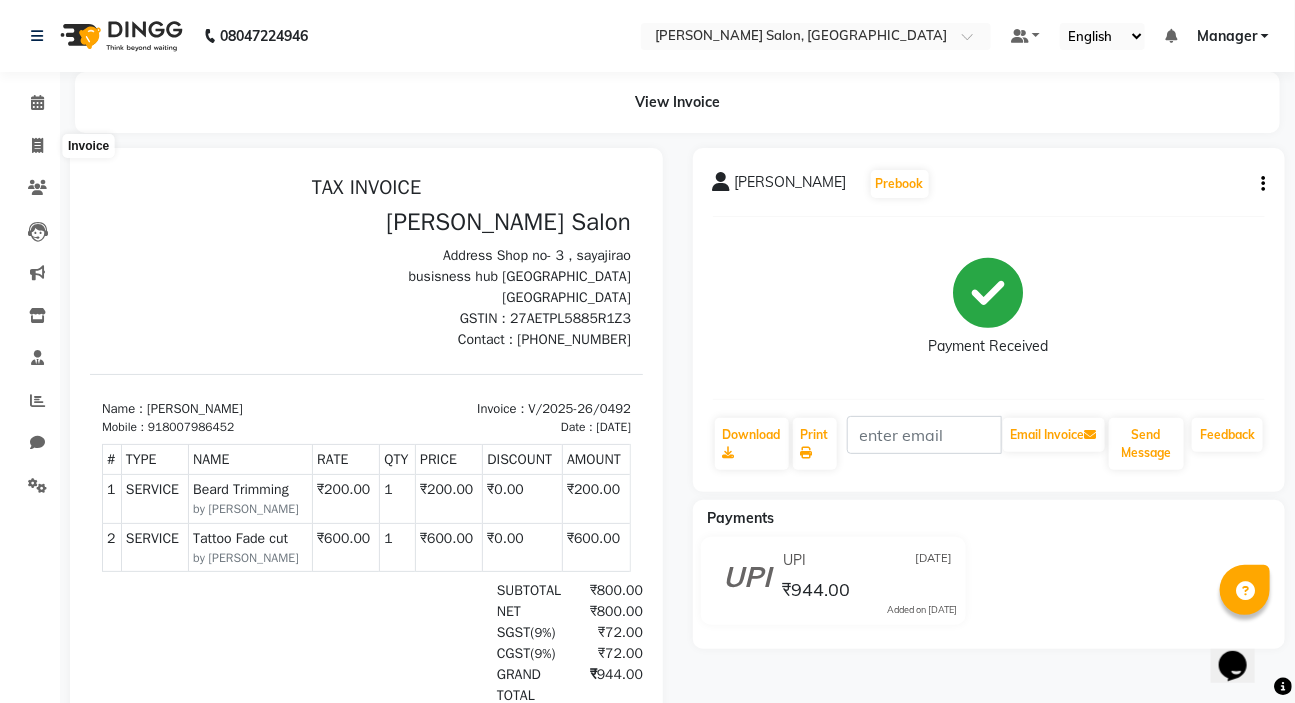 select on "service" 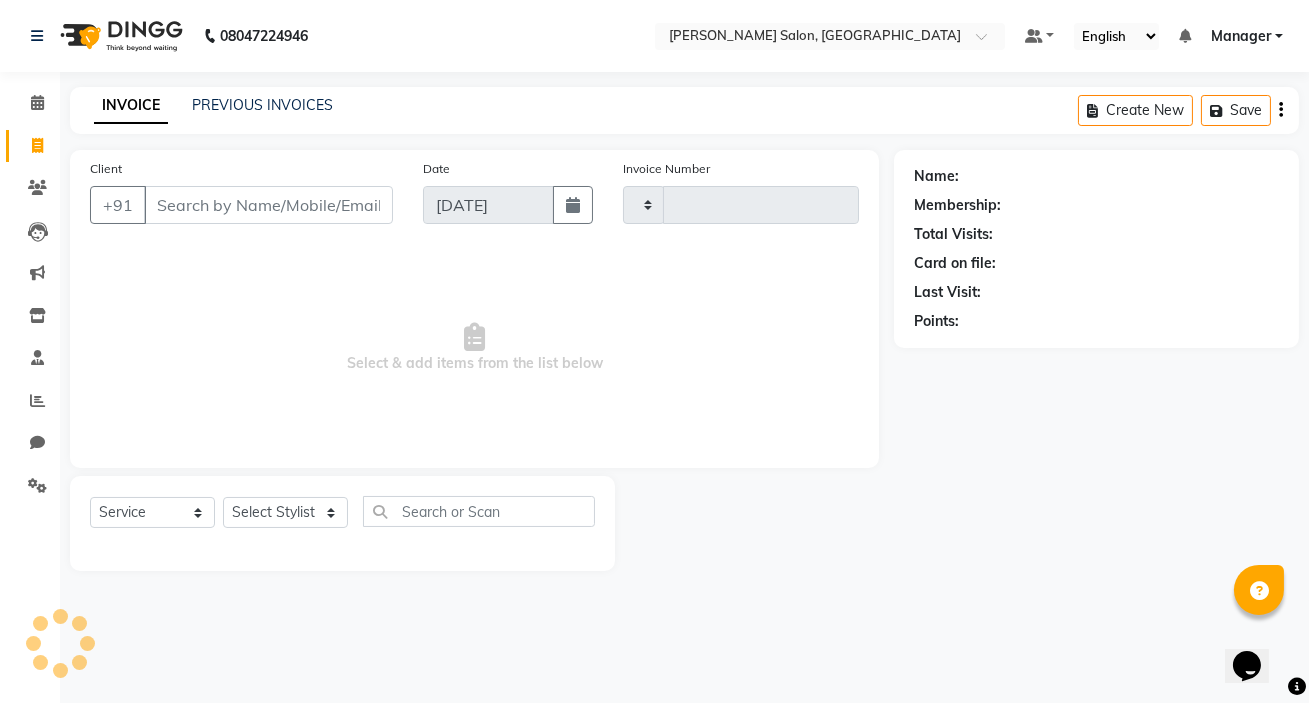 type on "0494" 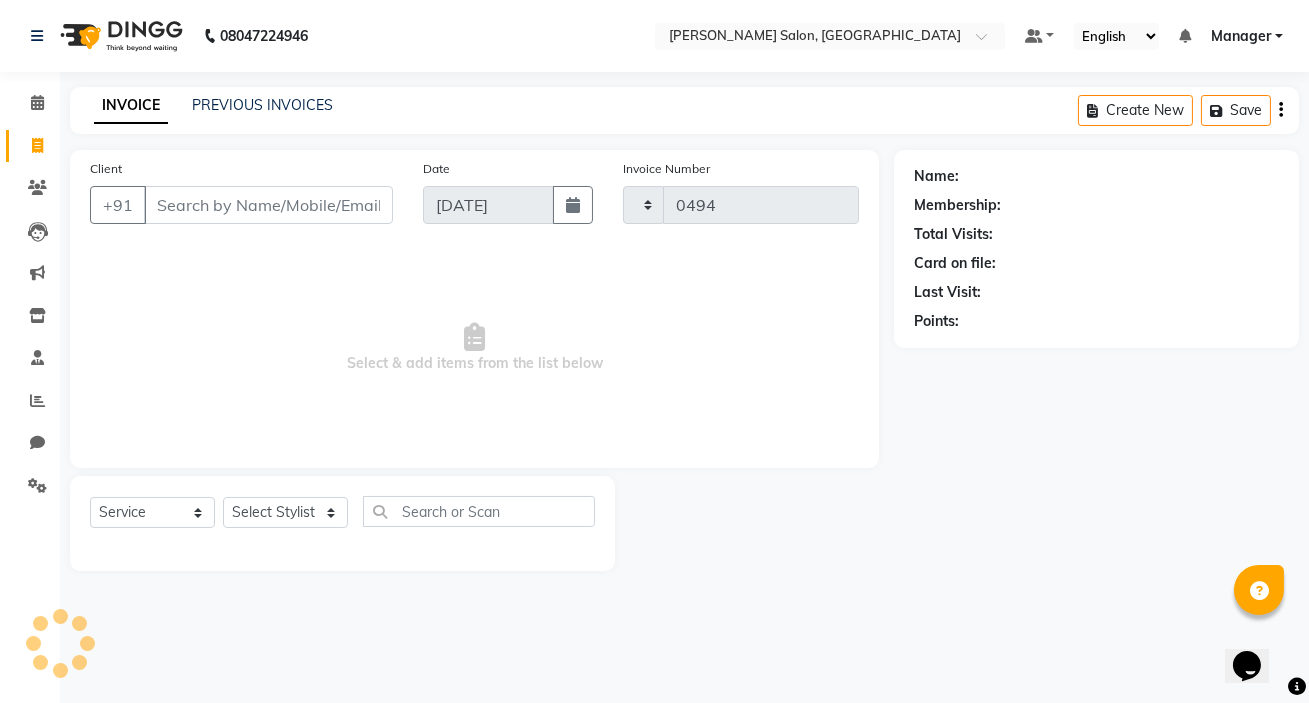 select on "7550" 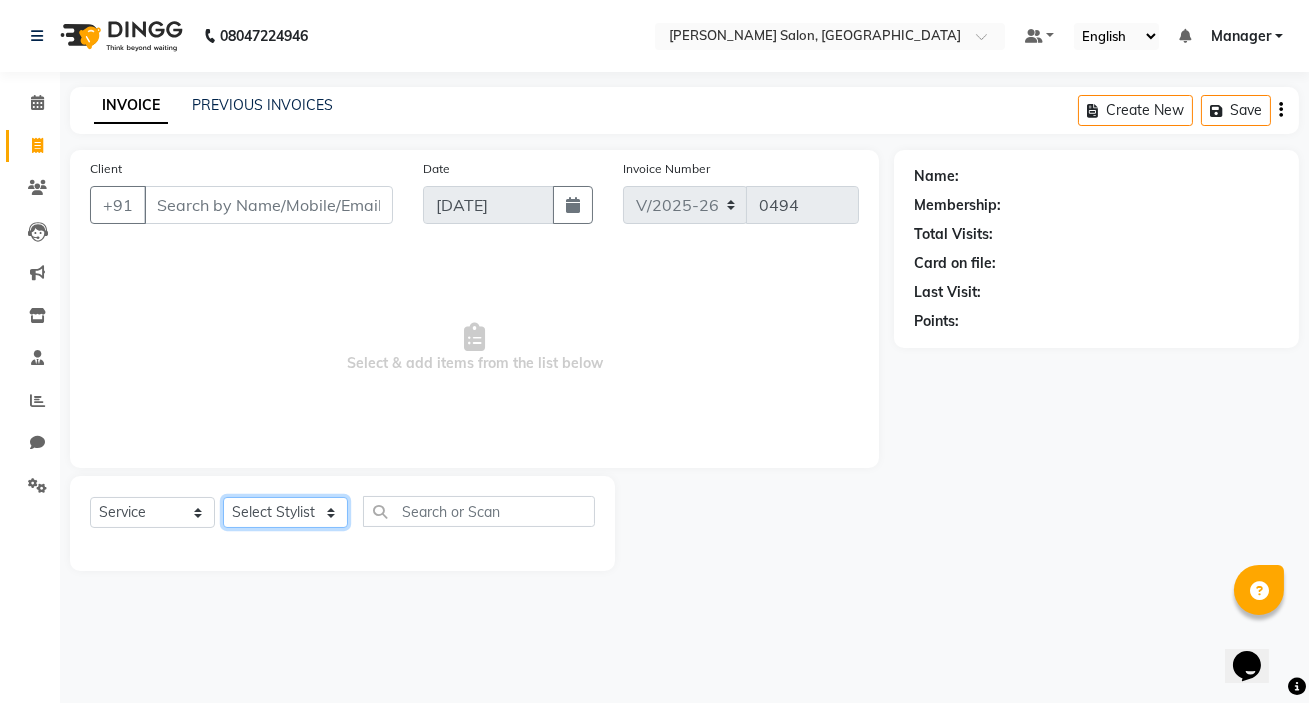 click on "Select Stylist" 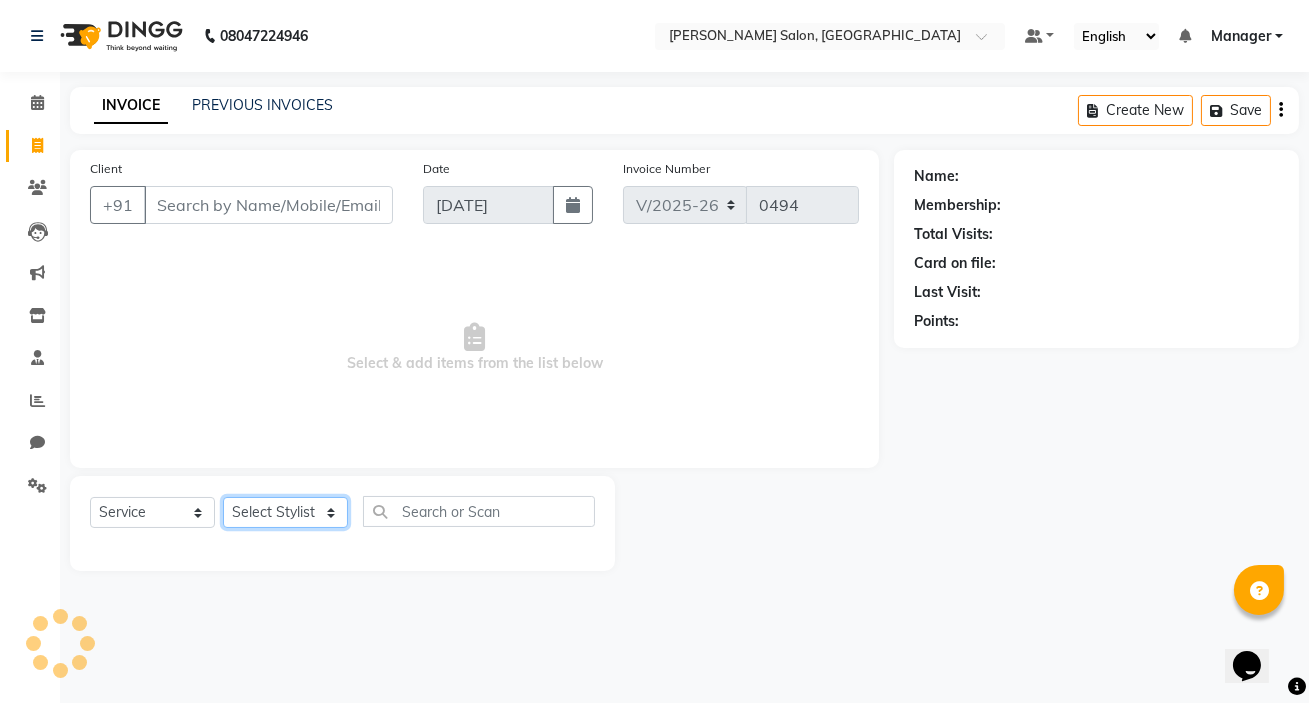 click on "Select Stylist" 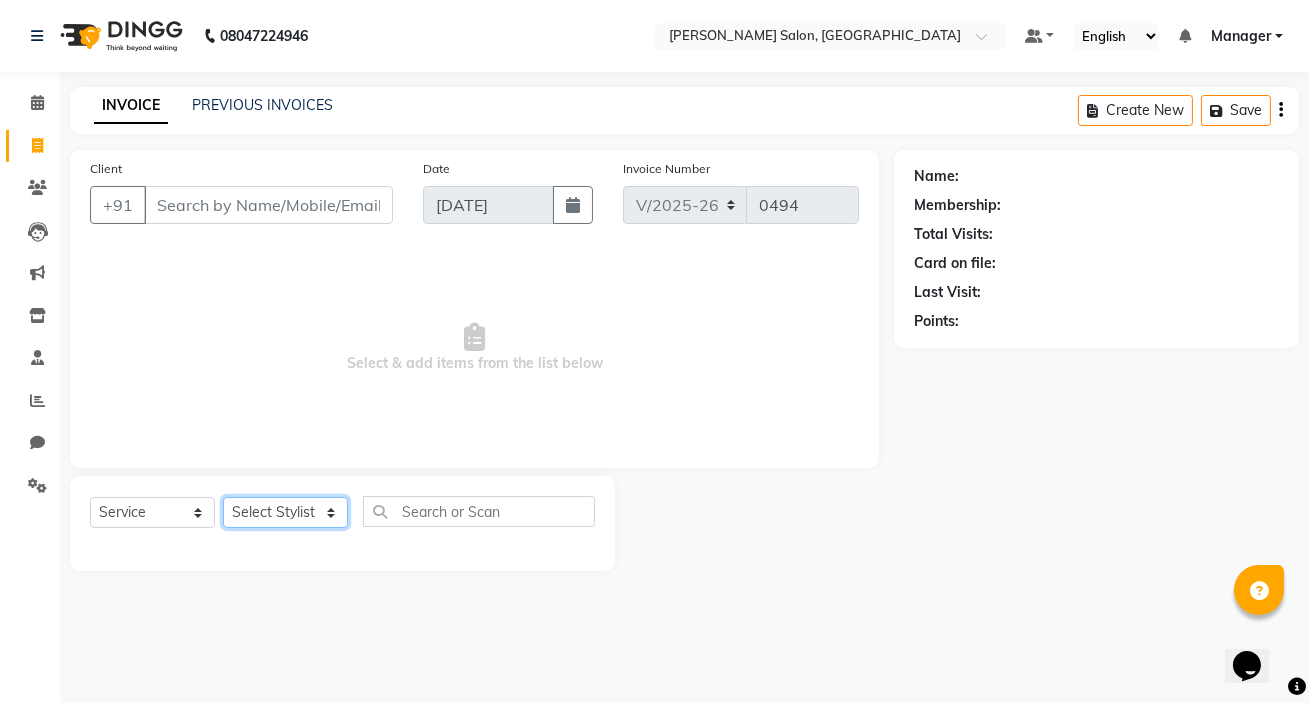 click on "Select Stylist [PERSON_NAME] [PERSON_NAME] Manager [PERSON_NAME]  [PERSON_NAME] [PERSON_NAME]" 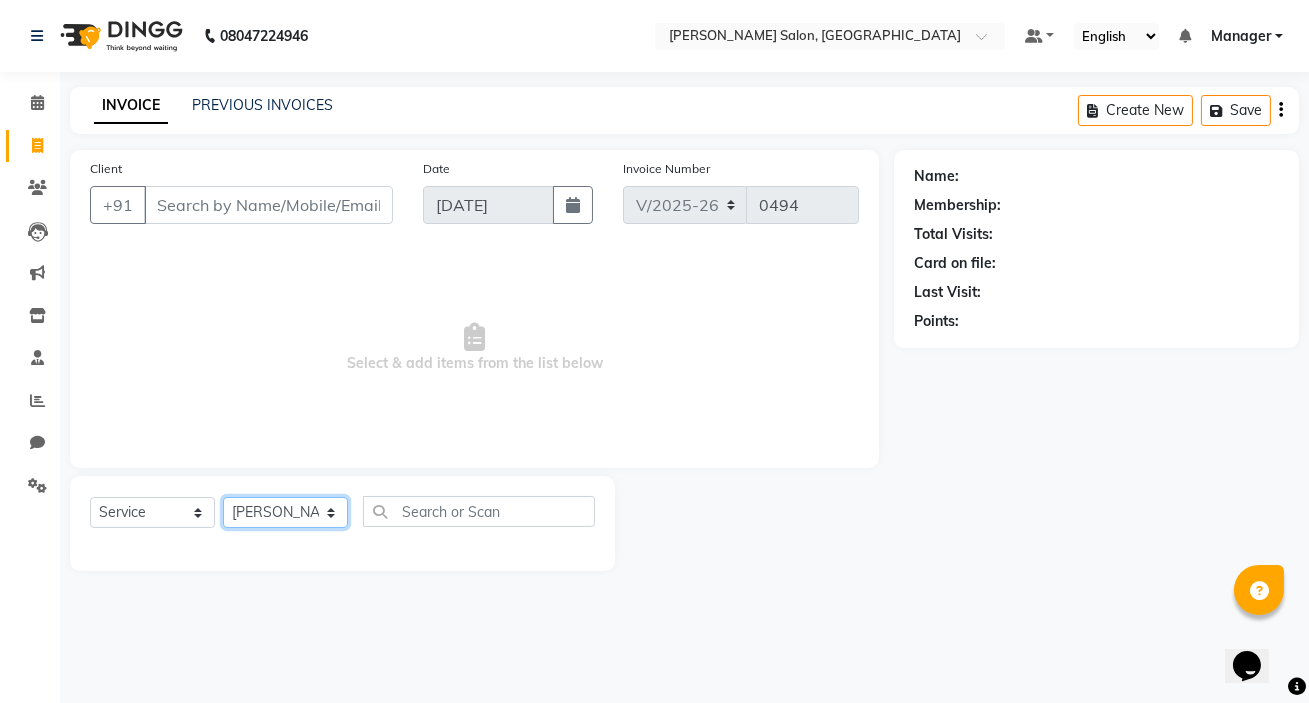 click on "Select Stylist [PERSON_NAME] [PERSON_NAME] Manager [PERSON_NAME]  [PERSON_NAME] [PERSON_NAME]" 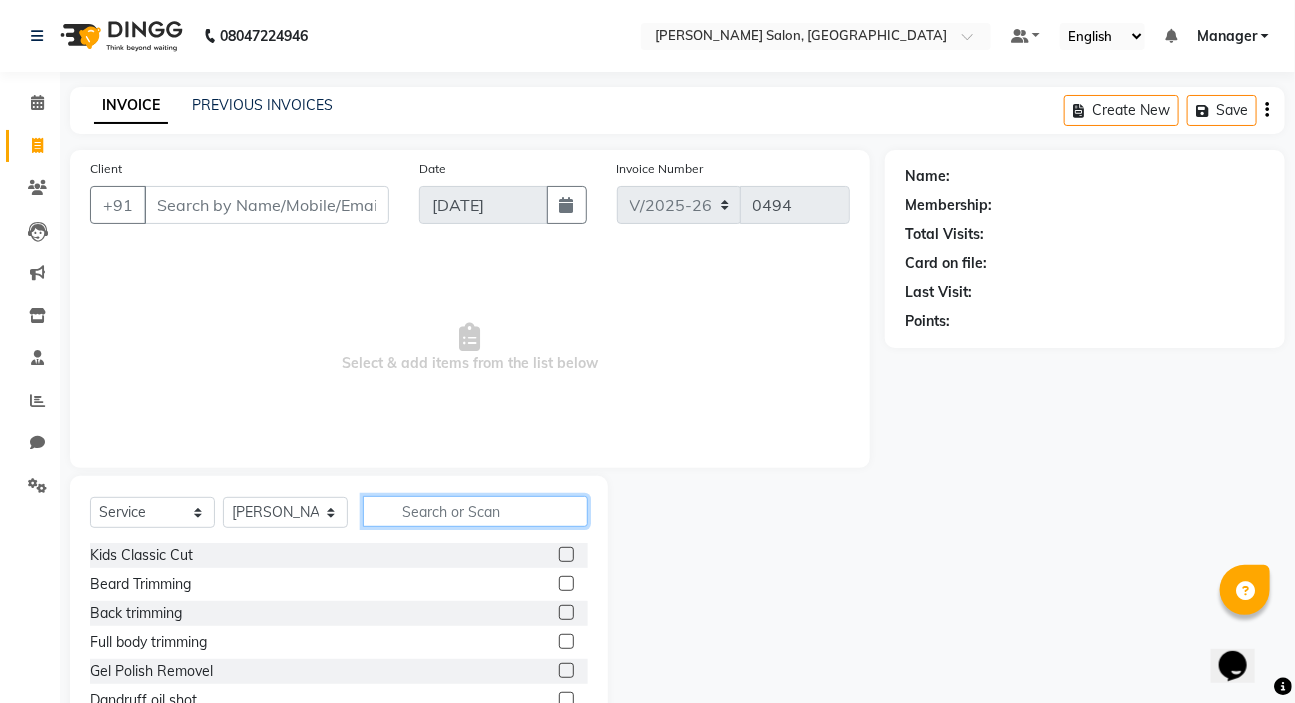 click 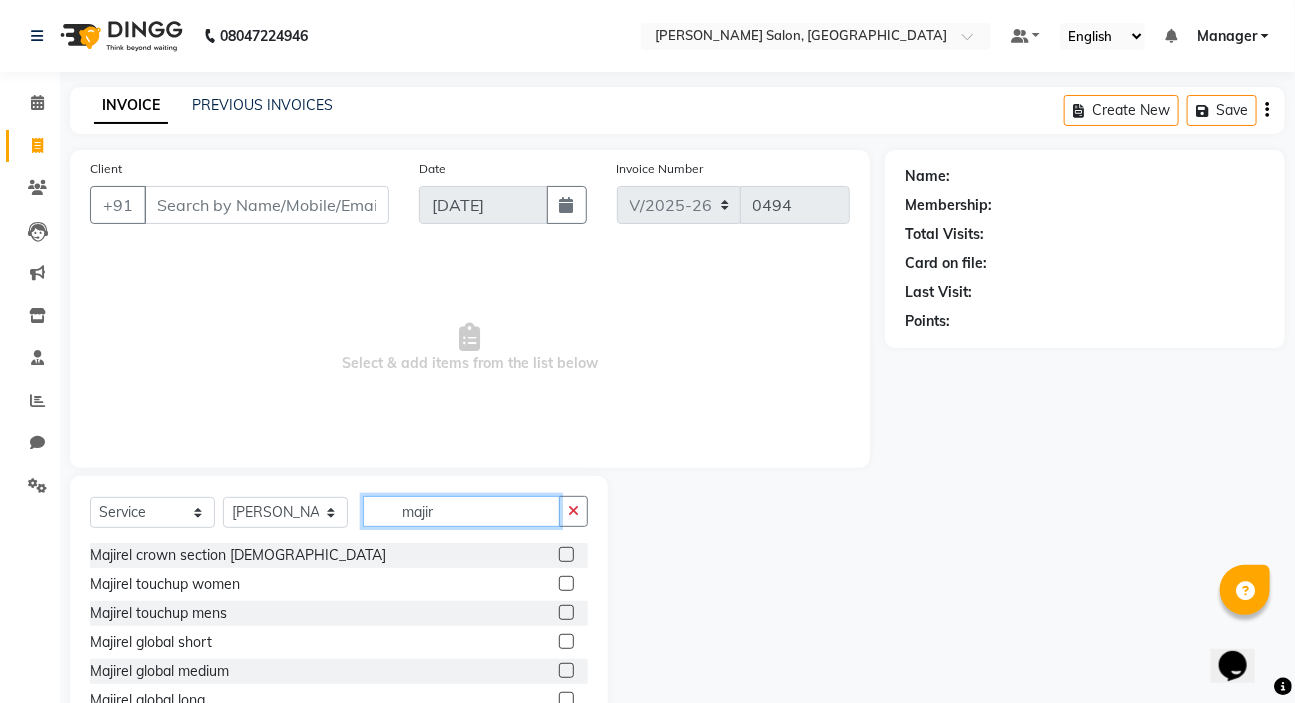 type on "majir" 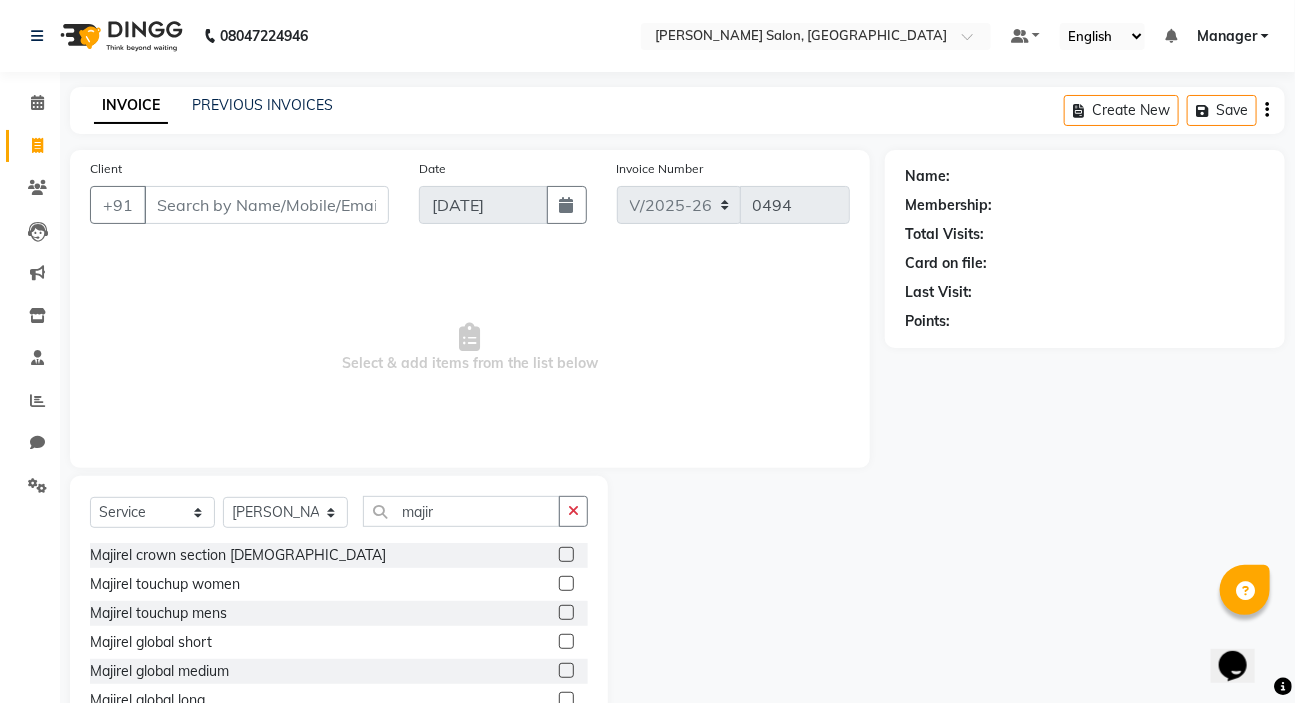 click 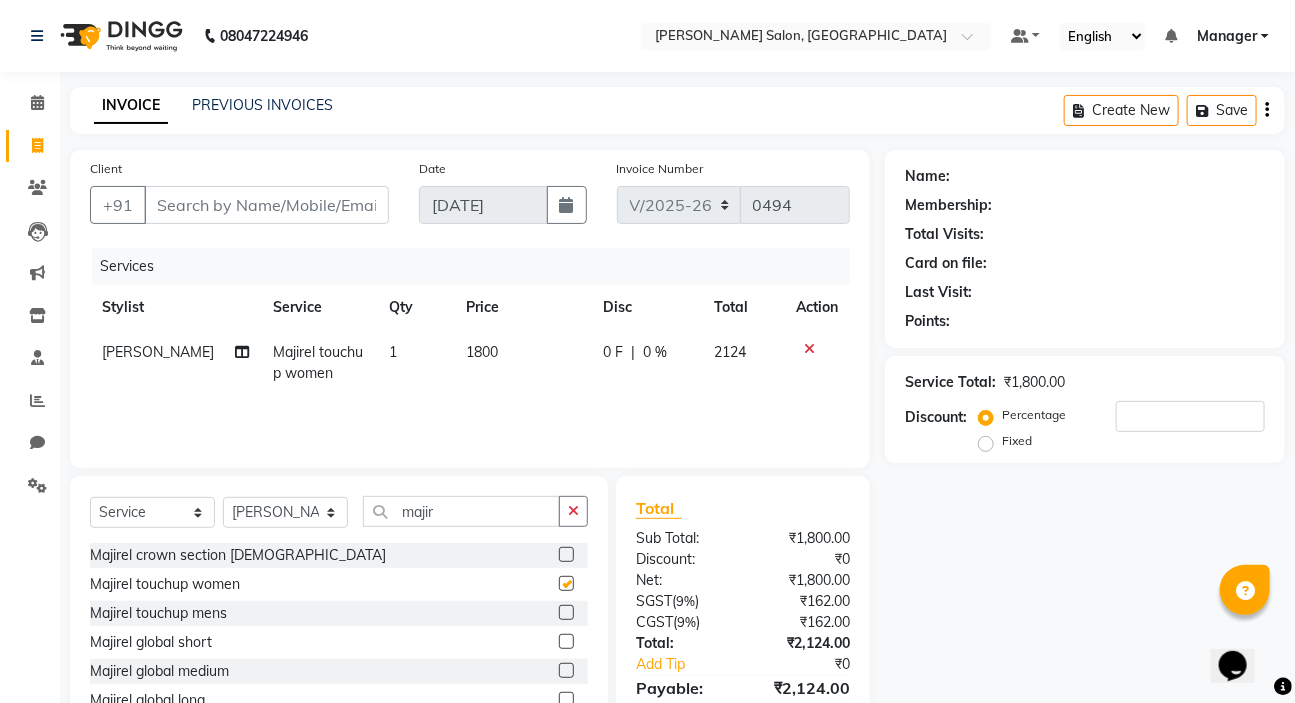 checkbox on "false" 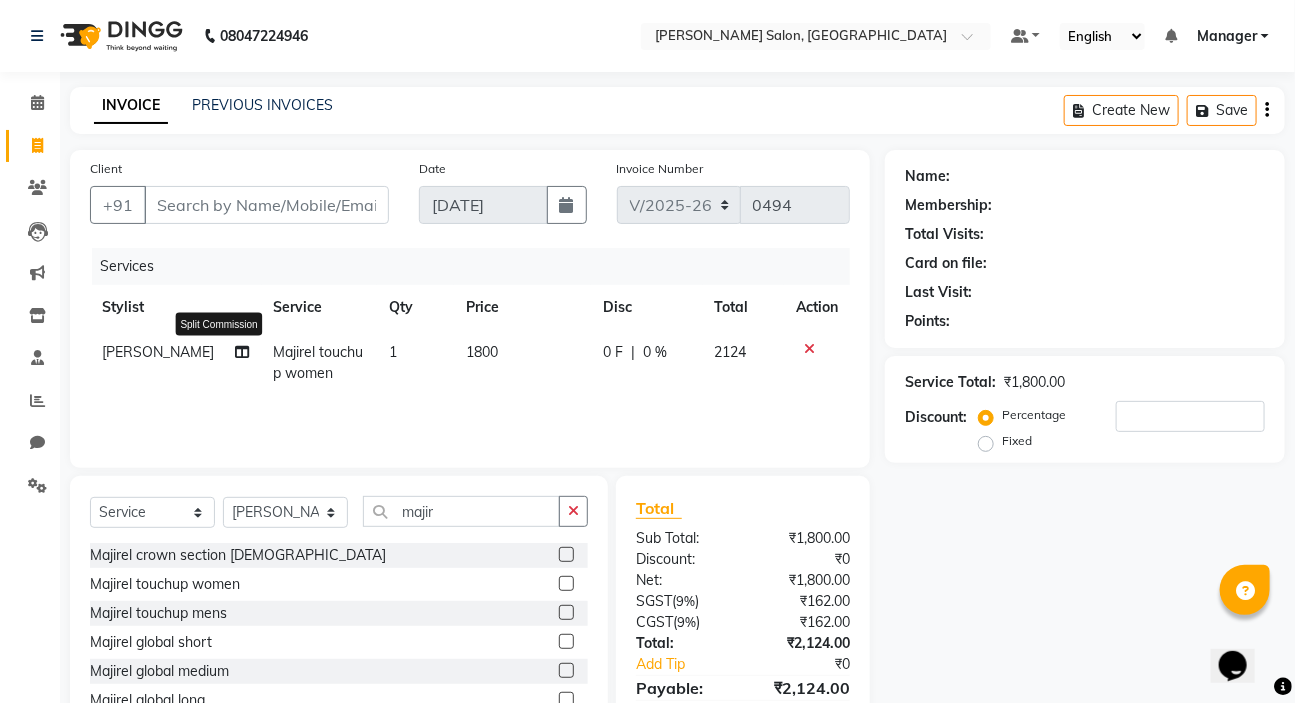 click 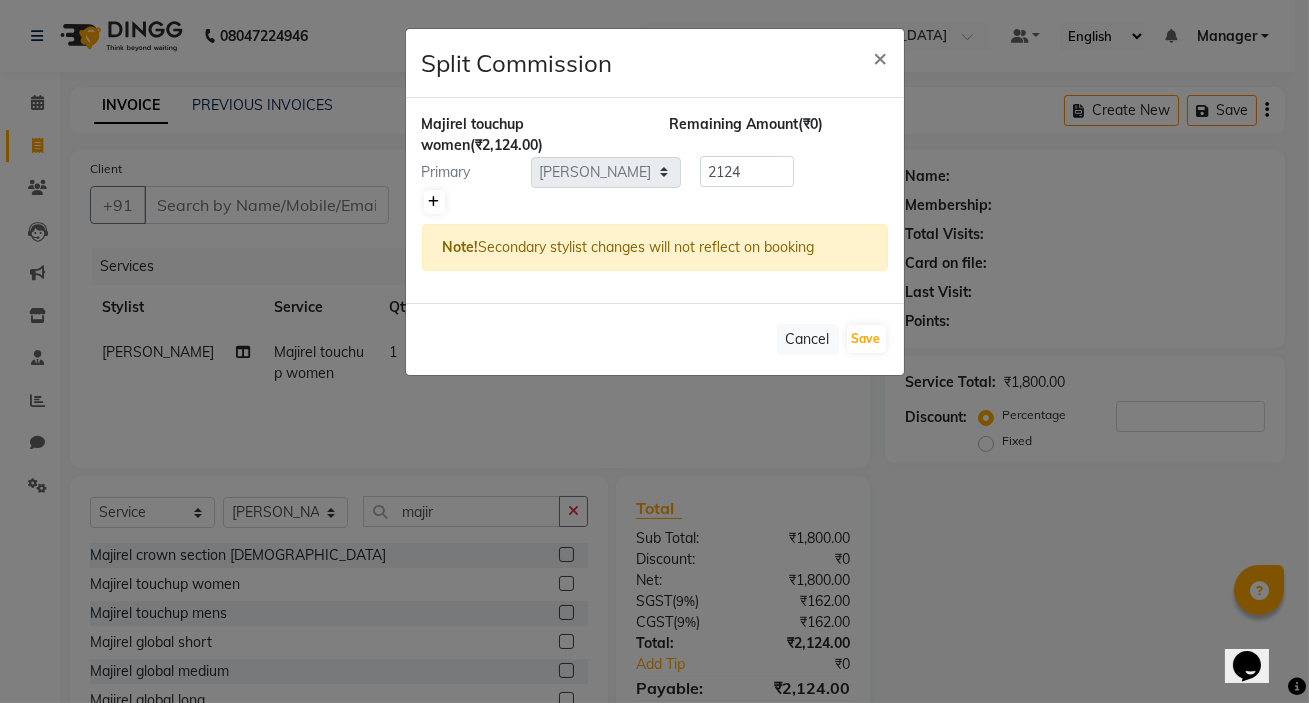 click 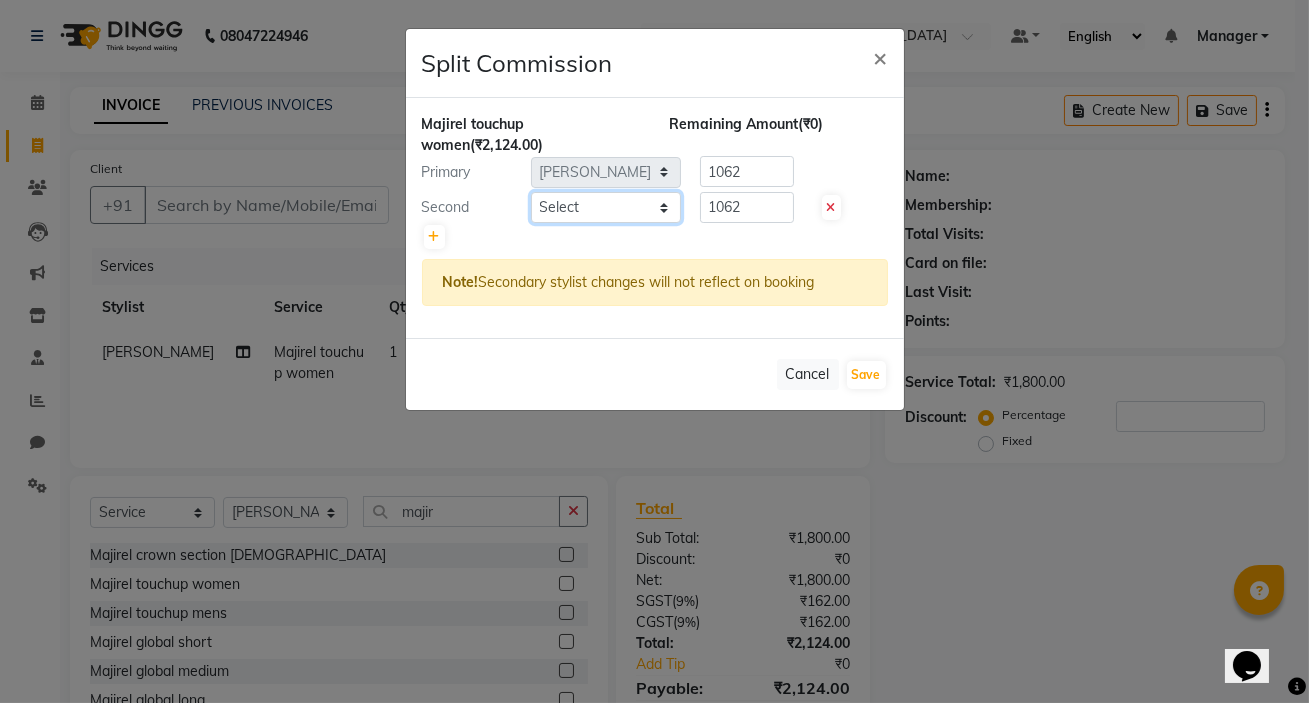 click on "Select  [PERSON_NAME]   [PERSON_NAME]   Manager   [PERSON_NAME]    [PERSON_NAME]   [PERSON_NAME]" 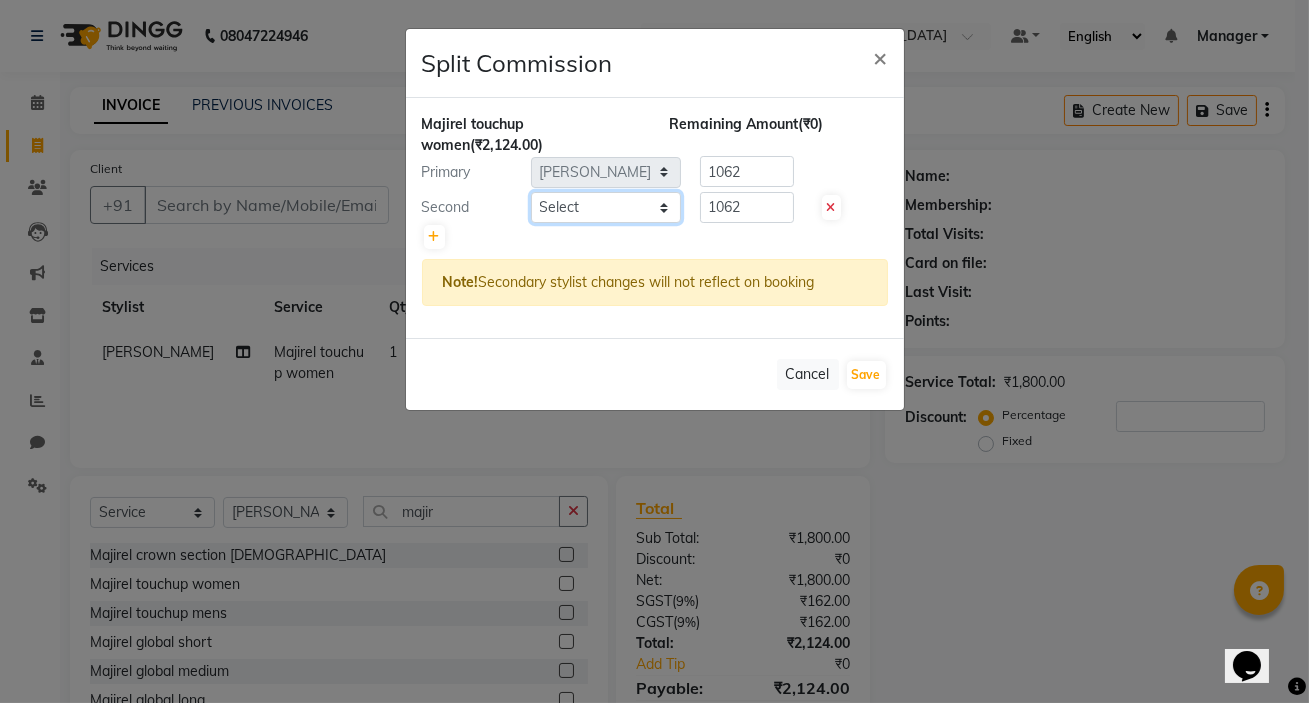select on "63154" 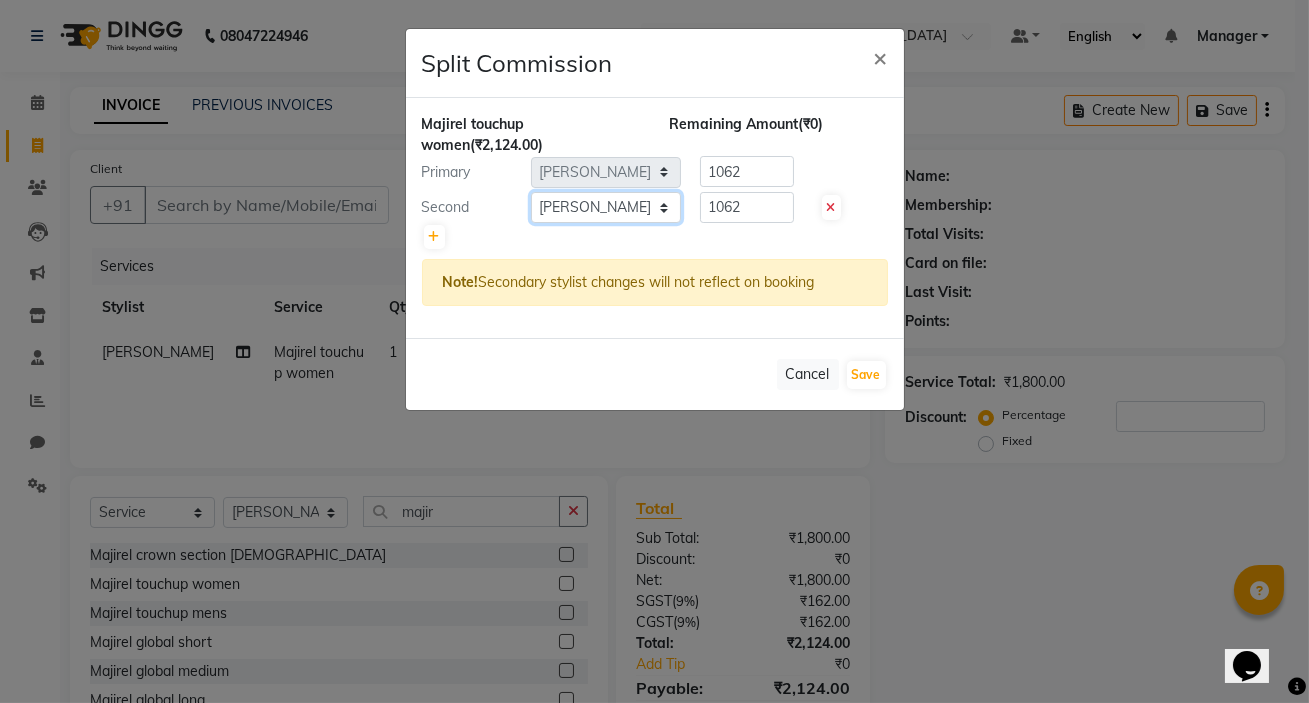 click on "Select  [PERSON_NAME]   [PERSON_NAME]   Manager   [PERSON_NAME]    [PERSON_NAME]   [PERSON_NAME]" 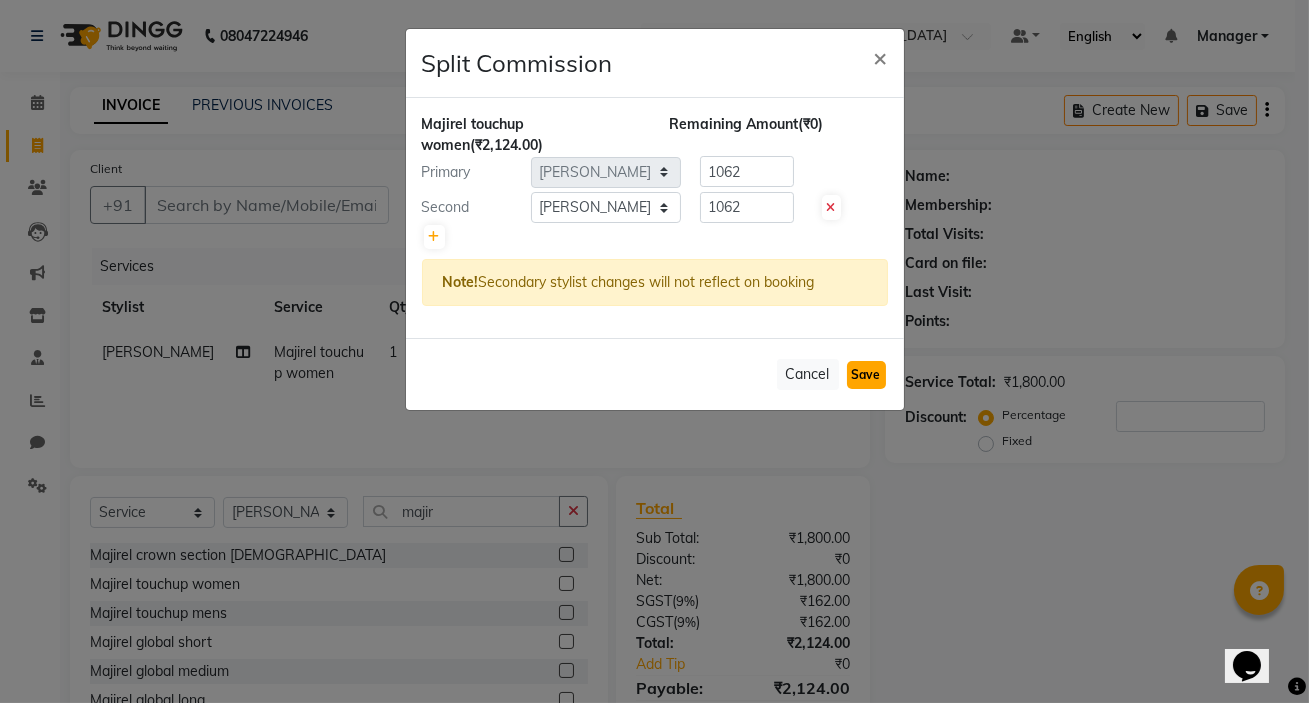 click on "Save" 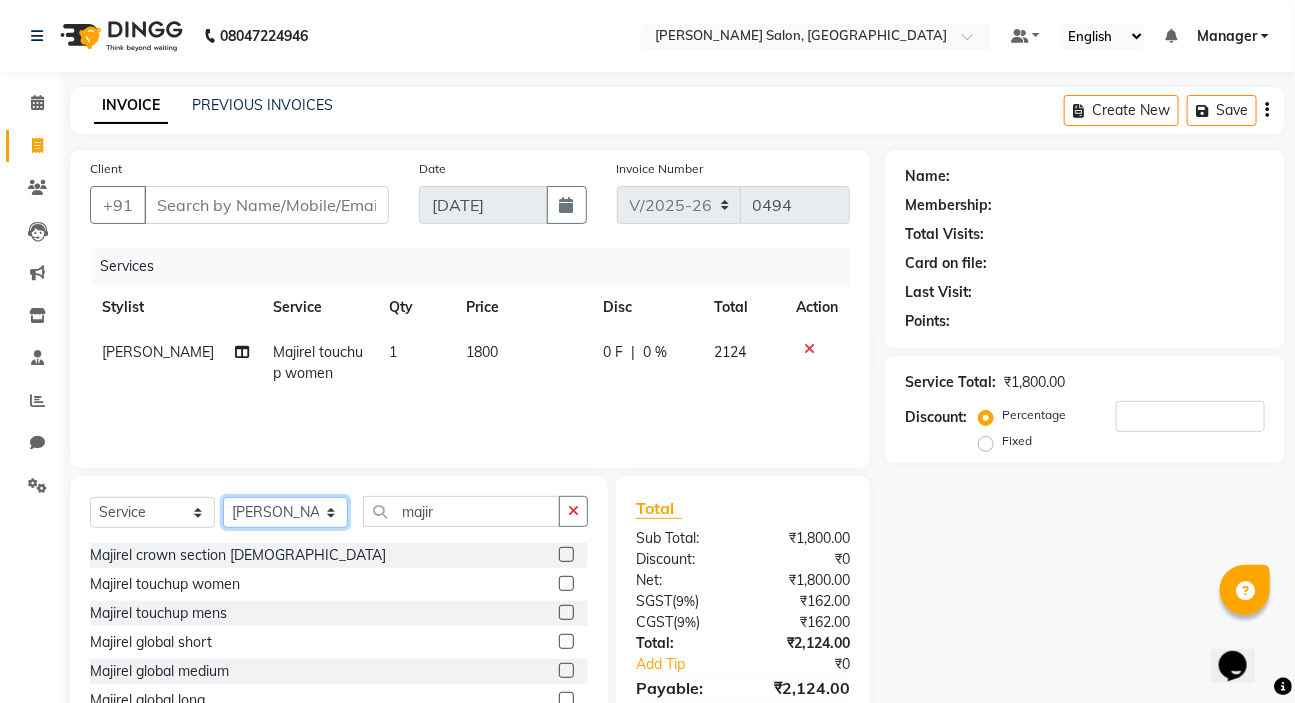 click on "Select Stylist [PERSON_NAME] [PERSON_NAME] Manager [PERSON_NAME]  [PERSON_NAME] [PERSON_NAME]" 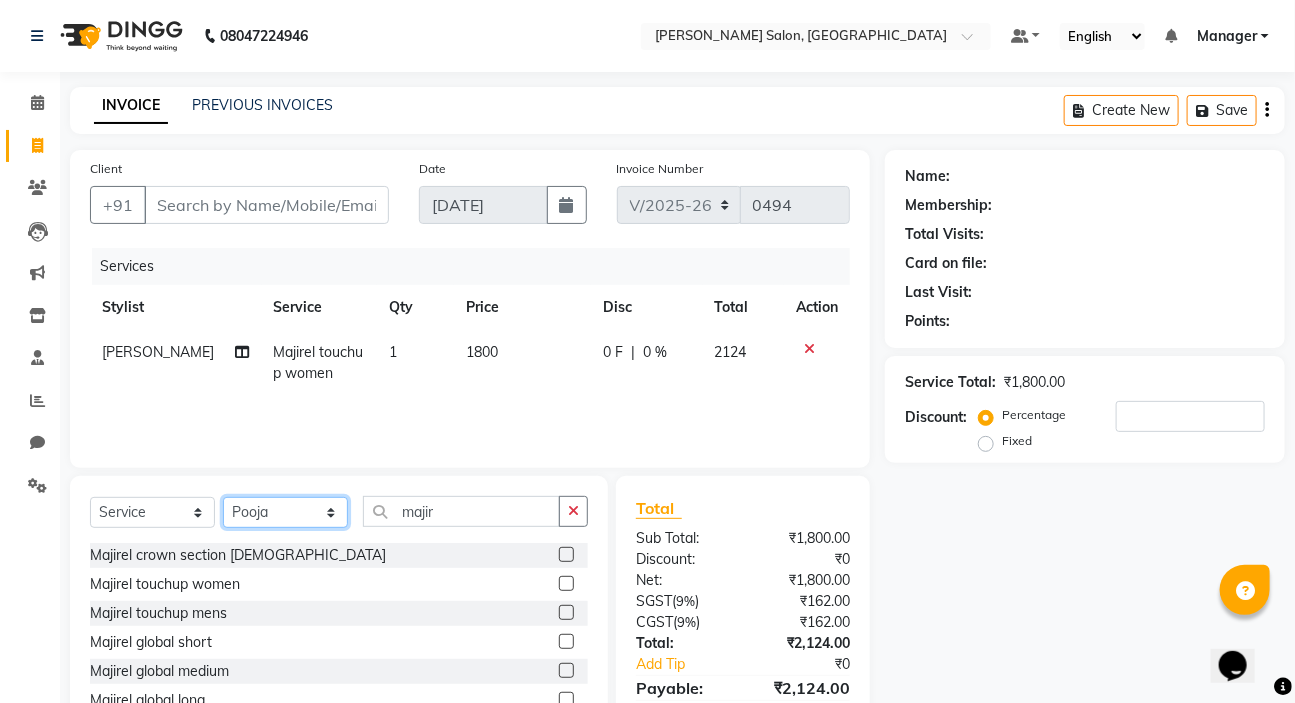 click on "Select Stylist karan raut kiran karagir Manager Manjeet kaur  nagesh sonawane Pooja Poonam Pakire Raju Bahadur  rohit" 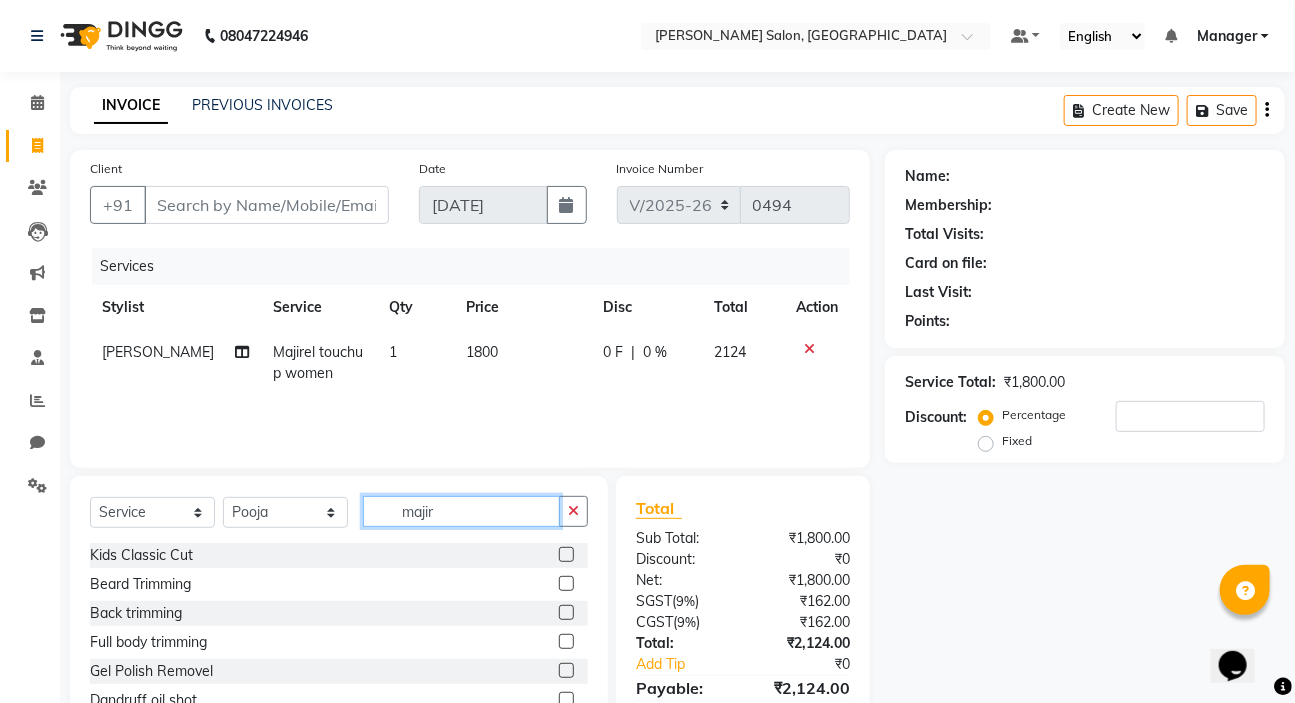 click on "majir" 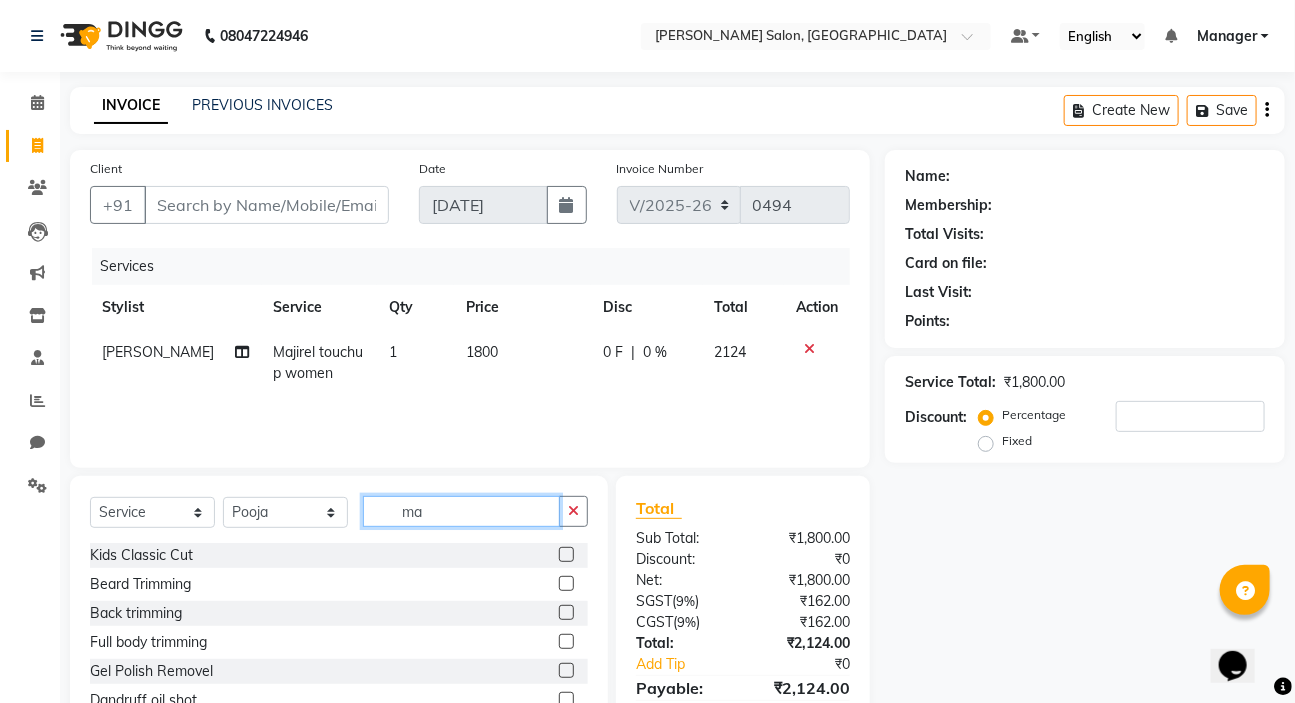 type on "m" 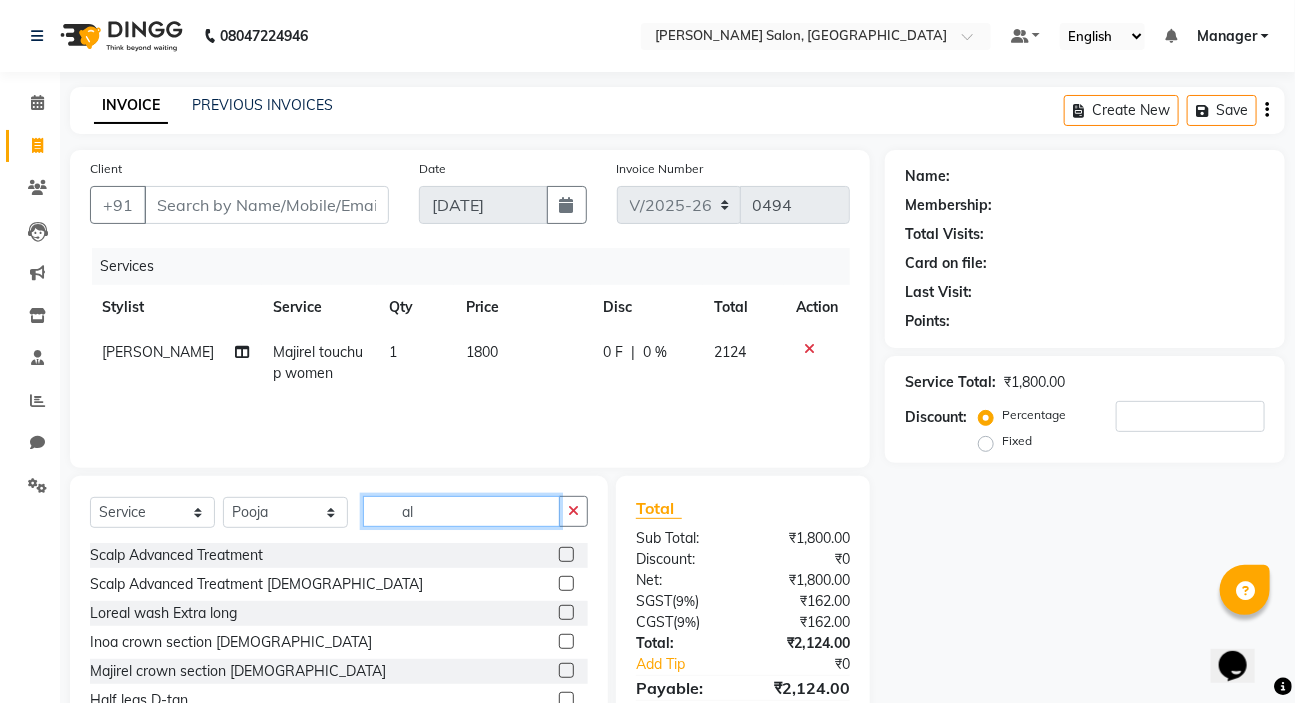 type on "a" 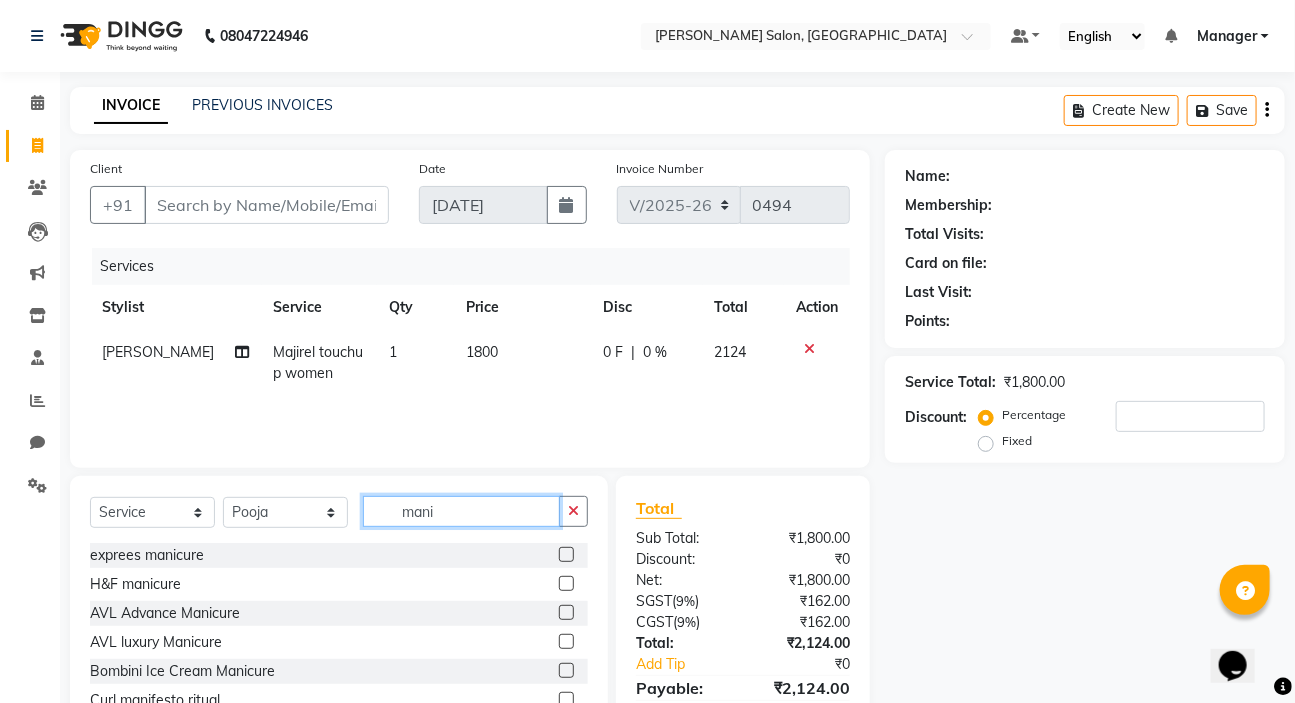 type on "mani" 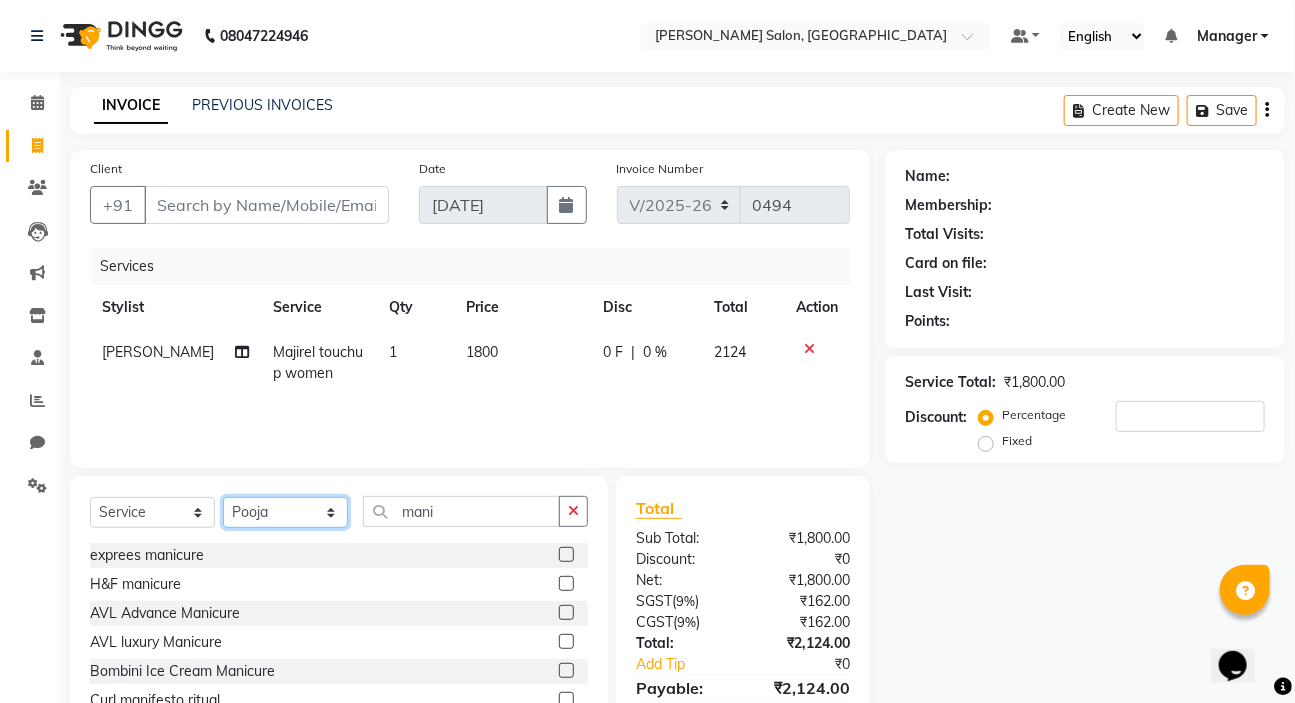 click on "Select Stylist [PERSON_NAME] [PERSON_NAME] Manager [PERSON_NAME]  [PERSON_NAME] [PERSON_NAME]" 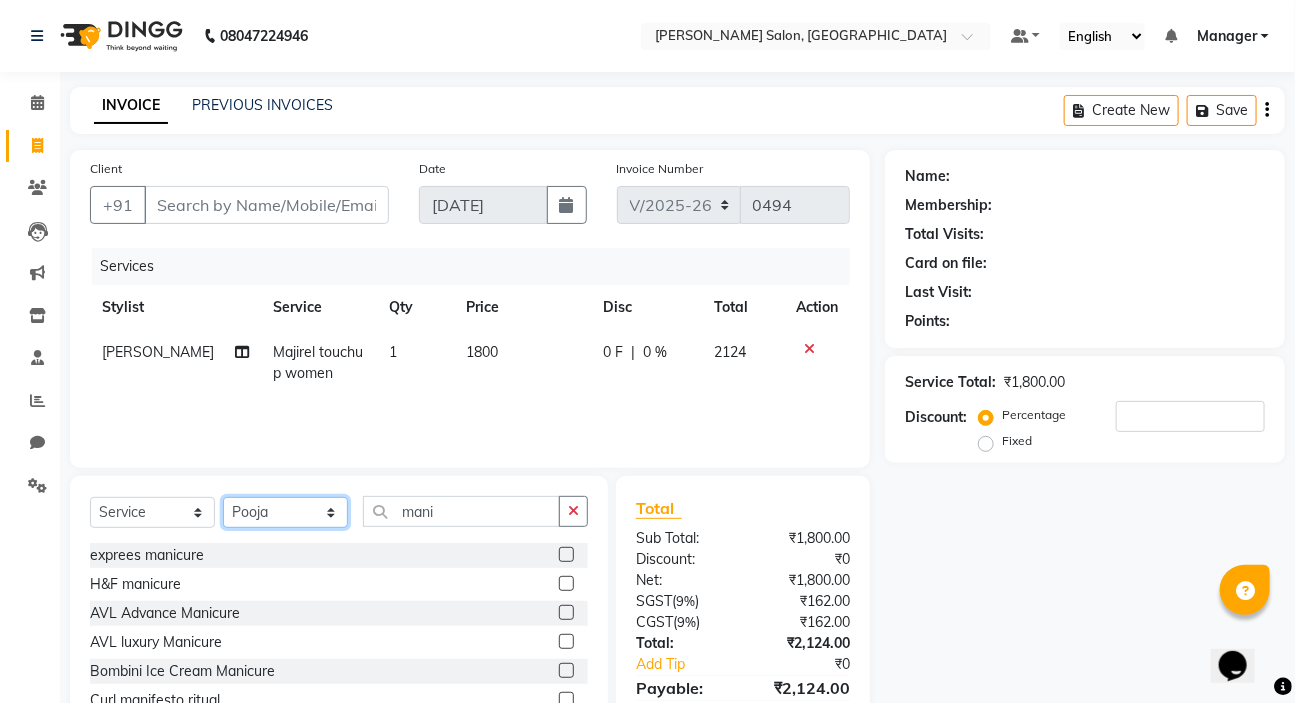 click on "Select Stylist [PERSON_NAME] [PERSON_NAME] Manager [PERSON_NAME]  [PERSON_NAME] [PERSON_NAME]" 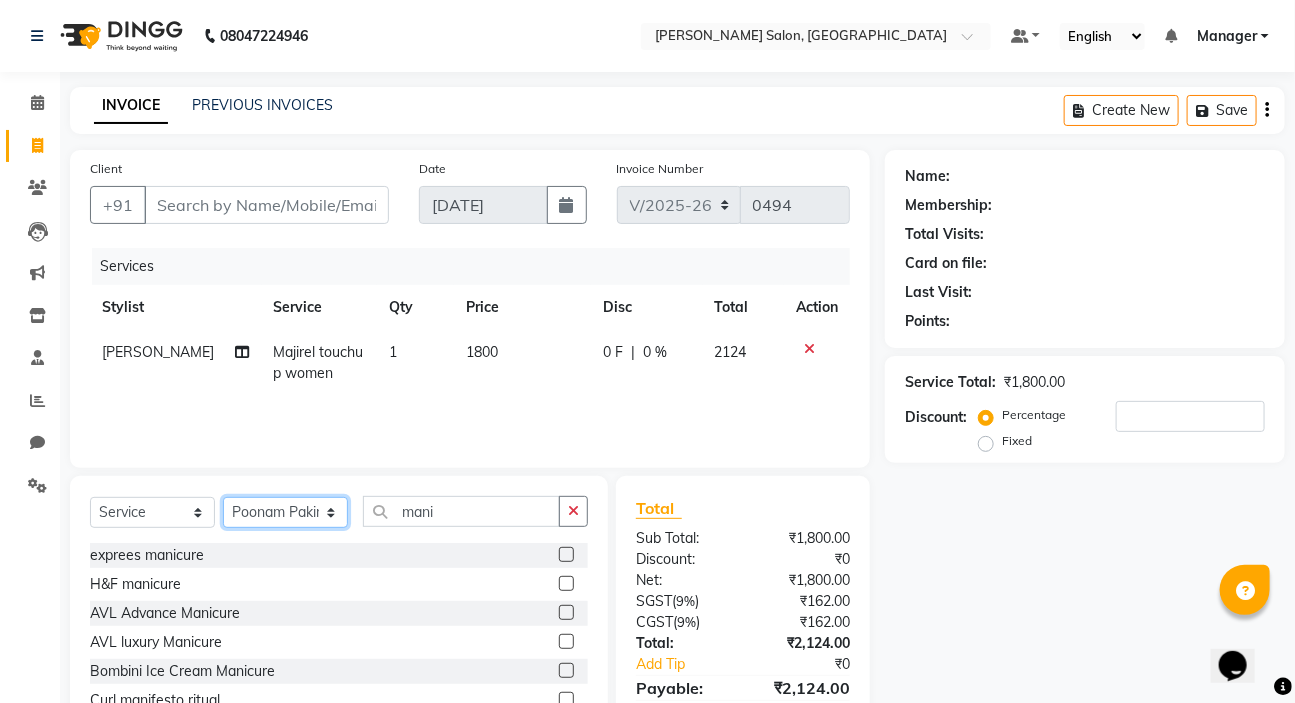 click on "Select Stylist [PERSON_NAME] [PERSON_NAME] Manager [PERSON_NAME]  [PERSON_NAME] [PERSON_NAME]" 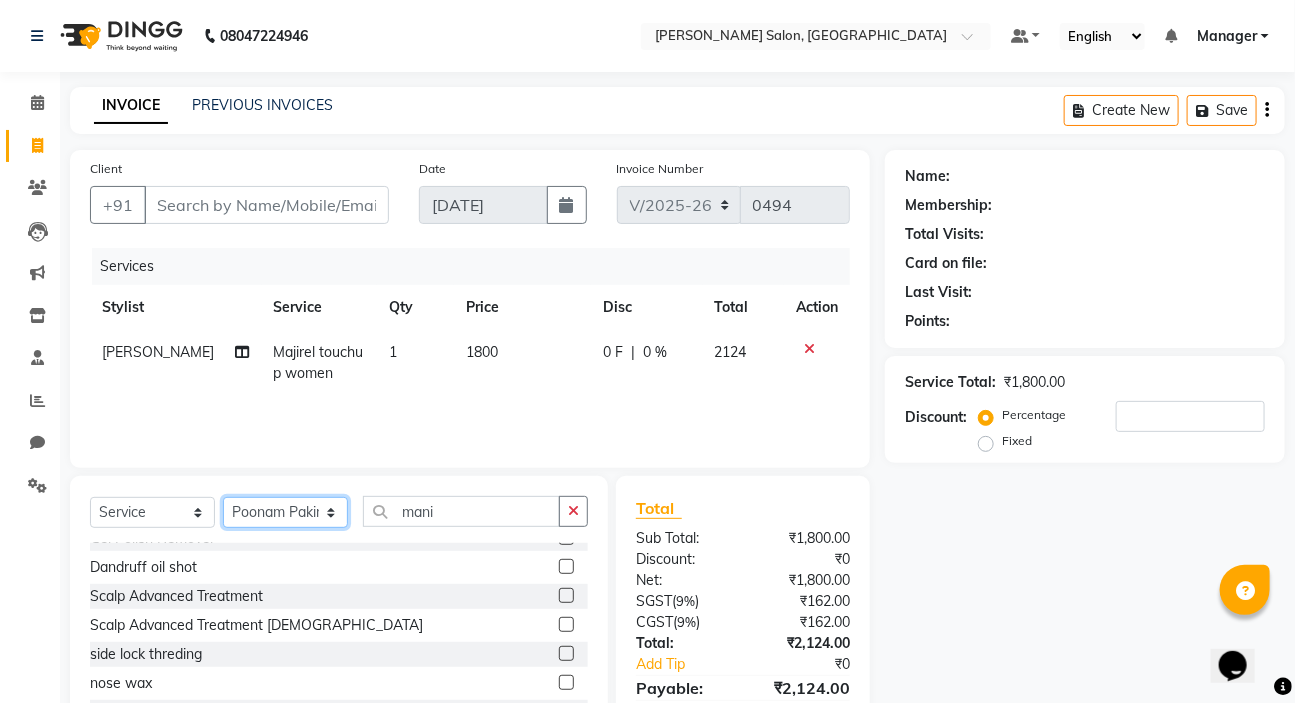 scroll, scrollTop: 181, scrollLeft: 0, axis: vertical 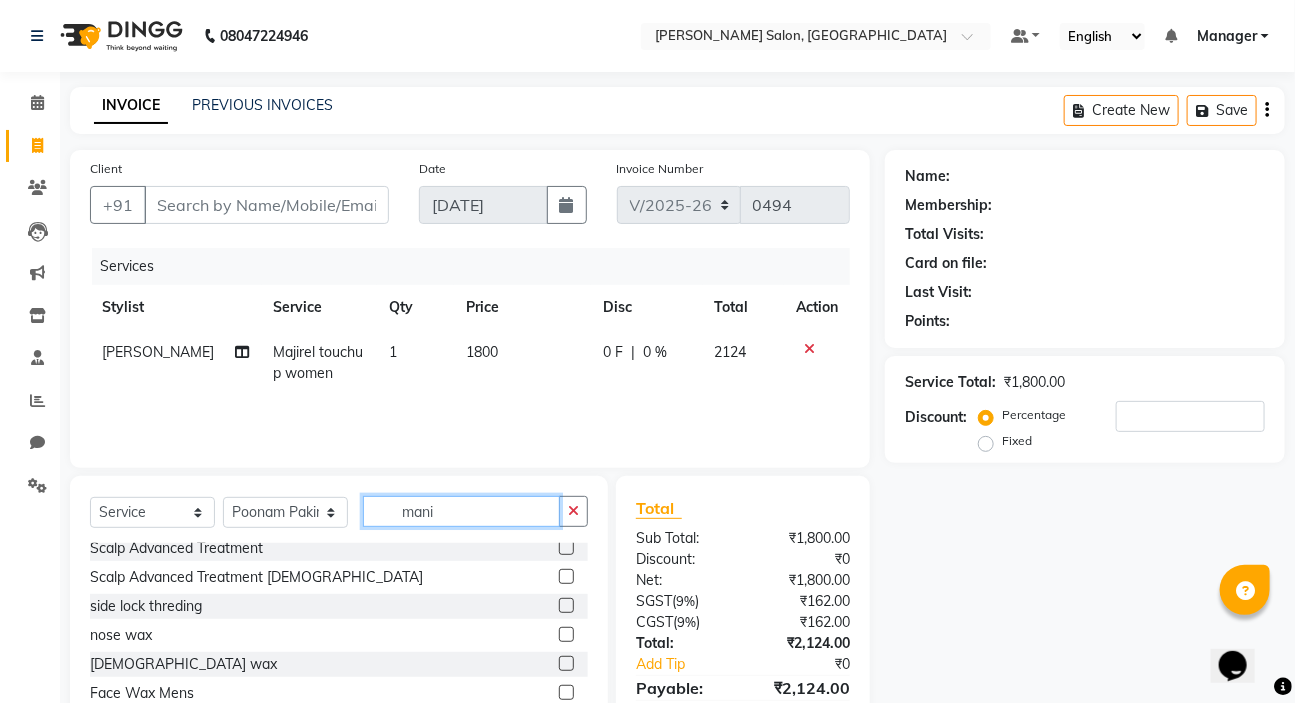 click on "mani" 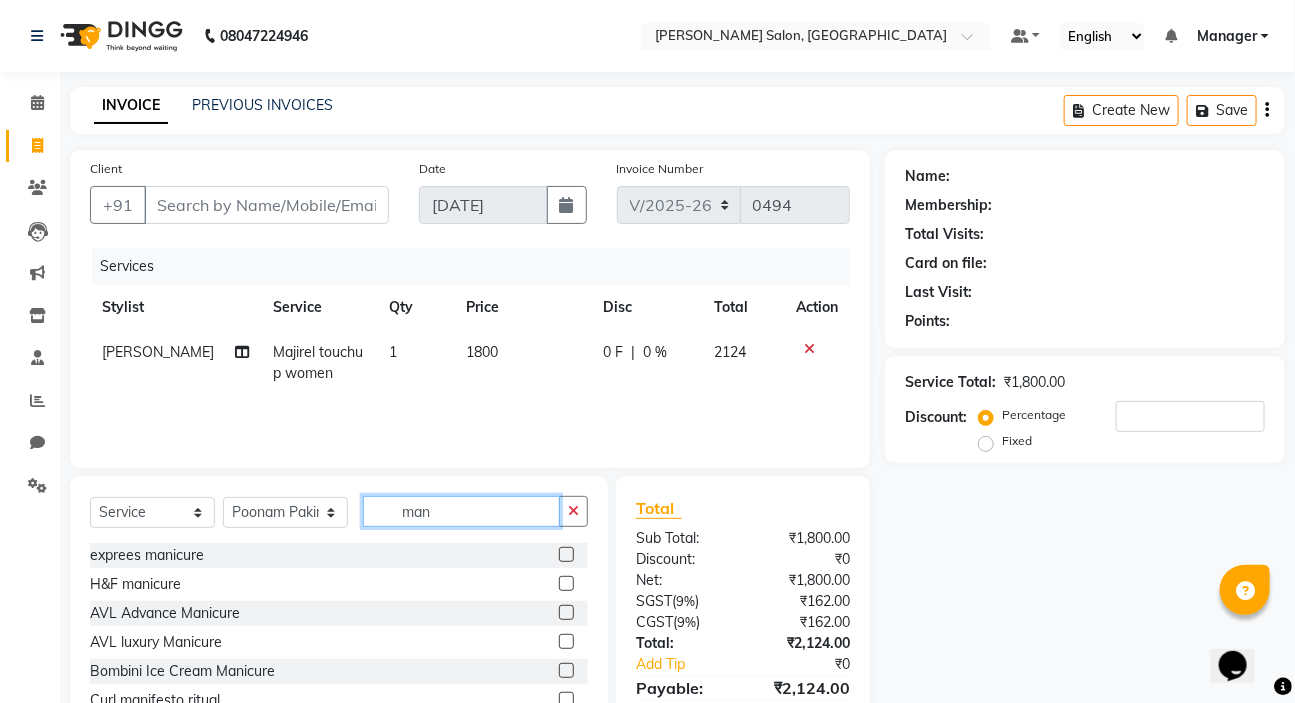 scroll, scrollTop: 0, scrollLeft: 0, axis: both 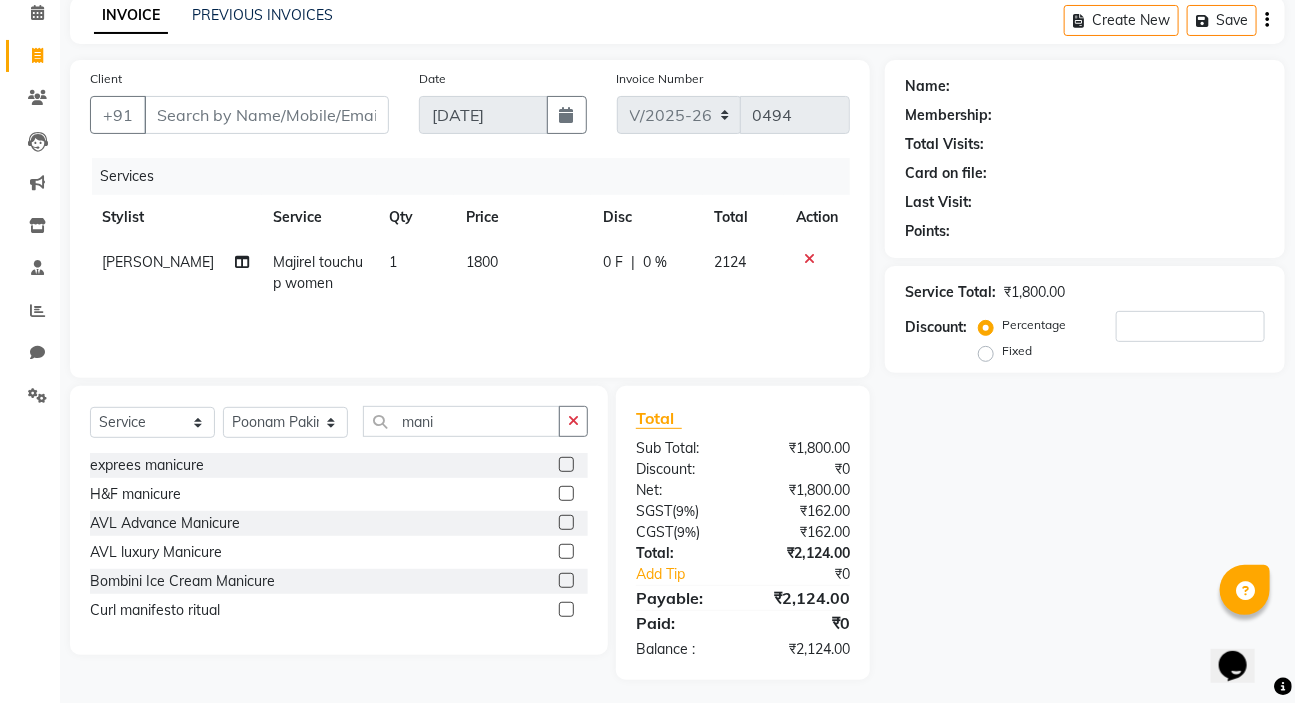 click 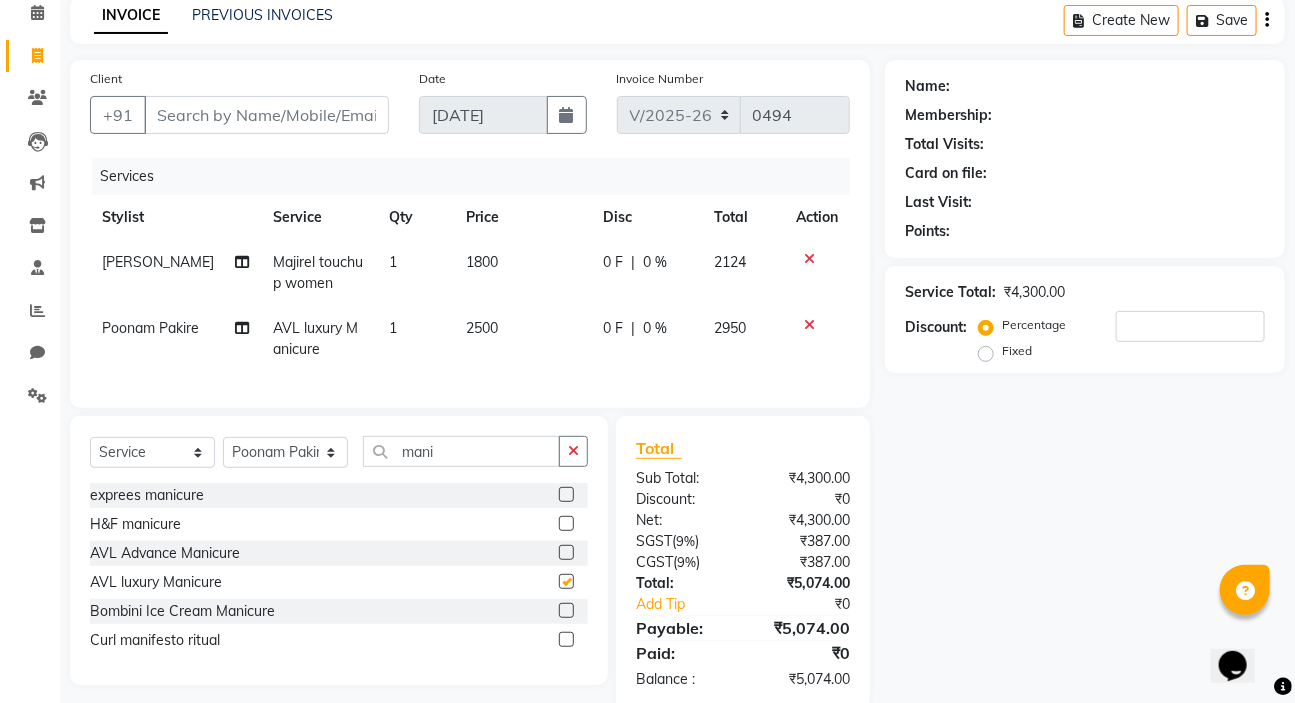 checkbox on "false" 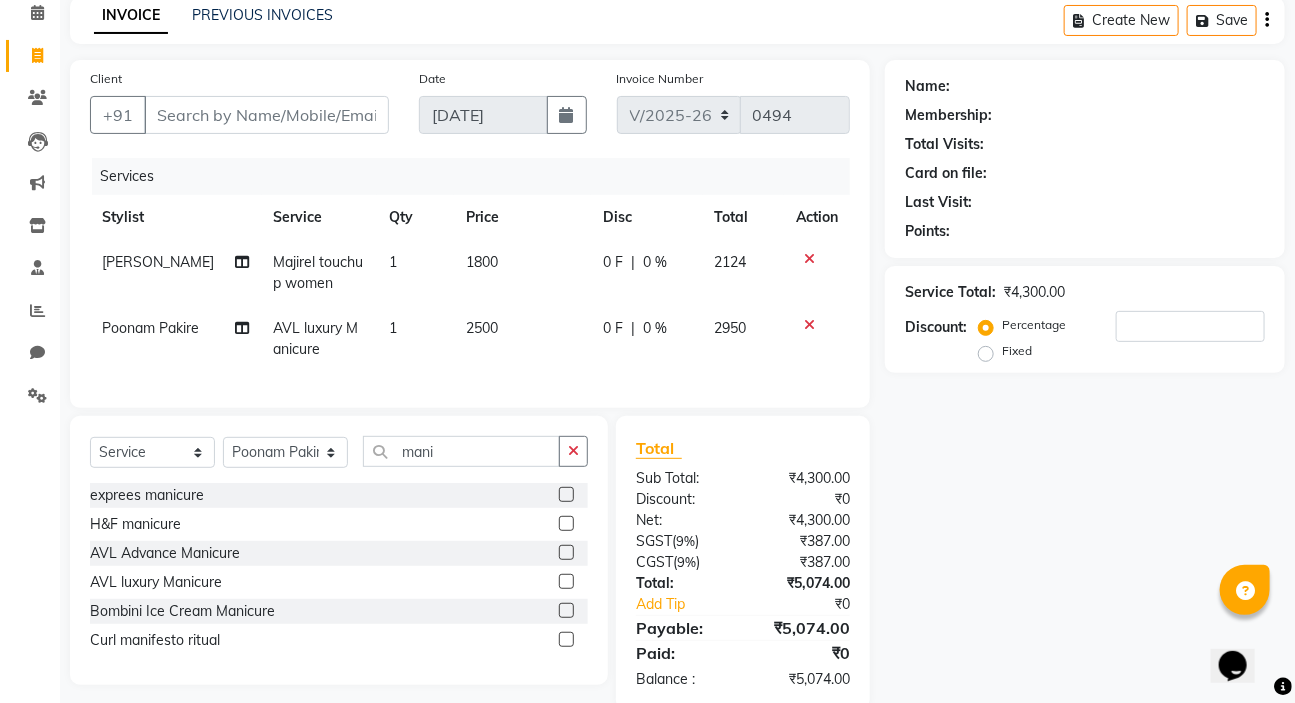 click on "Name: Membership: Total Visits: Card on file: Last Visit:  Points:  Service Total:  ₹4,300.00  Discount:  Percentage   Fixed" 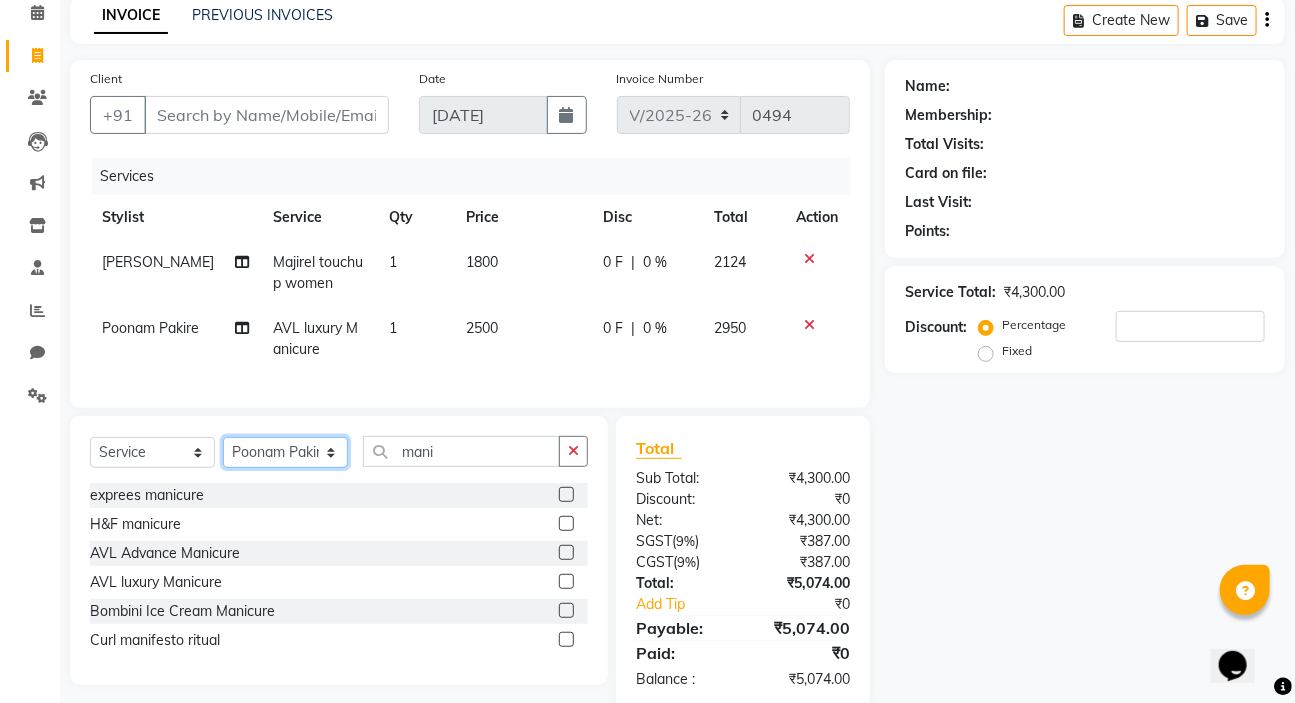 click on "Select Stylist karan raut kiran karagir Manager Manjeet kaur  nagesh sonawane Pooja Poonam Pakire Raju Bahadur  rohit" 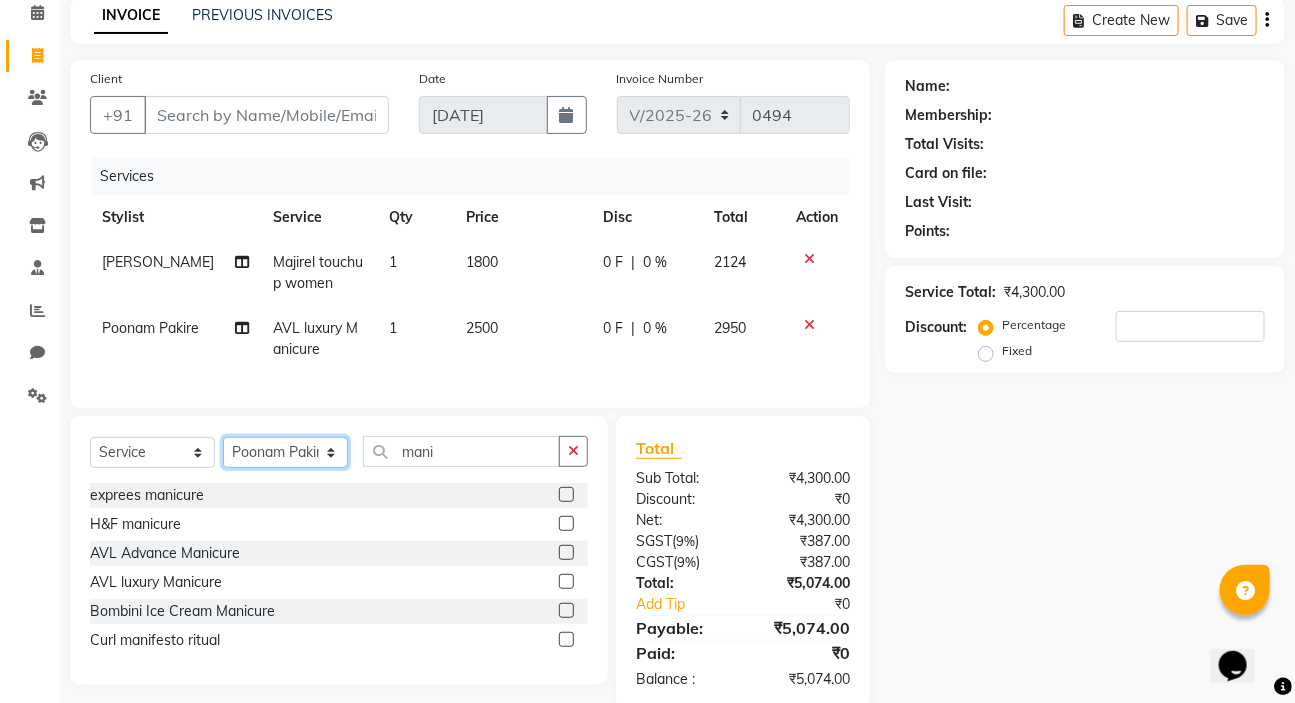select on "76969" 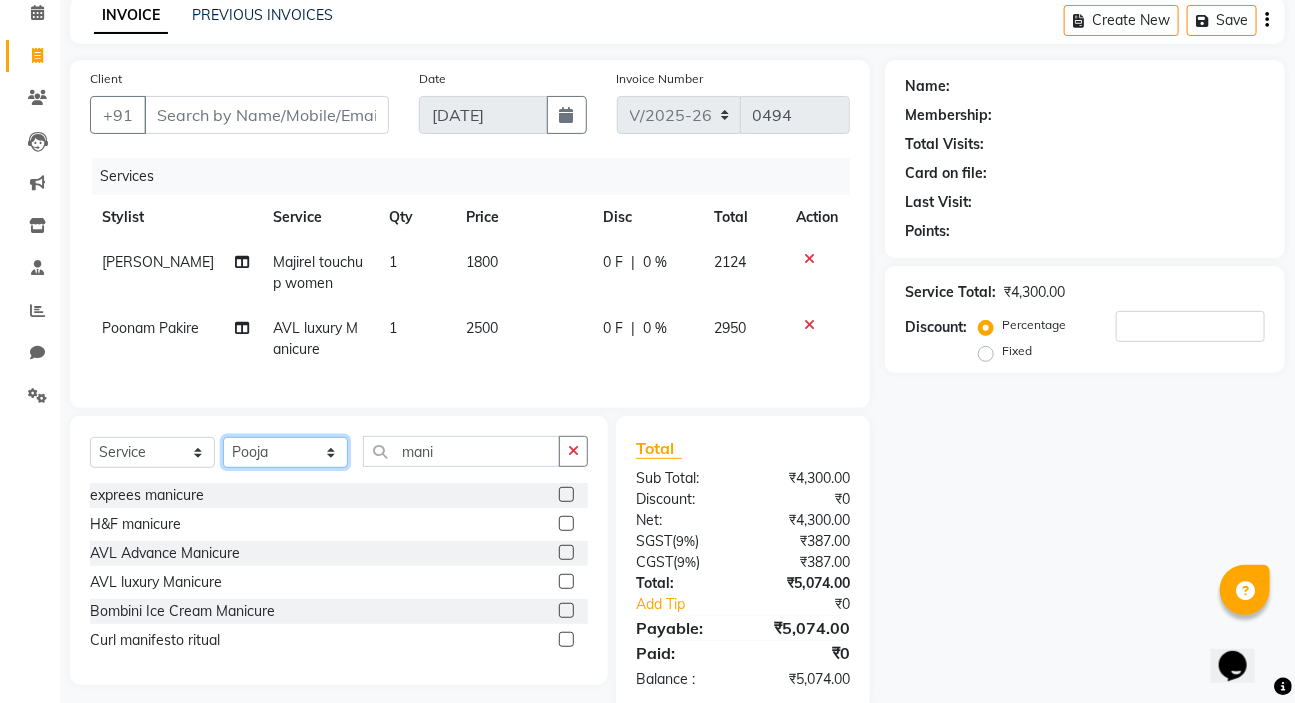 click on "Select Stylist karan raut kiran karagir Manager Manjeet kaur  nagesh sonawane Pooja Poonam Pakire Raju Bahadur  rohit" 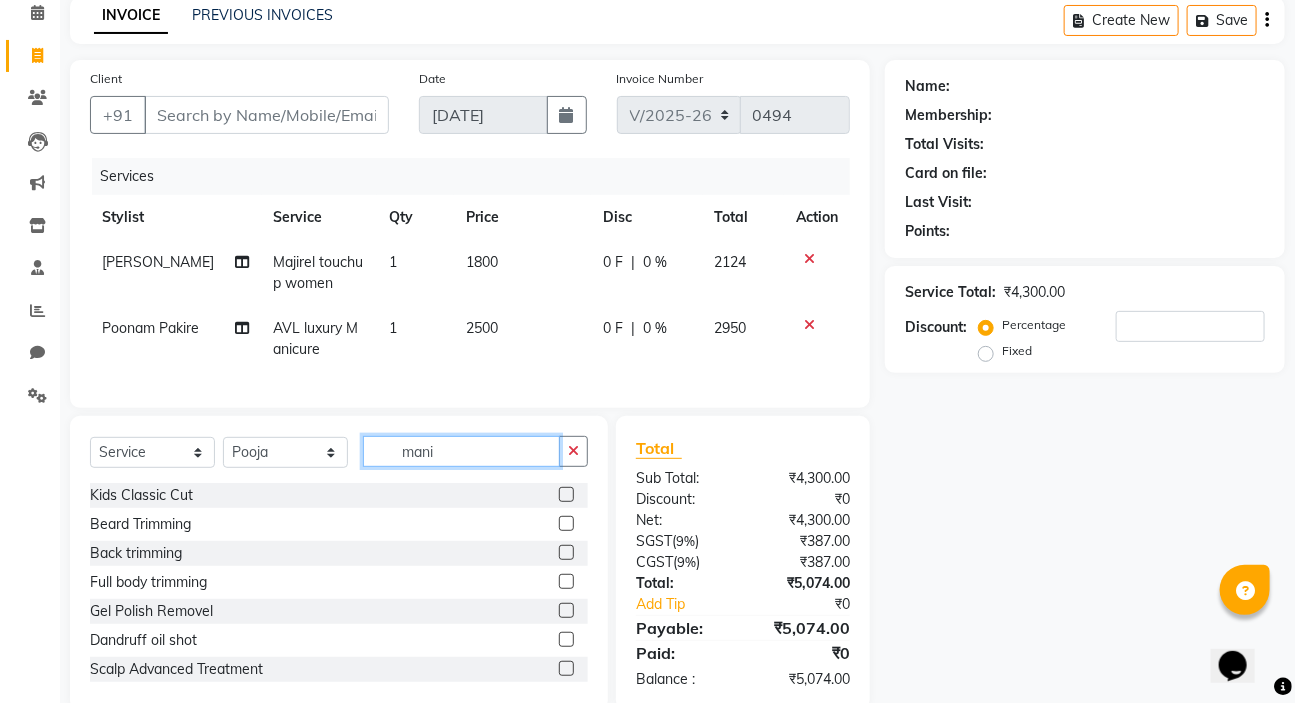 click on "mani" 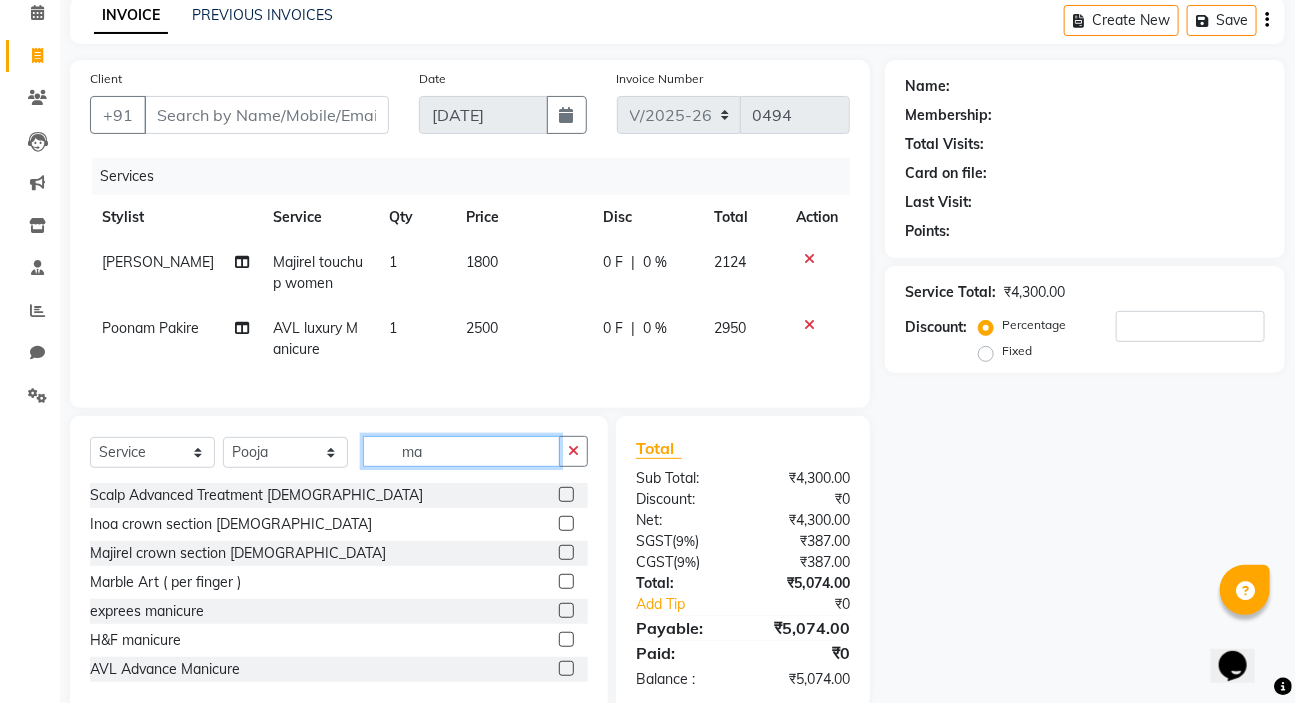type on "m" 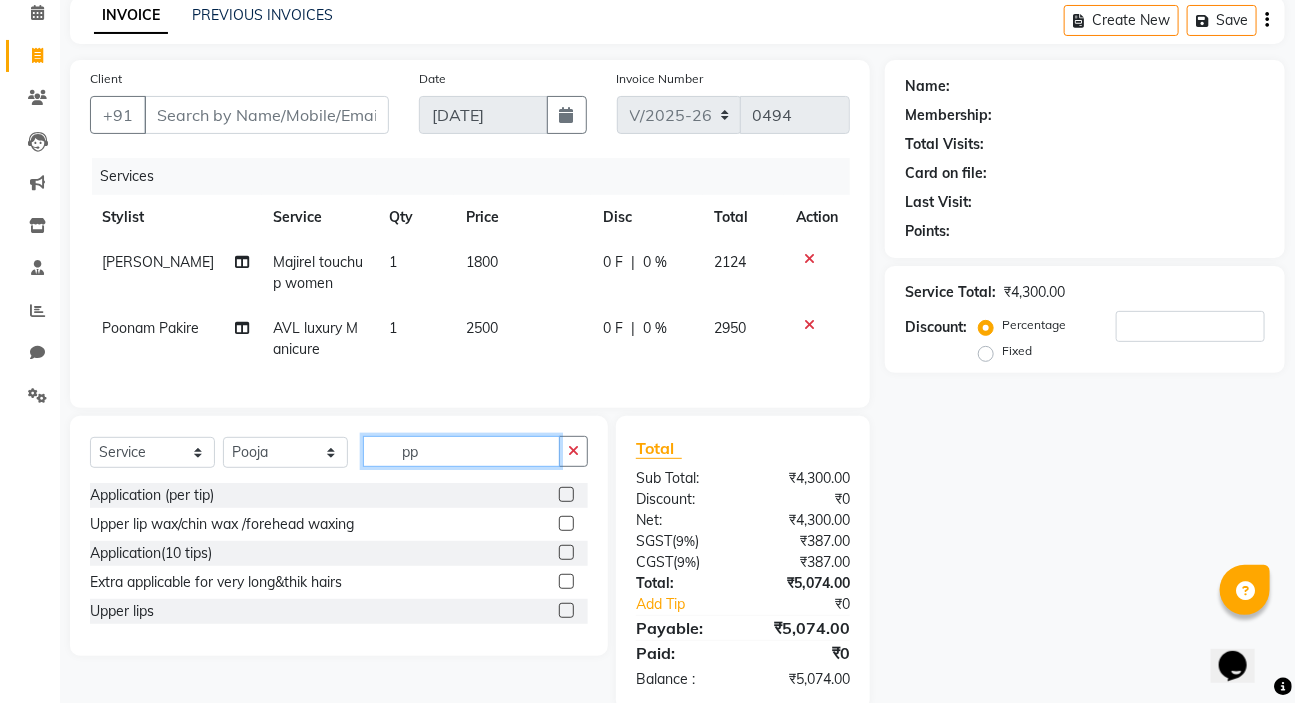 type on "p" 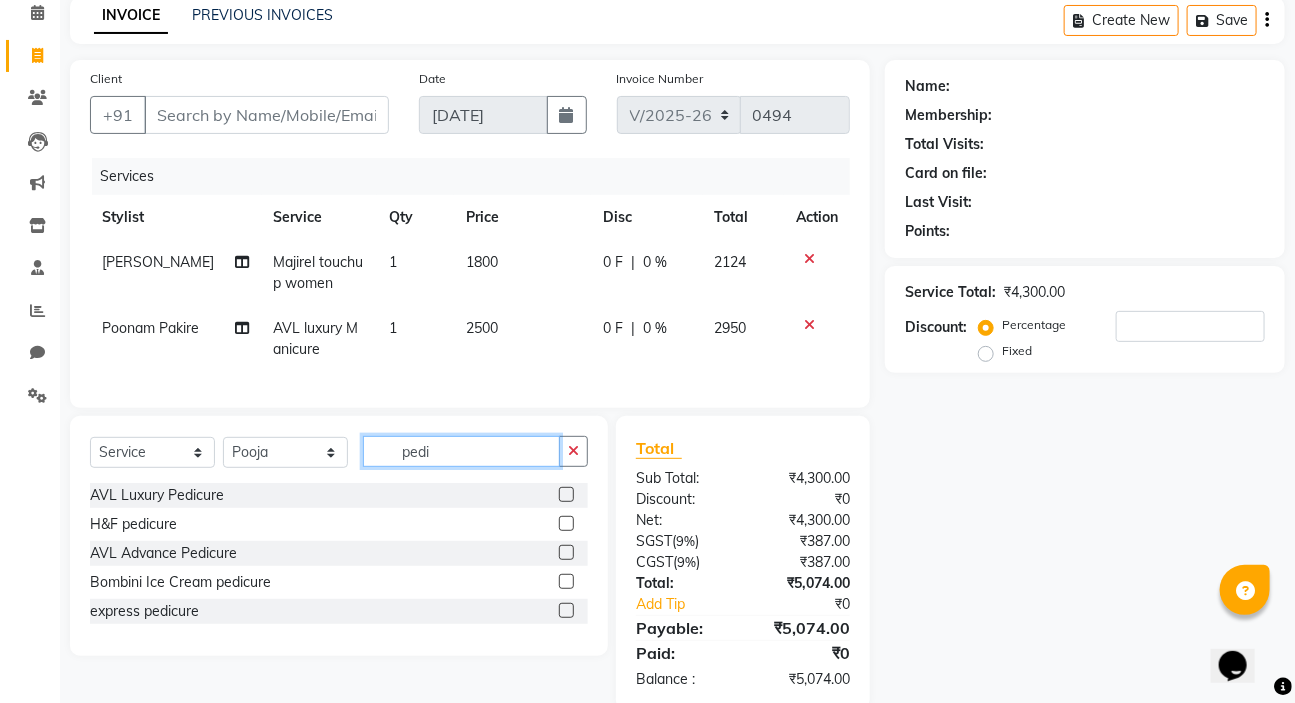 type on "pedi" 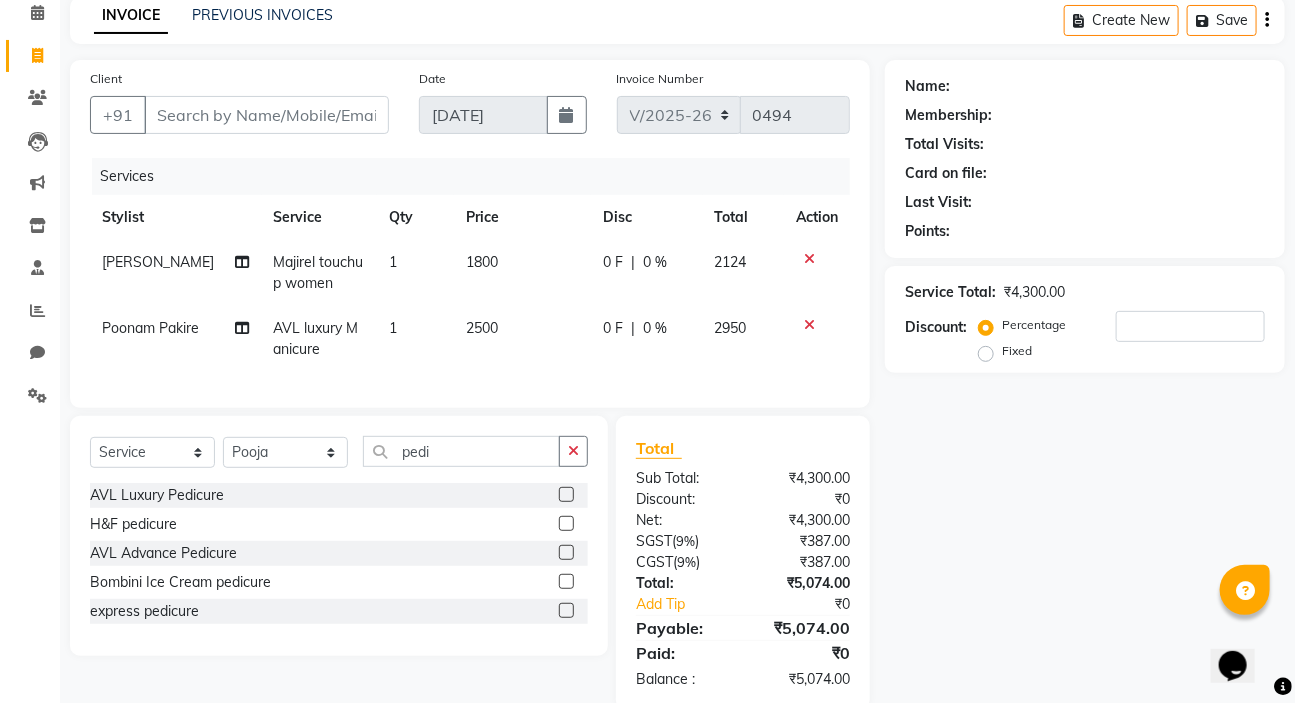 click 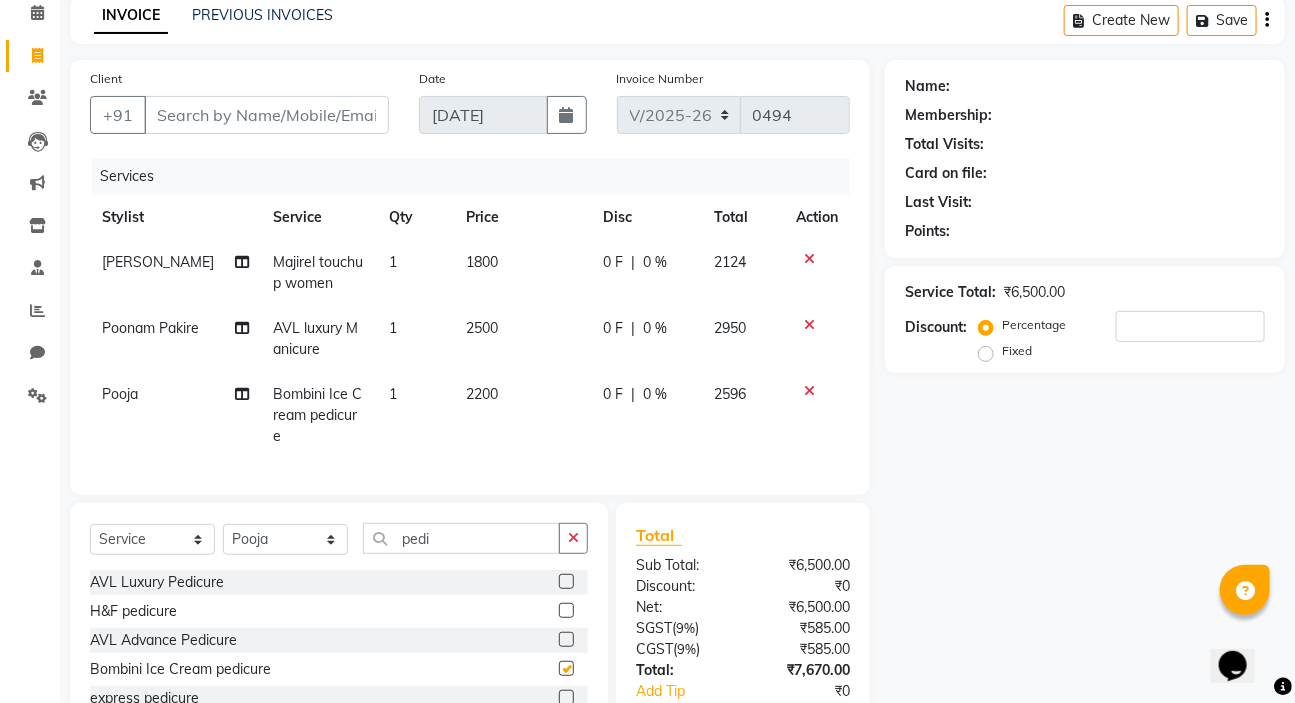 checkbox on "false" 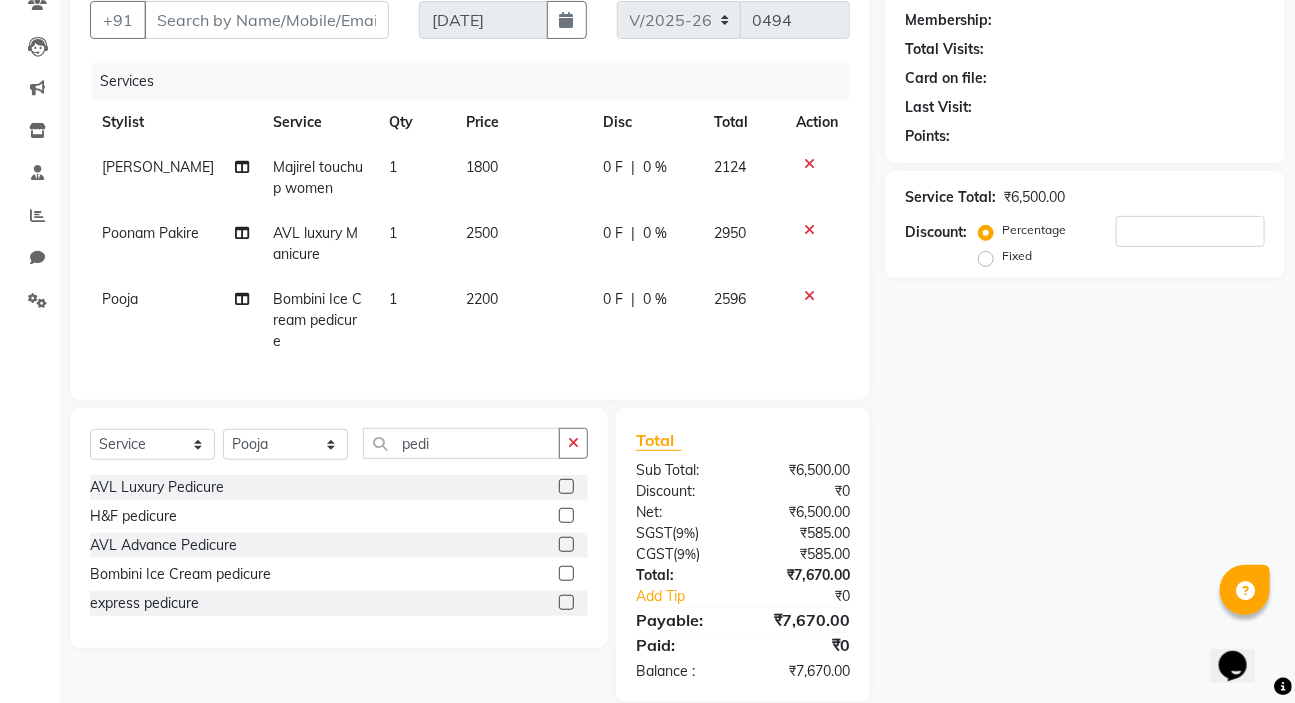 scroll, scrollTop: 208, scrollLeft: 0, axis: vertical 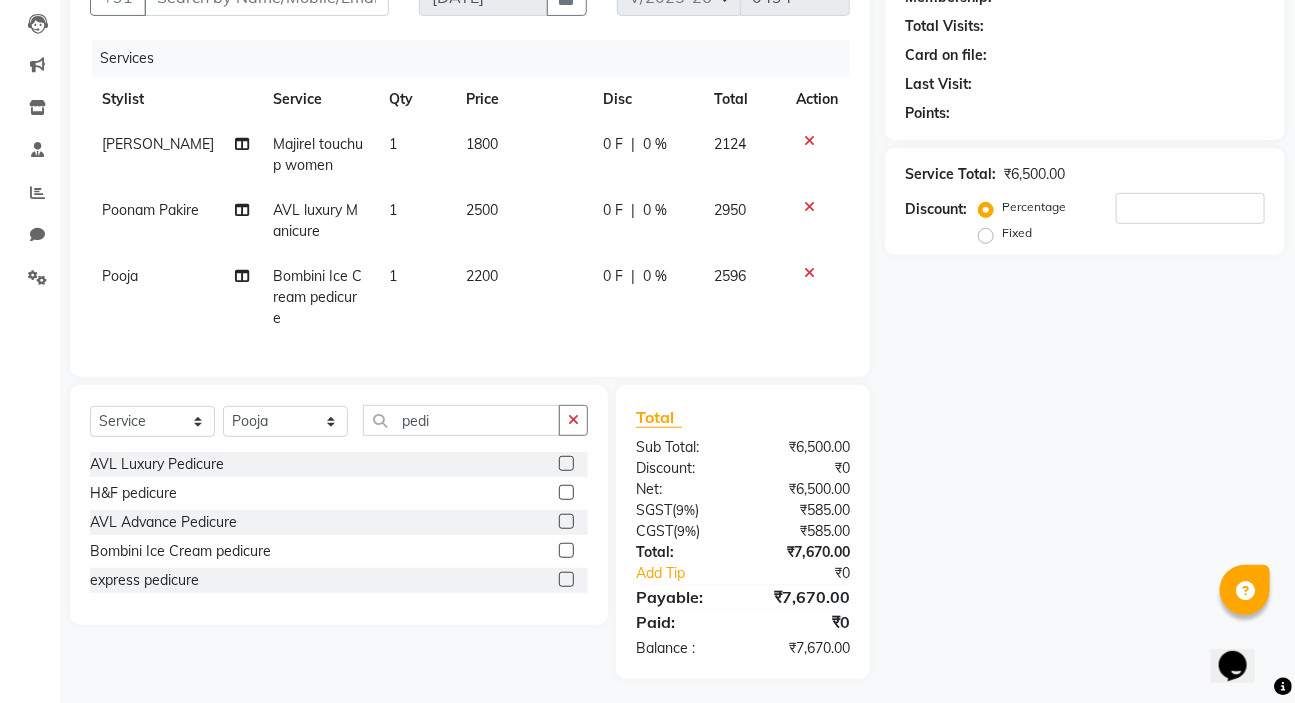 click on "Name: Membership: Total Visits: Card on file: Last Visit:  Points:  Service Total:  ₹6,500.00  Discount:  Percentage   Fixed" 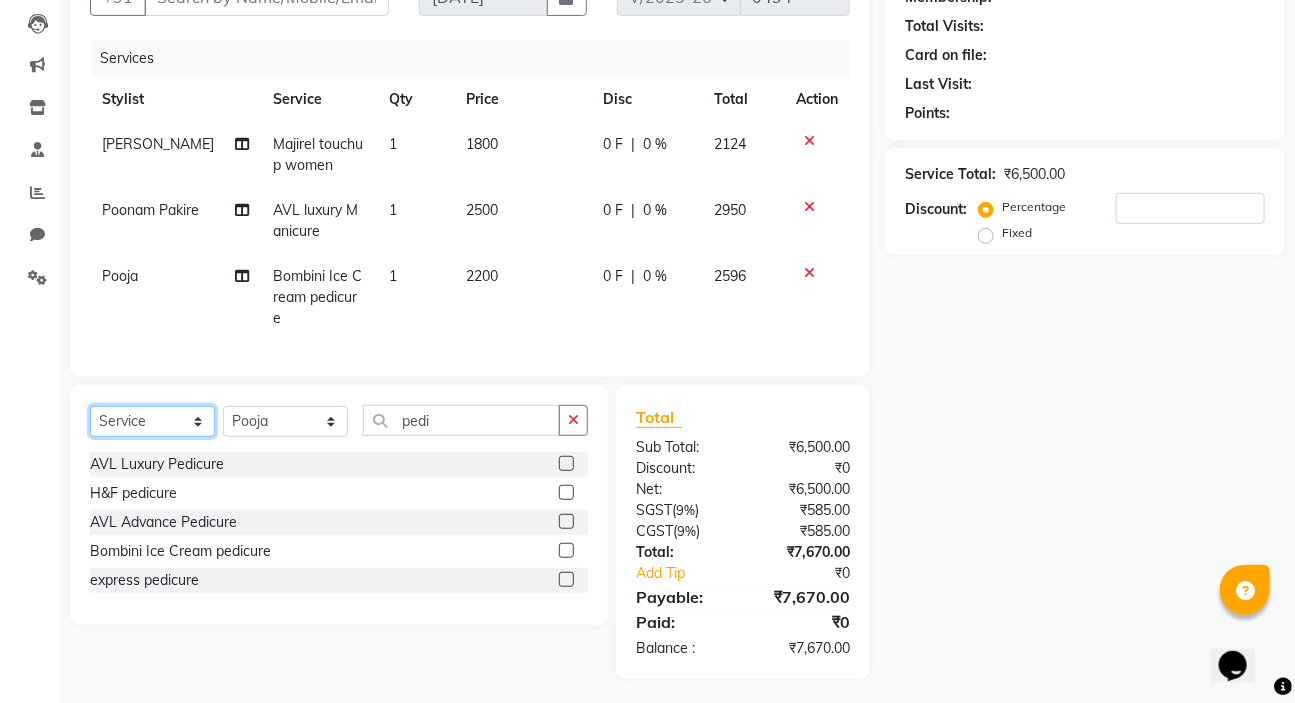 click on "Select  Service  Product  Membership  Package Voucher Prepaid Gift Card" 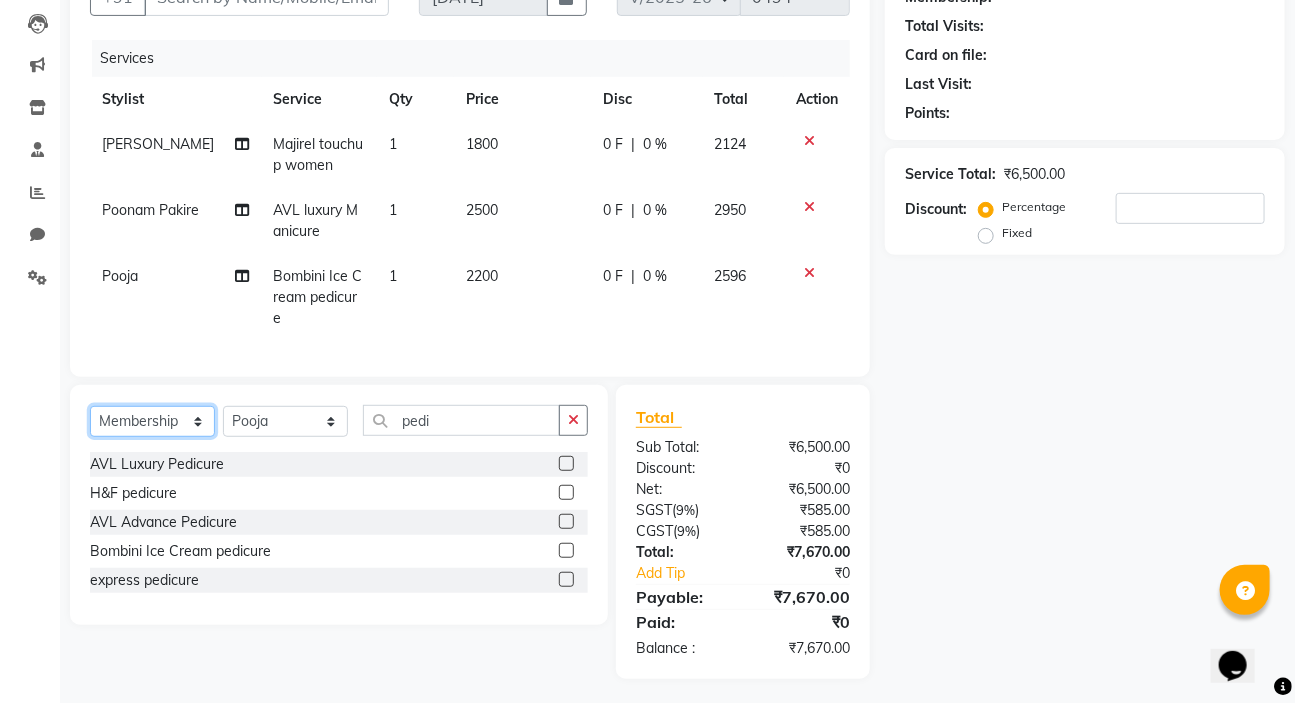 click on "Select  Service  Product  Membership  Package Voucher Prepaid Gift Card" 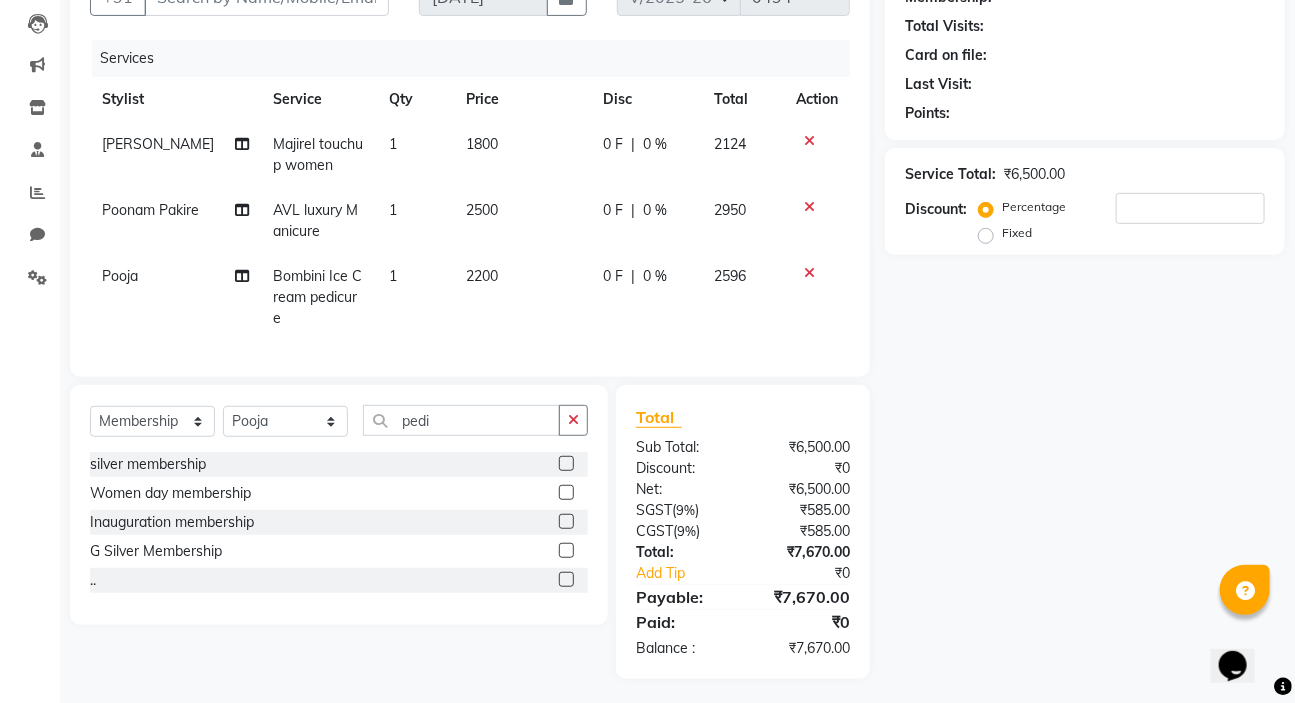 click 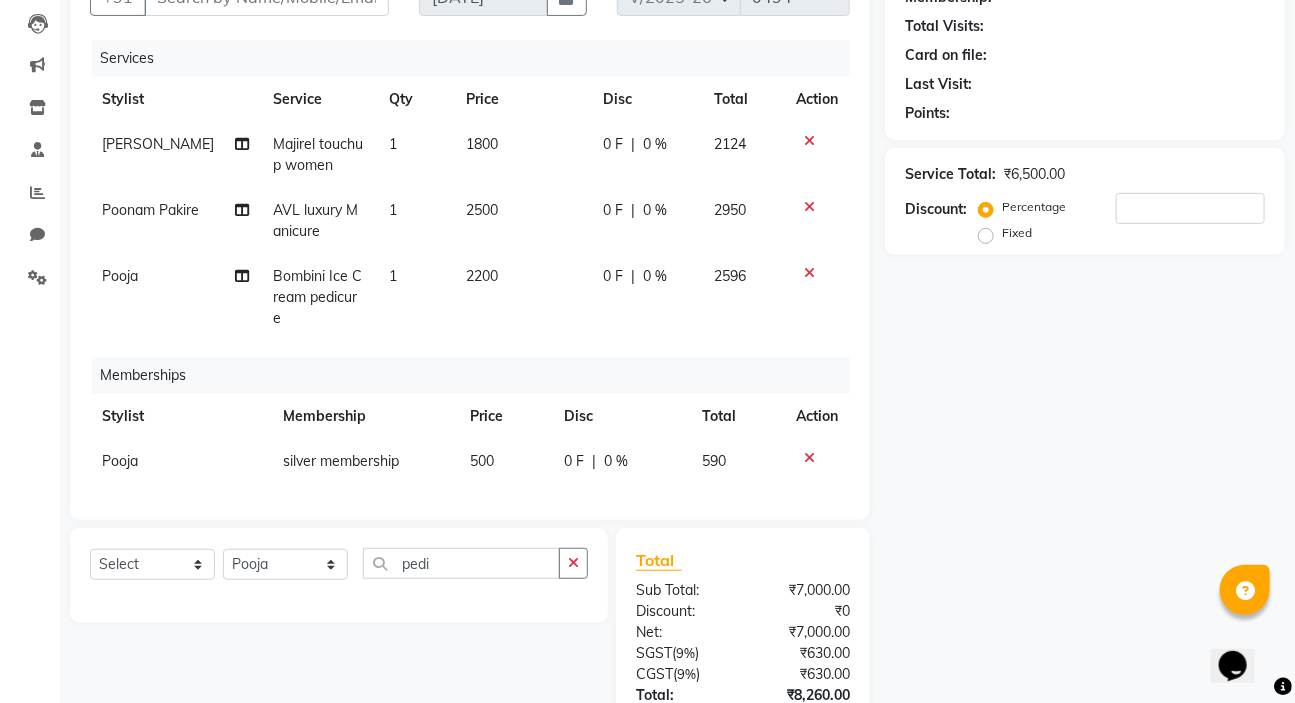 scroll, scrollTop: 350, scrollLeft: 0, axis: vertical 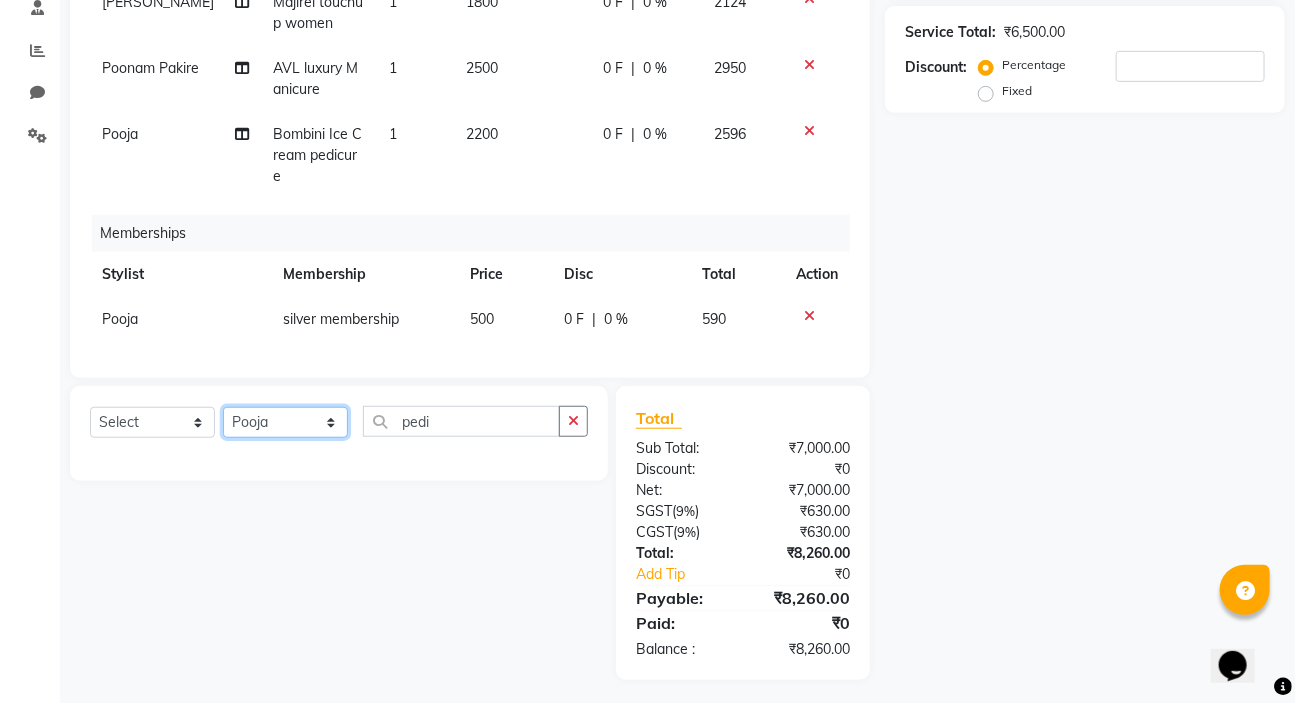 click on "Select Stylist karan raut kiran karagir Manager Manjeet kaur  nagesh sonawane Pooja Poonam Pakire Raju Bahadur  rohit" 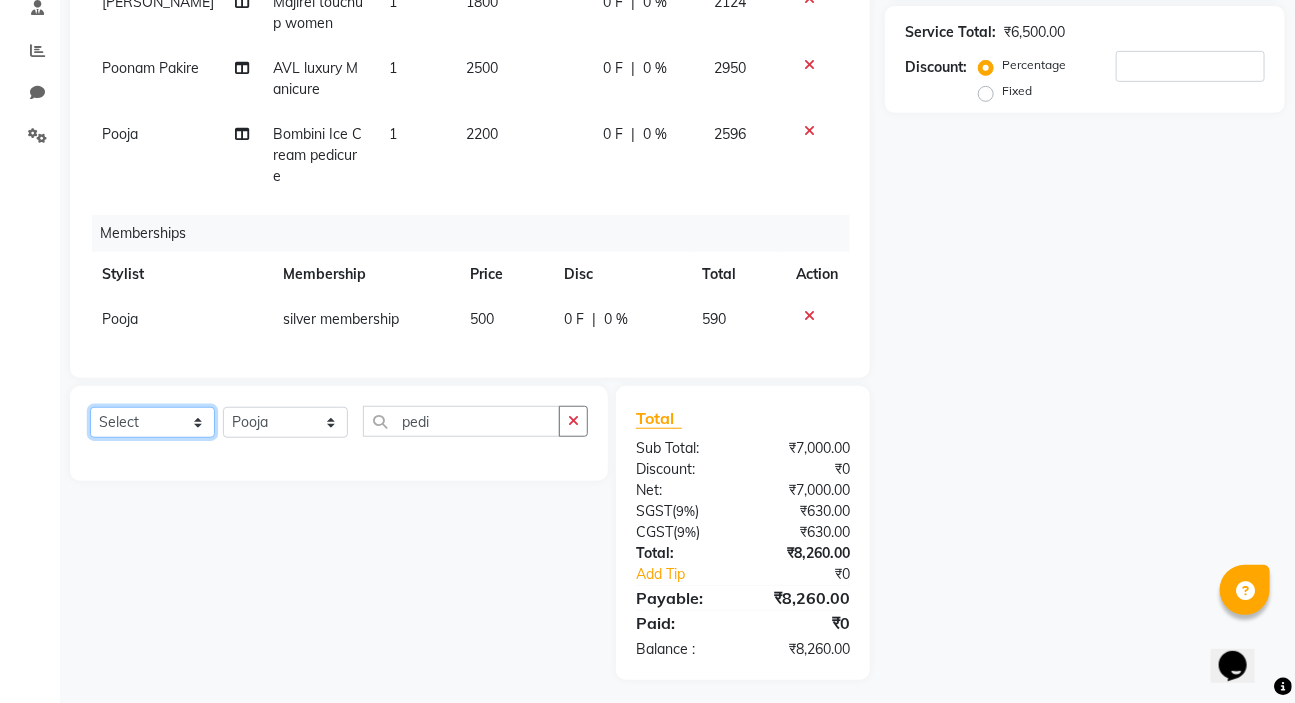 click on "Select  Service  Product  Package Voucher Prepaid Gift Card" 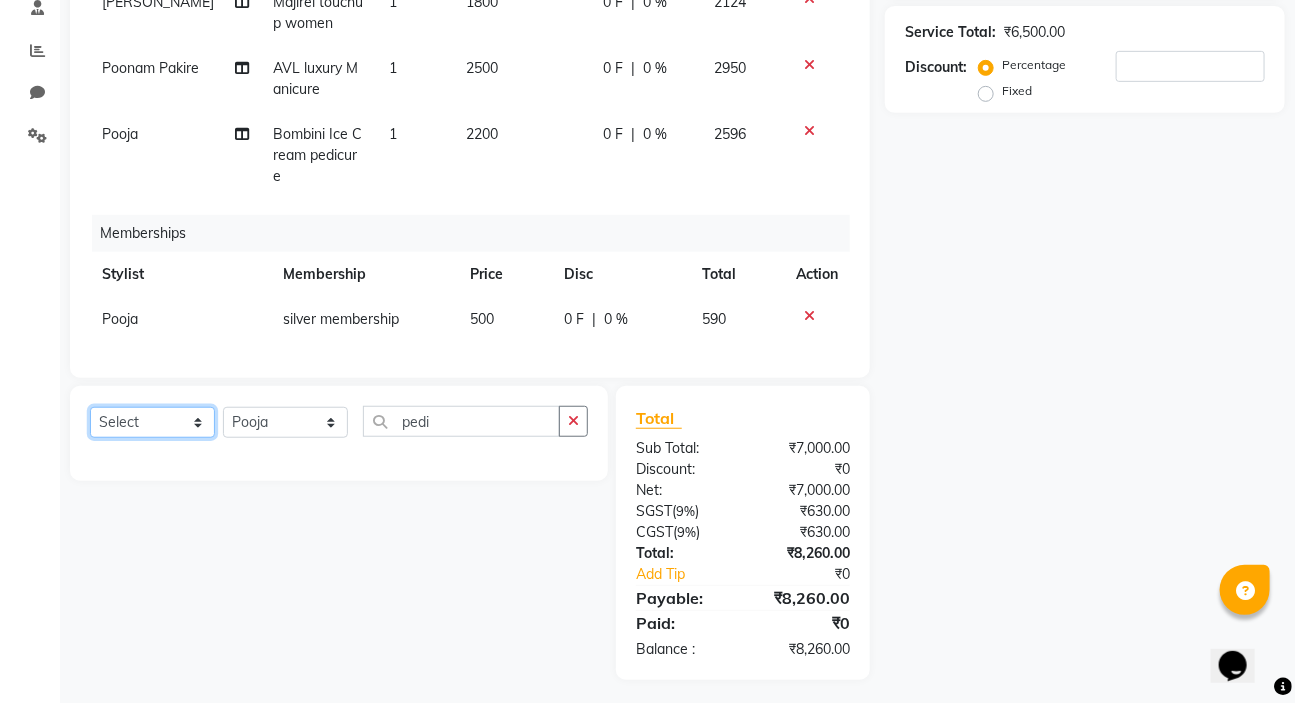 select on "service" 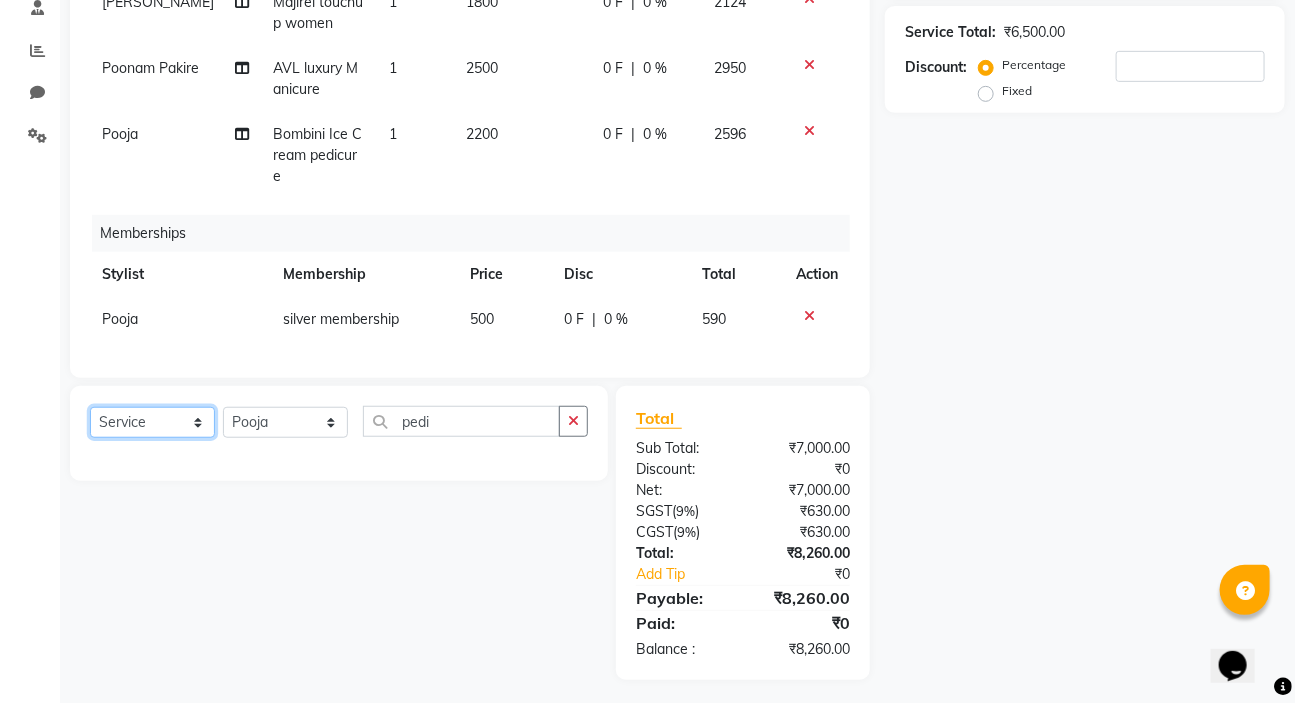 click on "Select  Service  Product  Package Voucher Prepaid Gift Card" 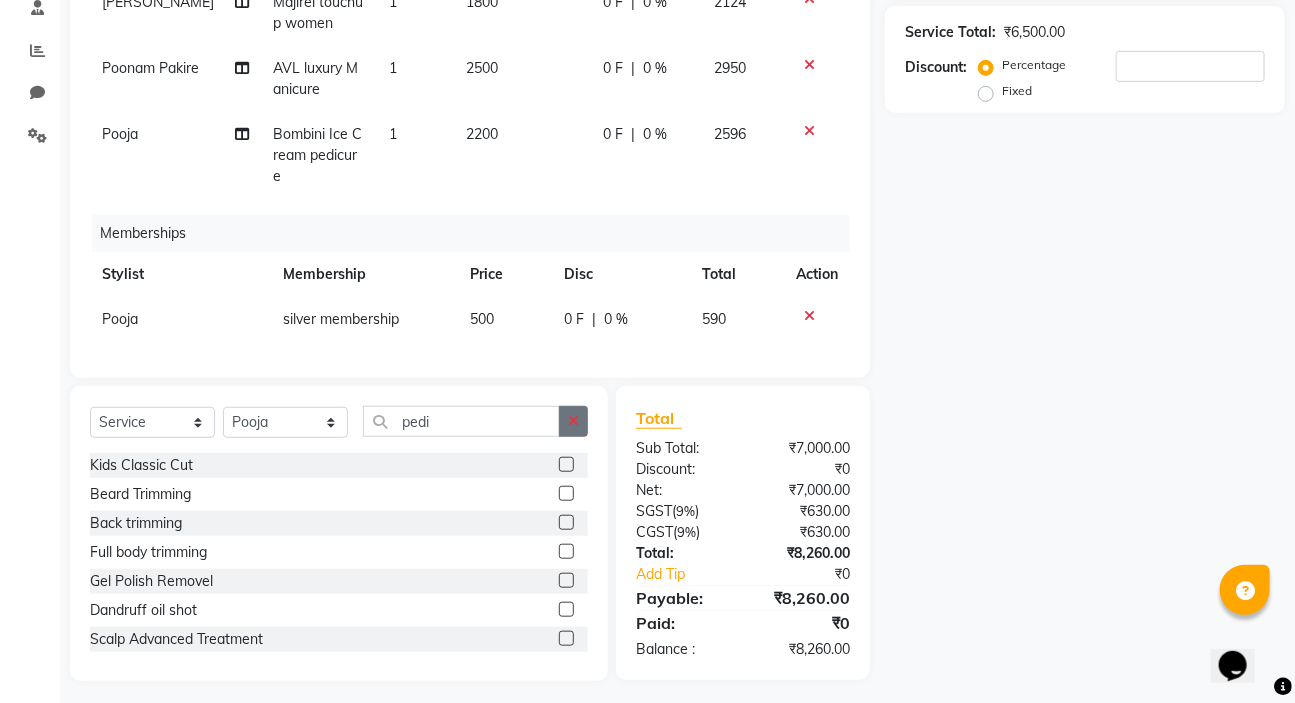 click 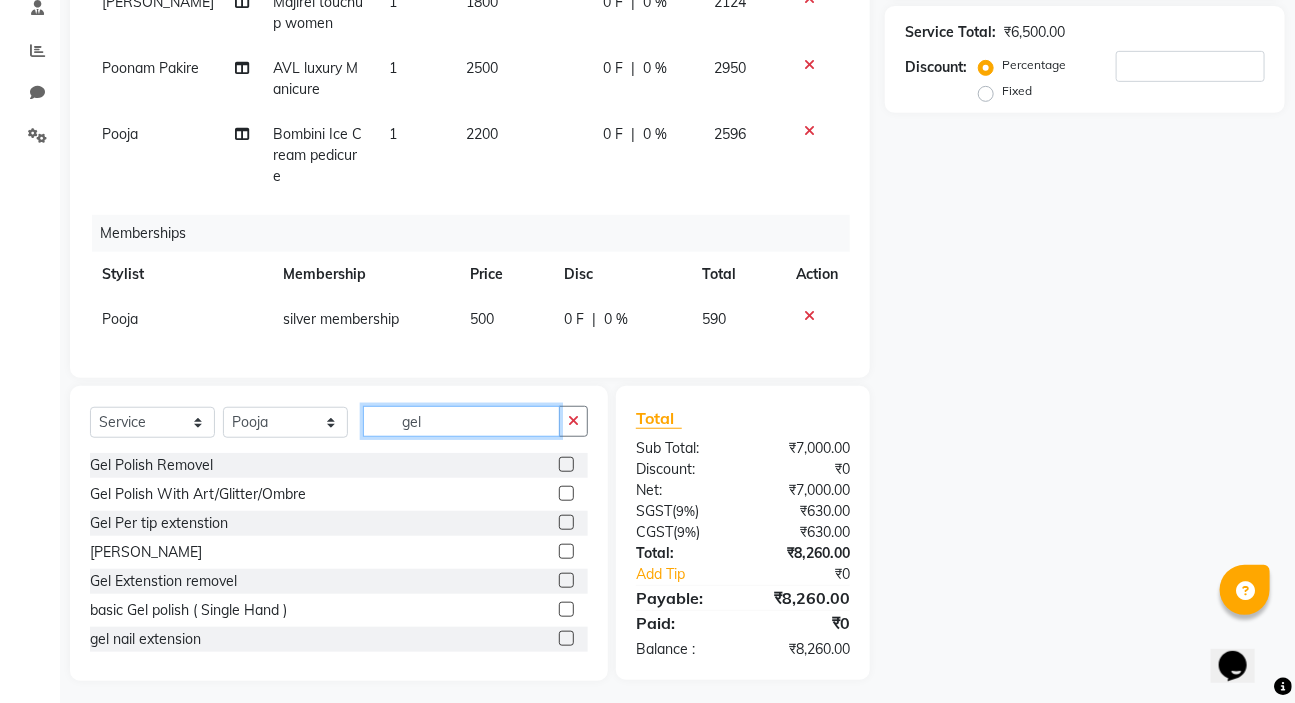 click on "gel" 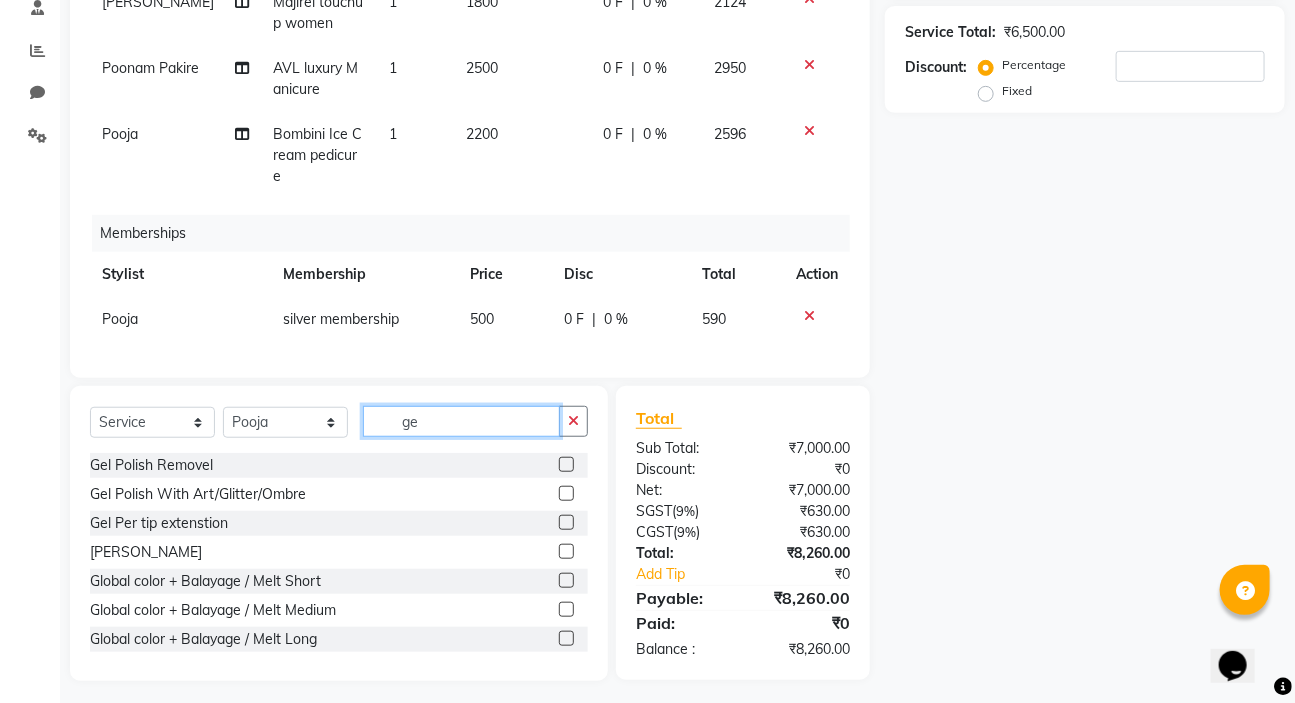 type on "g" 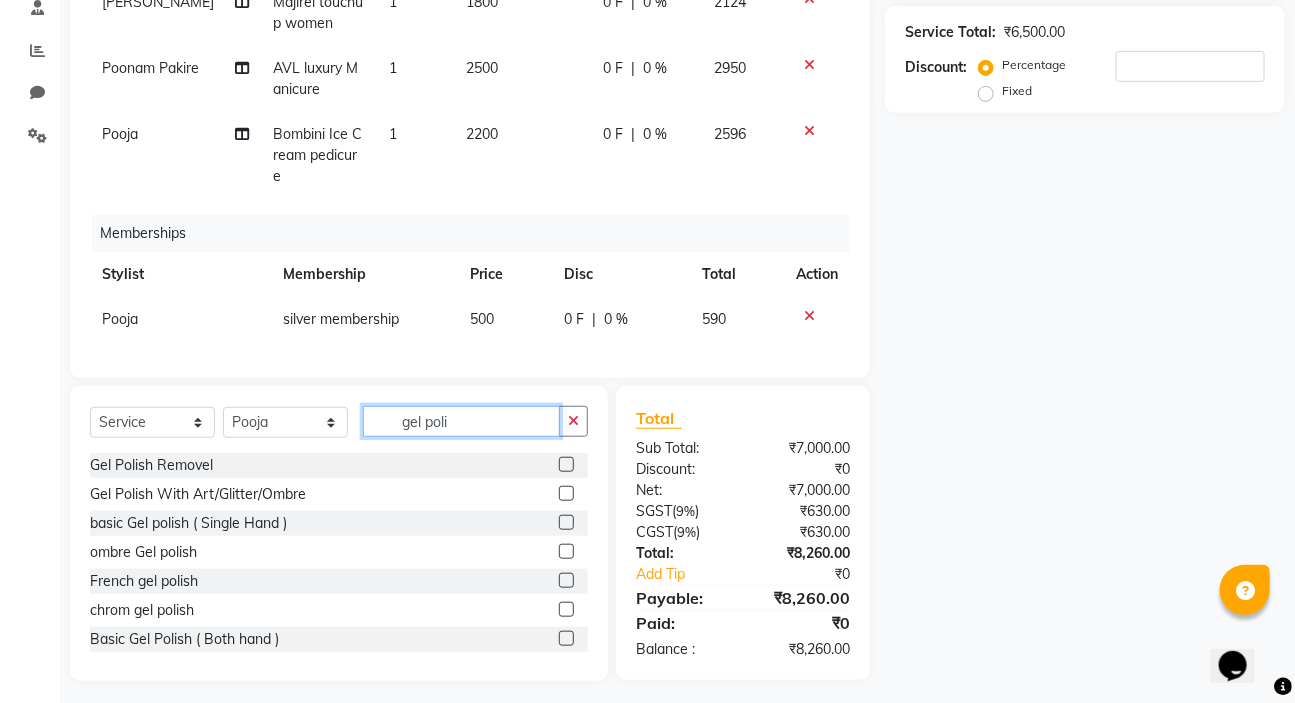 type on "gel poli" 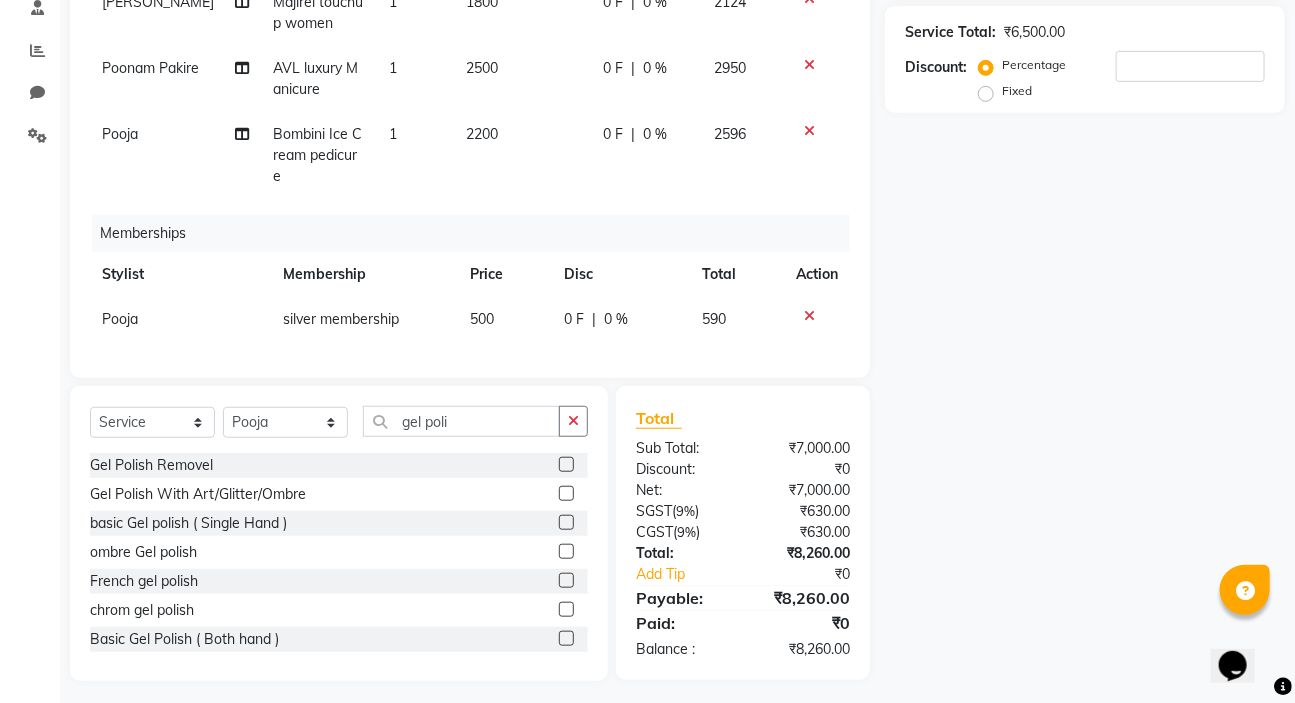 drag, startPoint x: 557, startPoint y: 625, endPoint x: 546, endPoint y: 616, distance: 14.21267 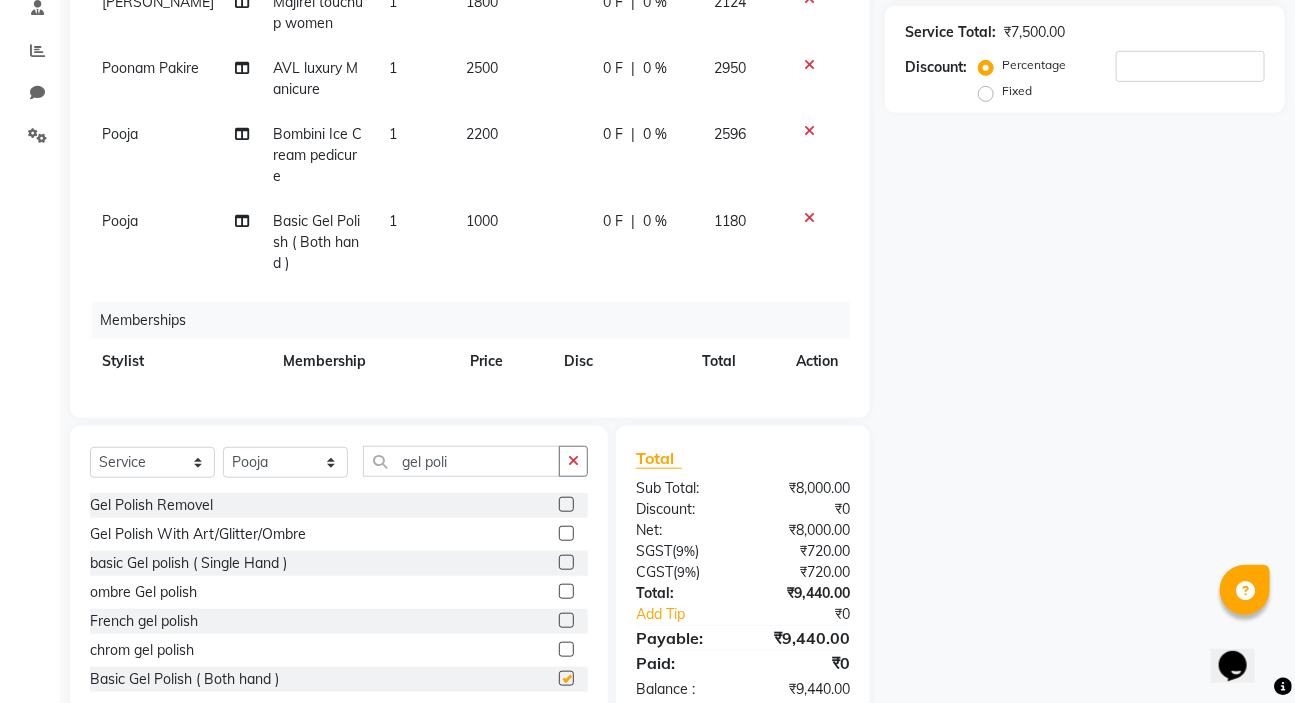 checkbox on "false" 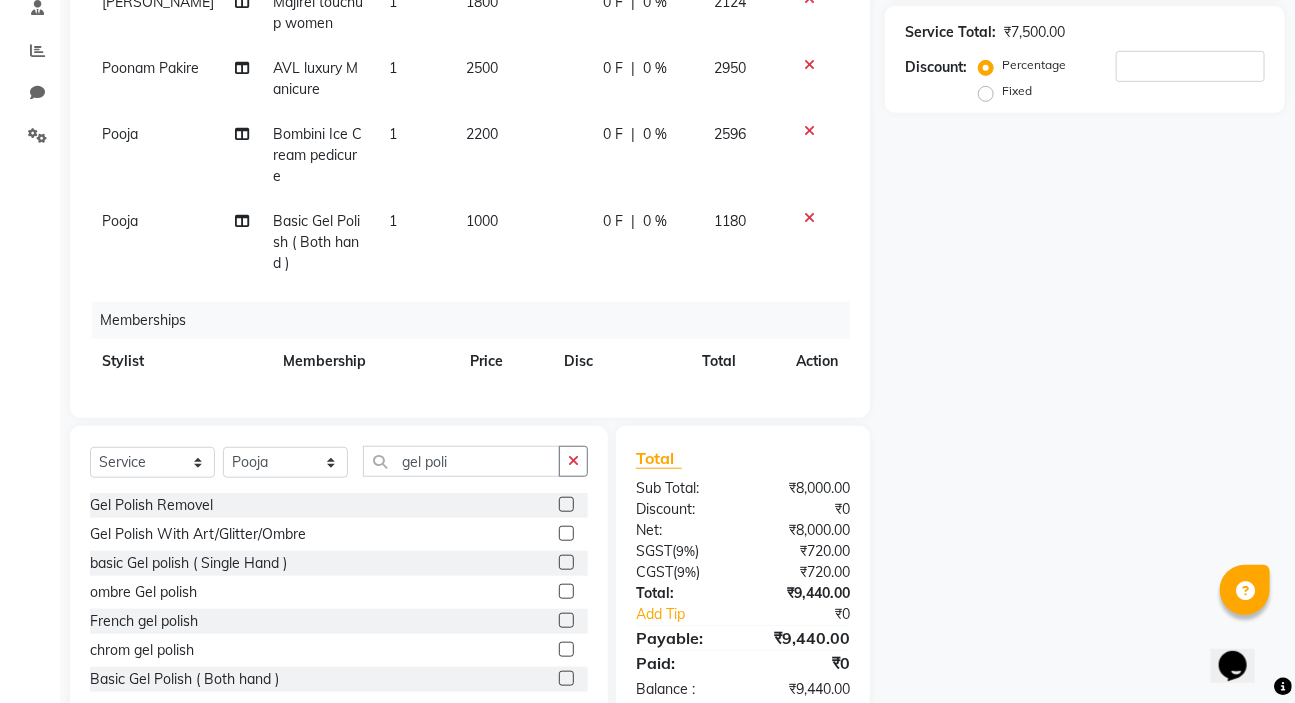 scroll, scrollTop: 40, scrollLeft: 0, axis: vertical 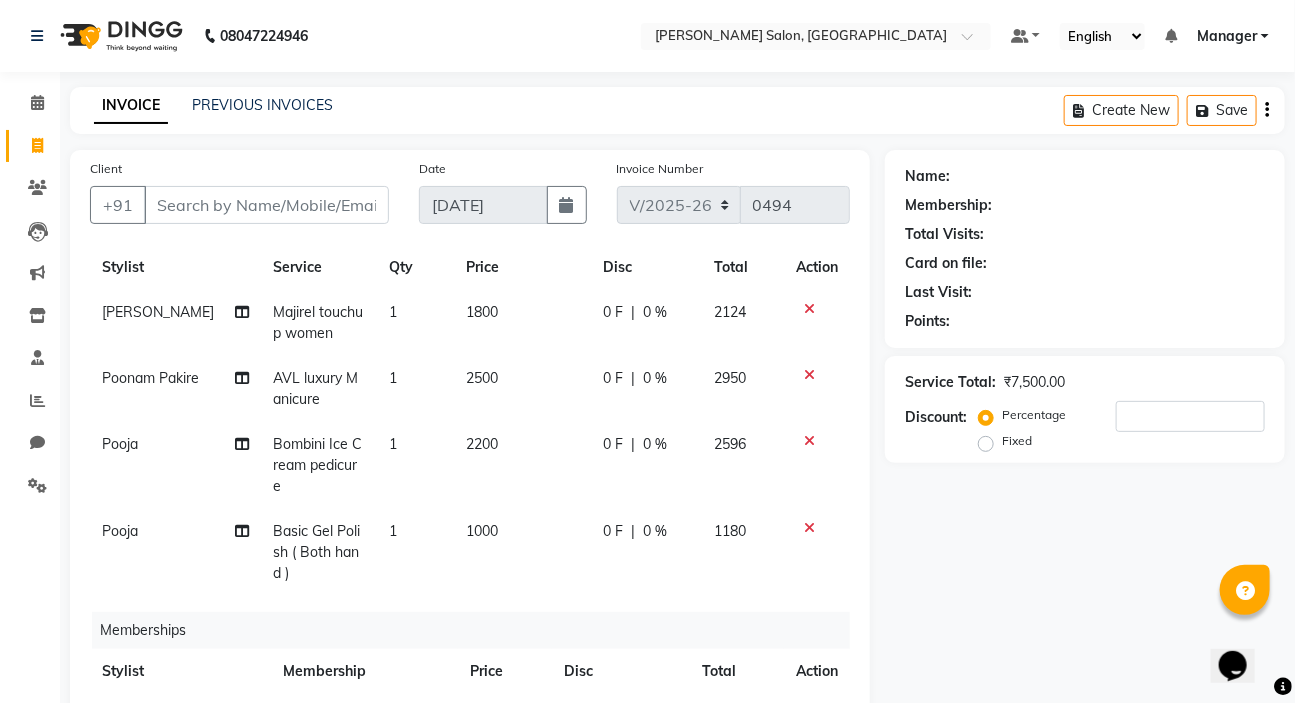 click on "1" 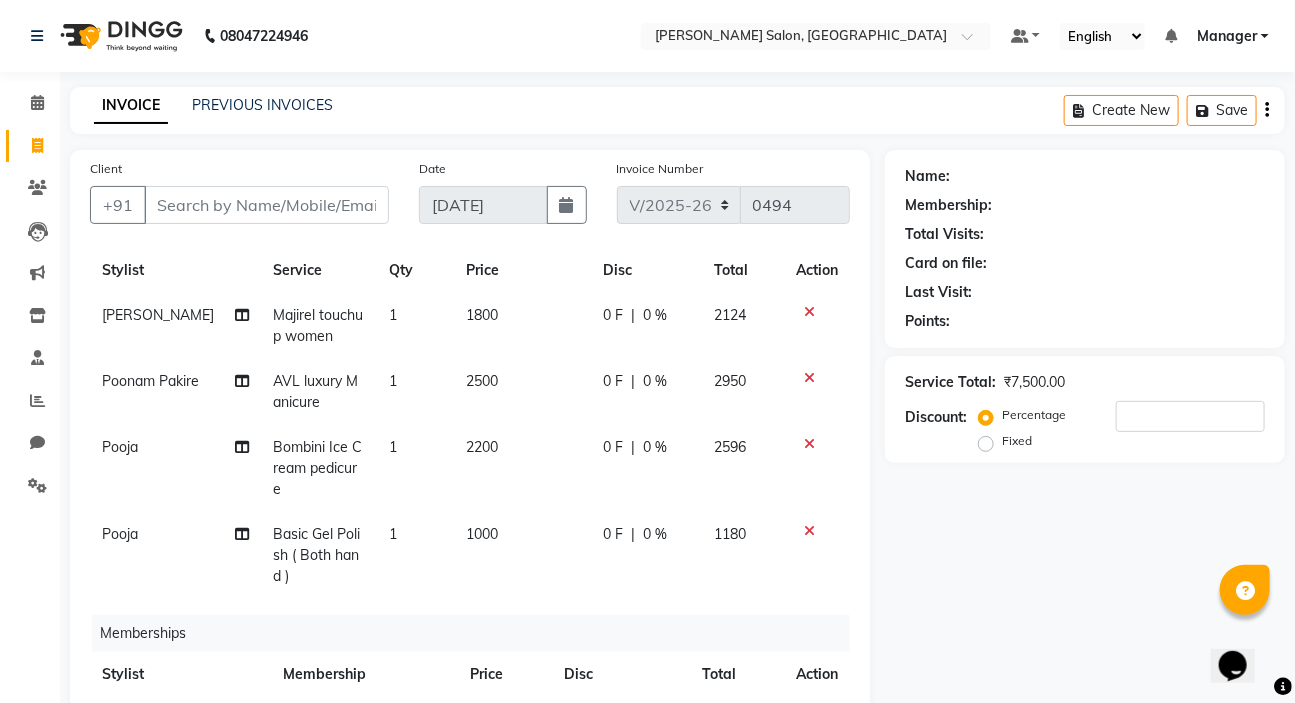 select on "76969" 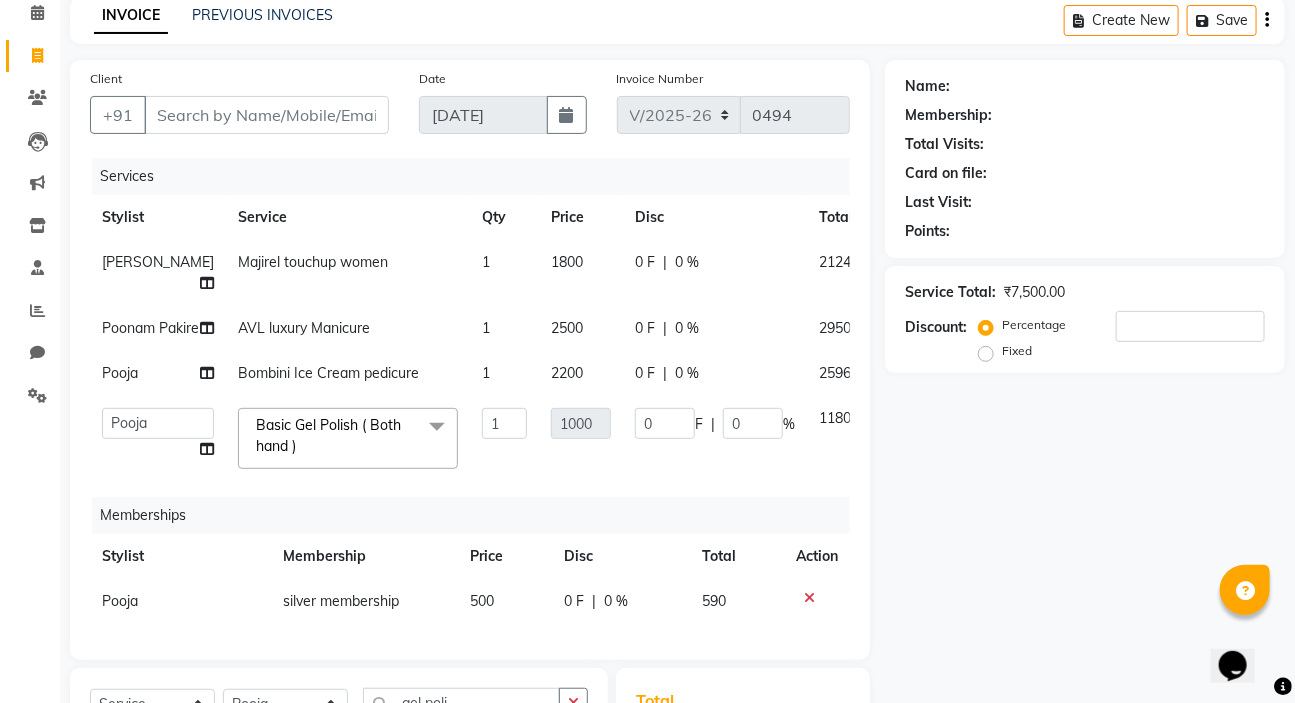 scroll, scrollTop: 399, scrollLeft: 0, axis: vertical 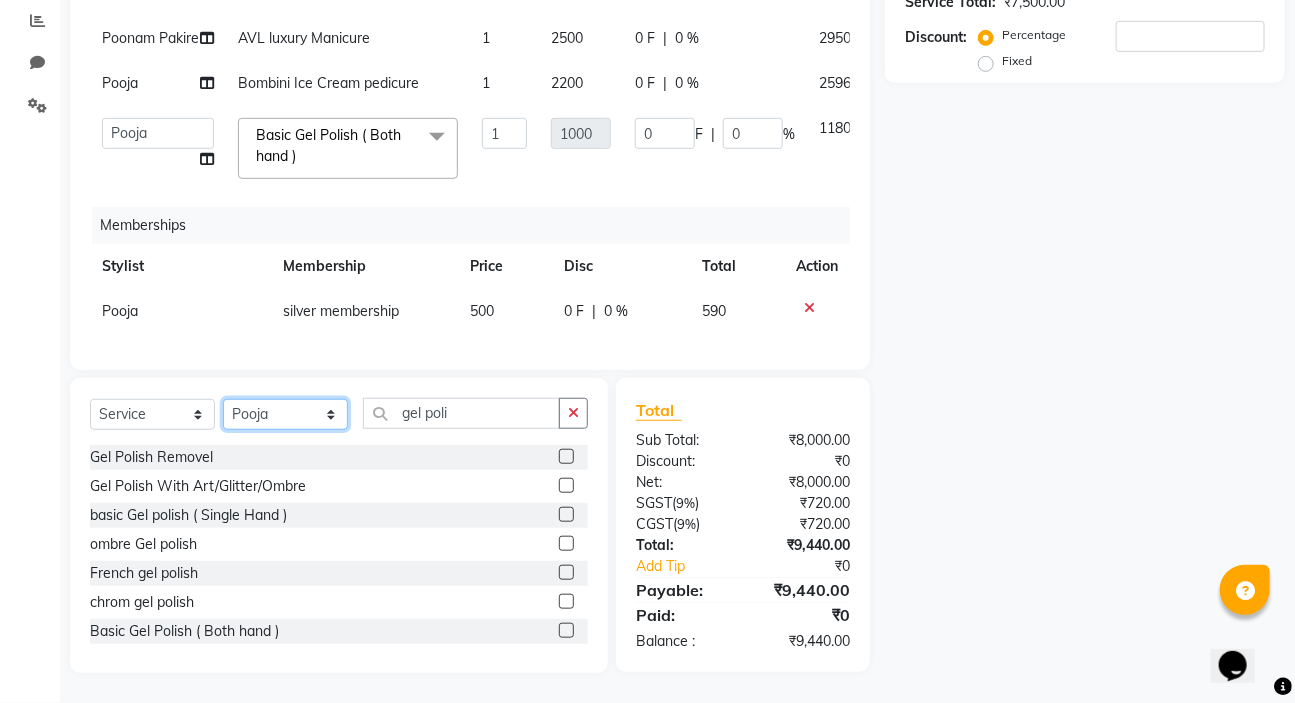 click on "Select Stylist karan raut kiran karagir Manager Manjeet kaur  nagesh sonawane Pooja Poonam Pakire Raju Bahadur  rohit" 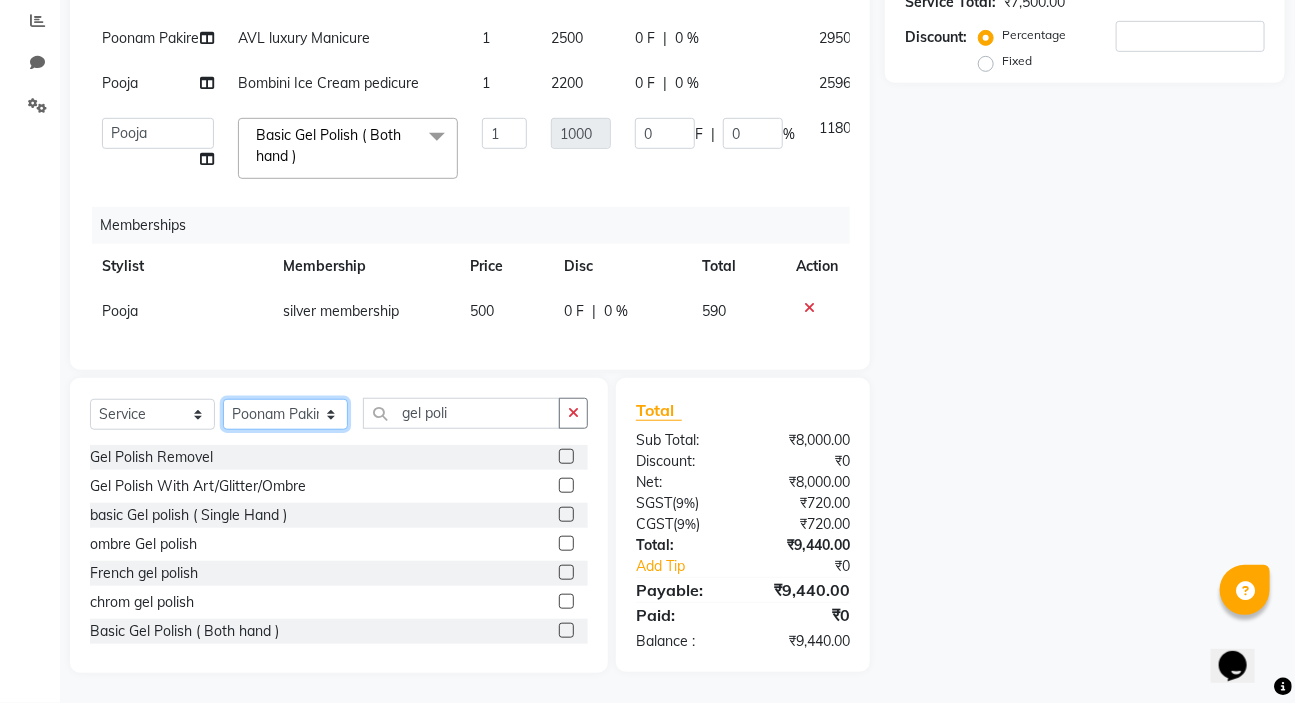 click on "Select Stylist karan raut kiran karagir Manager Manjeet kaur  nagesh sonawane Pooja Poonam Pakire Raju Bahadur  rohit" 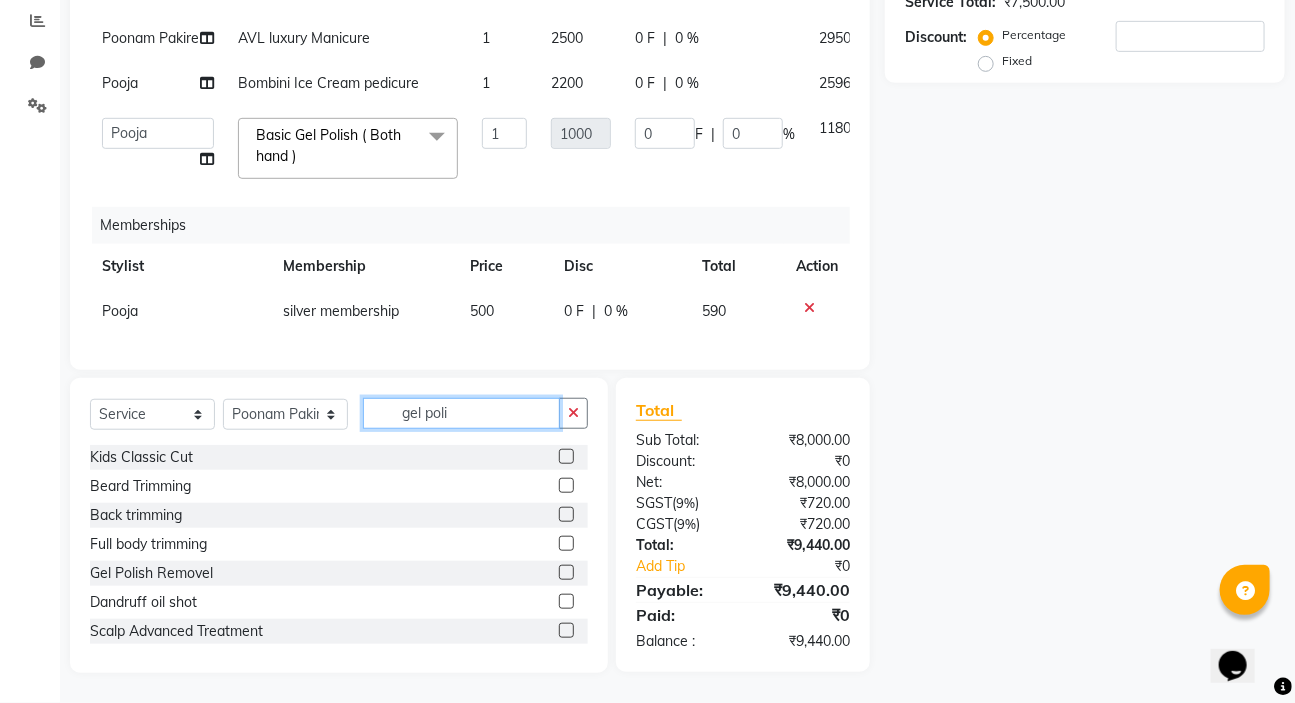 click on "gel poli" 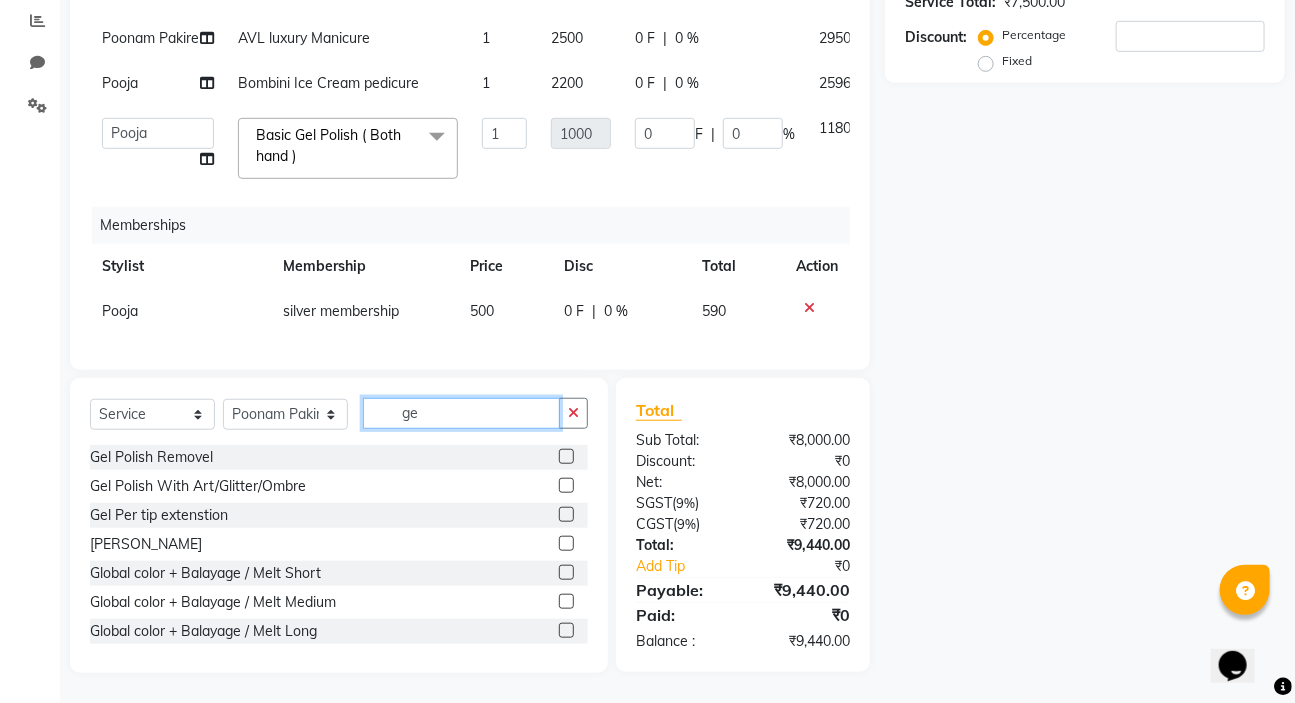 type on "g" 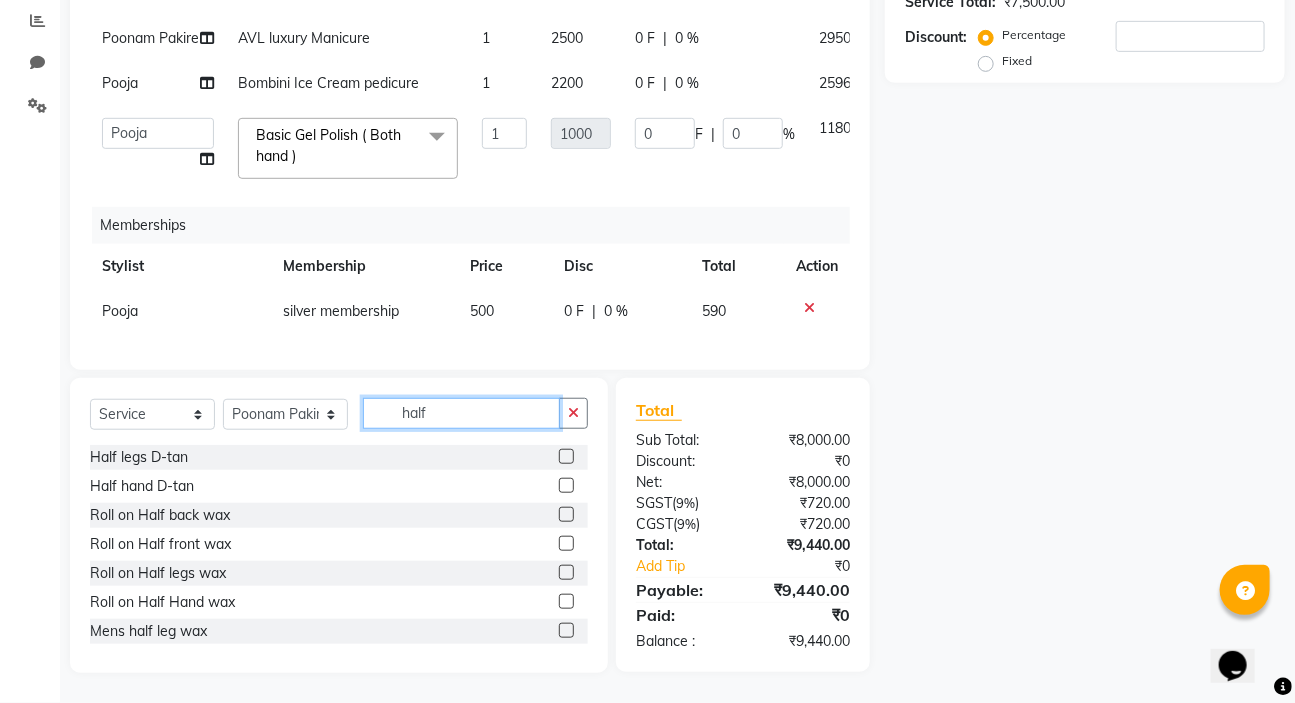 scroll, scrollTop: 90, scrollLeft: 0, axis: vertical 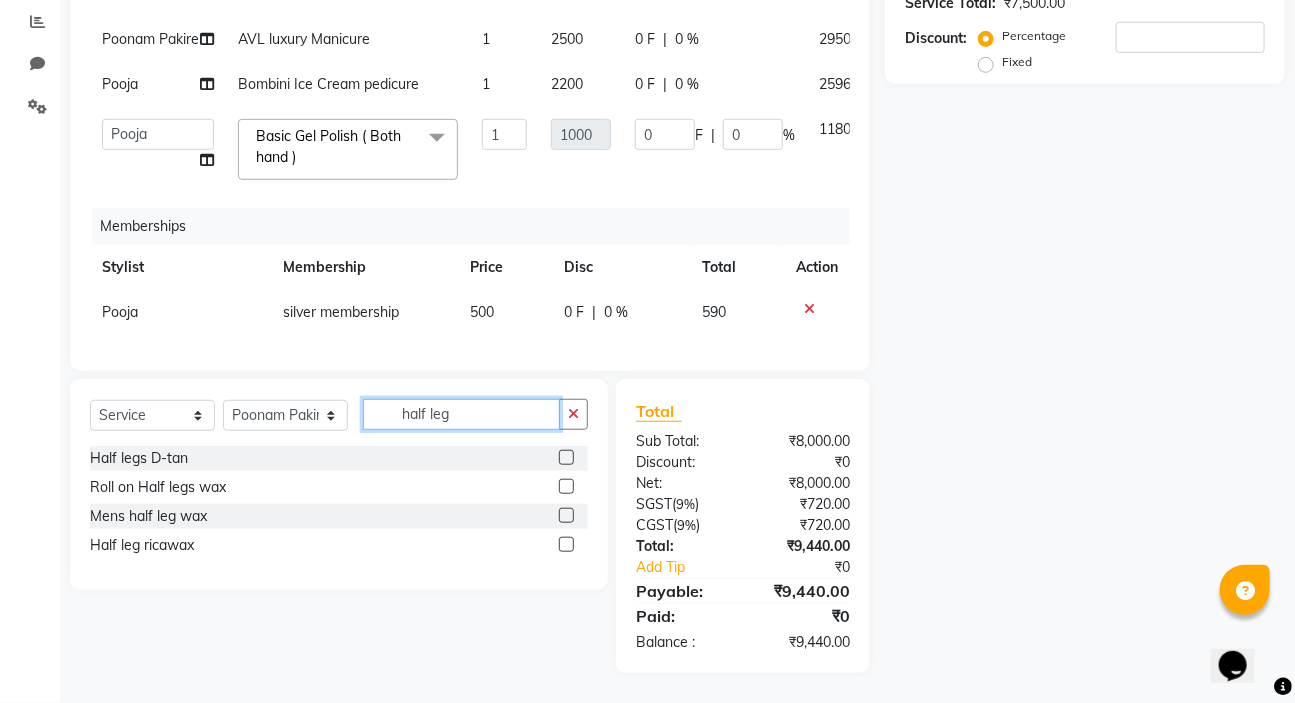 type on "half leg" 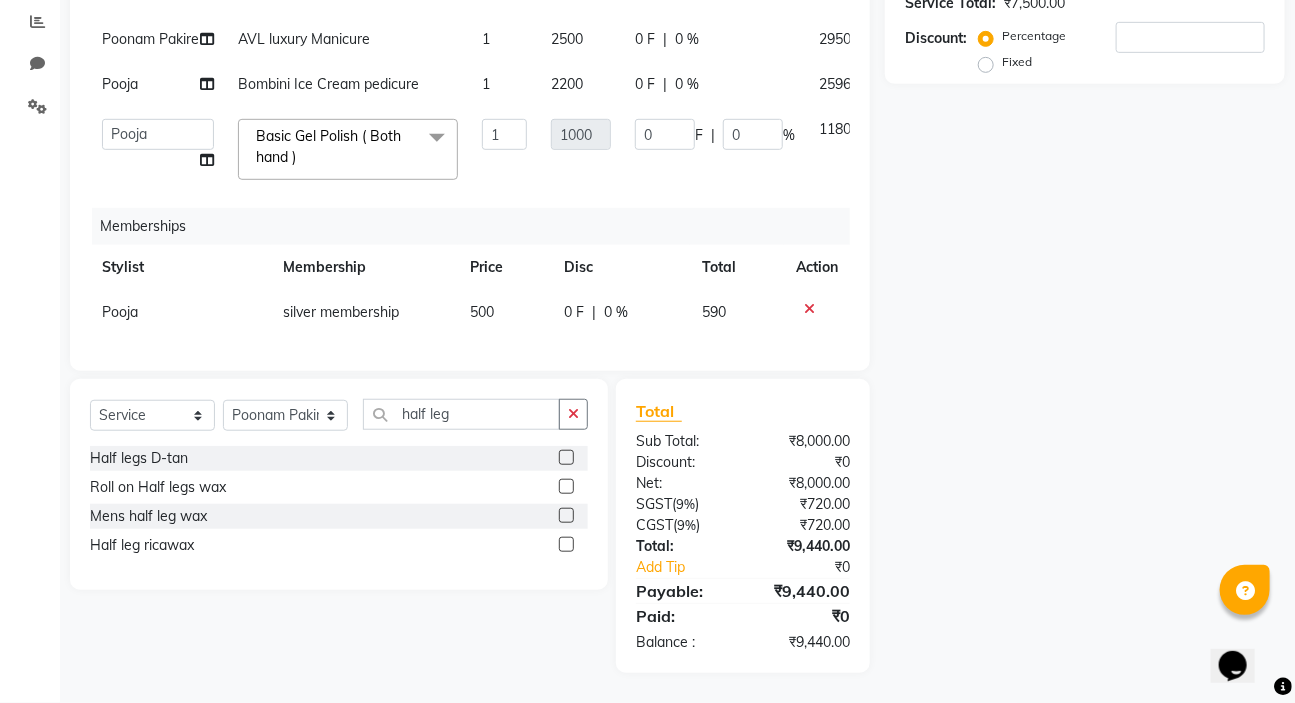 click 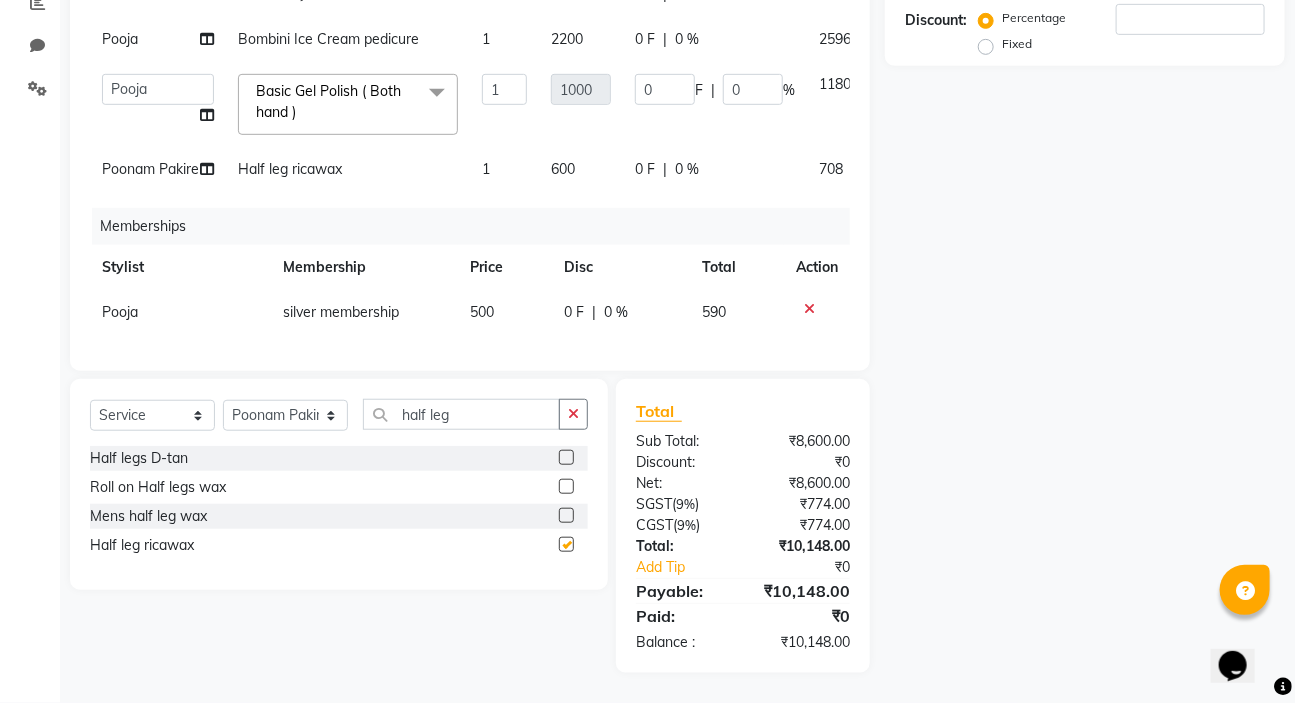 scroll, scrollTop: 40, scrollLeft: 0, axis: vertical 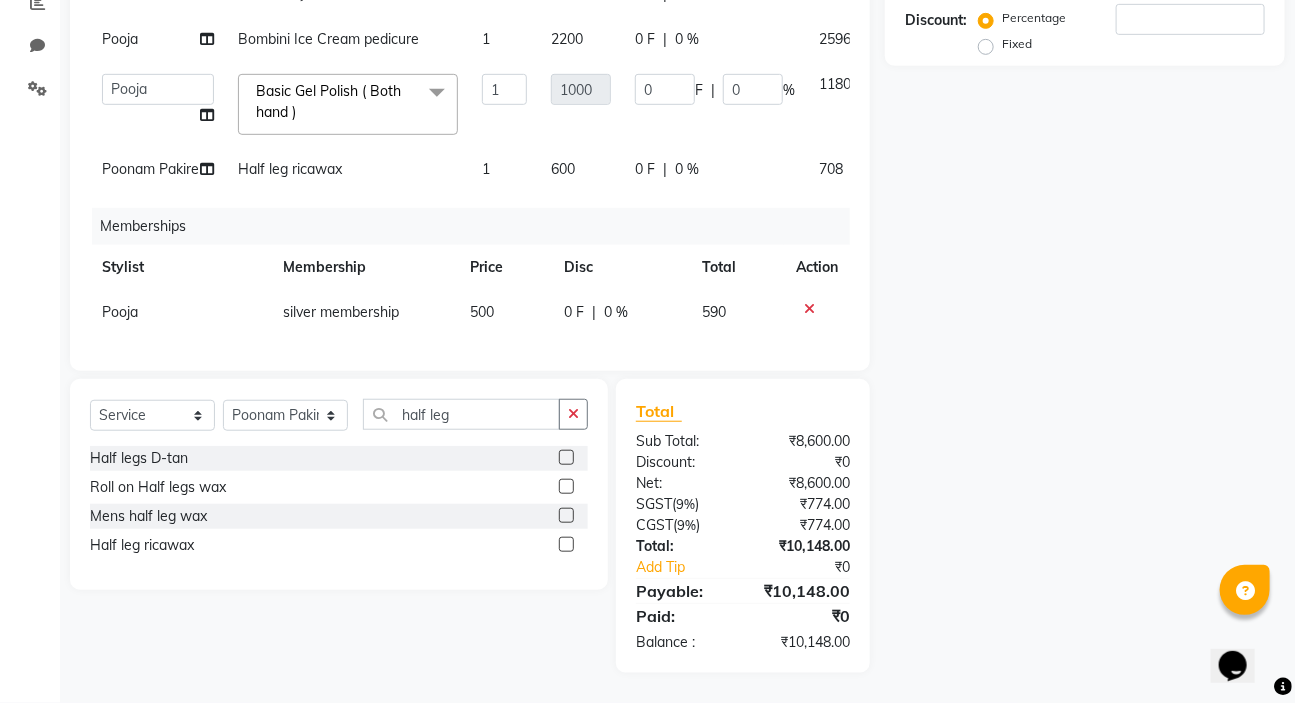 checkbox on "false" 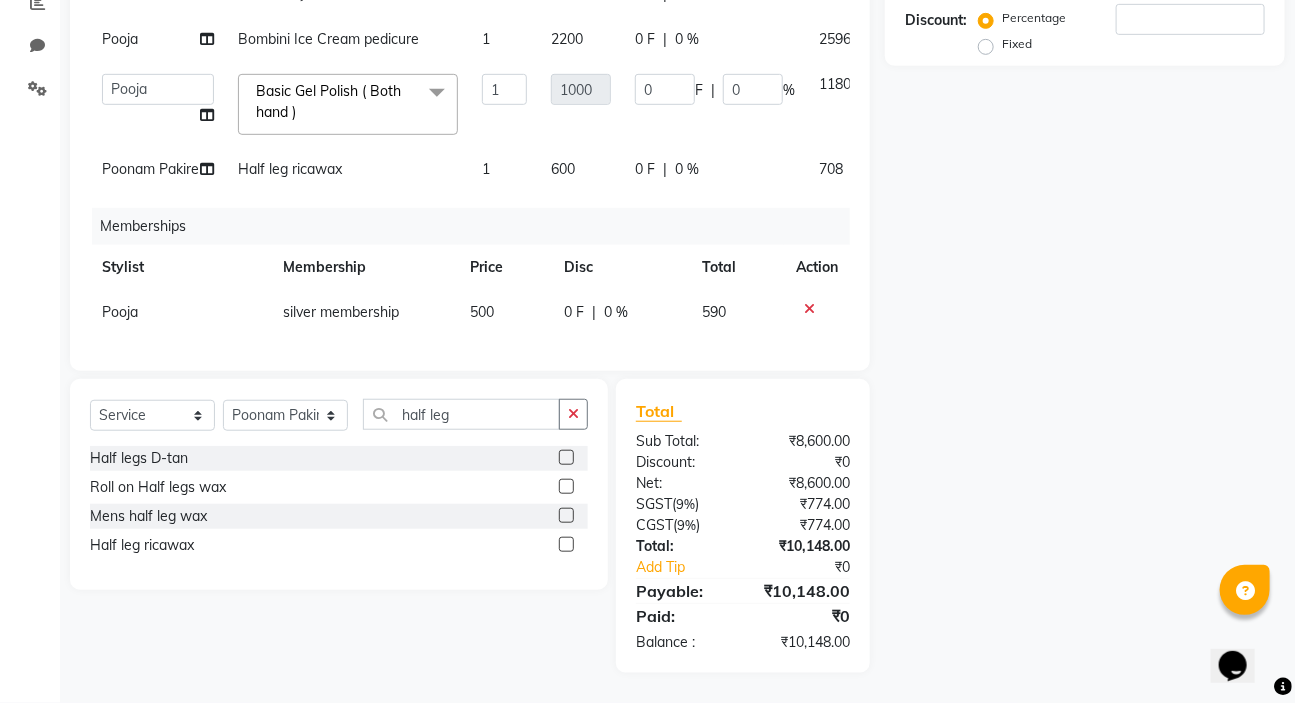 click on "Select  Service  Product  Package Voucher Prepaid Gift Card  Select Stylist karan raut kiran karagir Manager Manjeet kaur  nagesh sonawane Pooja Poonam Pakire Raju Bahadur  rohit half leg Half legs D-tan  Roll on Half legs wax  Mens half leg wax  Half leg  ricawax" 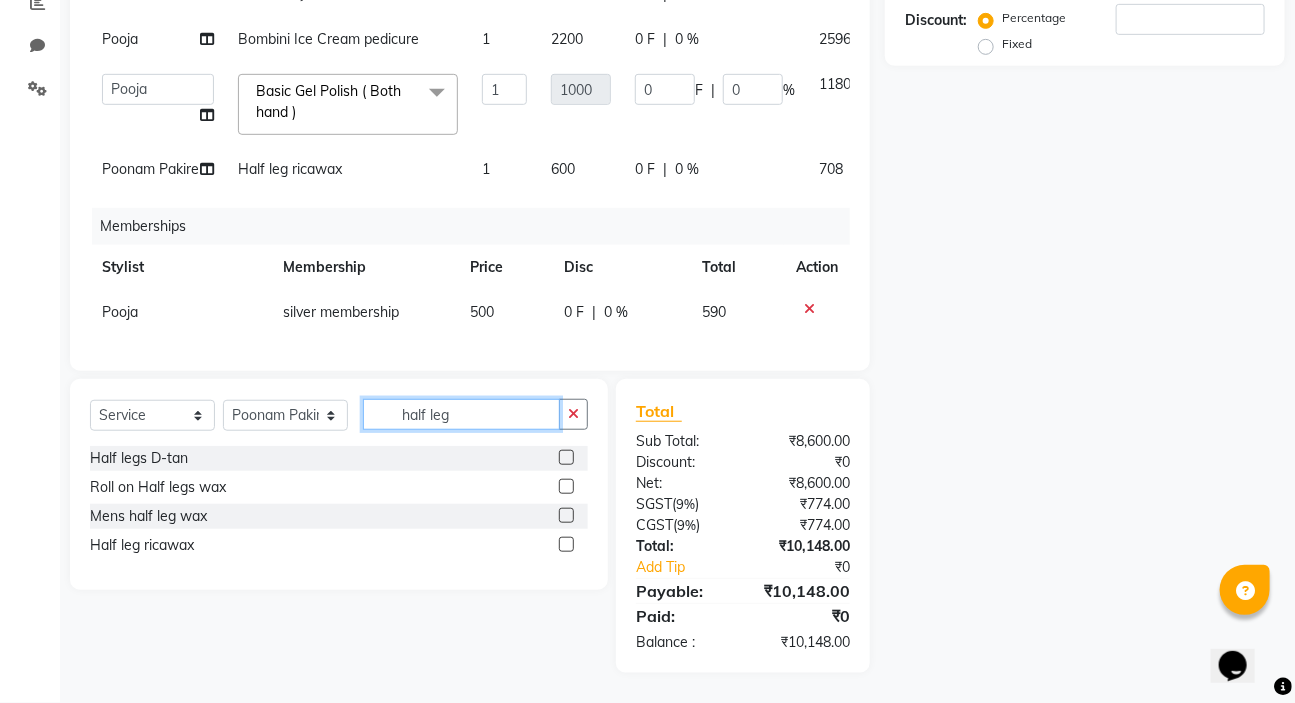 click on "half leg" 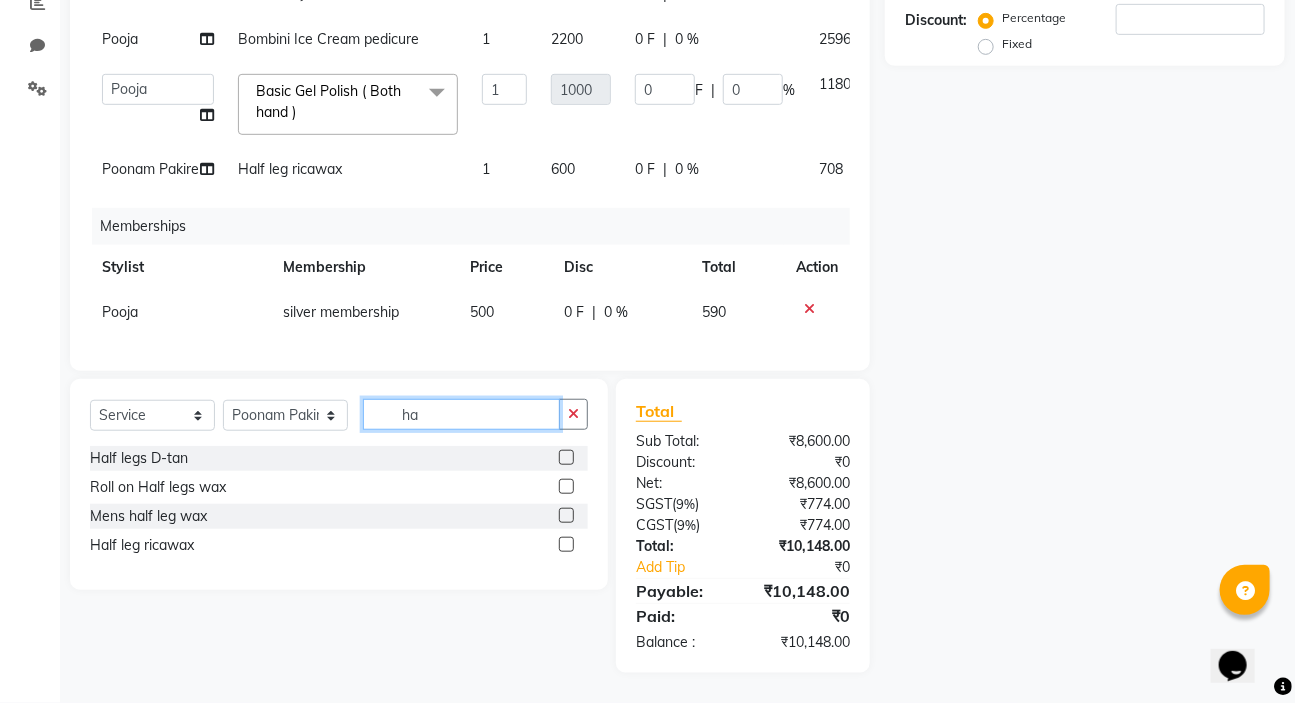 type on "h" 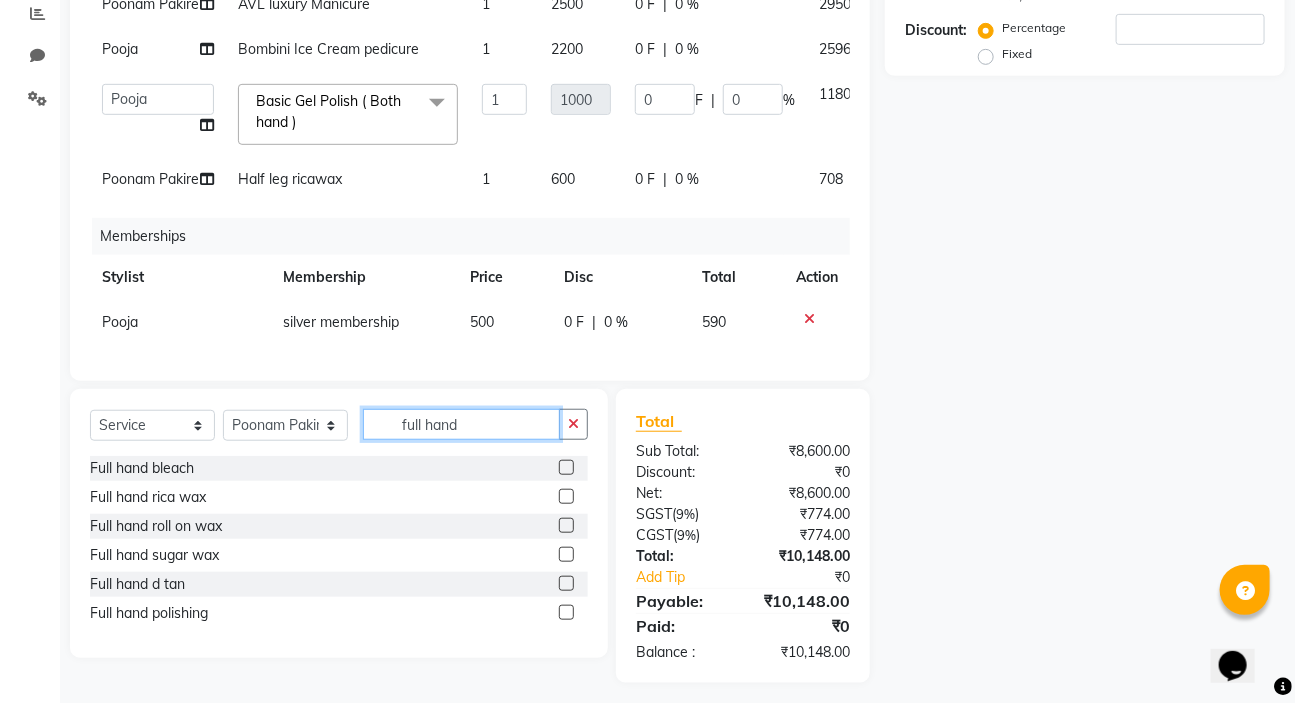 scroll, scrollTop: 398, scrollLeft: 0, axis: vertical 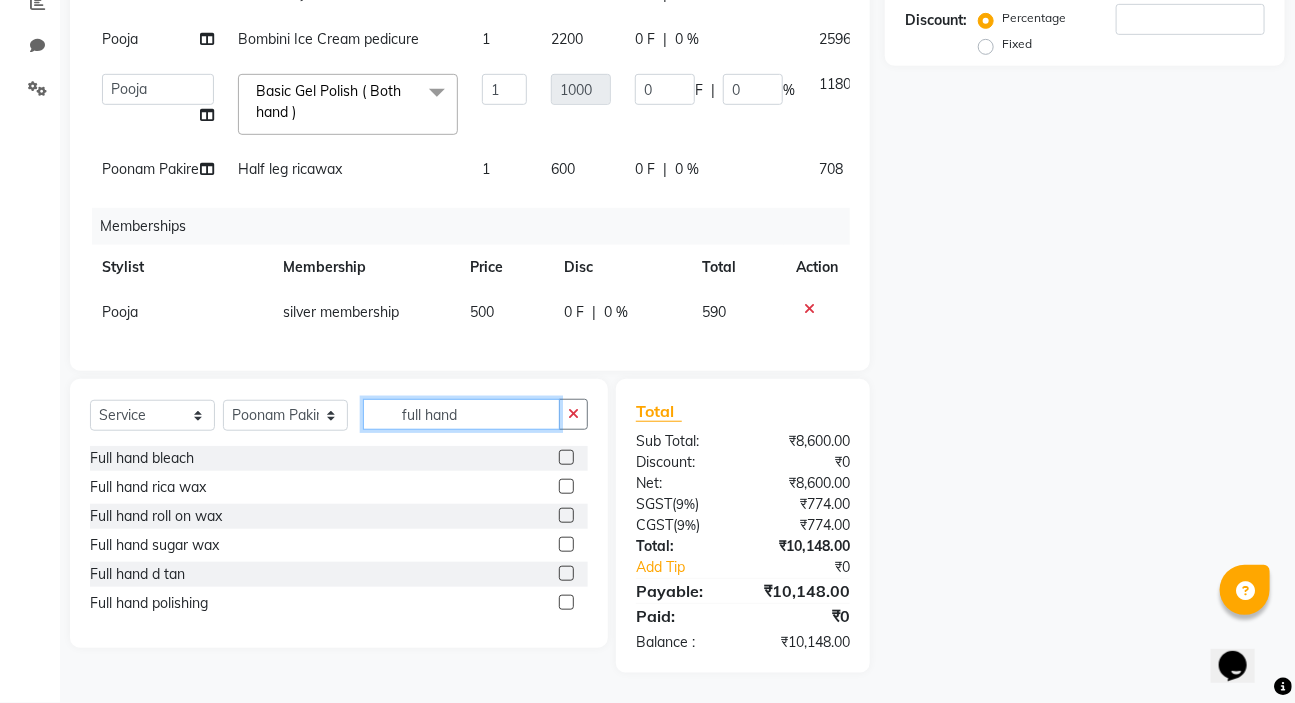 type on "full hand" 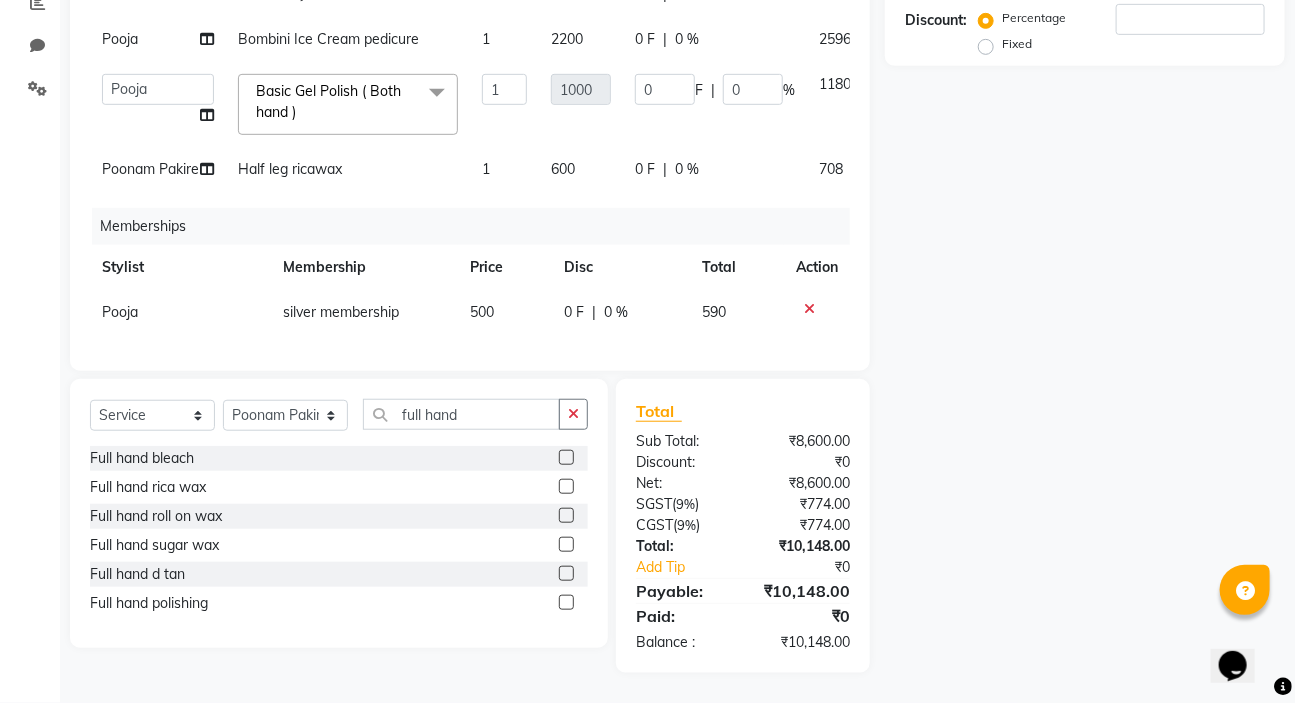 click 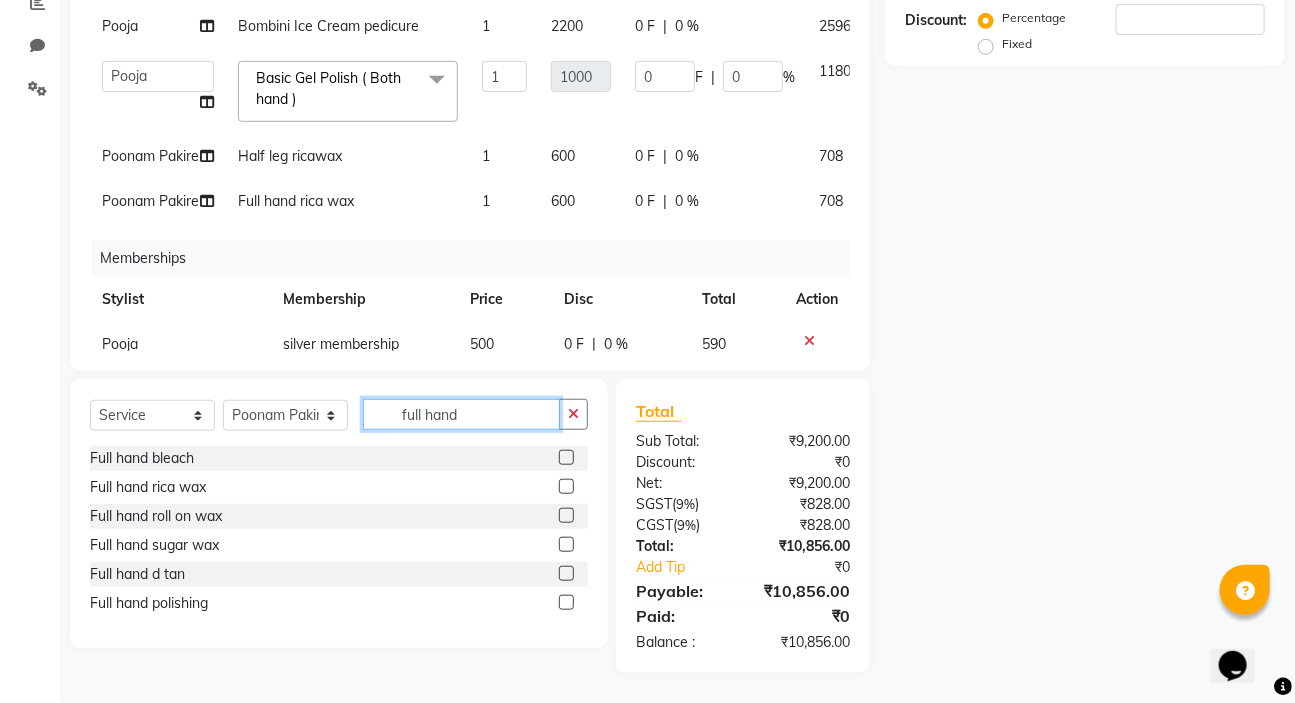 checkbox on "false" 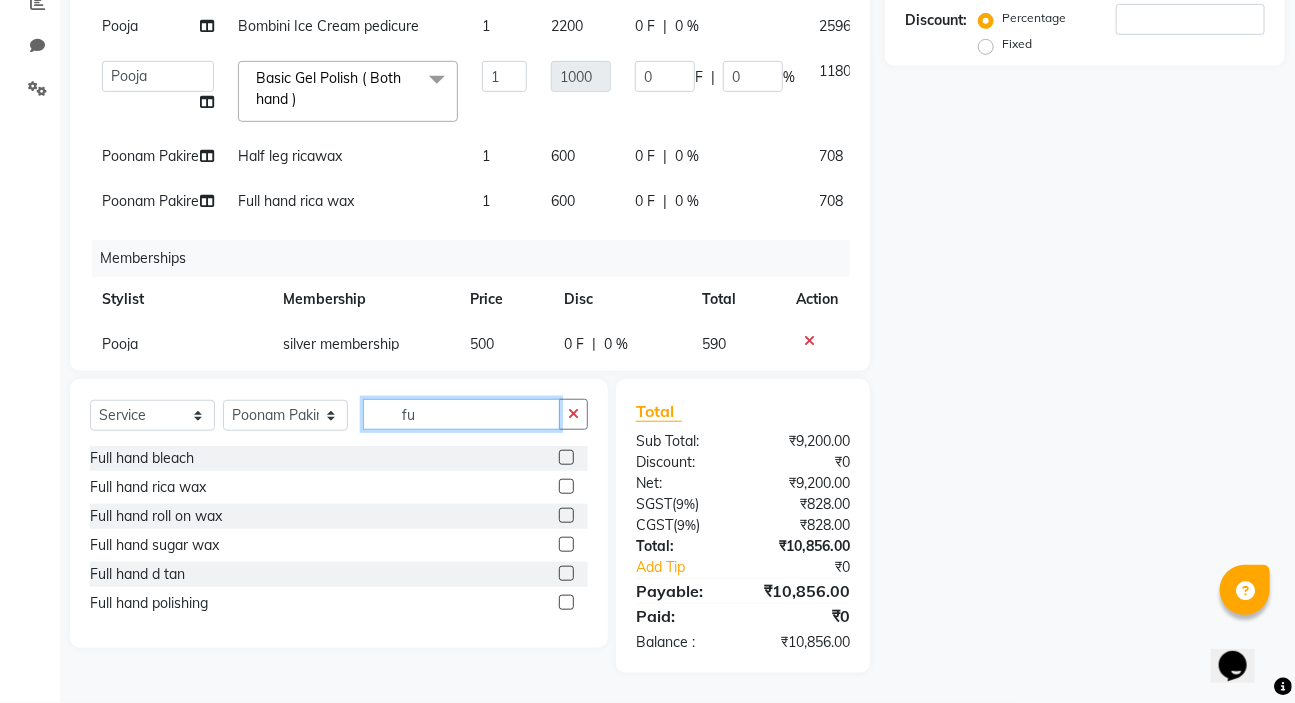 type on "f" 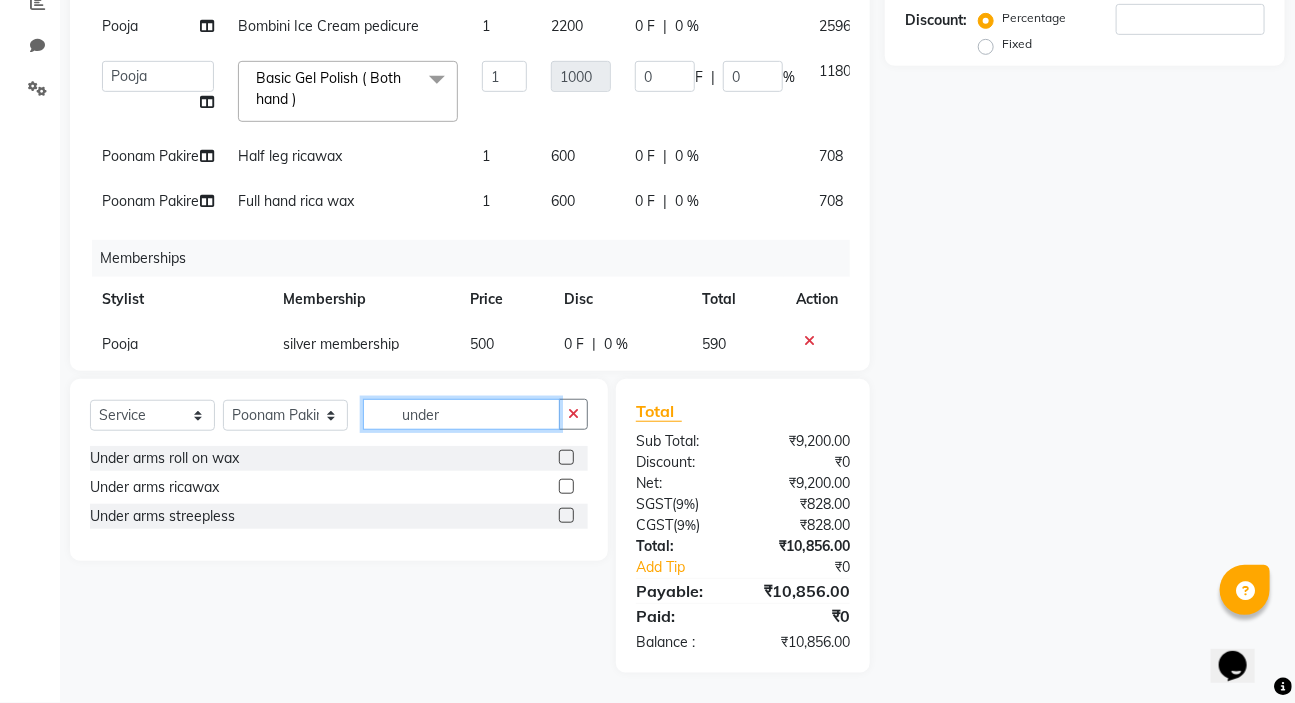 type on "under" 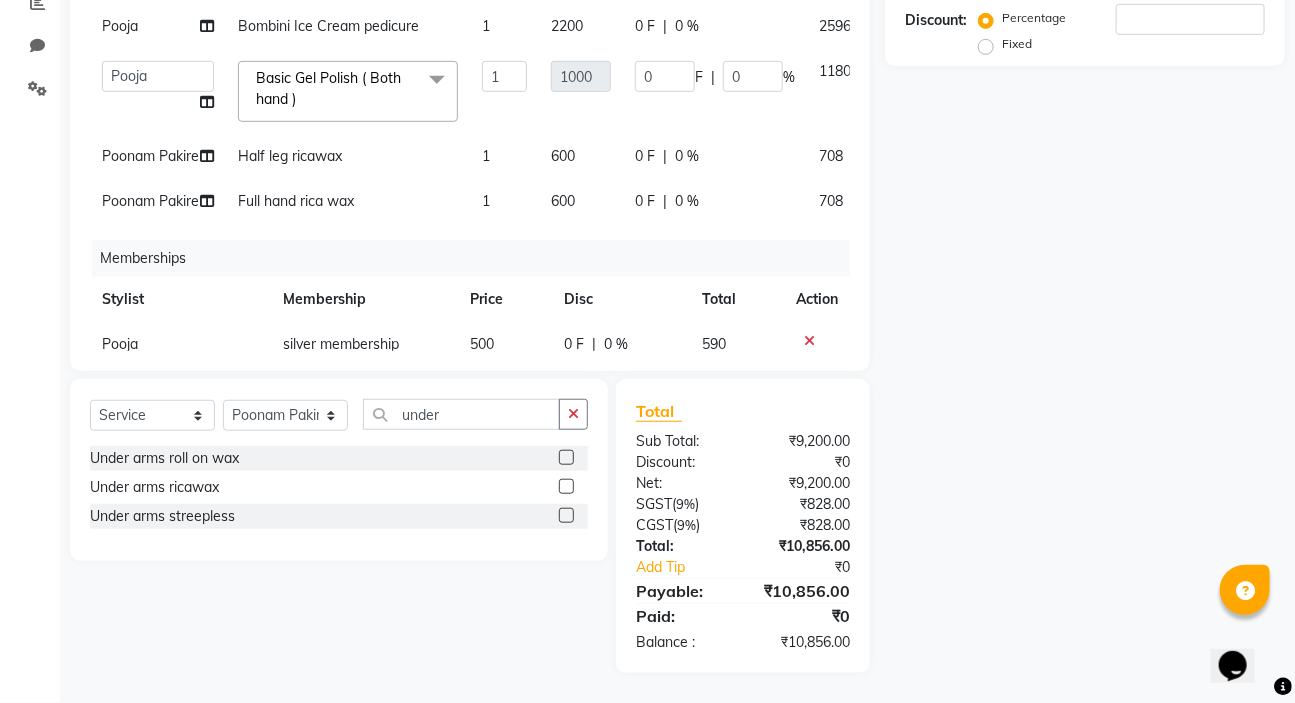 click 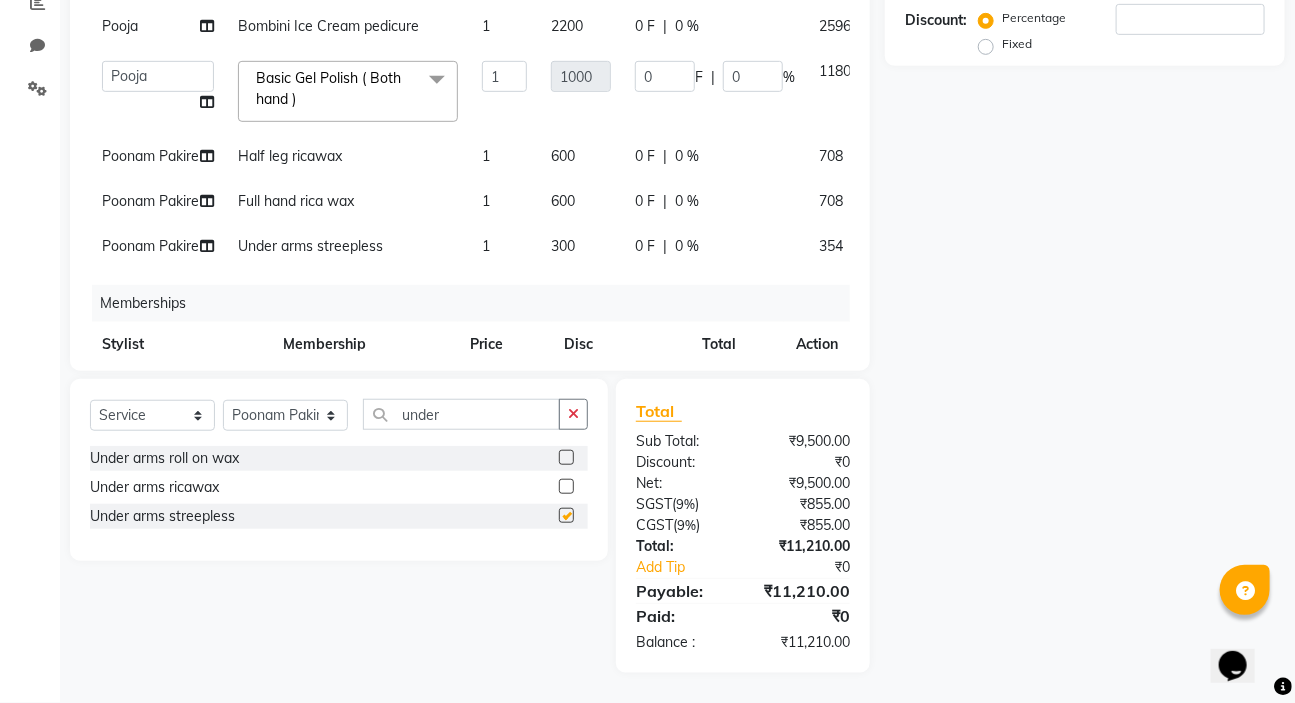 checkbox on "false" 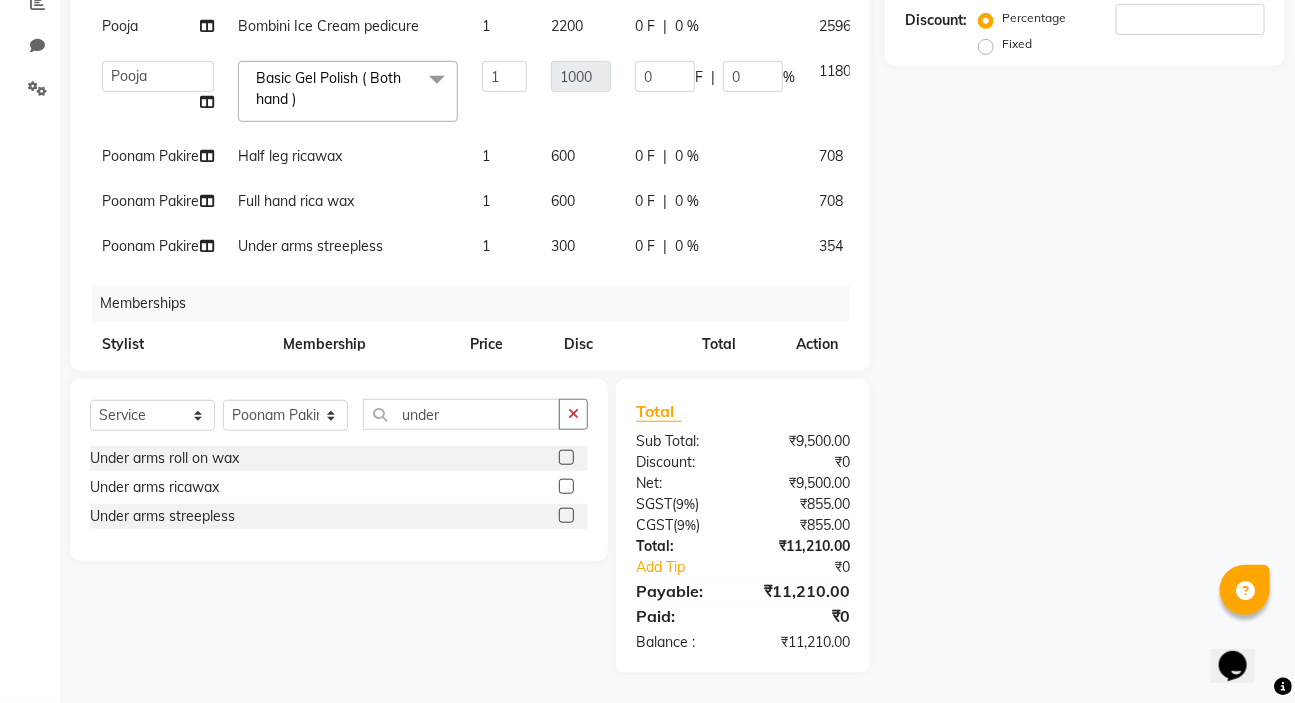 click on "₹0" 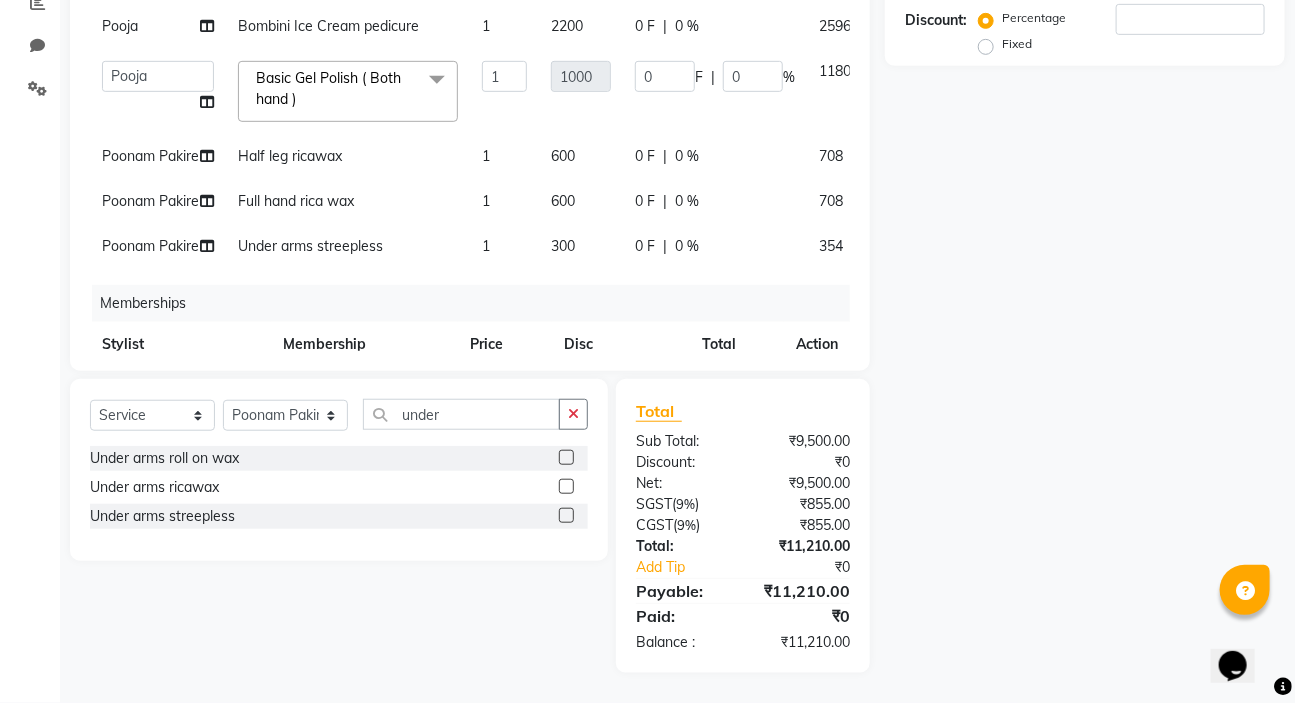 scroll, scrollTop: 0, scrollLeft: 0, axis: both 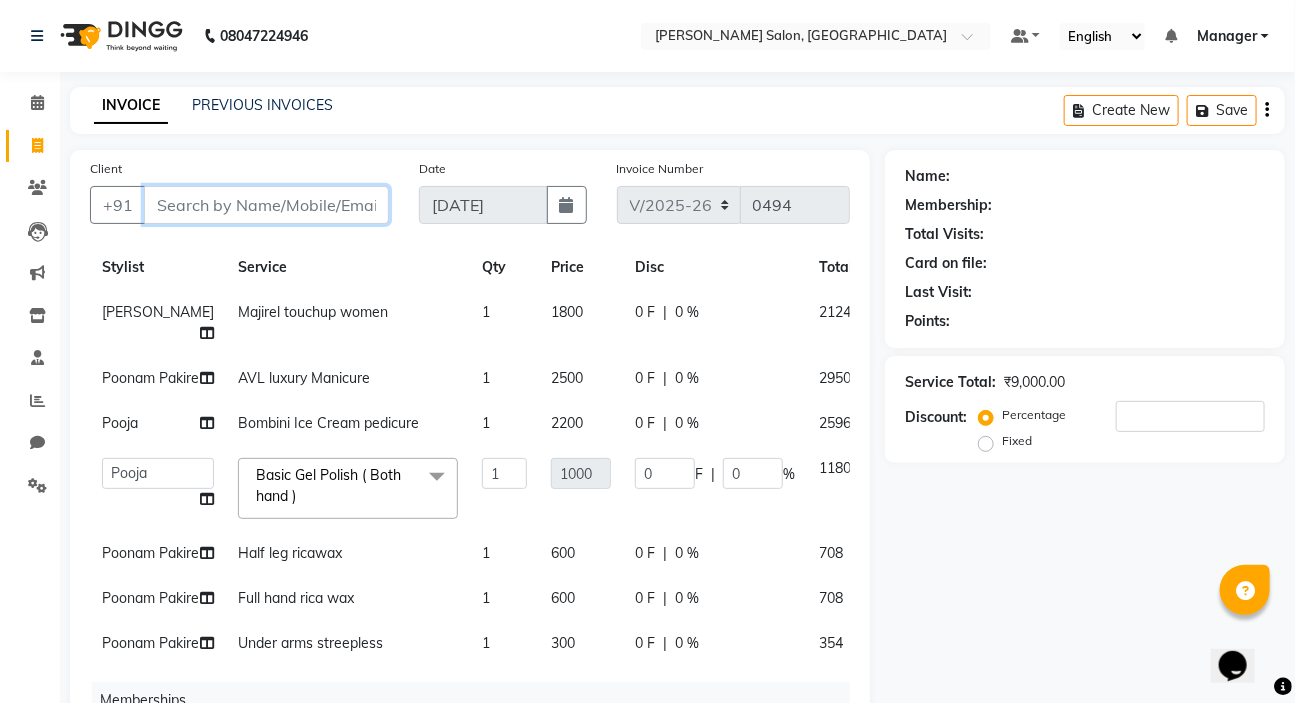 click on "Client" at bounding box center [266, 205] 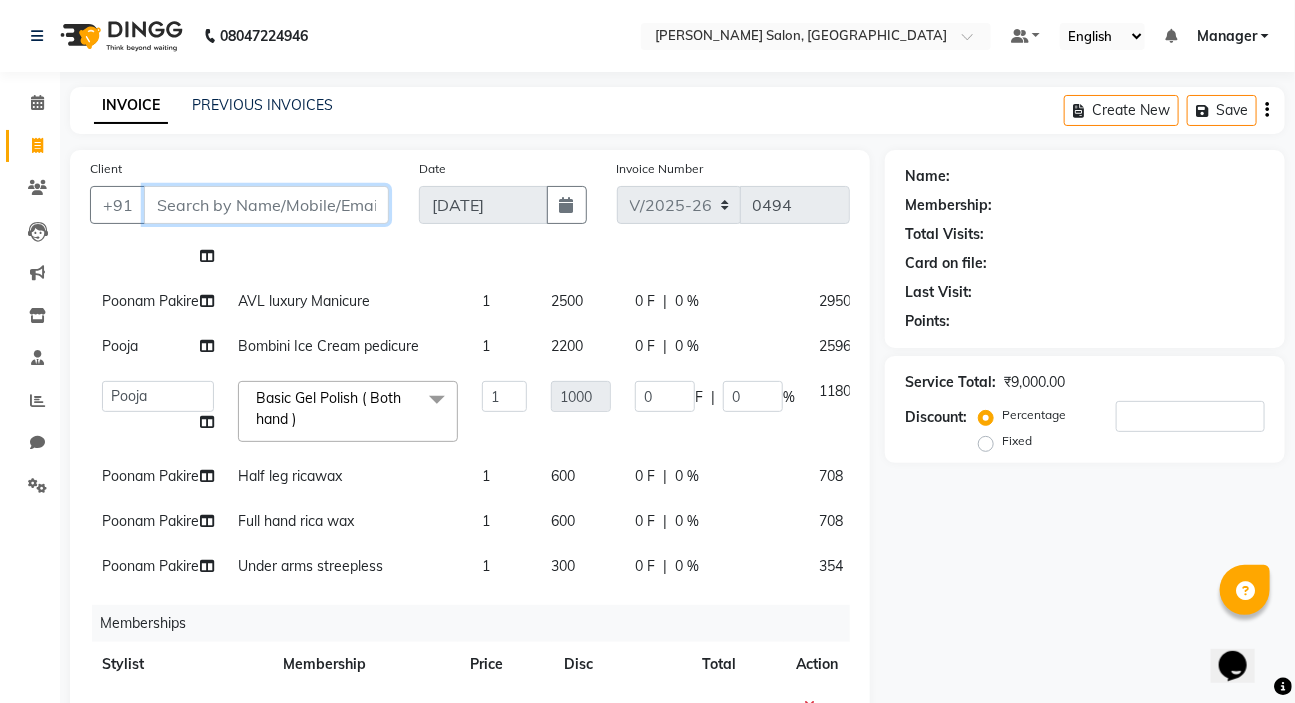 scroll, scrollTop: 298, scrollLeft: 0, axis: vertical 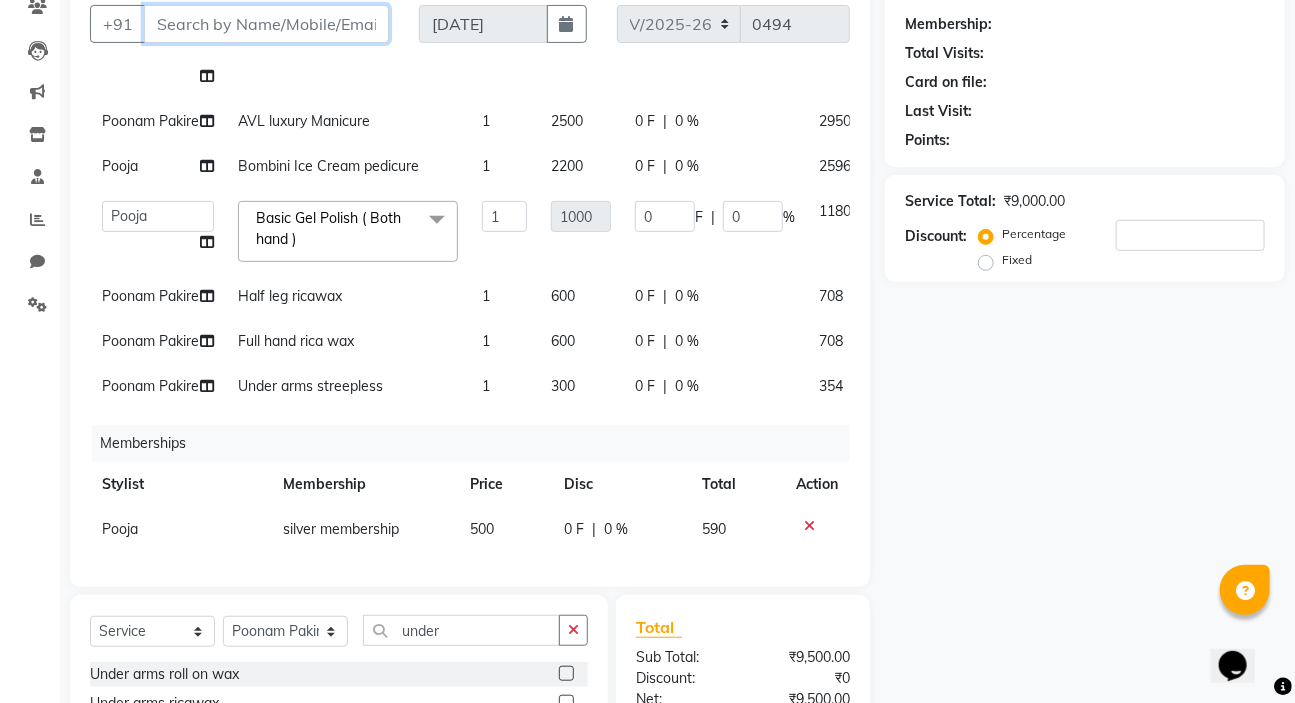 click on "Client" at bounding box center (266, 24) 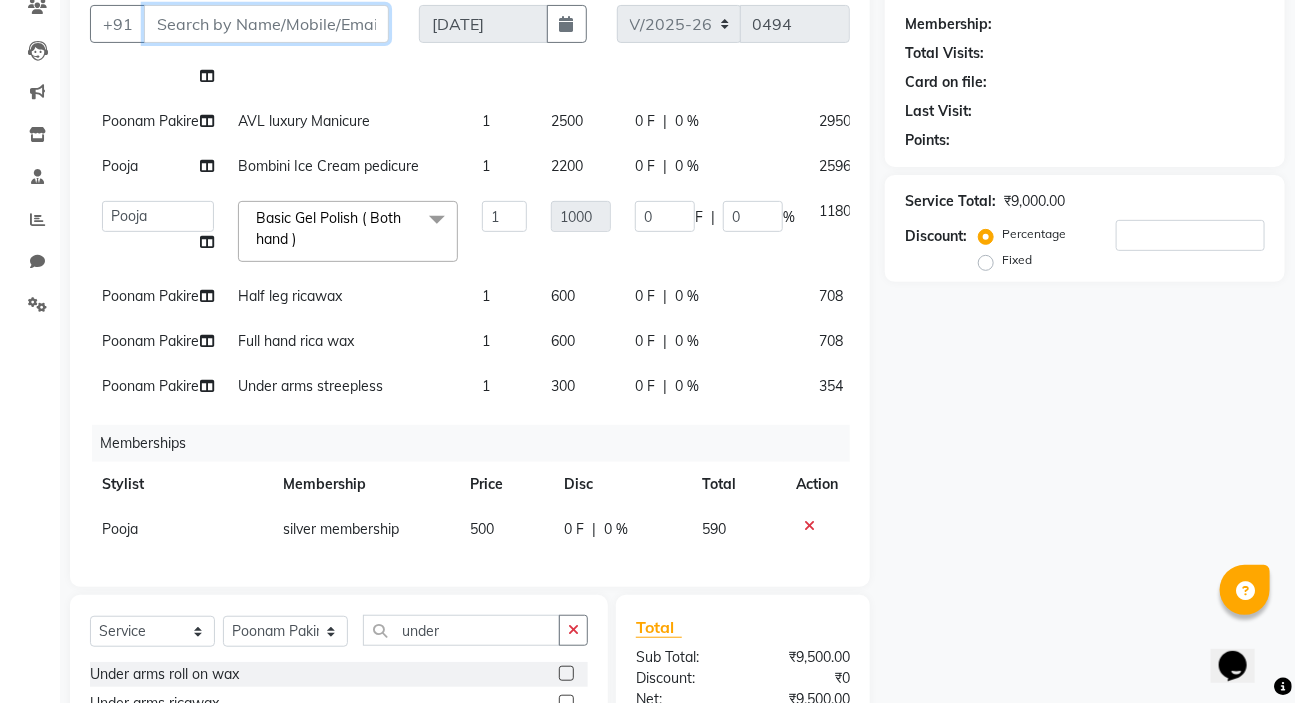 type on "7" 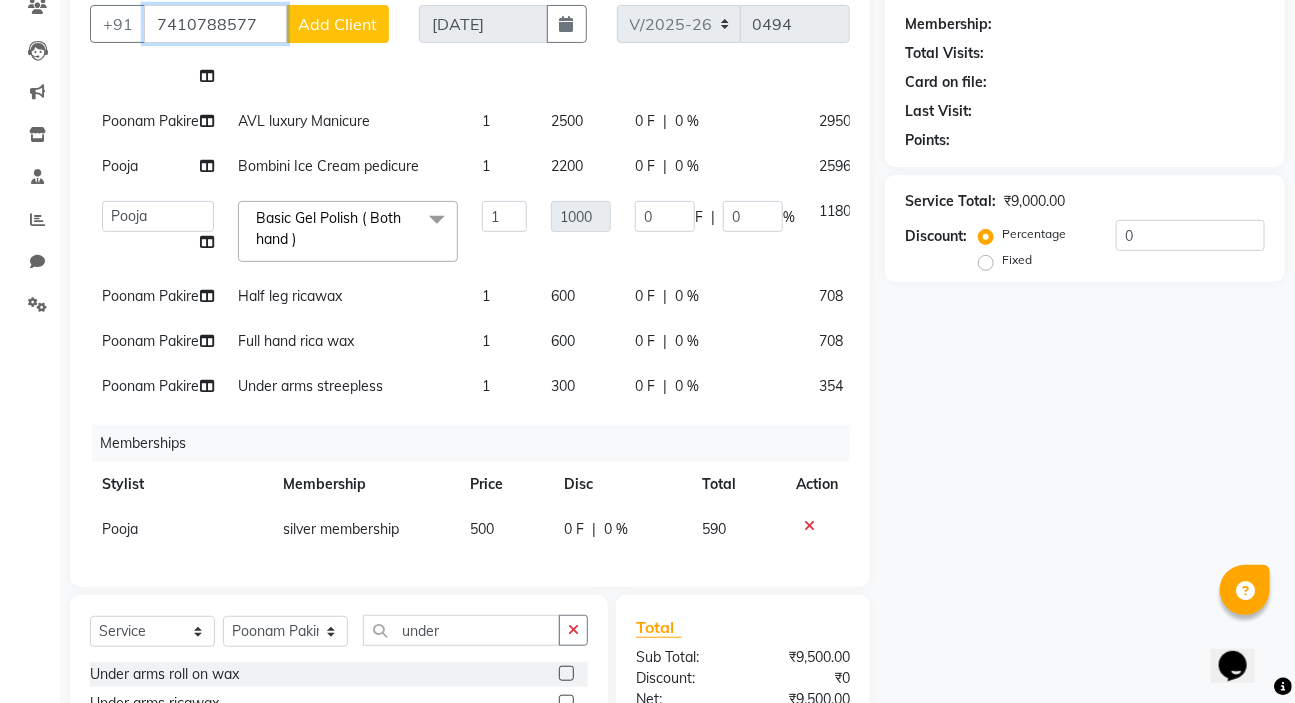 type on "7410788577" 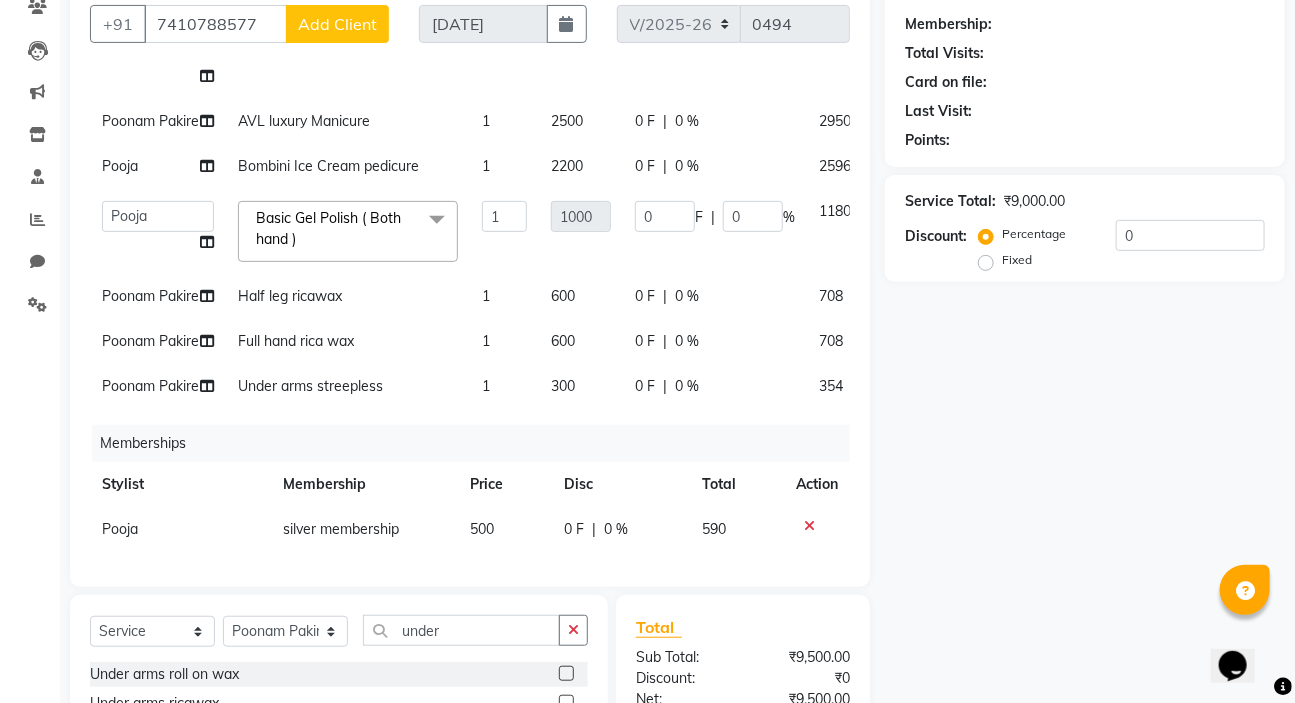 click on "Add Client" 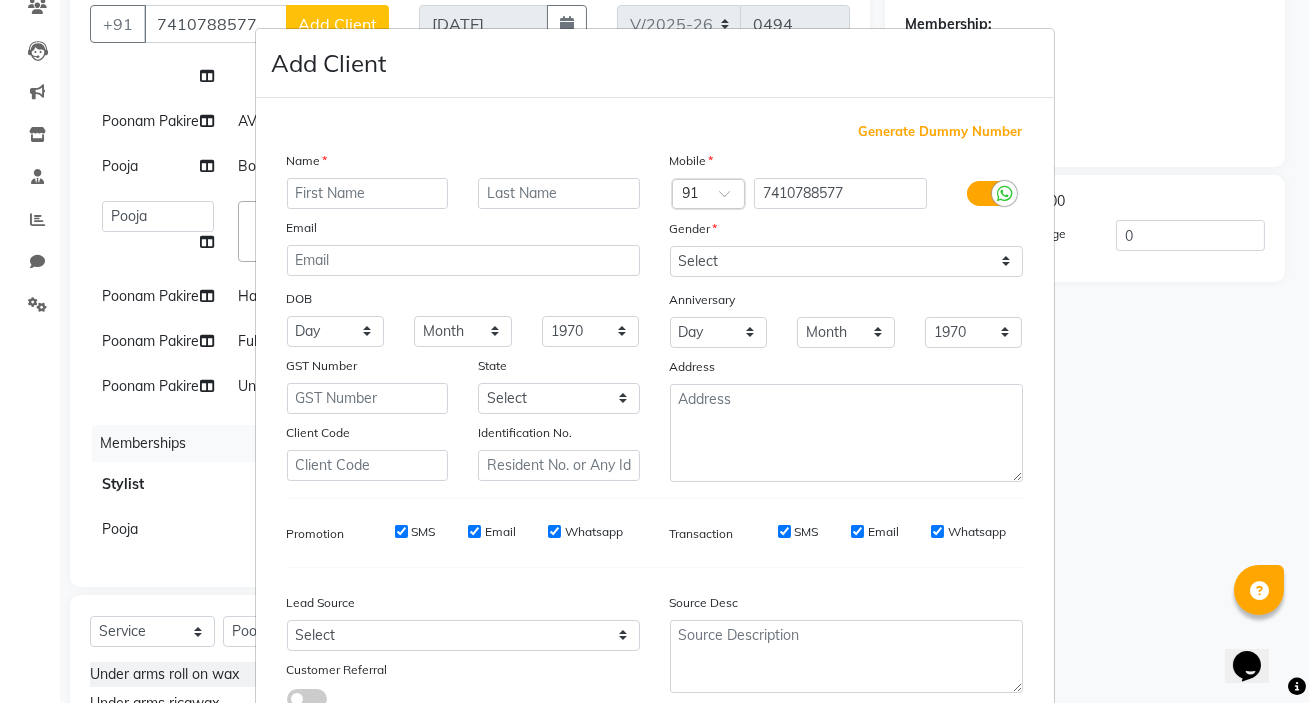 click at bounding box center (368, 193) 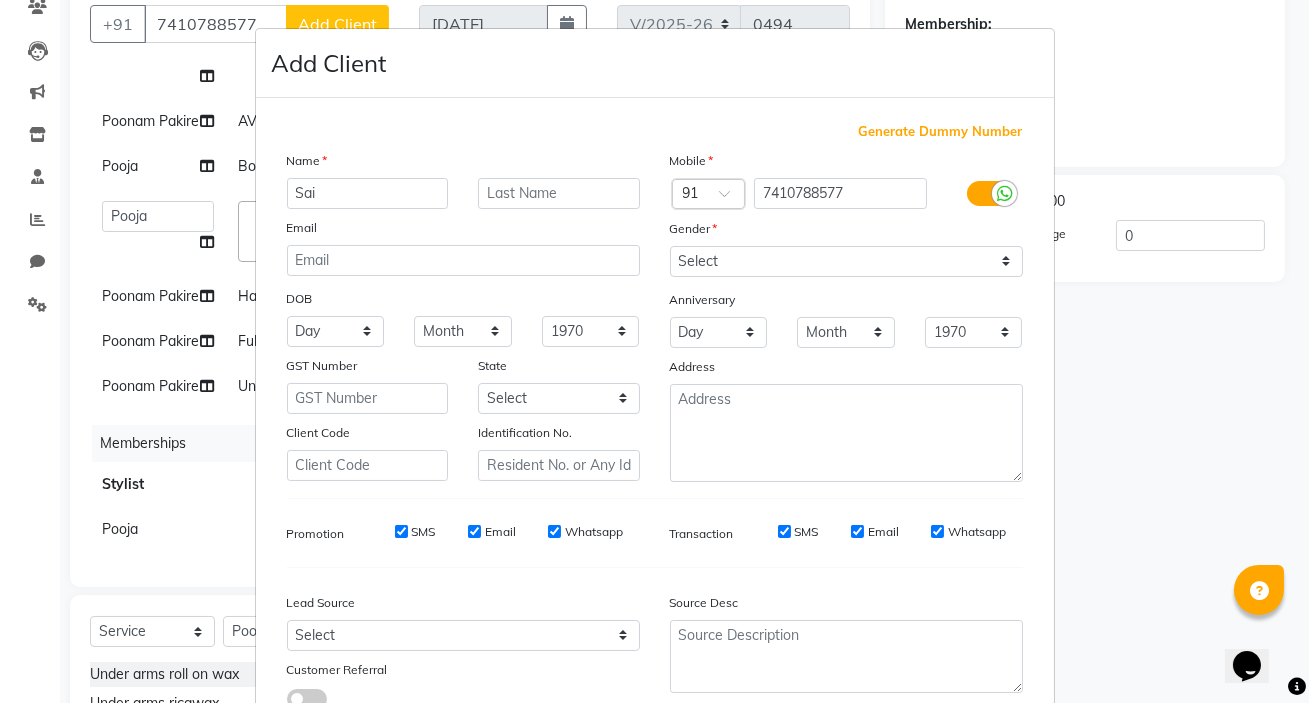 type on "Sai" 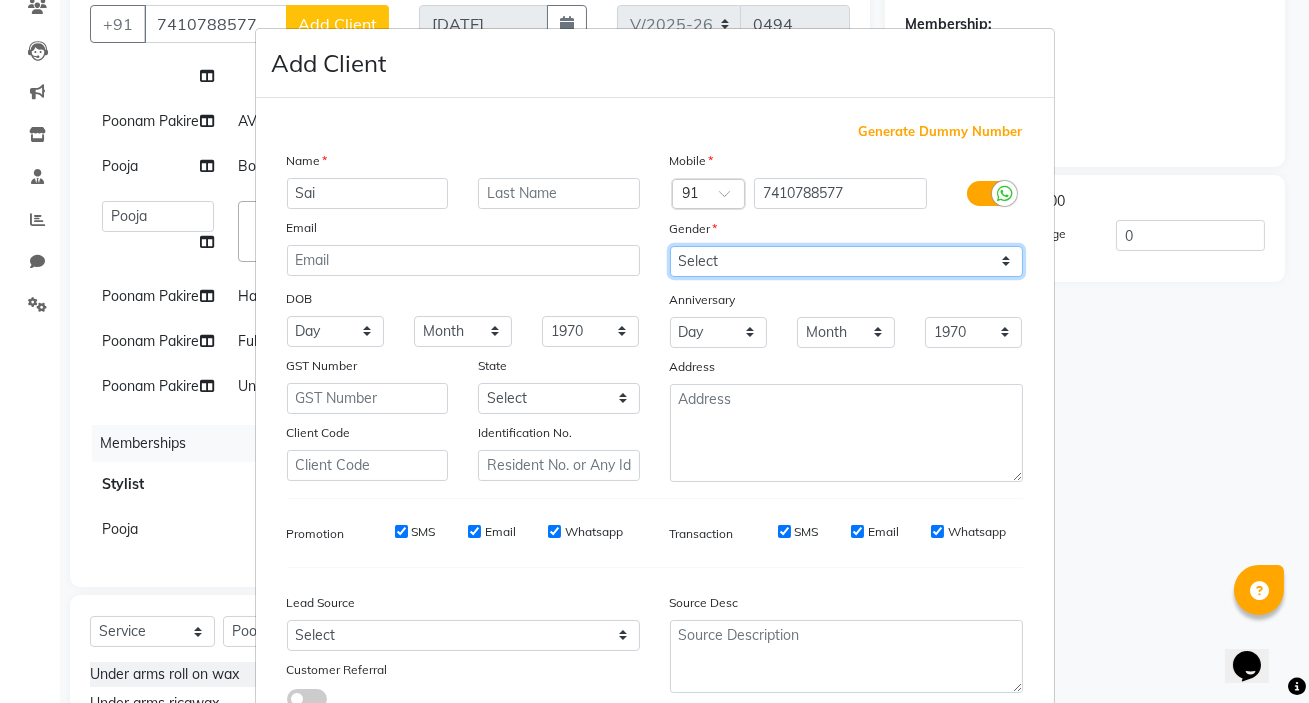click on "Select Male Female Other Prefer Not To Say" at bounding box center [846, 261] 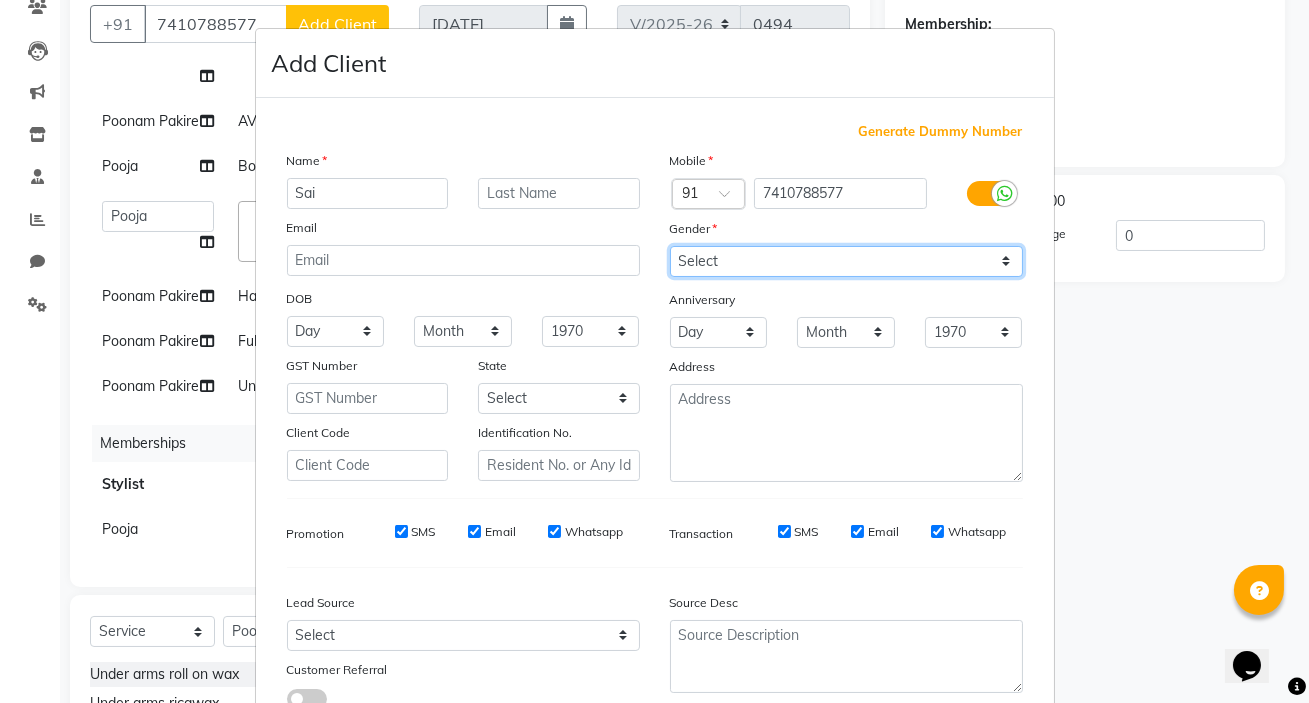 click on "Select Male Female Other Prefer Not To Say" at bounding box center [846, 261] 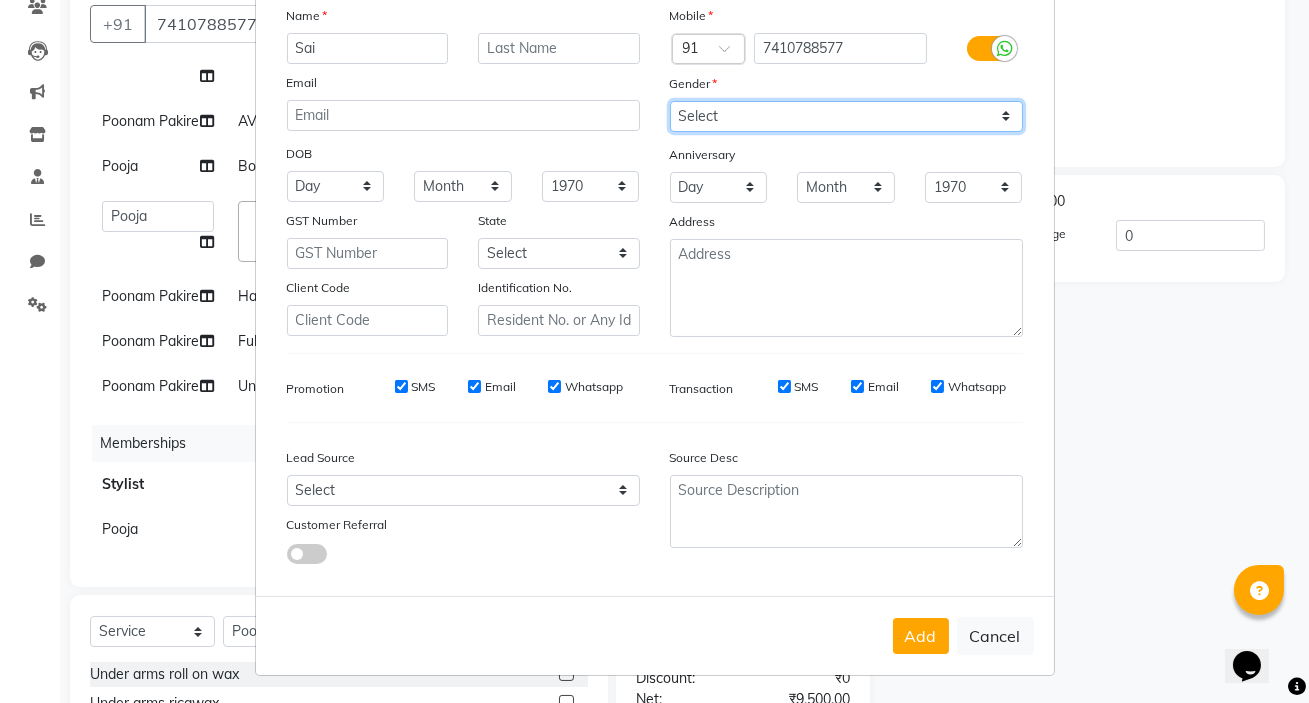 scroll, scrollTop: 150, scrollLeft: 0, axis: vertical 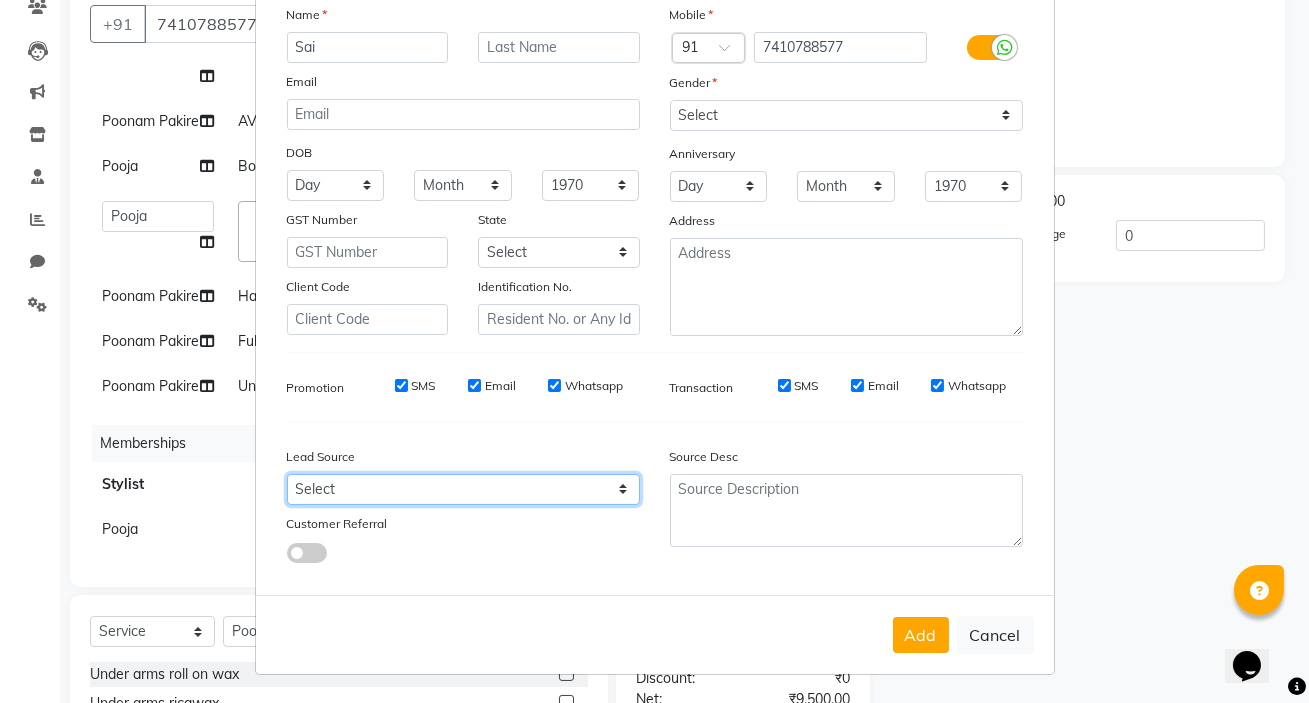 click on "Select Walk-in Referral Internet Friend Word of Mouth Advertisement Facebook JustDial Google Other" at bounding box center [463, 489] 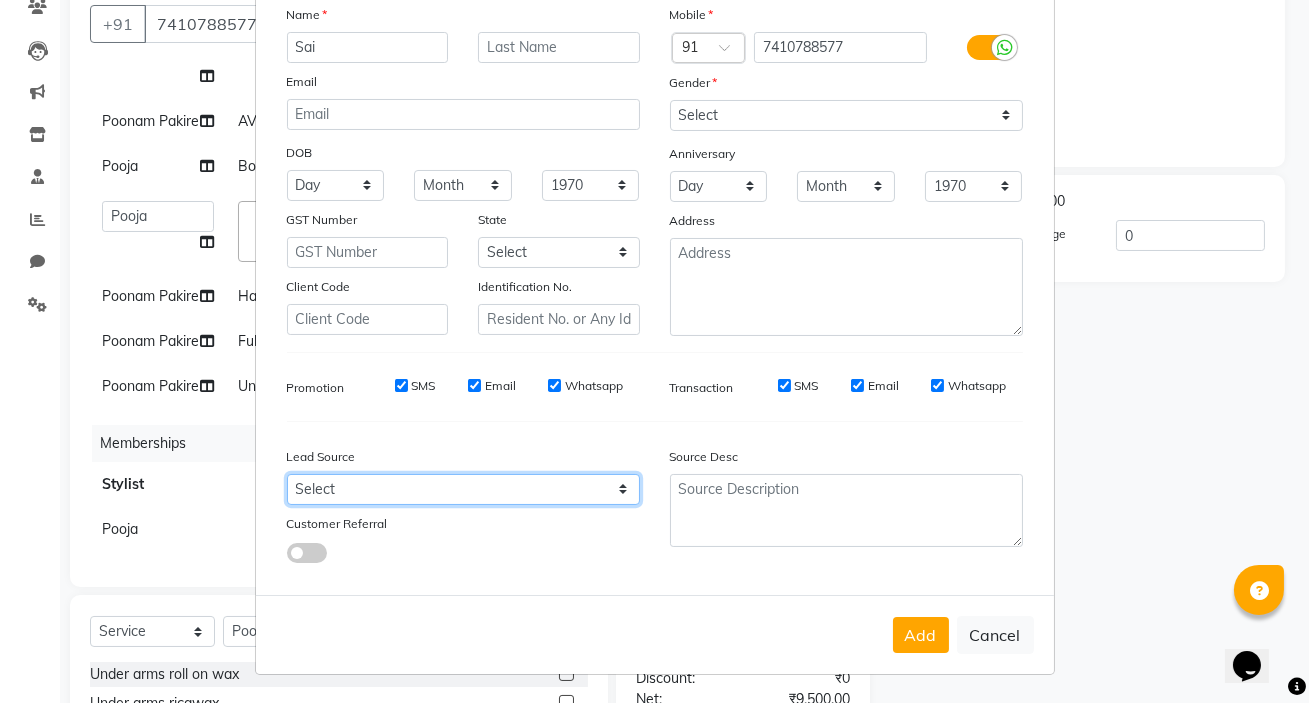 select on "51246" 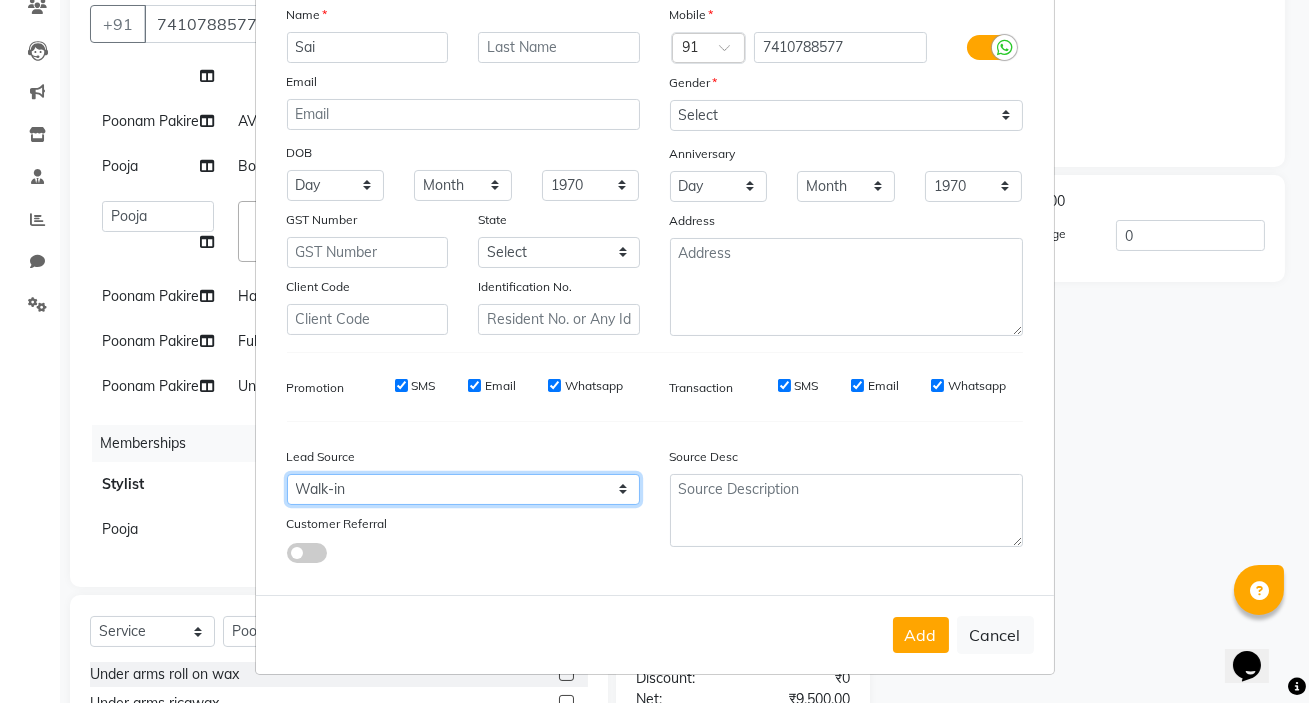 click on "Select Walk-in Referral Internet Friend Word of Mouth Advertisement Facebook JustDial Google Other" at bounding box center (463, 489) 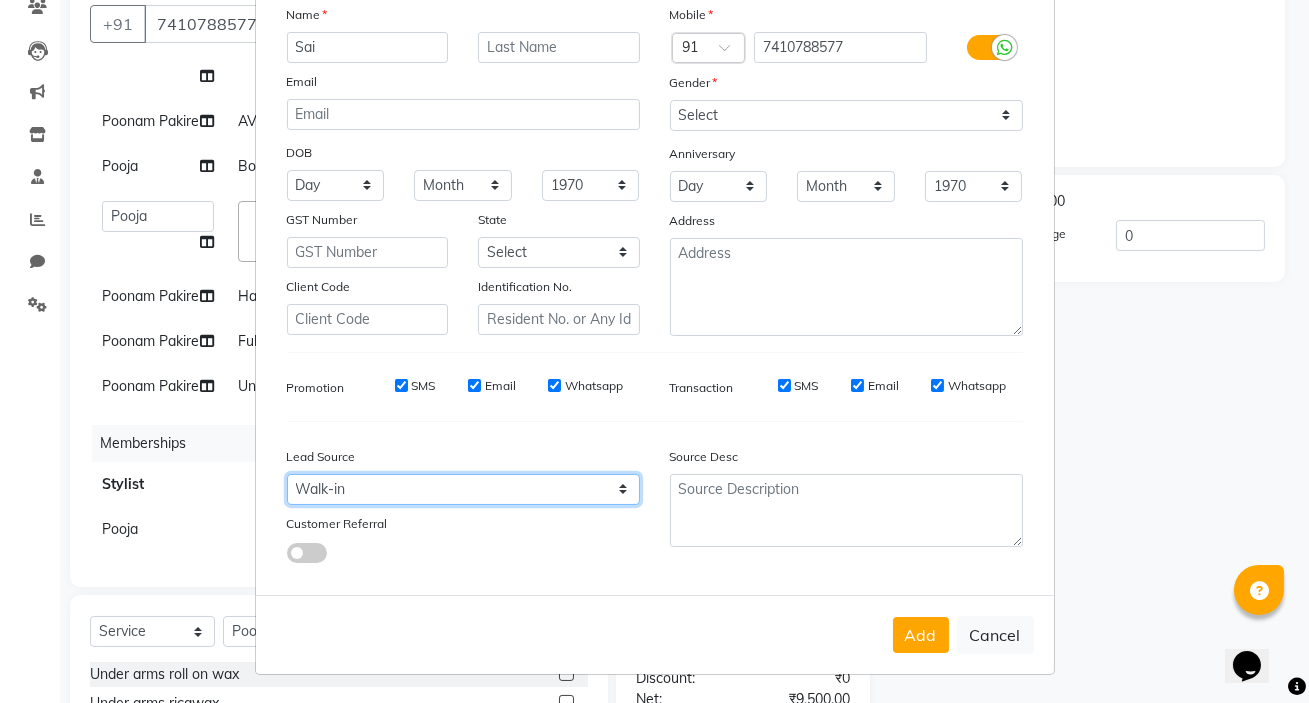 scroll, scrollTop: 0, scrollLeft: 0, axis: both 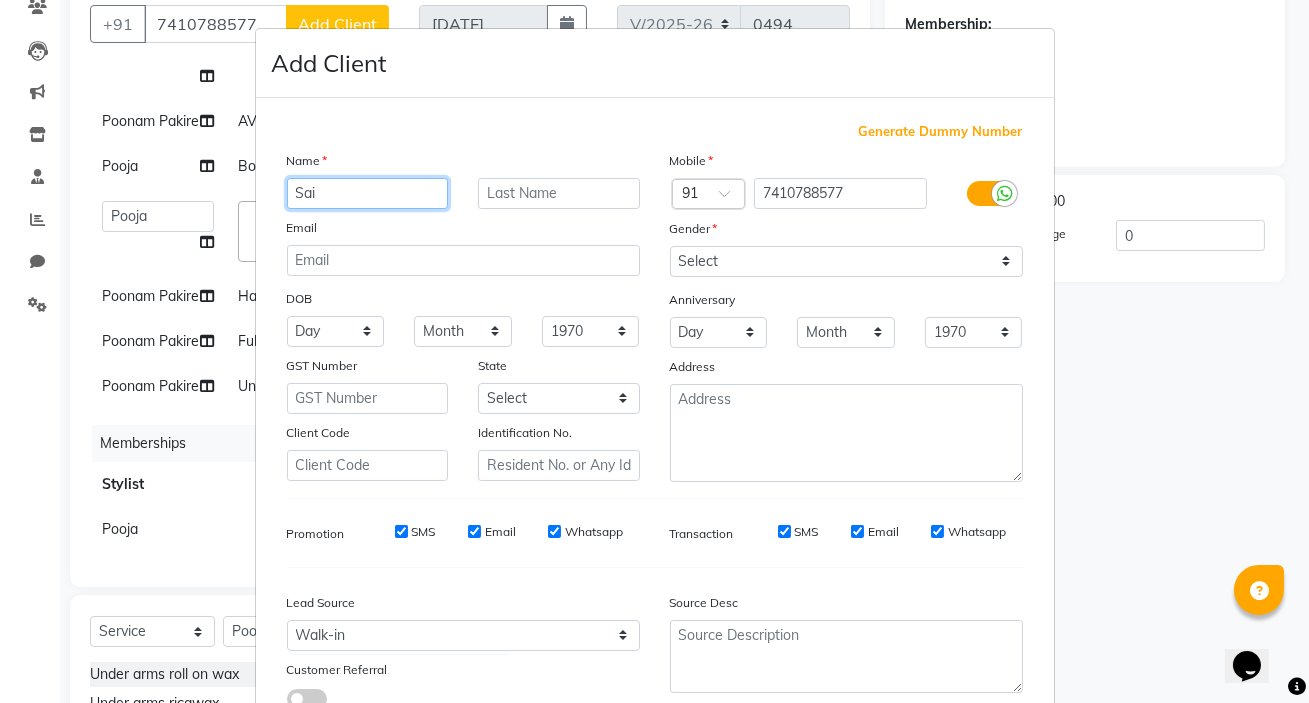 click on "Sai" at bounding box center (368, 193) 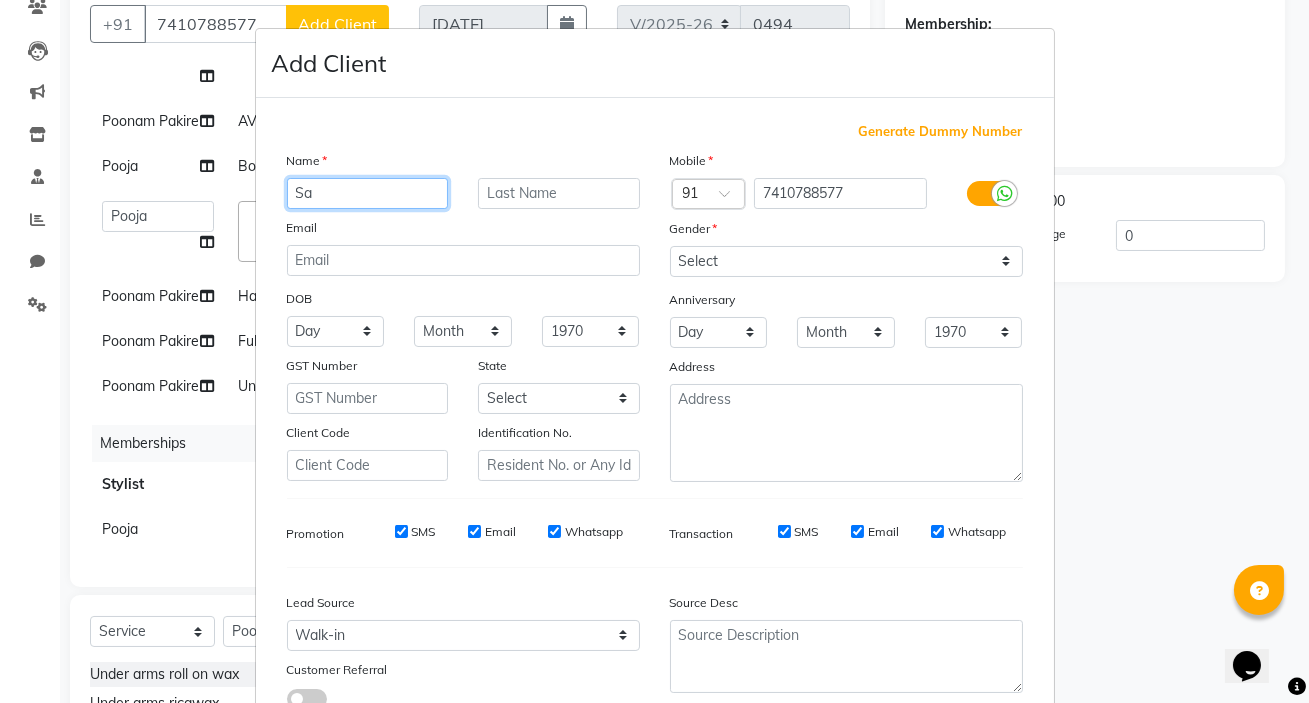 type on "S" 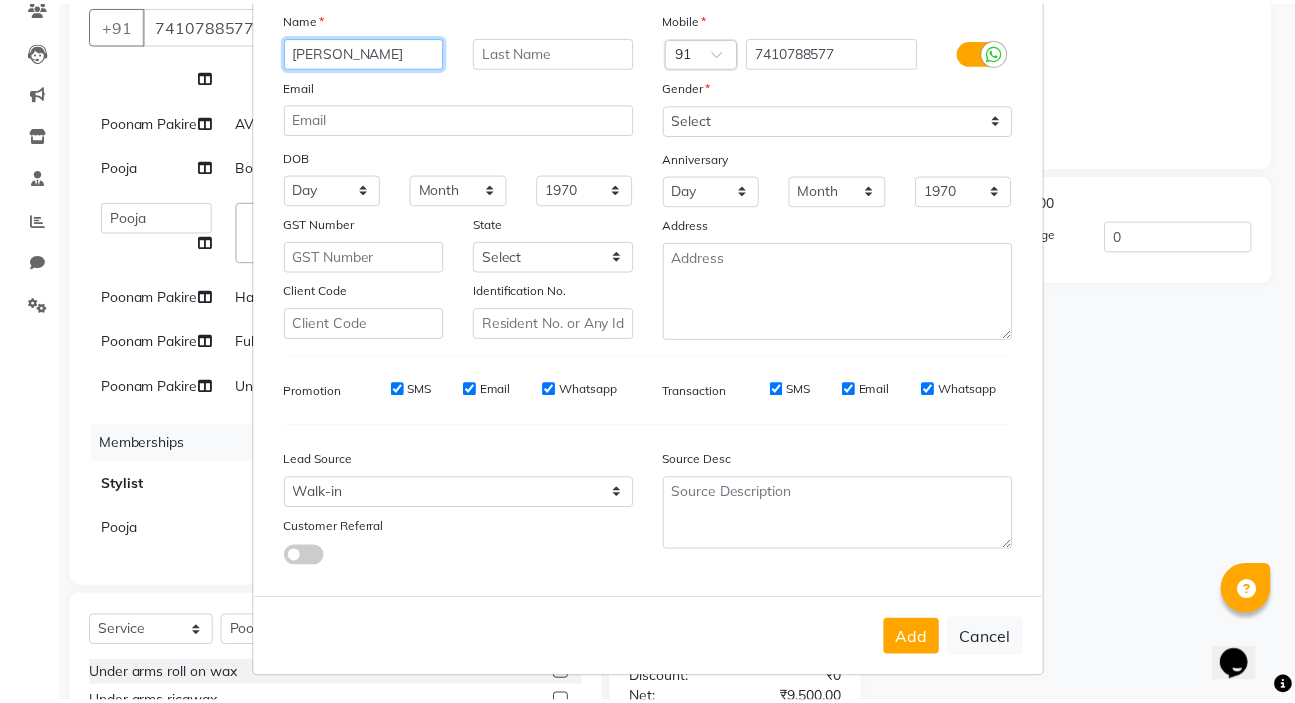 scroll, scrollTop: 150, scrollLeft: 0, axis: vertical 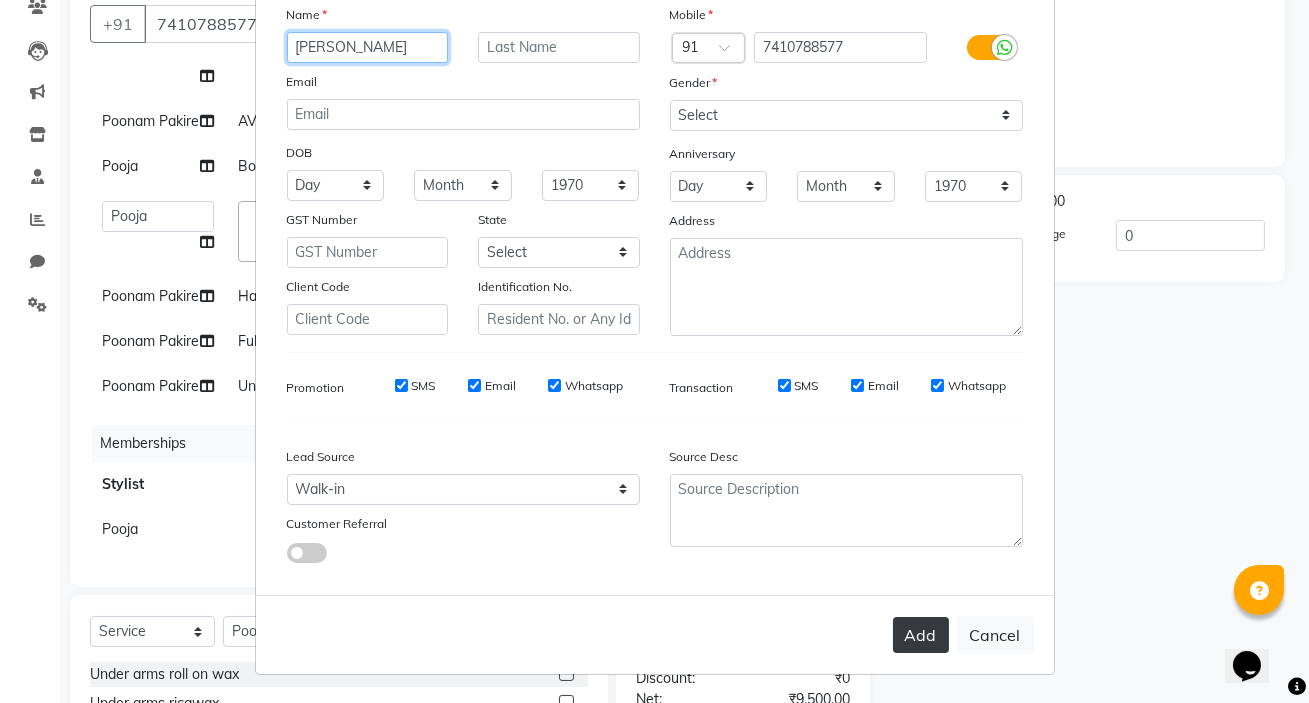 type on "Trupati" 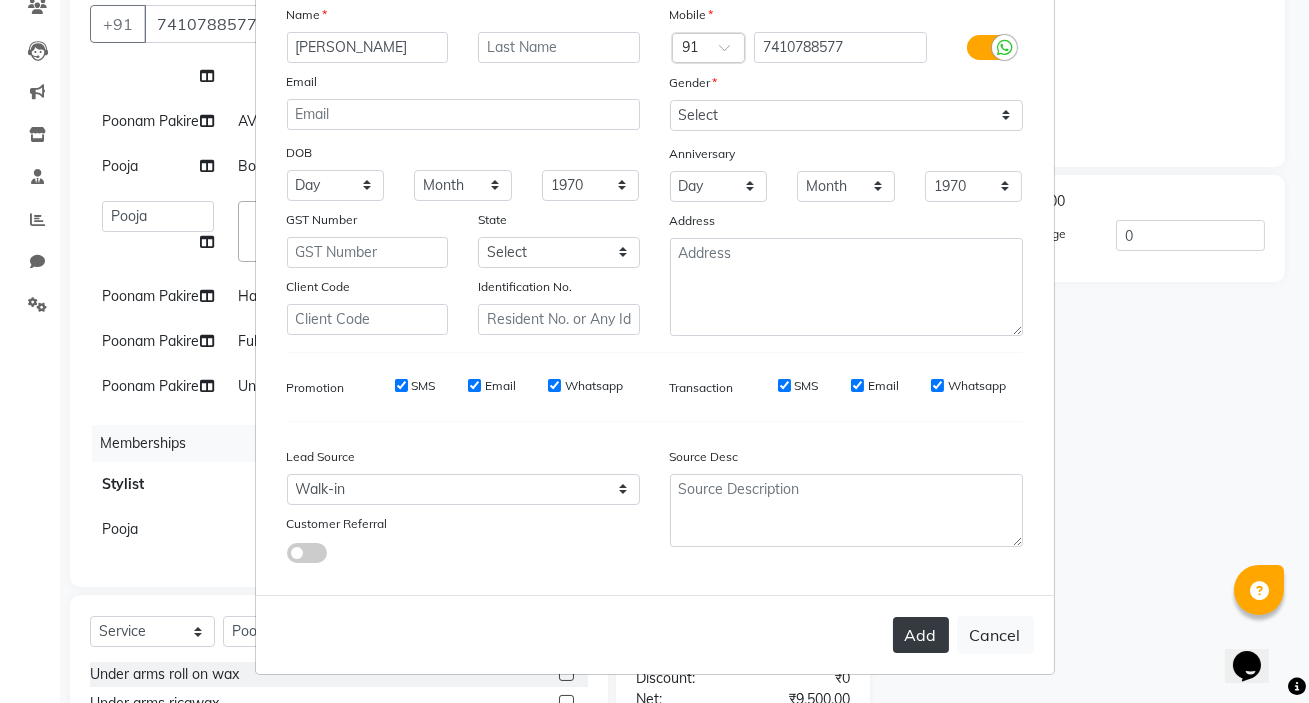 click on "Add" at bounding box center [921, 635] 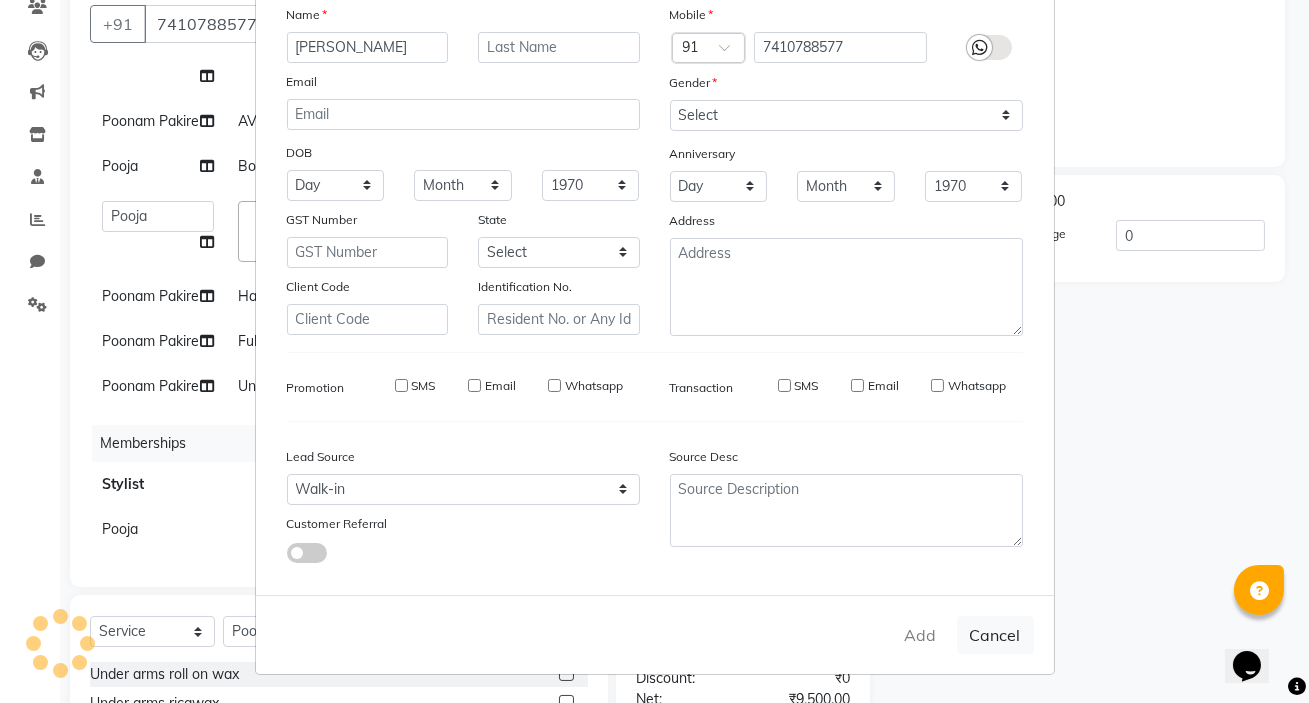 type 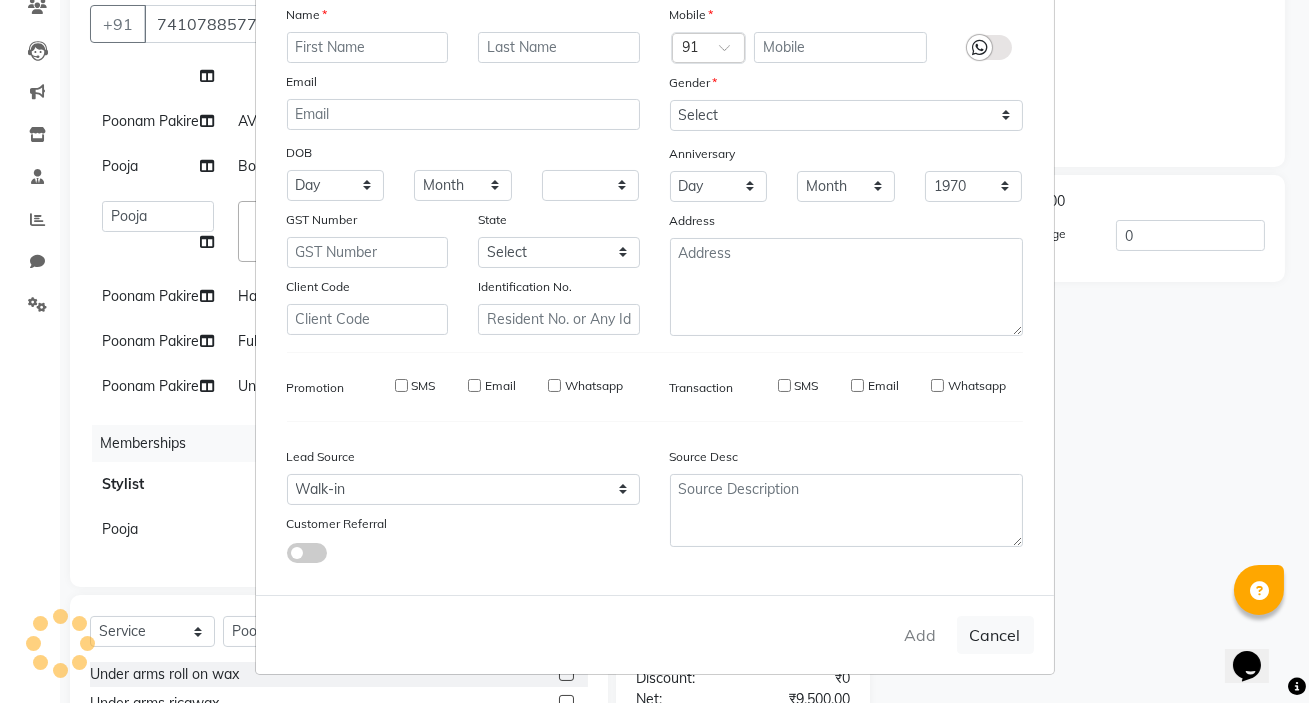 select 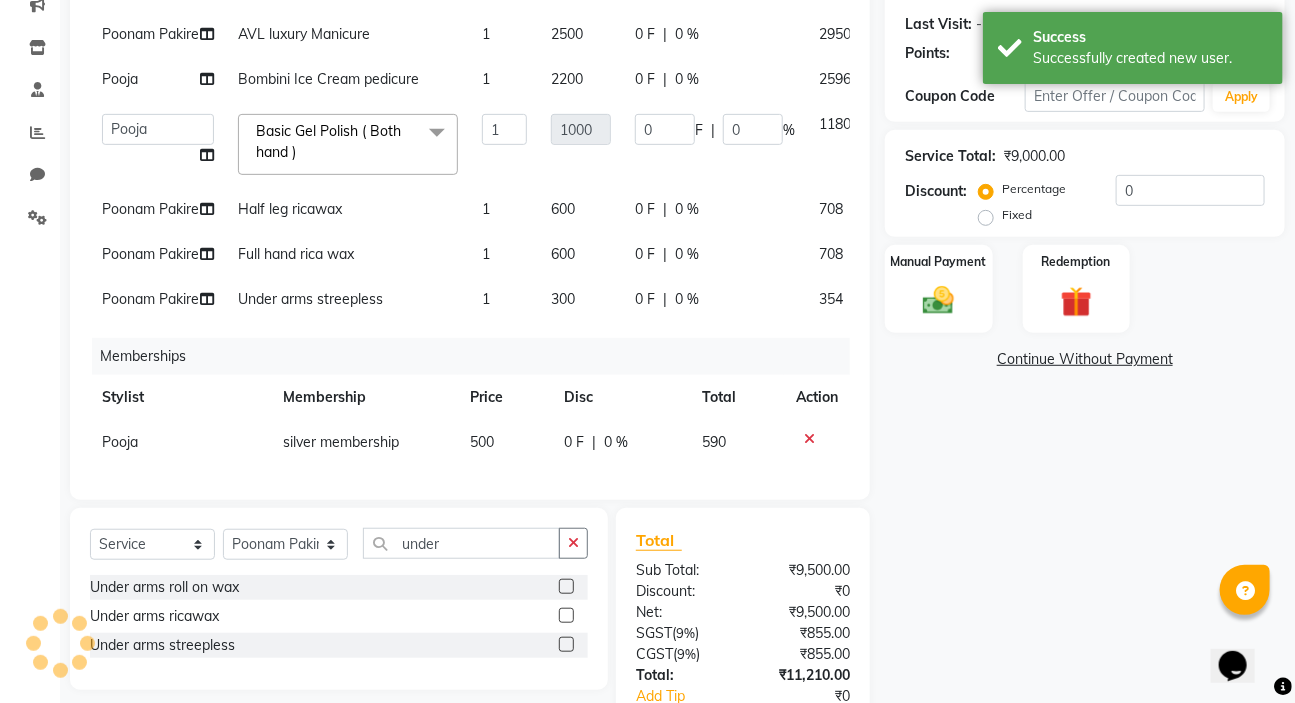 scroll, scrollTop: 272, scrollLeft: 0, axis: vertical 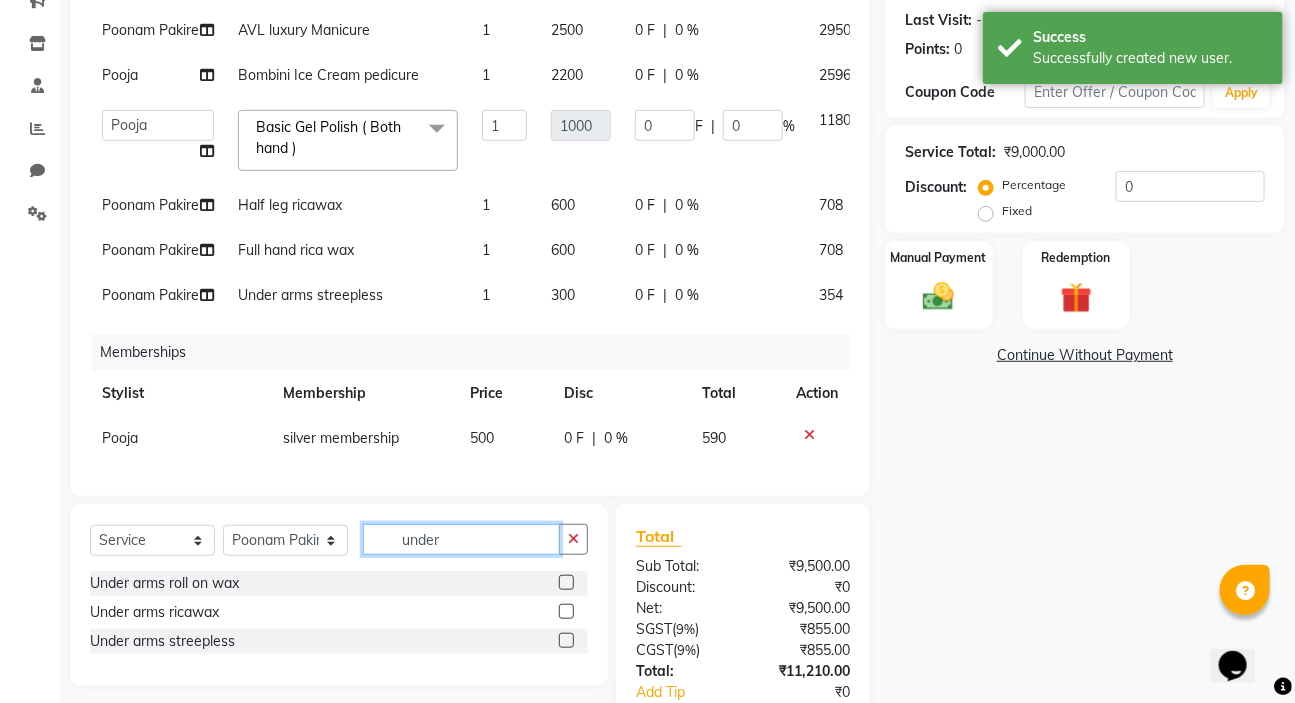 click on "under" 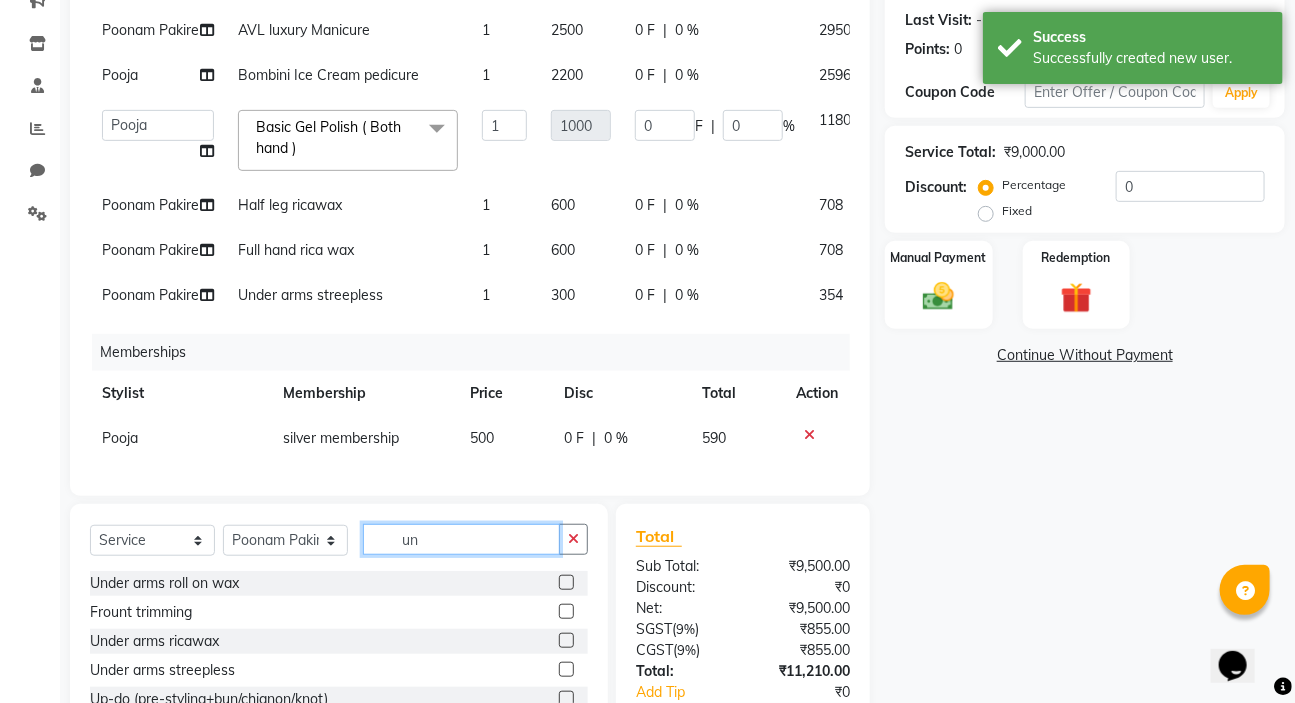 type on "u" 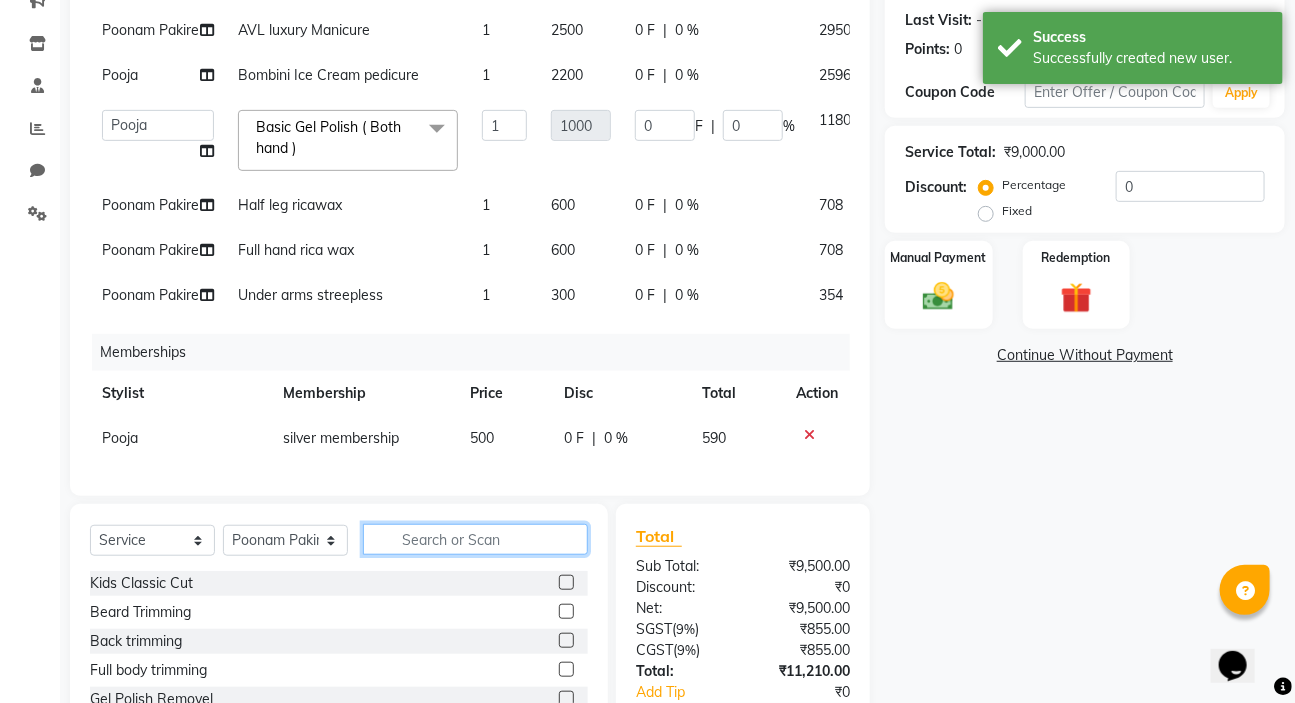 type on "p" 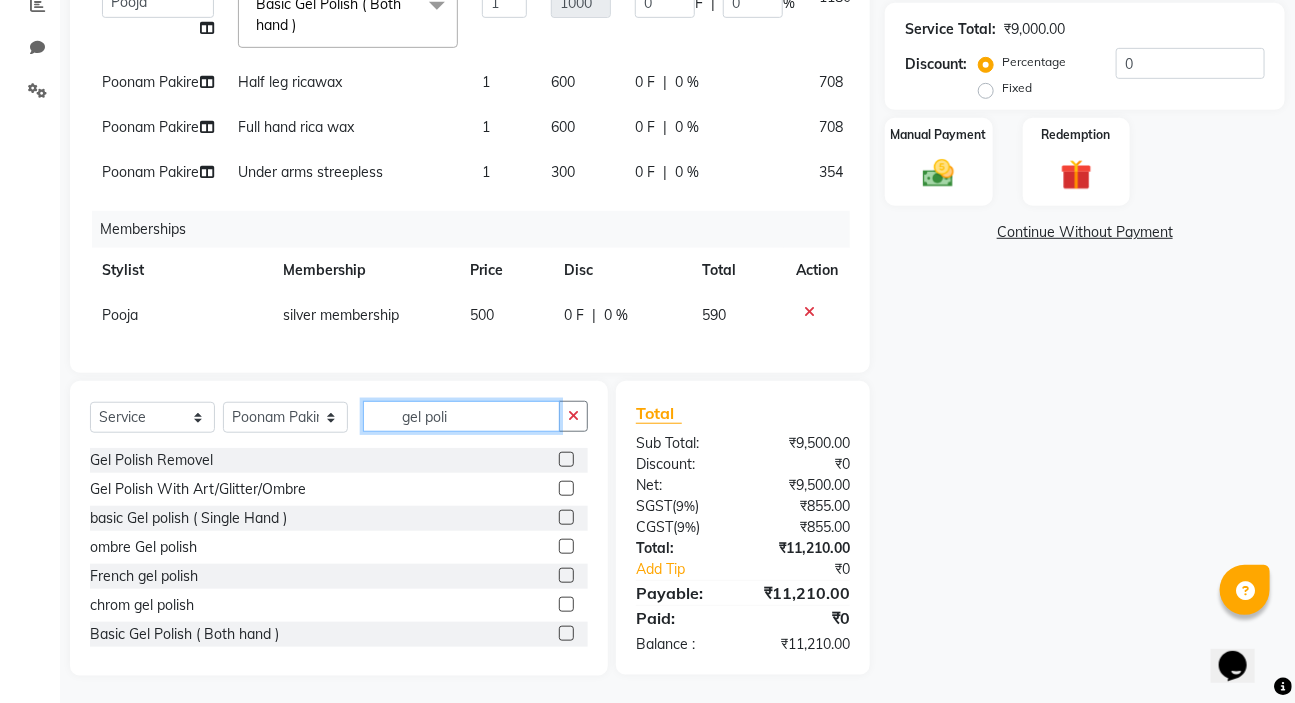 scroll, scrollTop: 399, scrollLeft: 0, axis: vertical 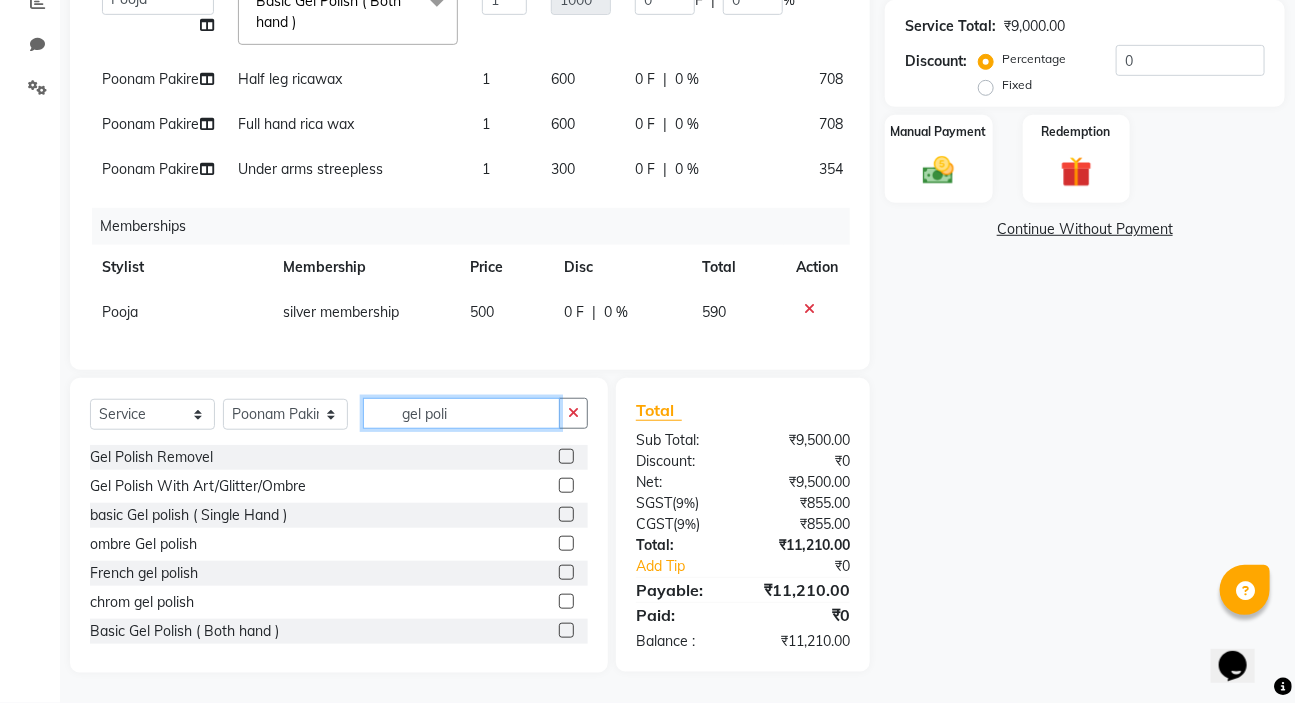 type on "gel poli" 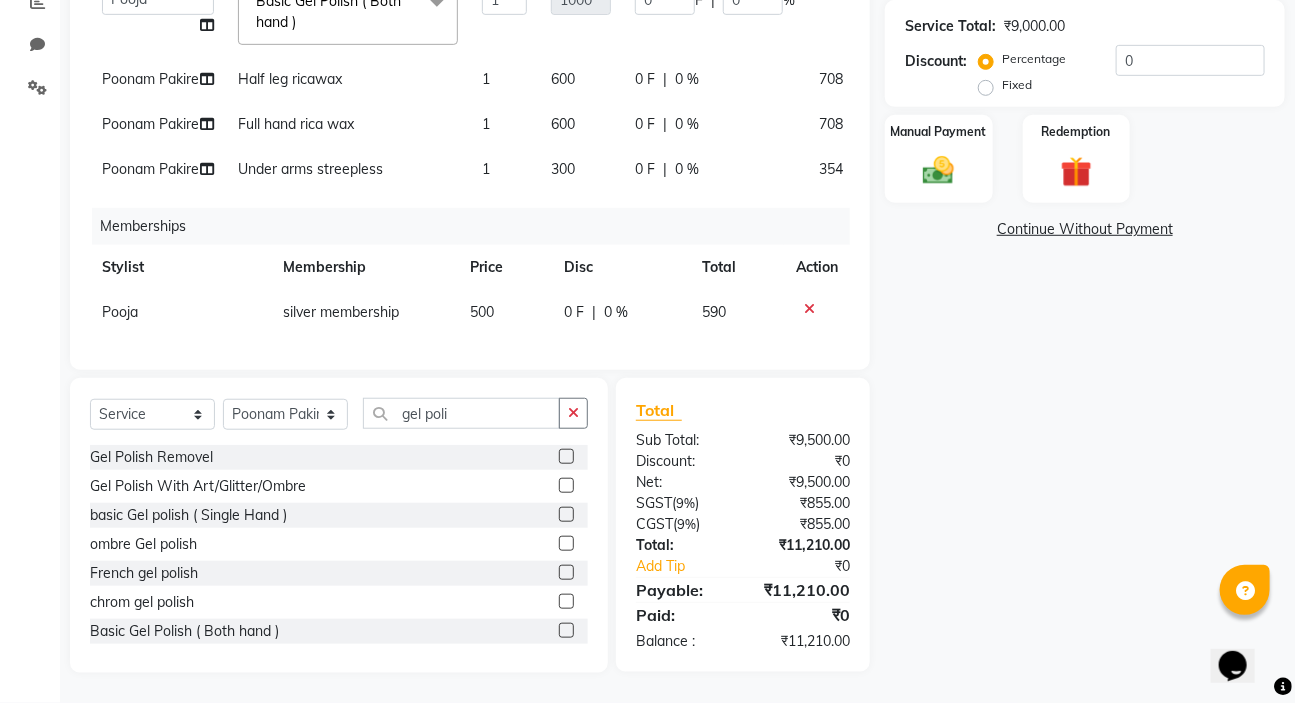 click 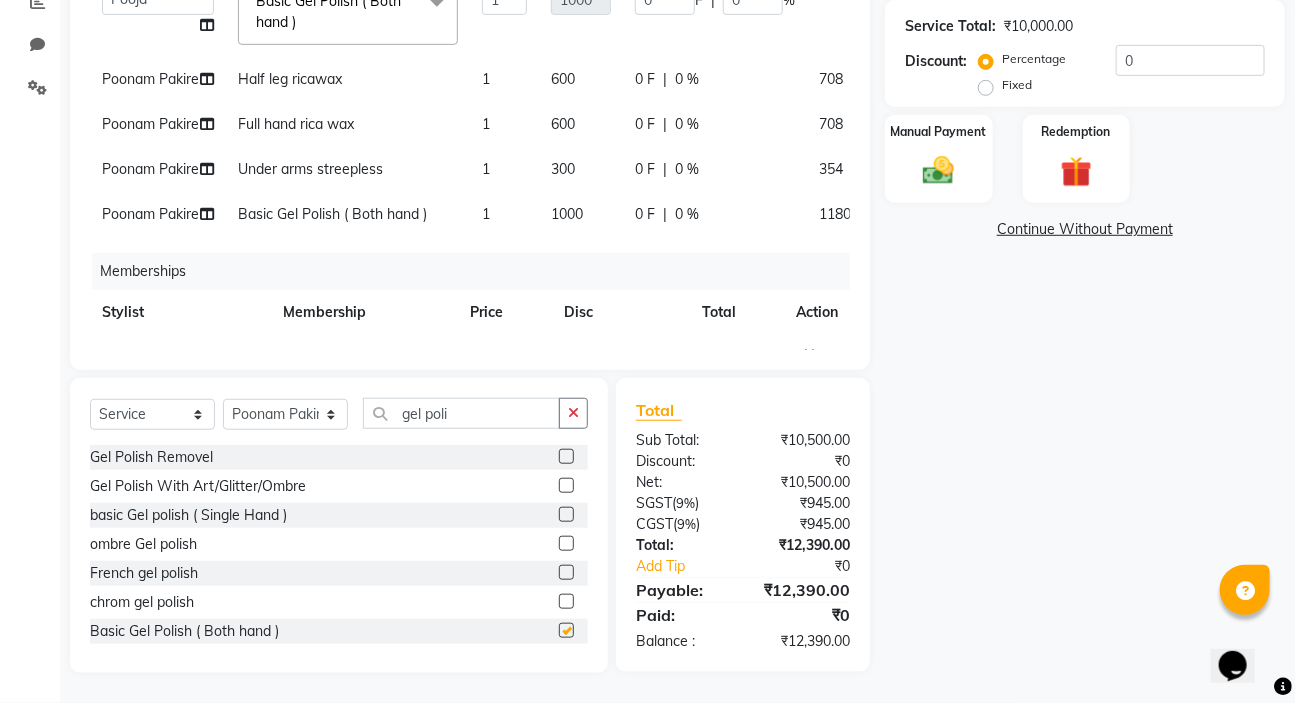 checkbox on "false" 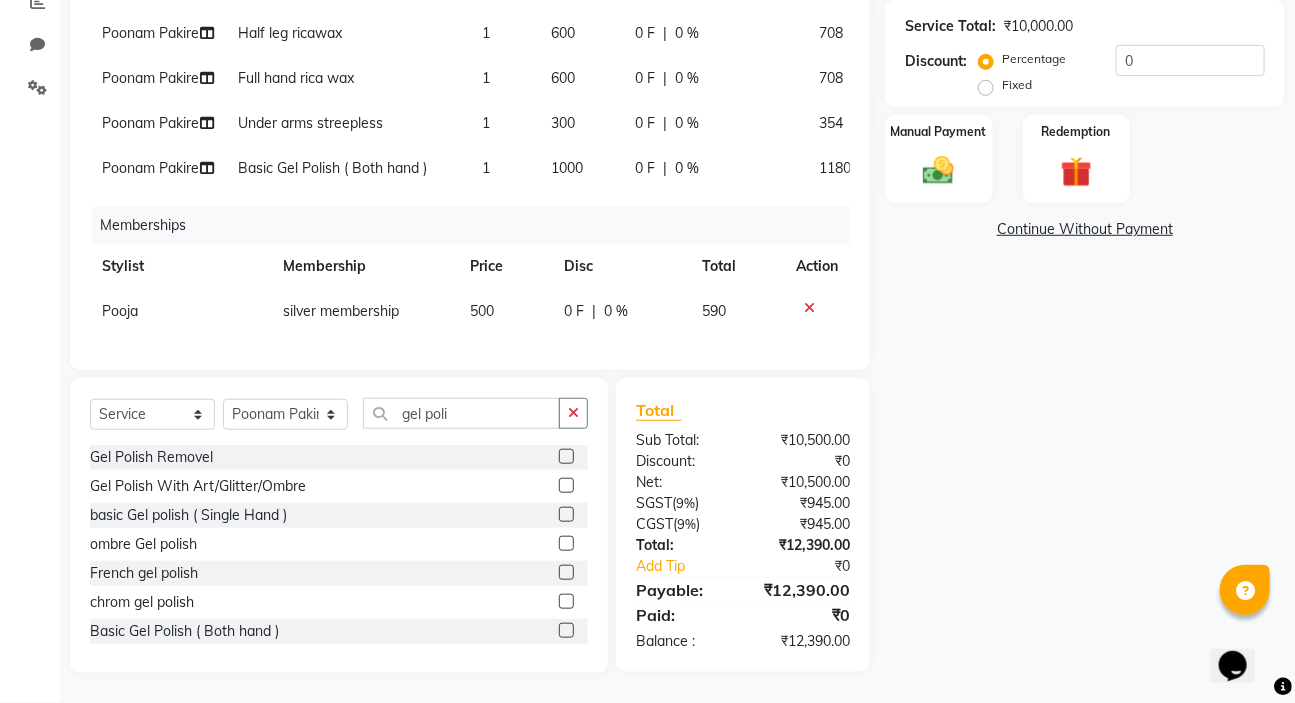 scroll, scrollTop: 385, scrollLeft: 0, axis: vertical 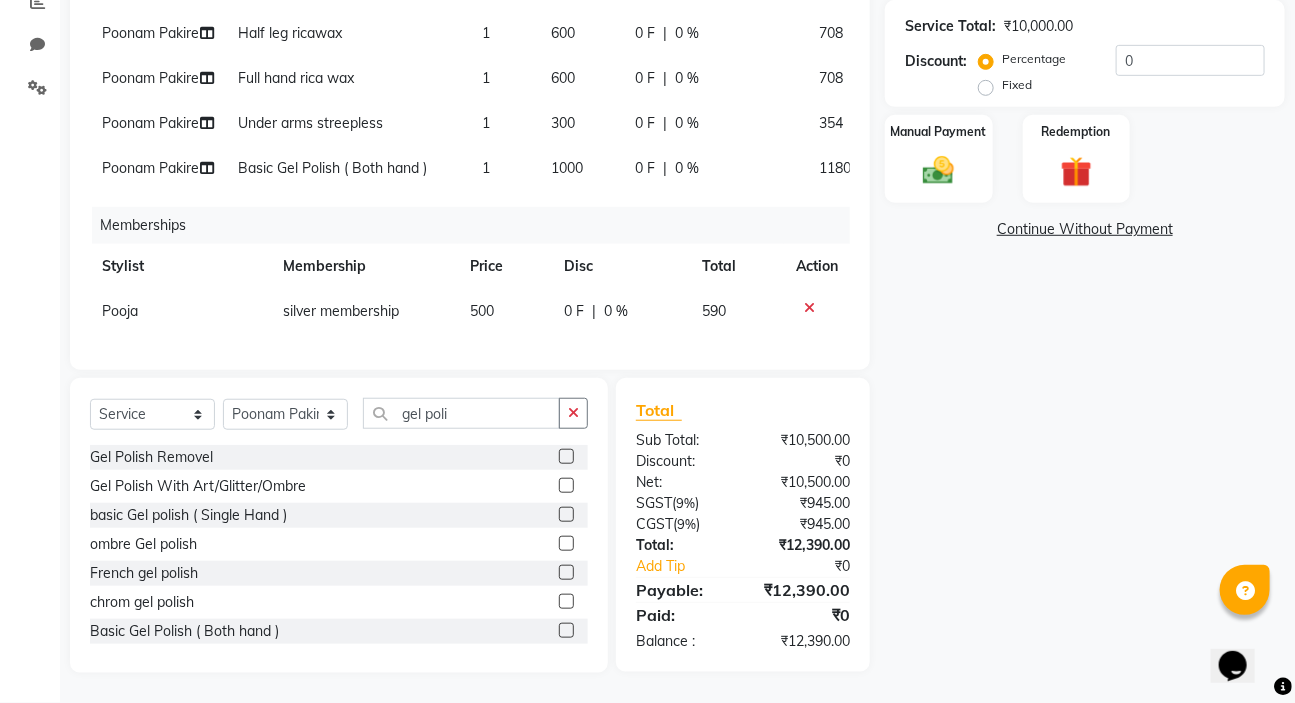 click on "0 F | 0 %" 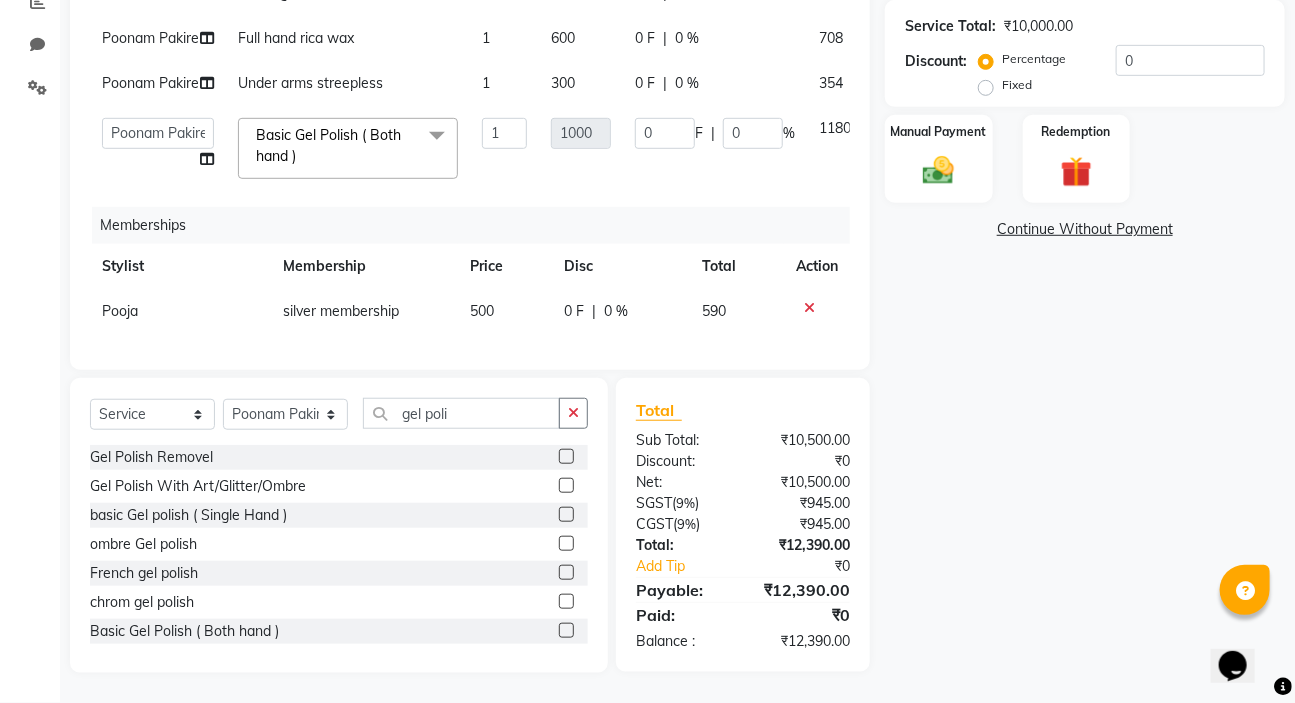 scroll, scrollTop: 382, scrollLeft: 0, axis: vertical 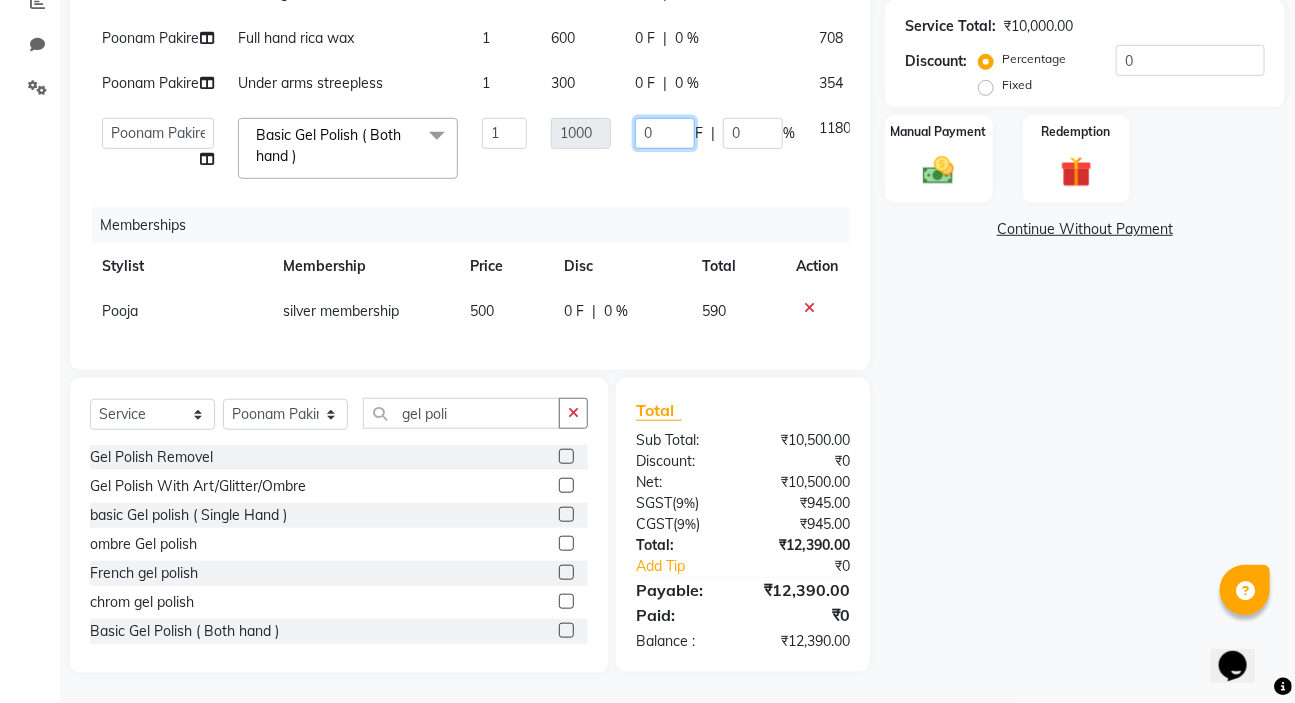 click on "0" 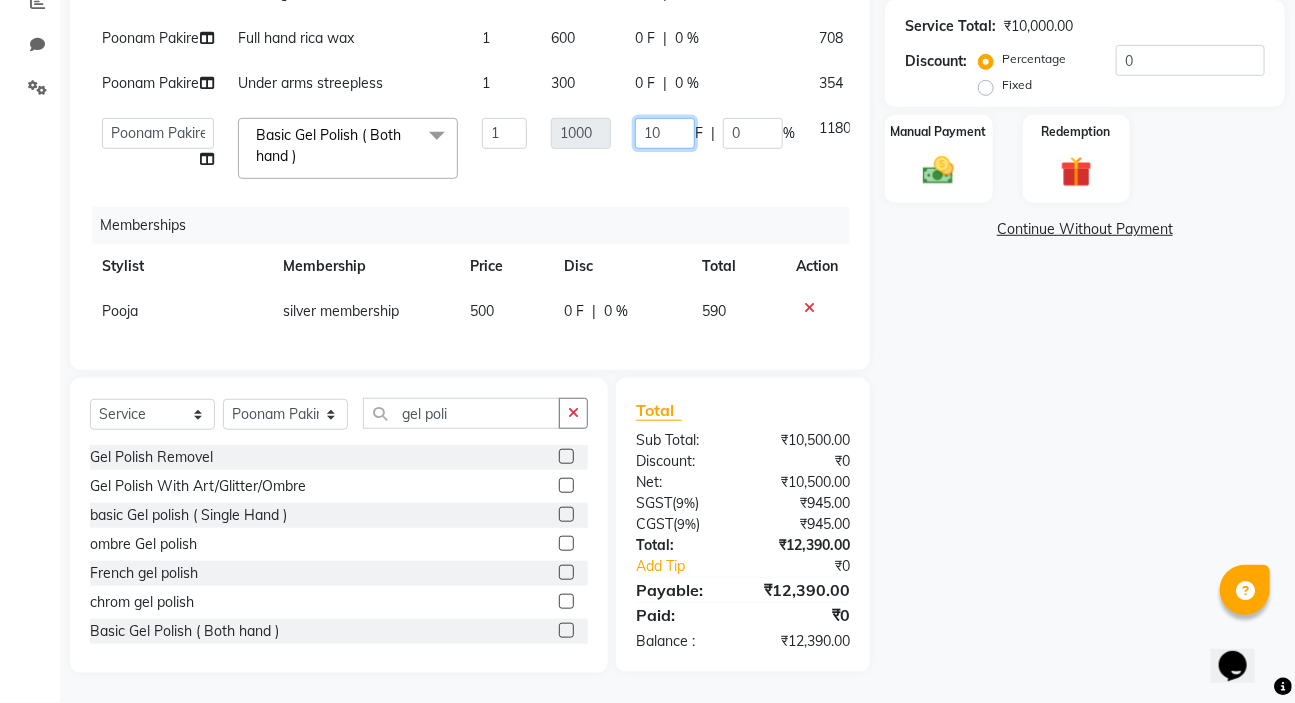 type on "100" 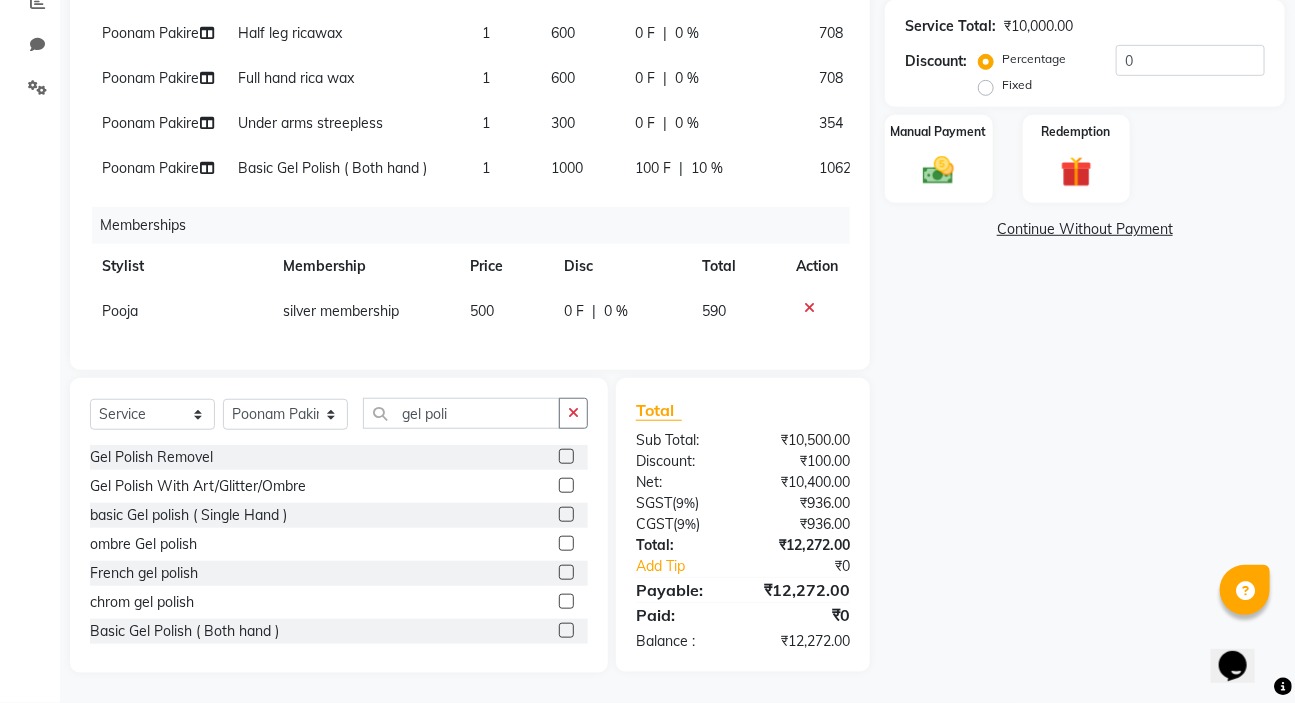 click on "₹12,272.00" 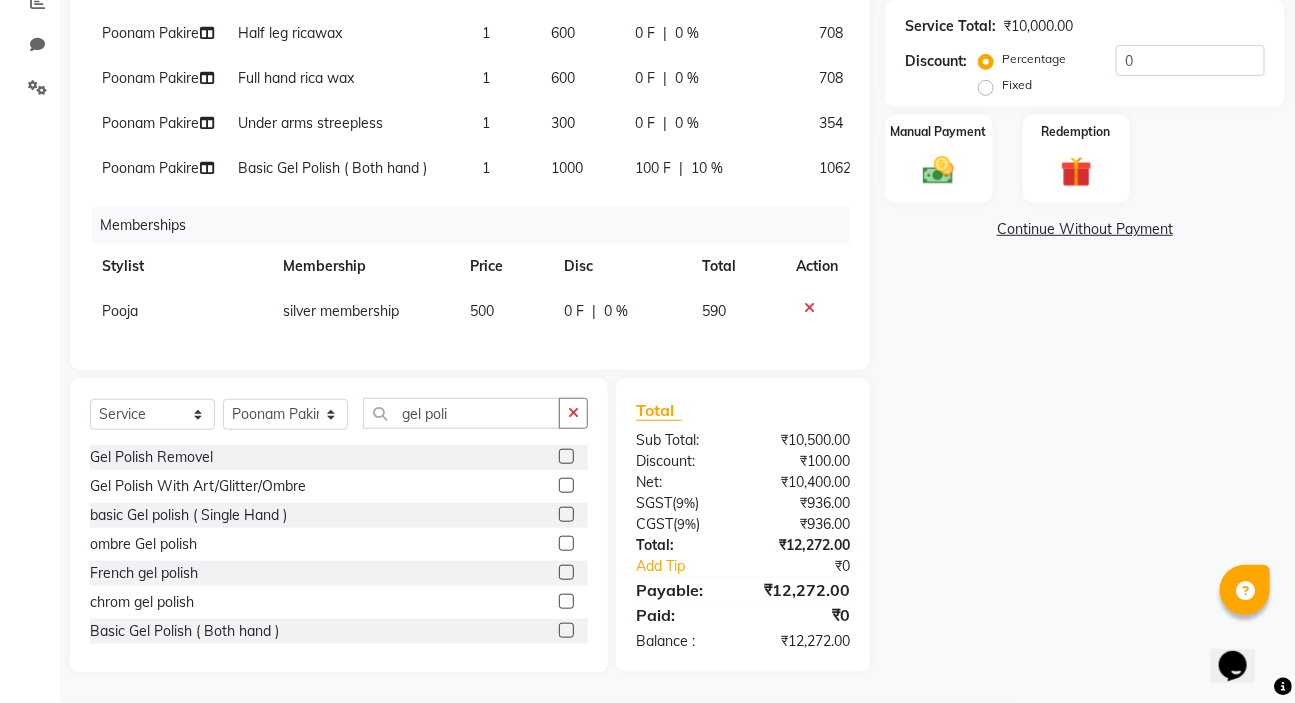 scroll, scrollTop: 385, scrollLeft: 0, axis: vertical 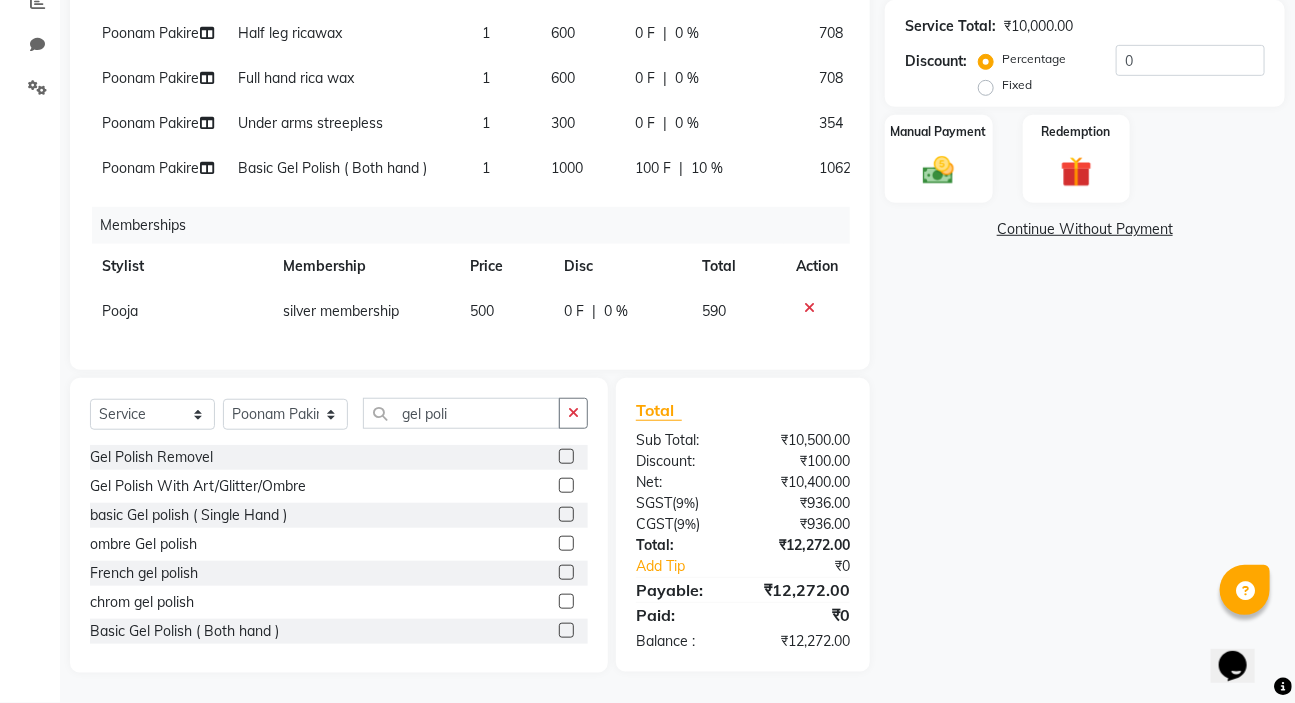 click on "10 %" 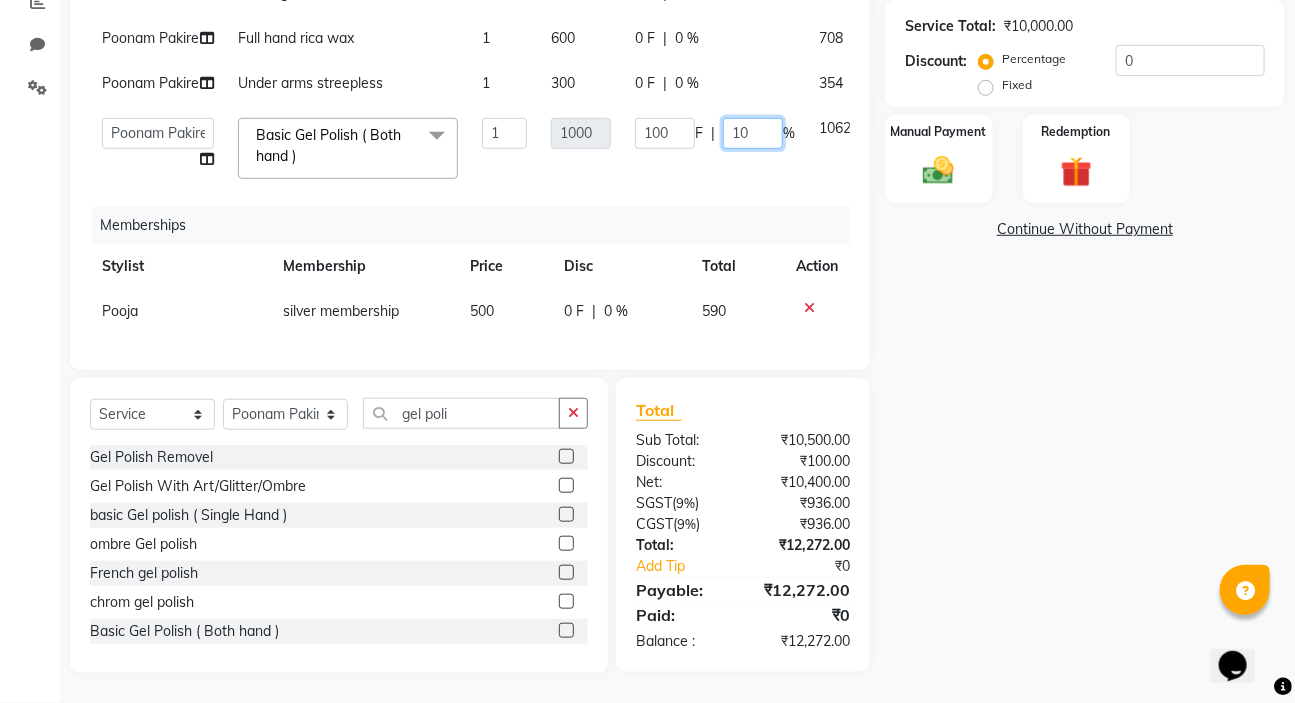 click on "10" 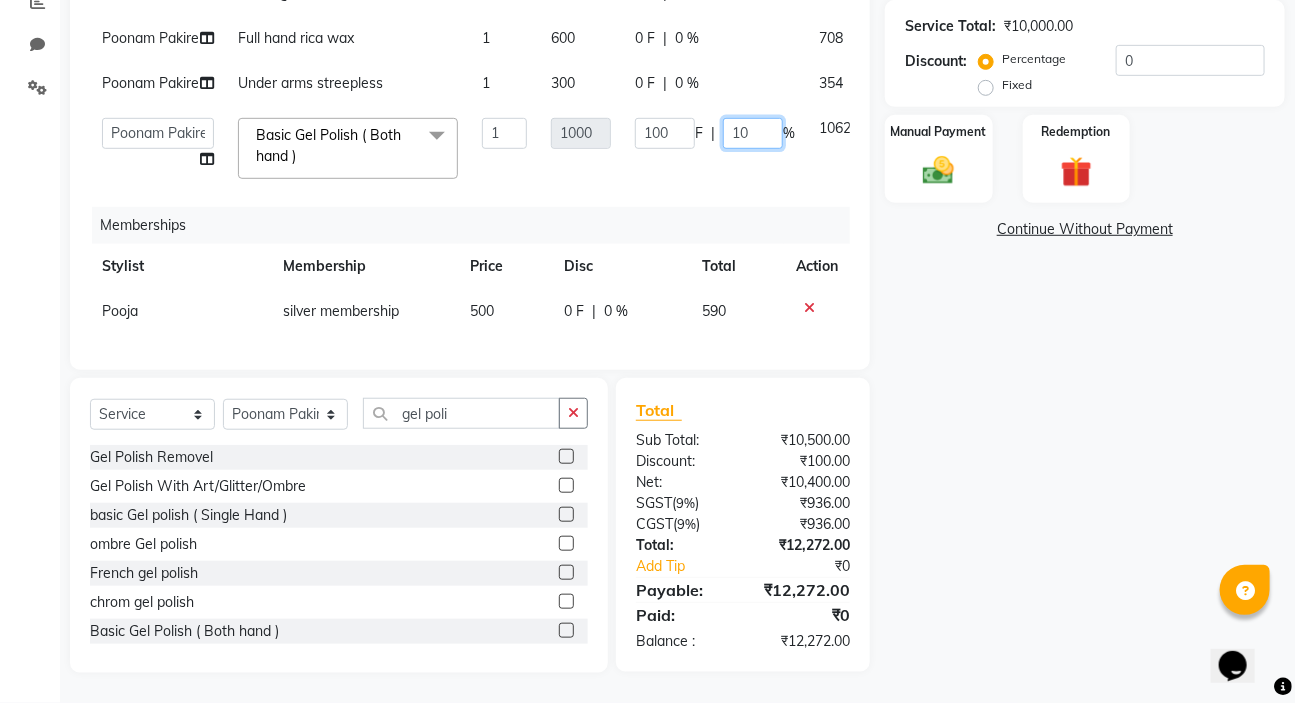 type on "100" 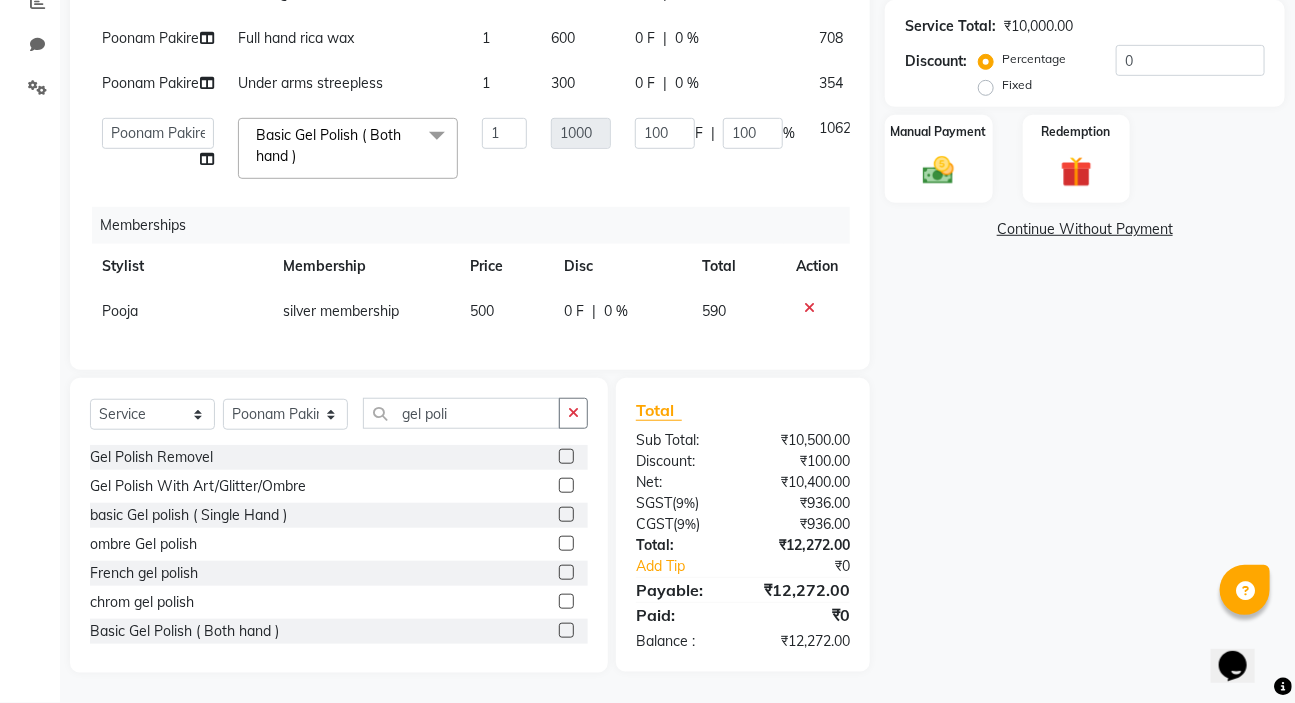 click on "₹10,400.00" 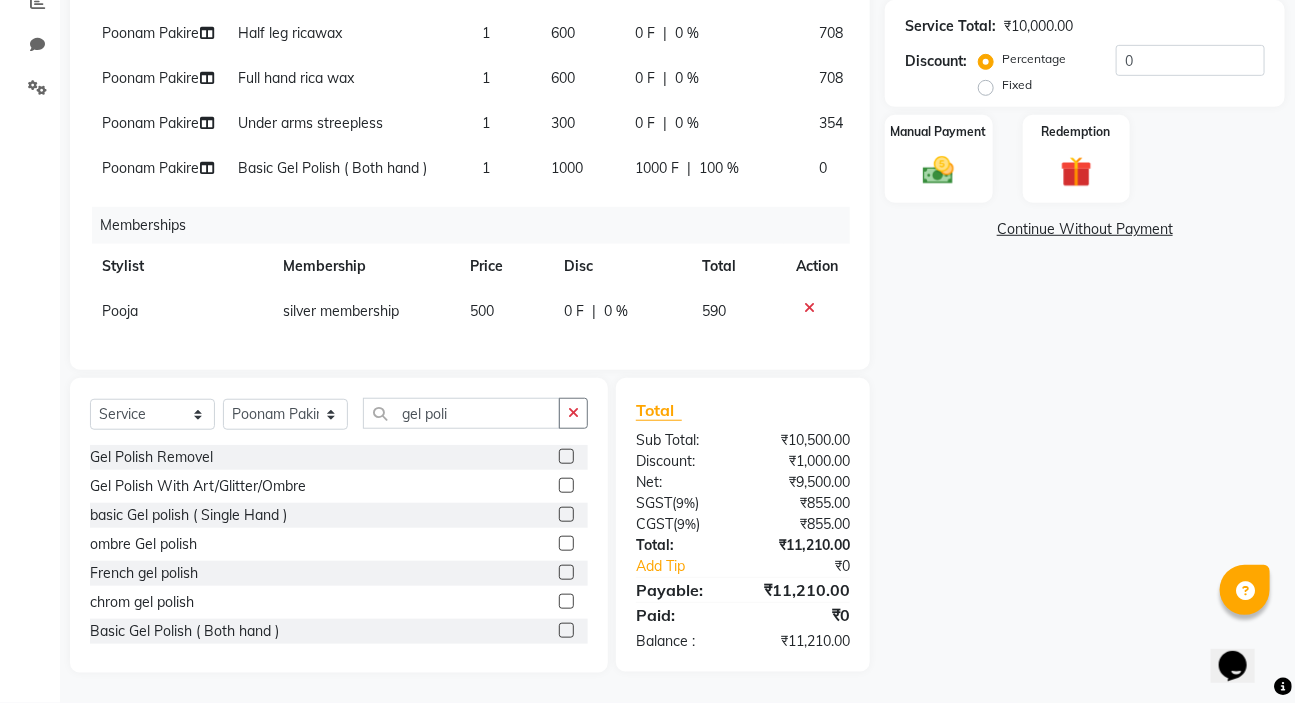 scroll, scrollTop: 385, scrollLeft: 0, axis: vertical 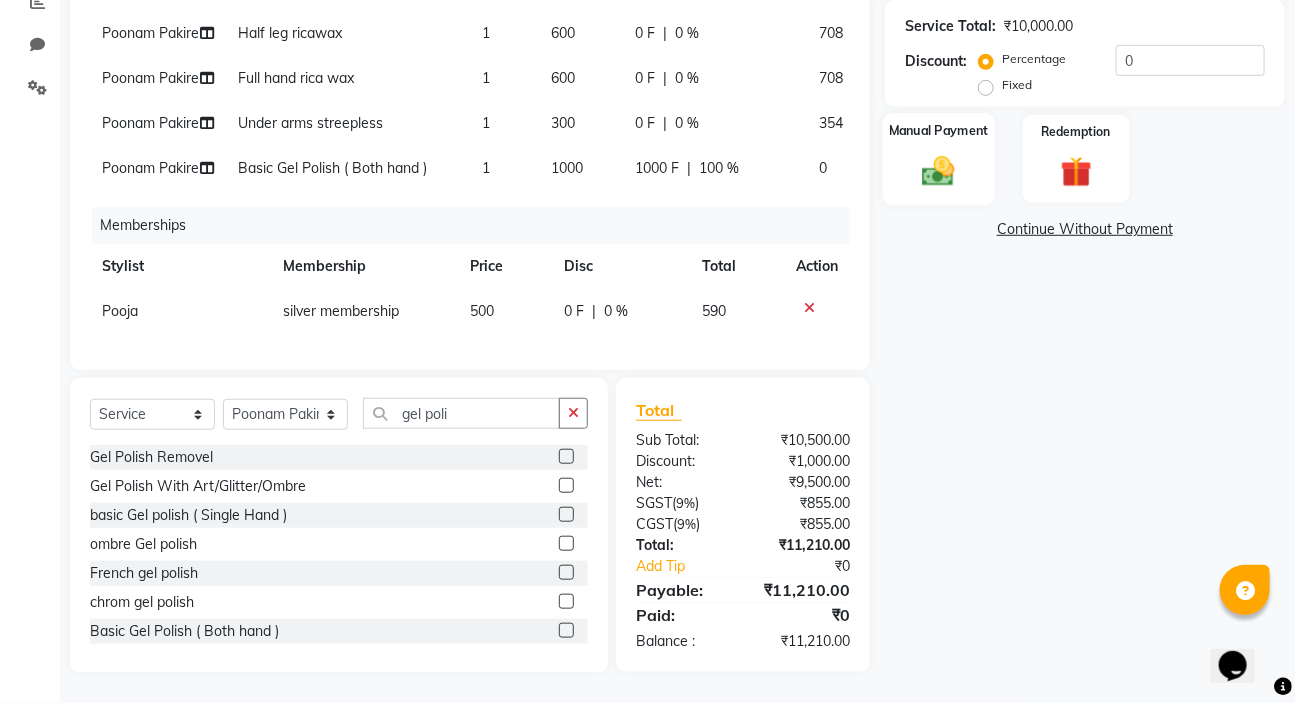 click 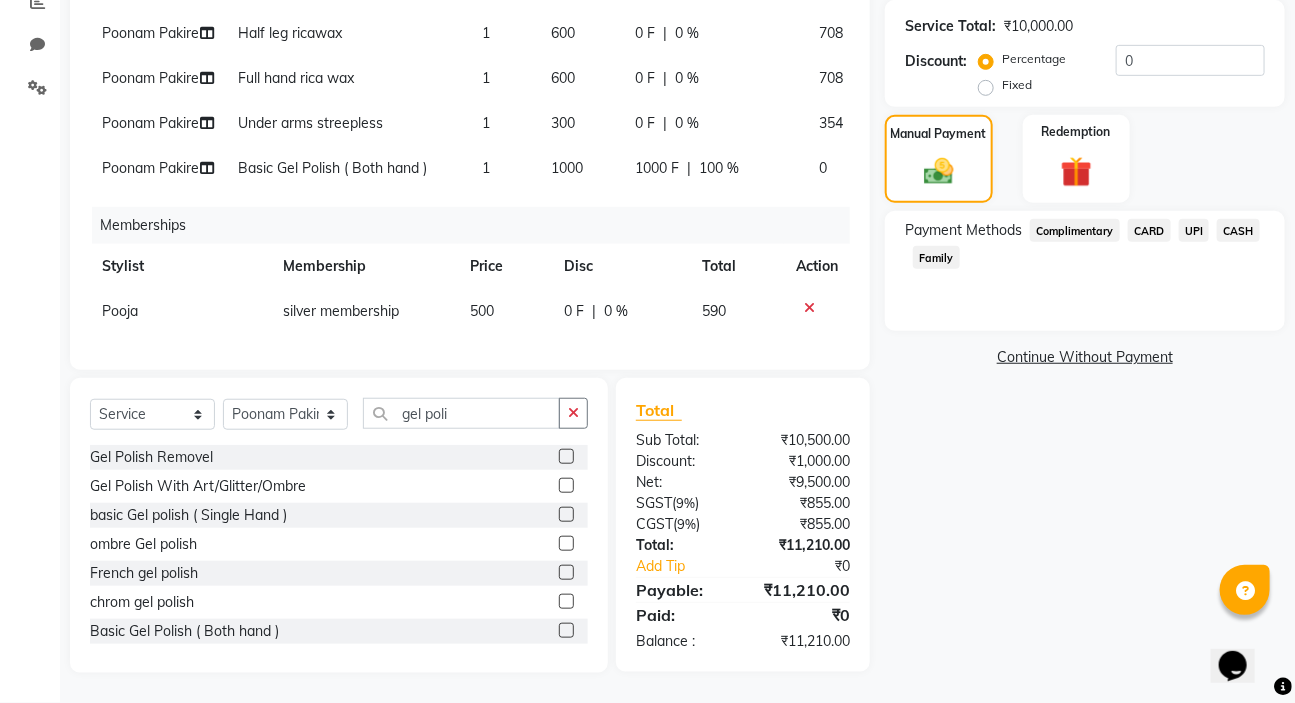 click on "CASH" 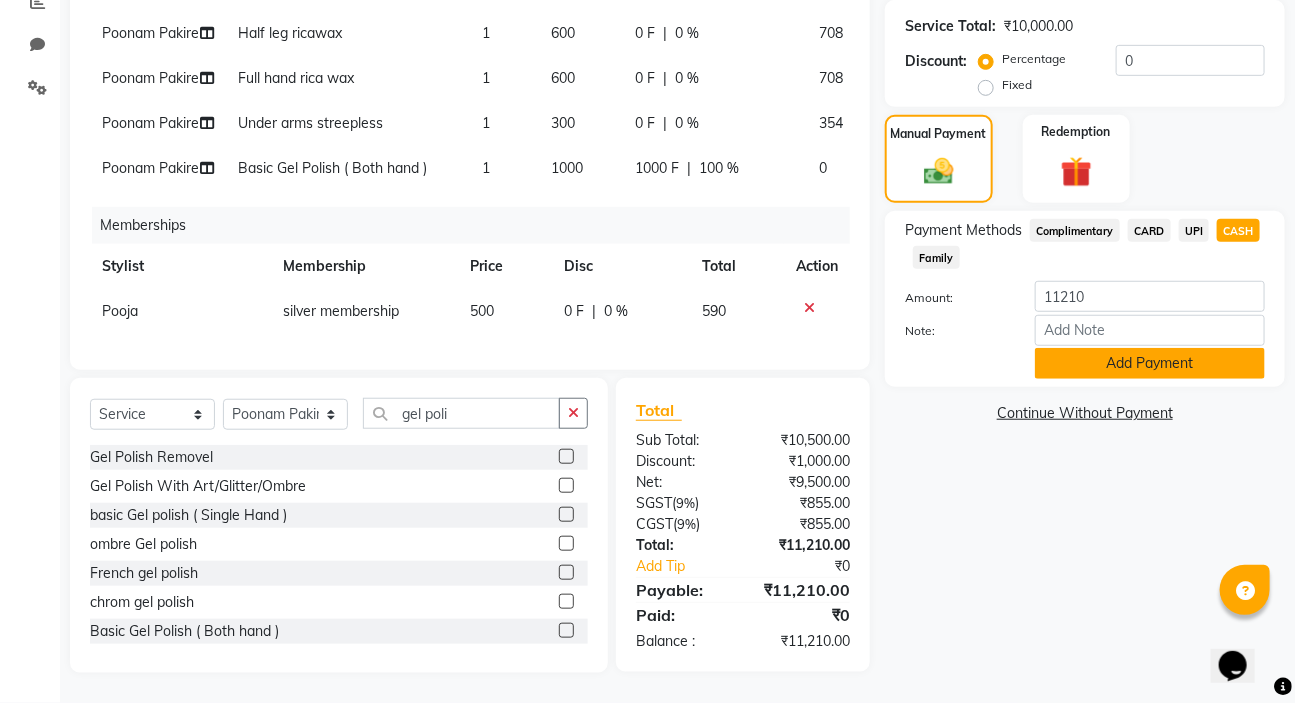 click on "Add Payment" 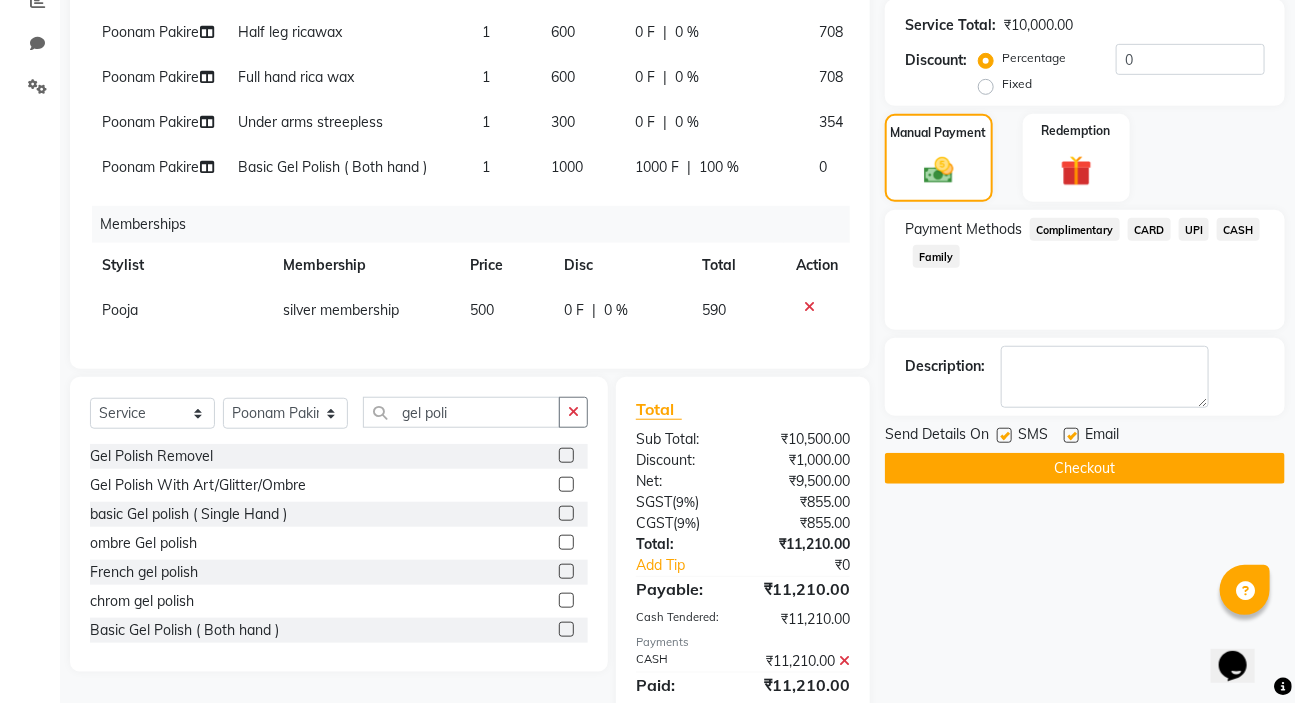 click on "Checkout" 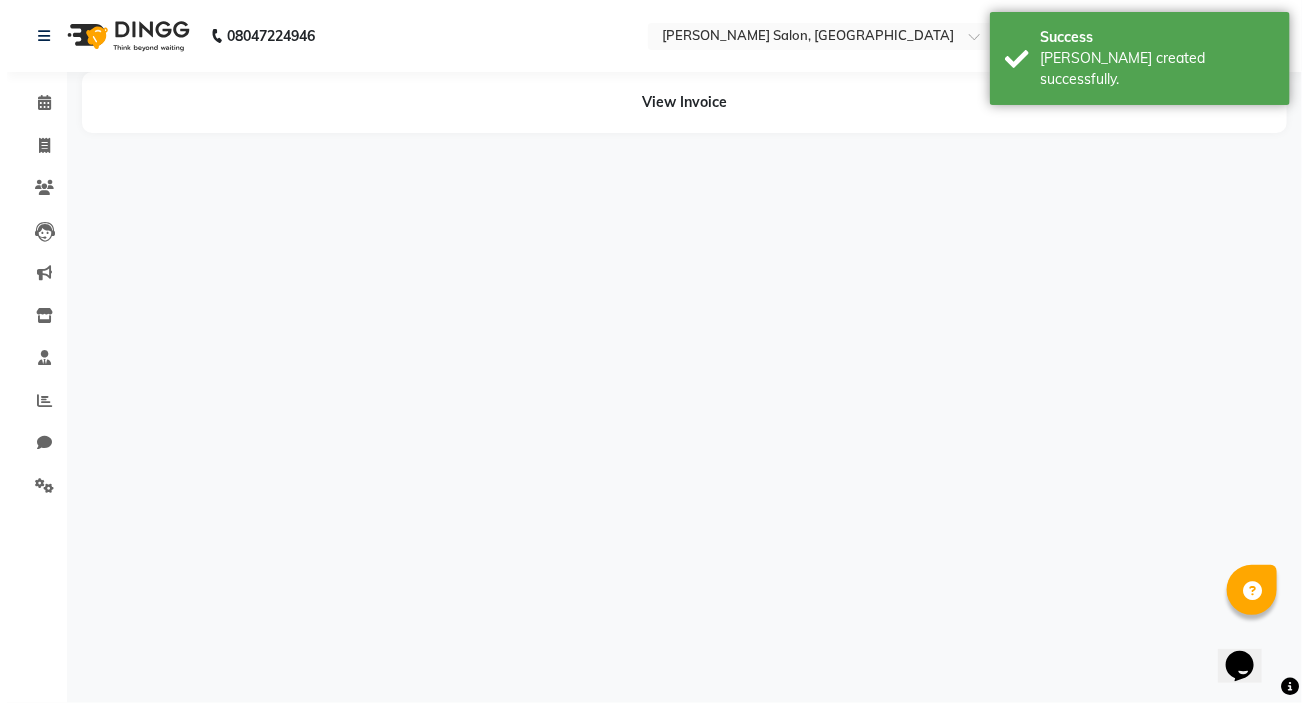 scroll, scrollTop: 0, scrollLeft: 0, axis: both 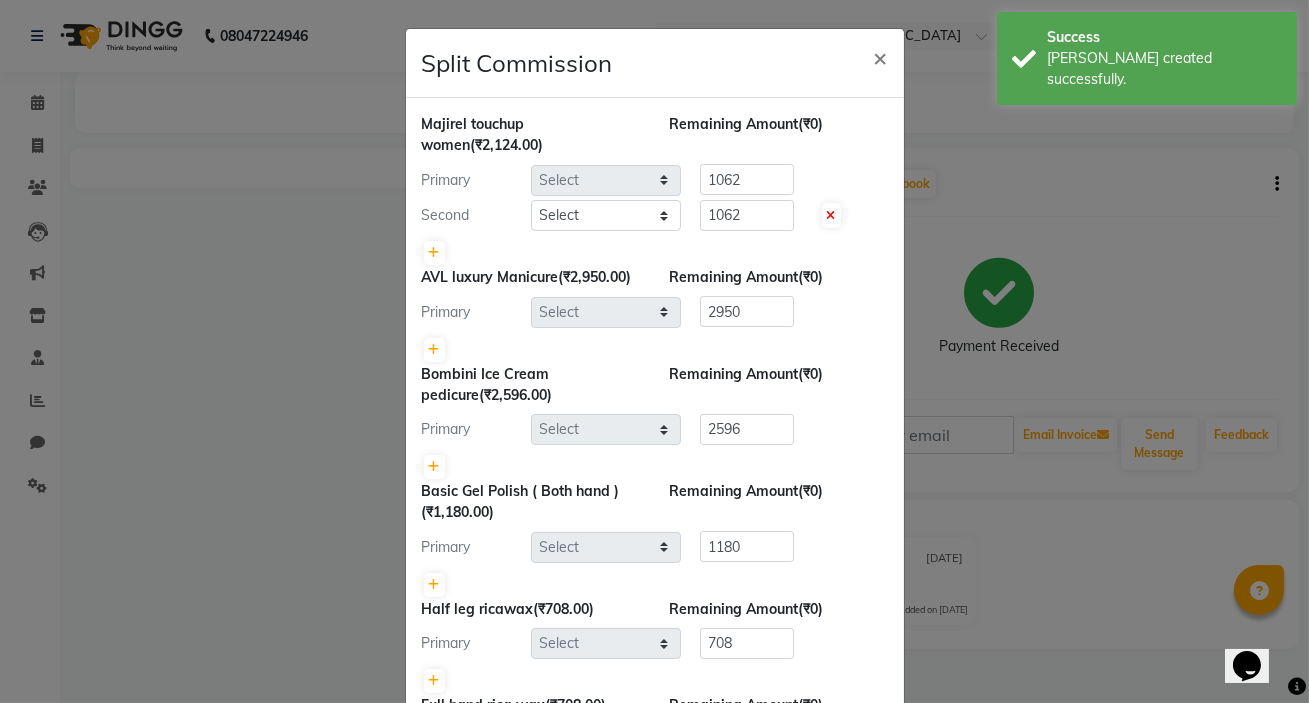 select on "72519" 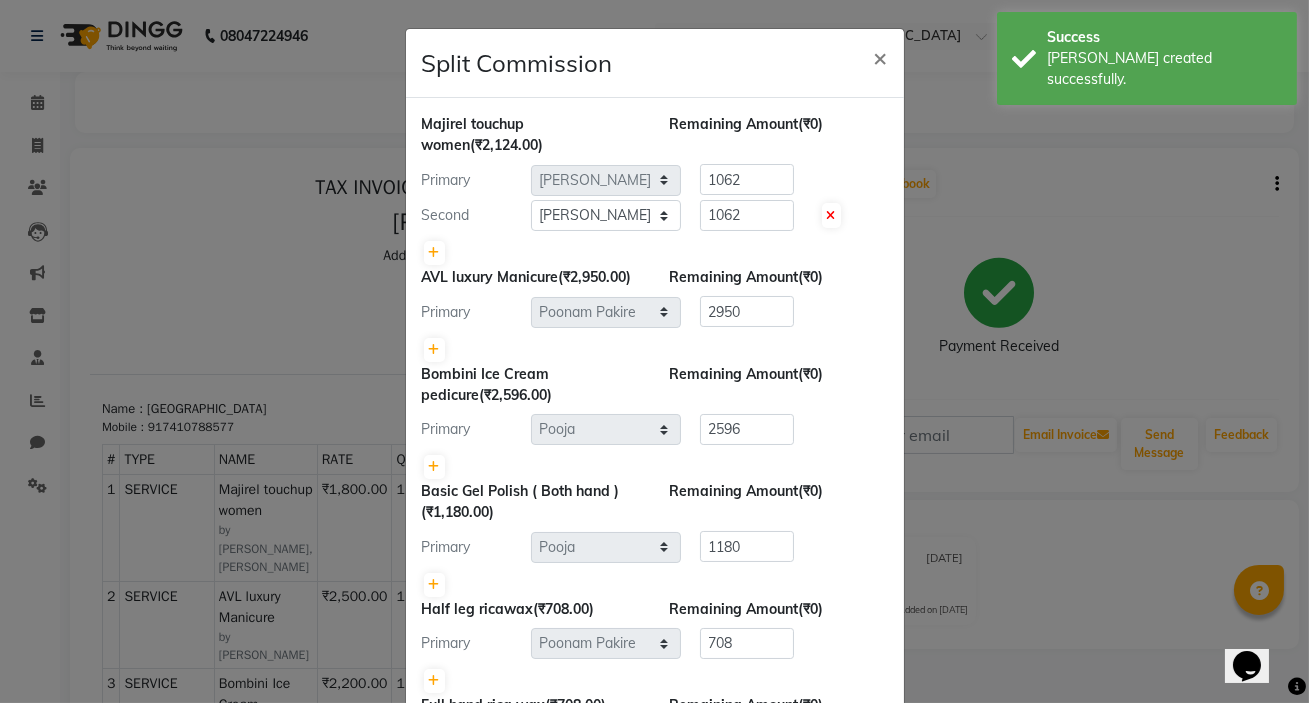 scroll, scrollTop: 0, scrollLeft: 0, axis: both 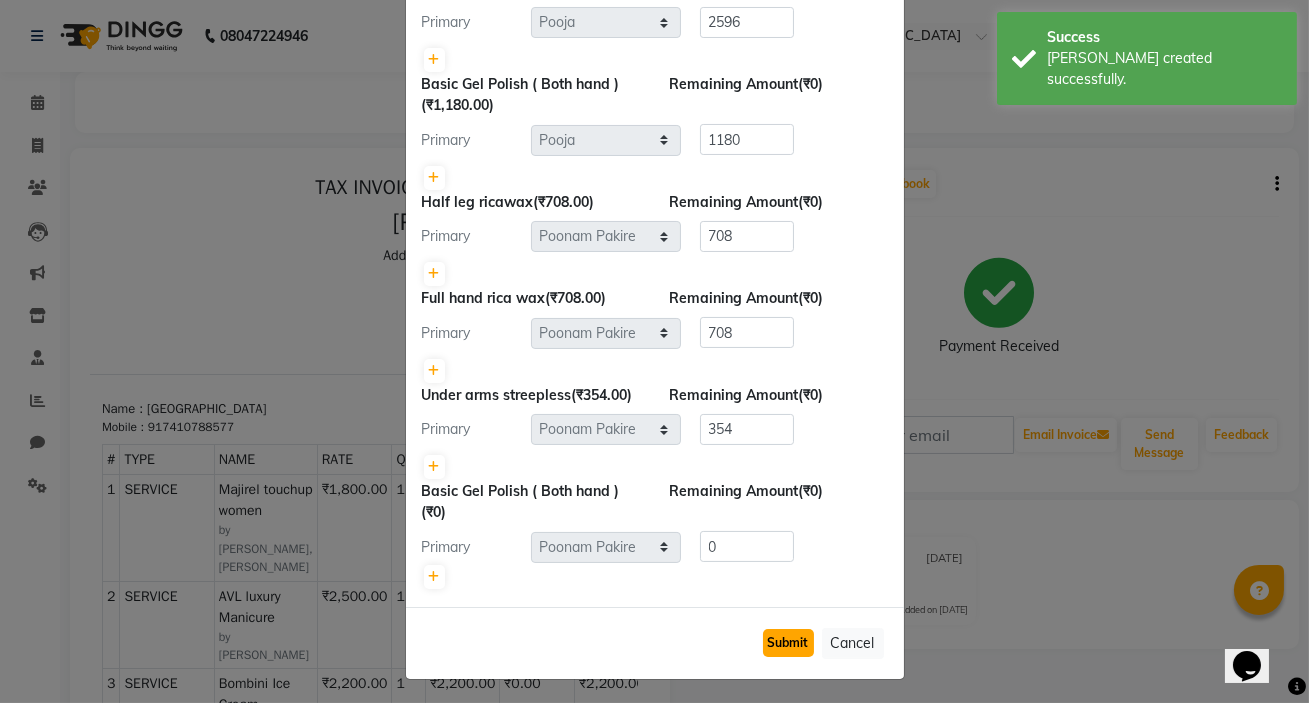 click on "Submit" 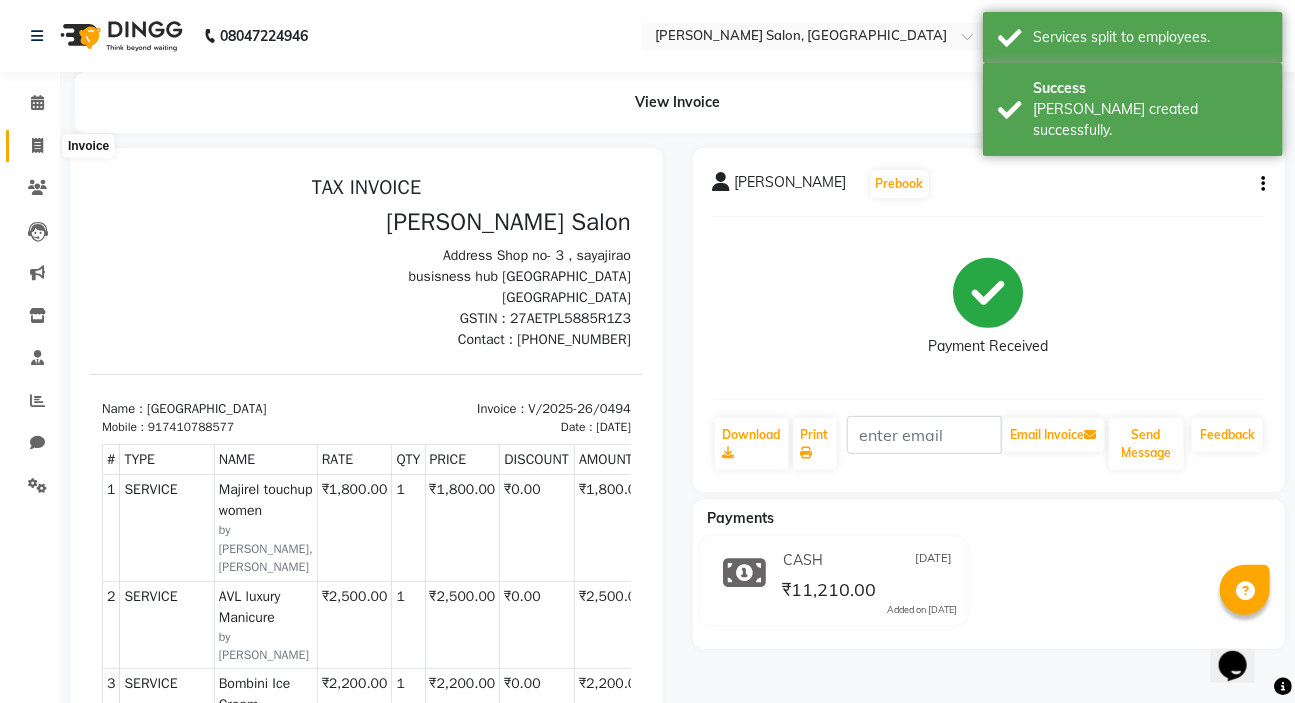 click 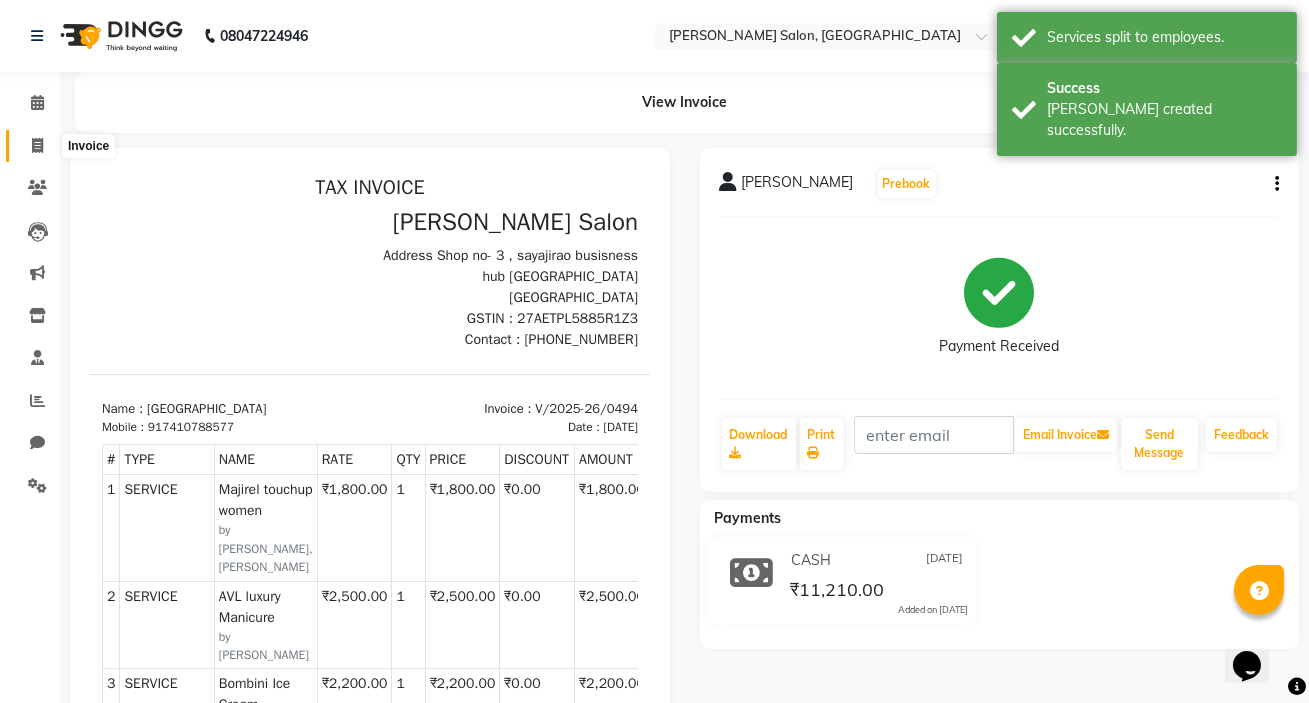select on "service" 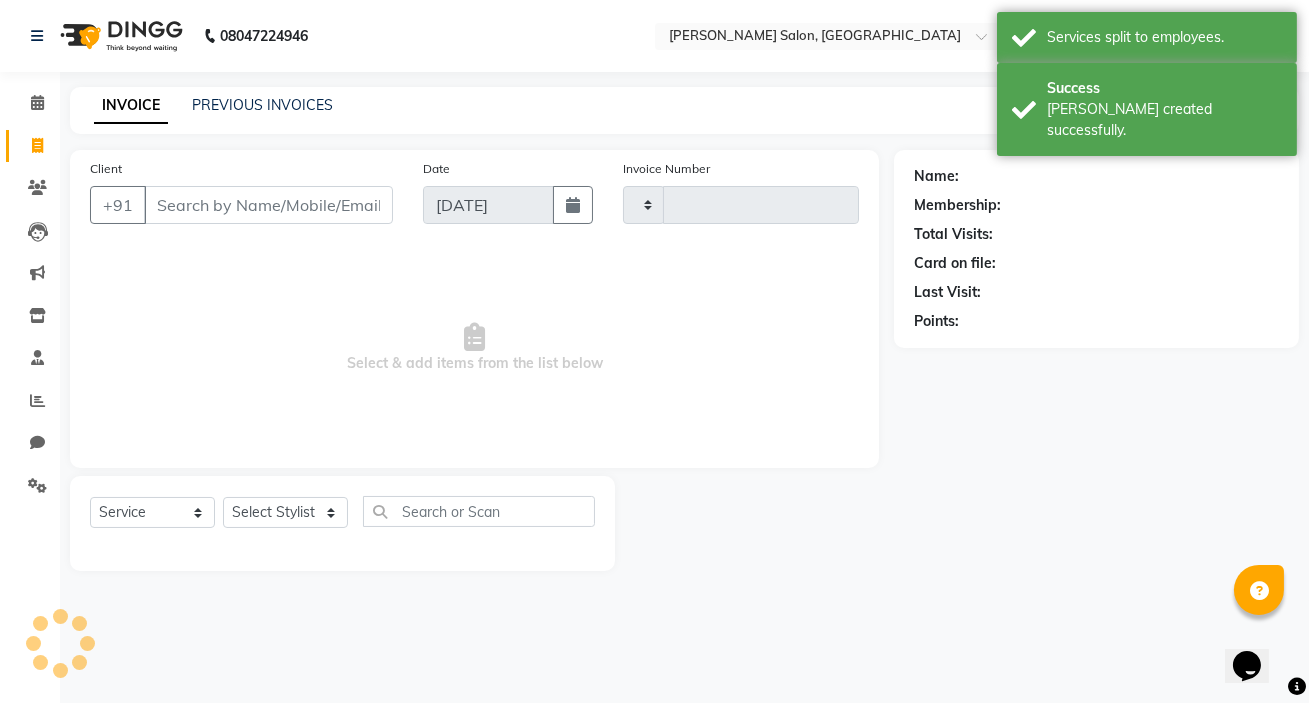 type on "0495" 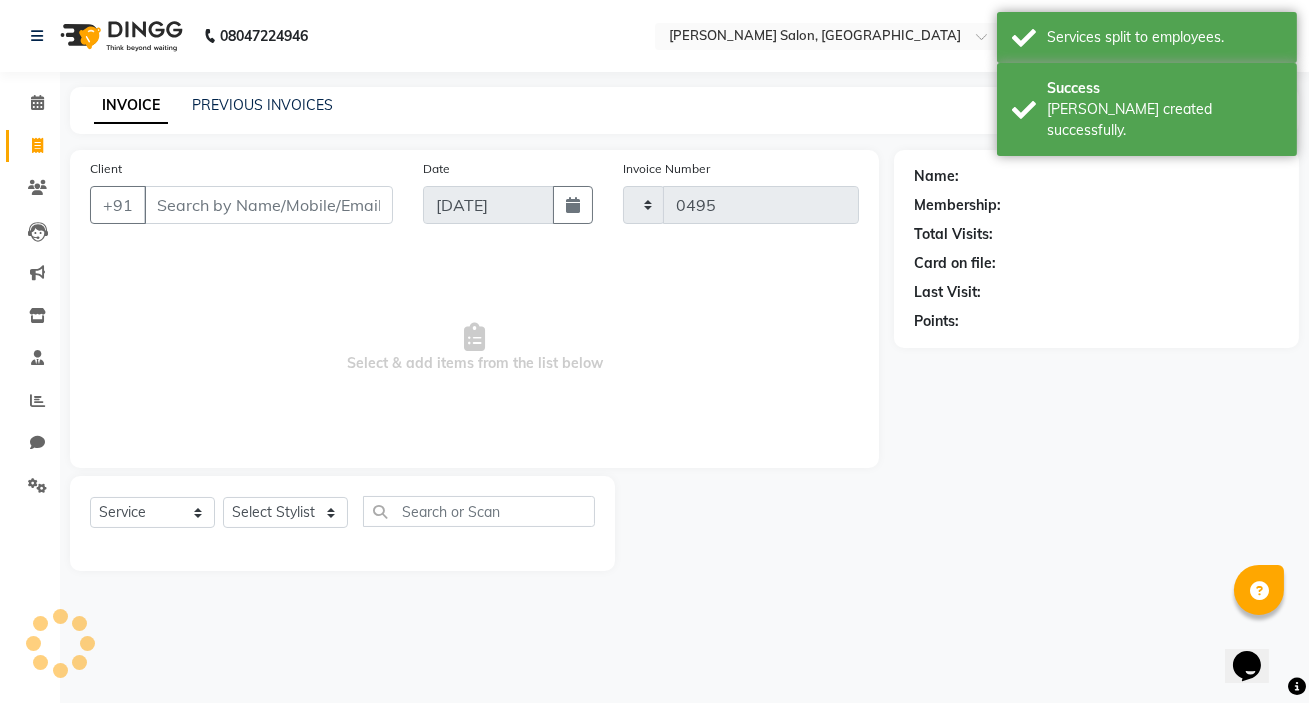 select on "7550" 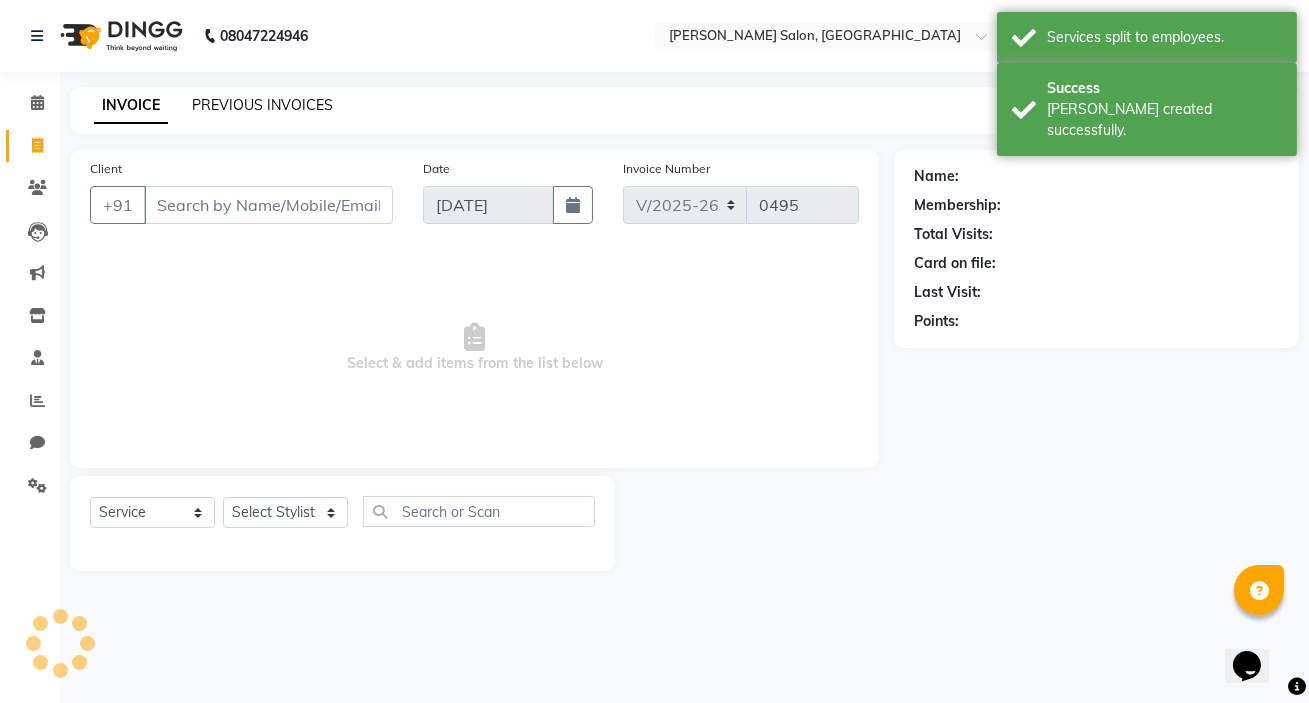 click on "PREVIOUS INVOICES" 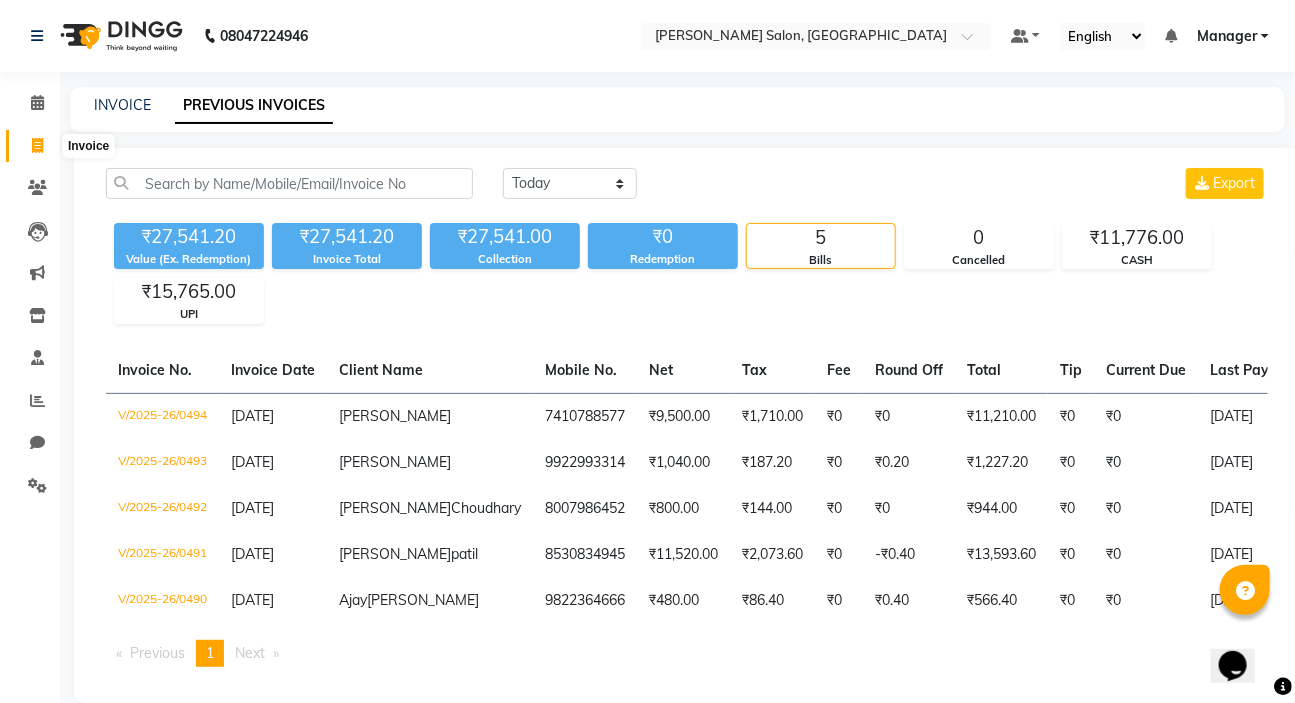 click 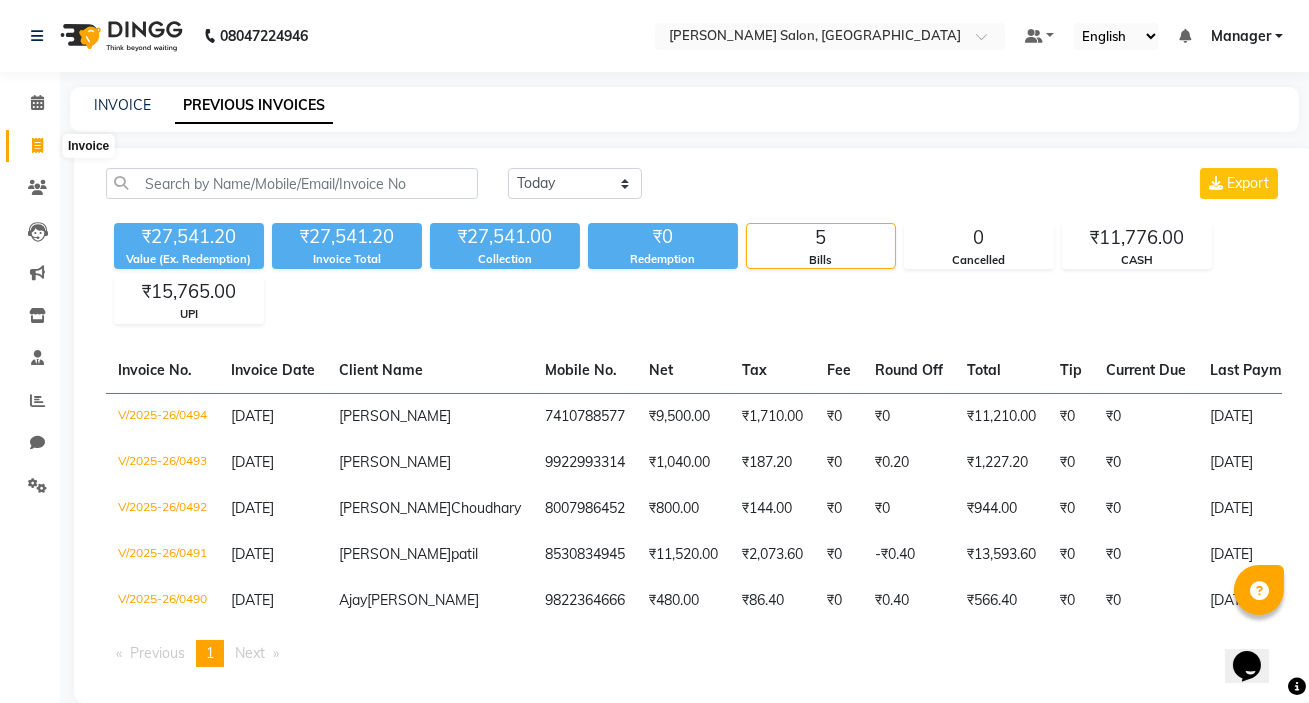 select on "service" 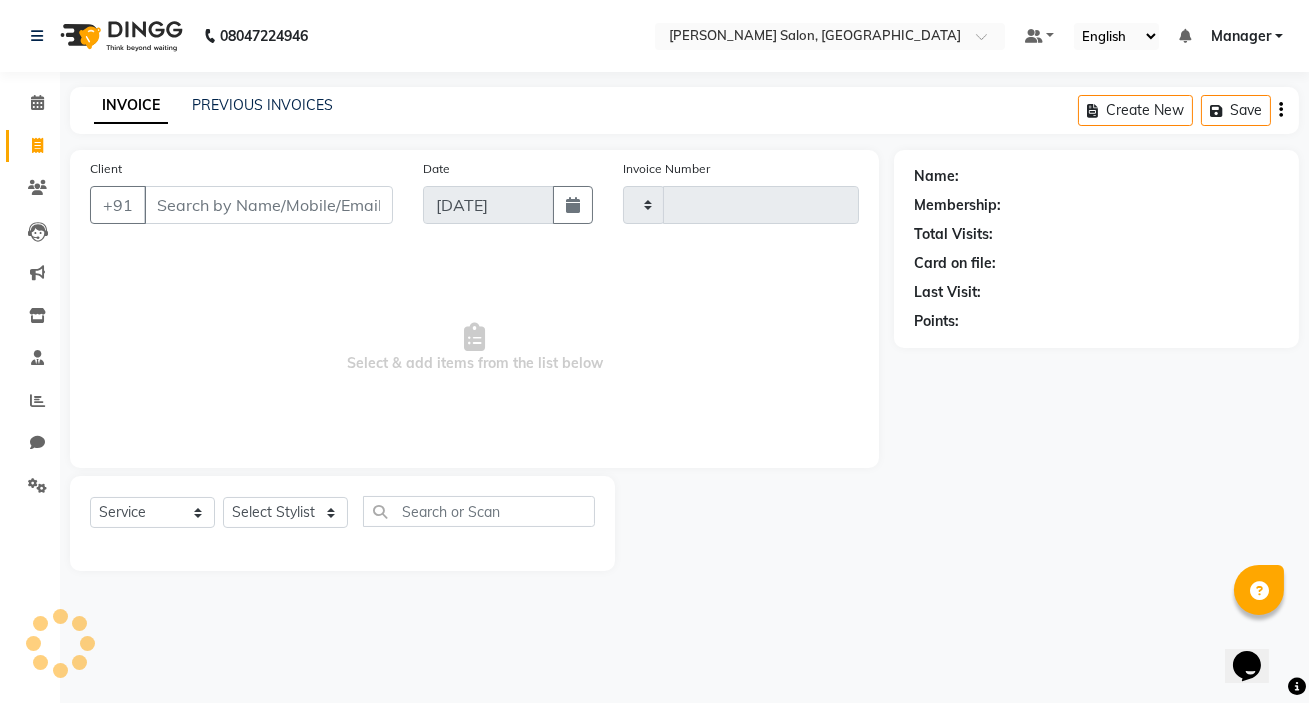click on "Client" at bounding box center (268, 205) 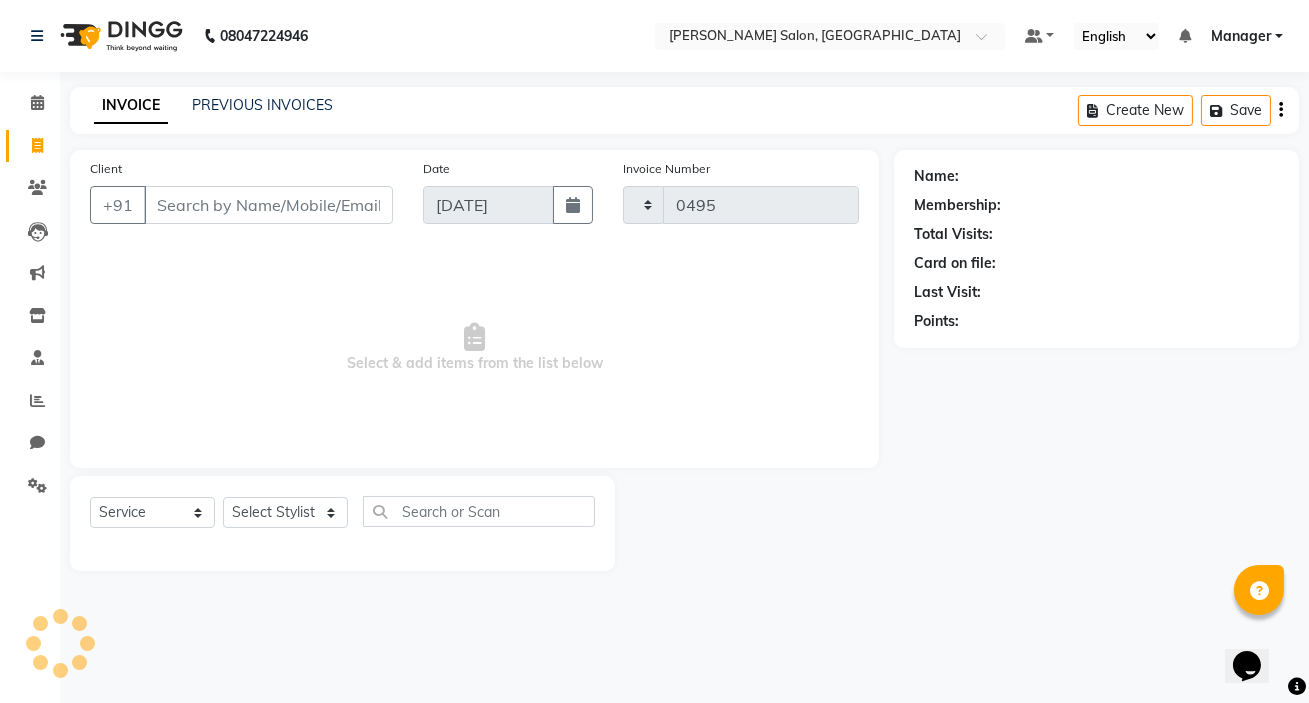 type on "n" 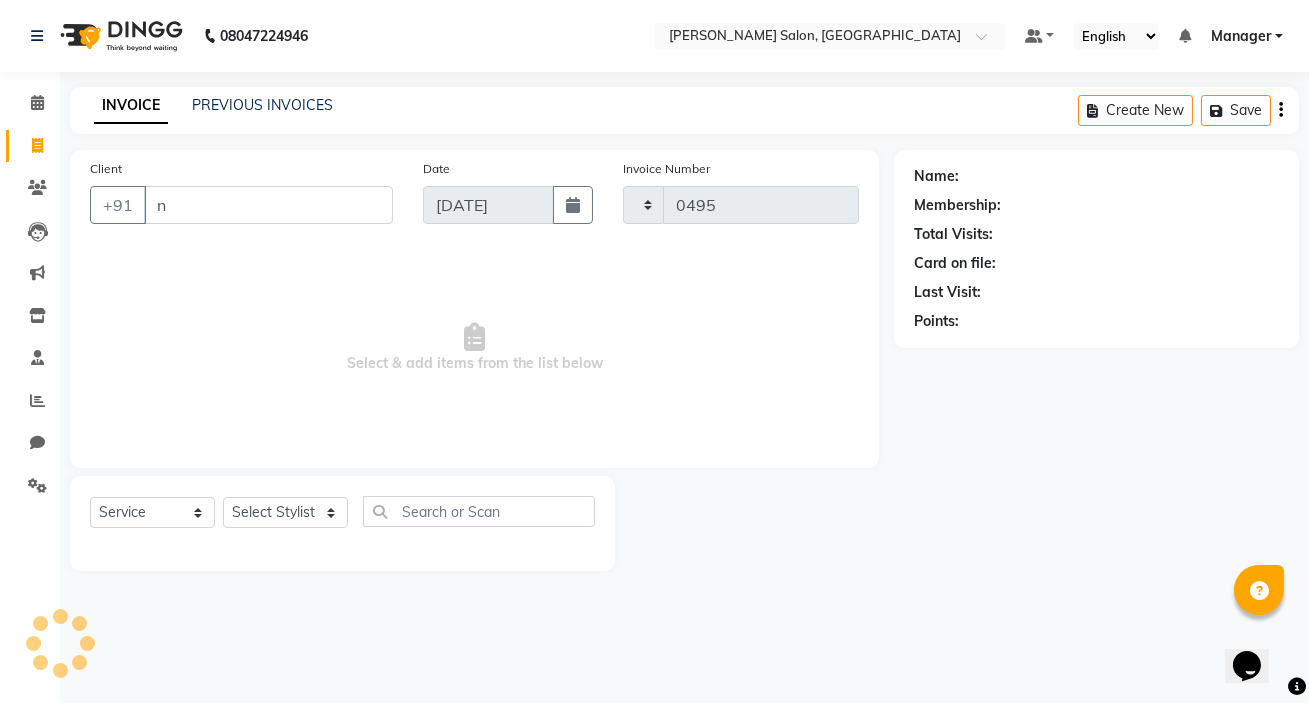 select on "7550" 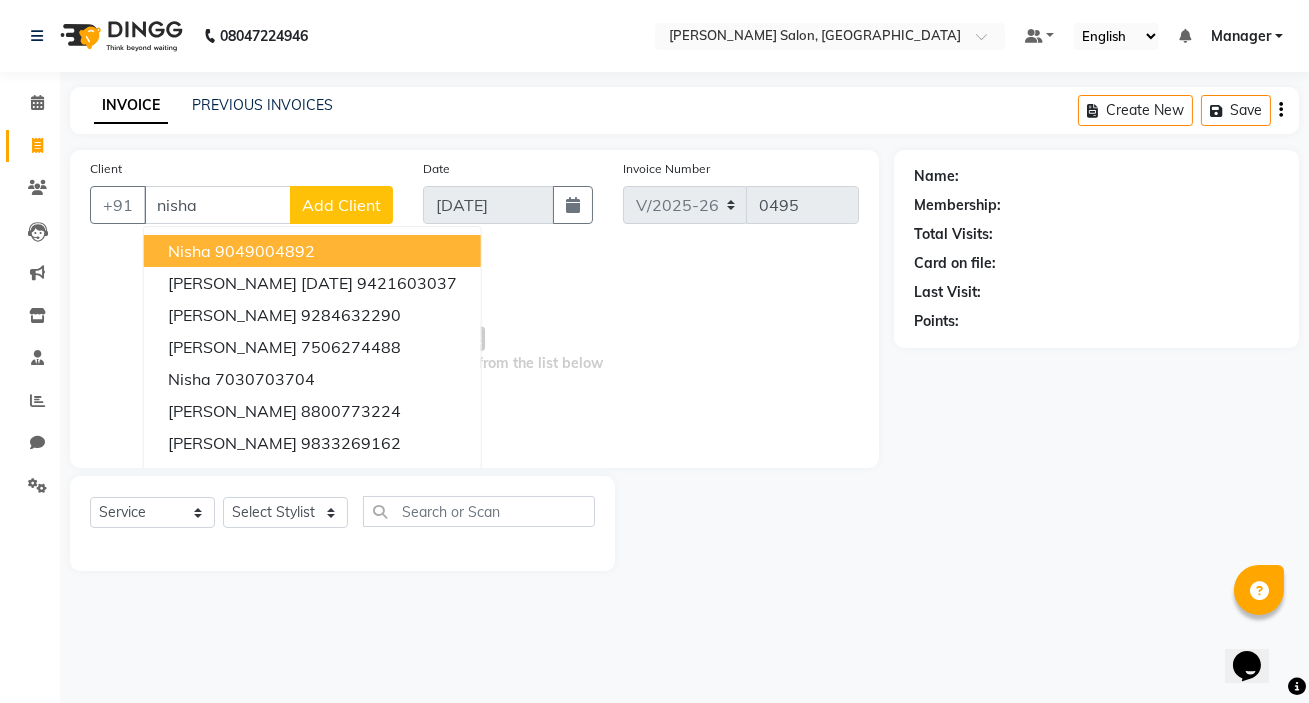 click on "nisha" at bounding box center [217, 205] 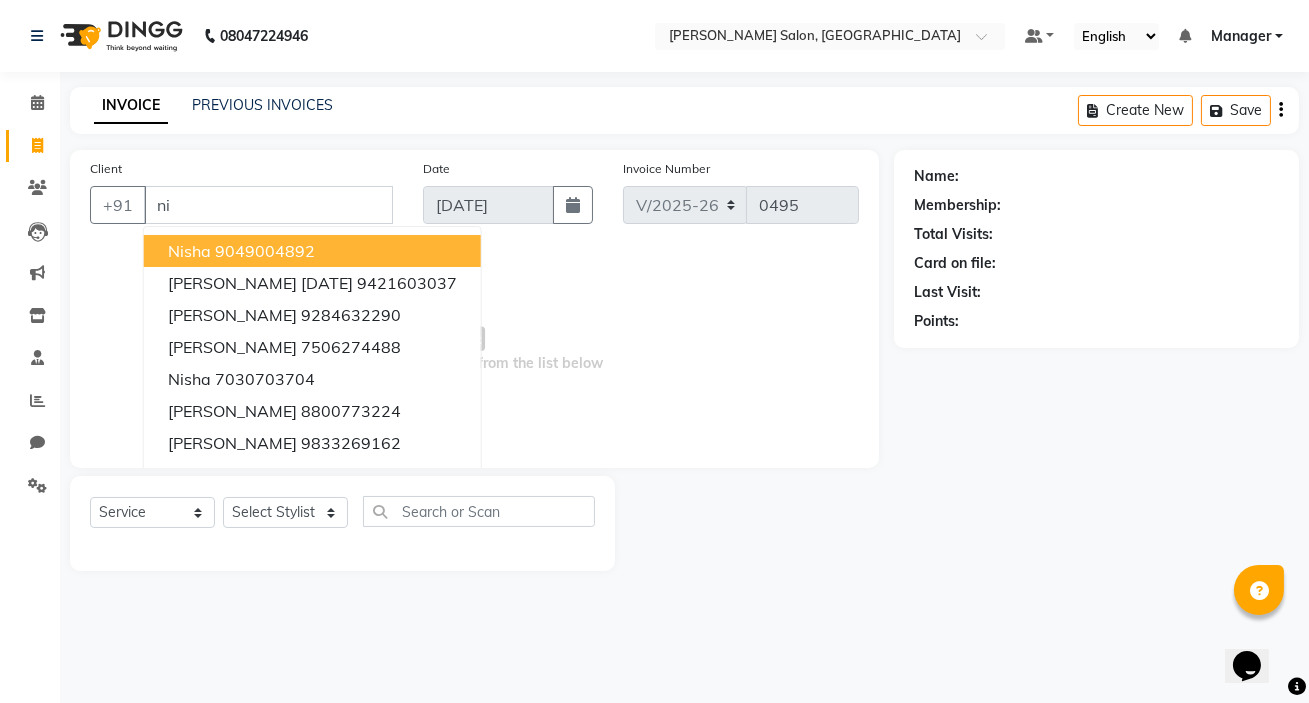 type on "n" 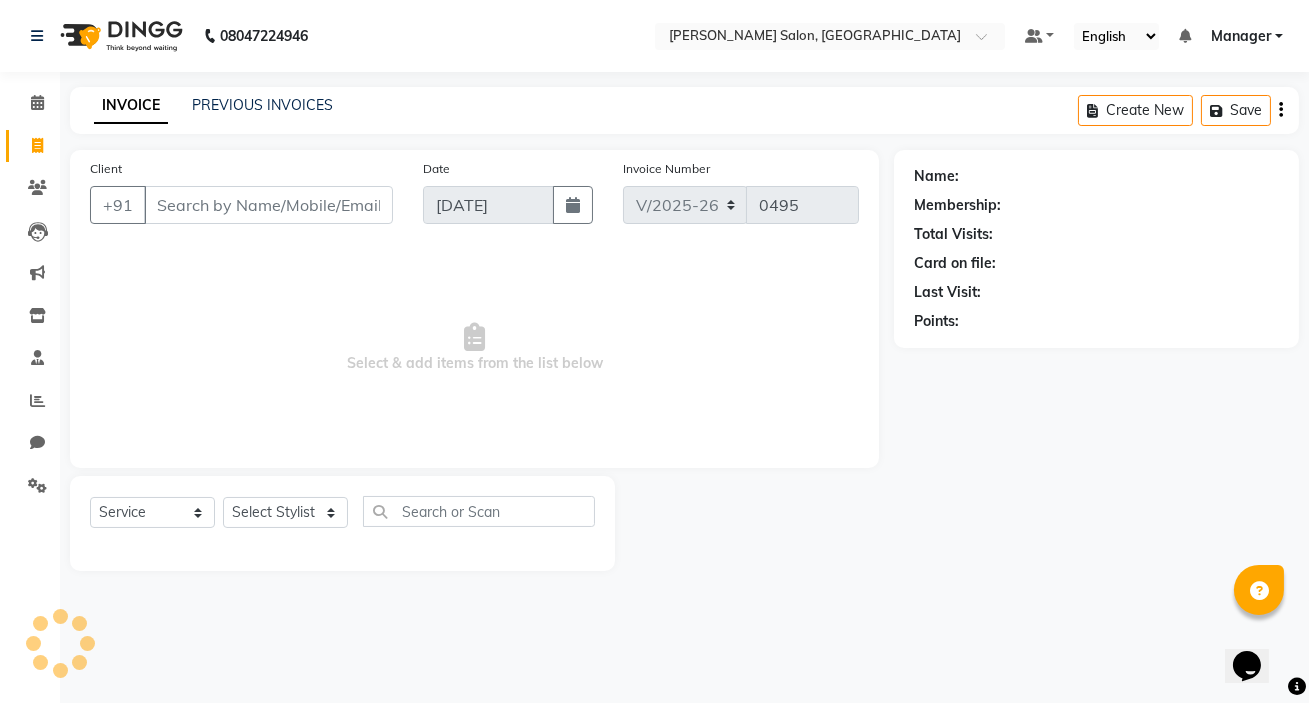 click on "Client" at bounding box center [268, 205] 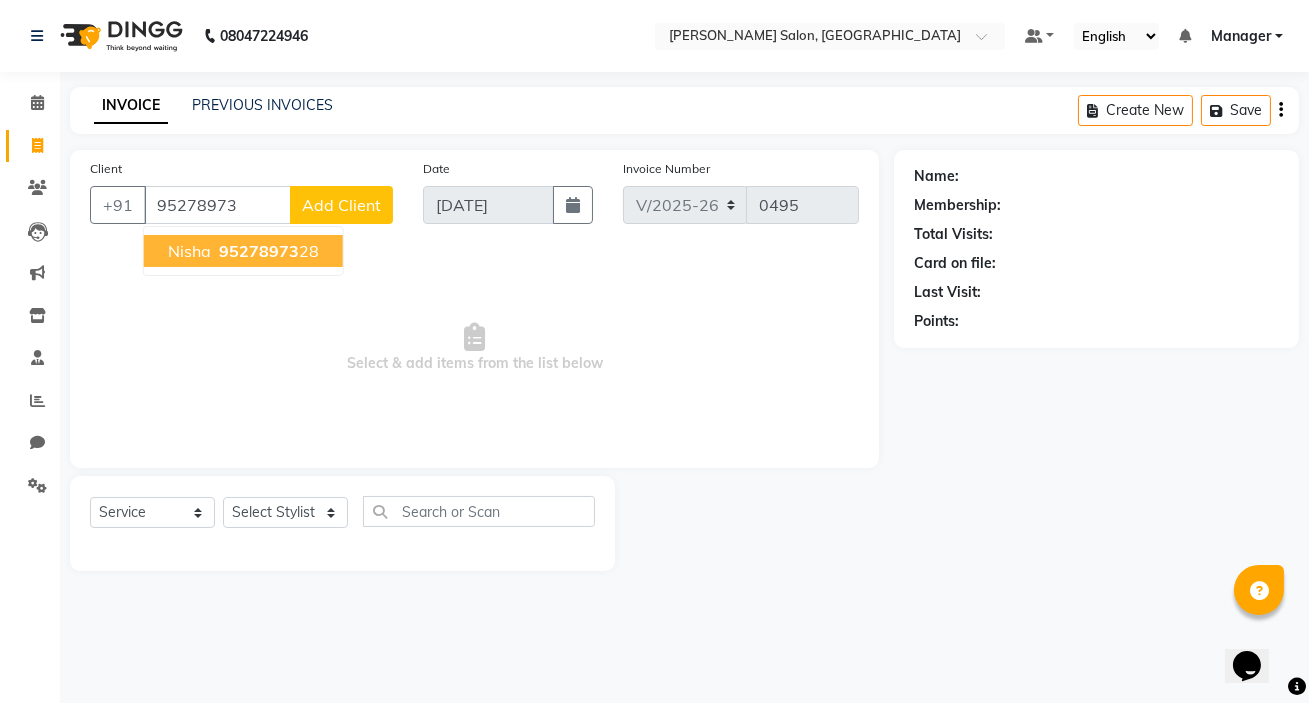 click on "95278973 28" at bounding box center (267, 251) 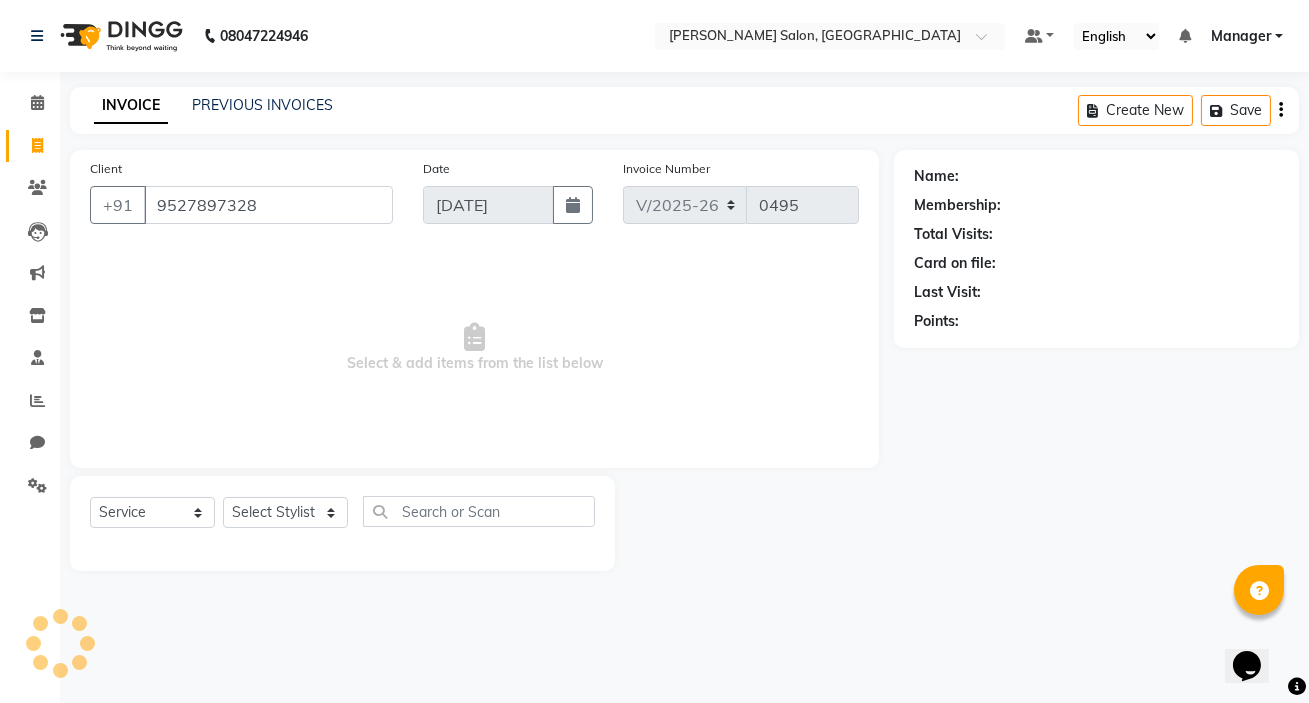 type on "9527897328" 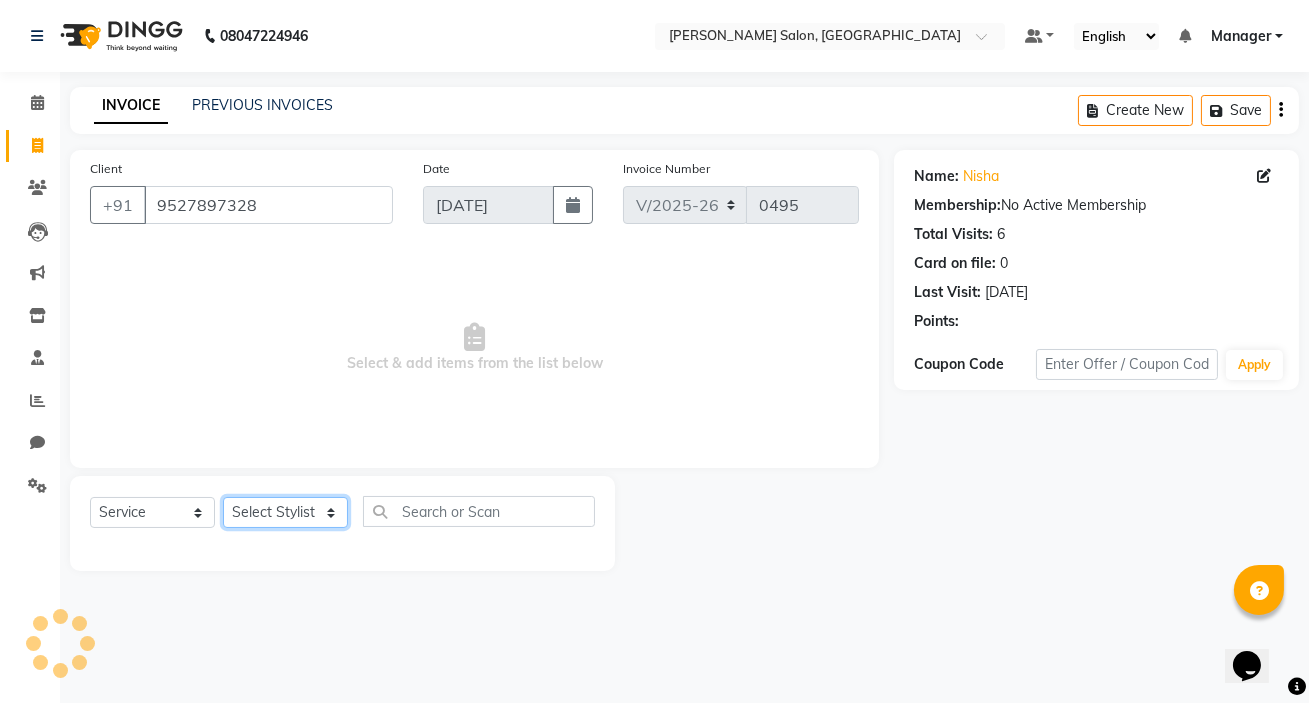 click on "Select Stylist karan raut kiran karagir Manager Manjeet kaur  nagesh sonawane Pooja Poonam Pakire Raju Bahadur  rohit" 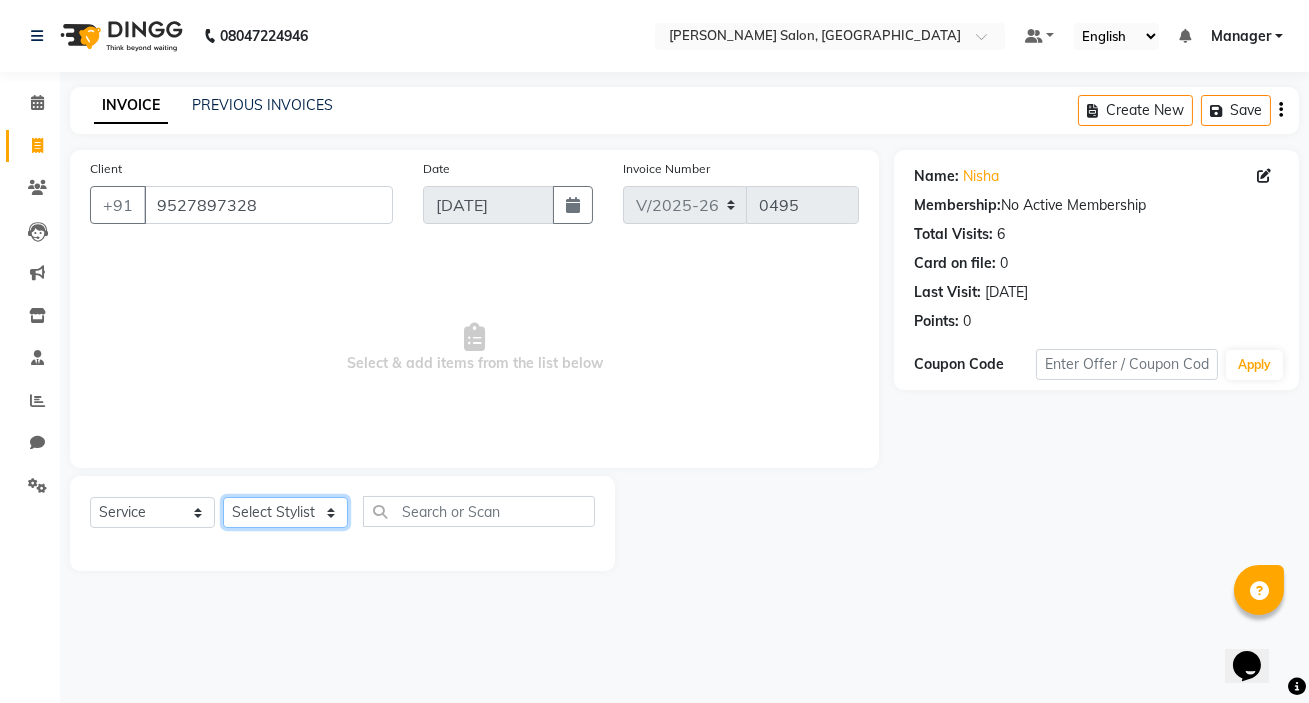 select on "72519" 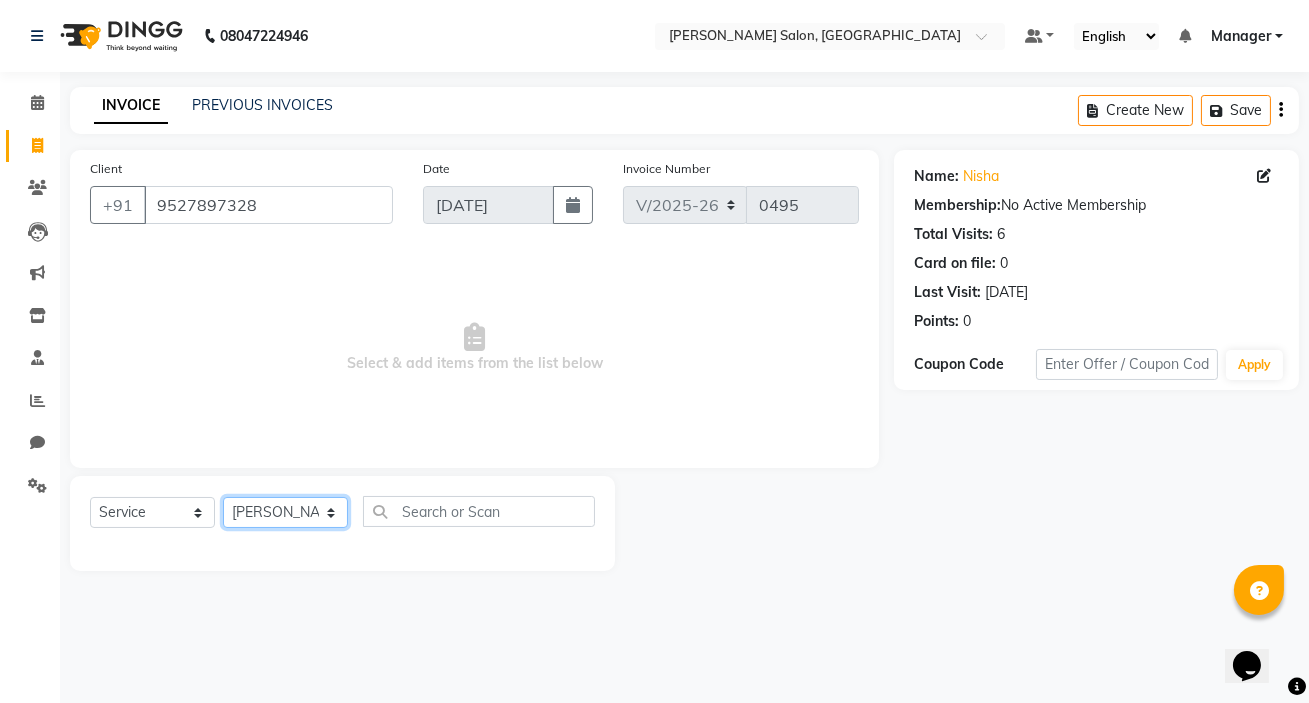 click on "Select Stylist karan raut kiran karagir Manager Manjeet kaur  nagesh sonawane Pooja Poonam Pakire Raju Bahadur  rohit" 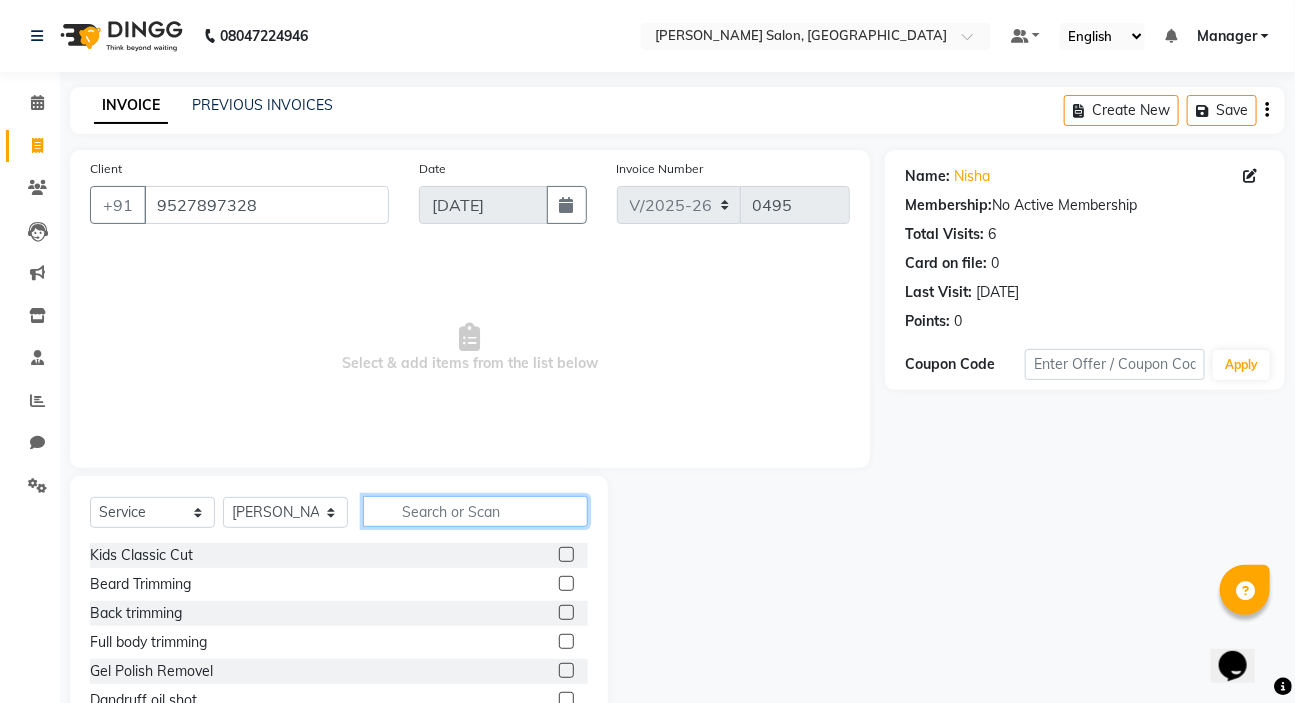 click 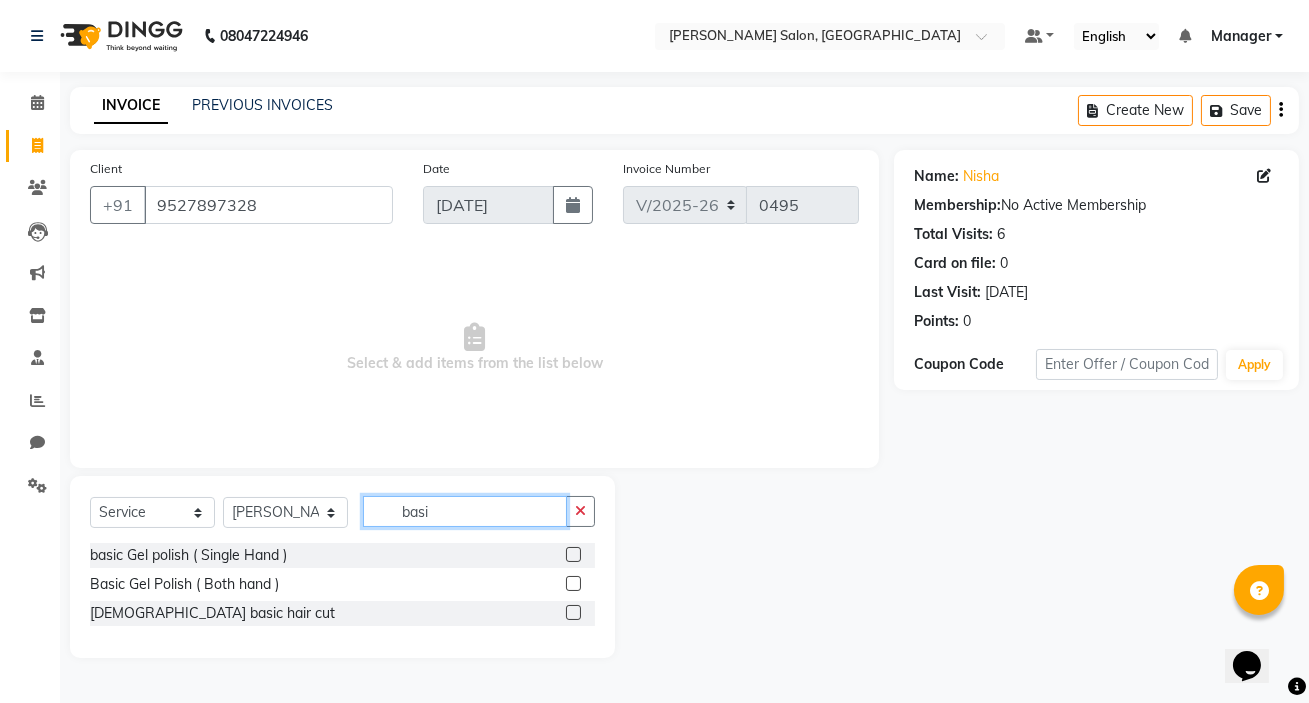 type on "basi" 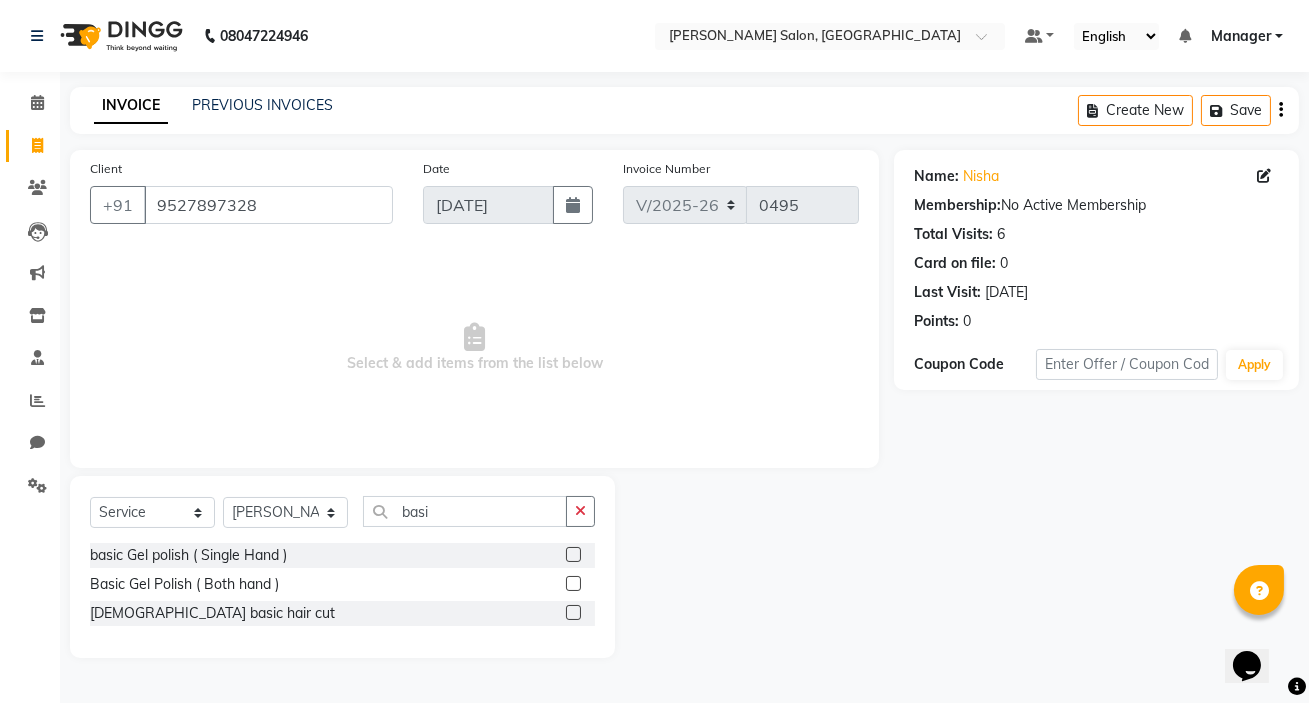 click 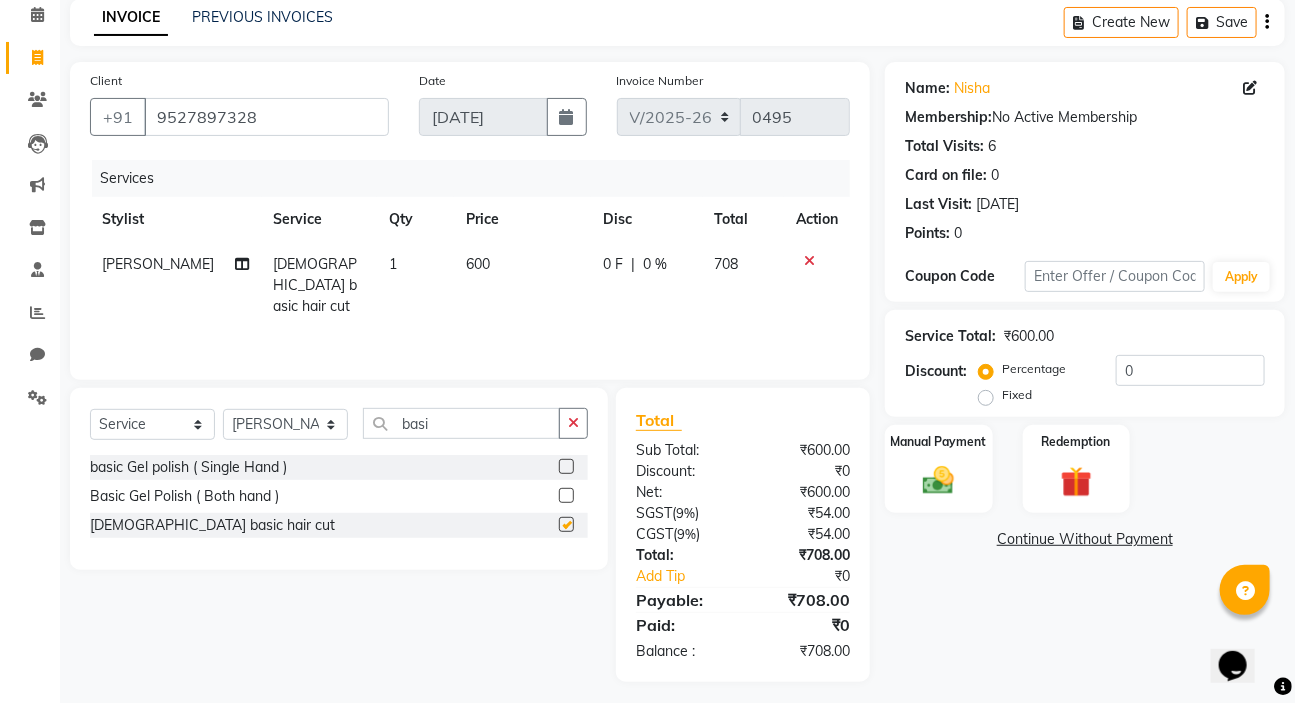 checkbox on "false" 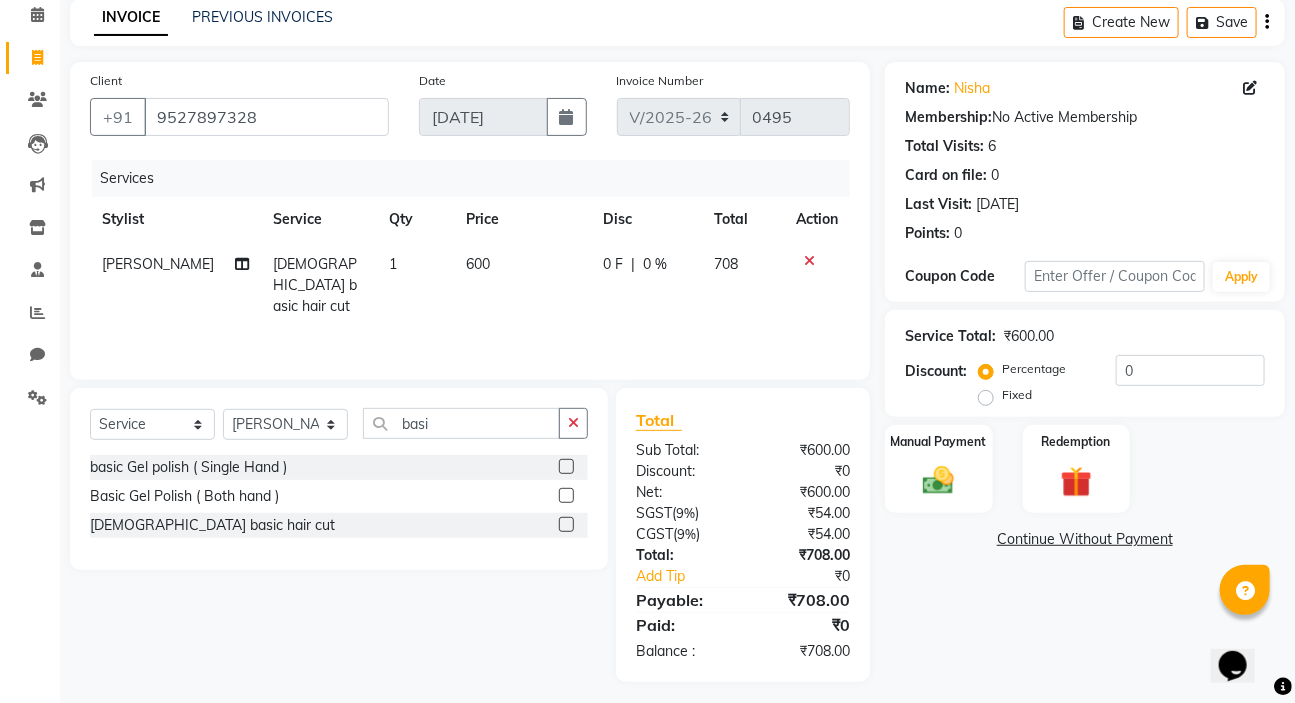 scroll, scrollTop: 98, scrollLeft: 0, axis: vertical 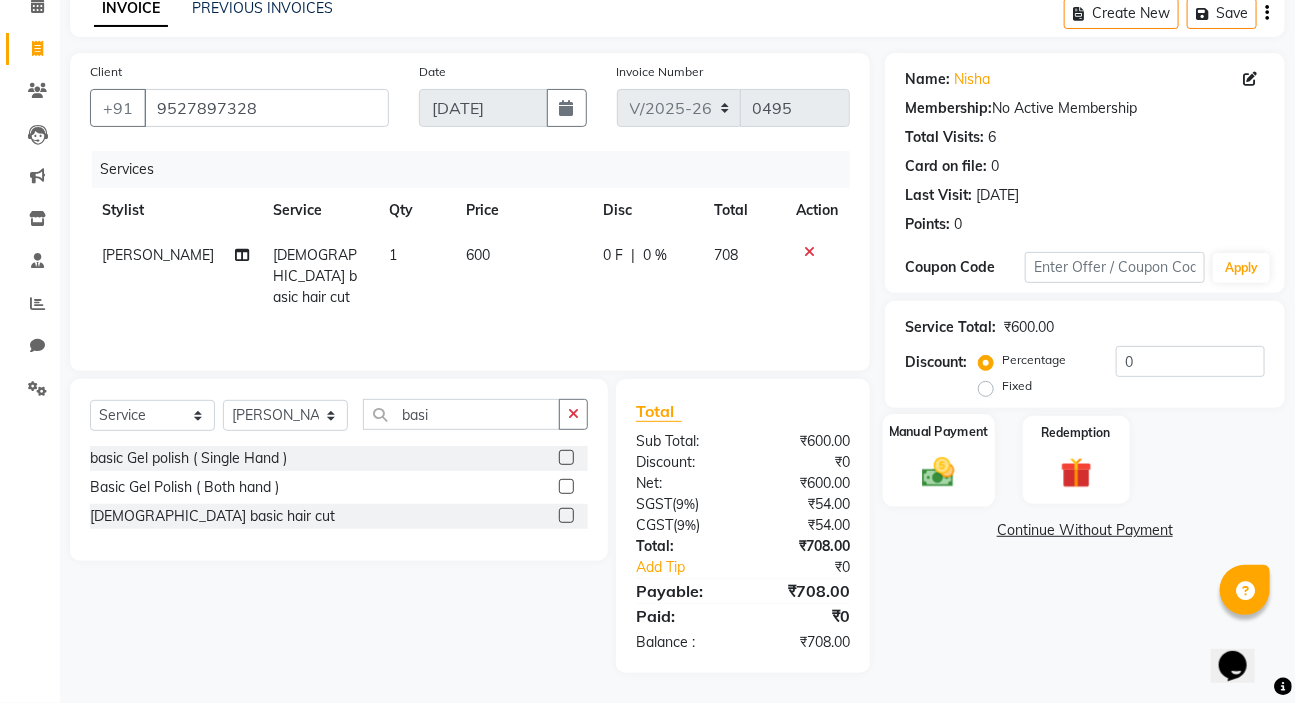 click on "Manual Payment" 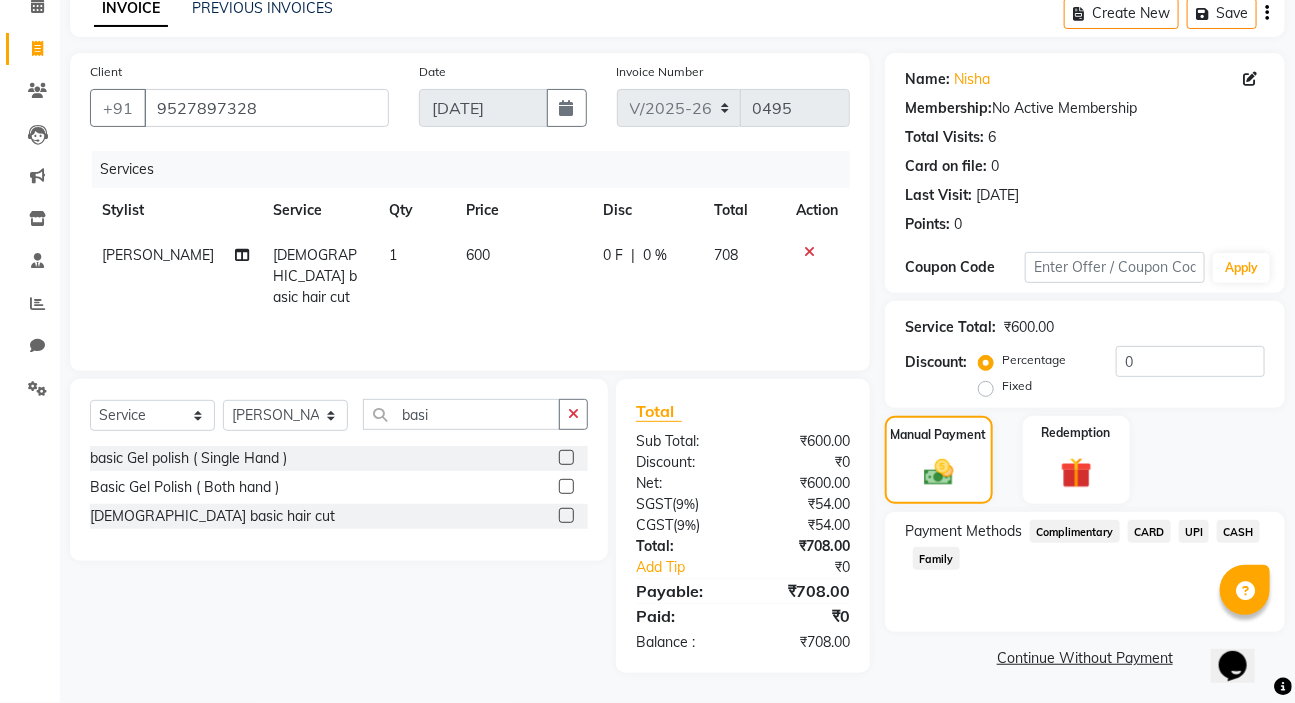 click on "CASH" 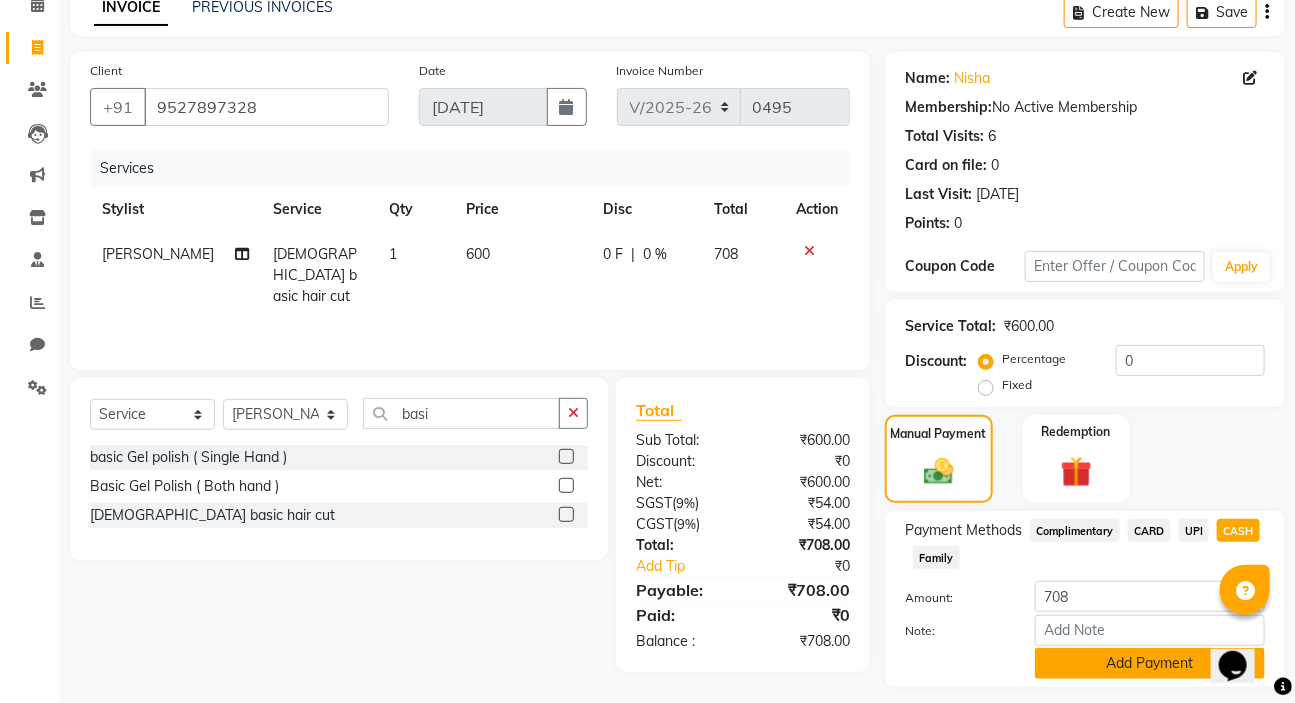 click on "Add Payment" 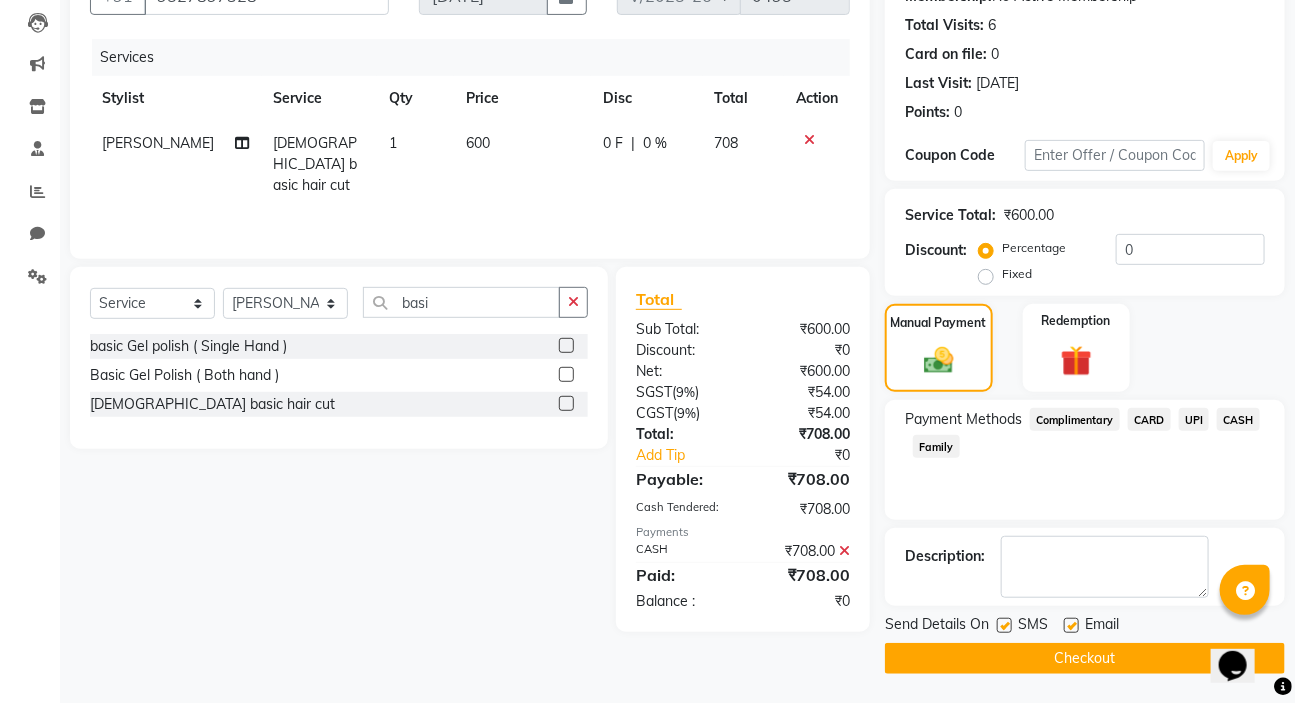 scroll, scrollTop: 210, scrollLeft: 0, axis: vertical 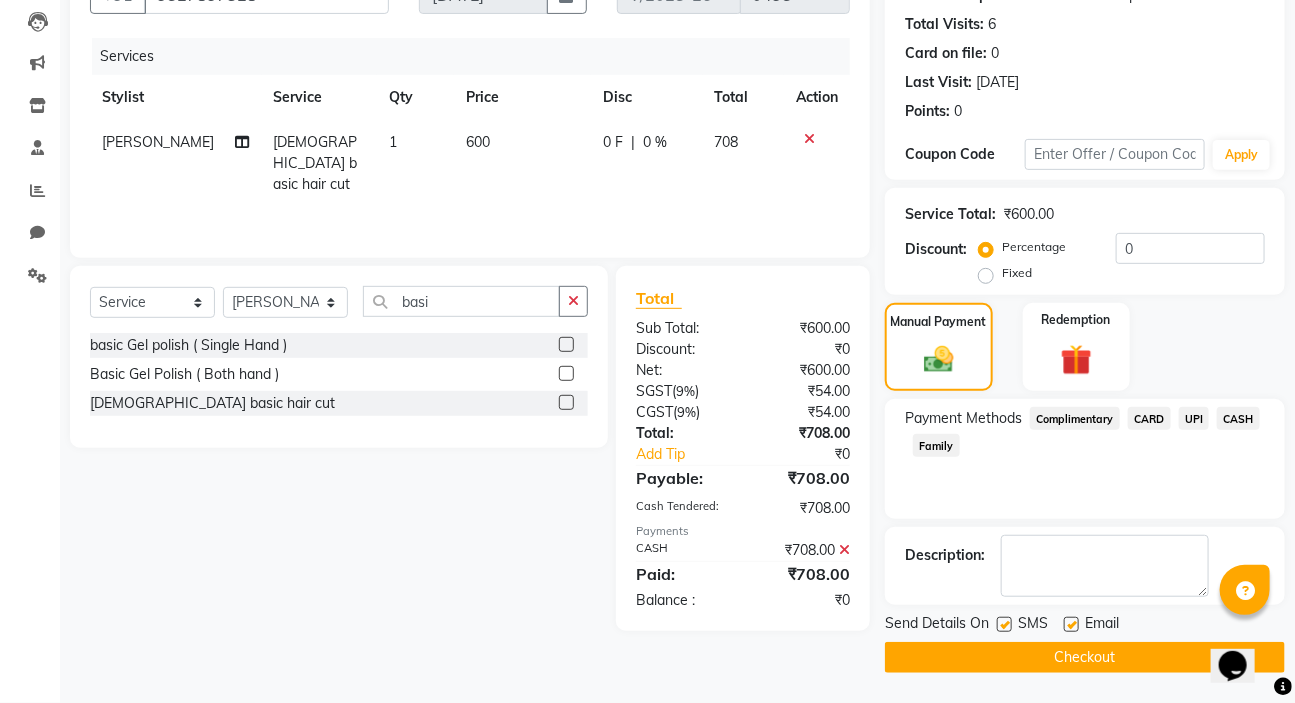 click on "Checkout" 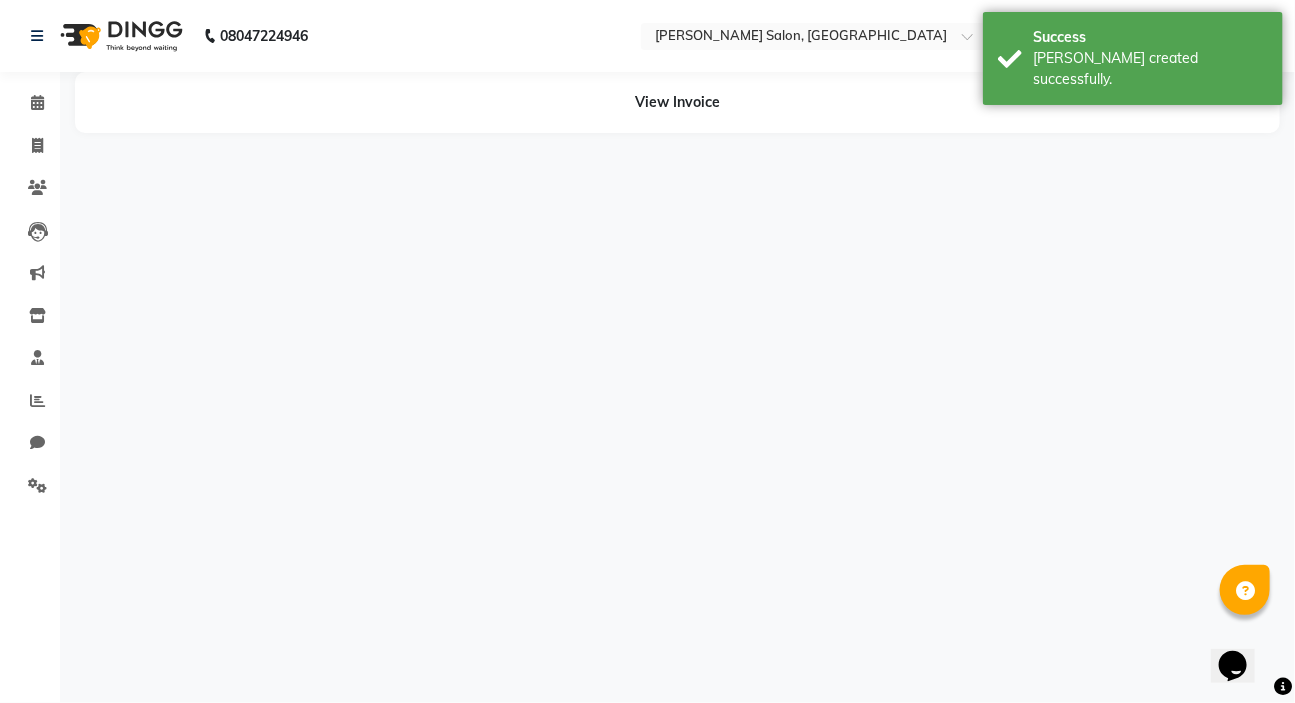 scroll, scrollTop: 0, scrollLeft: 0, axis: both 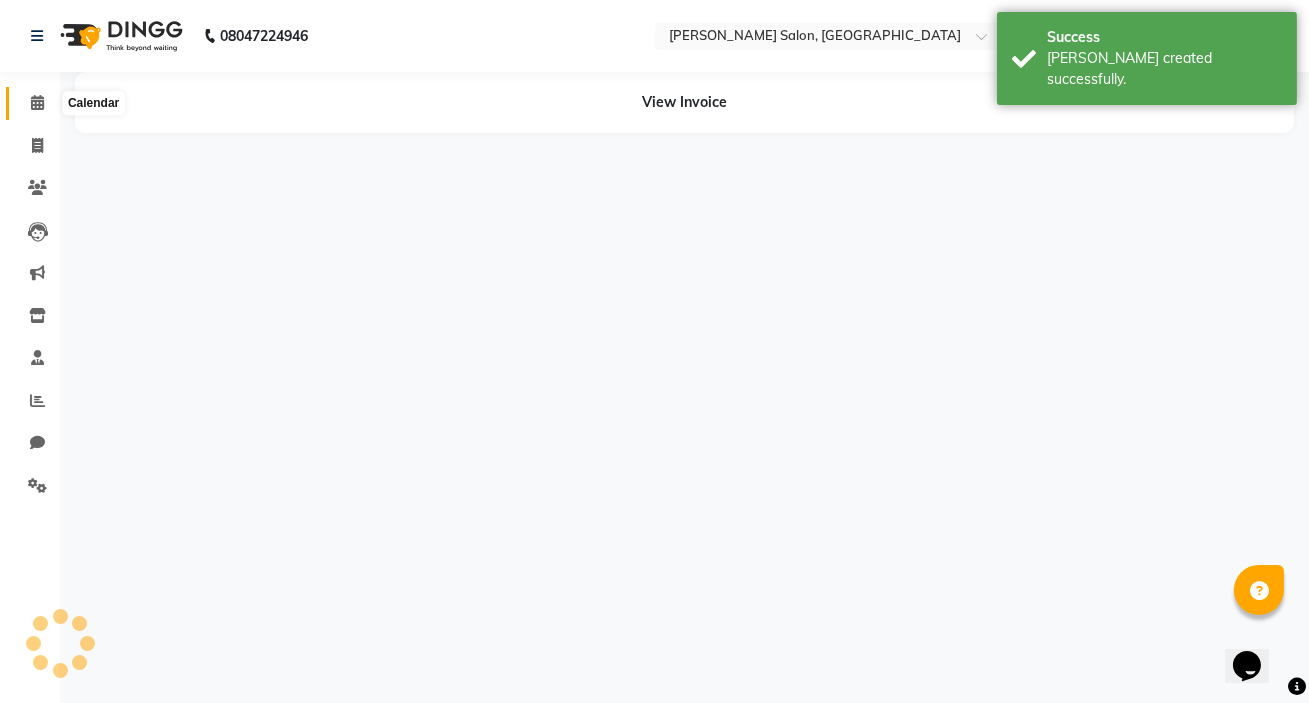 click 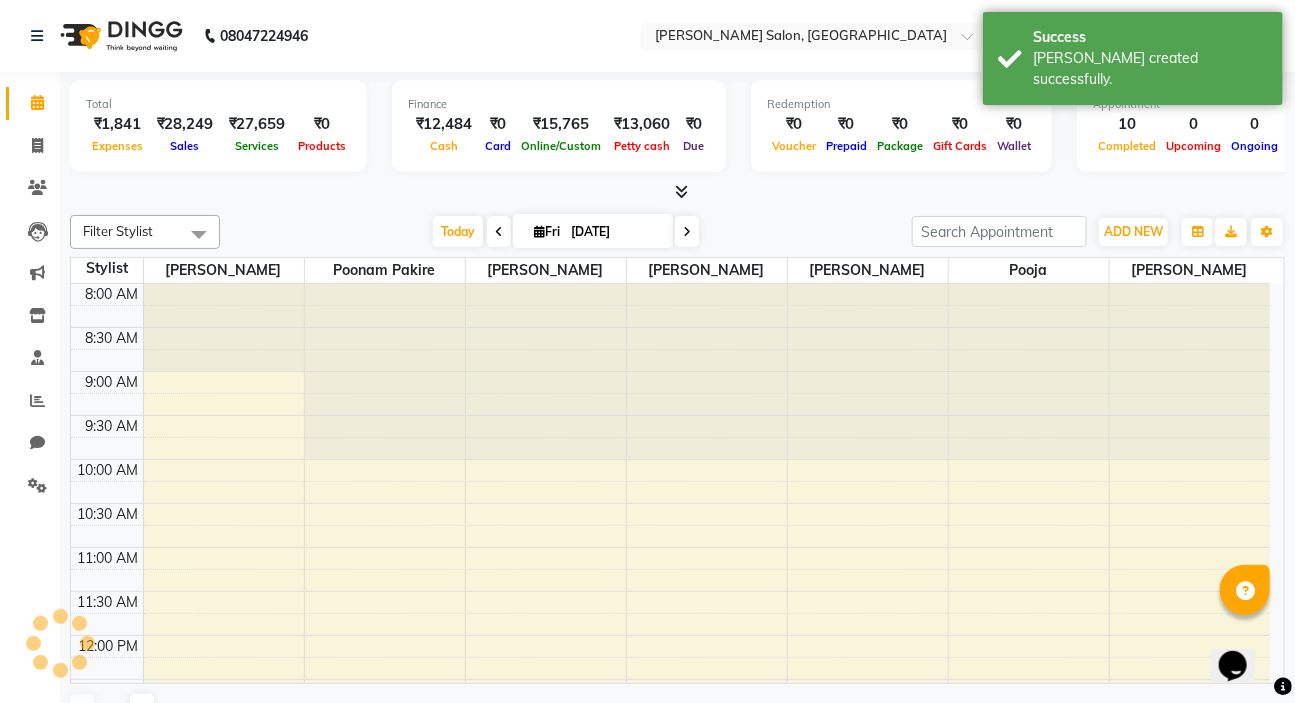 scroll, scrollTop: 0, scrollLeft: 0, axis: both 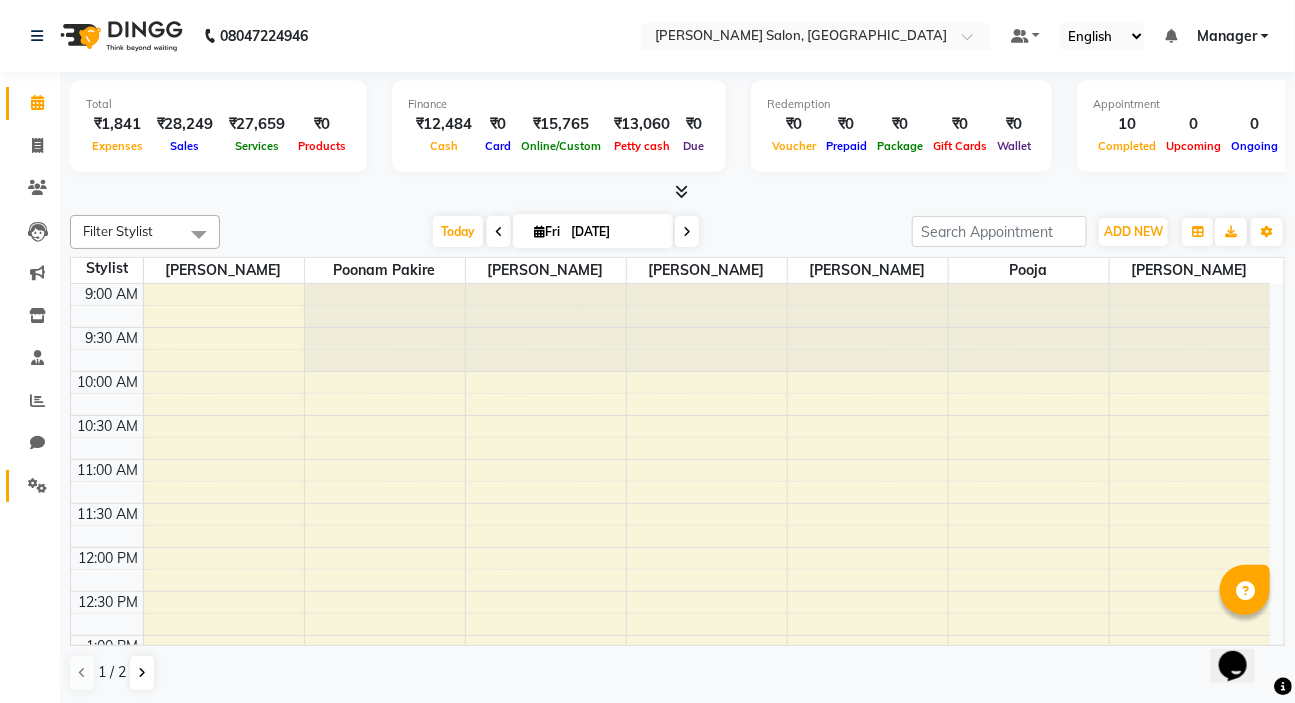 click 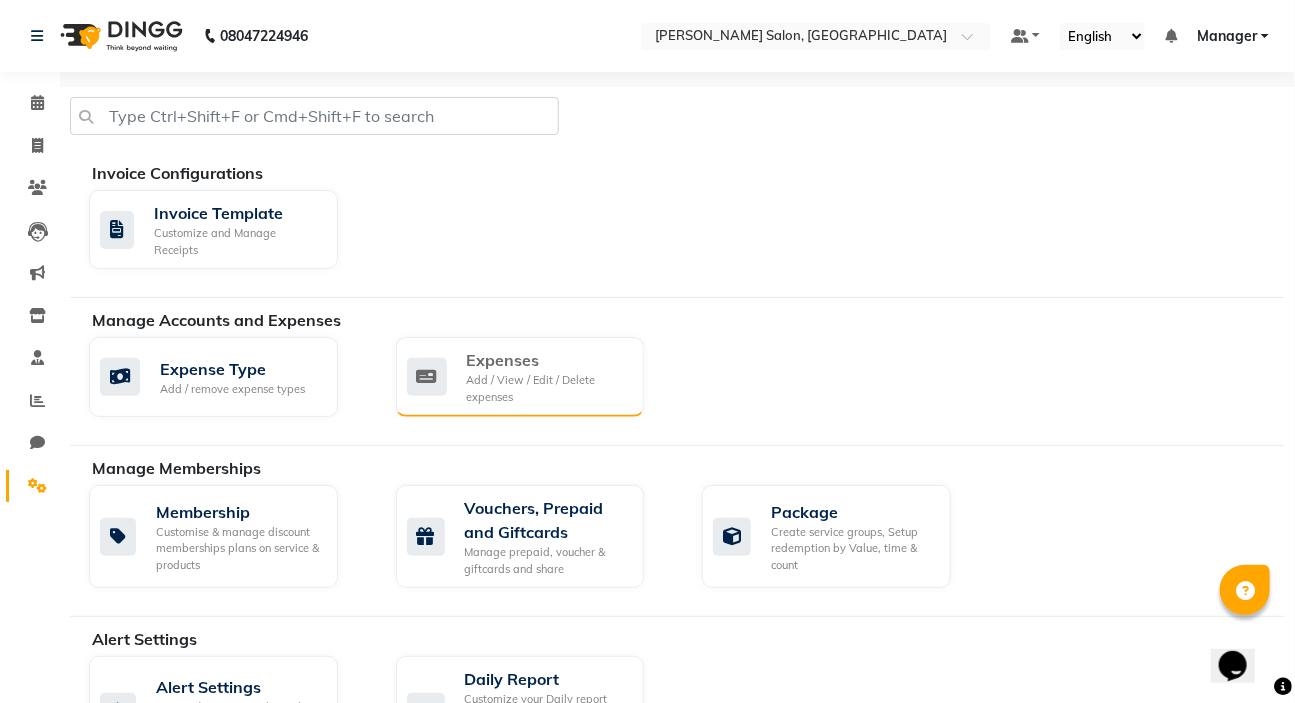 click on "Expenses" 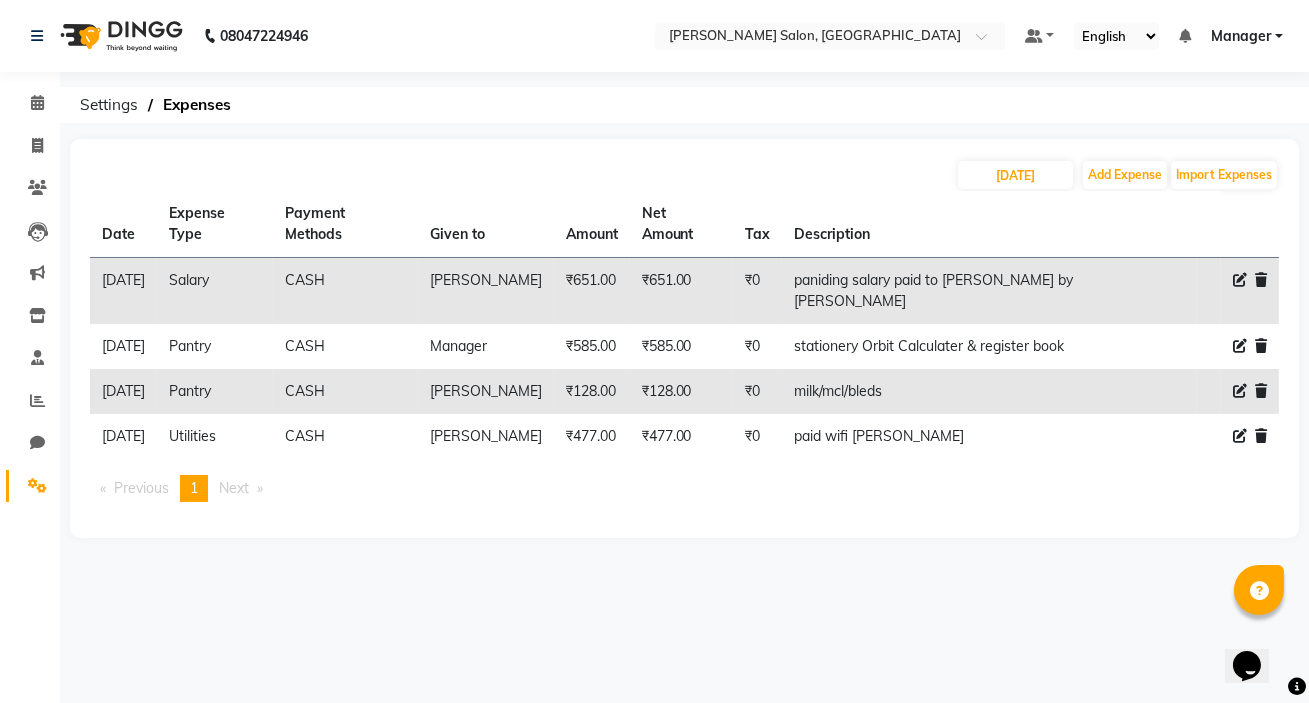 click 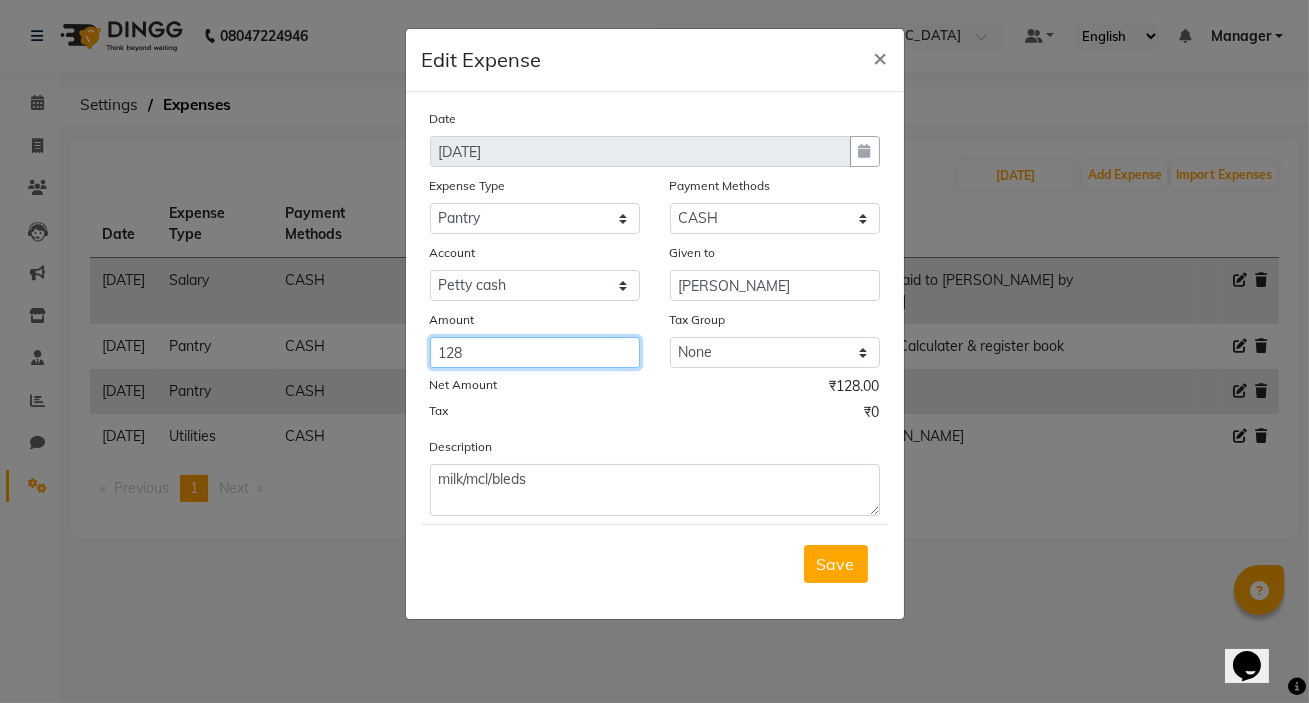 click on "128" 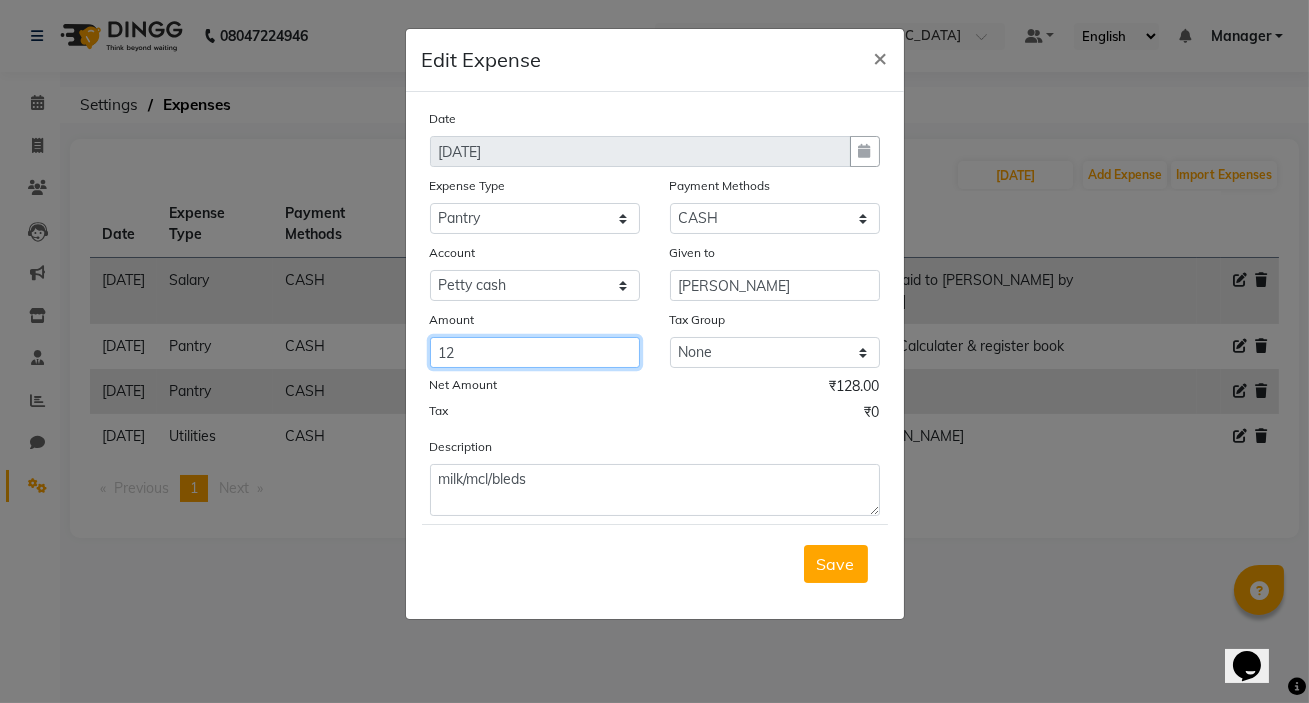 type on "1" 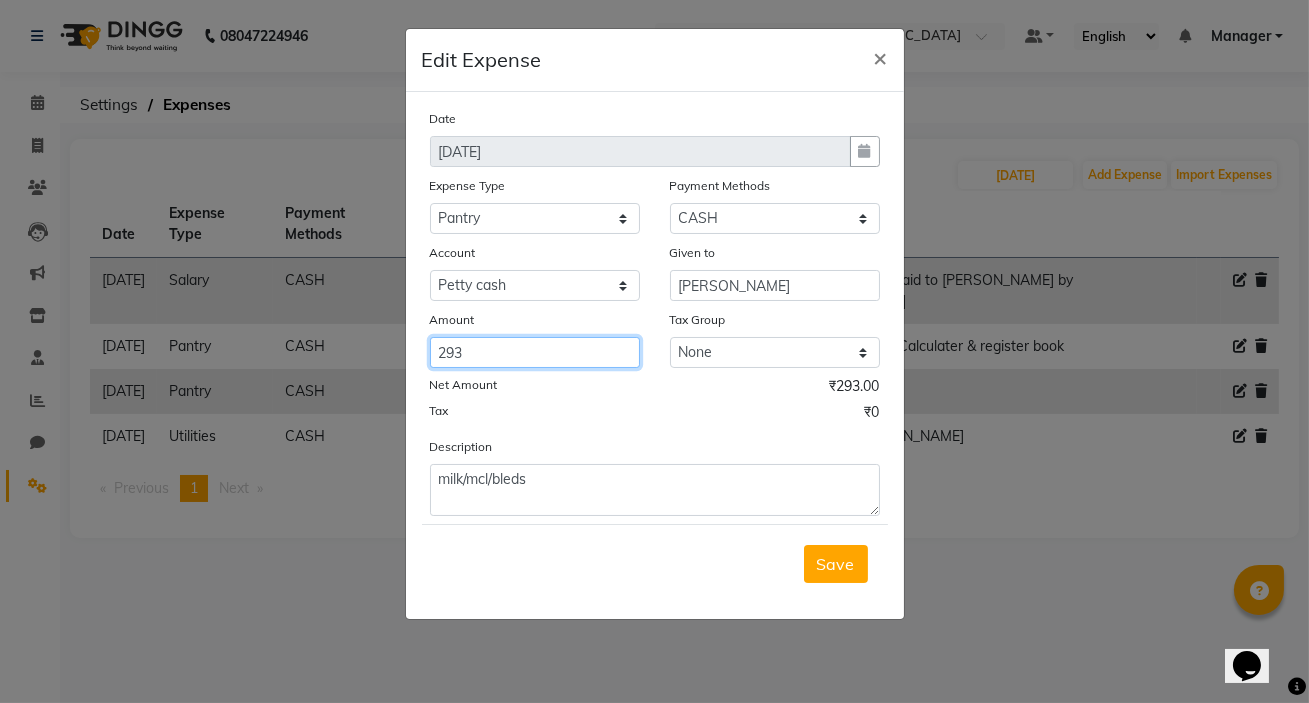 type on "293" 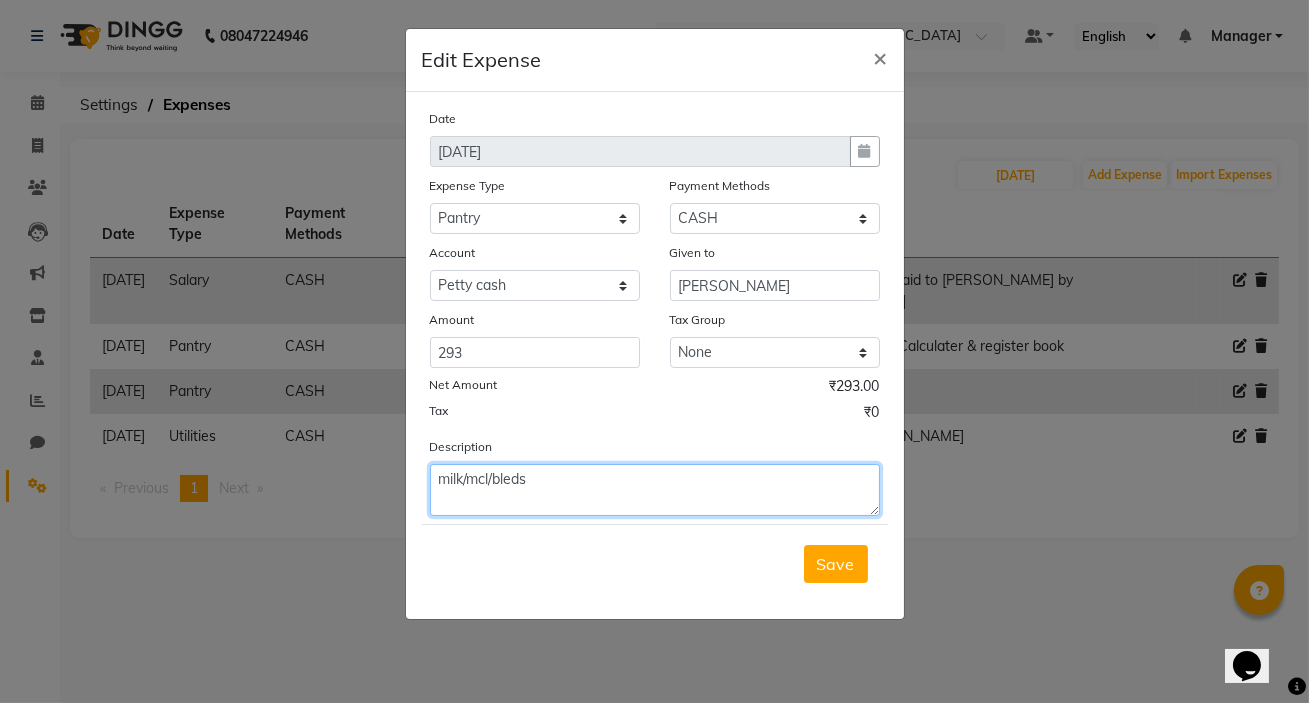 click on "milk/mcl/bleds" 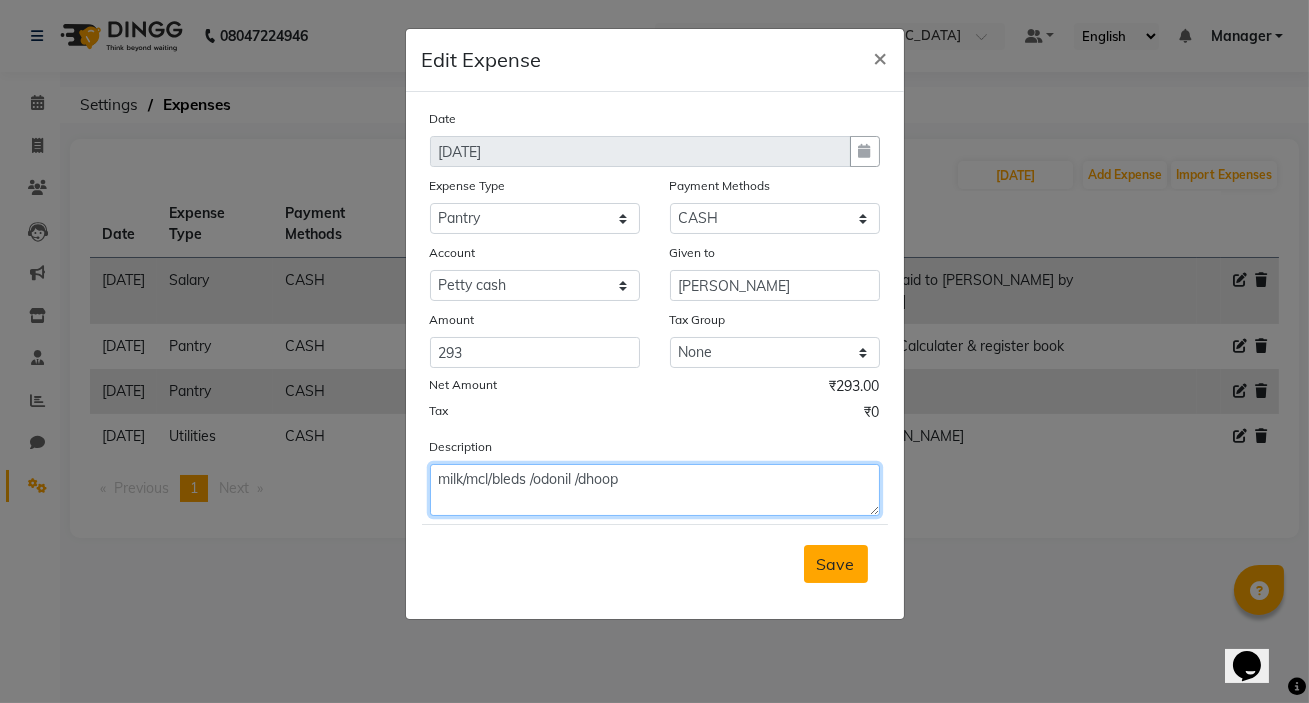 type on "milk/mcl/bleds /odonil /dhoop" 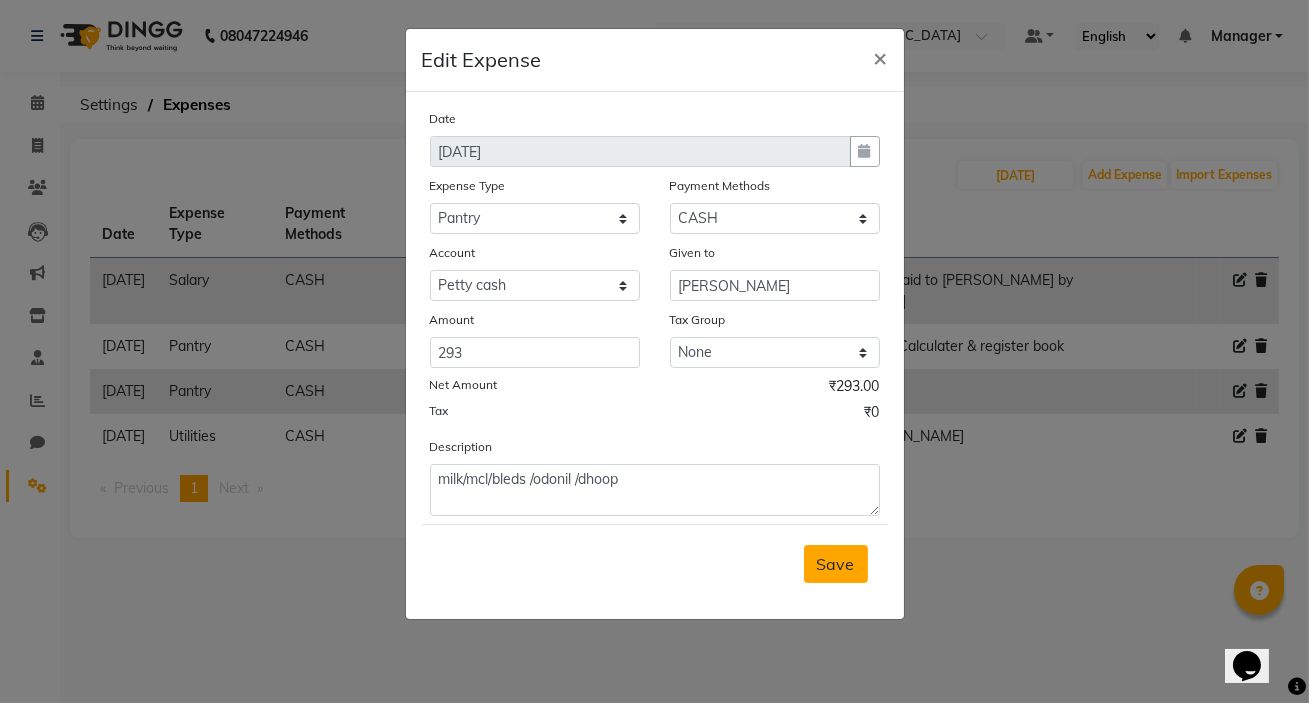 click on "Save" at bounding box center (836, 564) 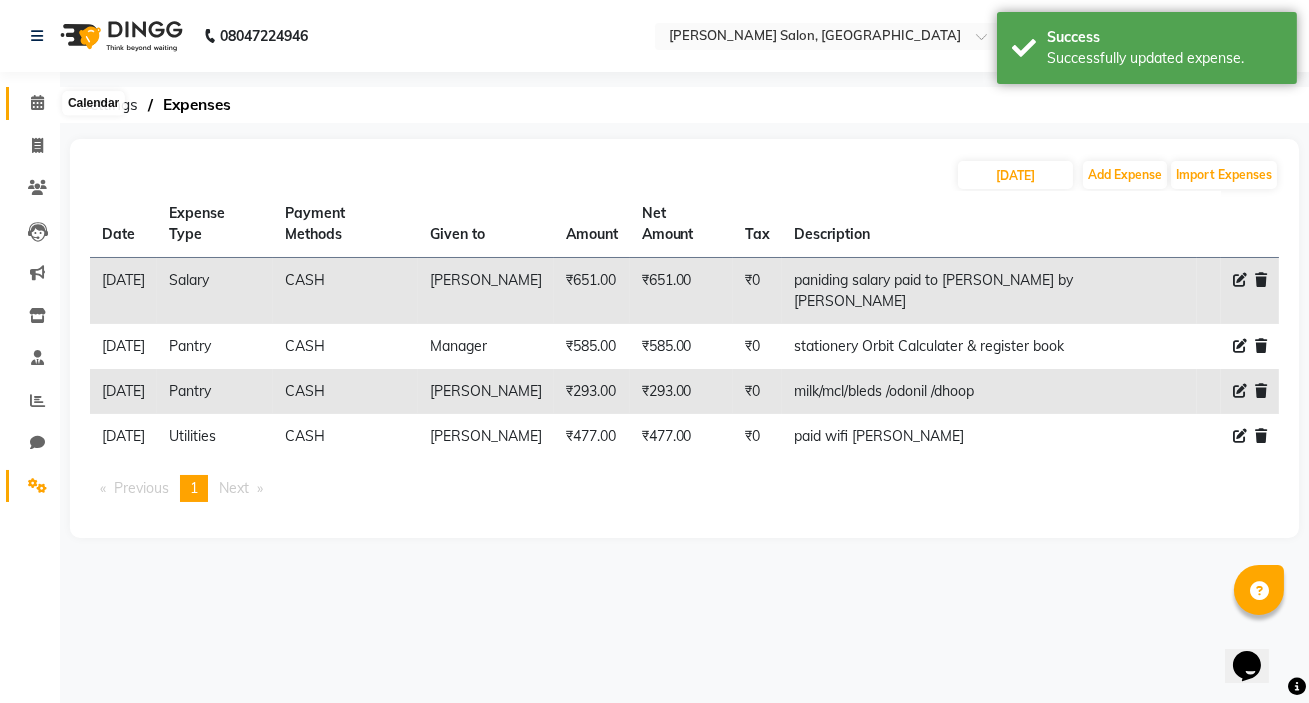 click 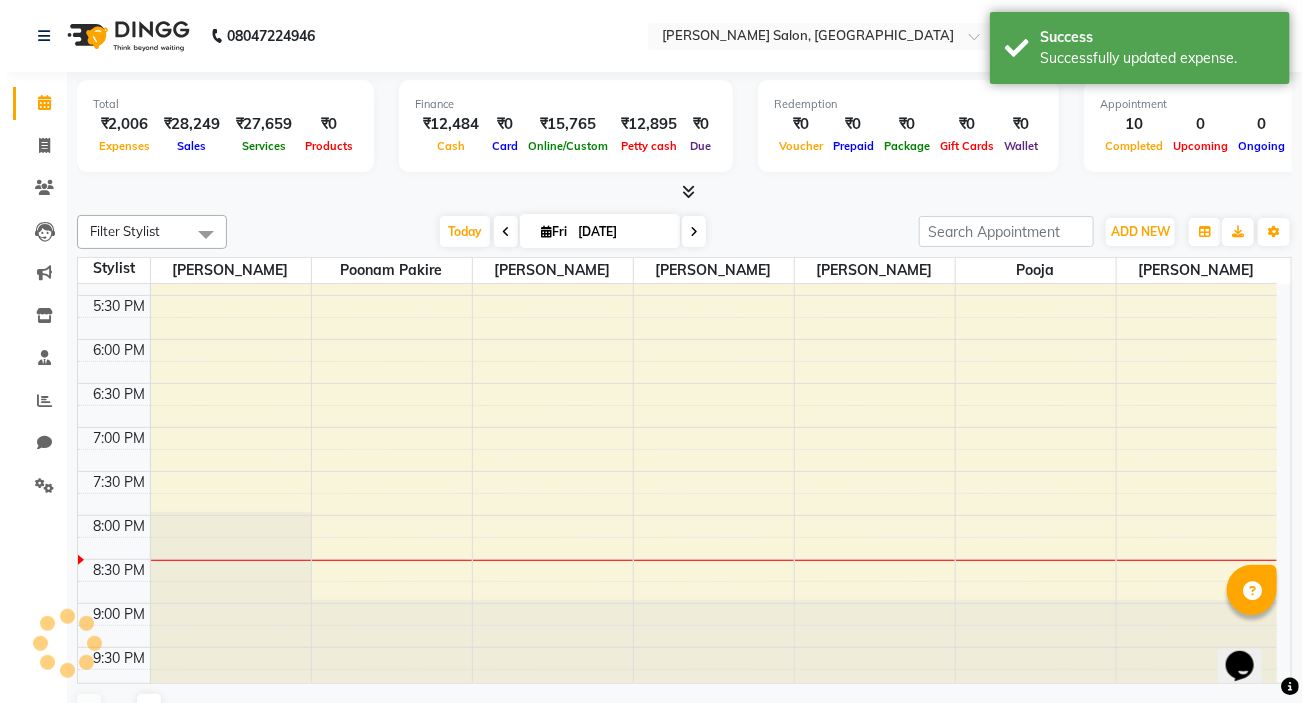 scroll, scrollTop: 0, scrollLeft: 0, axis: both 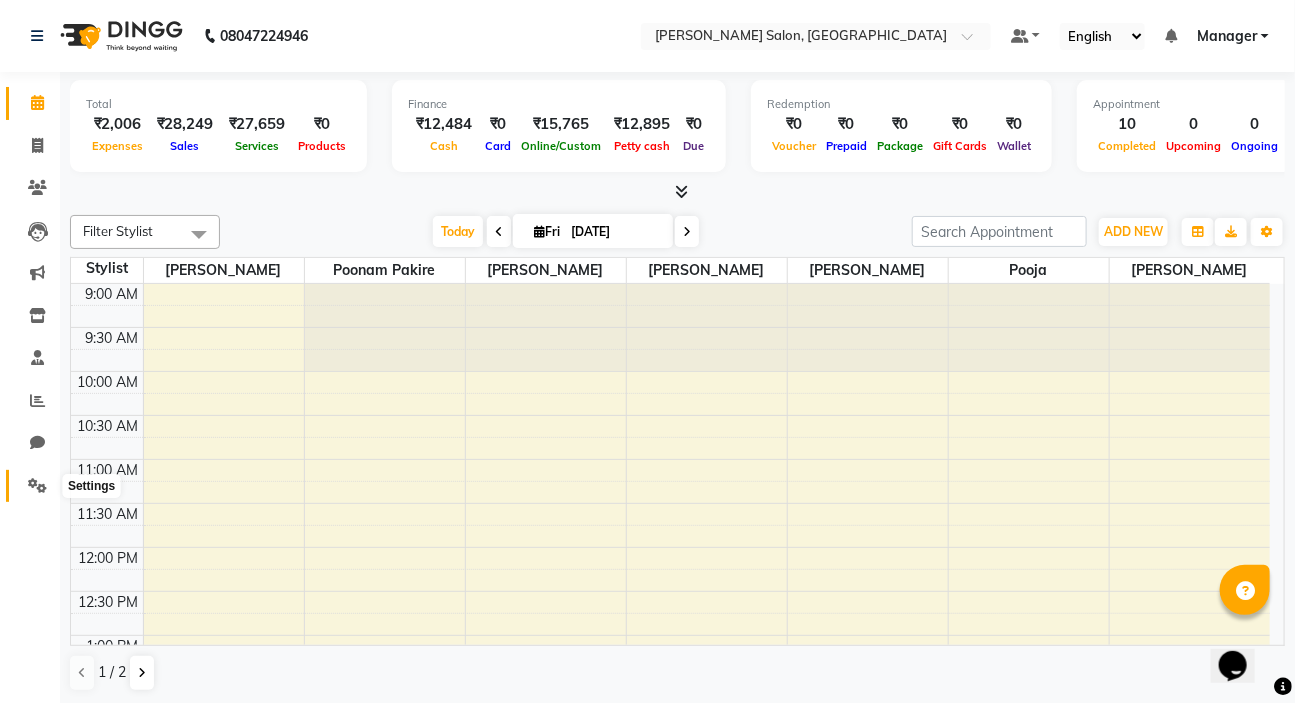 click 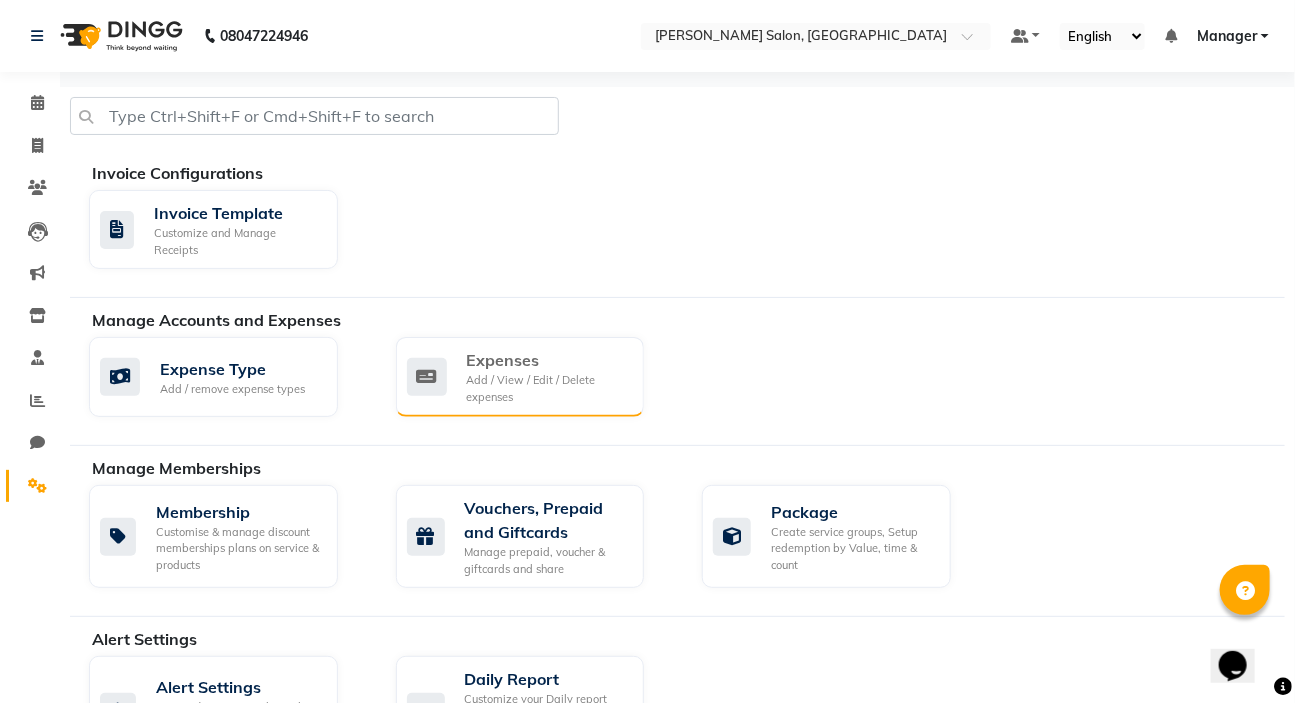 click on "Add / View / Edit / Delete expenses" 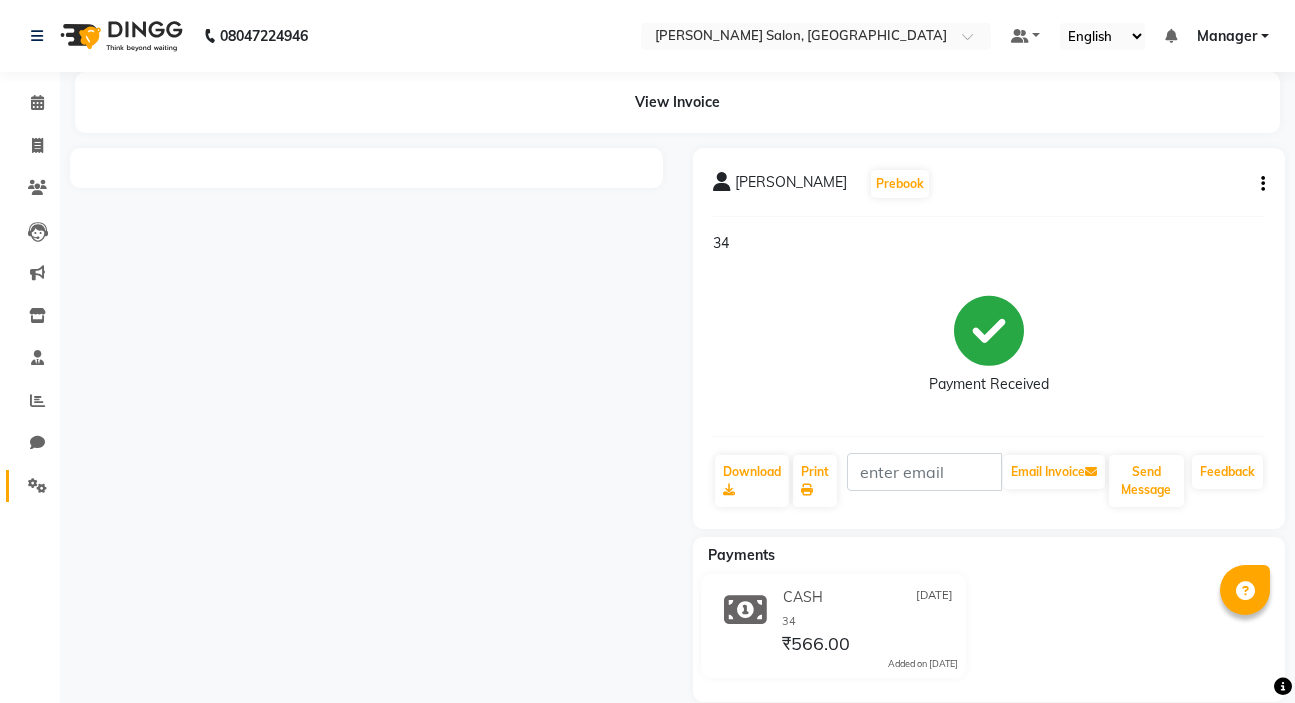 scroll, scrollTop: 29, scrollLeft: 0, axis: vertical 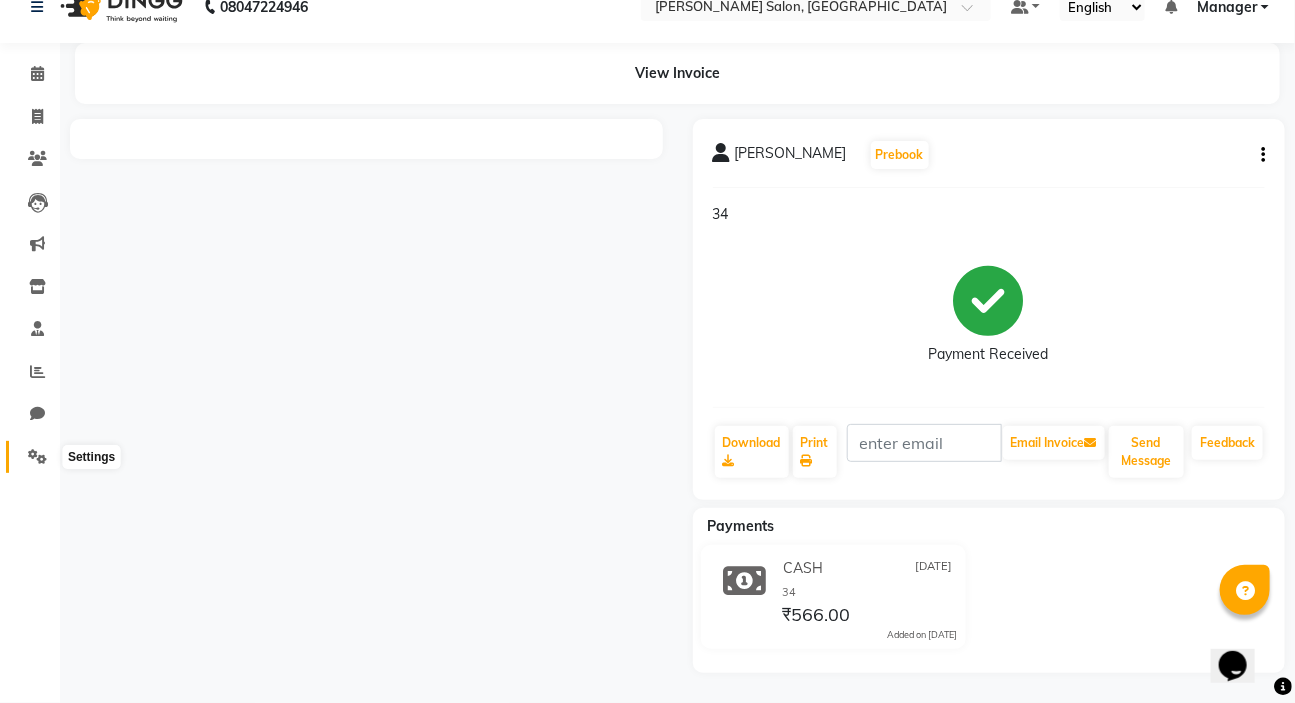 click 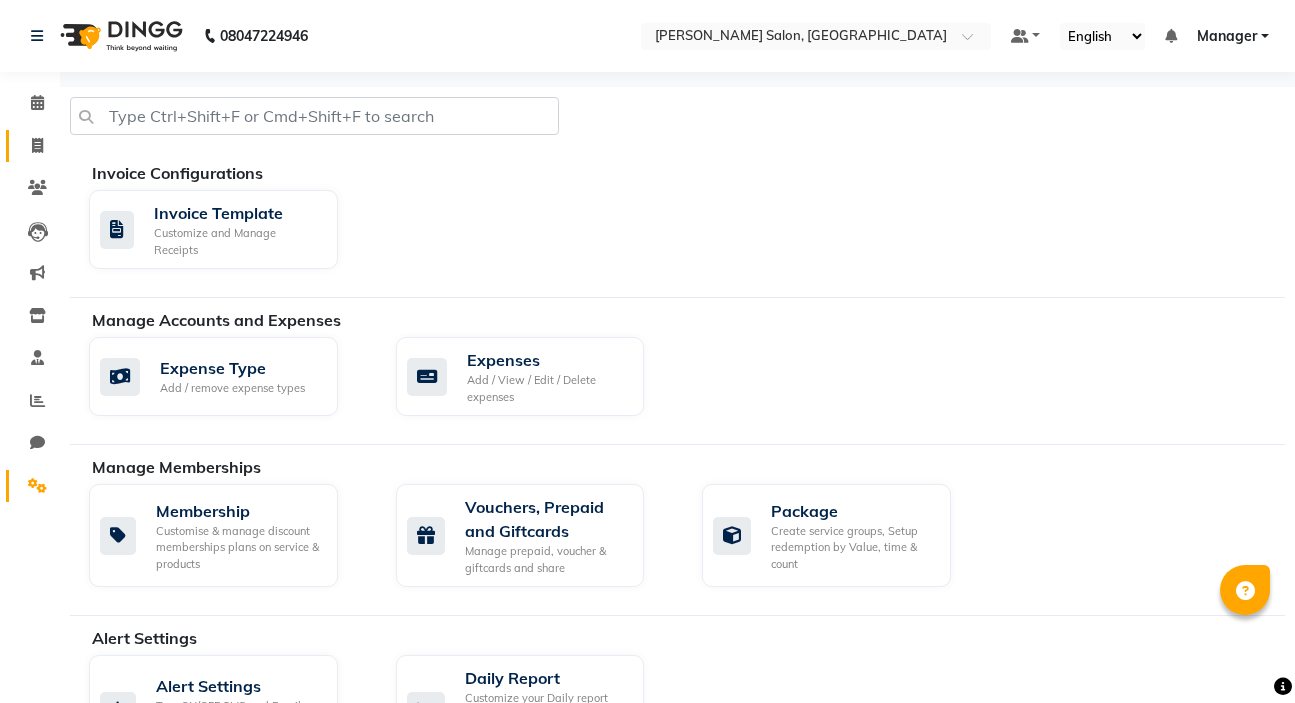 scroll, scrollTop: 29, scrollLeft: 0, axis: vertical 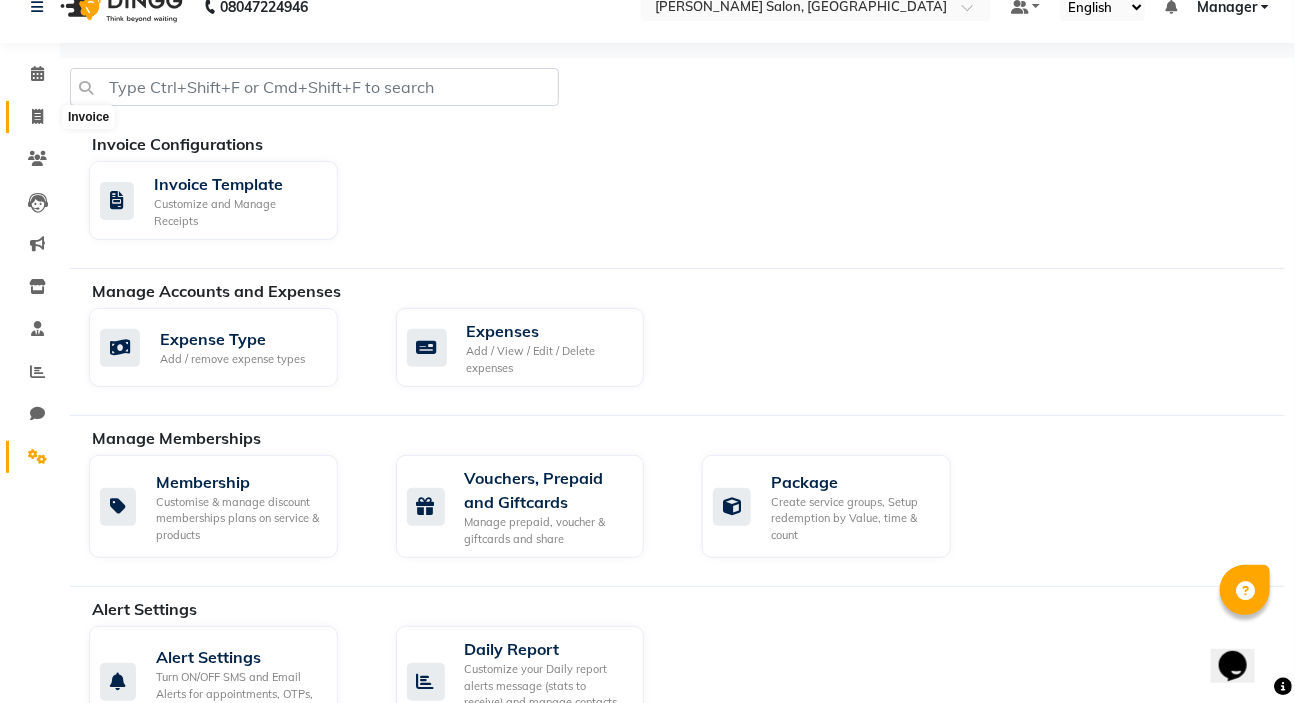 click 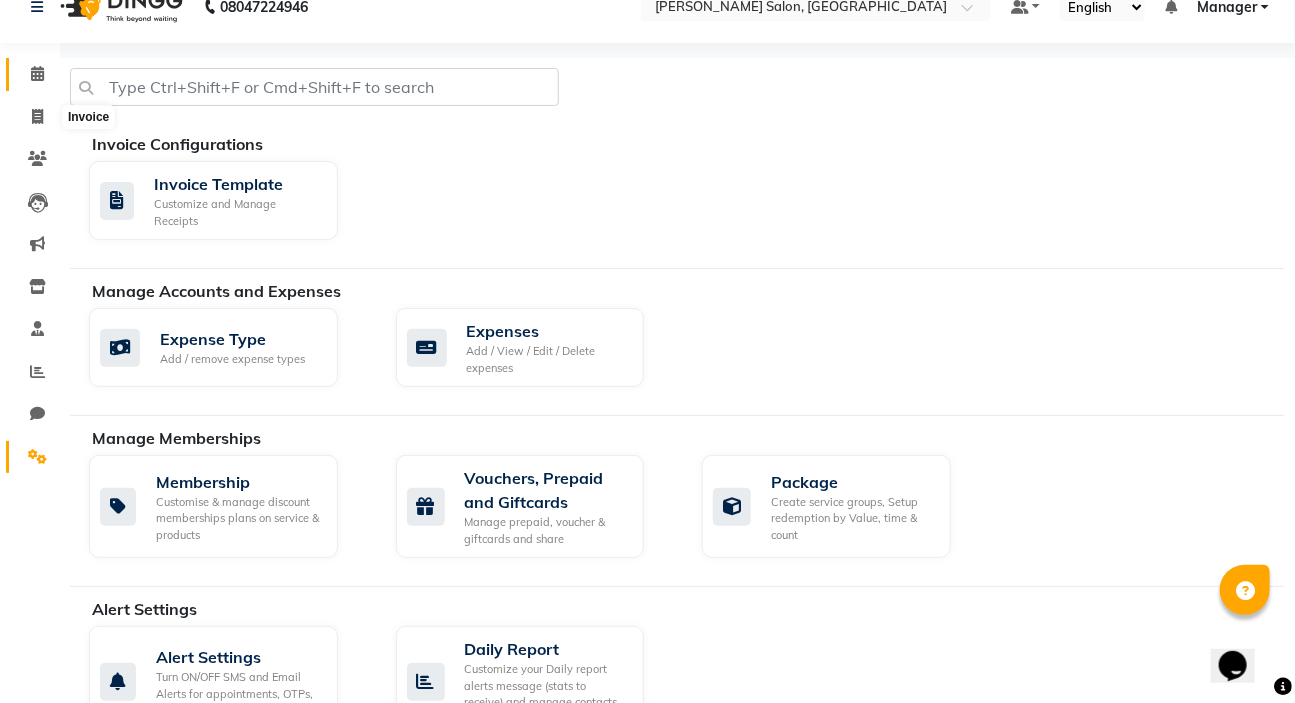 select on "service" 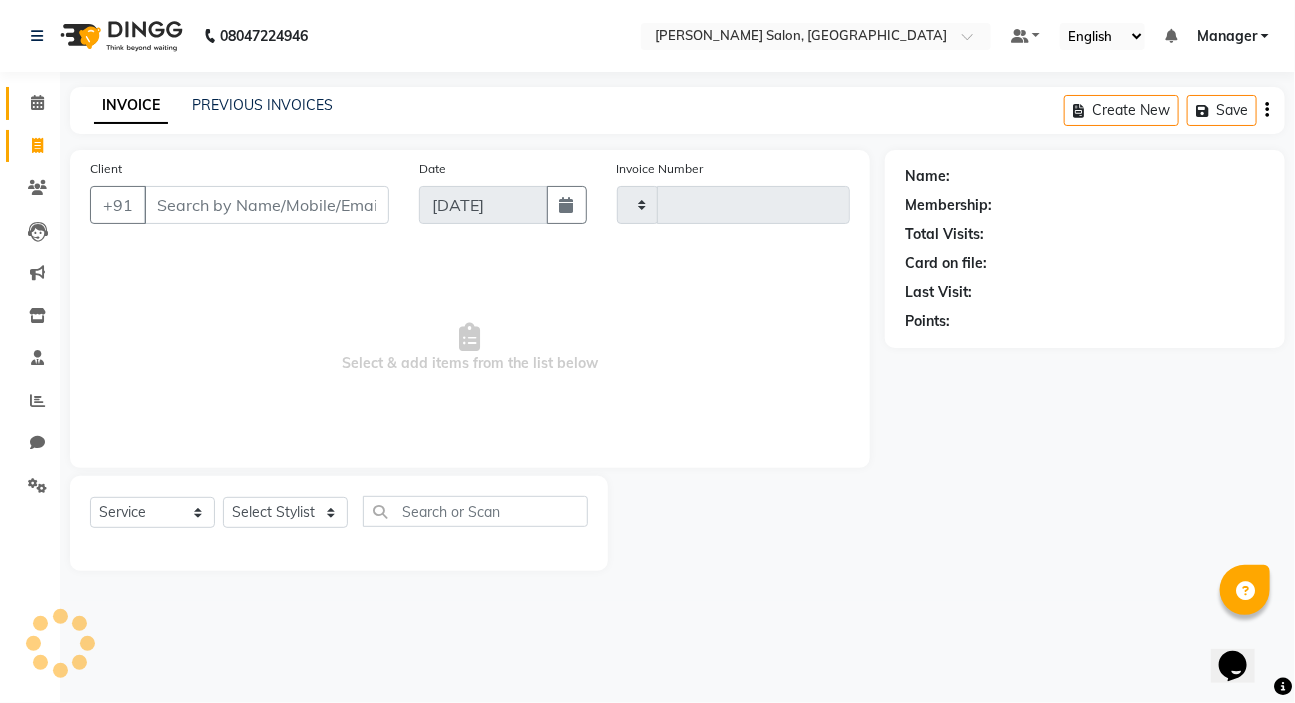 scroll, scrollTop: 0, scrollLeft: 0, axis: both 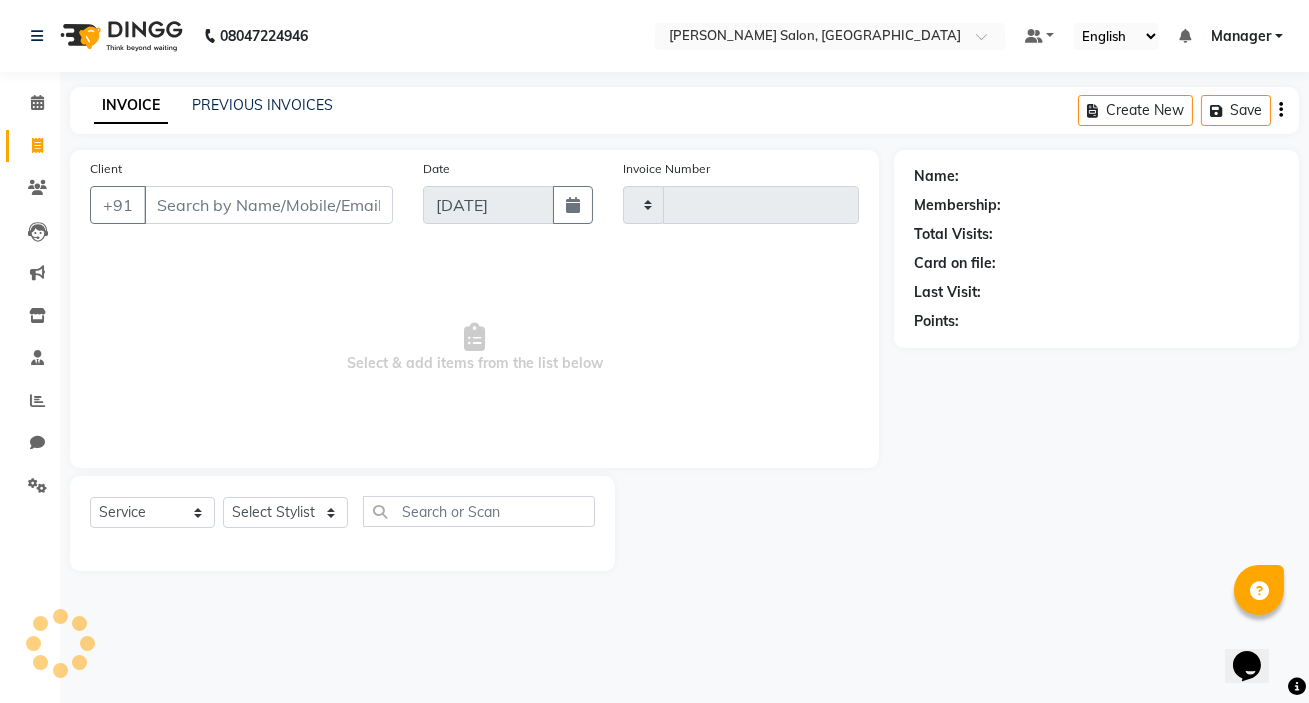 type on "0493" 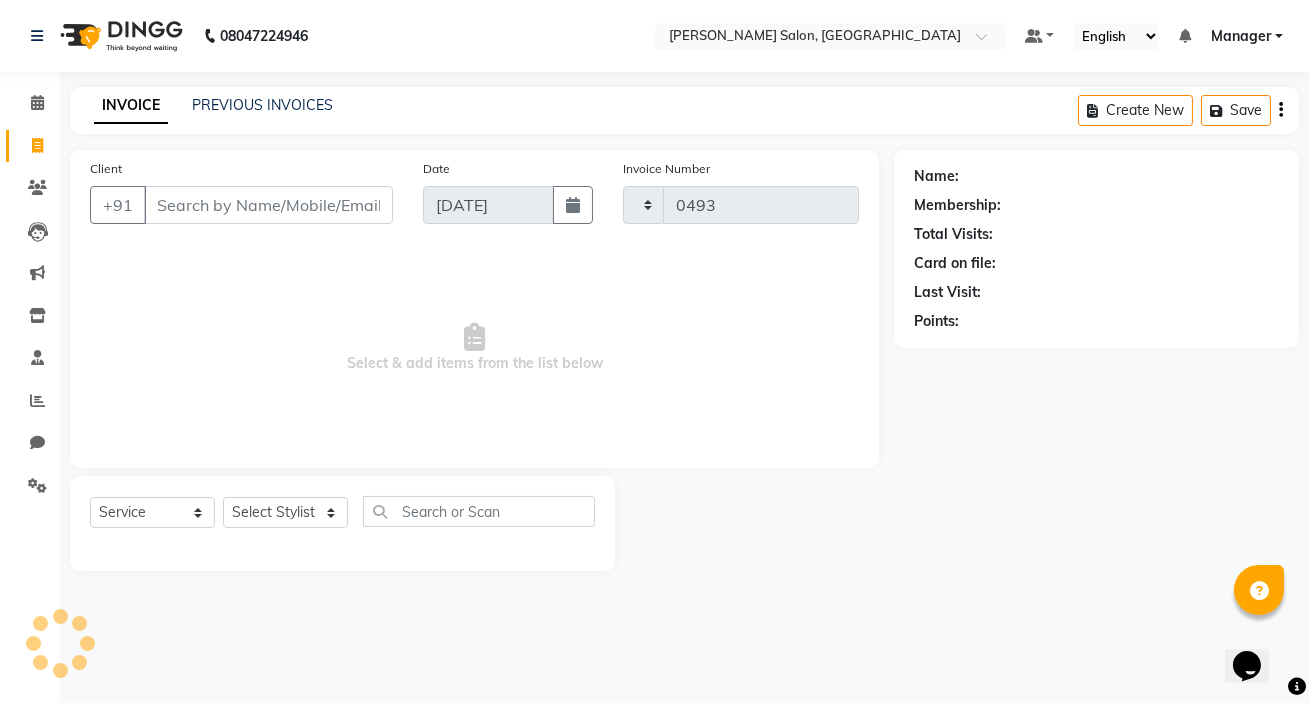 select on "7550" 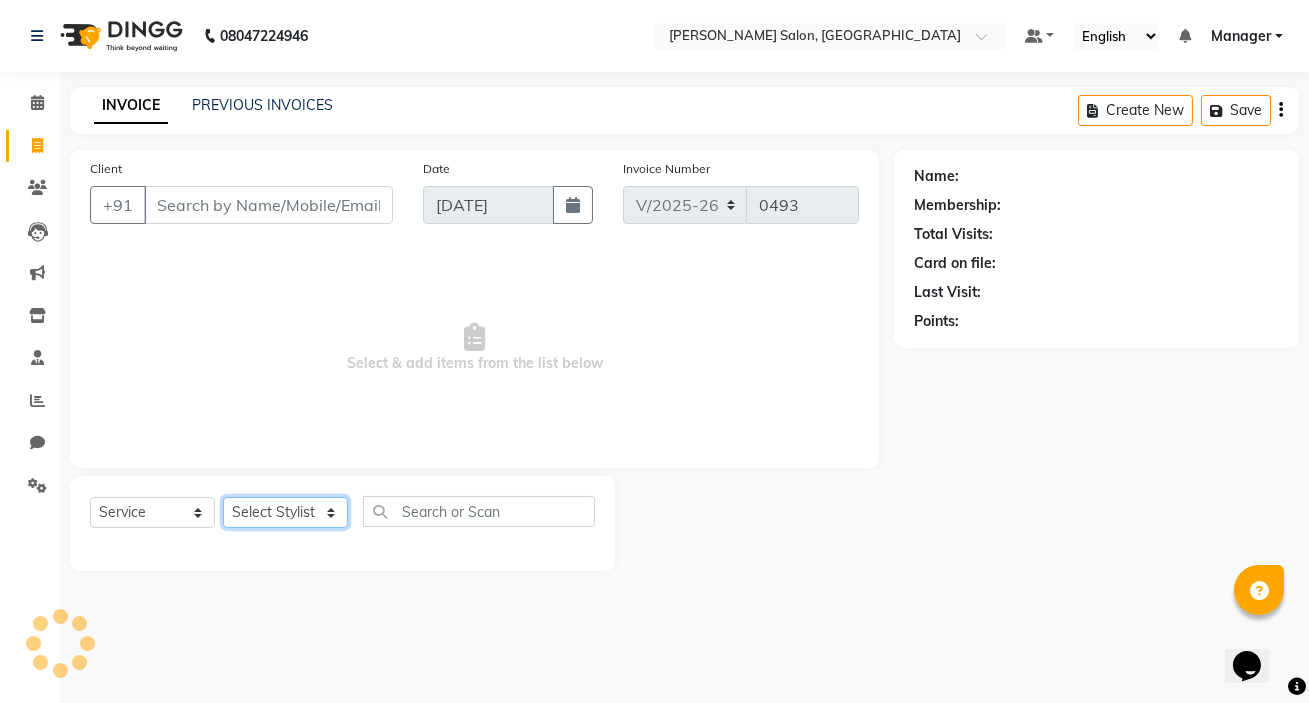 drag, startPoint x: 240, startPoint y: 513, endPoint x: 240, endPoint y: 500, distance: 13 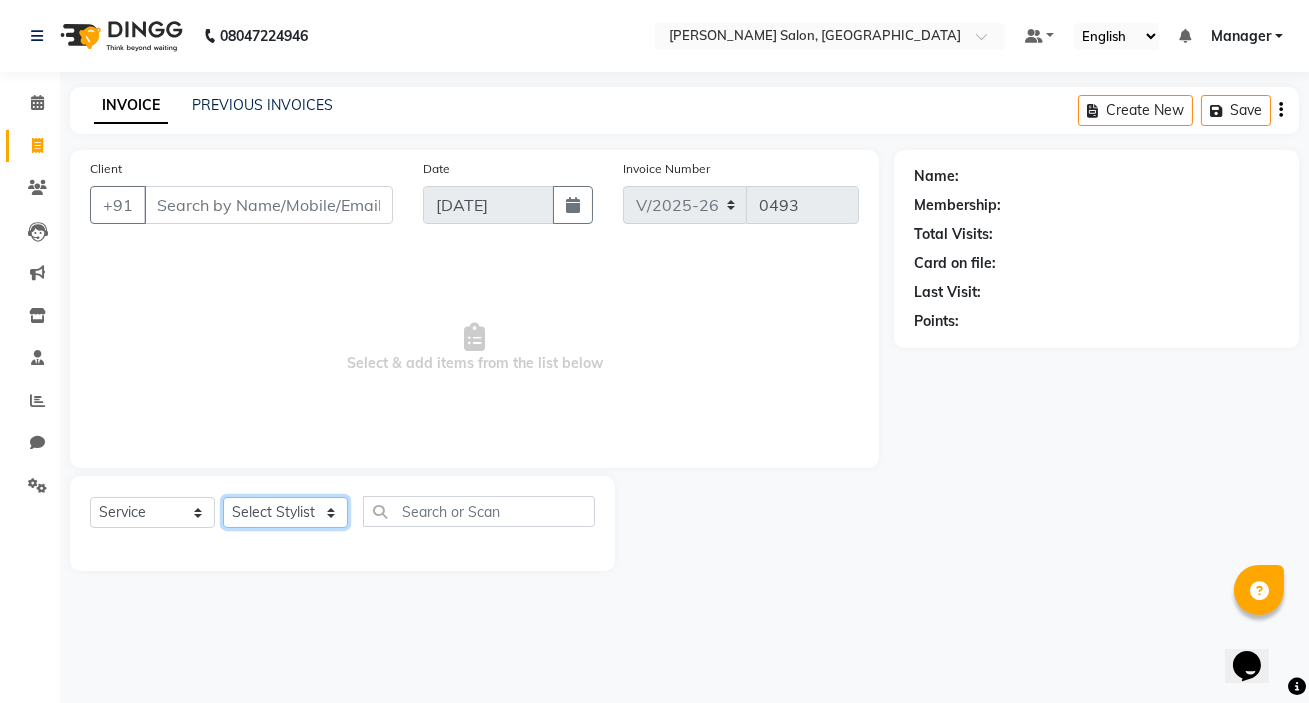 click on "Select Stylist" 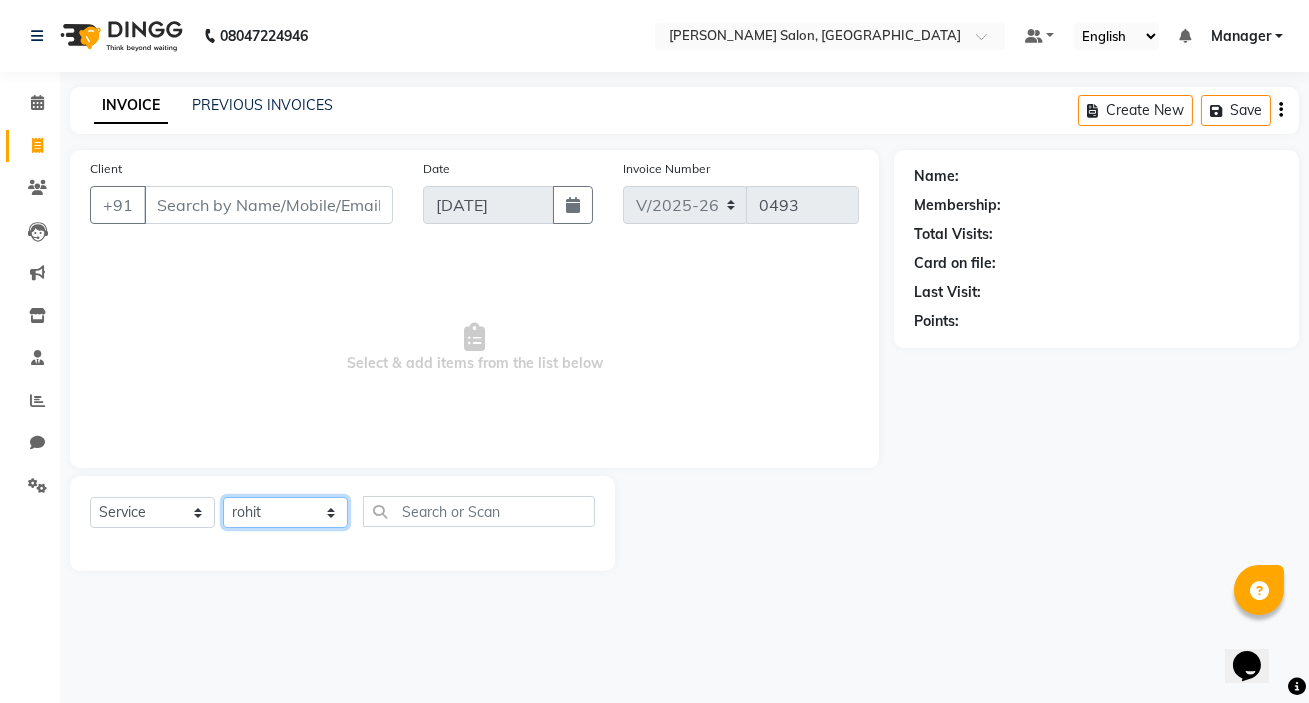 click on "Select Stylist [PERSON_NAME] [PERSON_NAME] Manager [PERSON_NAME]  [PERSON_NAME] [PERSON_NAME]" 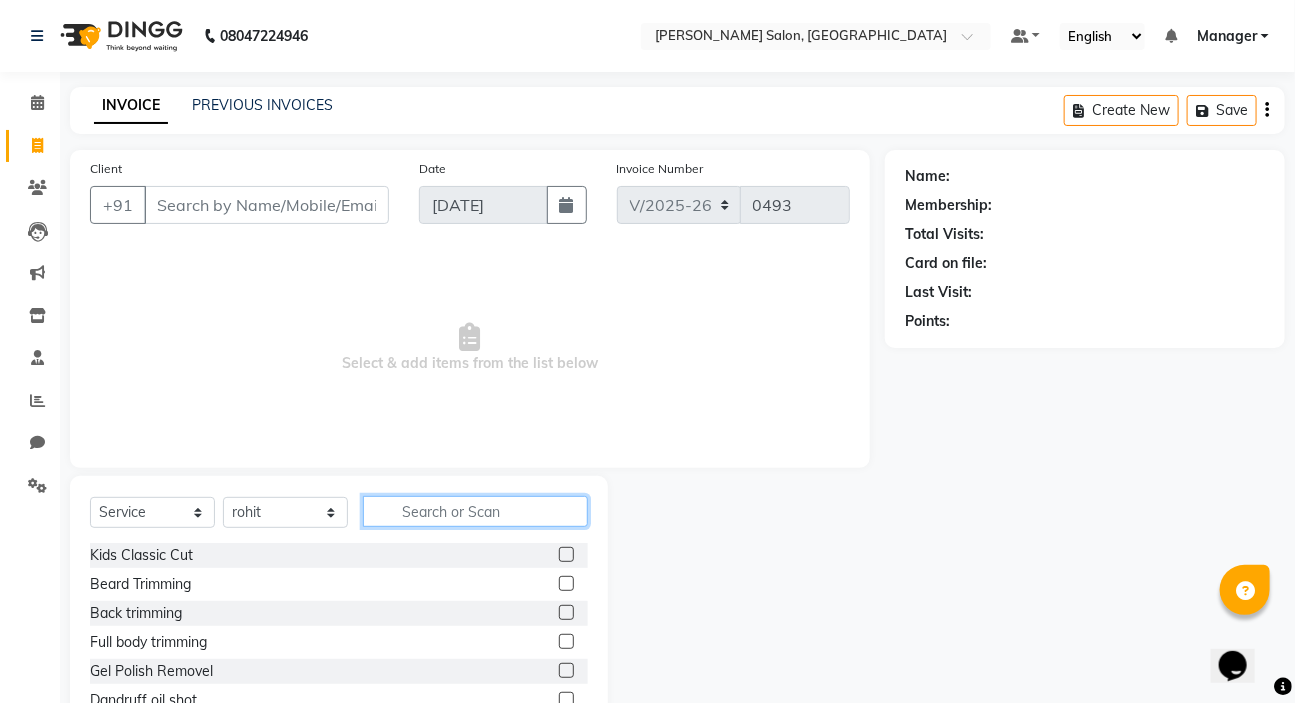 click 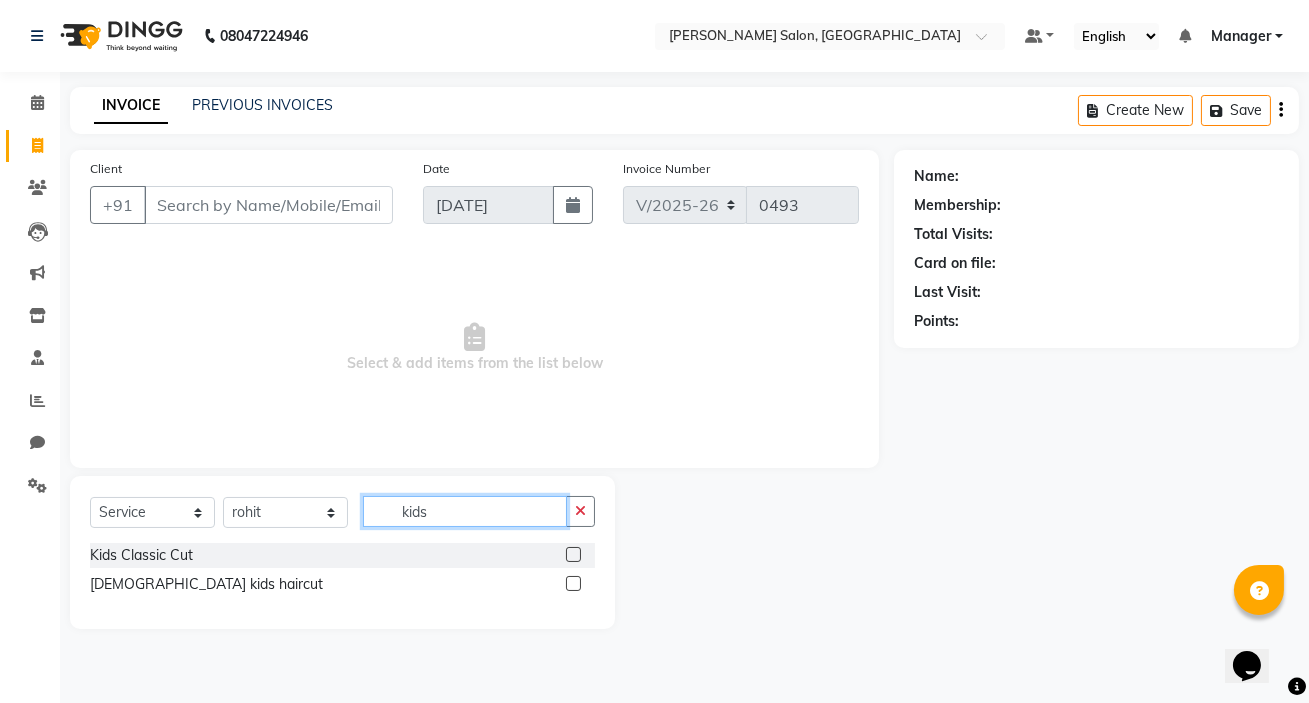type on "kids" 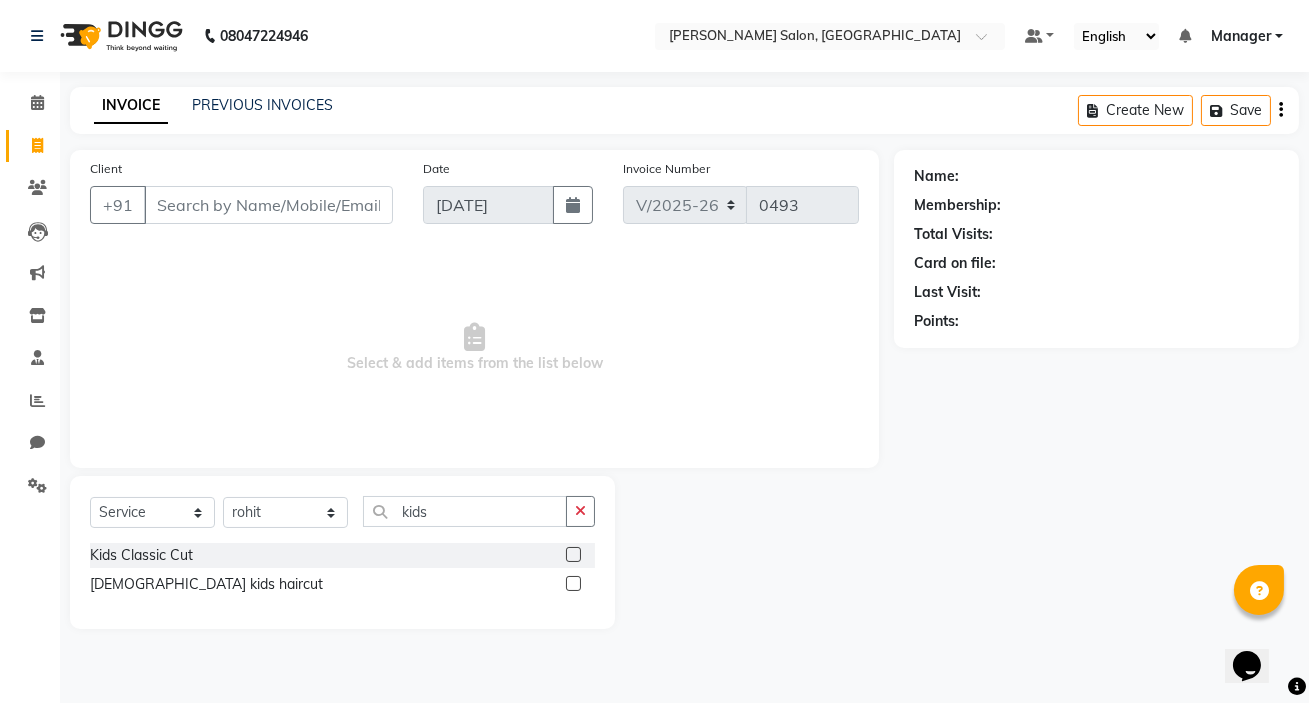 click 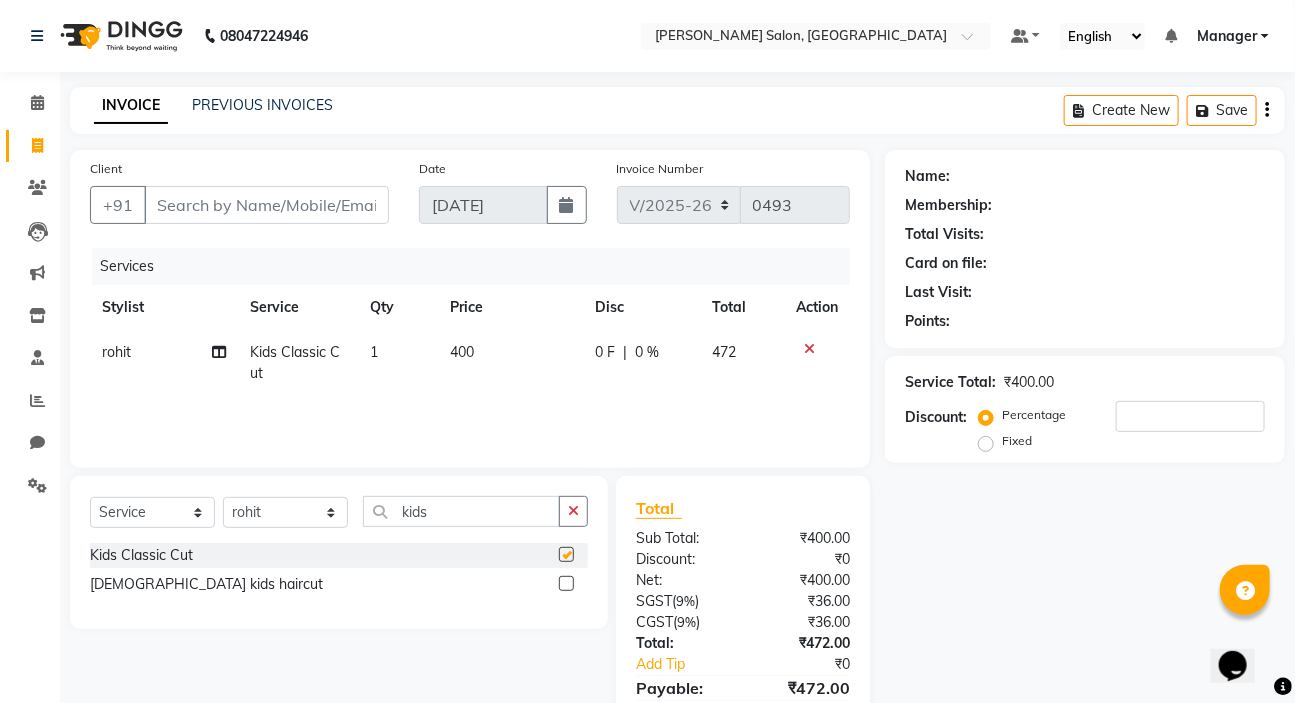 checkbox on "false" 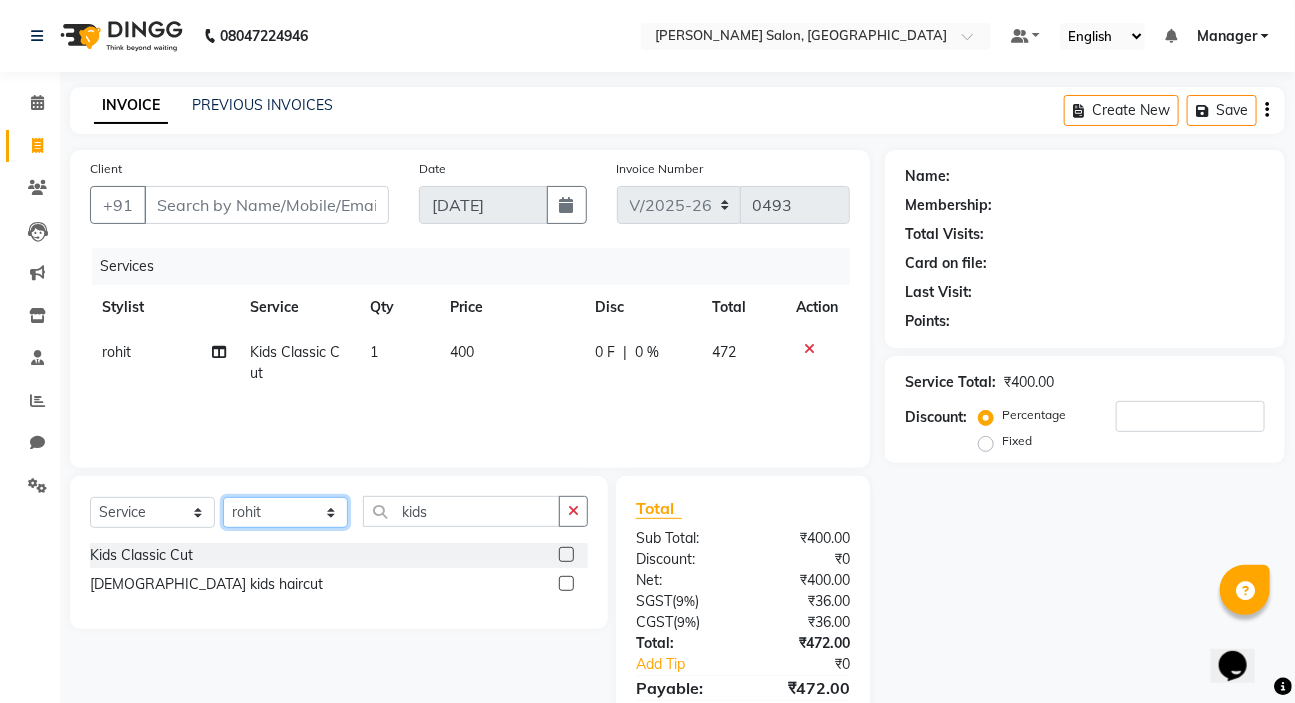 click on "Select Stylist karan raut kiran karagir Manager Manjeet kaur  nagesh sonawane Pooja Poonam Pakire Raju Bahadur  rohit" 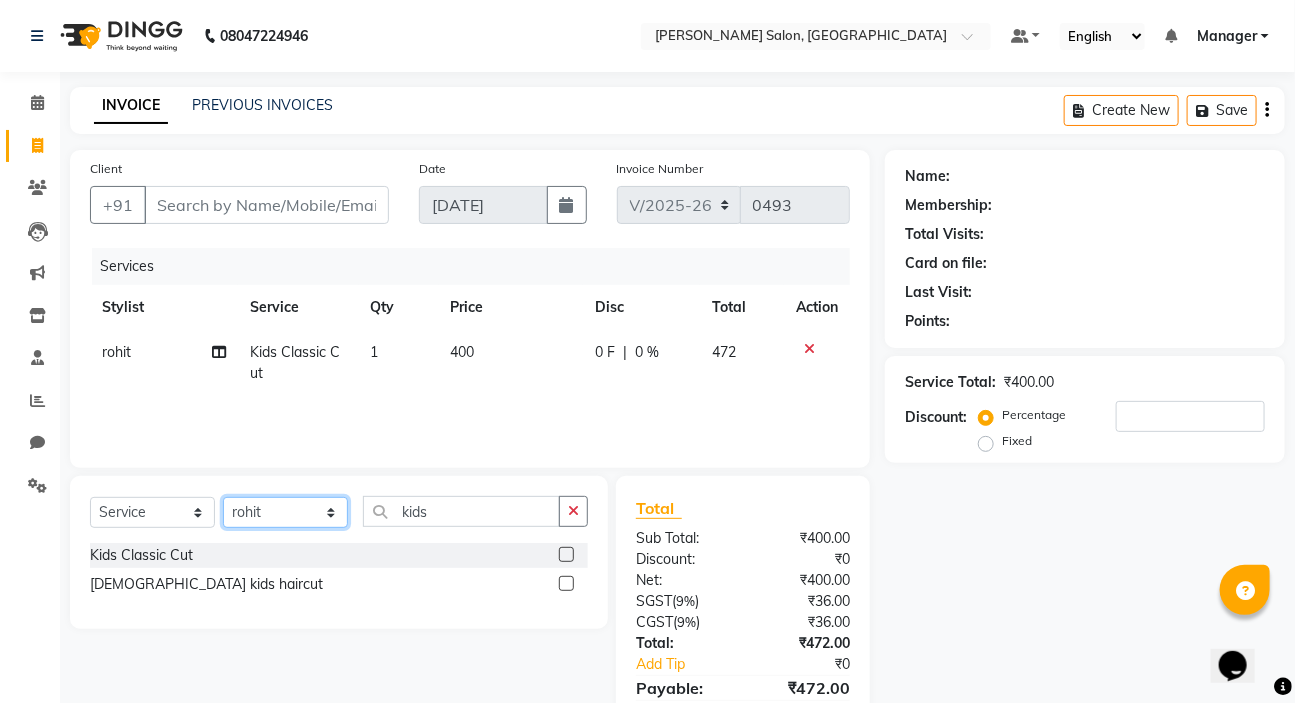 select on "63154" 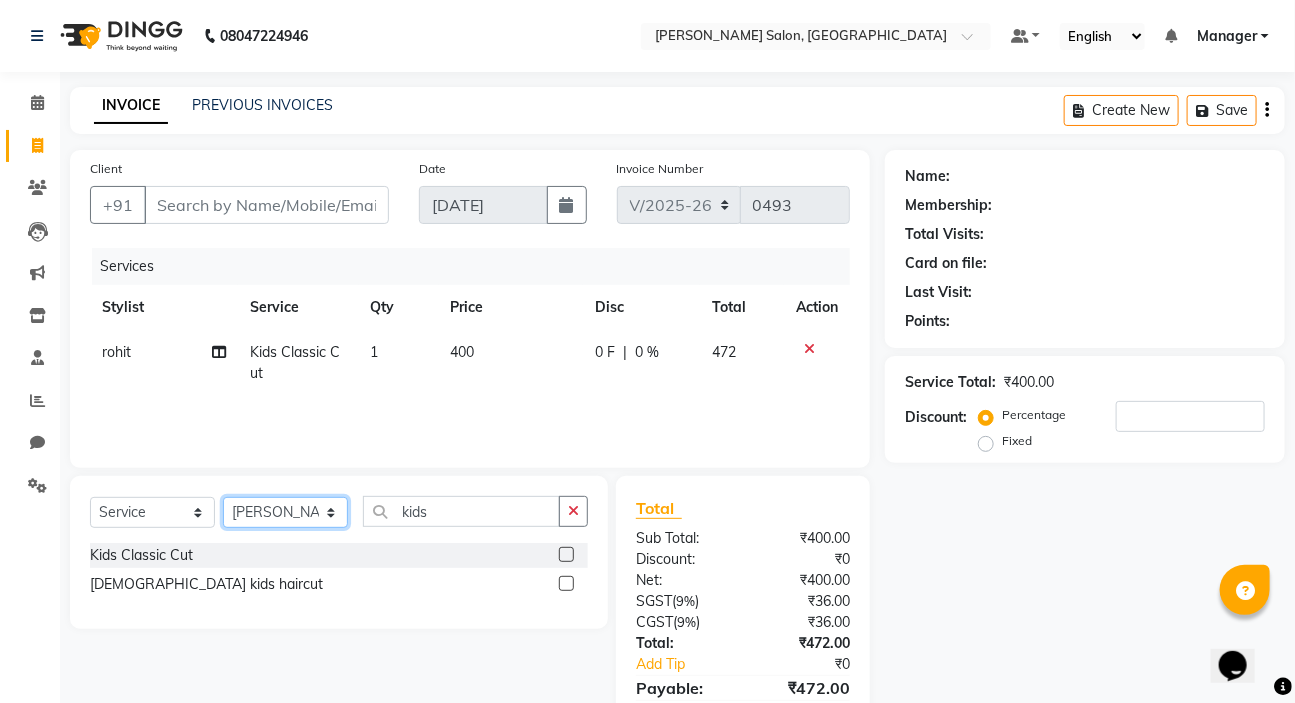 click on "Select Stylist karan raut kiran karagir Manager Manjeet kaur  nagesh sonawane Pooja Poonam Pakire Raju Bahadur  rohit" 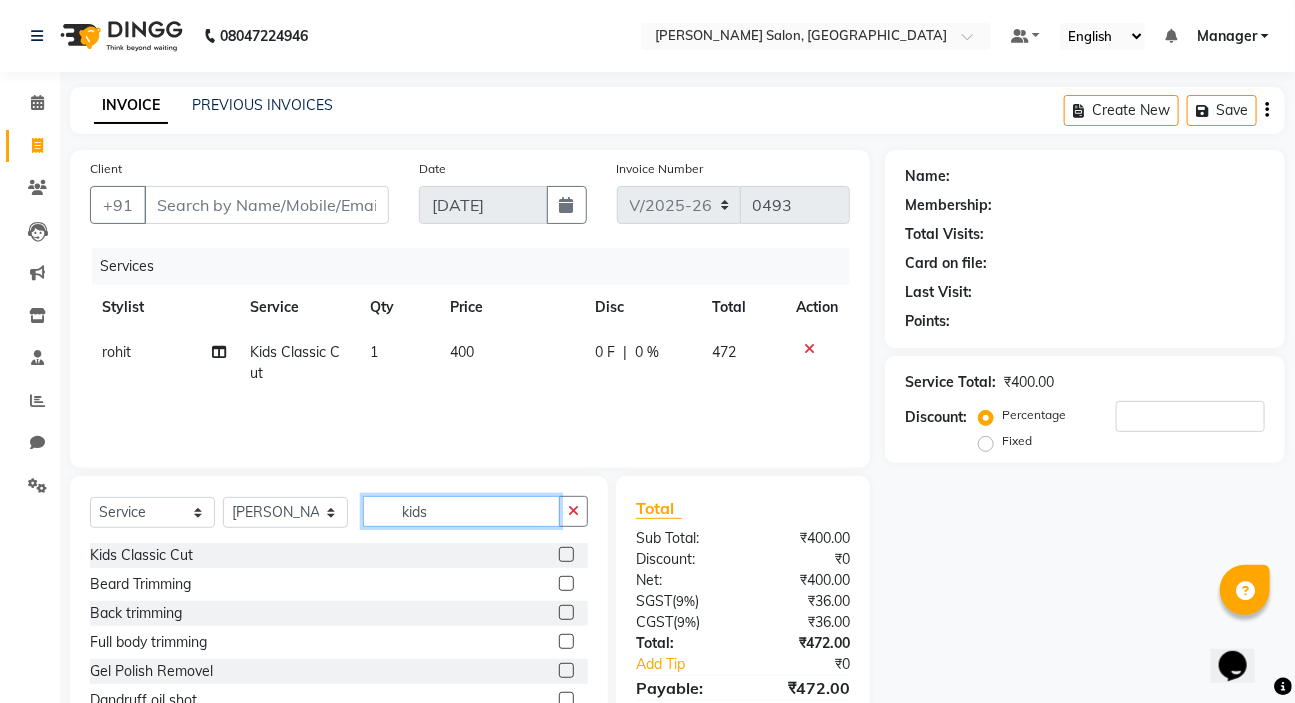 click on "kids" 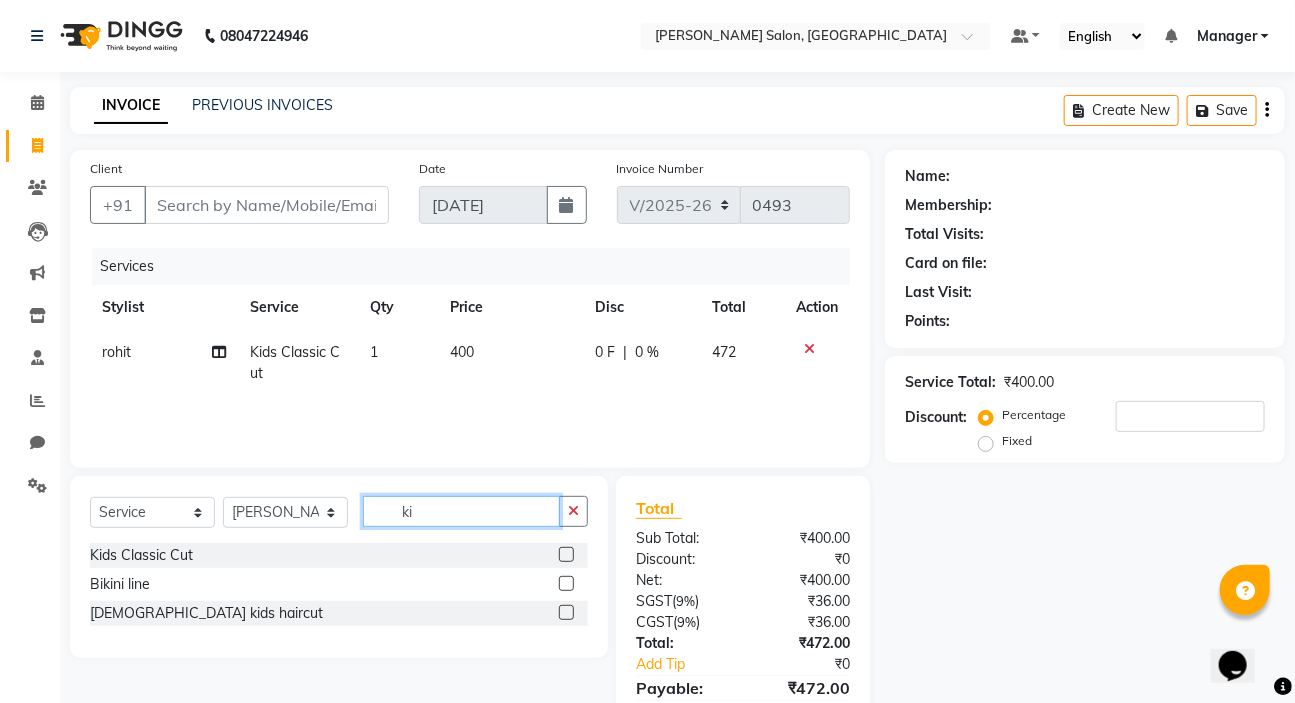type on "k" 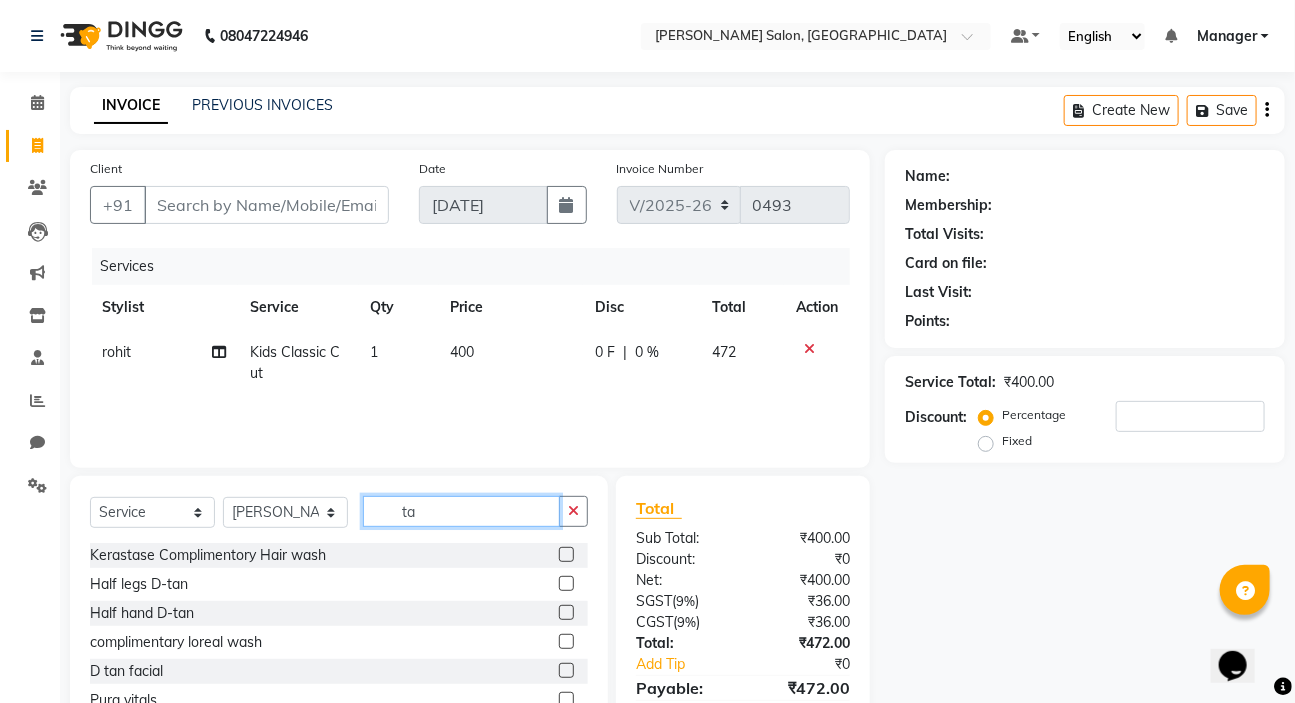 type on "t" 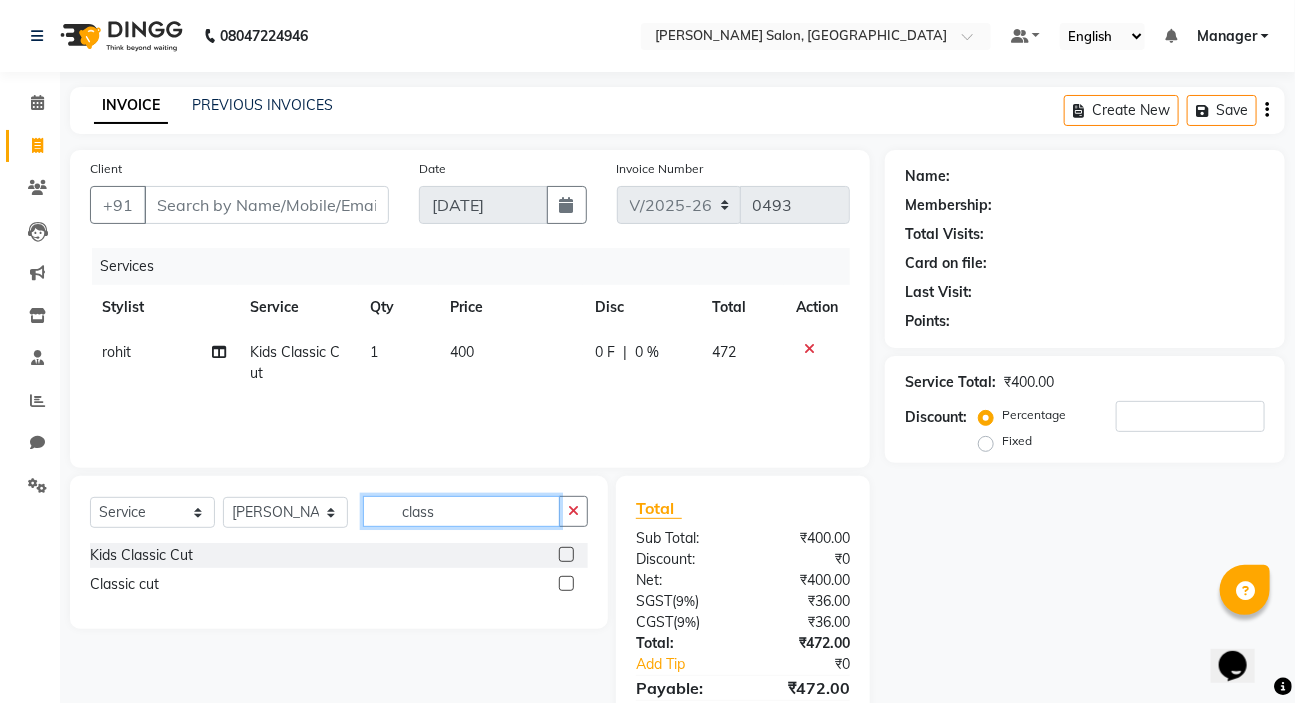 type on "class" 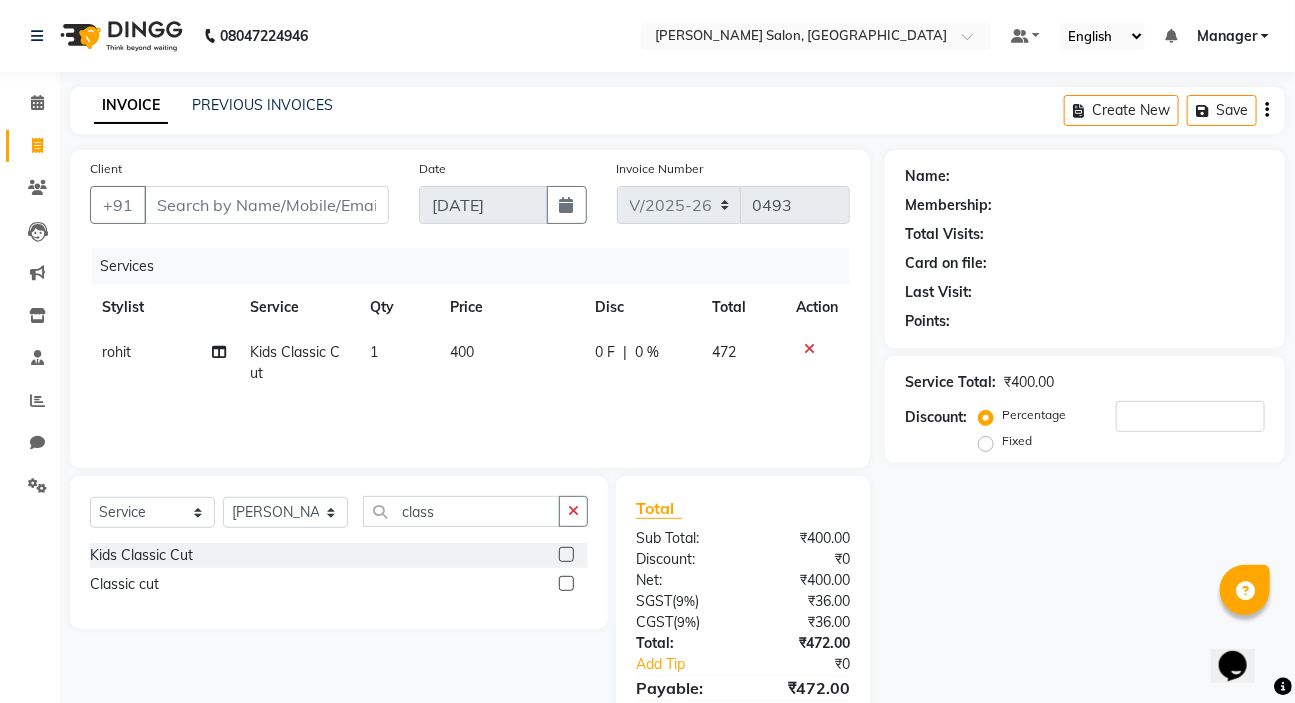 click 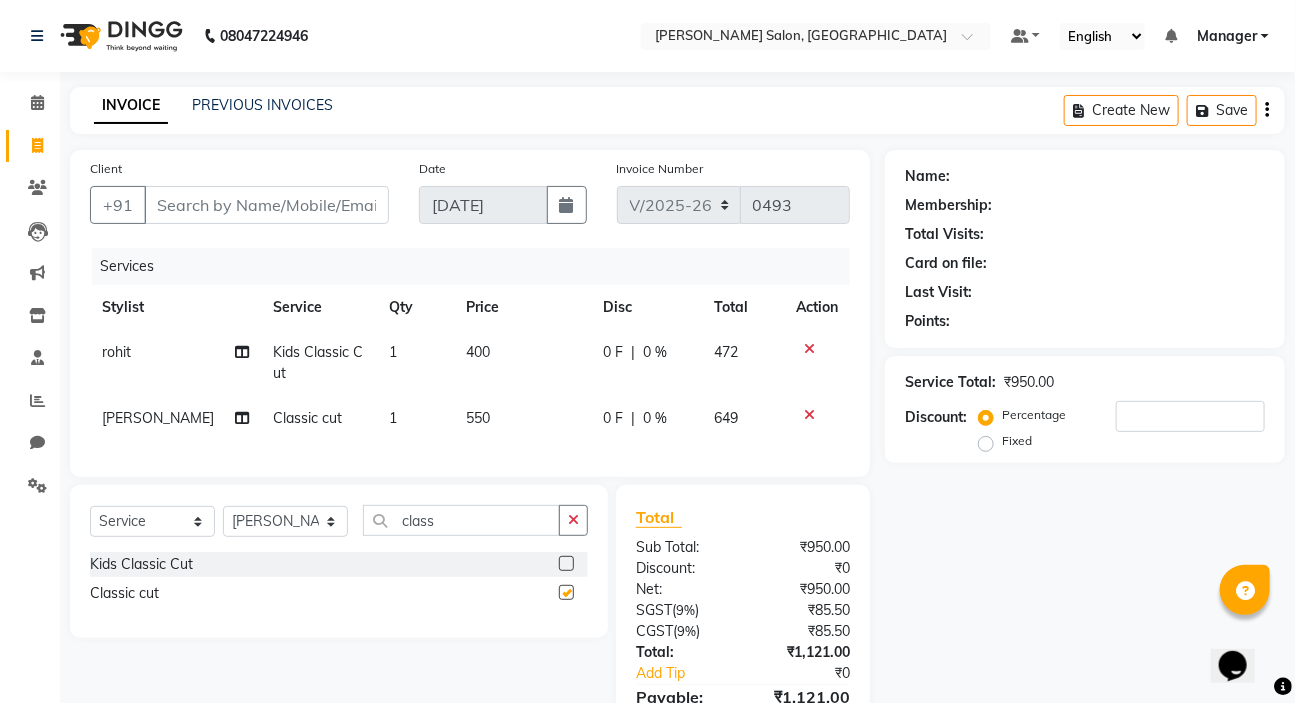 checkbox on "false" 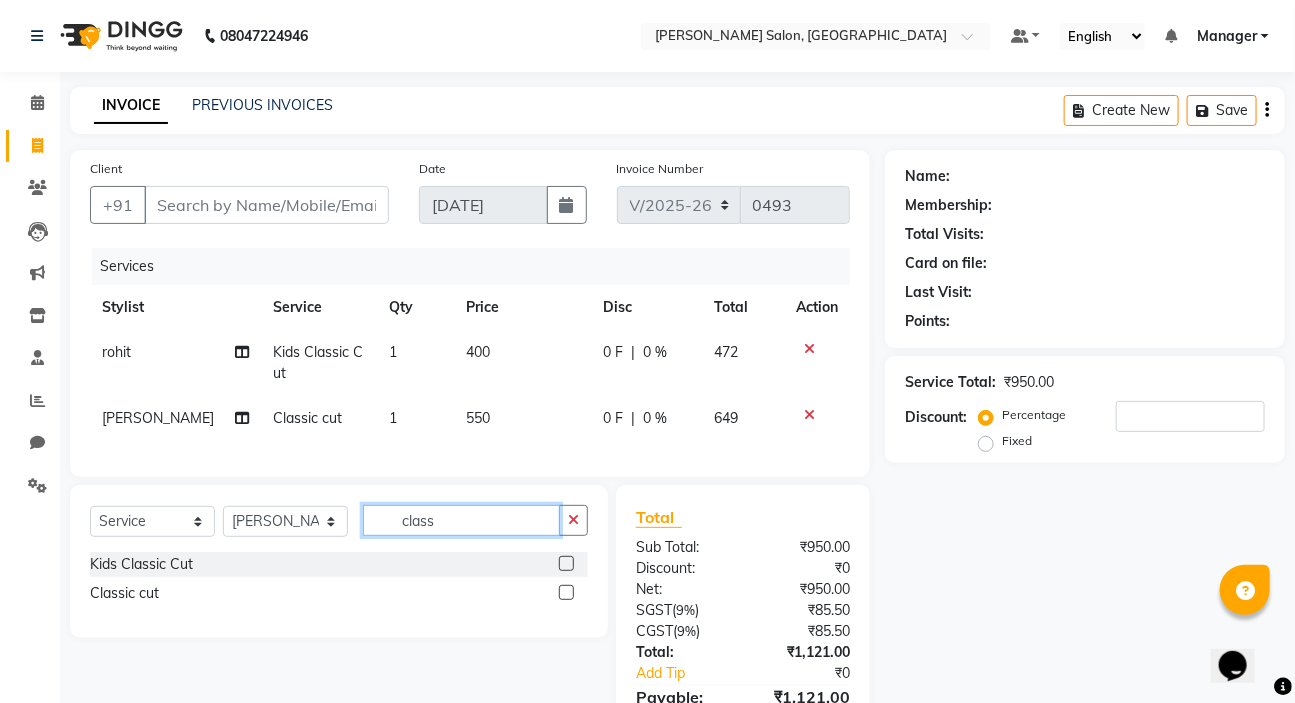 click on "class" 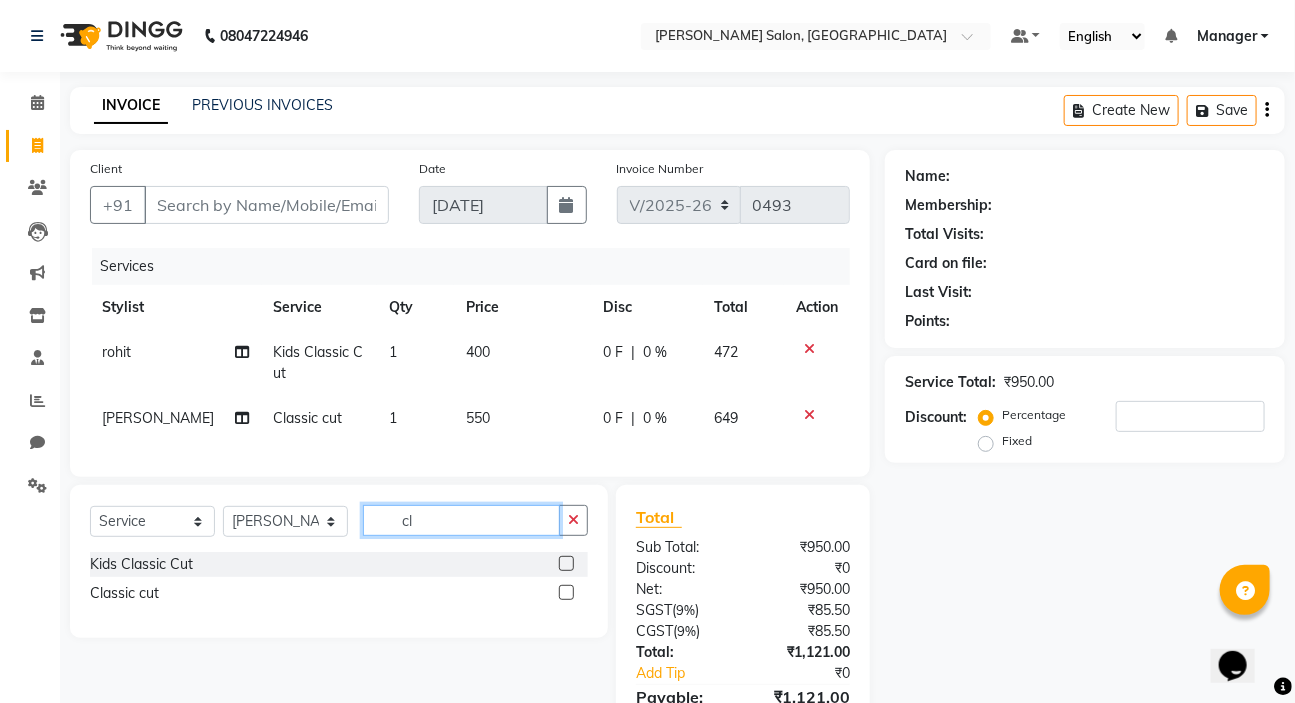 type on "c" 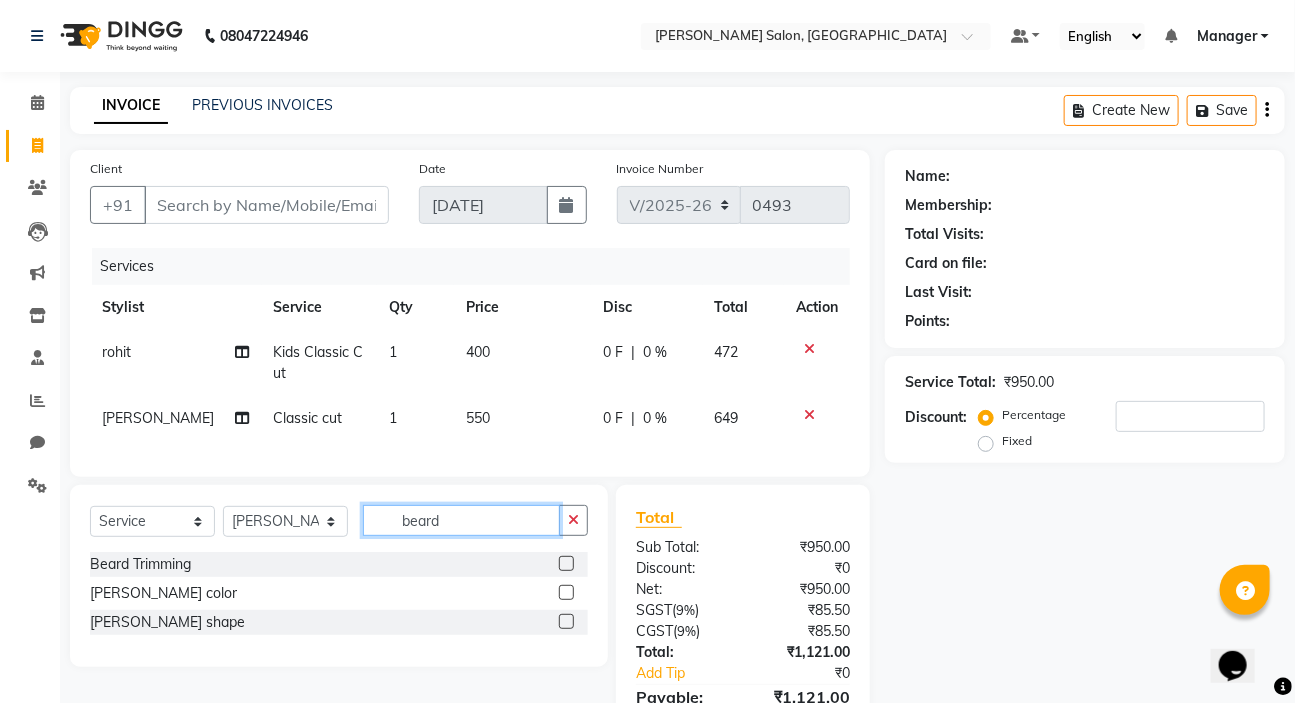 type on "beard" 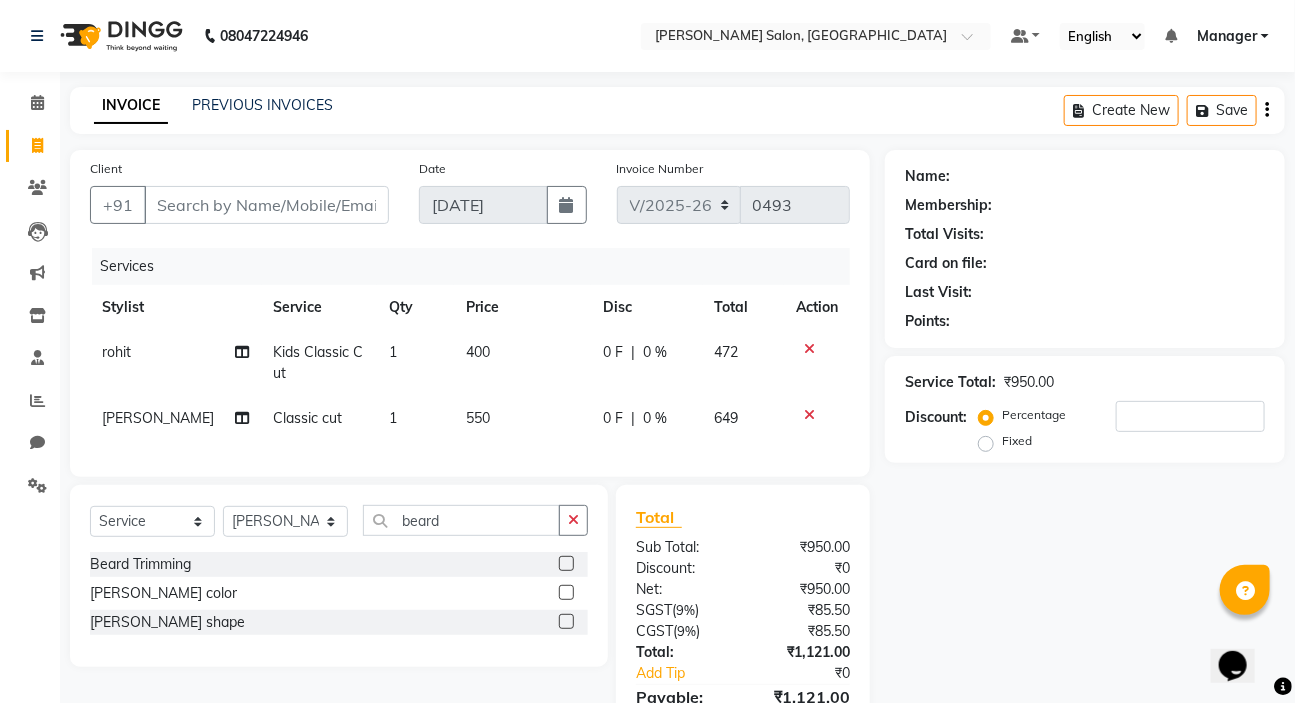 click 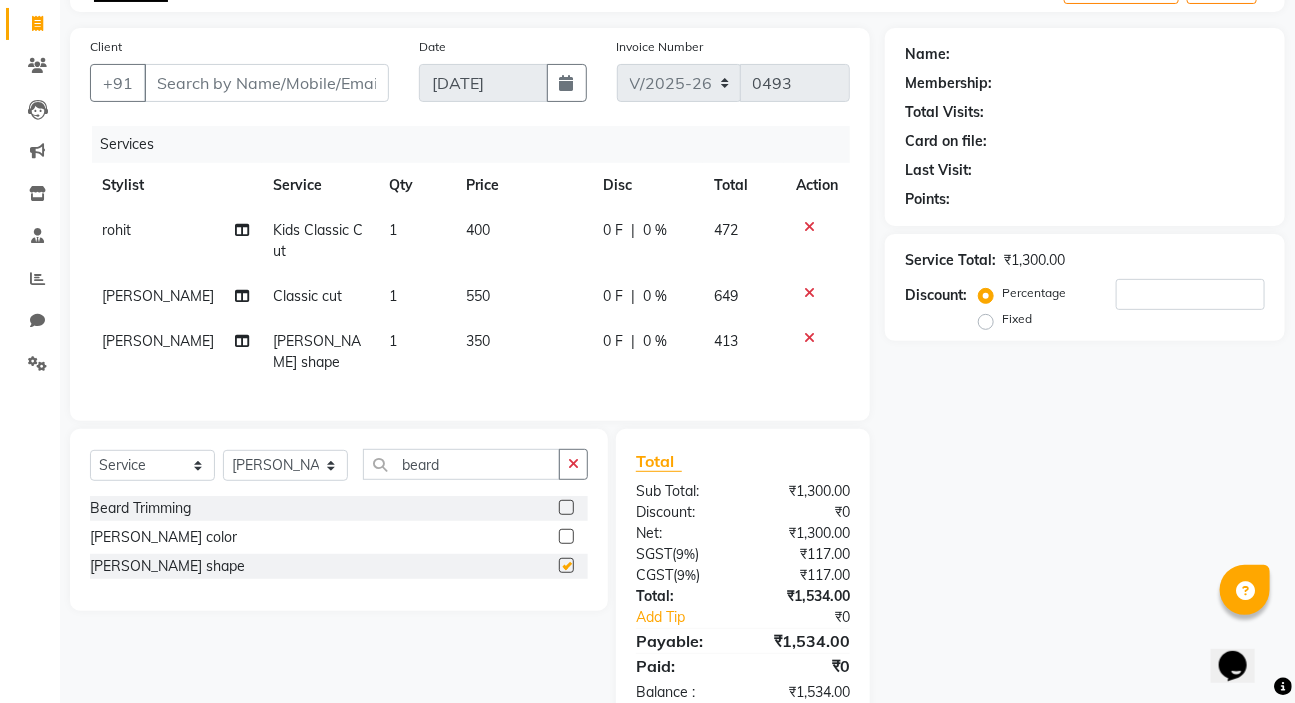 checkbox on "false" 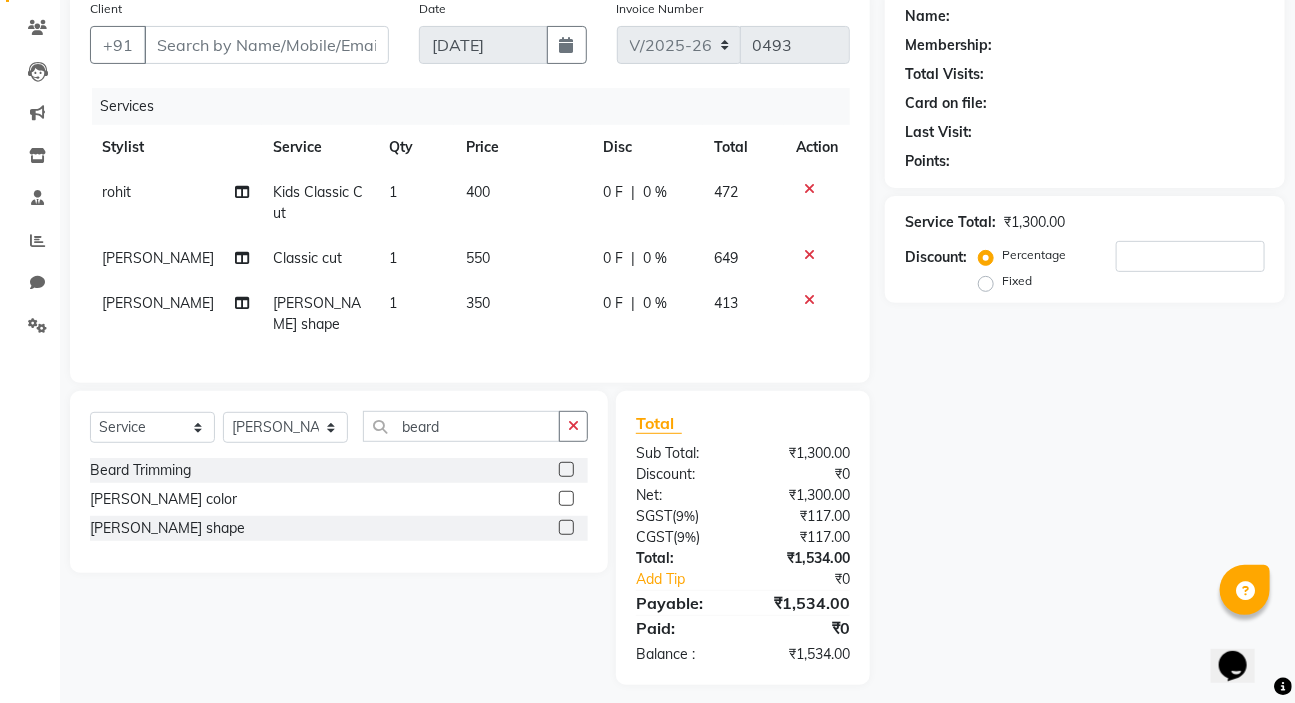 scroll, scrollTop: 165, scrollLeft: 0, axis: vertical 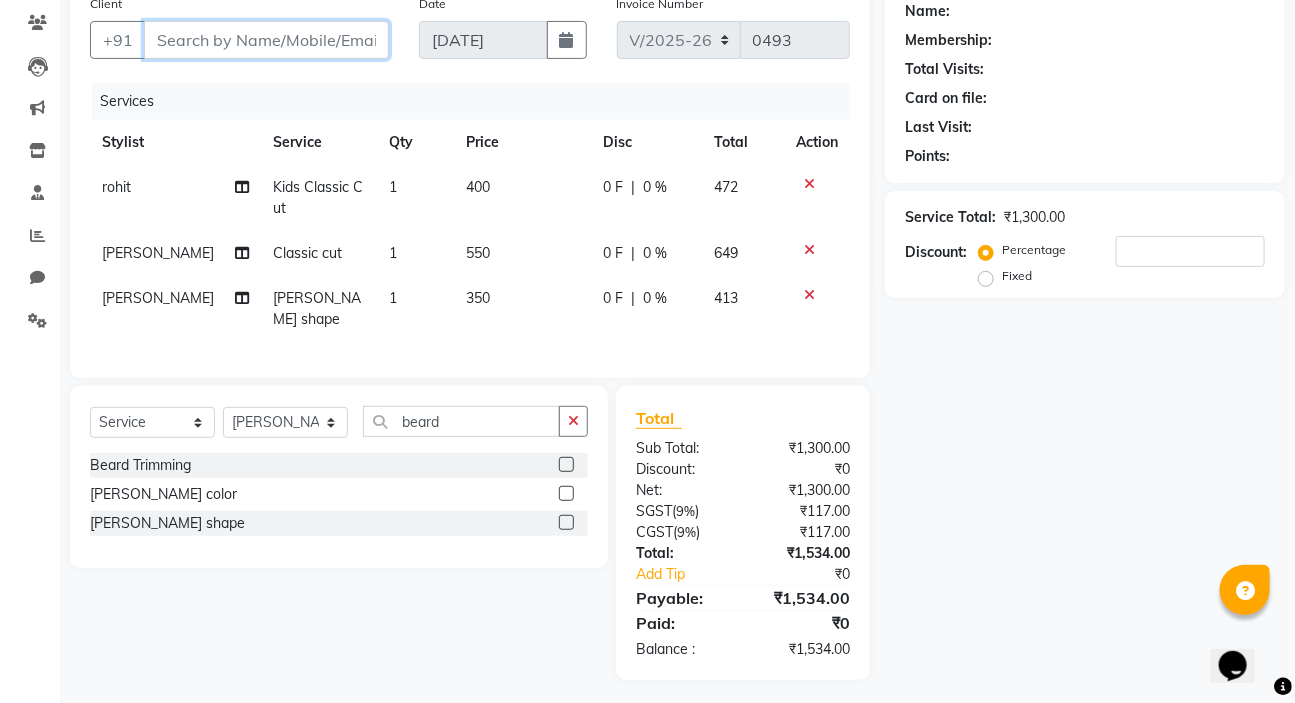 click on "Client" at bounding box center (266, 40) 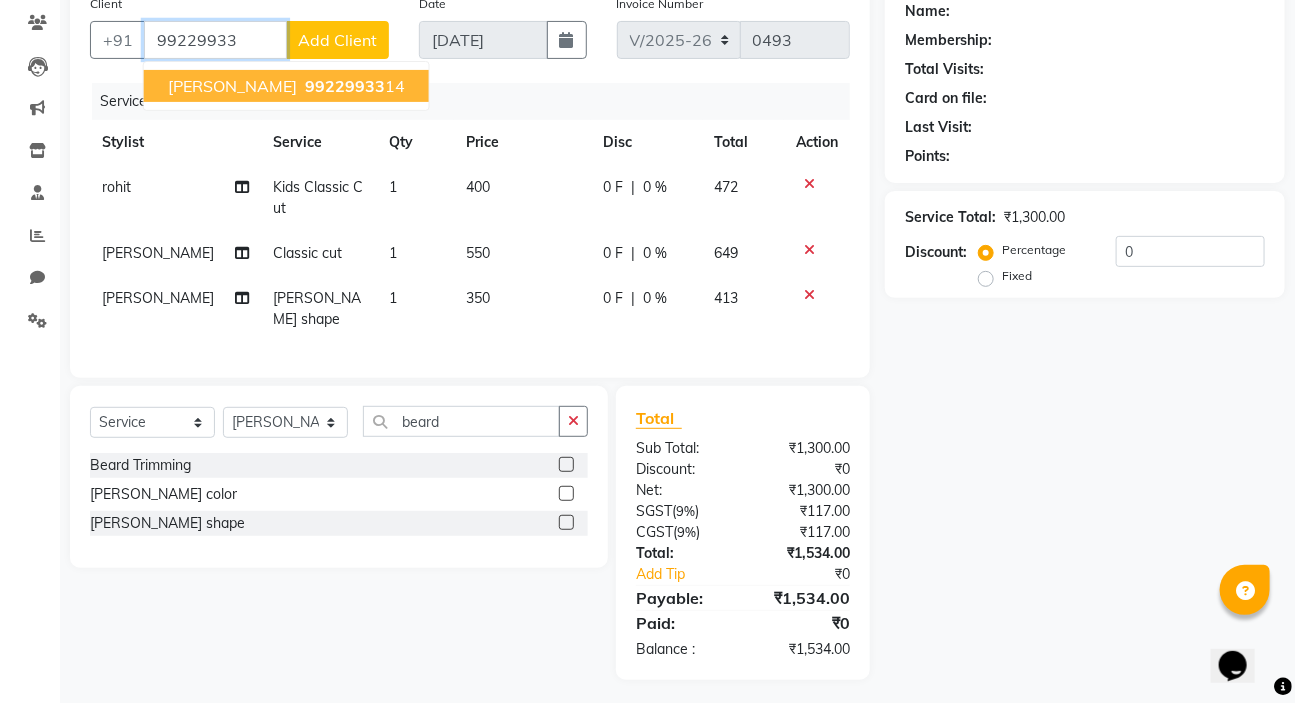 click on "maneesh   99229933 14" at bounding box center (286, 86) 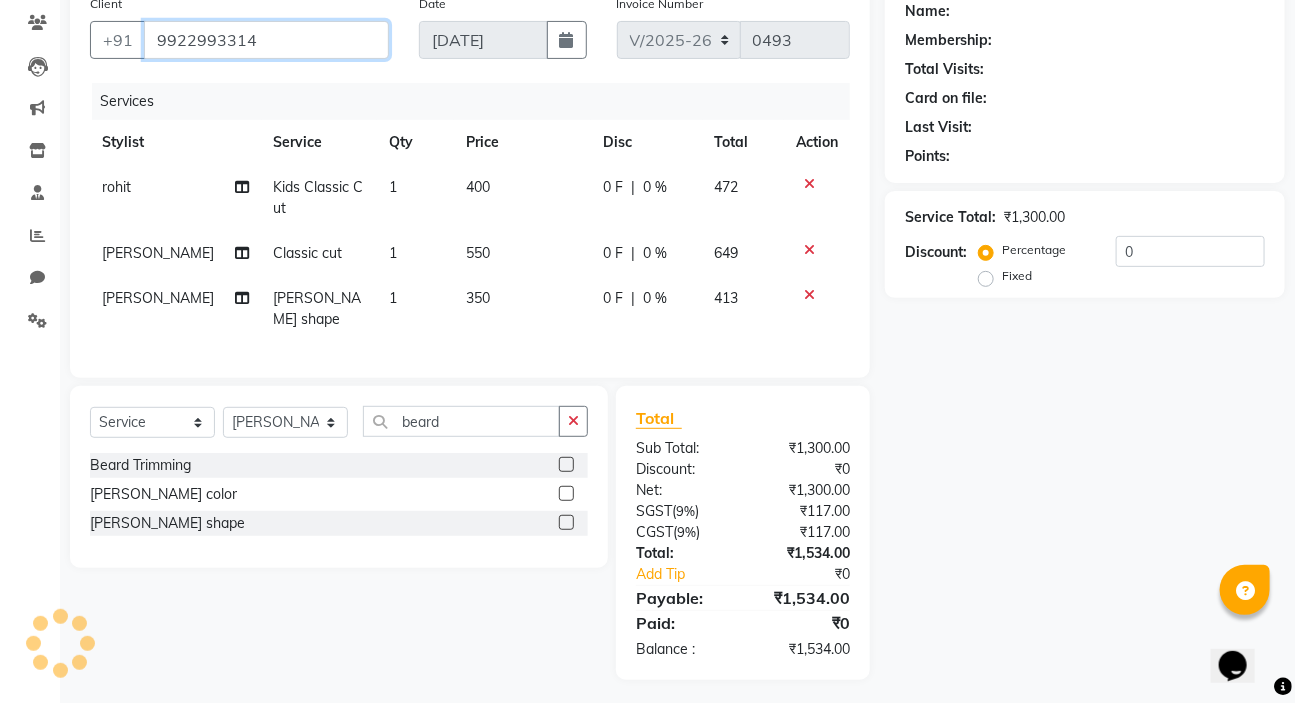 type on "9922993314" 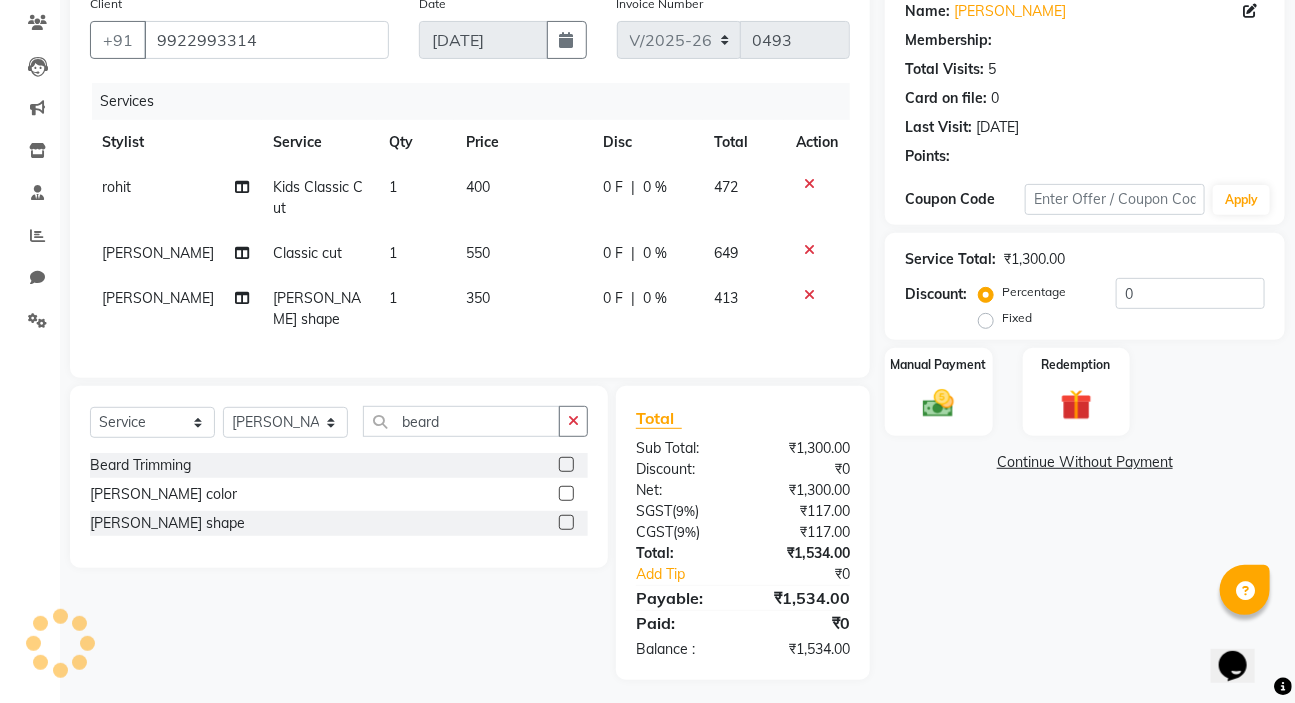 select on "1: Object" 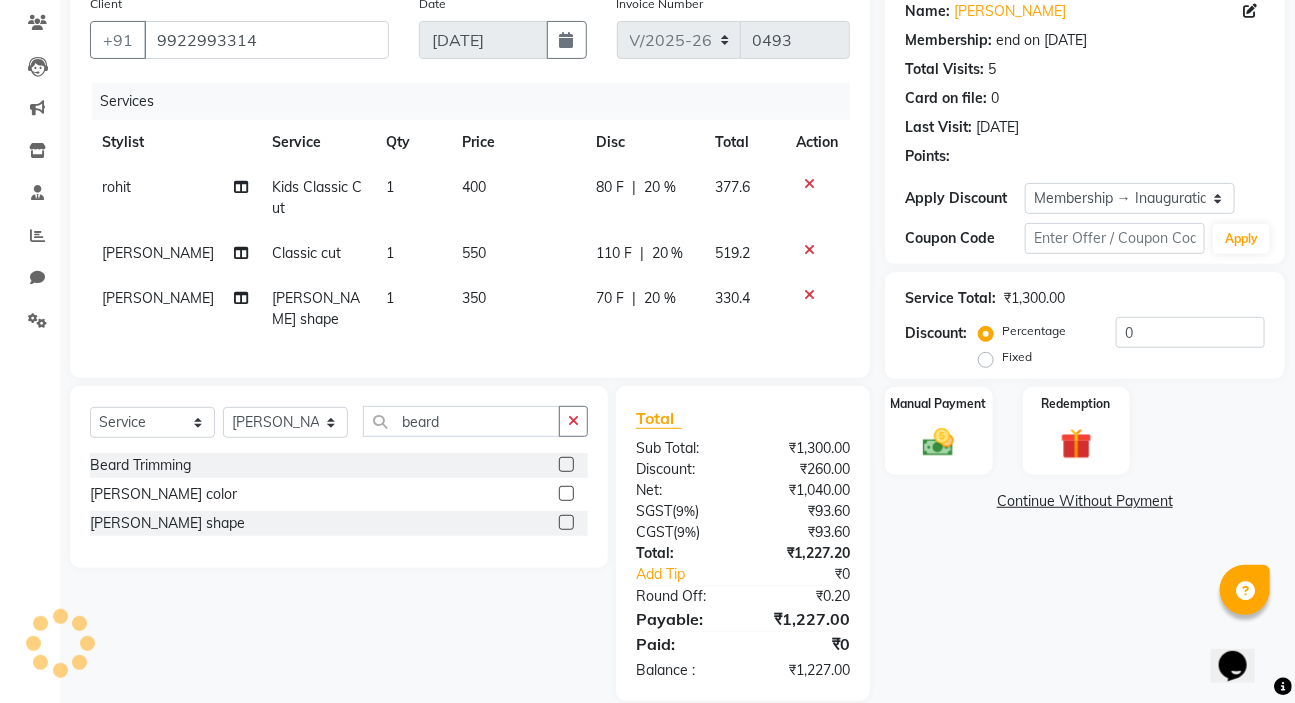 type on "20" 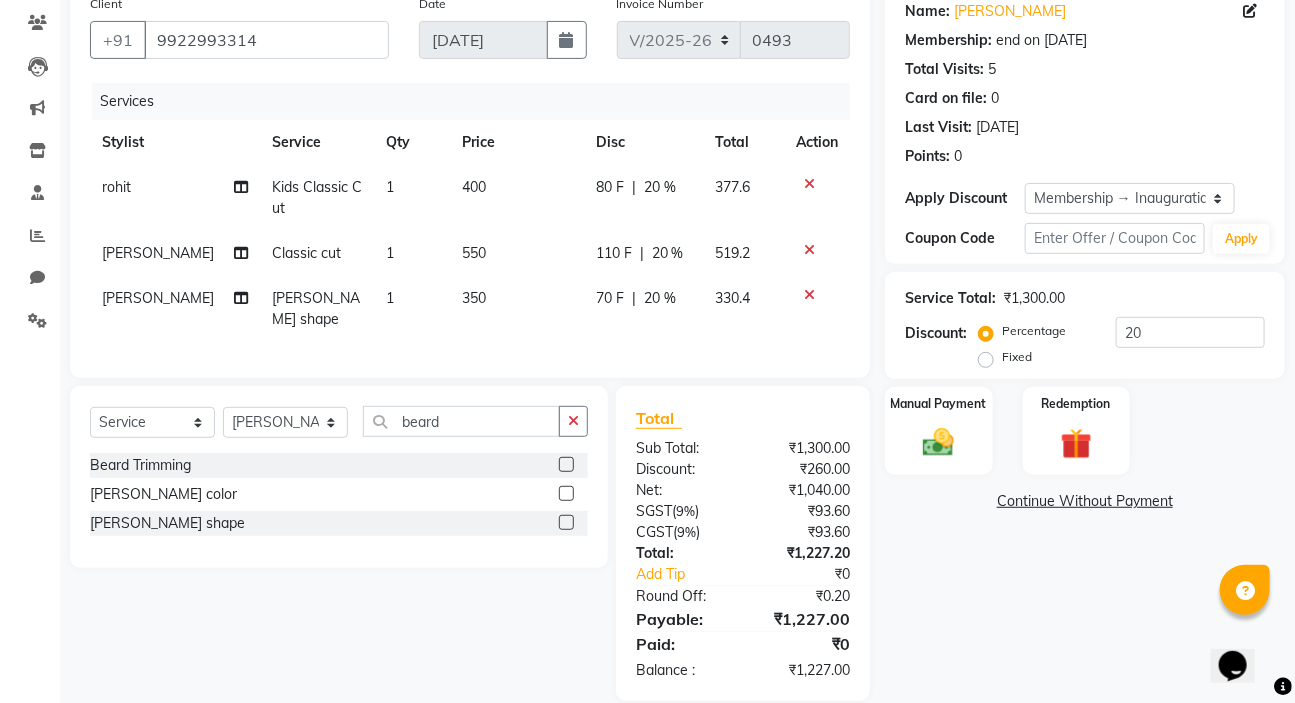 scroll, scrollTop: 186, scrollLeft: 0, axis: vertical 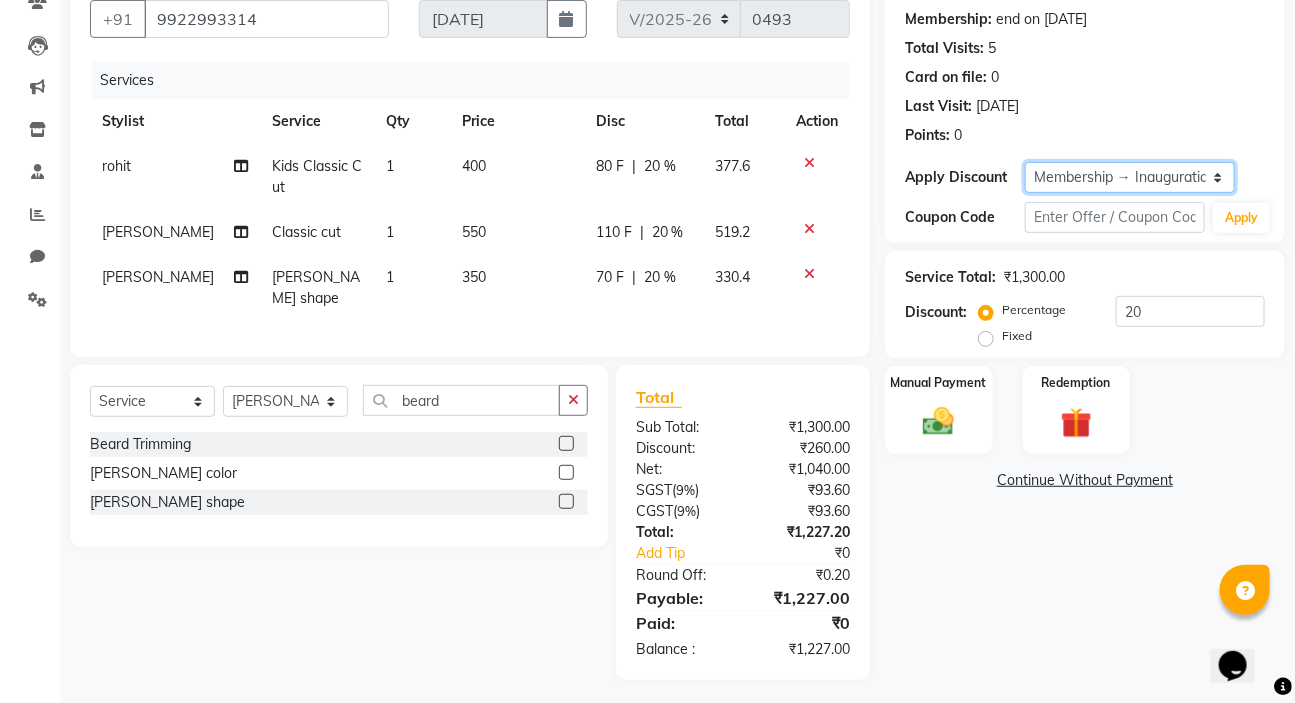 click on "Select Membership → Inauguration membership" 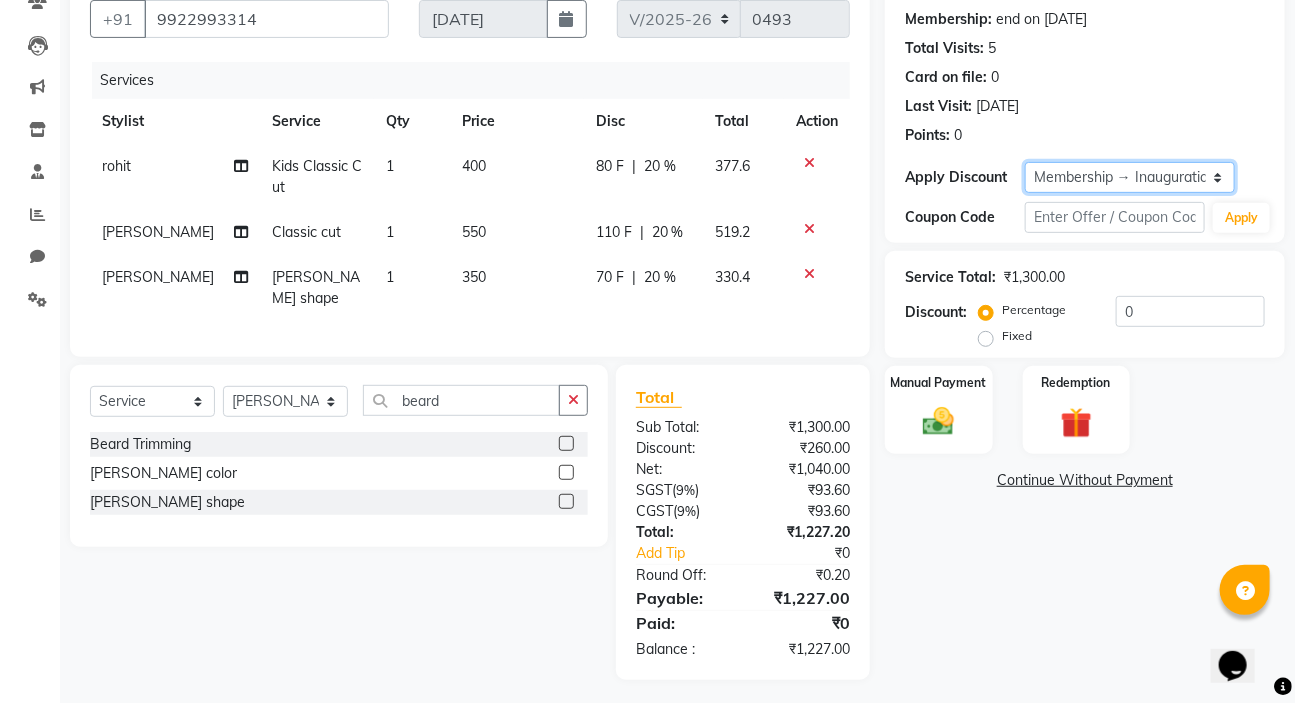 scroll, scrollTop: 165, scrollLeft: 0, axis: vertical 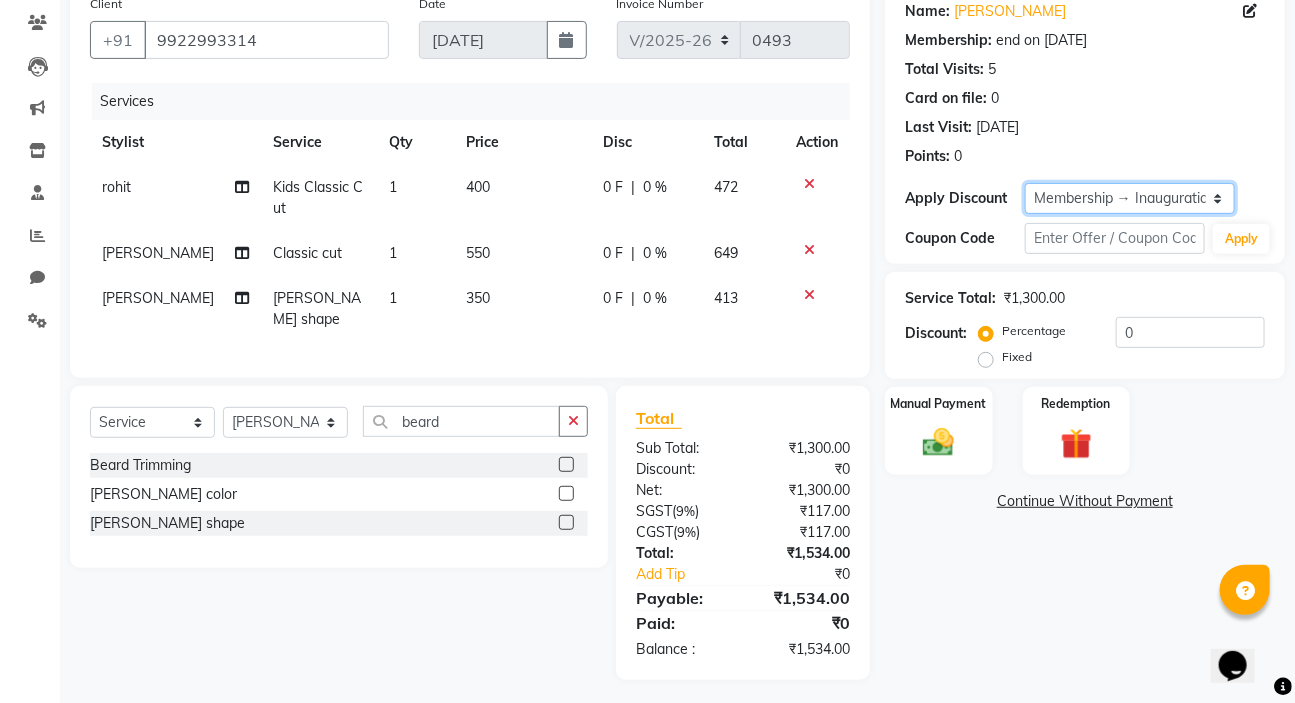 click on "Select Membership → Inauguration membership" 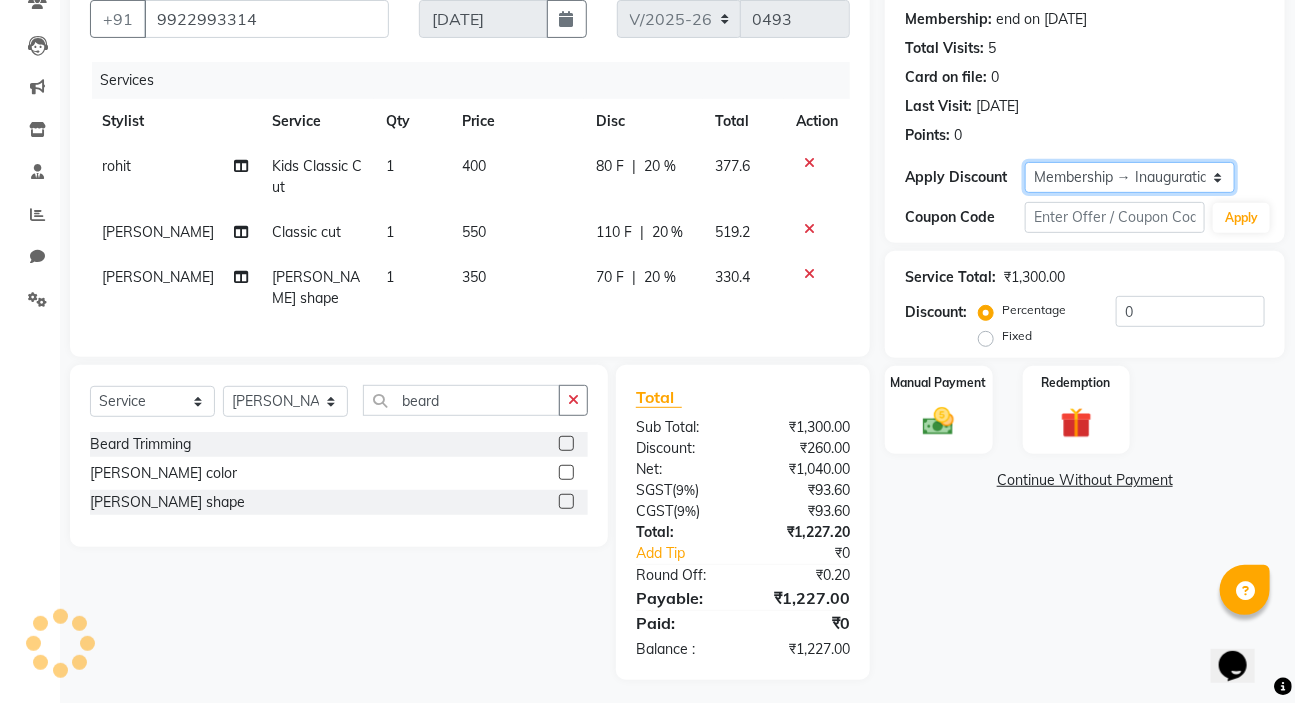 type on "20" 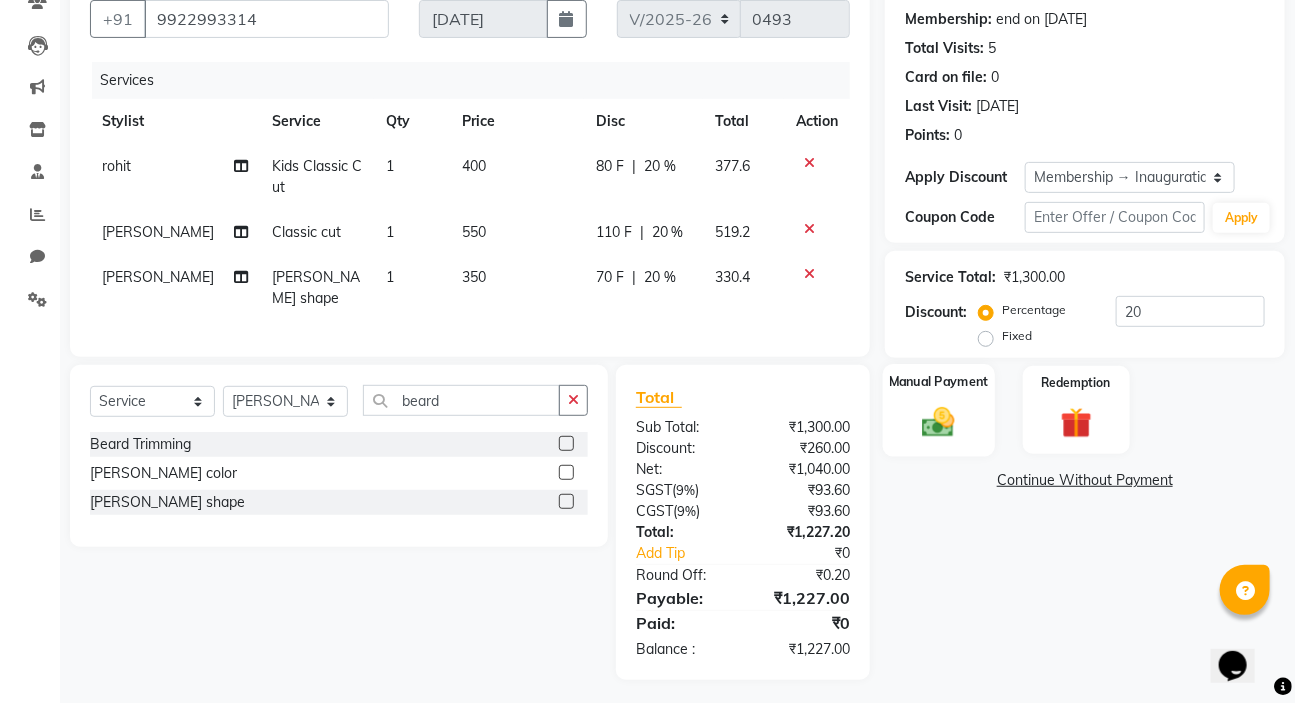 click 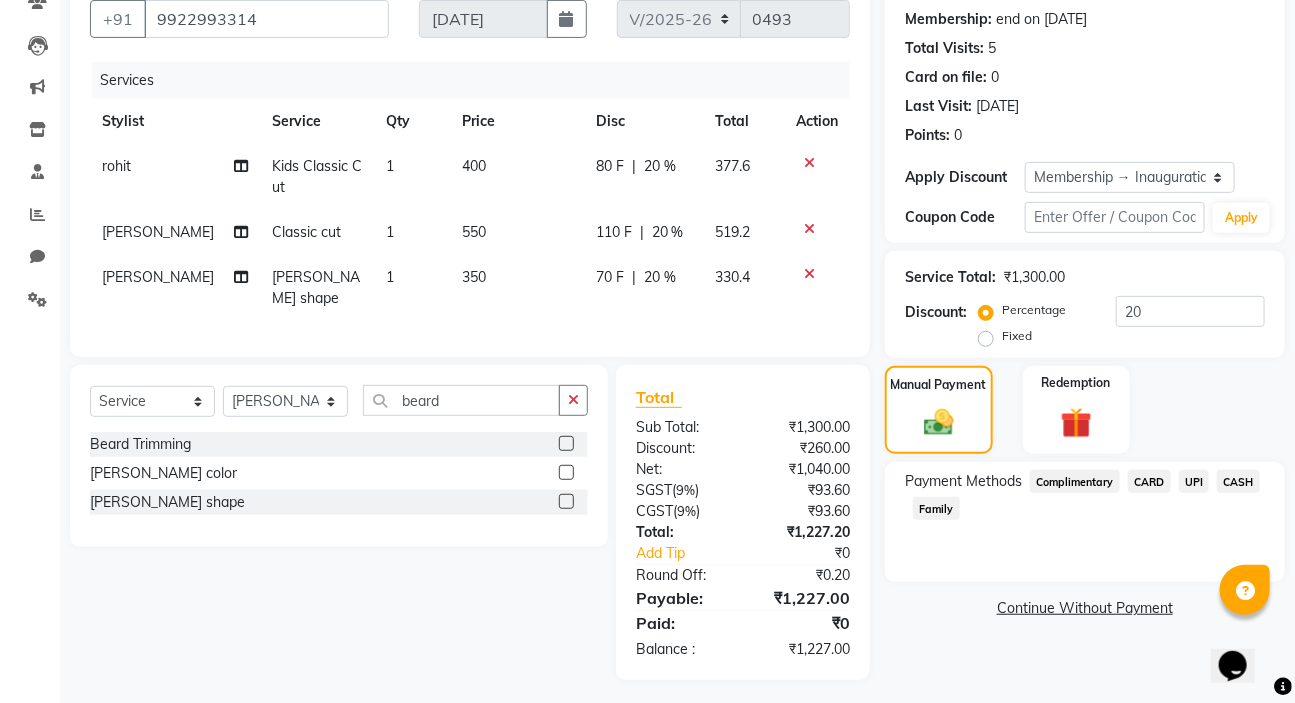 drag, startPoint x: 1187, startPoint y: 478, endPoint x: 1185, endPoint y: 468, distance: 10.198039 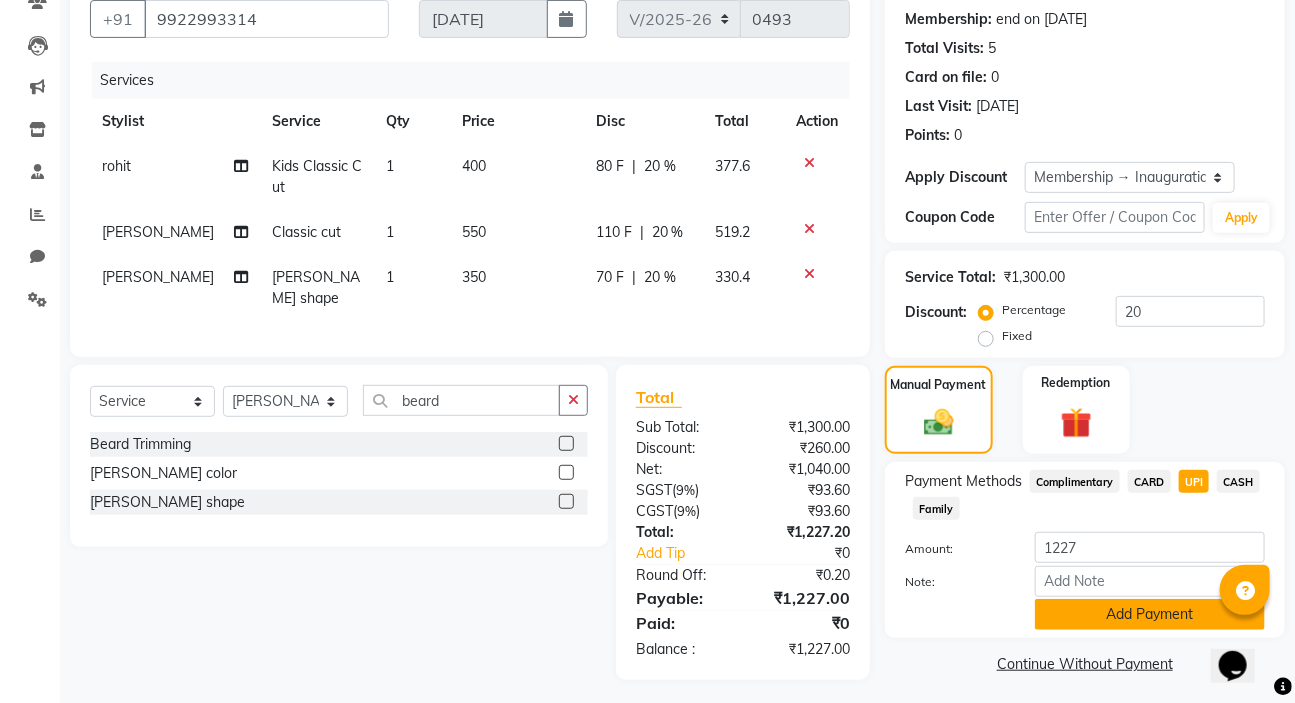 click on "Add Payment" 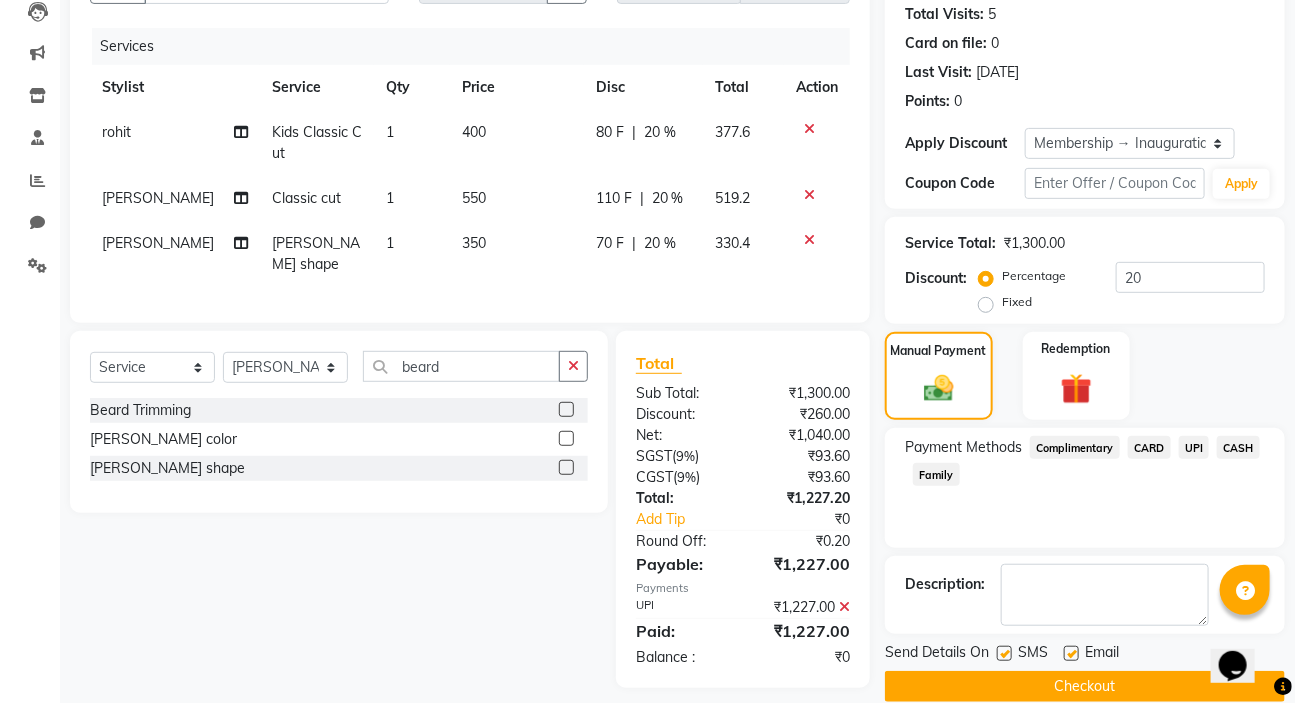 scroll, scrollTop: 249, scrollLeft: 0, axis: vertical 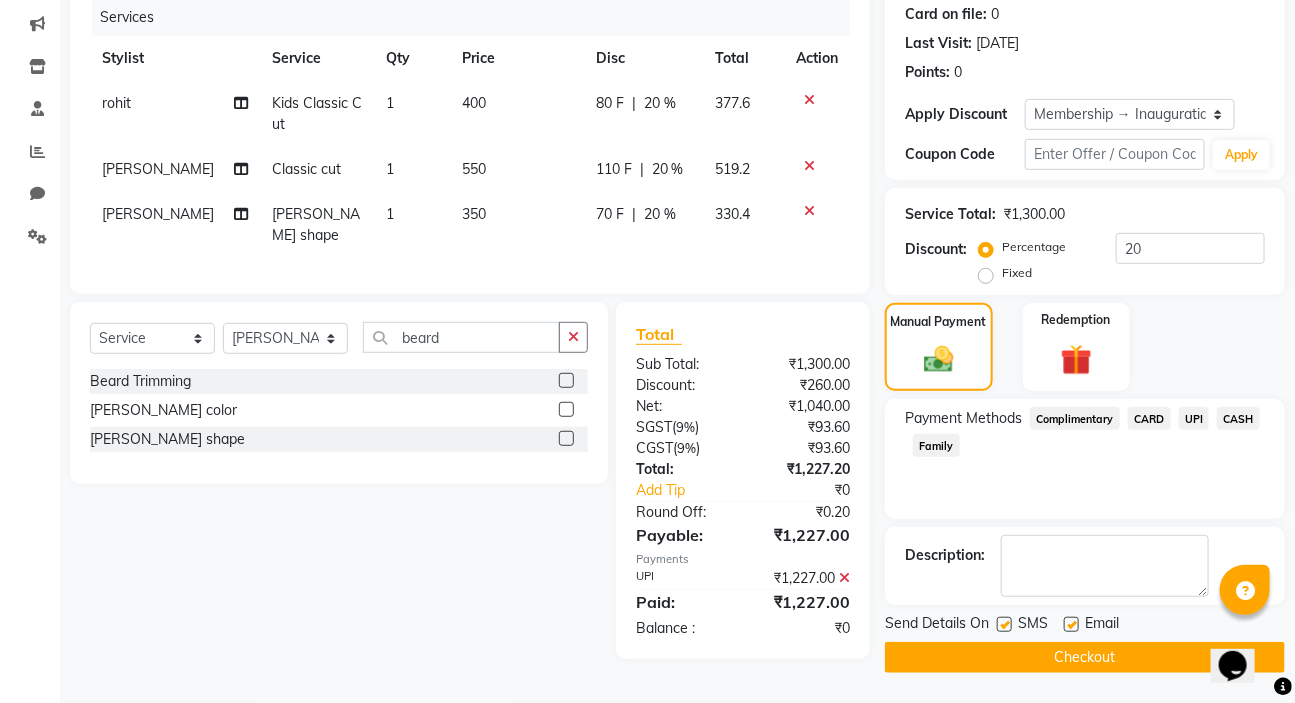 click on "Checkout" 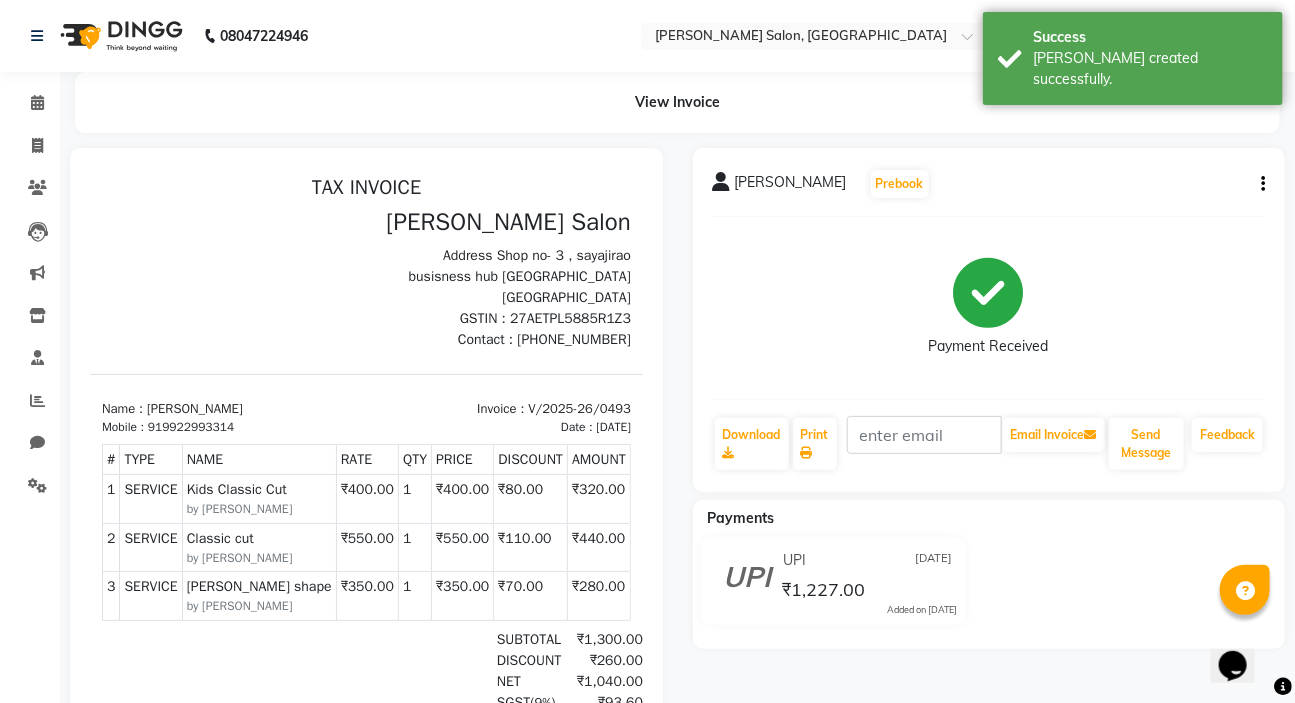 scroll, scrollTop: 0, scrollLeft: 0, axis: both 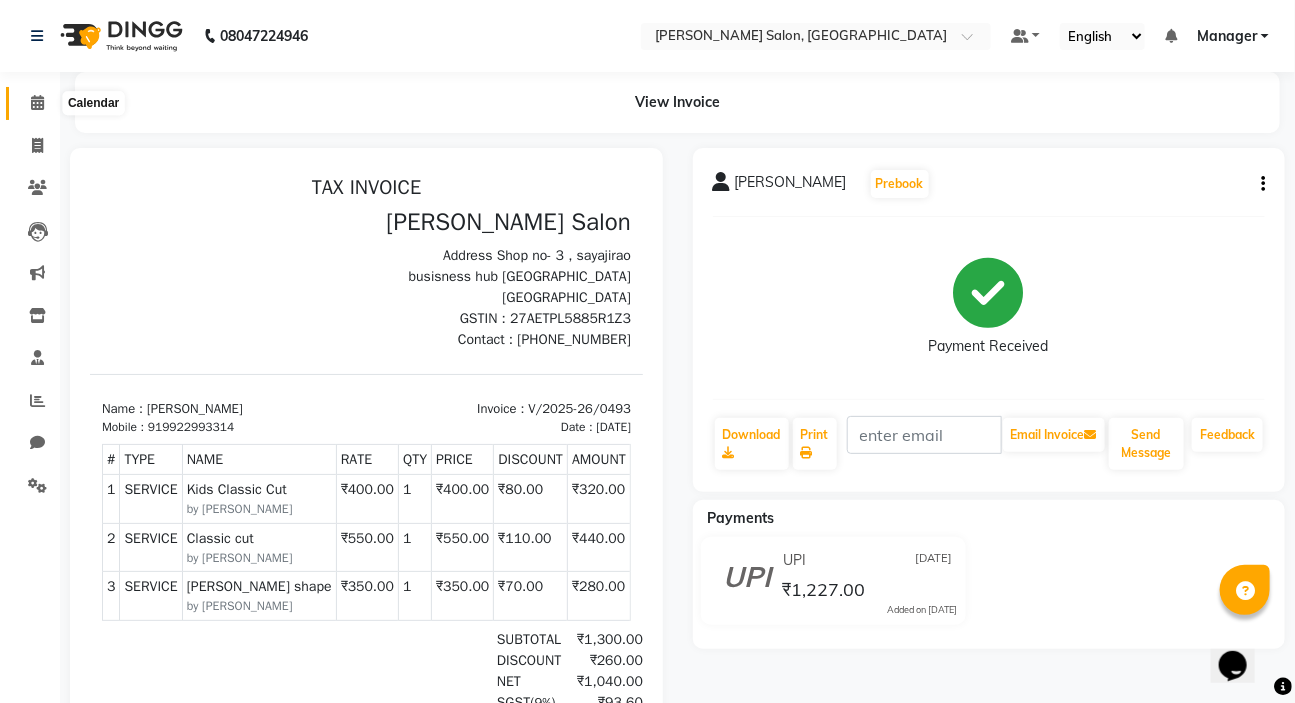 click 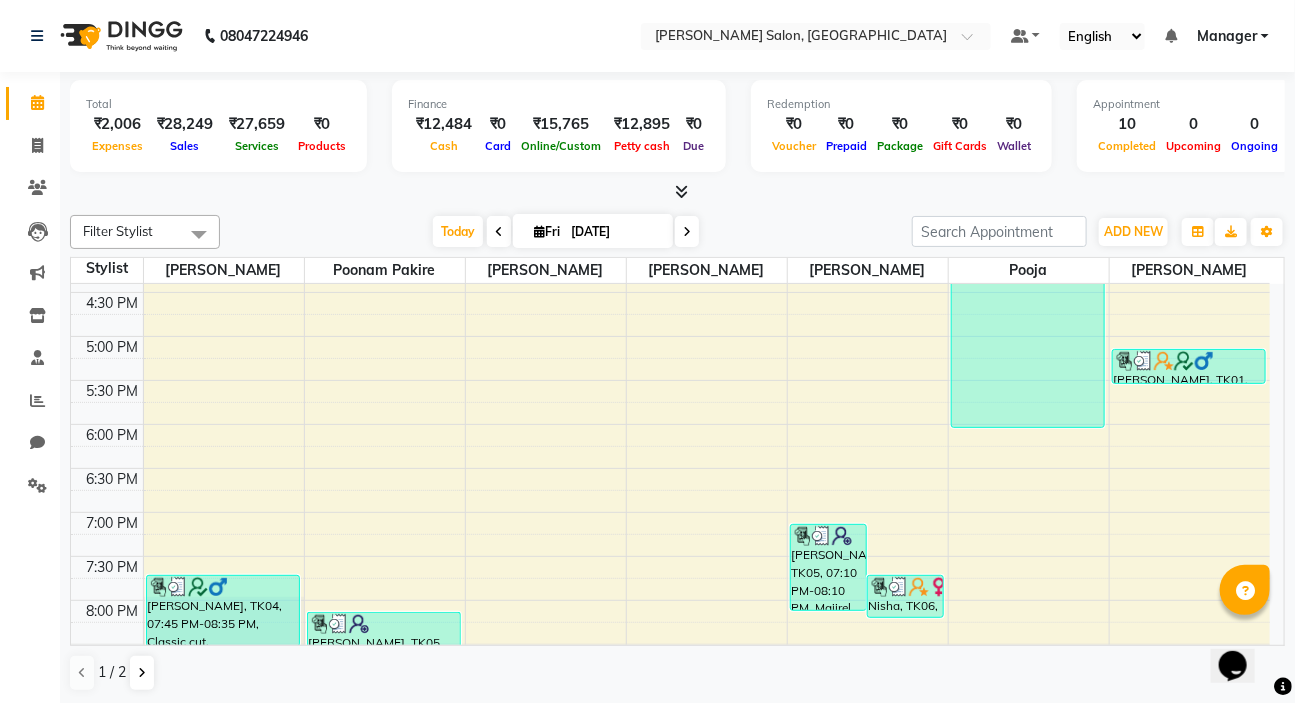 scroll, scrollTop: 0, scrollLeft: 0, axis: both 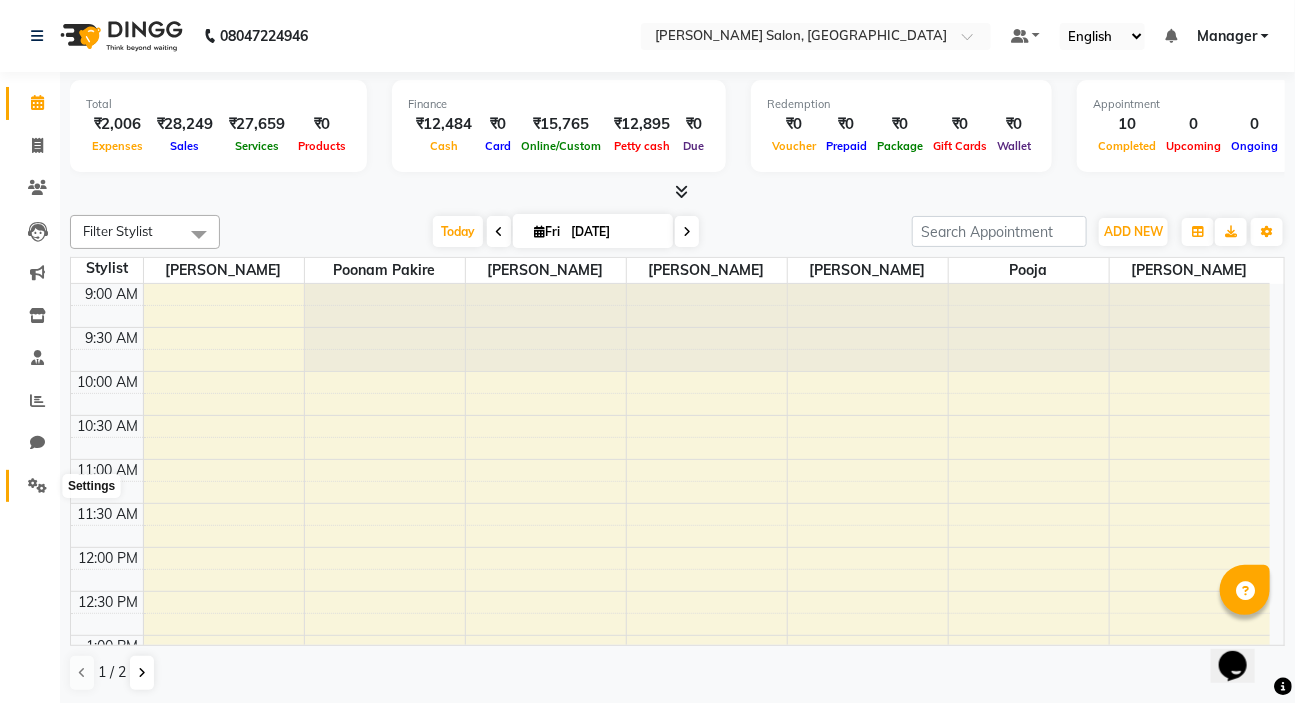 click 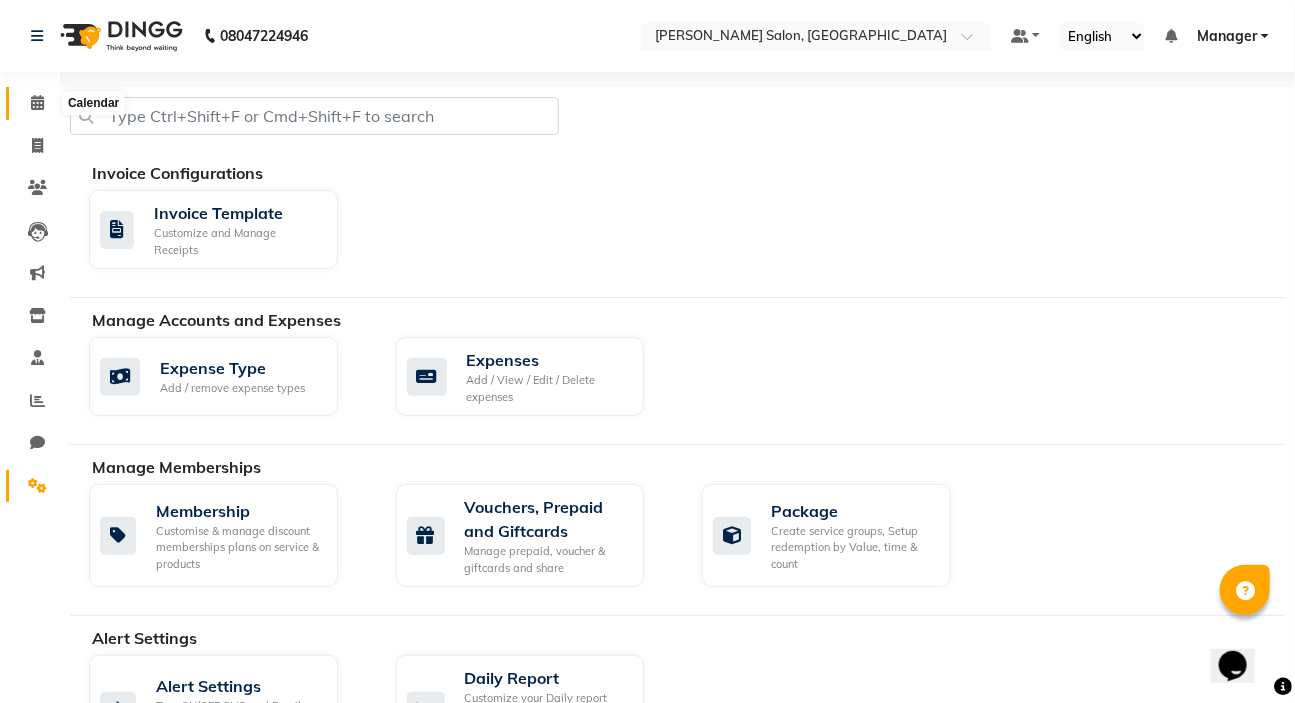 click 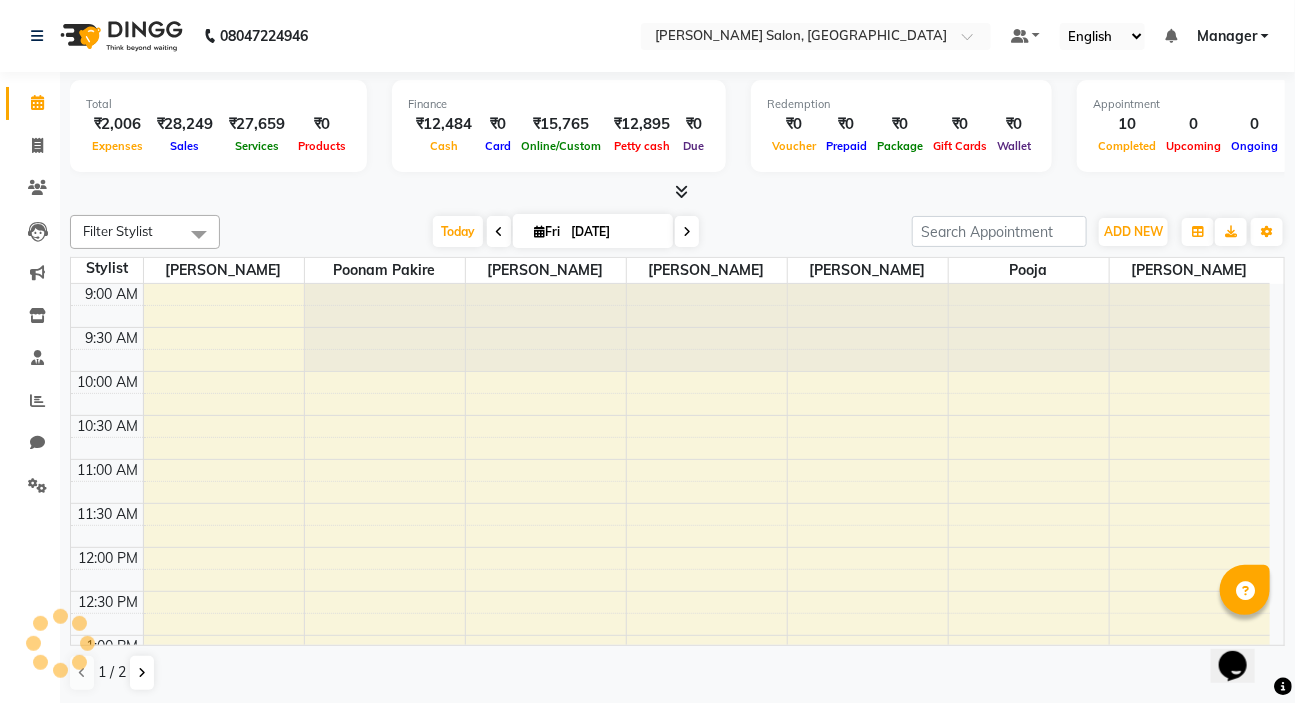 scroll, scrollTop: 0, scrollLeft: 0, axis: both 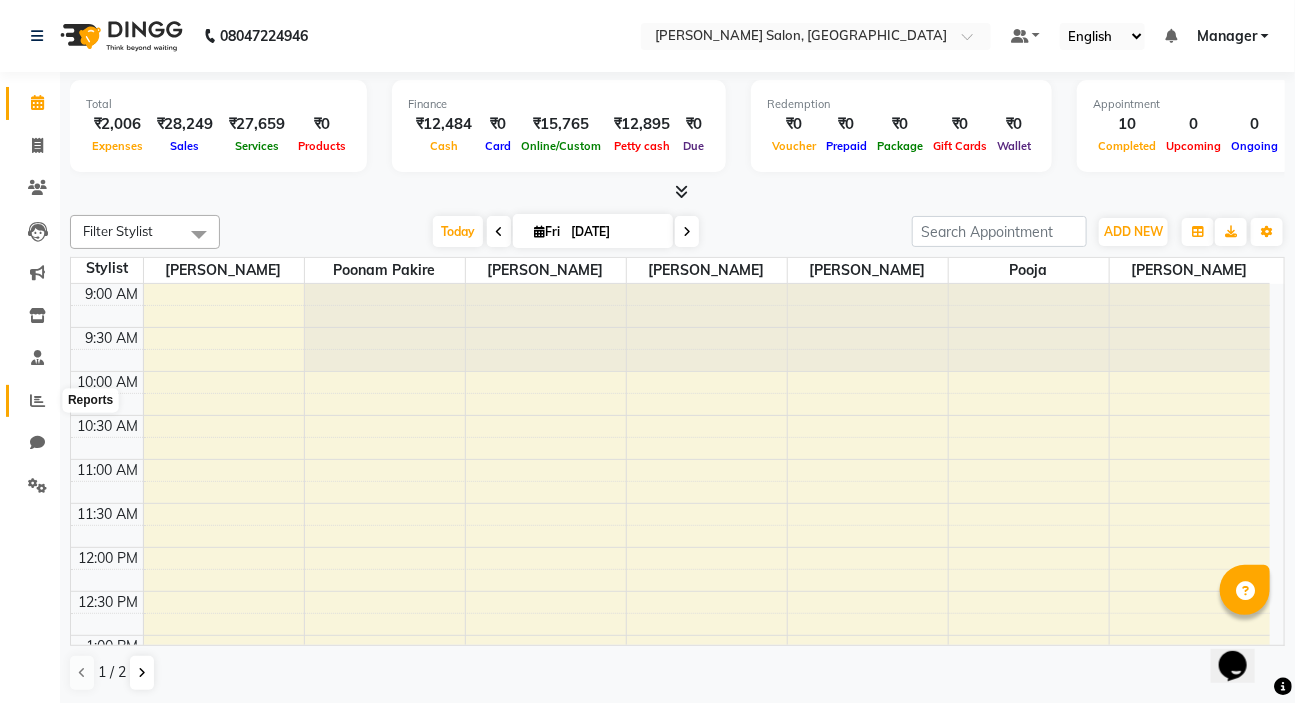 click 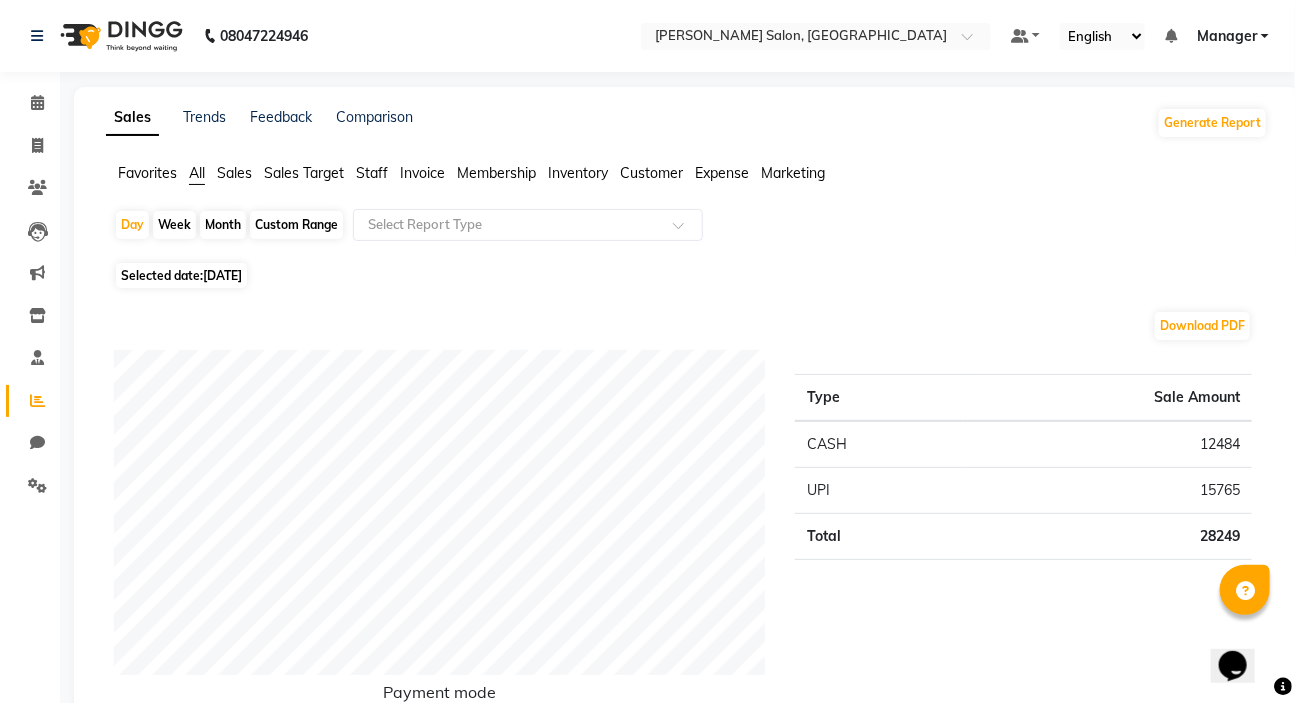 click on "Staff" 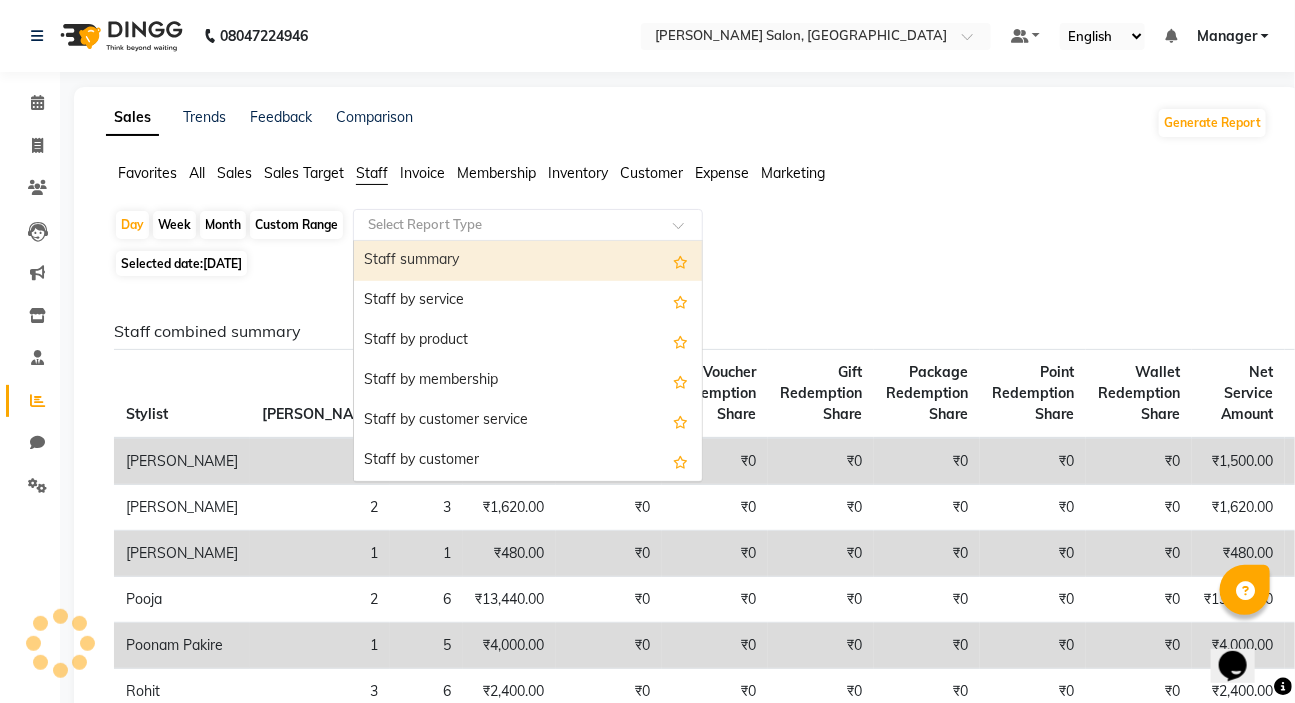 click 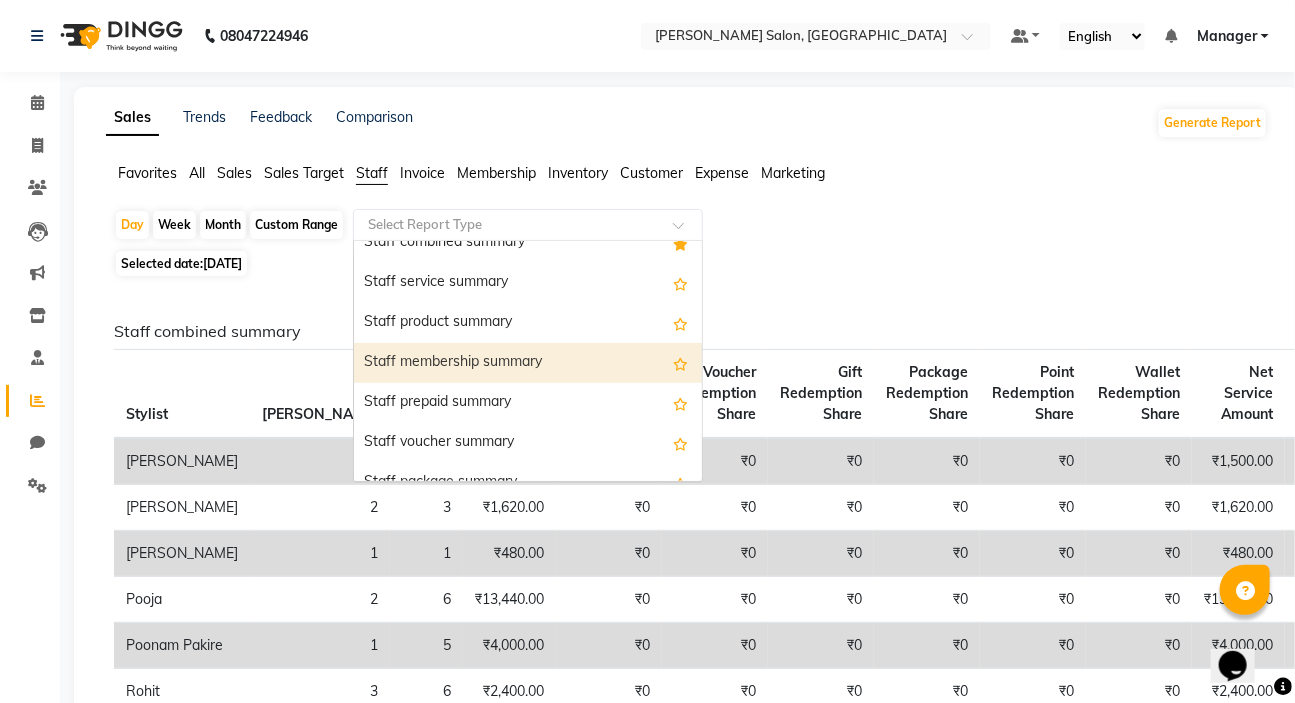 scroll, scrollTop: 367, scrollLeft: 0, axis: vertical 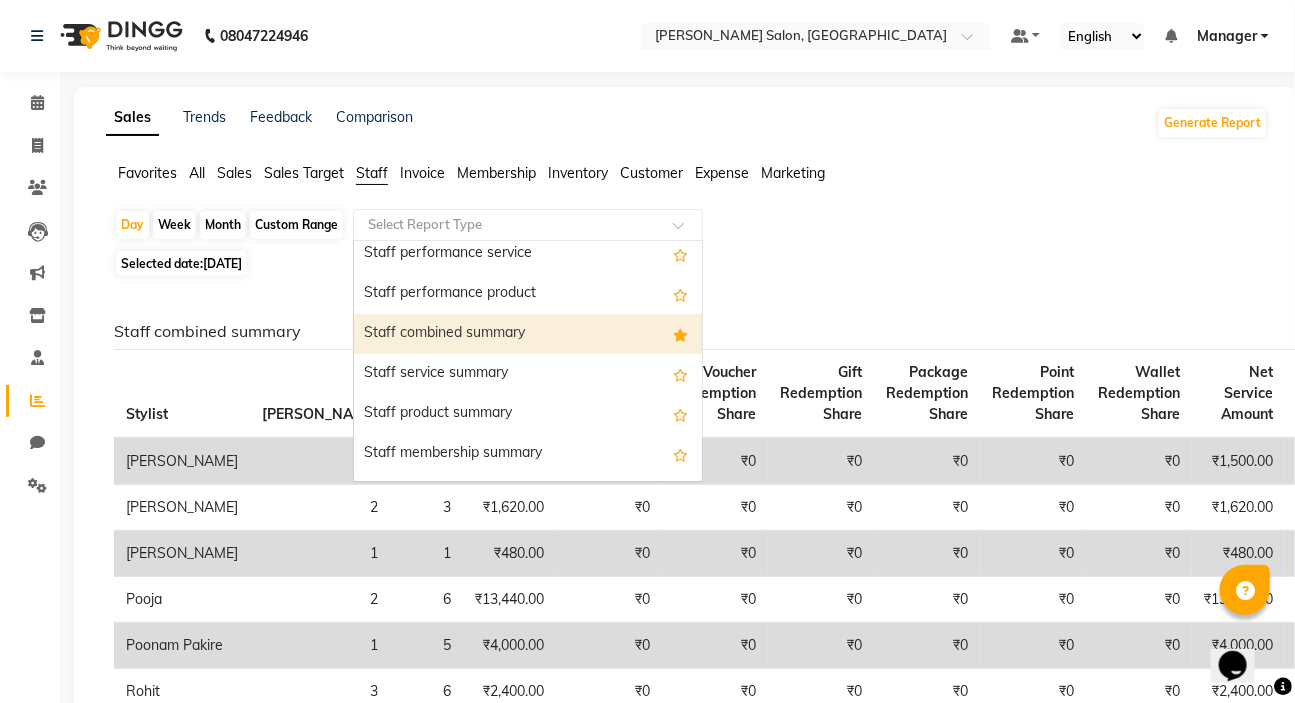 click on "Staff combined summary" at bounding box center (528, 334) 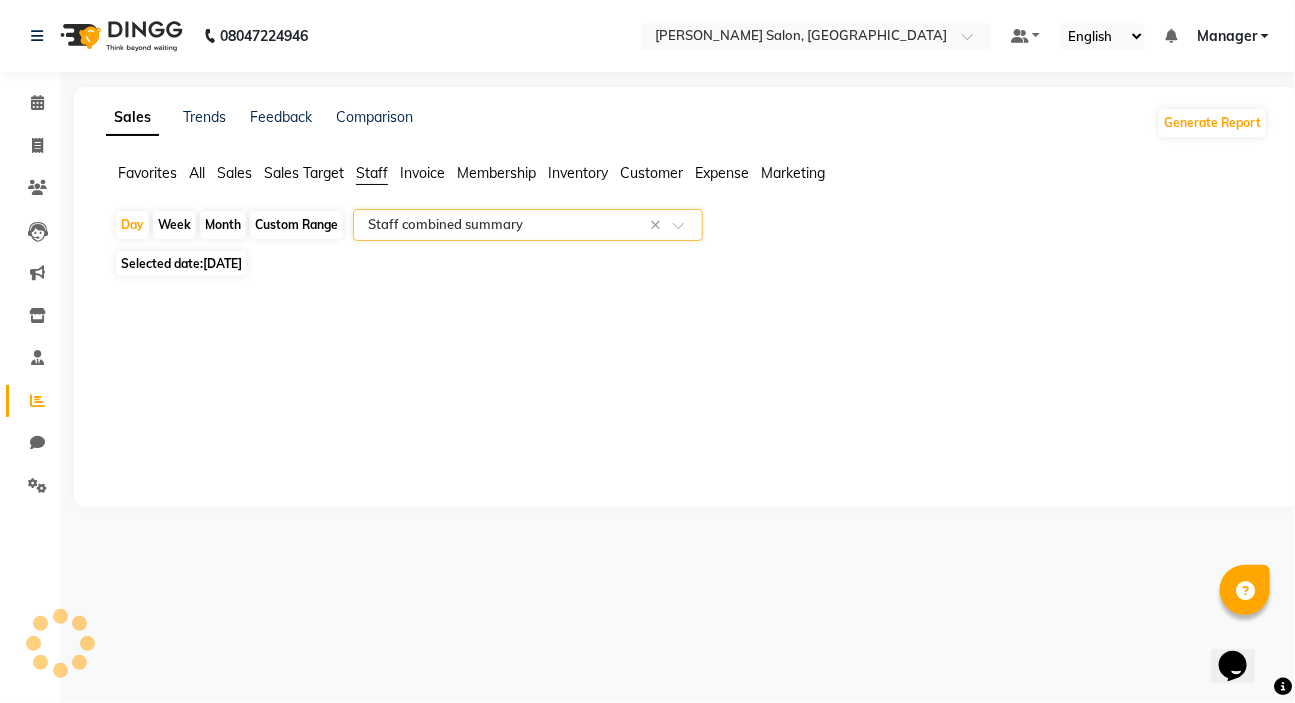 select on "full_report" 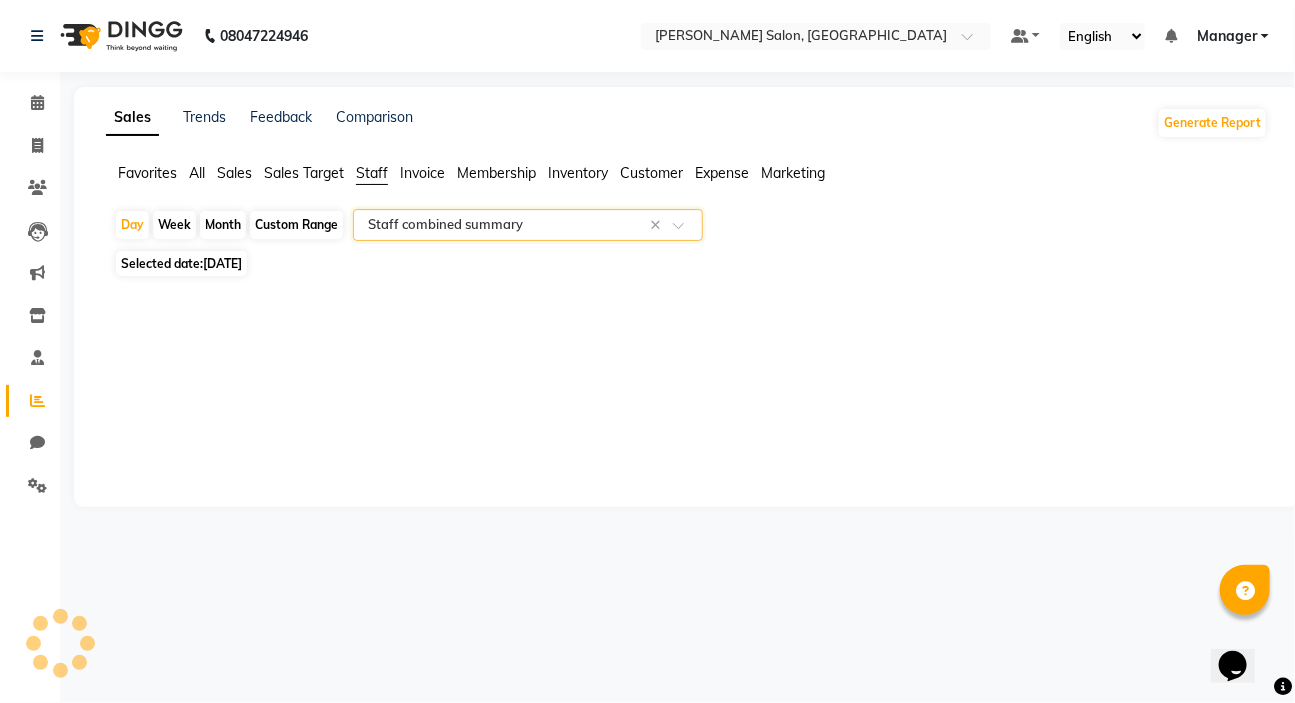 select on "csv" 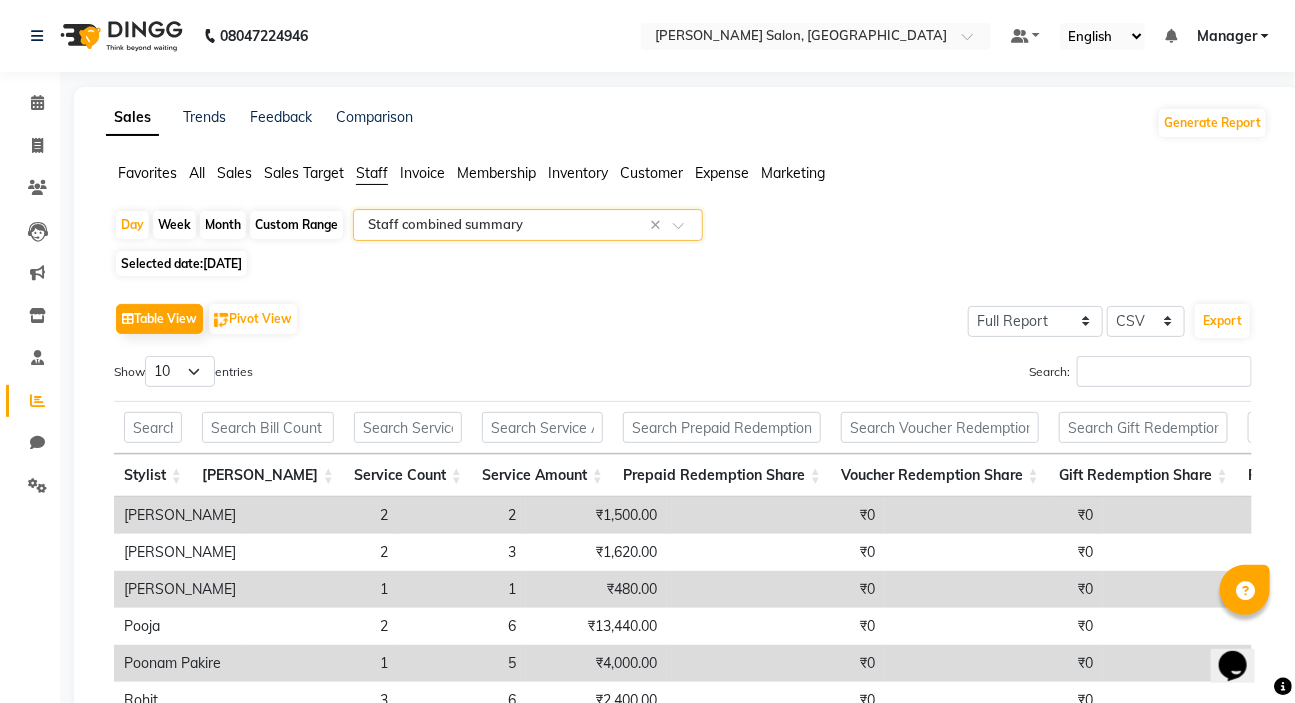 scroll, scrollTop: 193, scrollLeft: 0, axis: vertical 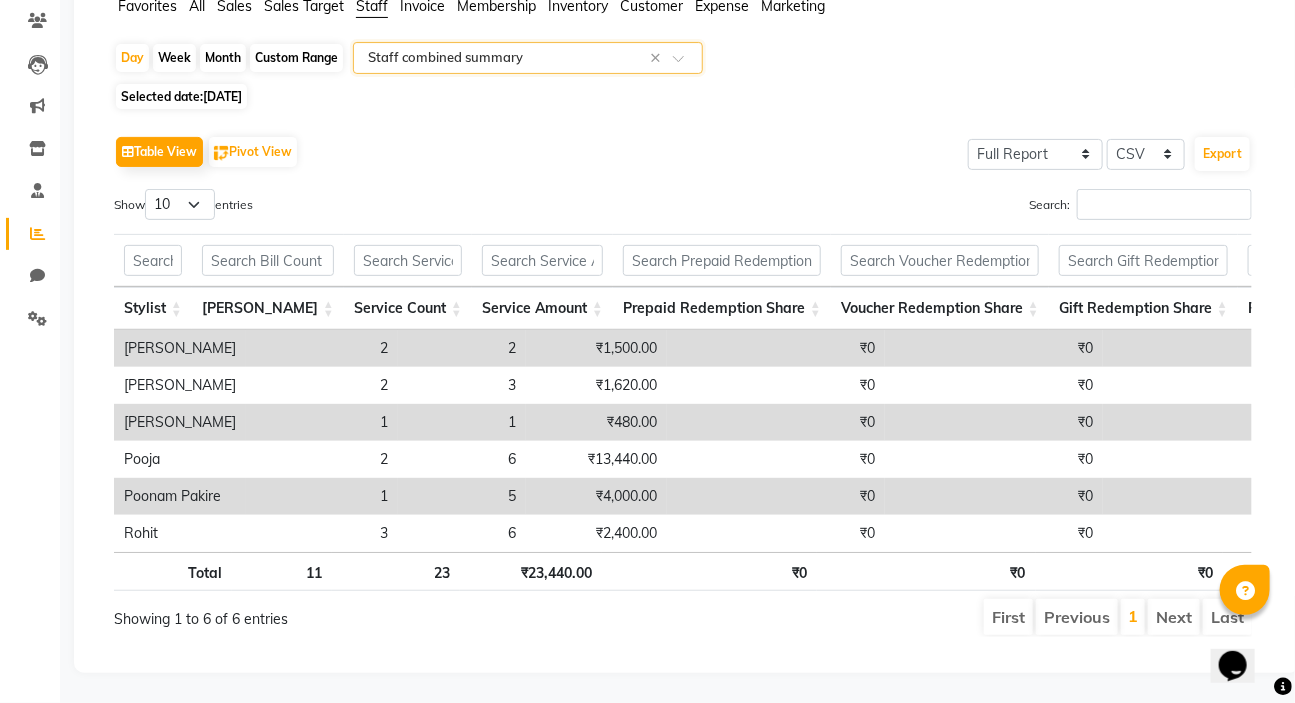 click on "Month" 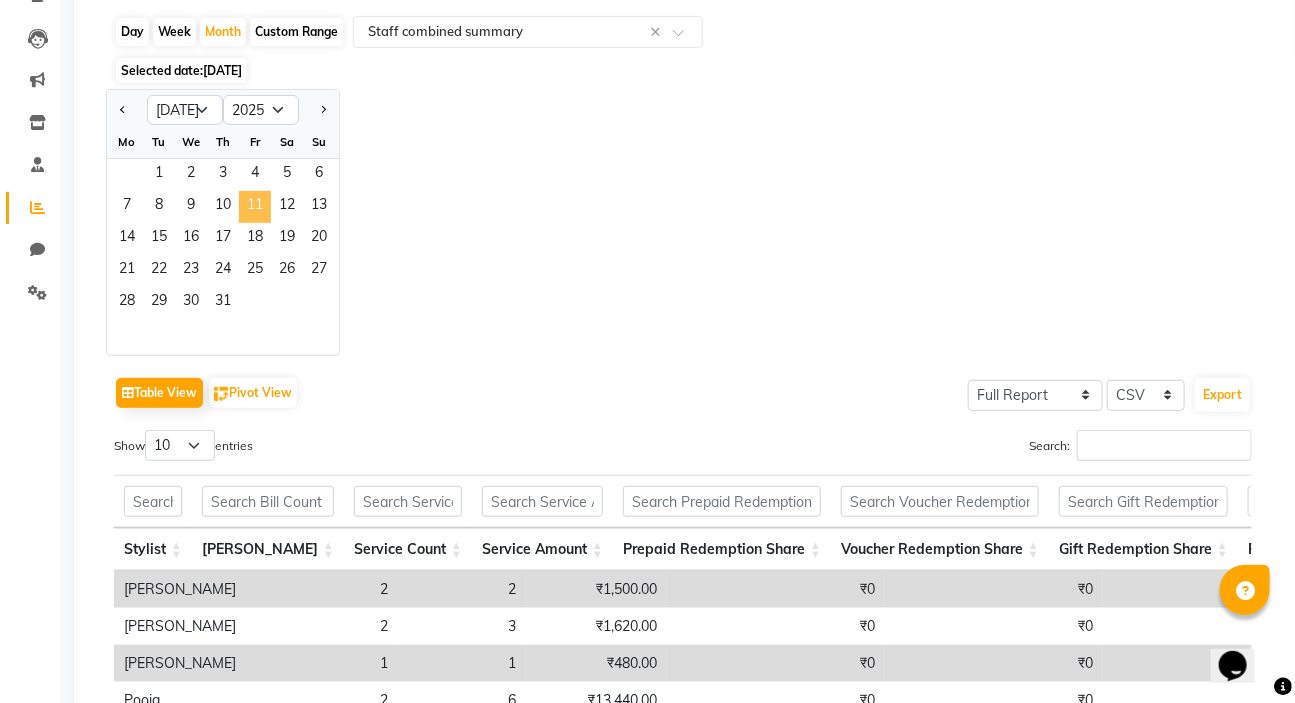 click on "11" 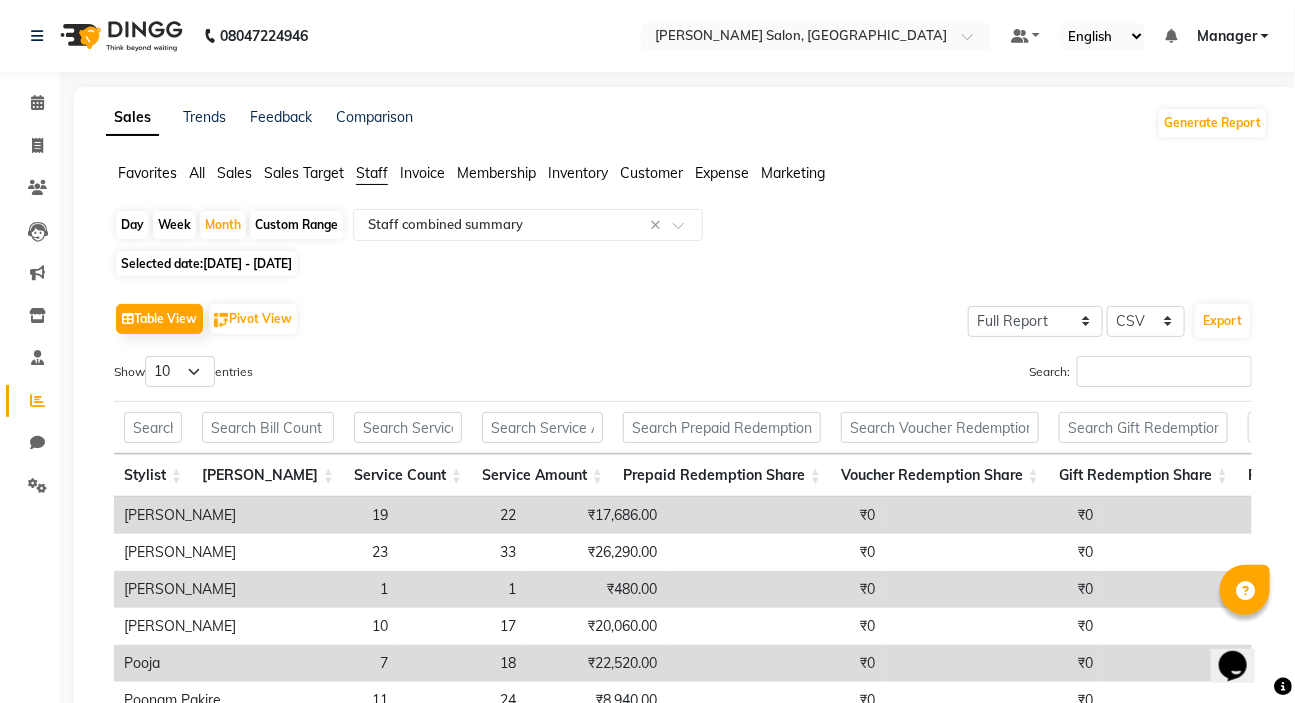 scroll, scrollTop: 230, scrollLeft: 0, axis: vertical 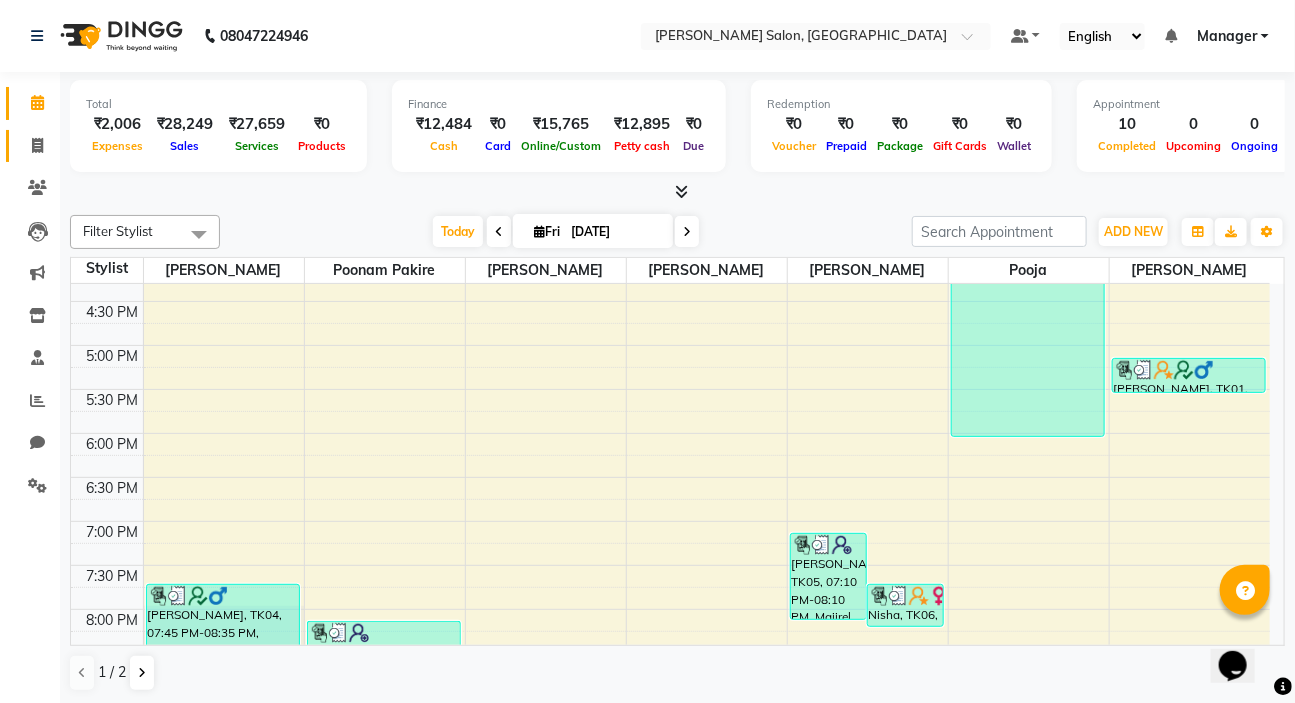 click 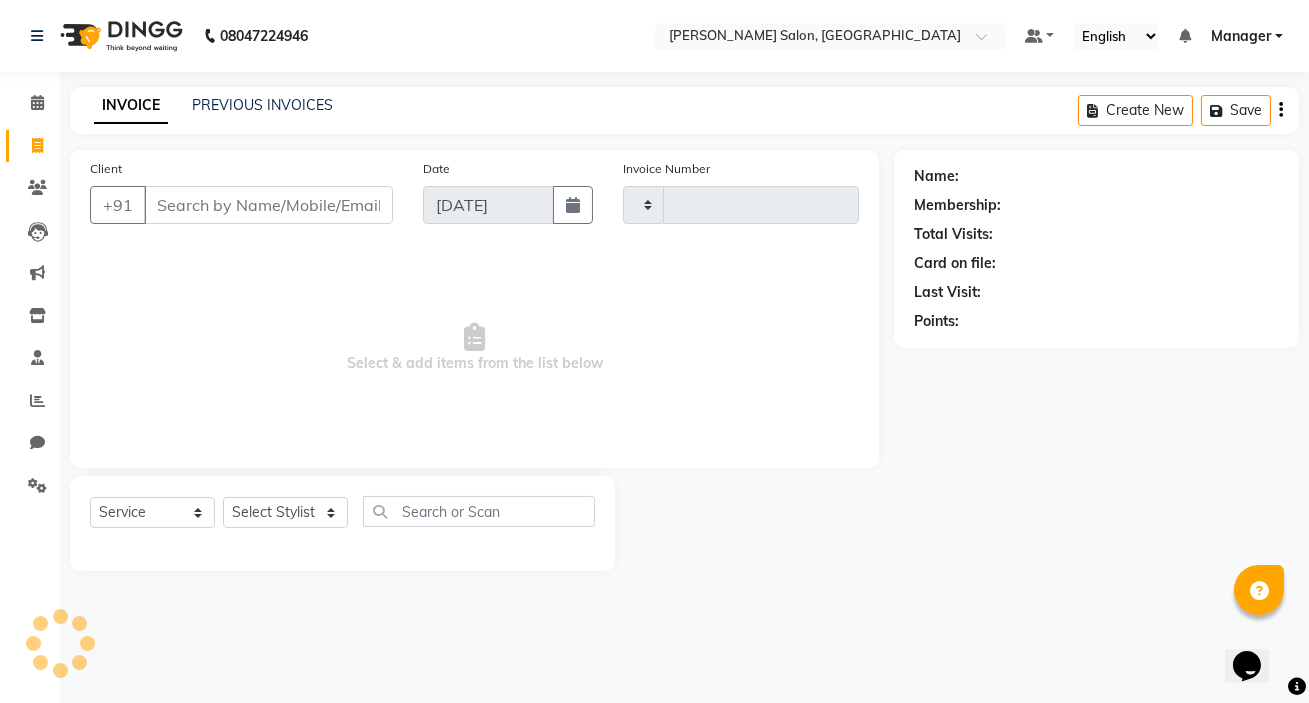 type on "0496" 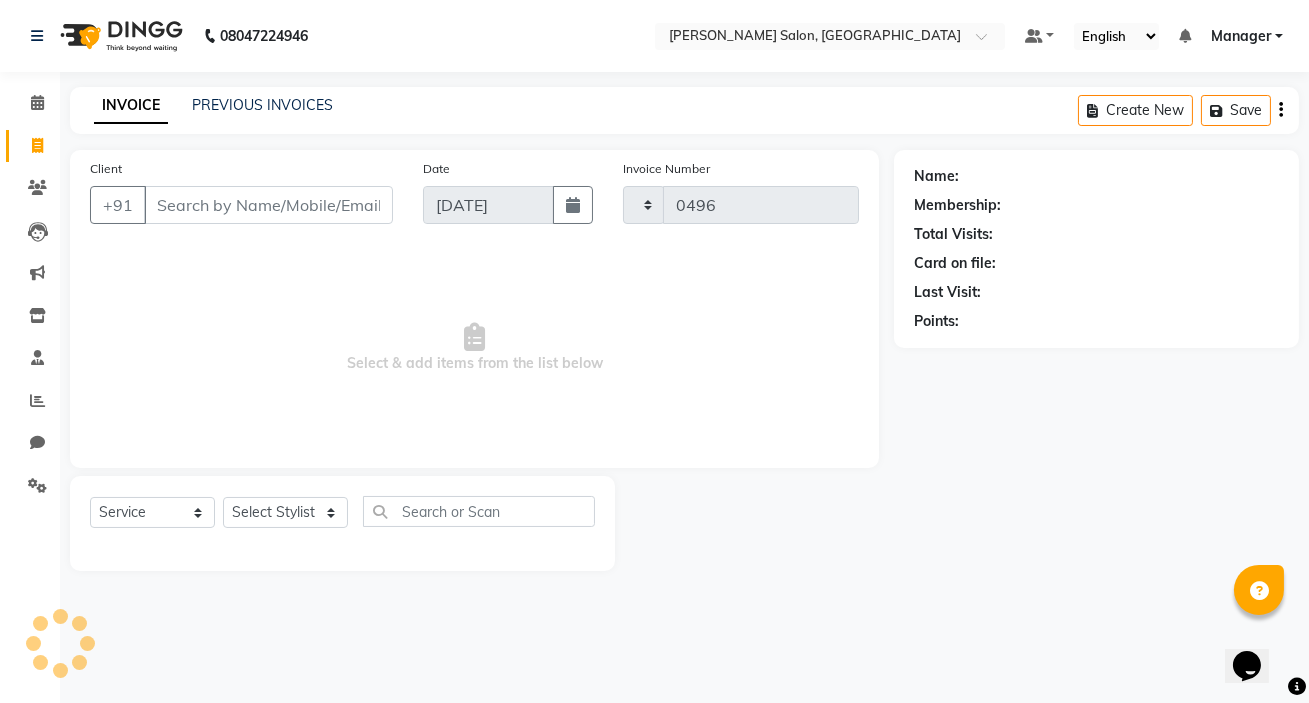 select on "7550" 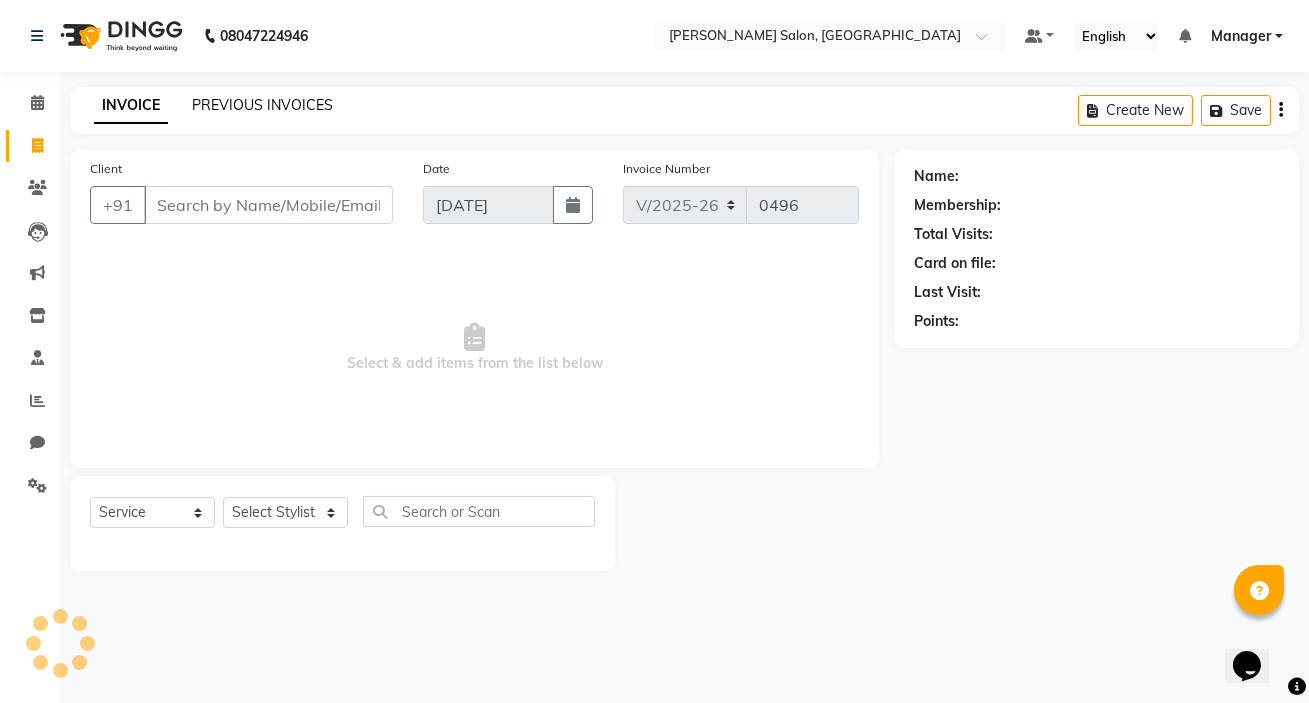 click on "PREVIOUS INVOICES" 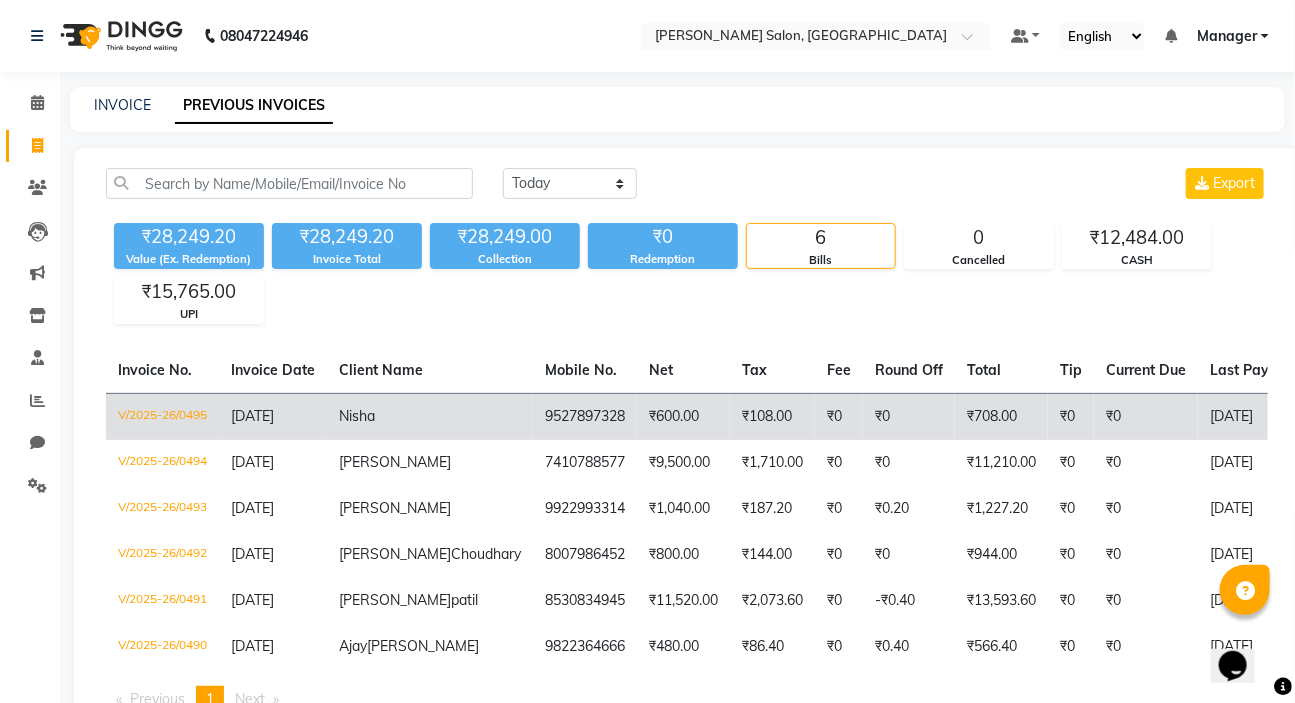 click on "V/2025-26/0495" 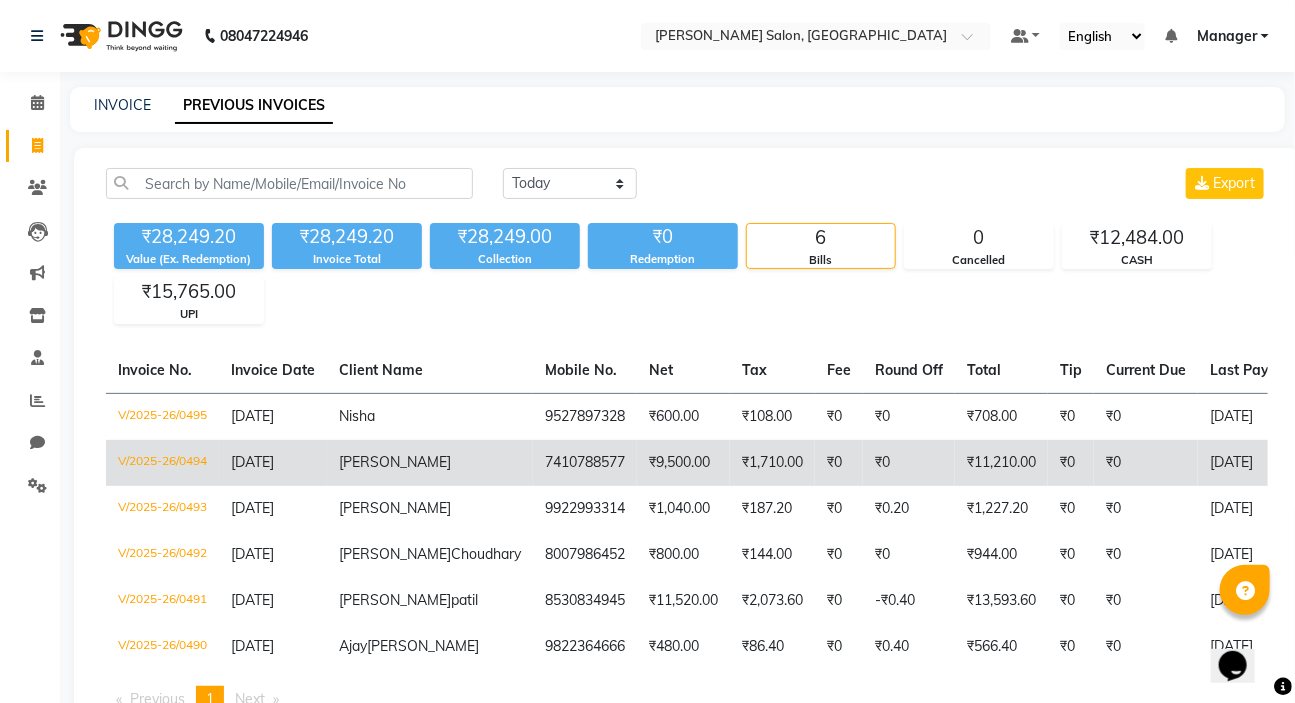 click on "V/2025-26/0494" 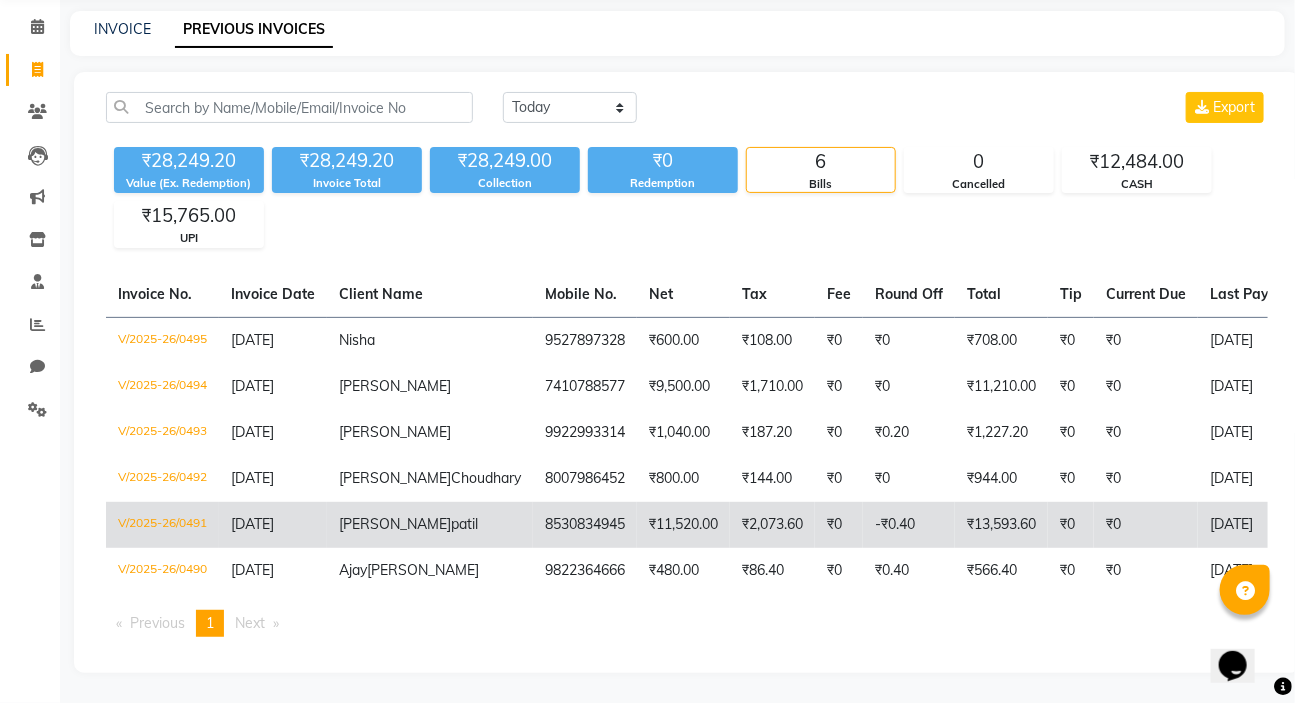 scroll, scrollTop: 150, scrollLeft: 0, axis: vertical 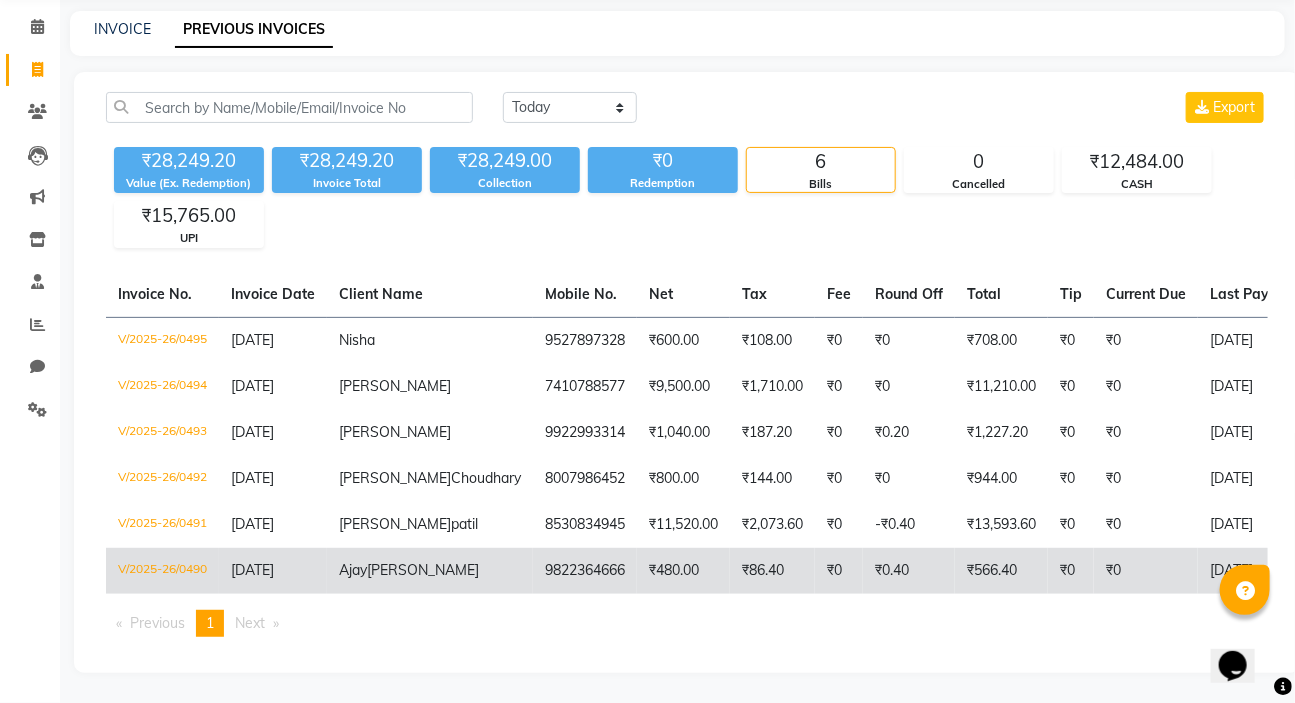 click on "V/2025-26/0490" 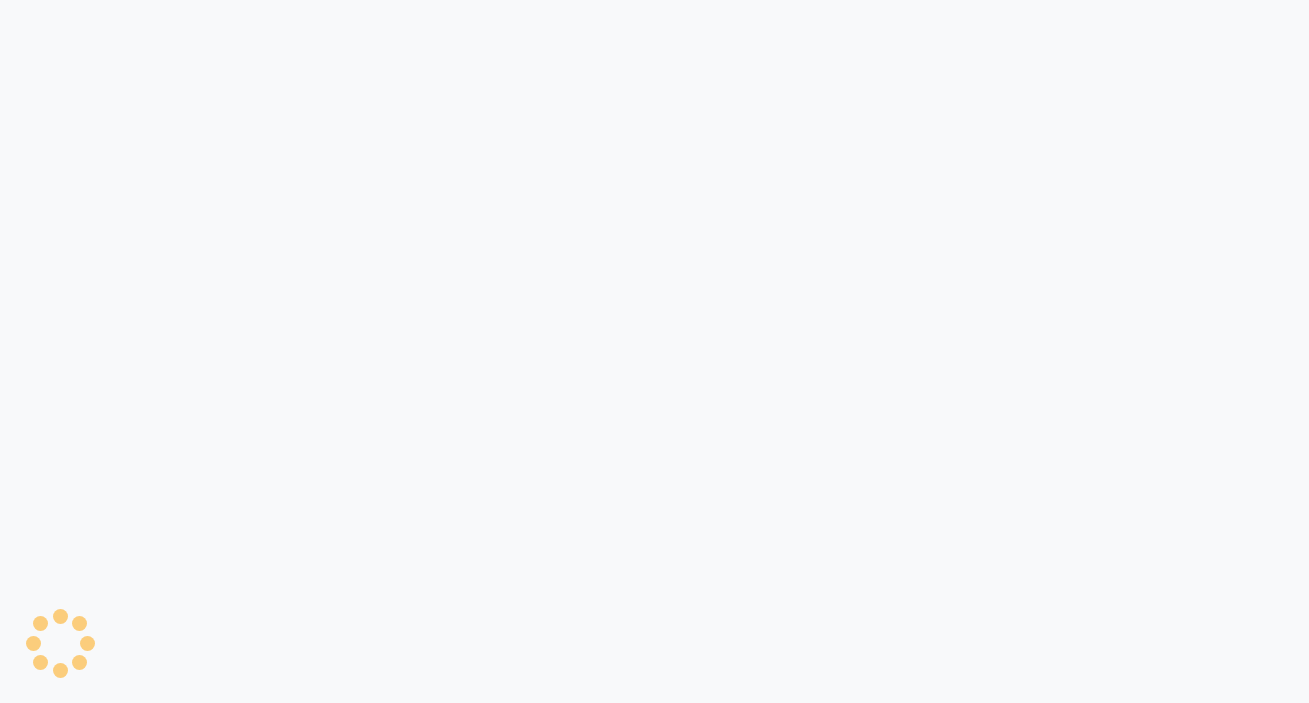 scroll, scrollTop: 0, scrollLeft: 0, axis: both 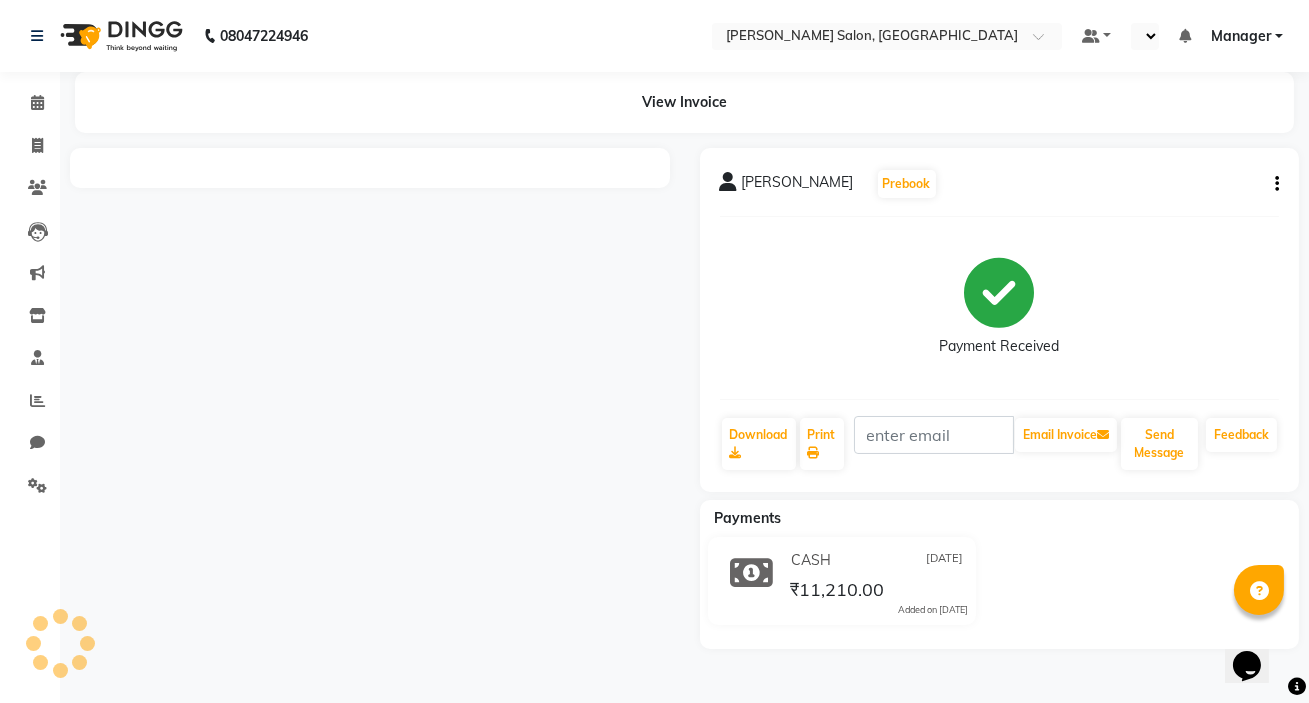 select on "en" 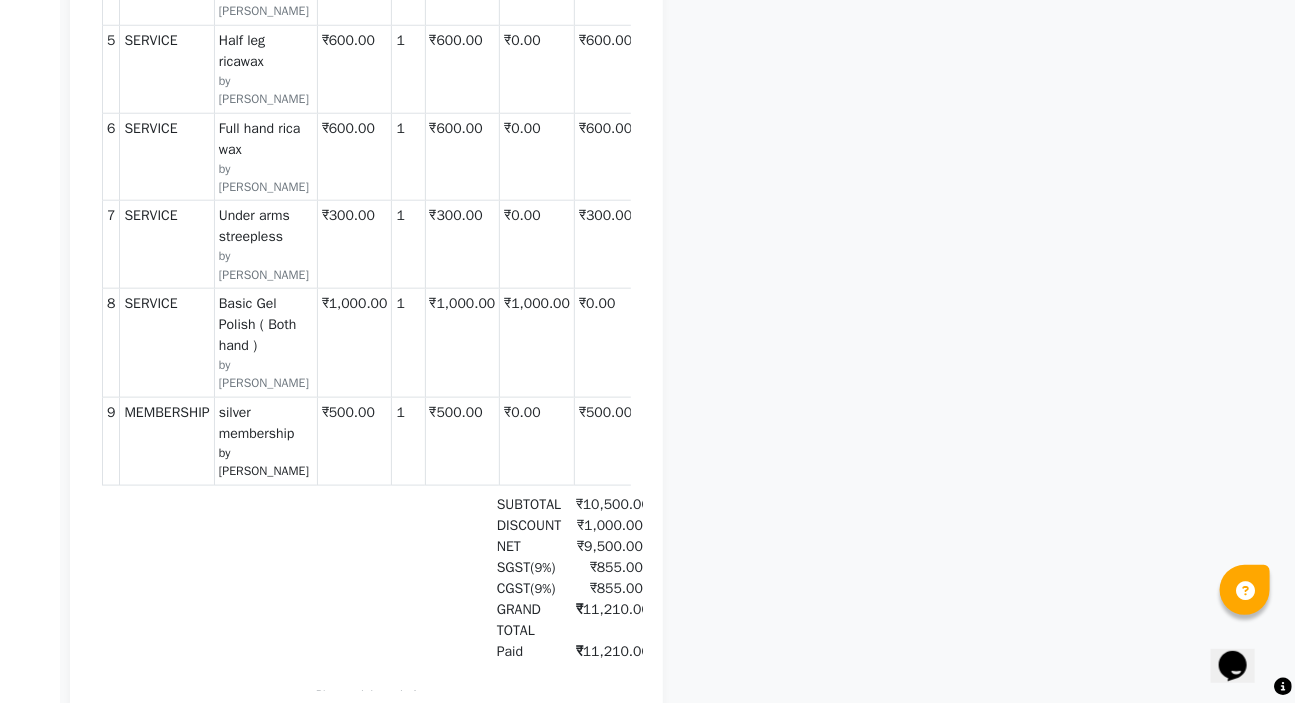 scroll, scrollTop: 0, scrollLeft: 0, axis: both 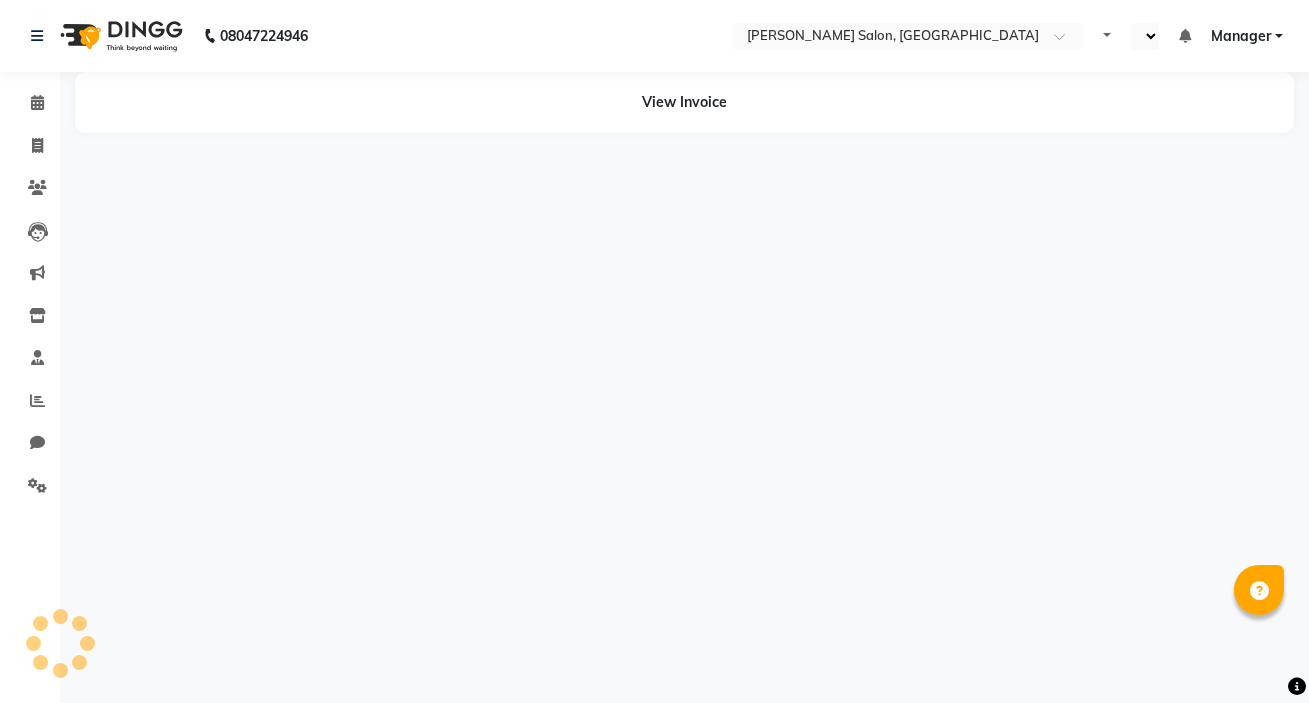 select on "en" 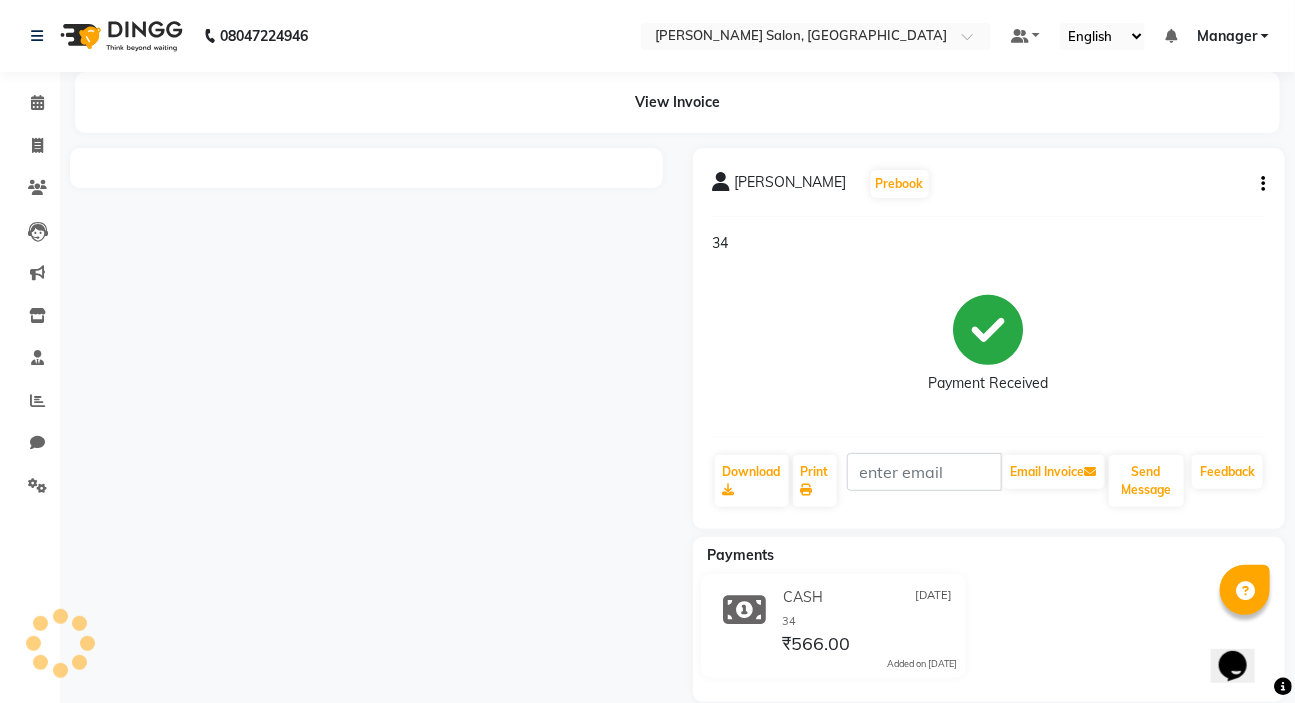 scroll, scrollTop: 0, scrollLeft: 0, axis: both 